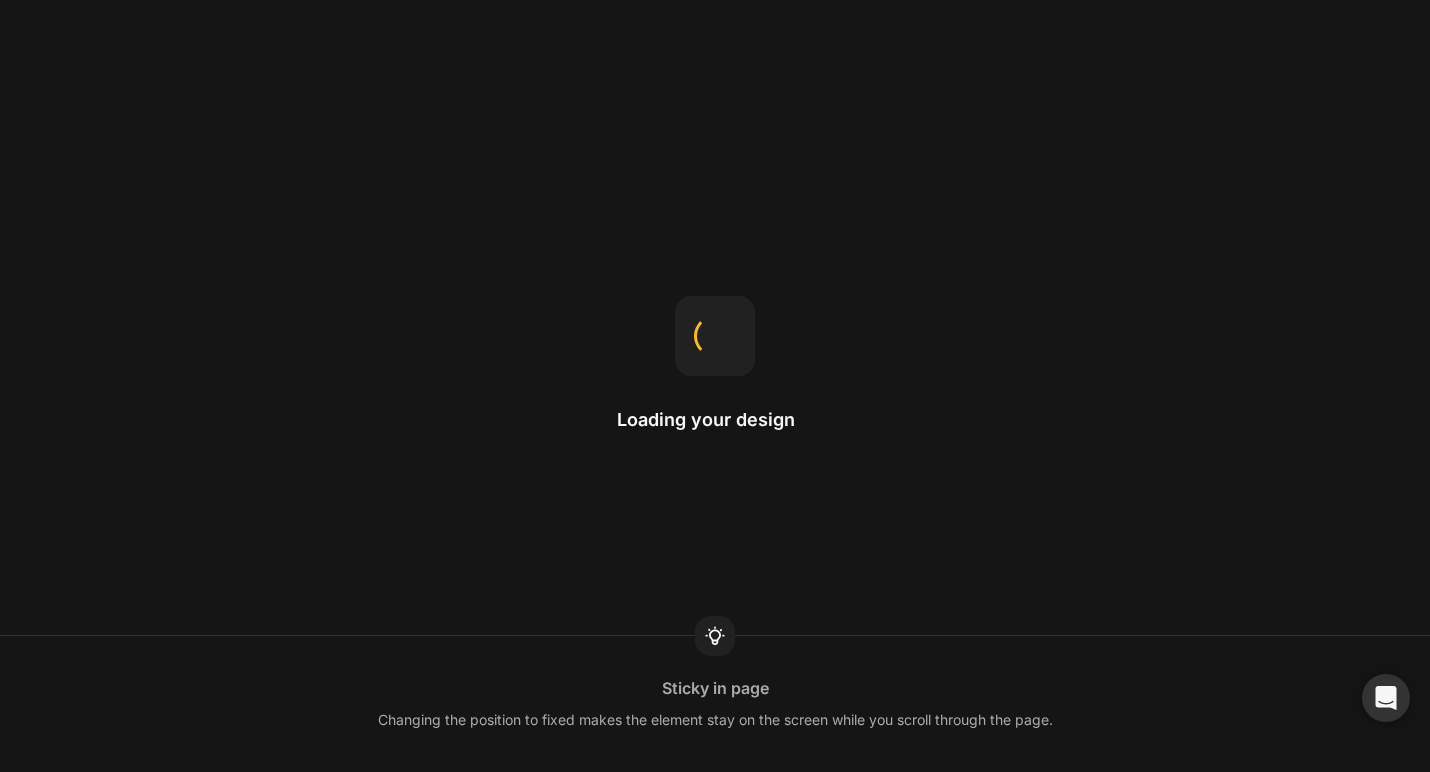 scroll, scrollTop: 0, scrollLeft: 0, axis: both 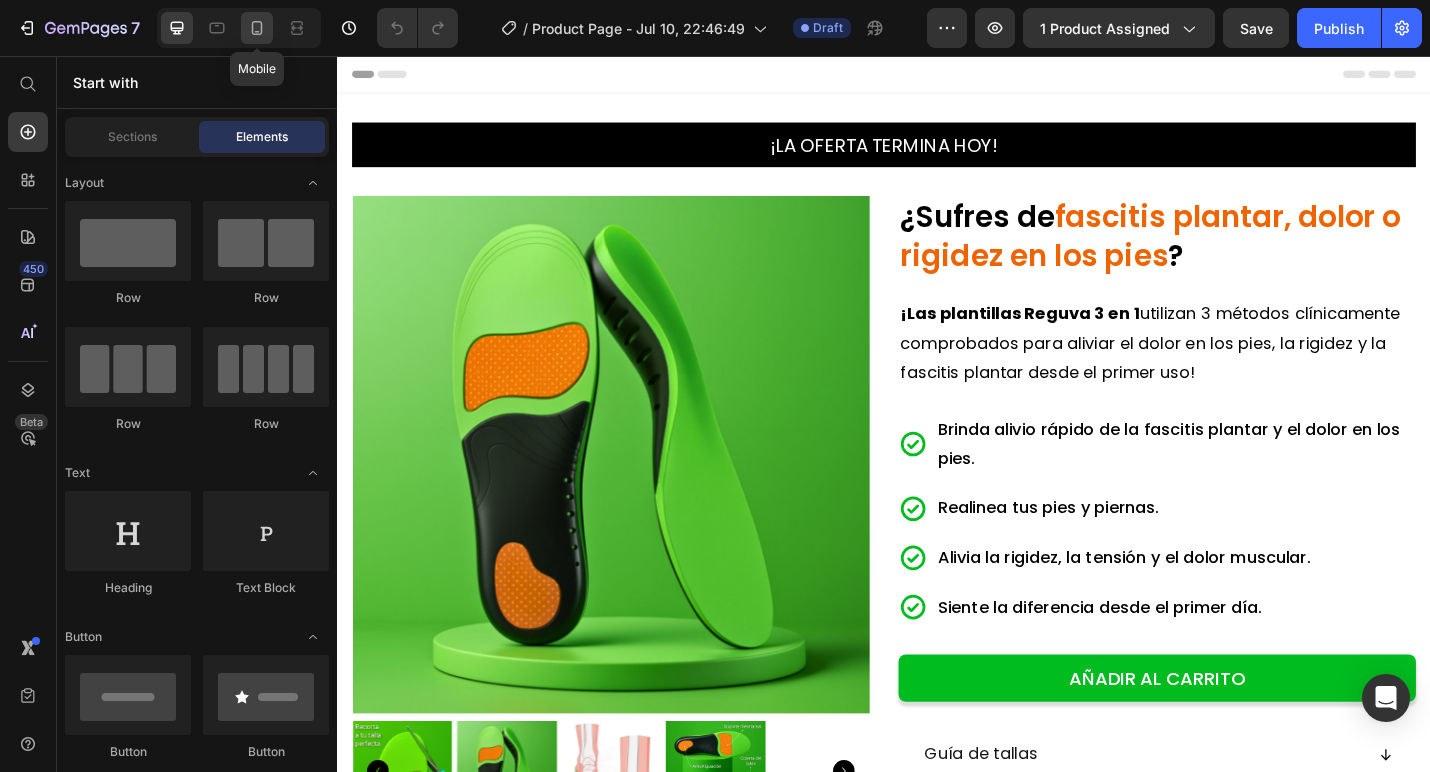 click 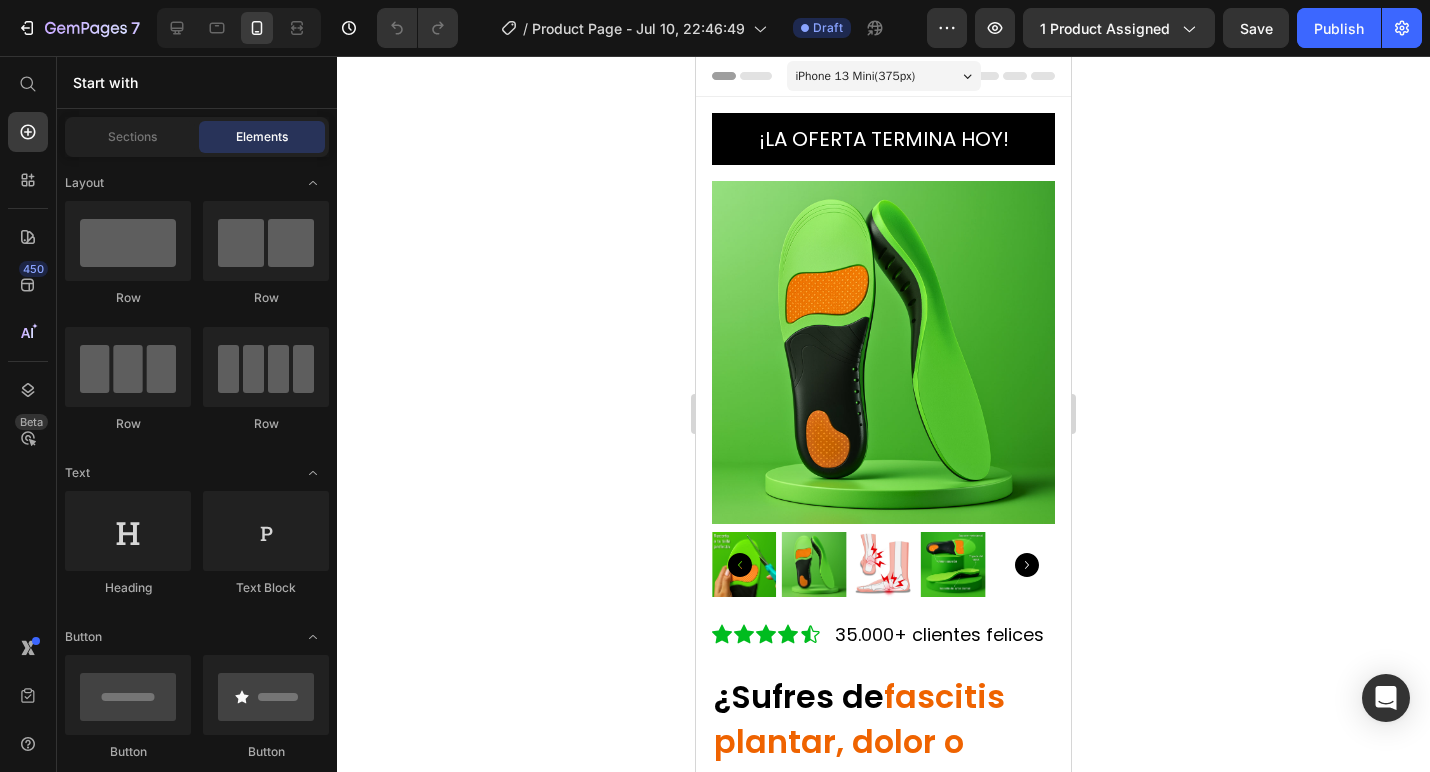 click 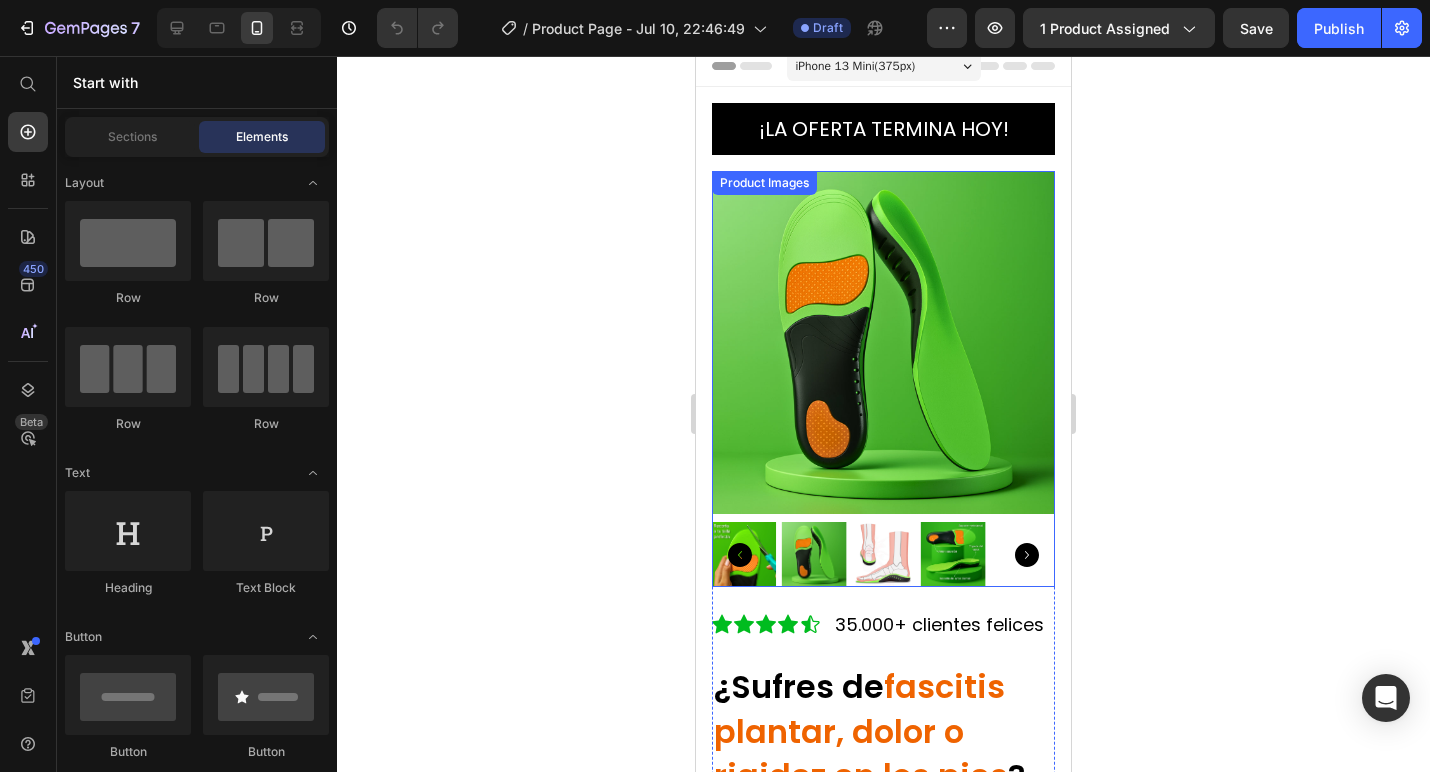 click at bounding box center (814, 554) 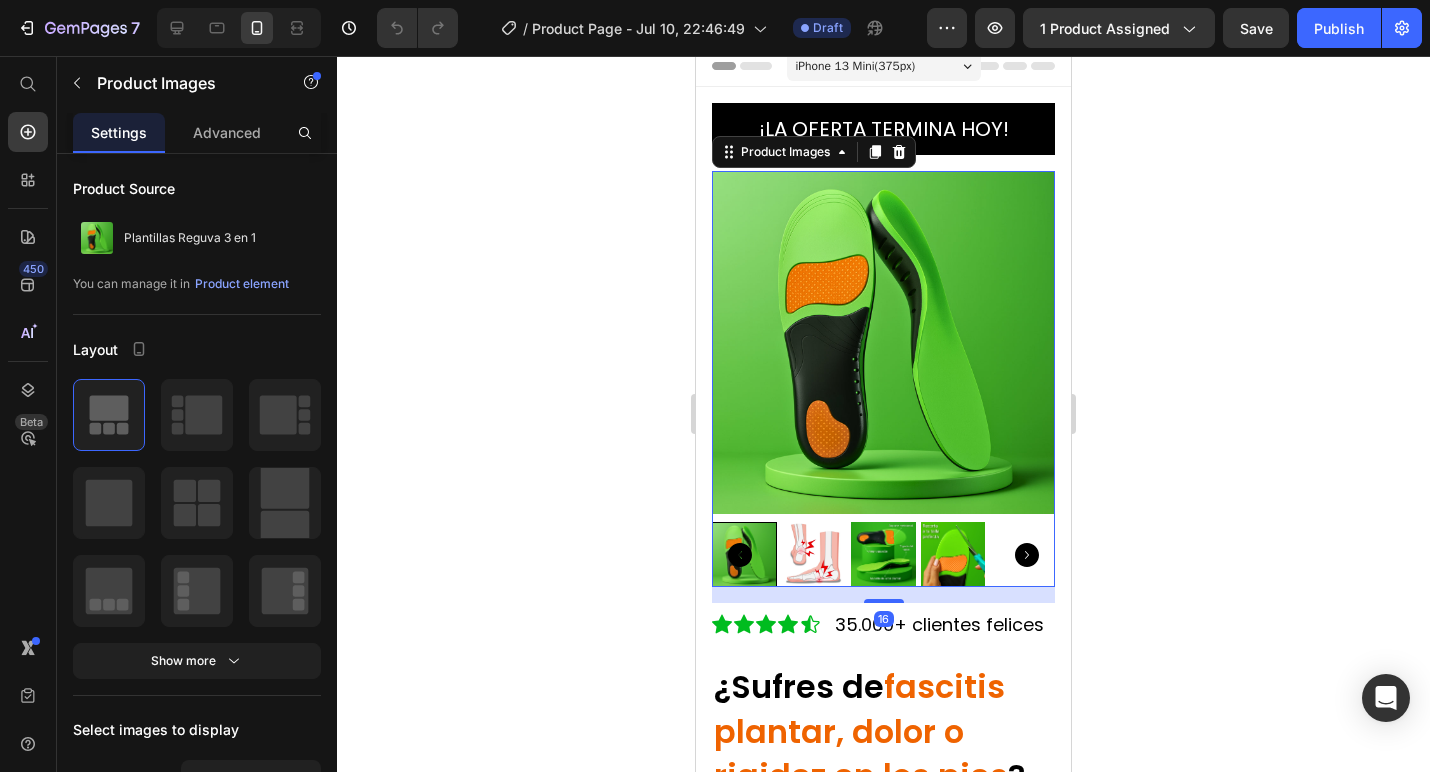 click at bounding box center [814, 554] 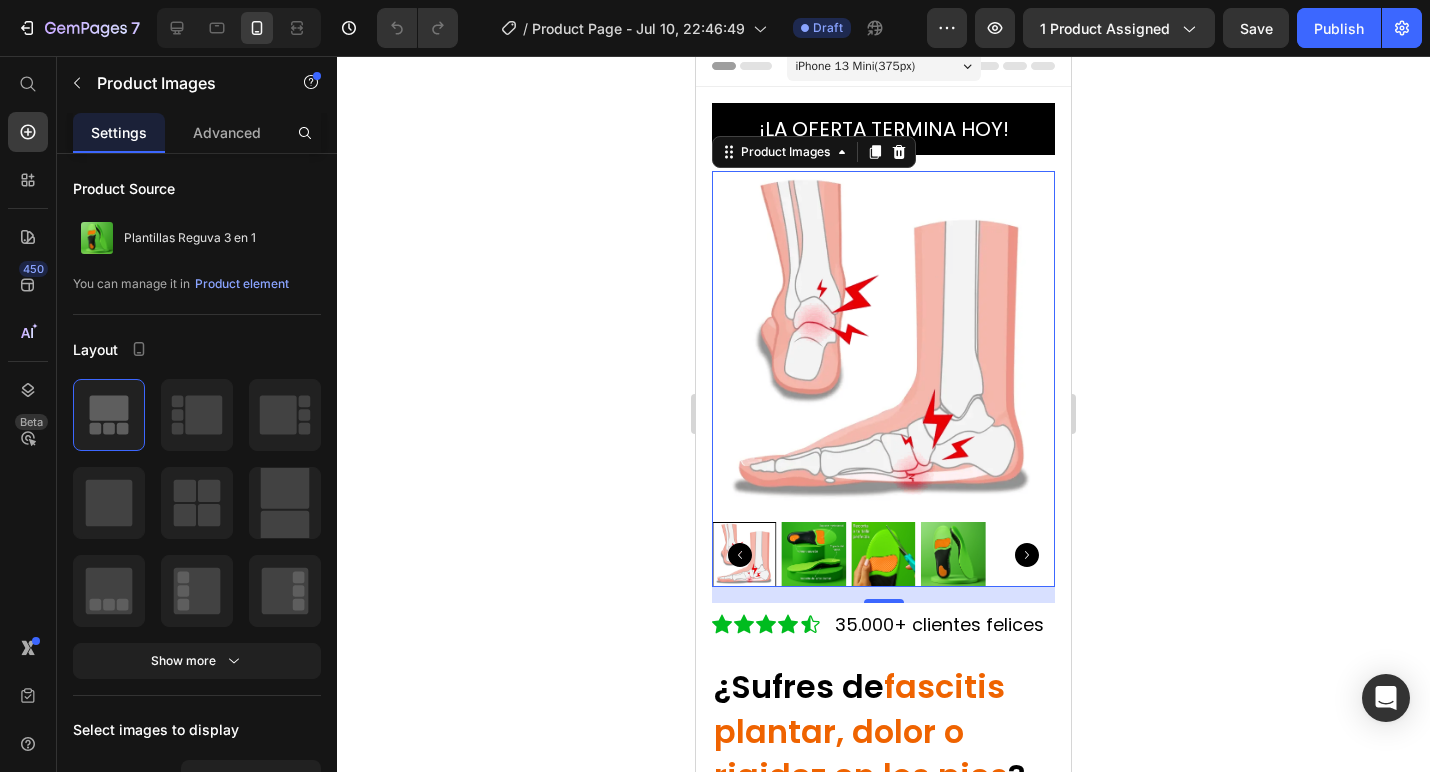 click at bounding box center [814, 554] 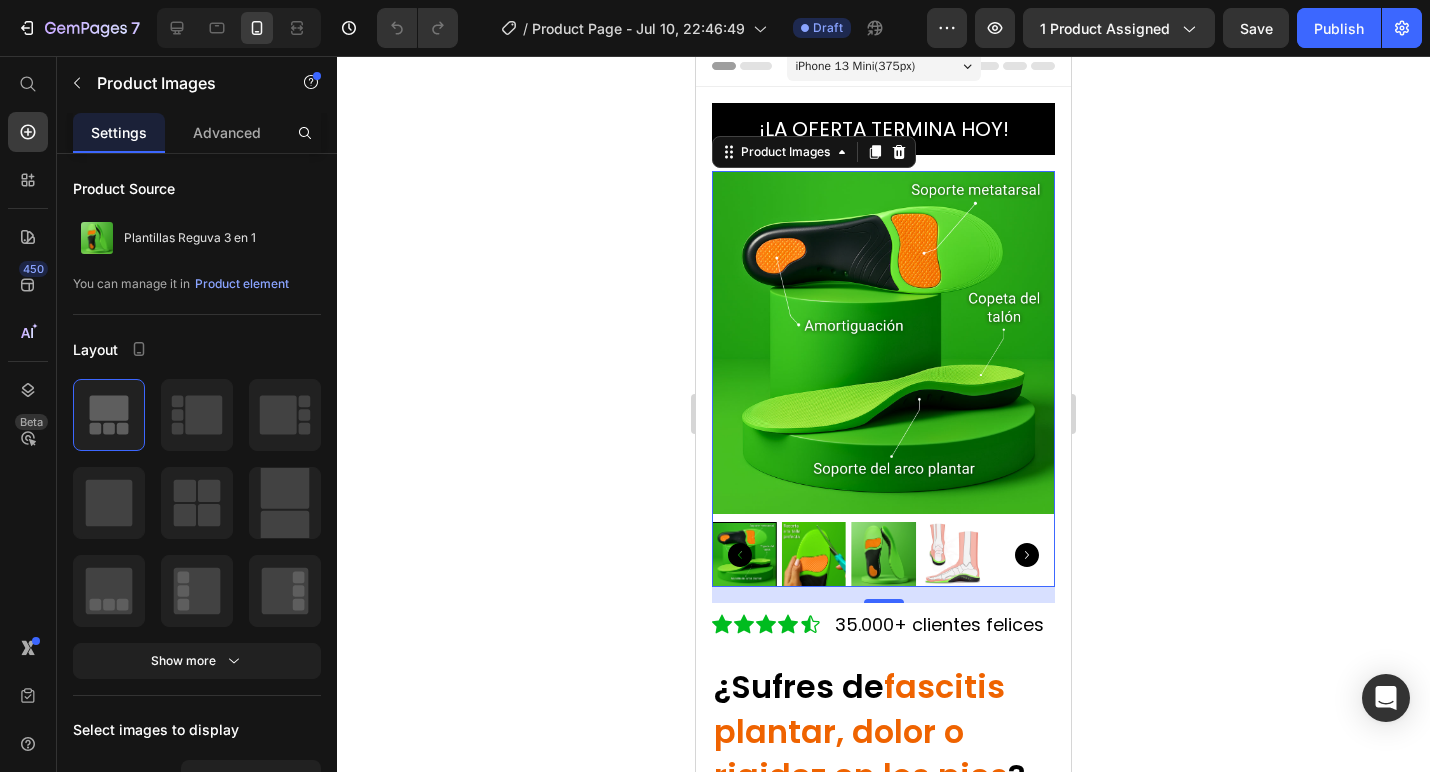 click 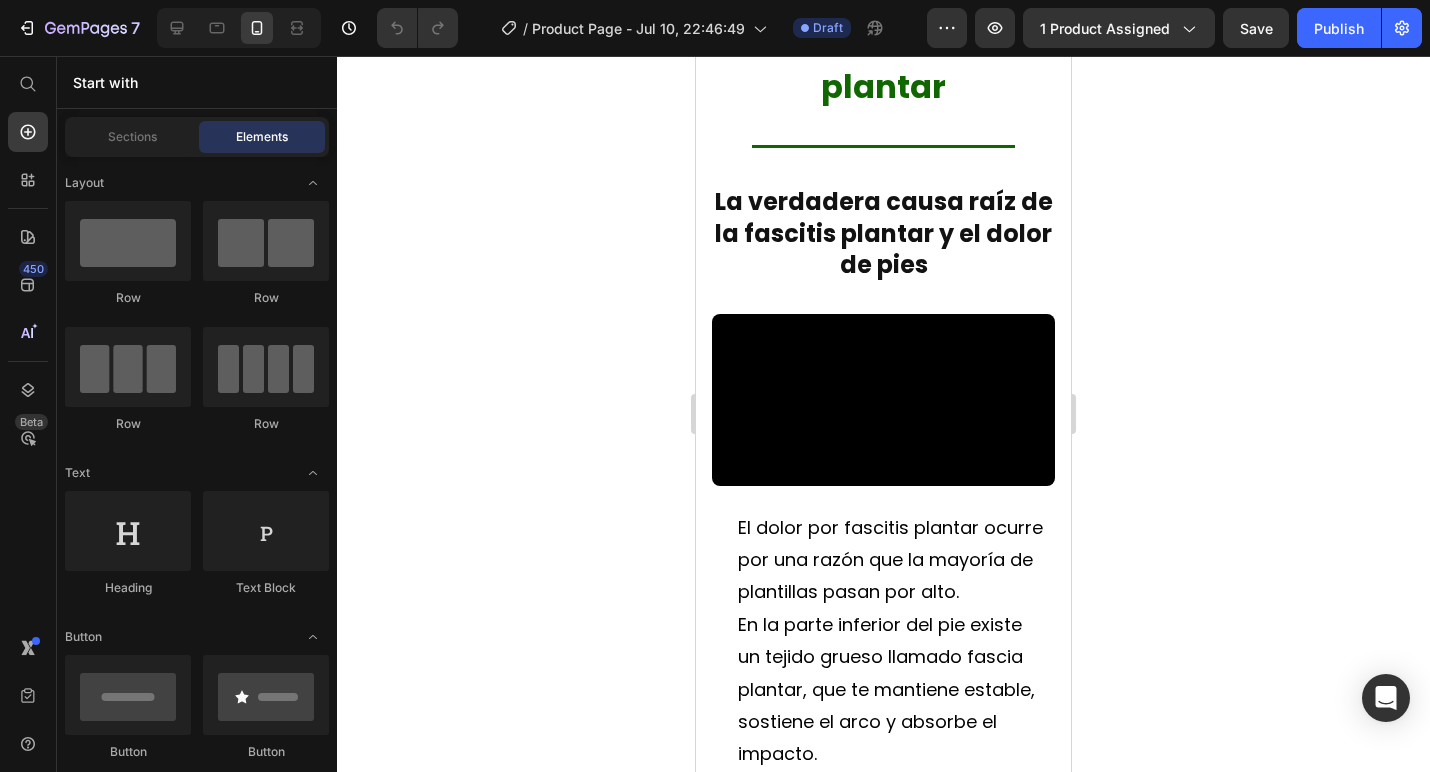 scroll, scrollTop: 2823, scrollLeft: 0, axis: vertical 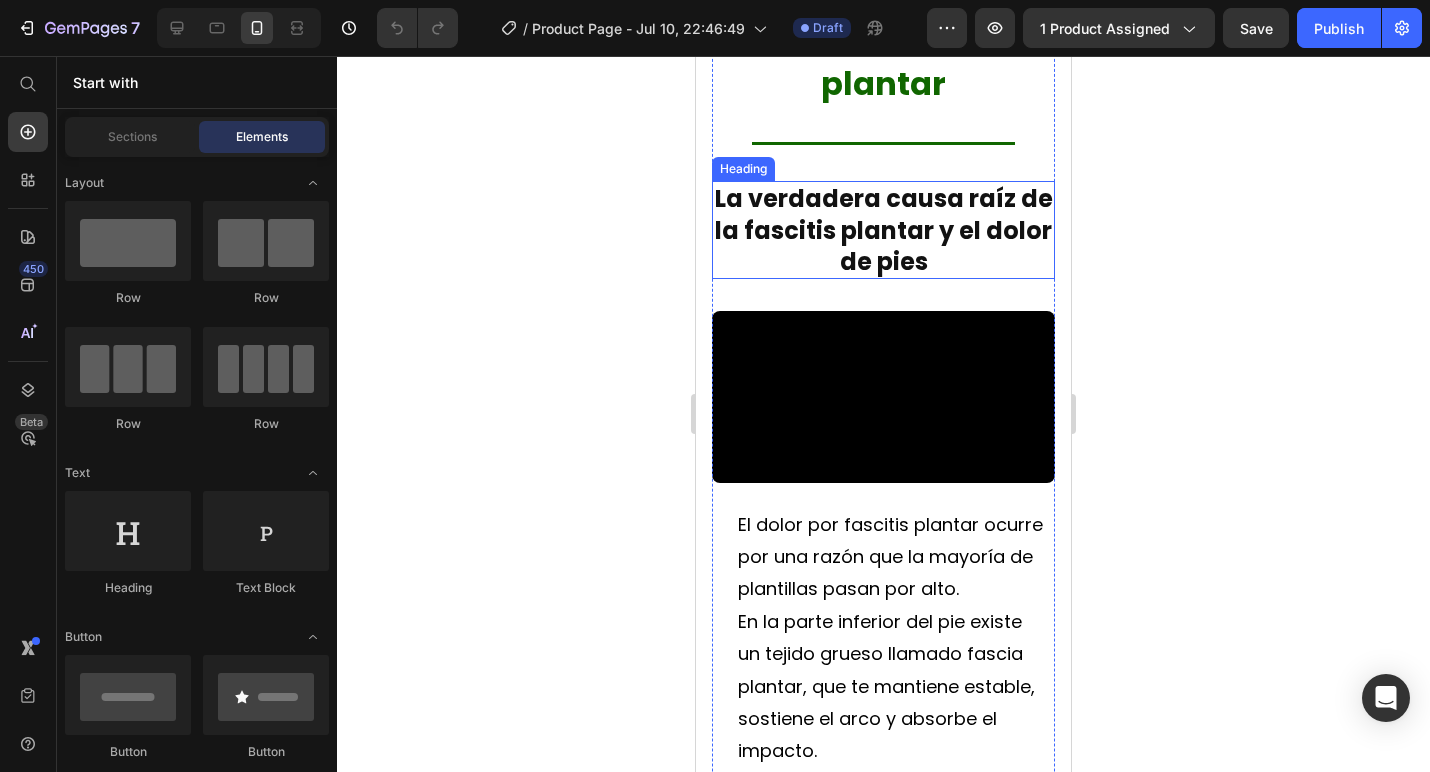 click on "La verdadera causa raíz de la fascitis plantar y el dolor de pies" at bounding box center [884, 229] 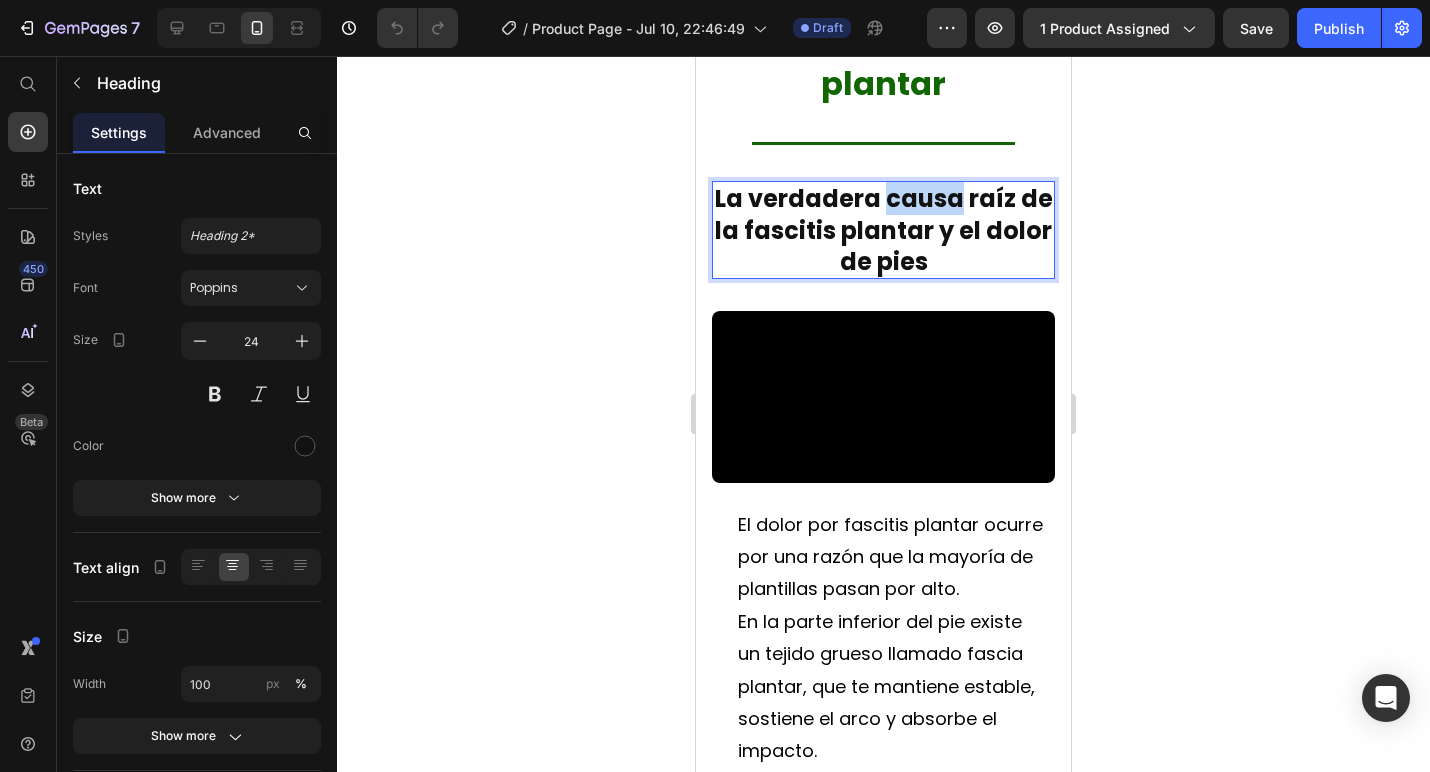 click on "La verdadera causa raíz de la fascitis plantar y el dolor de pies" at bounding box center (884, 229) 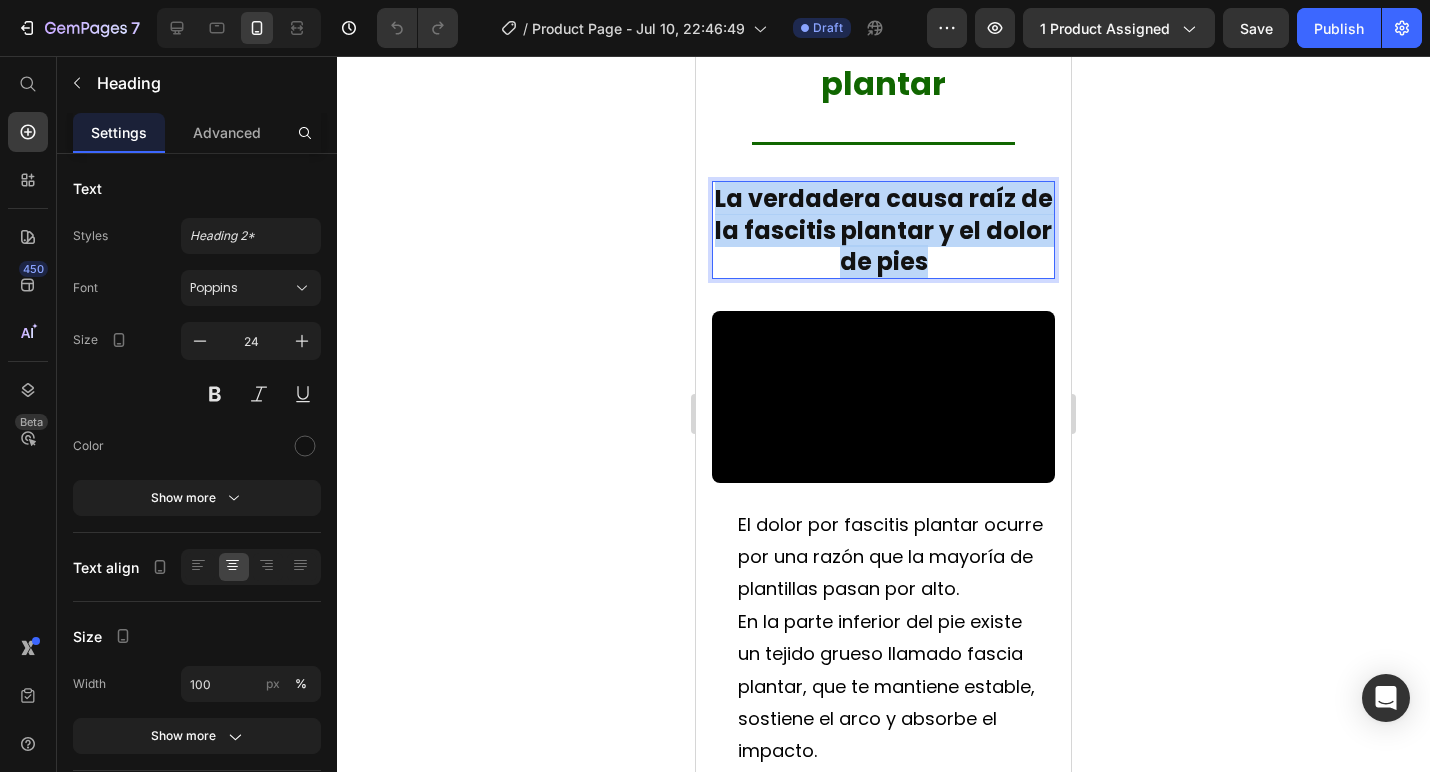 click on "La verdadera causa raíz de la fascitis plantar y el dolor de pies" at bounding box center (884, 229) 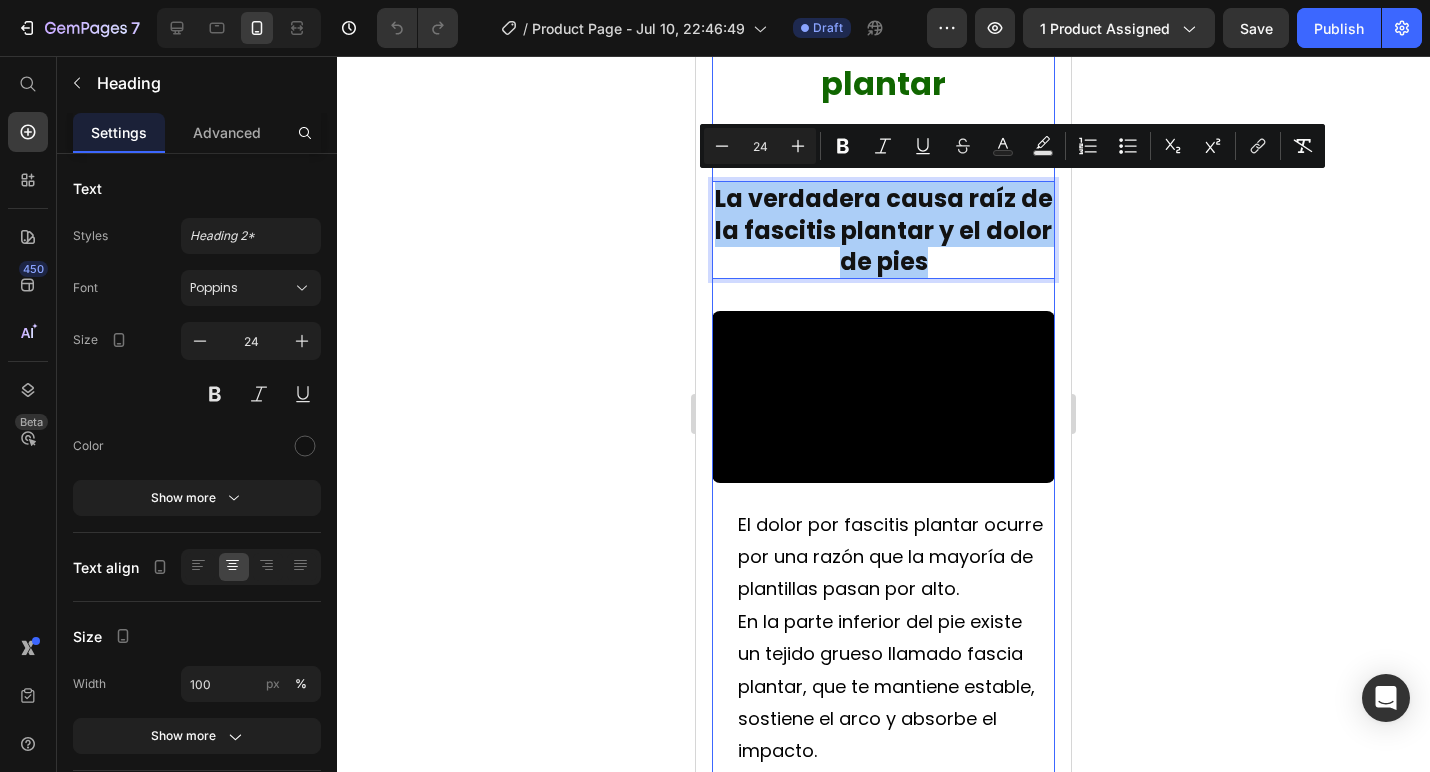 click 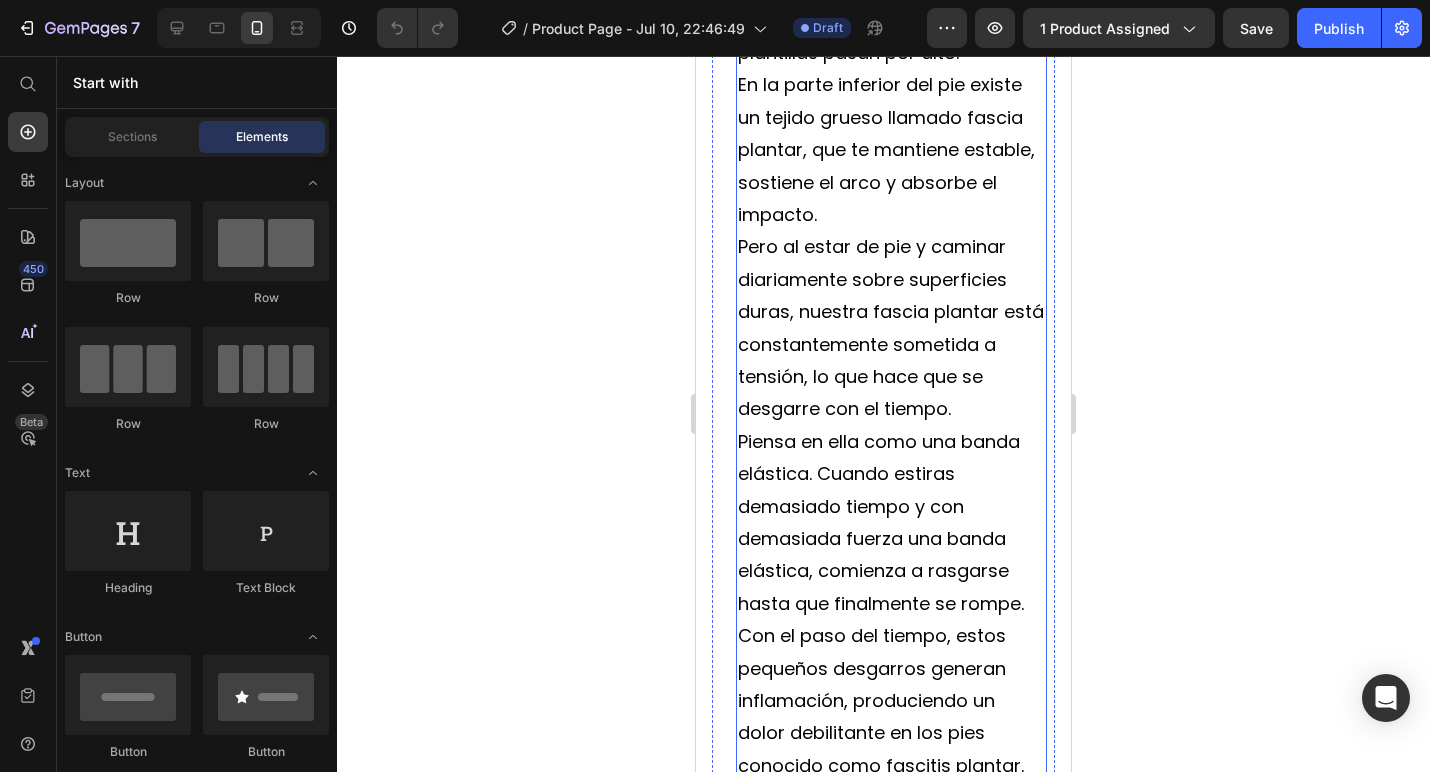 scroll, scrollTop: 3276, scrollLeft: 0, axis: vertical 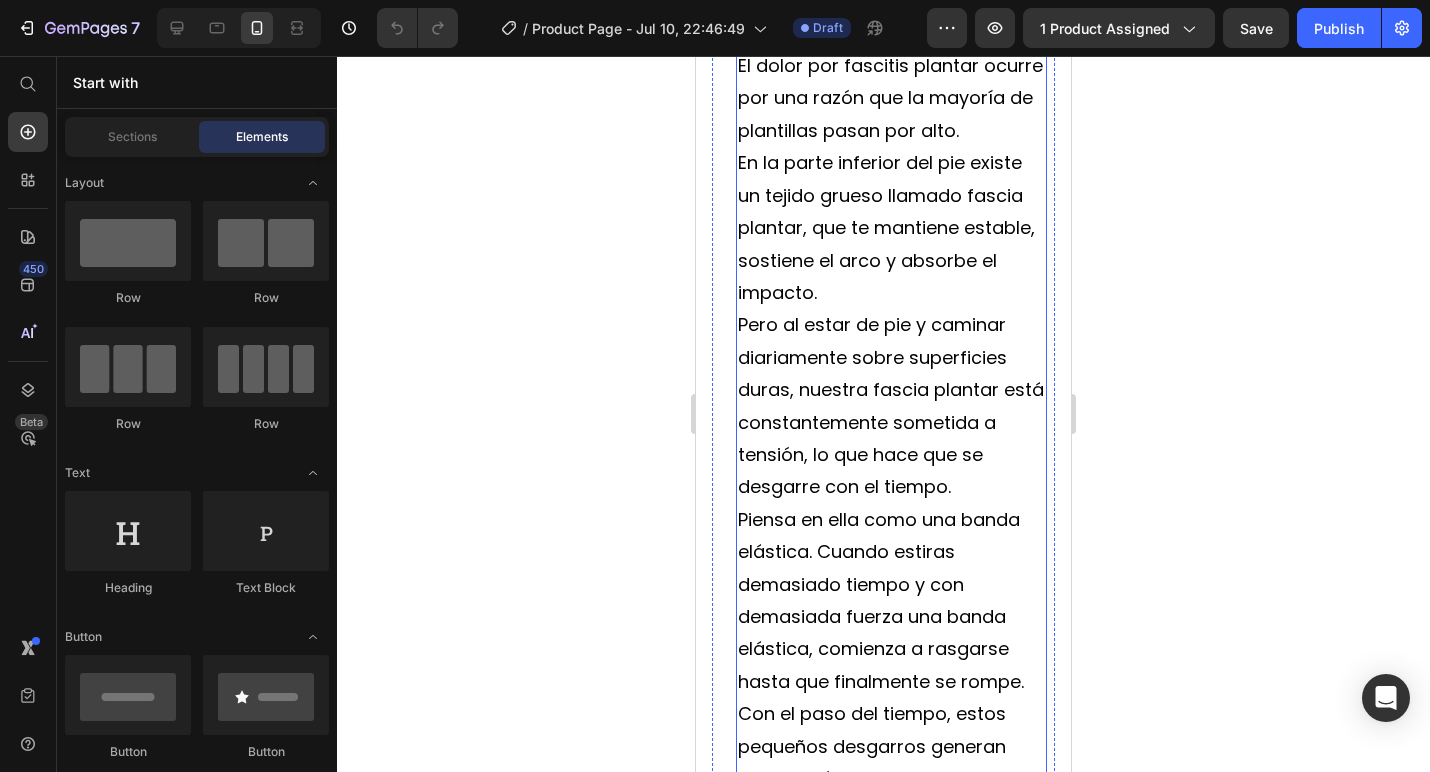 click on "En la parte inferior del pie existe un tejido grueso llamado fascia plantar, que te mantiene estable, sostiene el arco y absorbe el impacto." at bounding box center (891, 228) 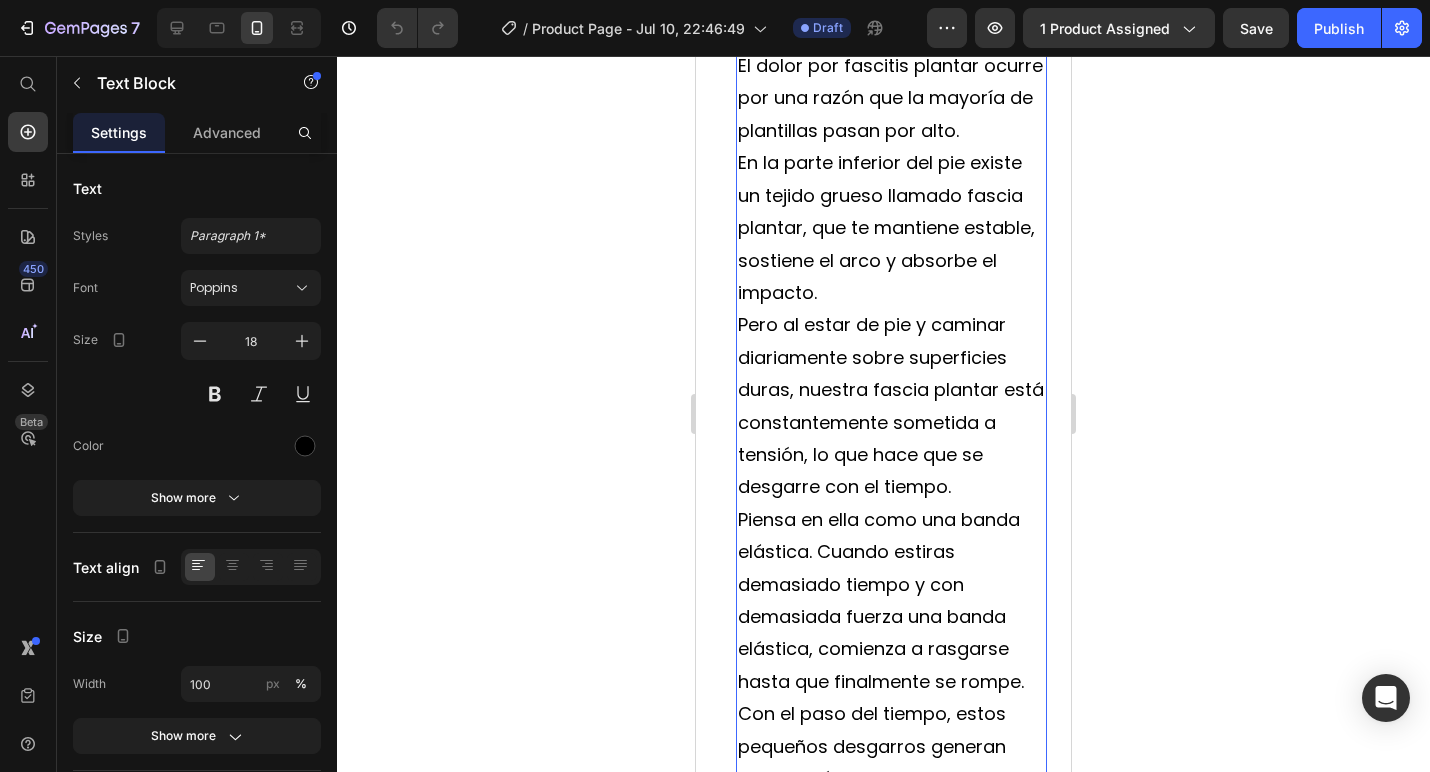 click on "El dolor por fascitis plantar ocurre por una razón que la mayoría de plantillas pasan por alto." at bounding box center [891, 98] 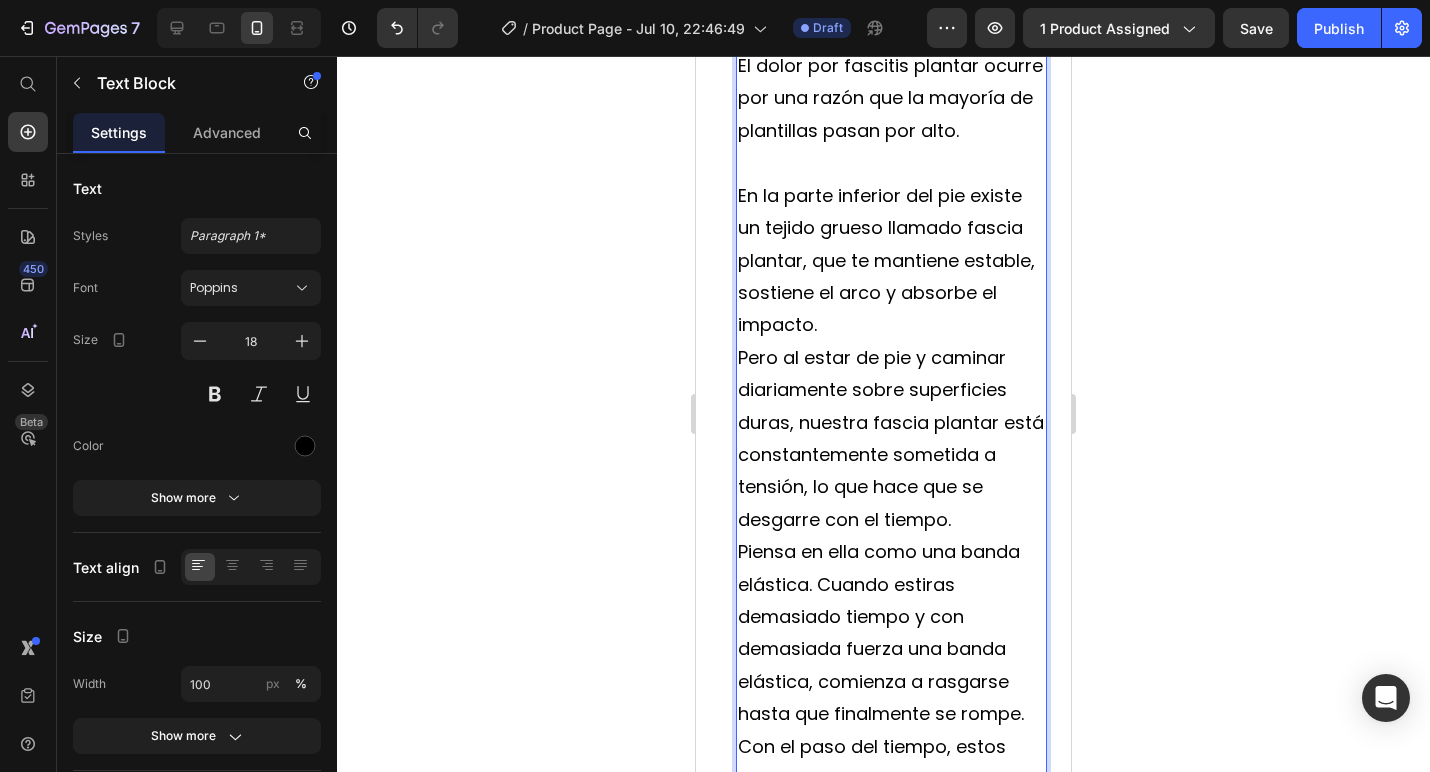 click on "En la parte inferior del pie existe un tejido grueso llamado fascia plantar, que te mantiene estable, sostiene el arco y absorbe el impacto." at bounding box center [891, 261] 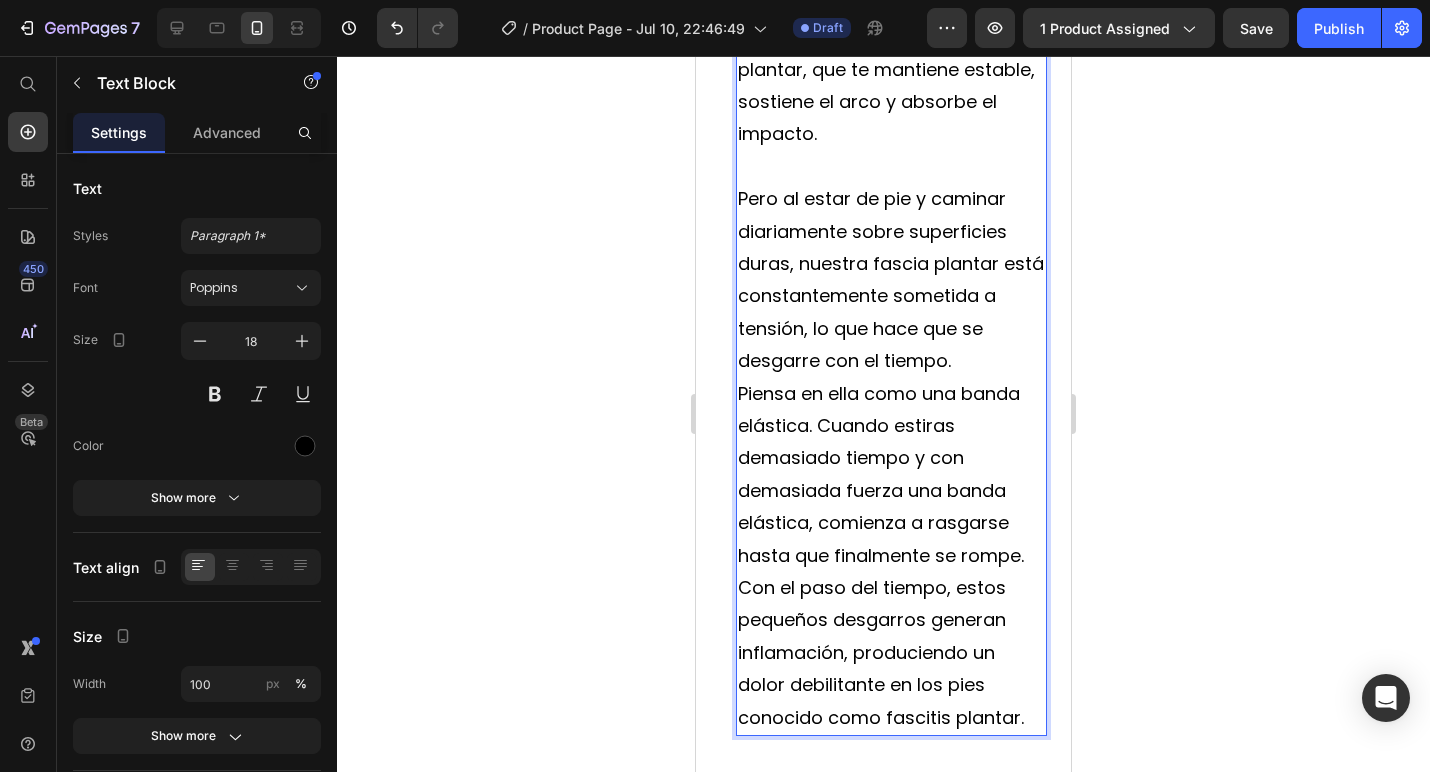 scroll, scrollTop: 3474, scrollLeft: 0, axis: vertical 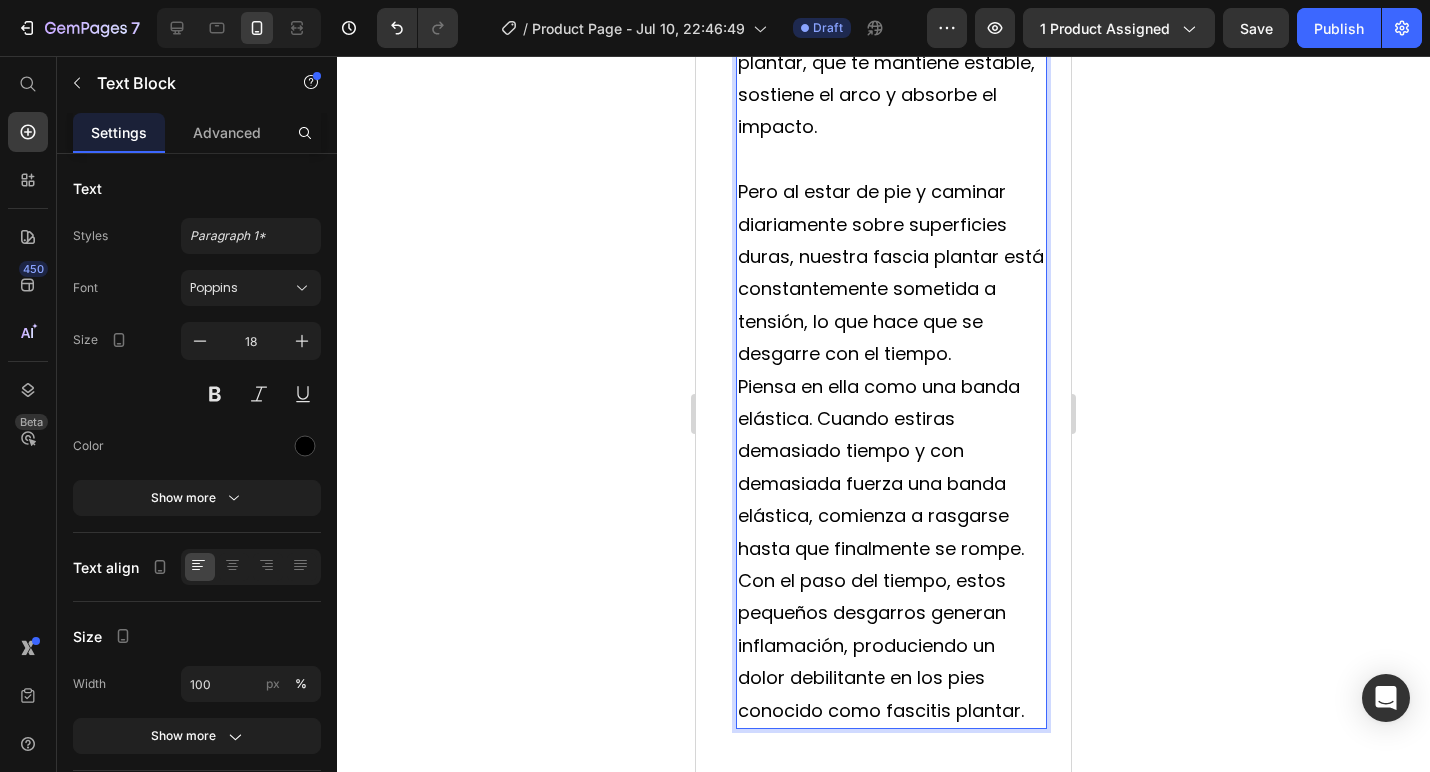 click on "Pero al estar de pie y caminar diariamente sobre superficies duras, nuestra fascia plantar está constantemente sometida a tensión, lo que hace que se desgarre con el tiempo." at bounding box center (891, 273) 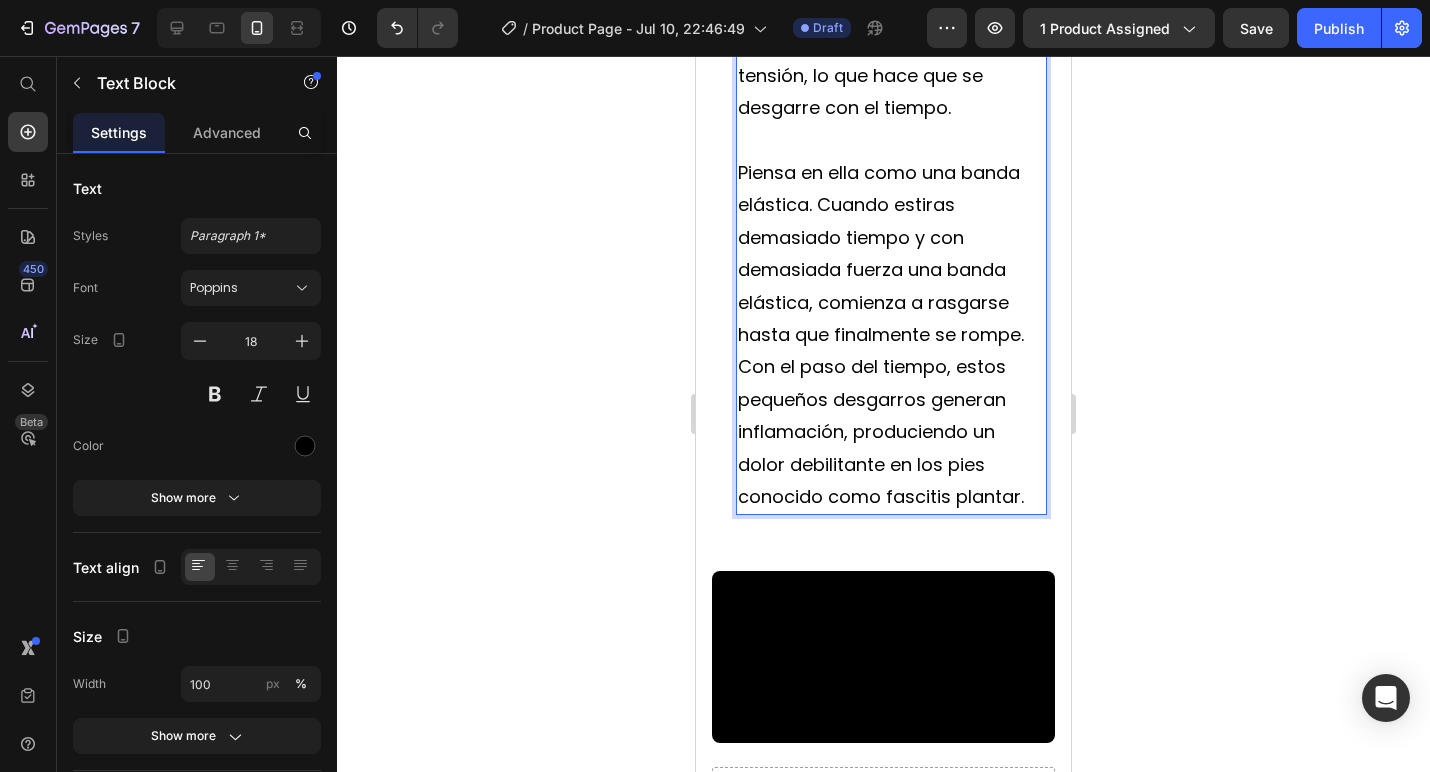 scroll, scrollTop: 3725, scrollLeft: 0, axis: vertical 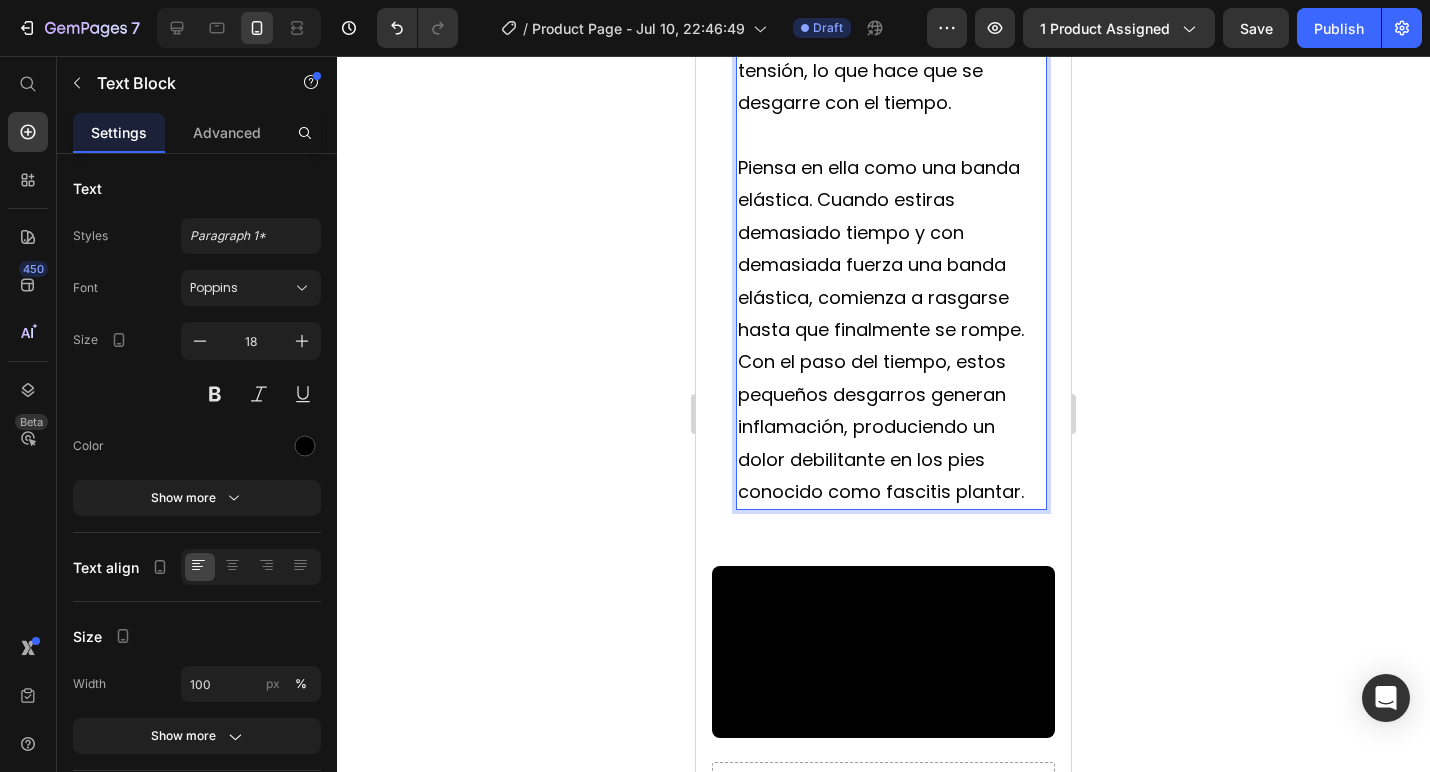 click on "Piensa en ella como una banda elástica. Cuando estiras demasiado tiempo y con demasiada fuerza una banda elástica, comienza a rasgarse hasta que finalmente se rompe." at bounding box center (891, 249) 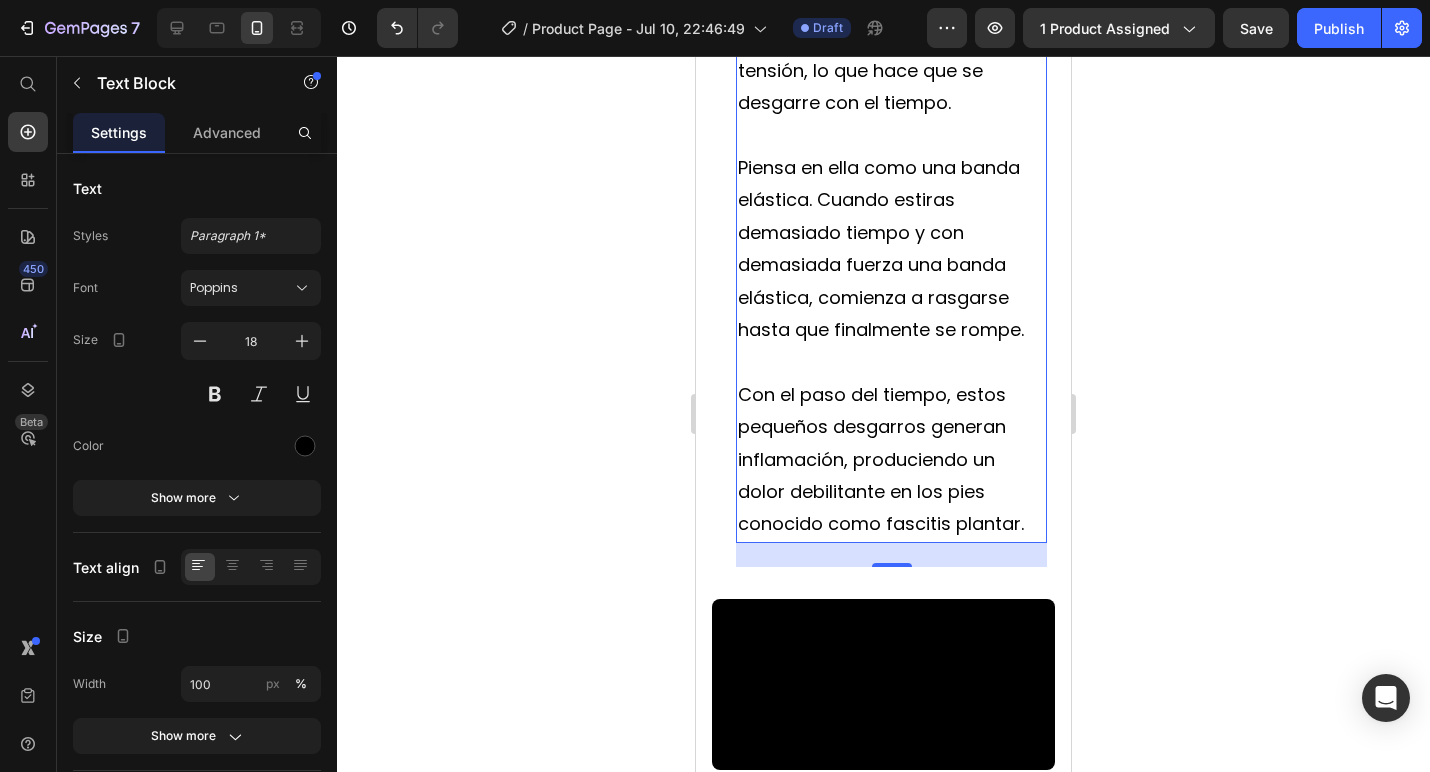 click 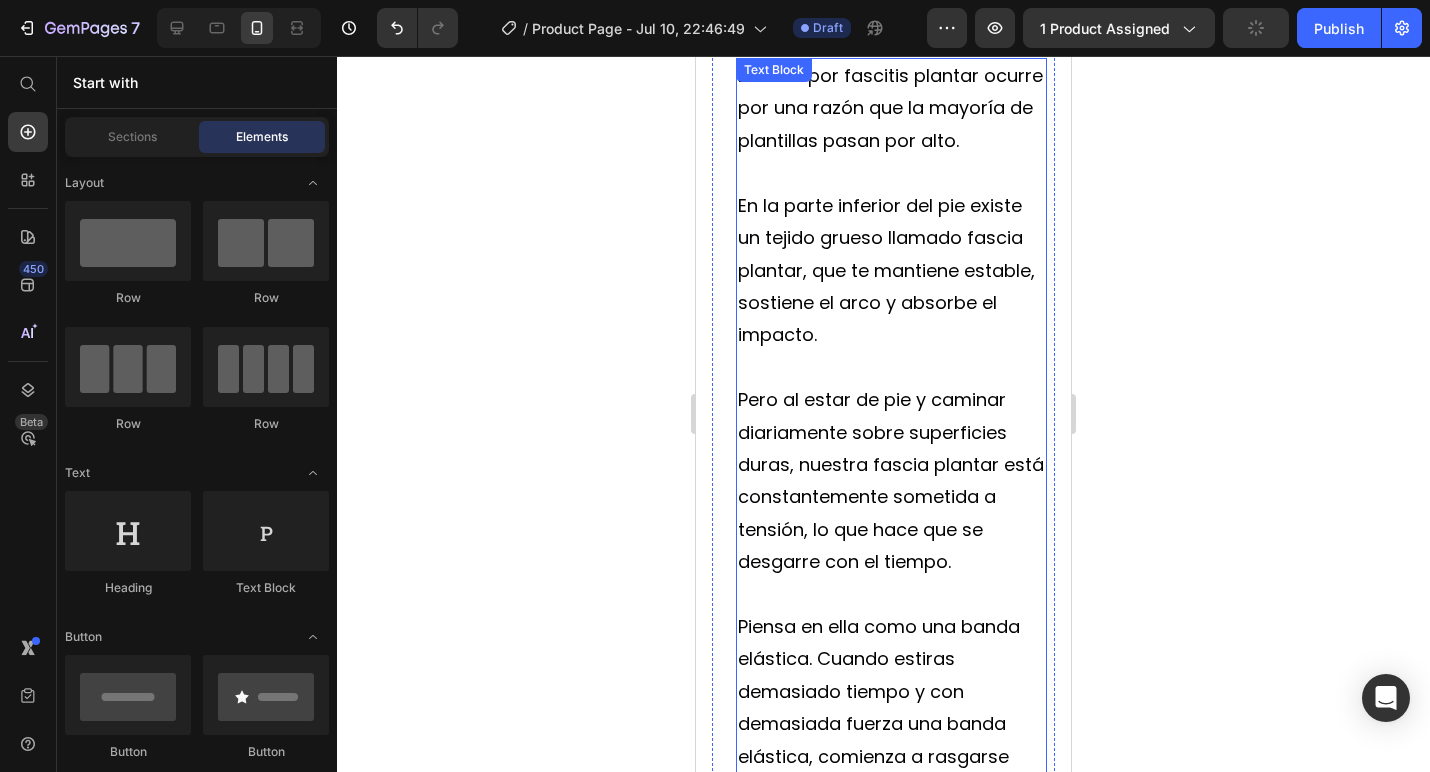 scroll, scrollTop: 3337, scrollLeft: 0, axis: vertical 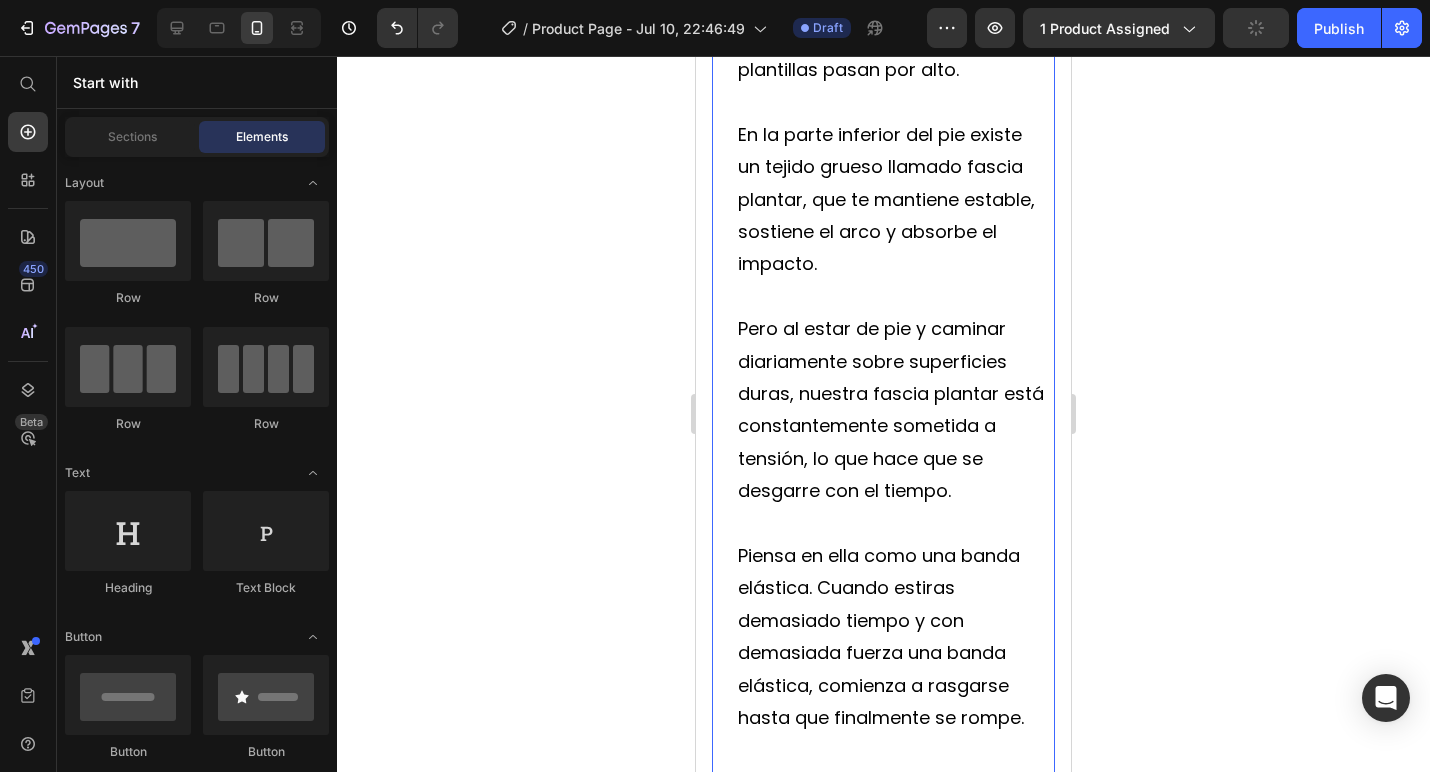 click 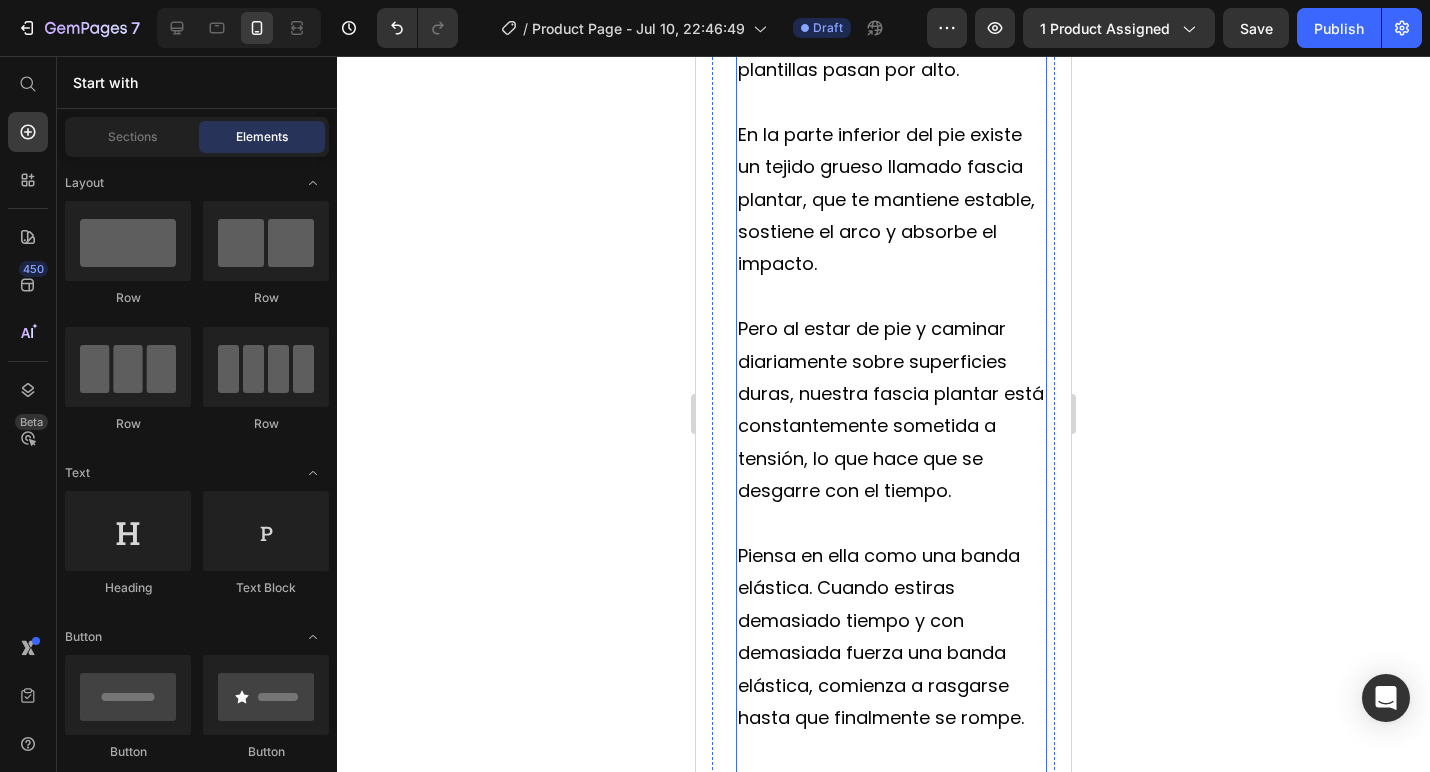 click on "El dolor por fascitis plantar ocurre por una razón que la mayoría de plantillas pasan por alto." at bounding box center [891, 37] 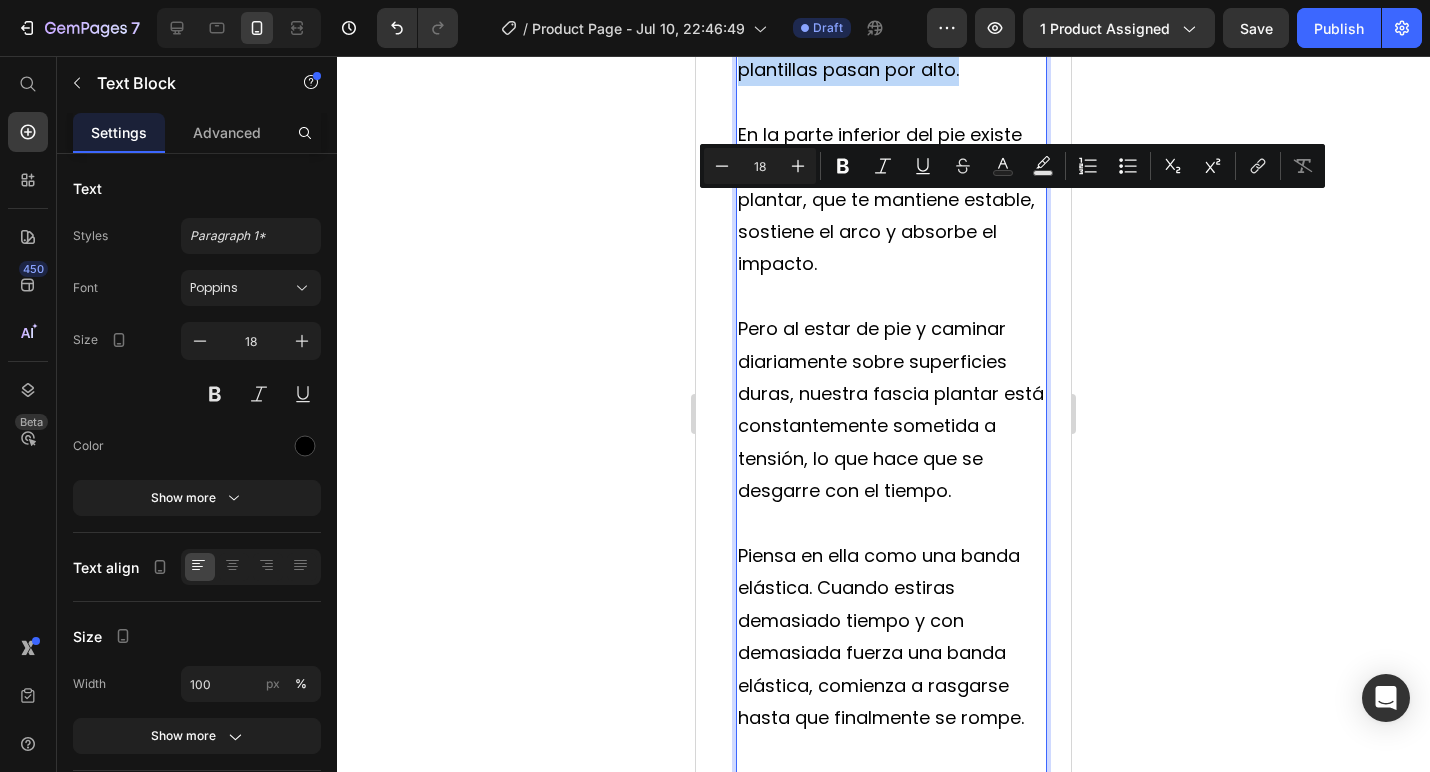 drag, startPoint x: 930, startPoint y: 208, endPoint x: 983, endPoint y: 230, distance: 57.384666 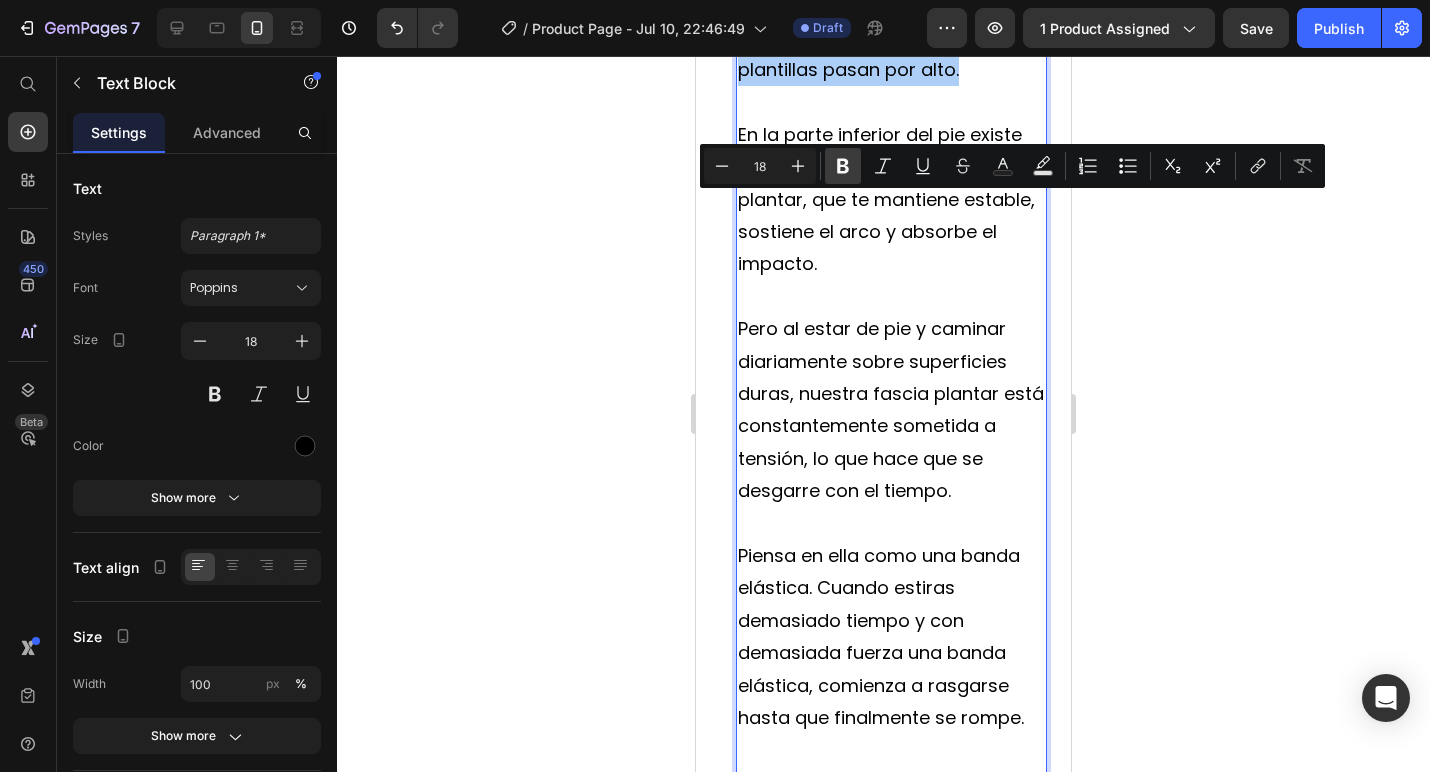 click 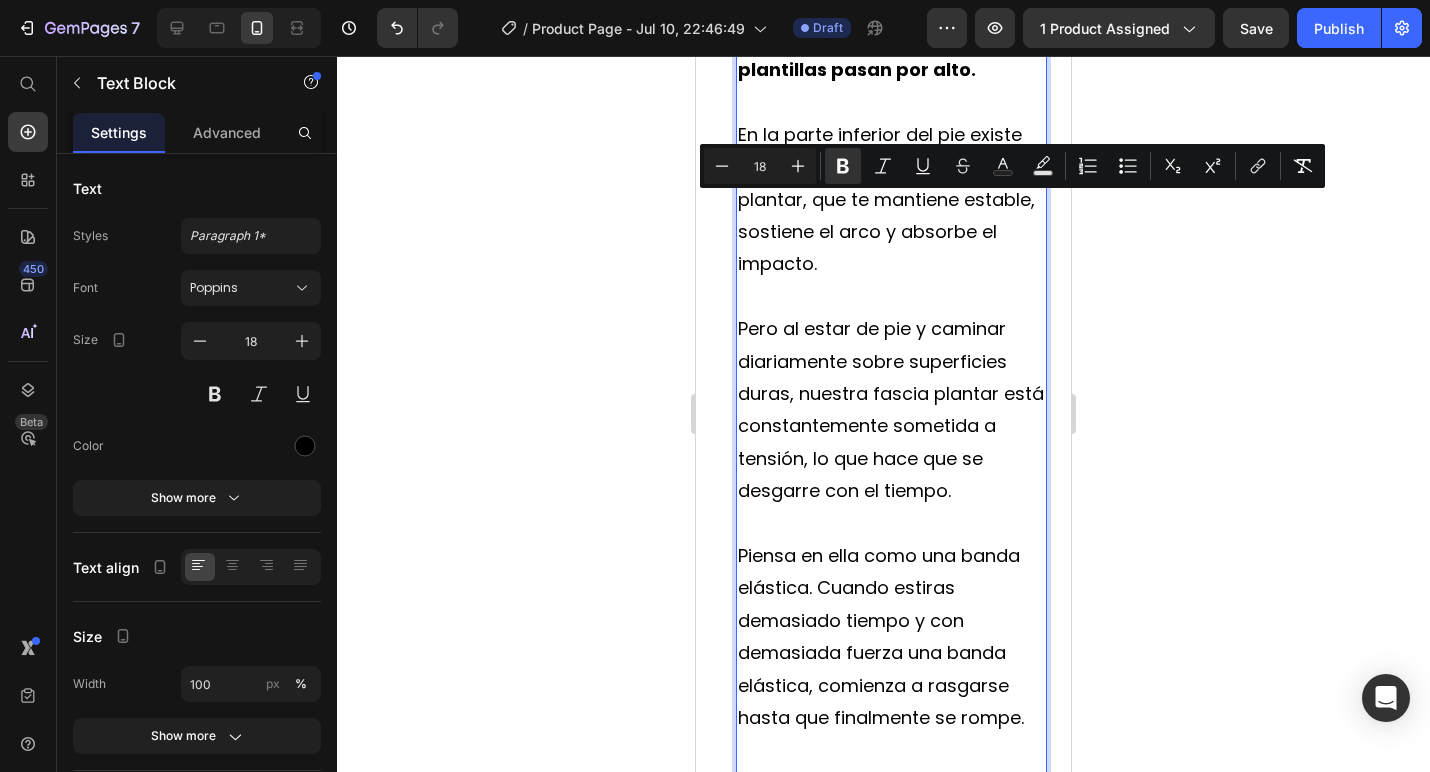 drag, startPoint x: 600, startPoint y: 355, endPoint x: 33, endPoint y: 317, distance: 568.2719 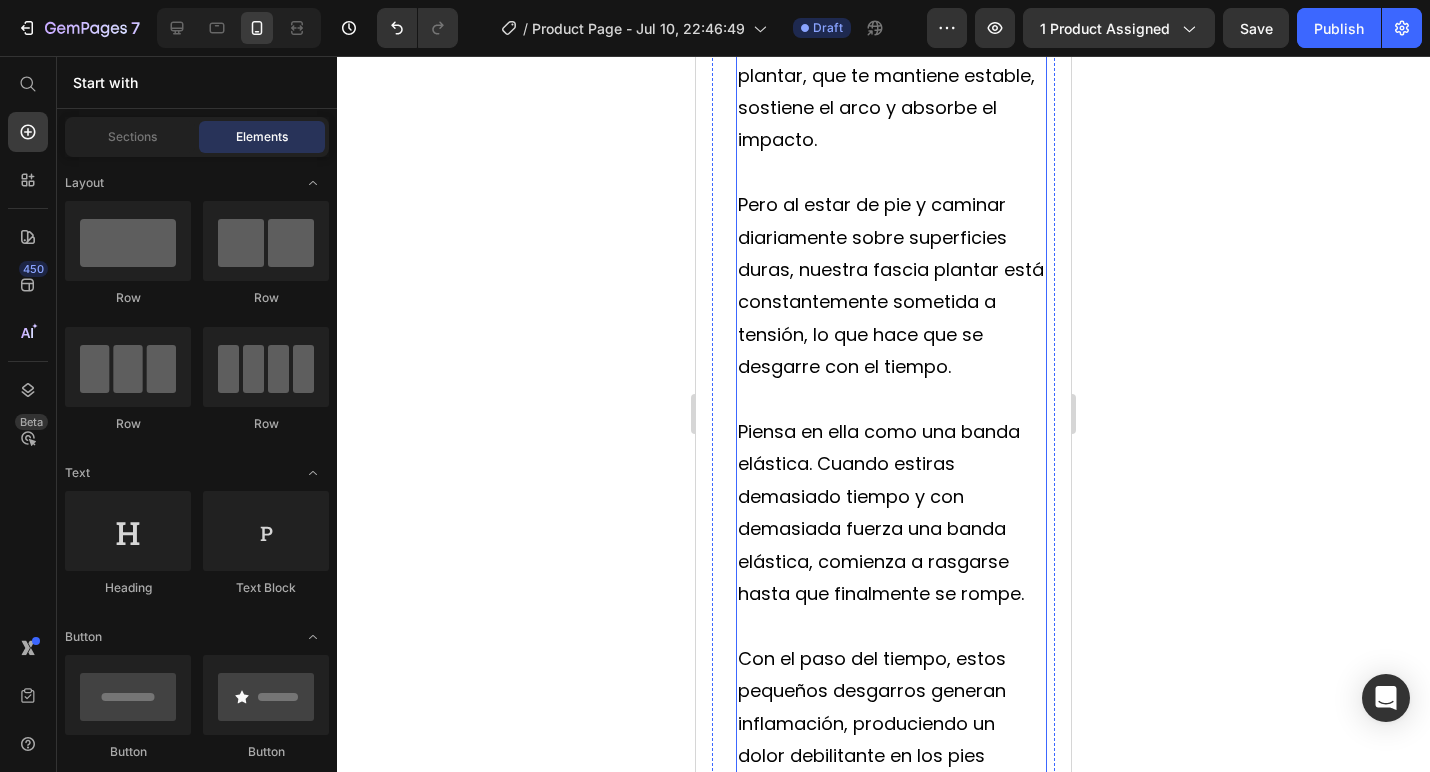 scroll, scrollTop: 3471, scrollLeft: 0, axis: vertical 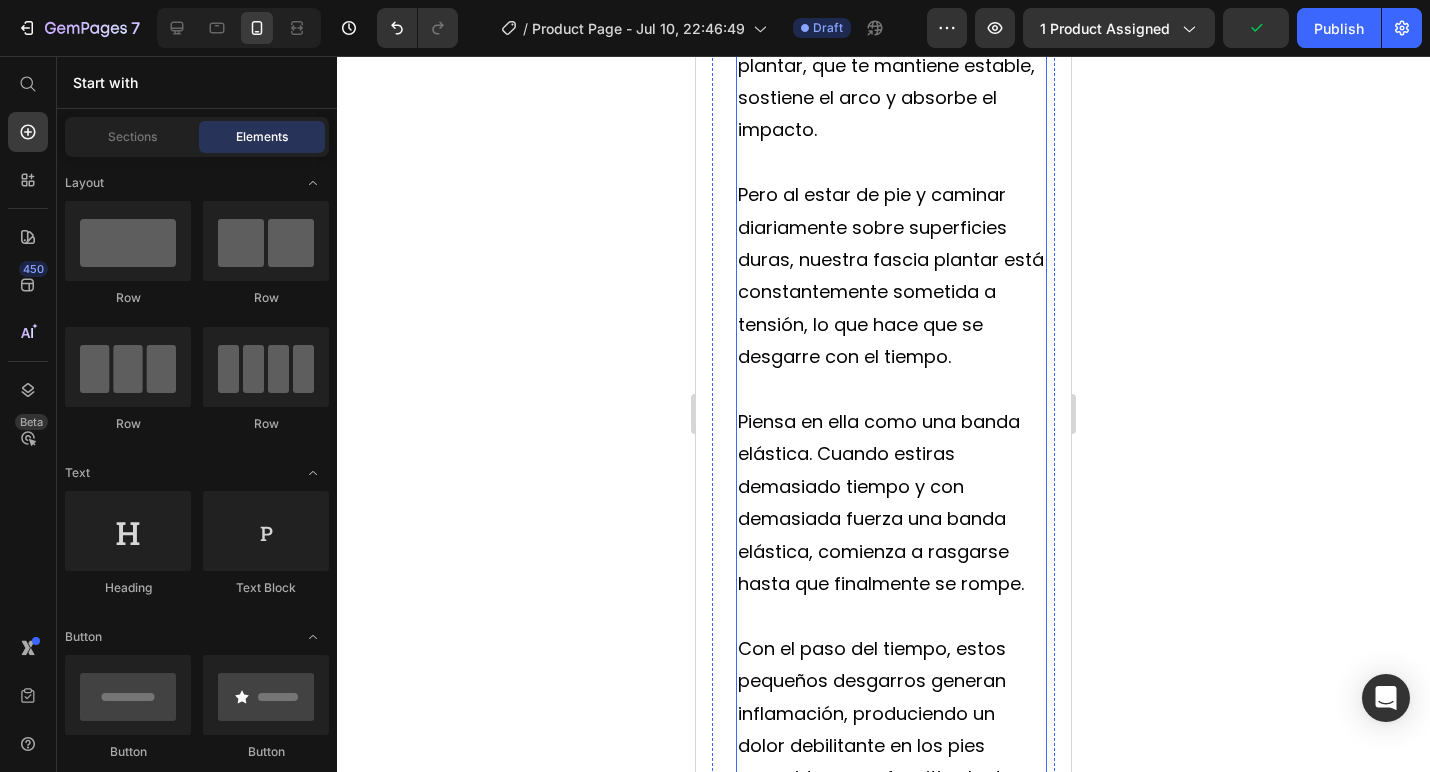 click on "En la parte inferior del pie existe un tejido grueso llamado fascia plantar, que te mantiene estable, sostiene el arco y absorbe el impacto." at bounding box center [891, 66] 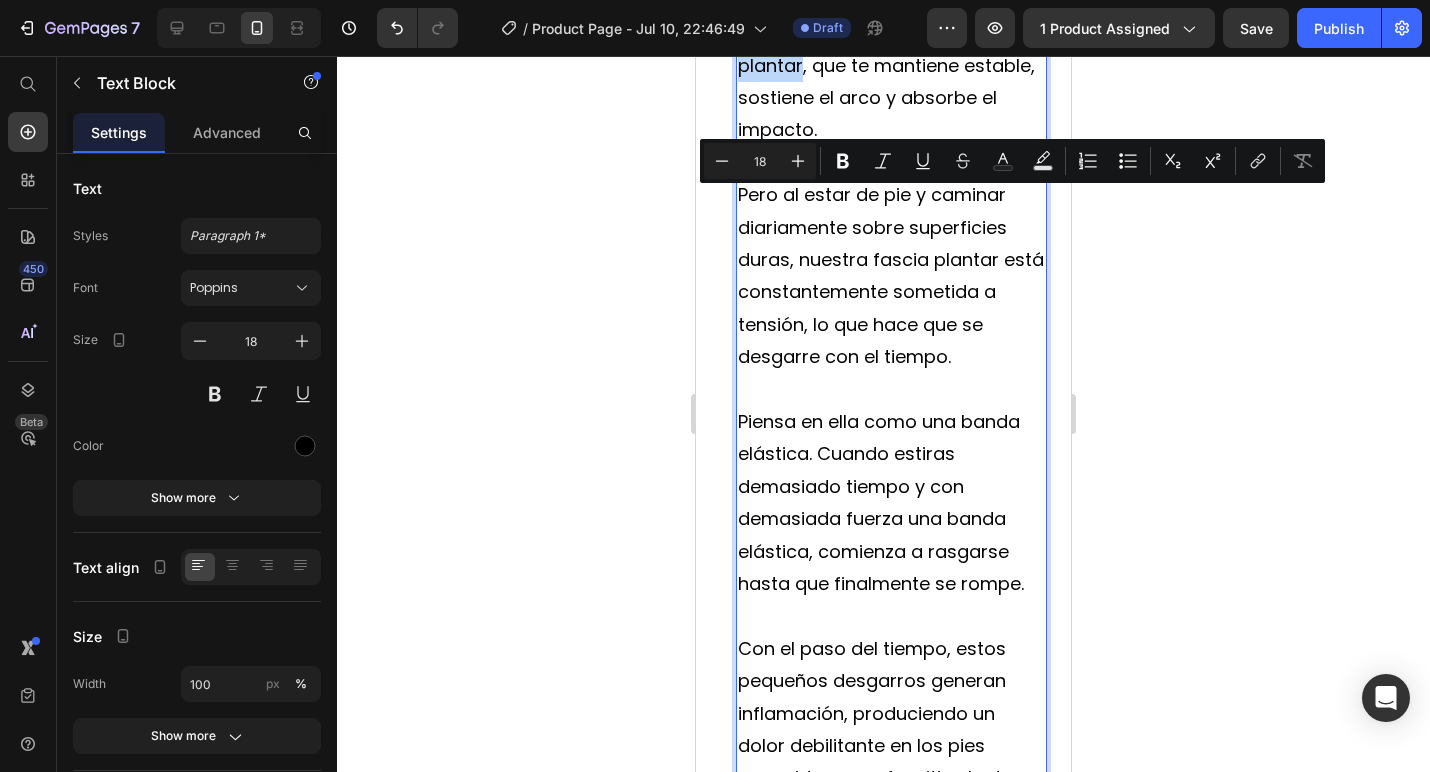 drag, startPoint x: 970, startPoint y: 203, endPoint x: 803, endPoint y: 240, distance: 171.0497 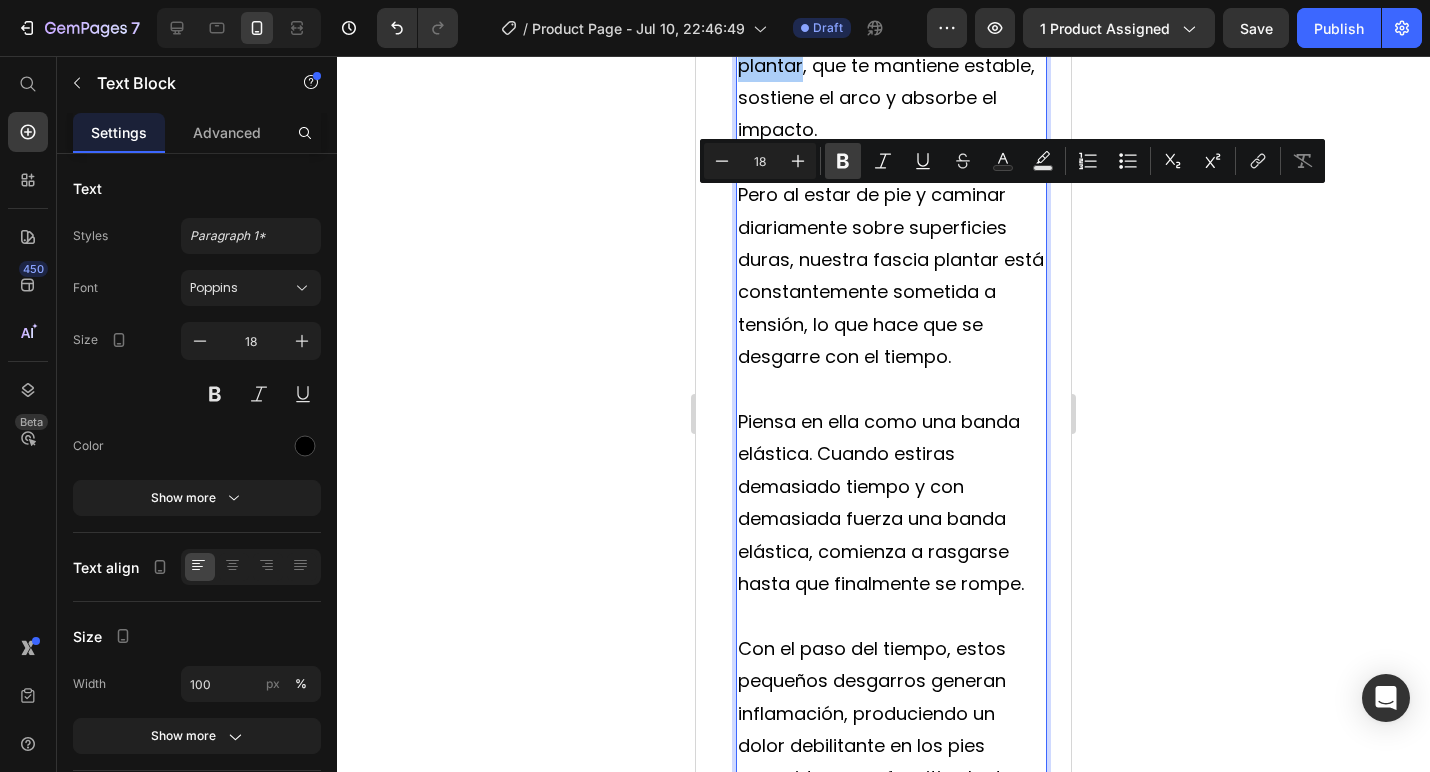 click on "Bold" at bounding box center [843, 161] 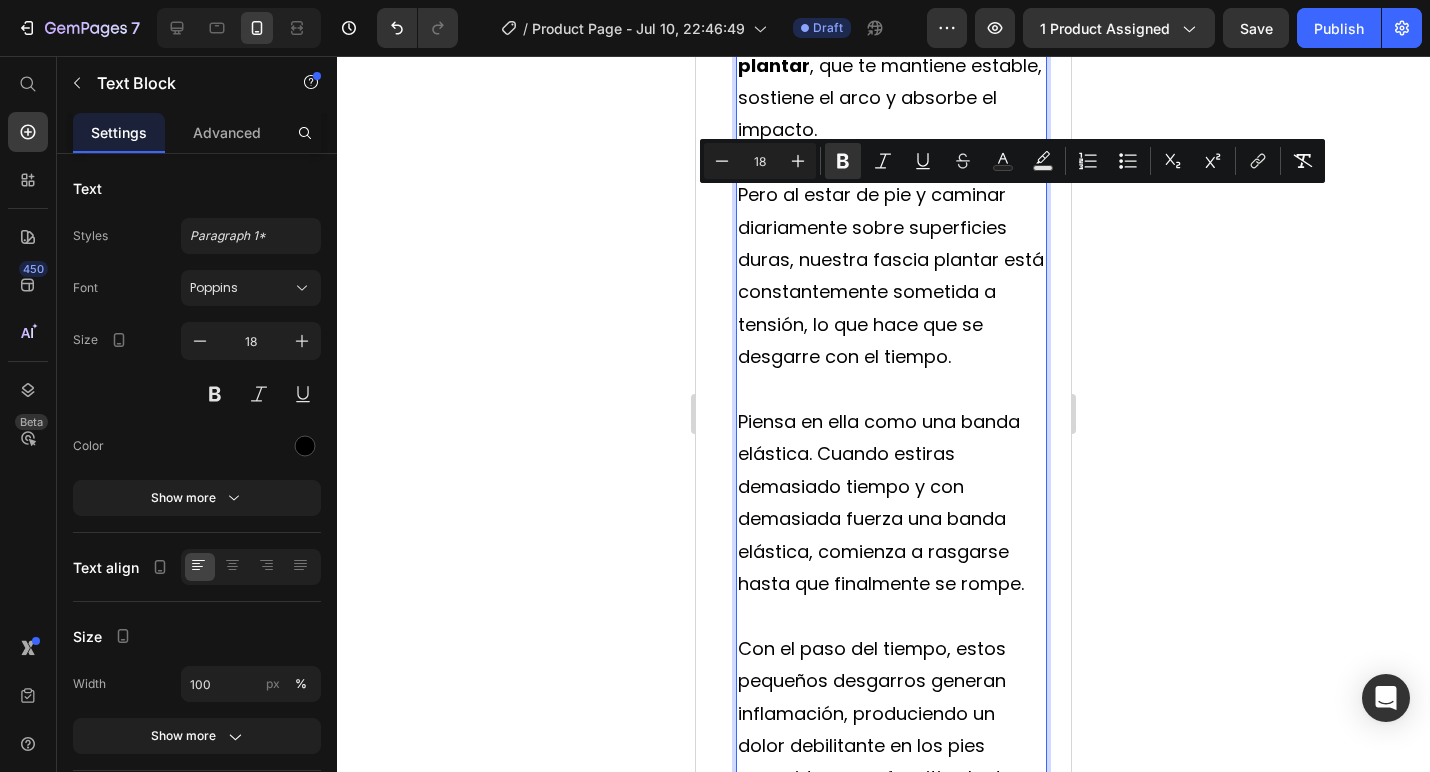 click 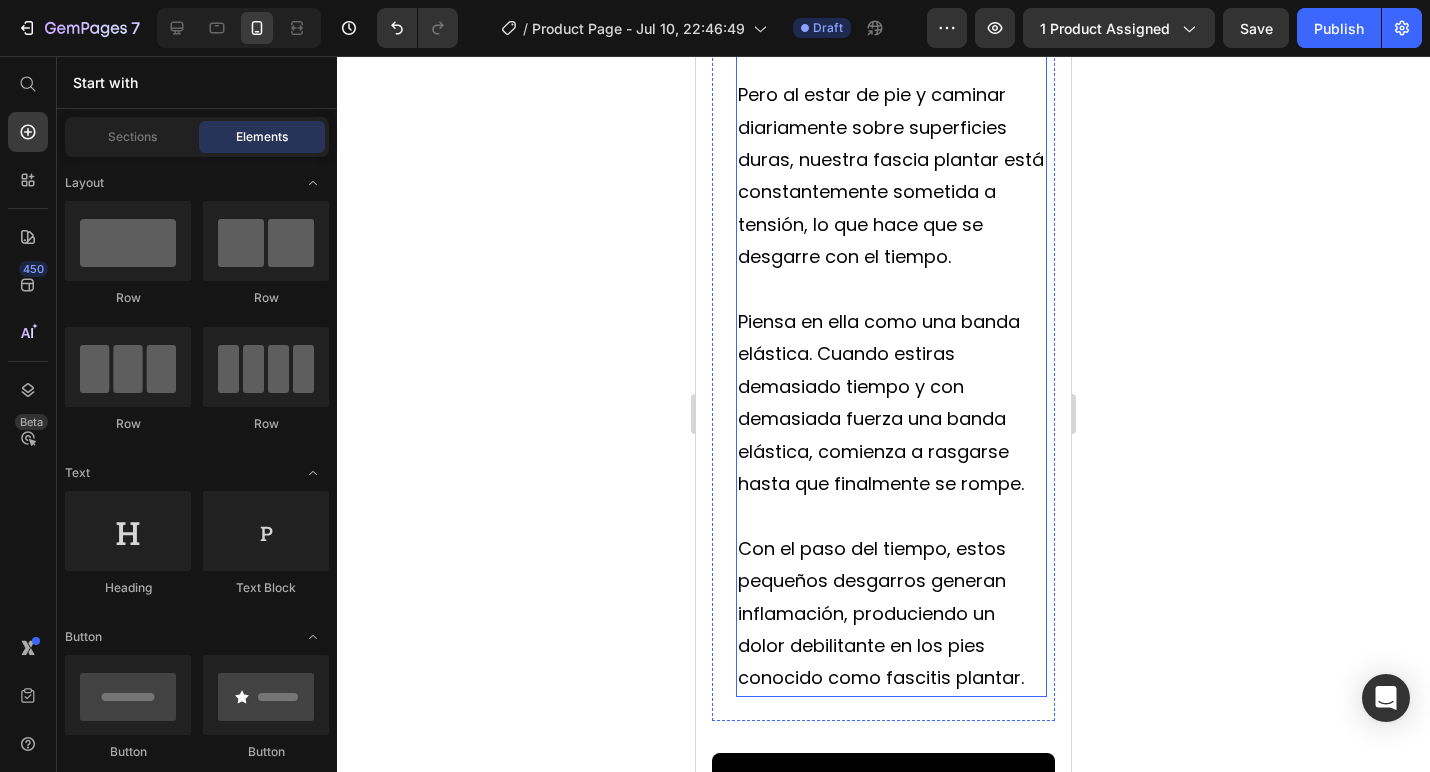 scroll, scrollTop: 3573, scrollLeft: 0, axis: vertical 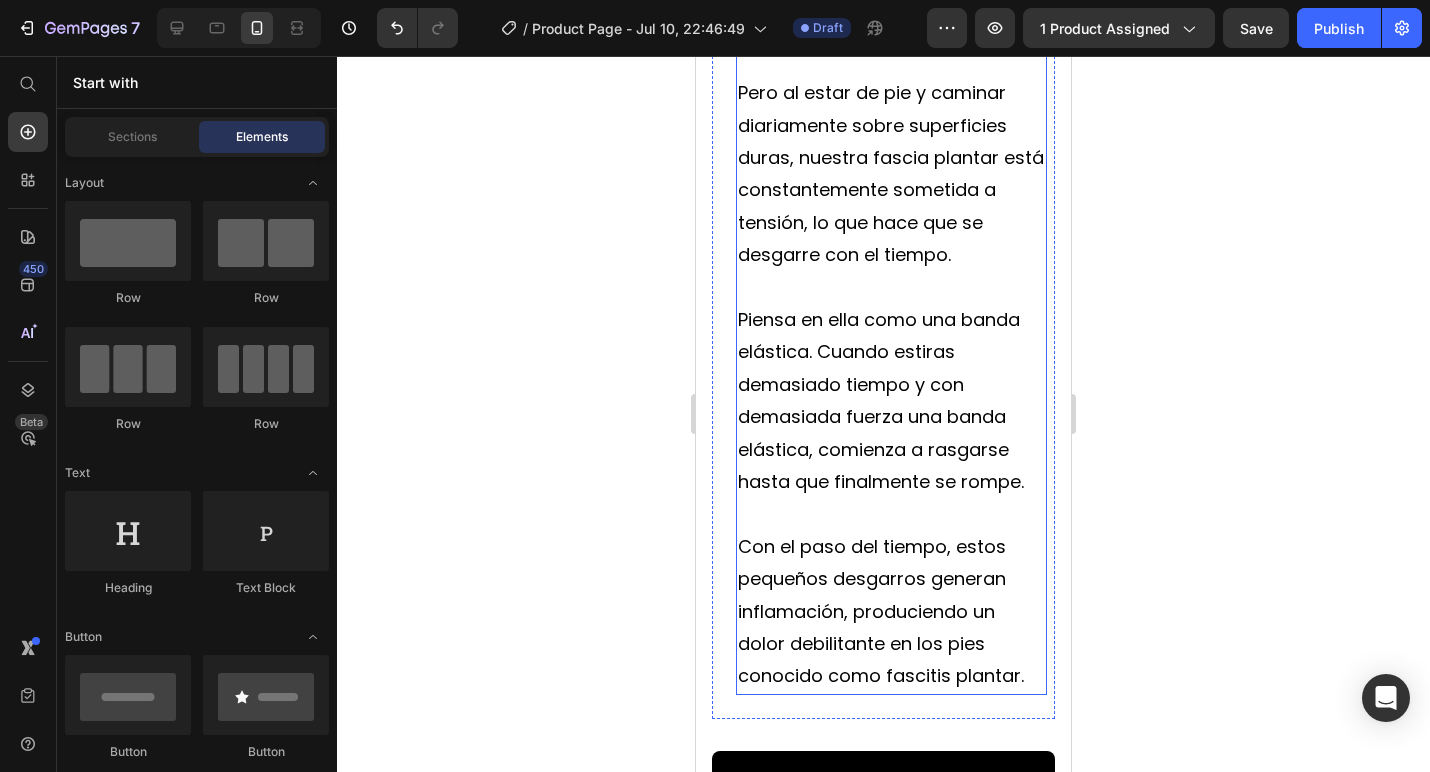 click on "Pero al estar de pie y caminar diariamente sobre superficies duras, nuestra fascia plantar está constantemente sometida a tensión, lo que hace que se desgarre con el tiempo." at bounding box center (891, 174) 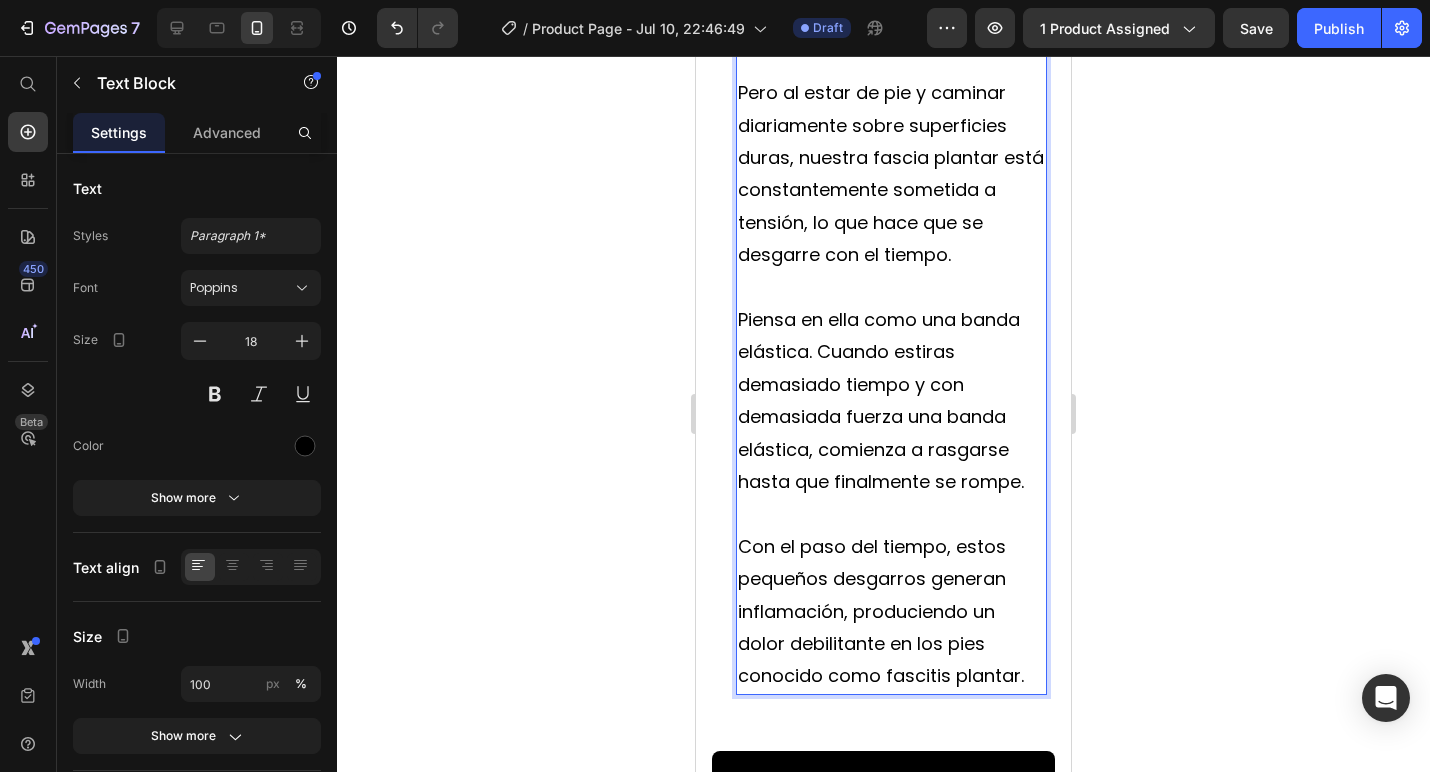 click on "Pero al estar de pie y caminar diariamente sobre superficies duras, nuestra fascia plantar está constantemente sometida a tensión, lo que hace que se desgarre con el tiempo." at bounding box center [891, 174] 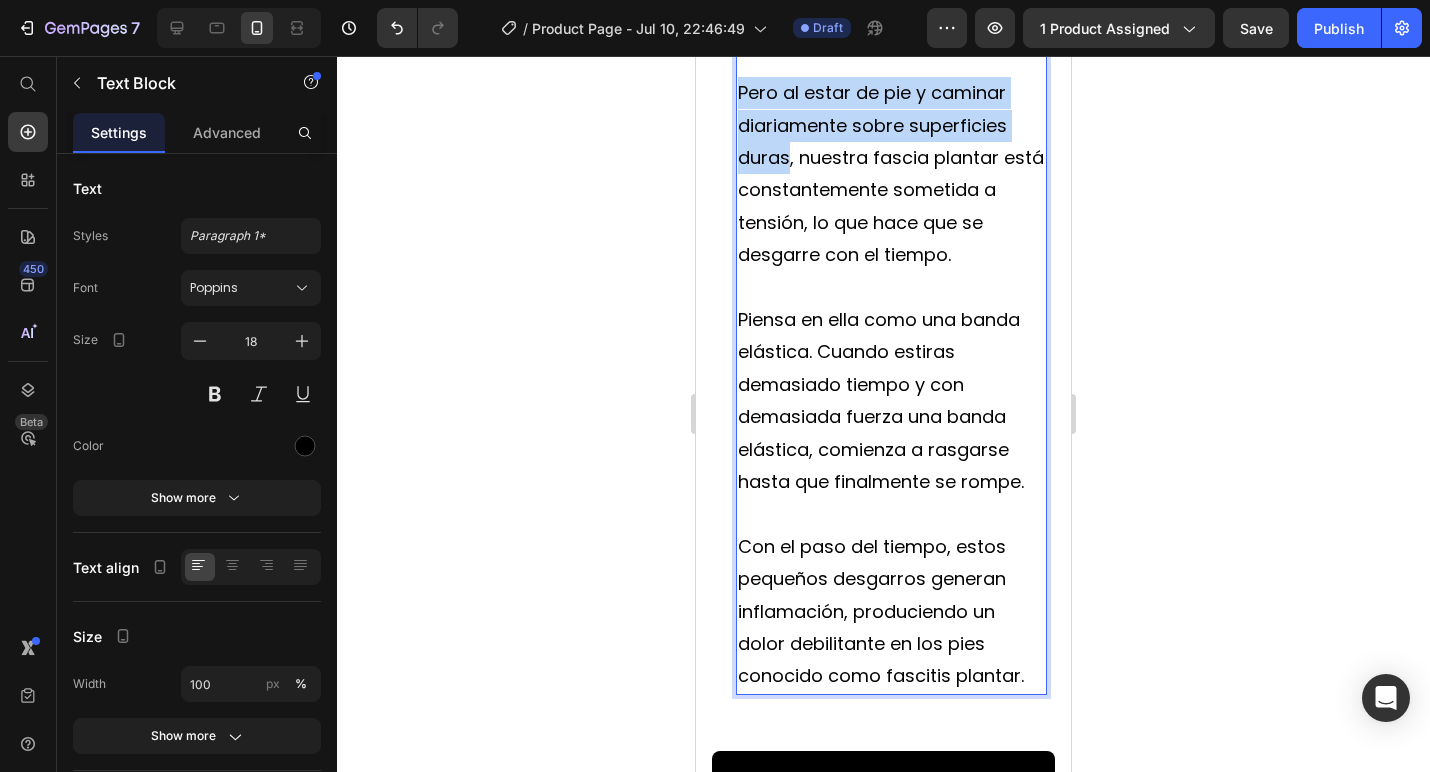 drag, startPoint x: 789, startPoint y: 334, endPoint x: 735, endPoint y: 278, distance: 77.7946 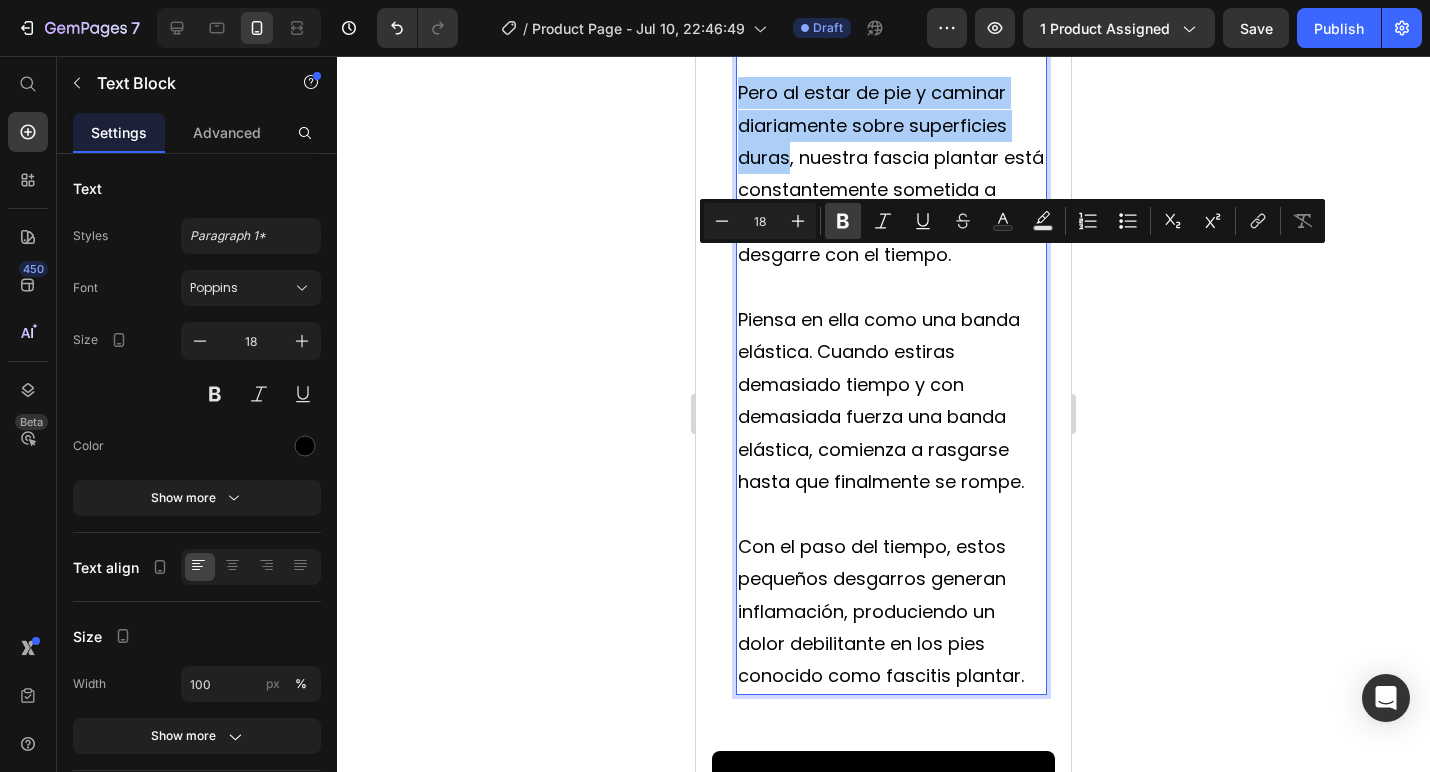 click on "Bold" at bounding box center [843, 221] 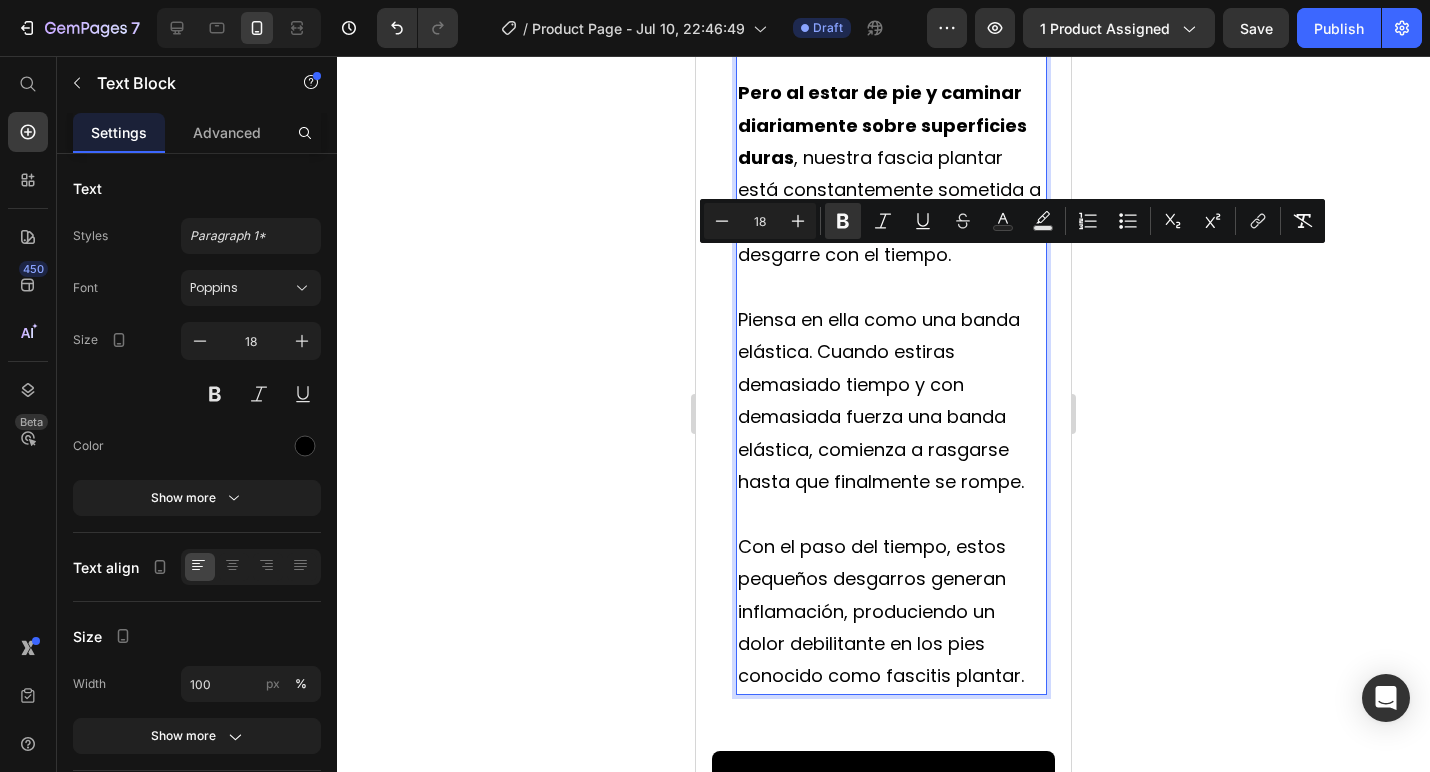 click 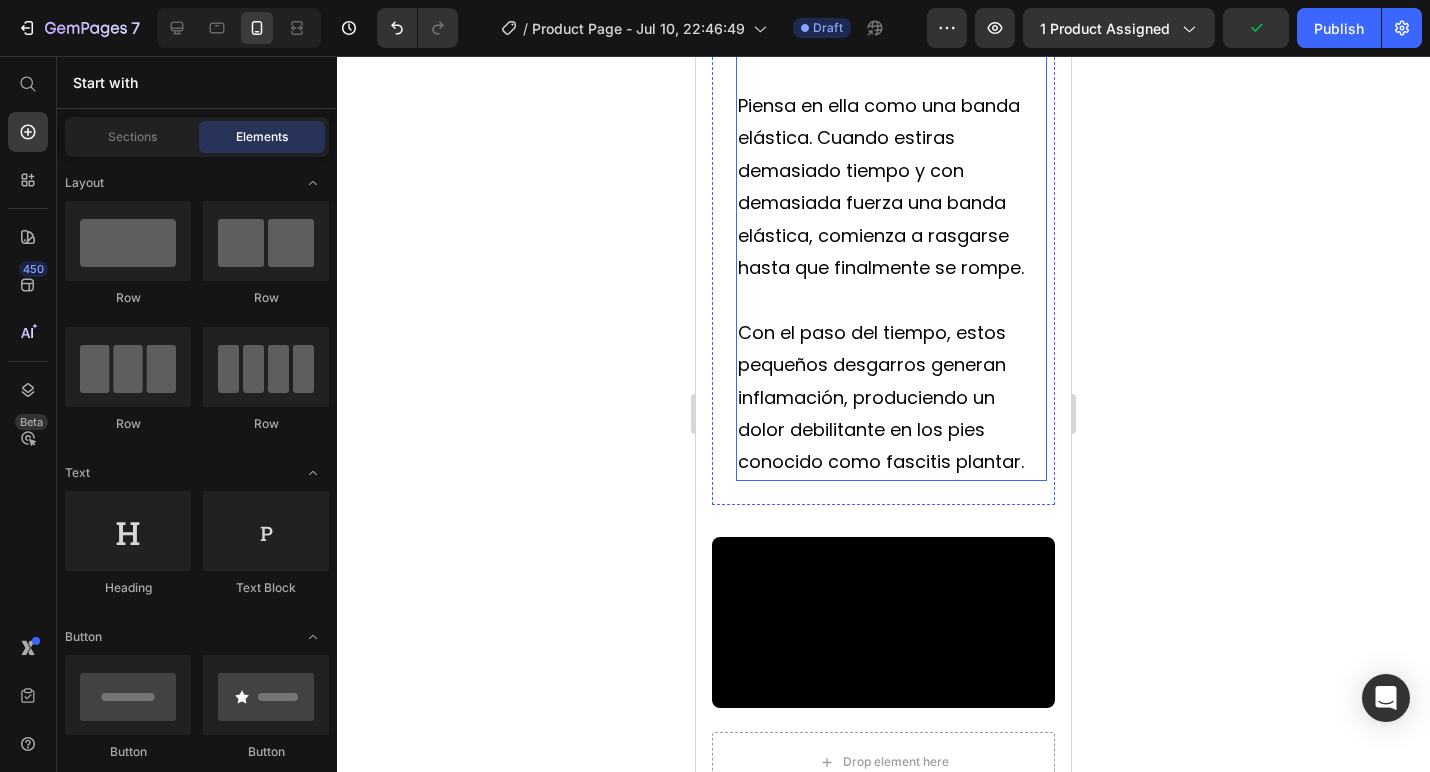 scroll, scrollTop: 3793, scrollLeft: 0, axis: vertical 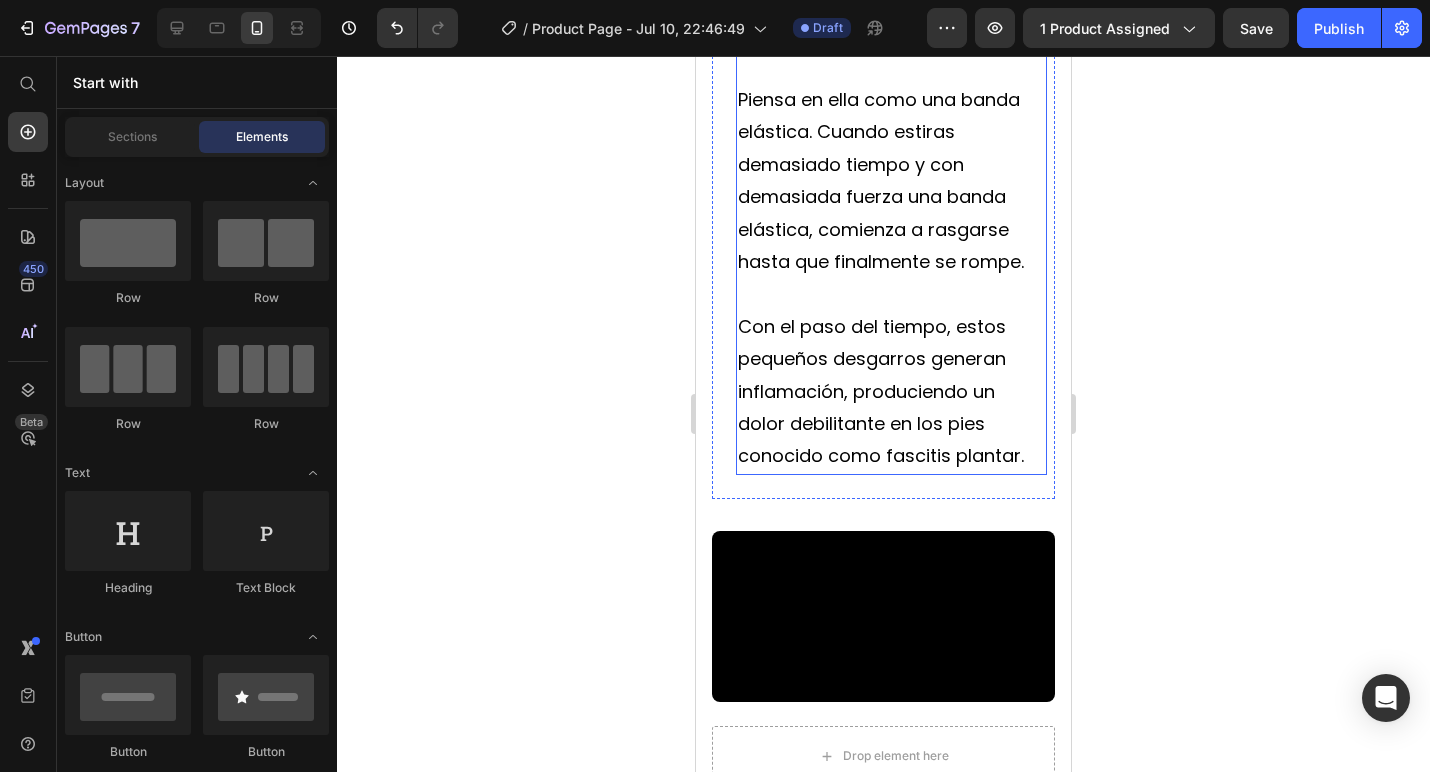 click on "Piensa en ella como una banda elástica. Cuando estiras demasiado tiempo y con demasiada fuerza una banda elástica, comienza a rasgarse hasta que finalmente se rompe." at bounding box center [891, 181] 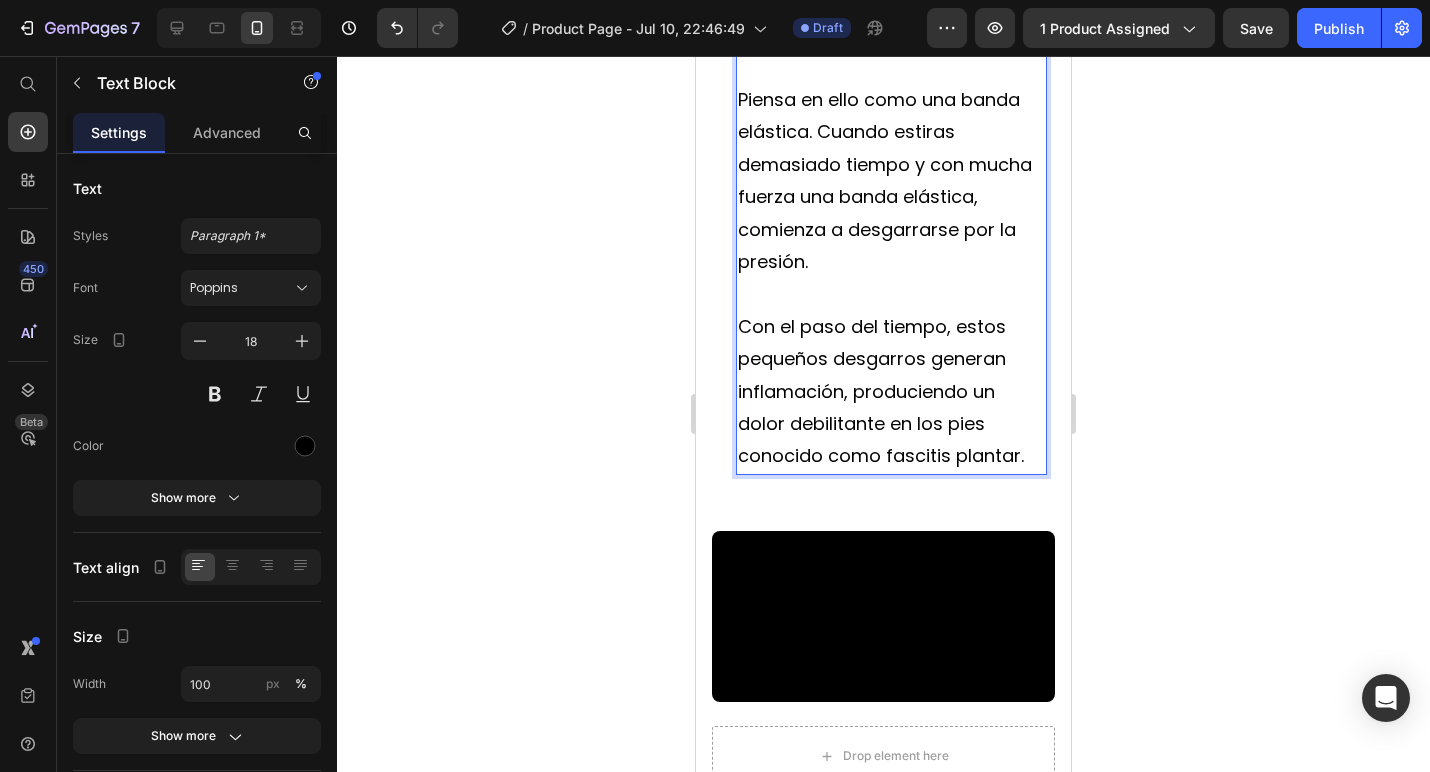 click 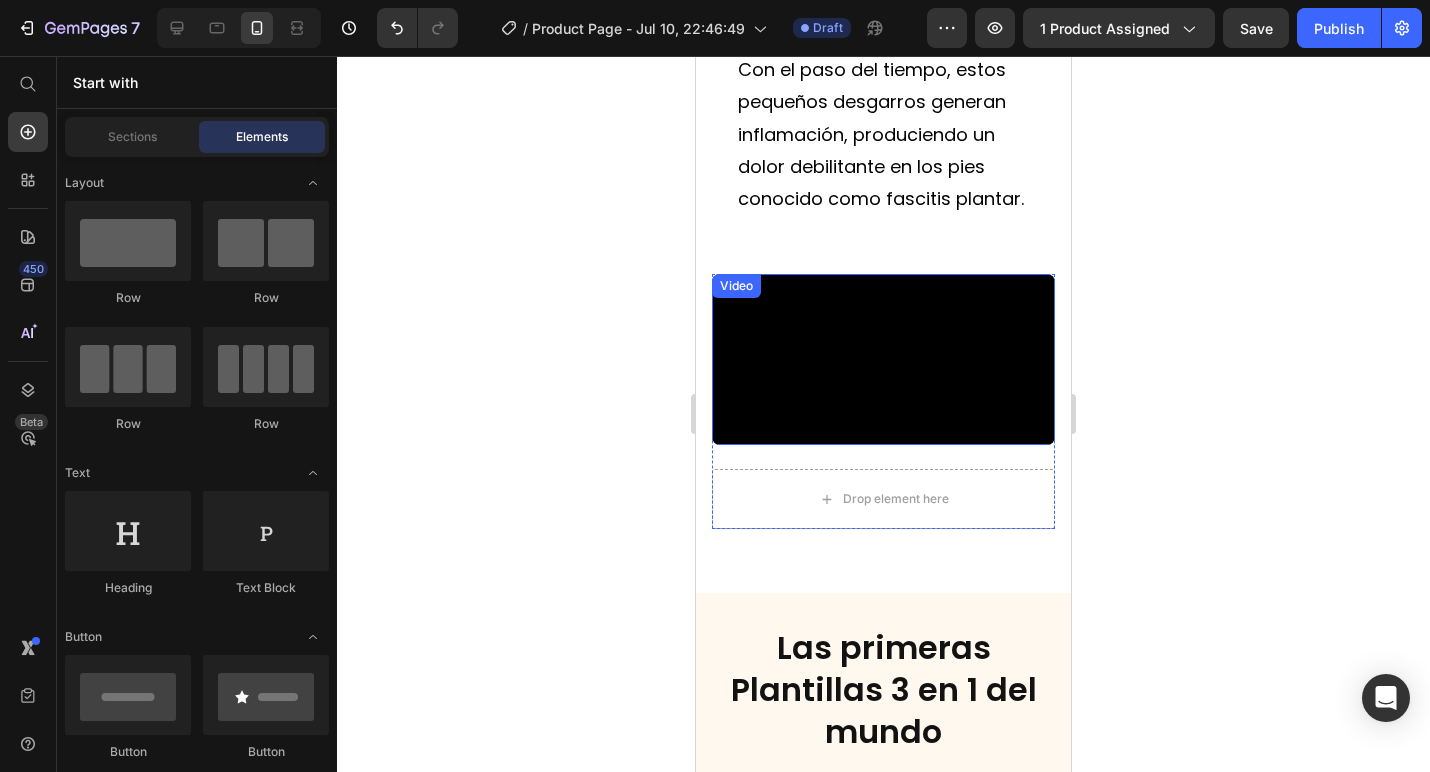 scroll, scrollTop: 4052, scrollLeft: 0, axis: vertical 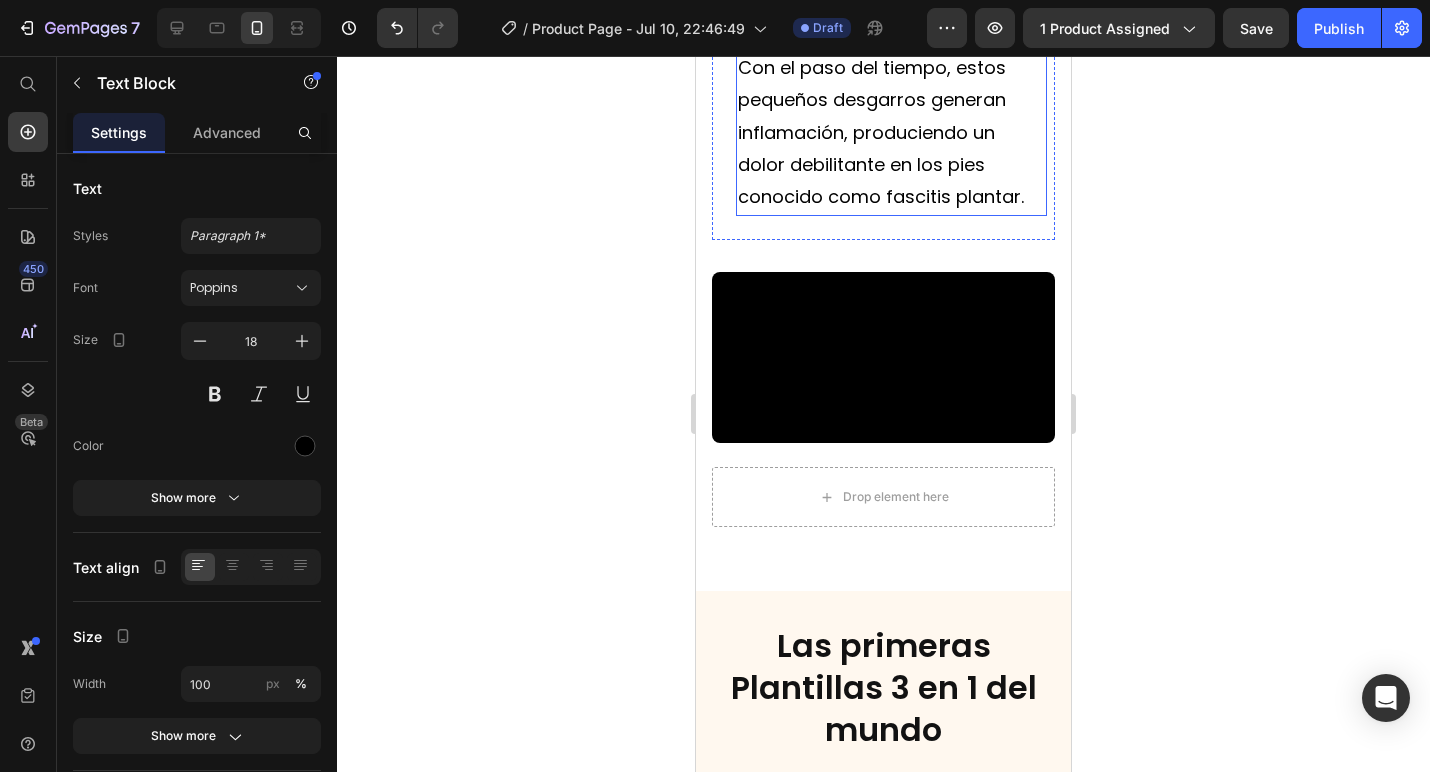 click on "Con el paso del tiempo, estos pequeños desgarros generan inflamación, produciendo un dolor debilitante en los pies conocido como fascitis plantar." at bounding box center (891, 133) 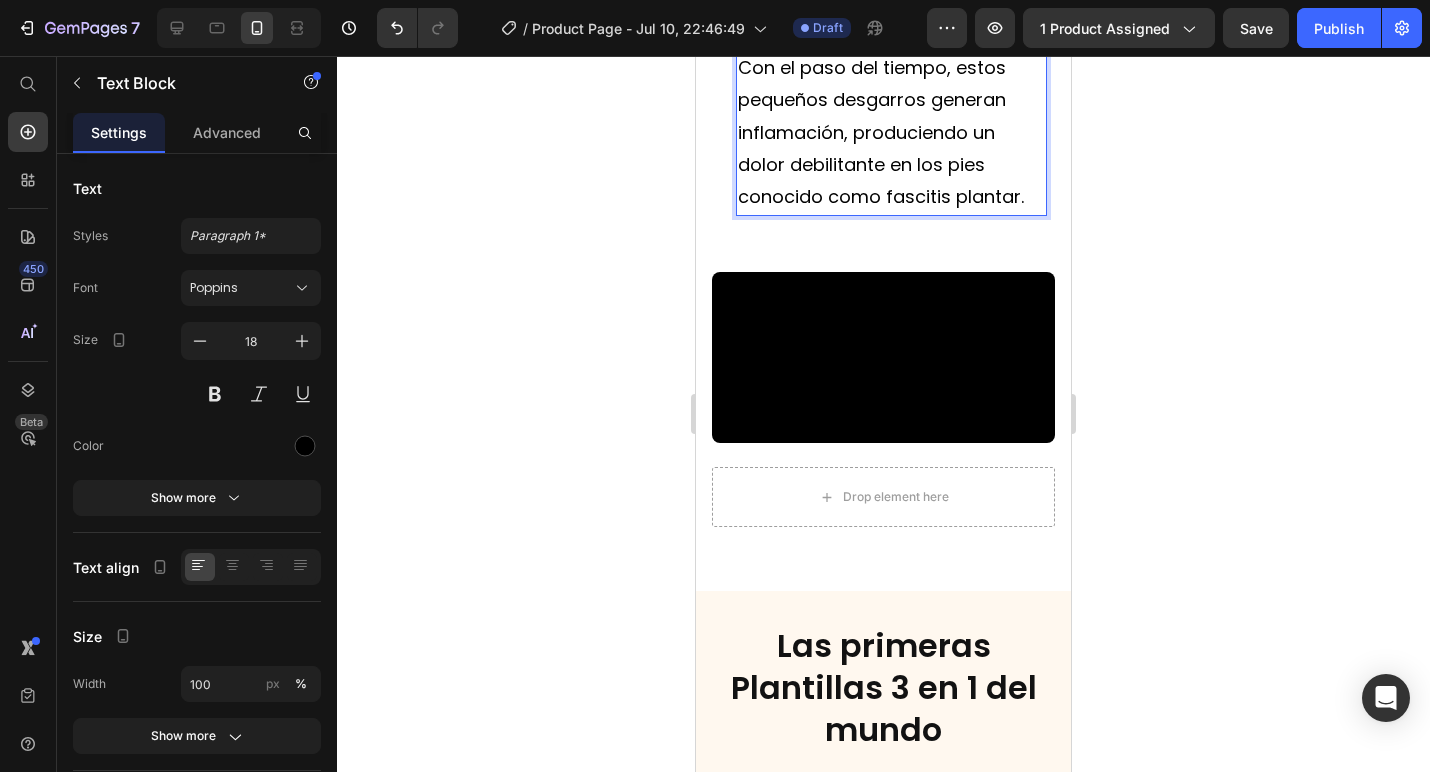 click on "Con el paso del tiempo, estos pequeños desgarros generan inflamación, produciendo un dolor debilitante en los pies conocido como fascitis plantar." at bounding box center [891, 133] 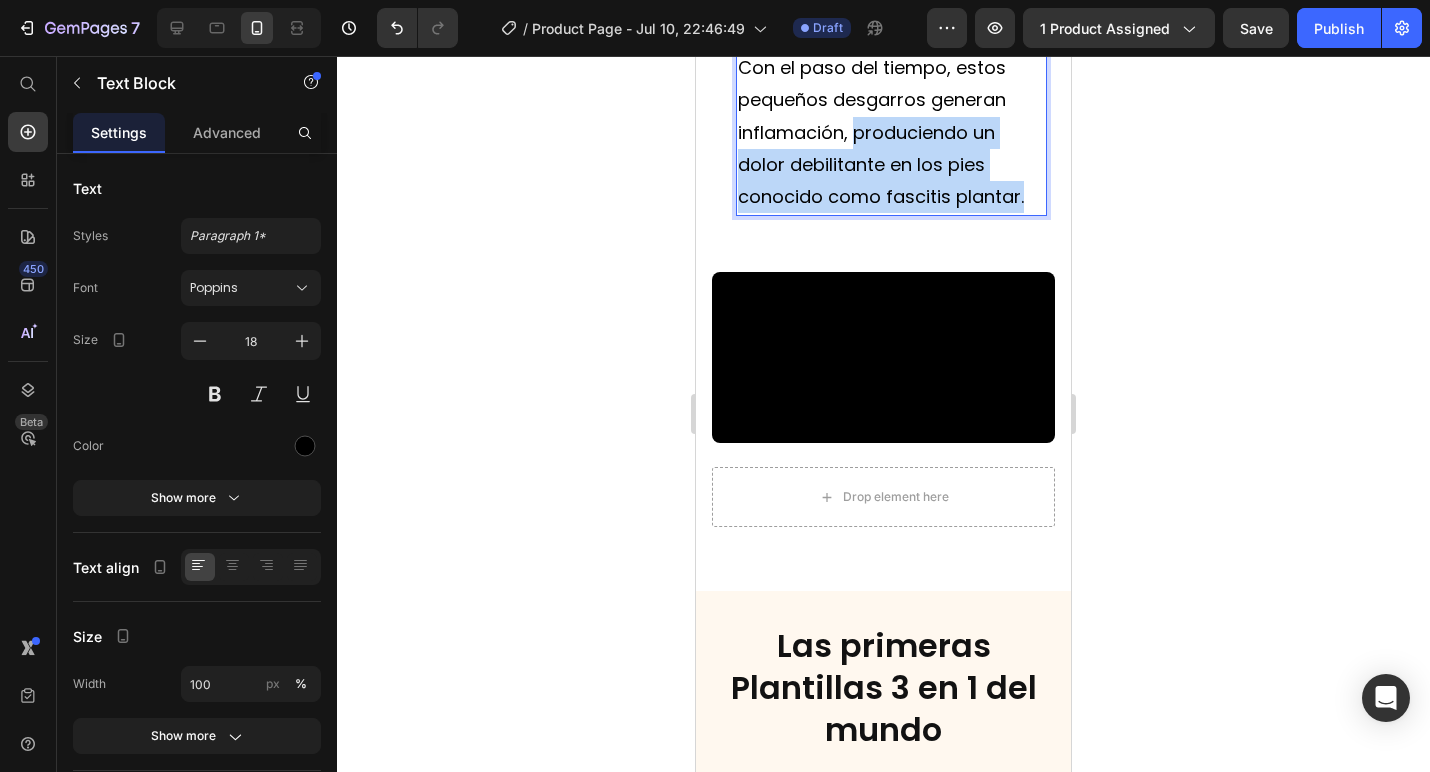 drag, startPoint x: 854, startPoint y: 306, endPoint x: 1026, endPoint y: 368, distance: 182.83325 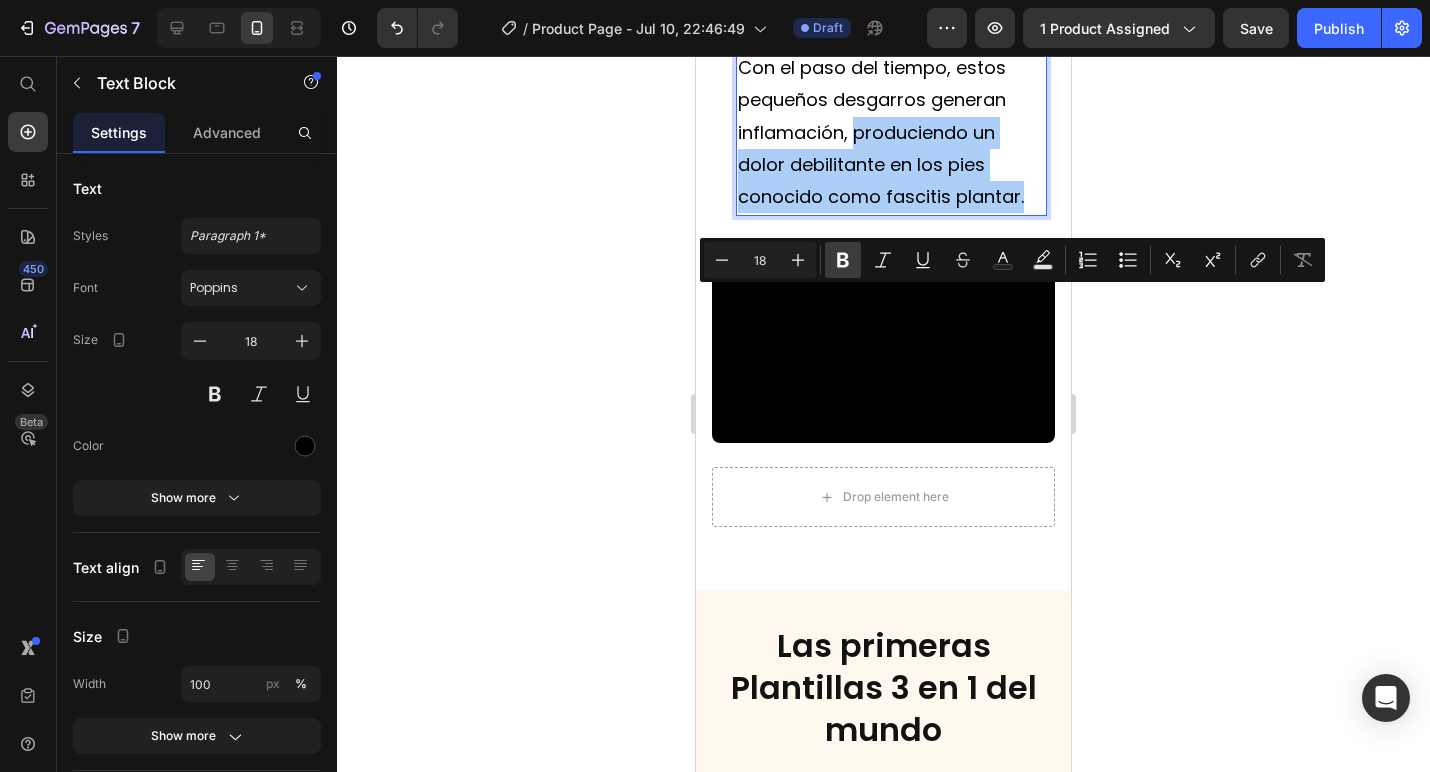 drag, startPoint x: 854, startPoint y: 272, endPoint x: 23, endPoint y: 266, distance: 831.02167 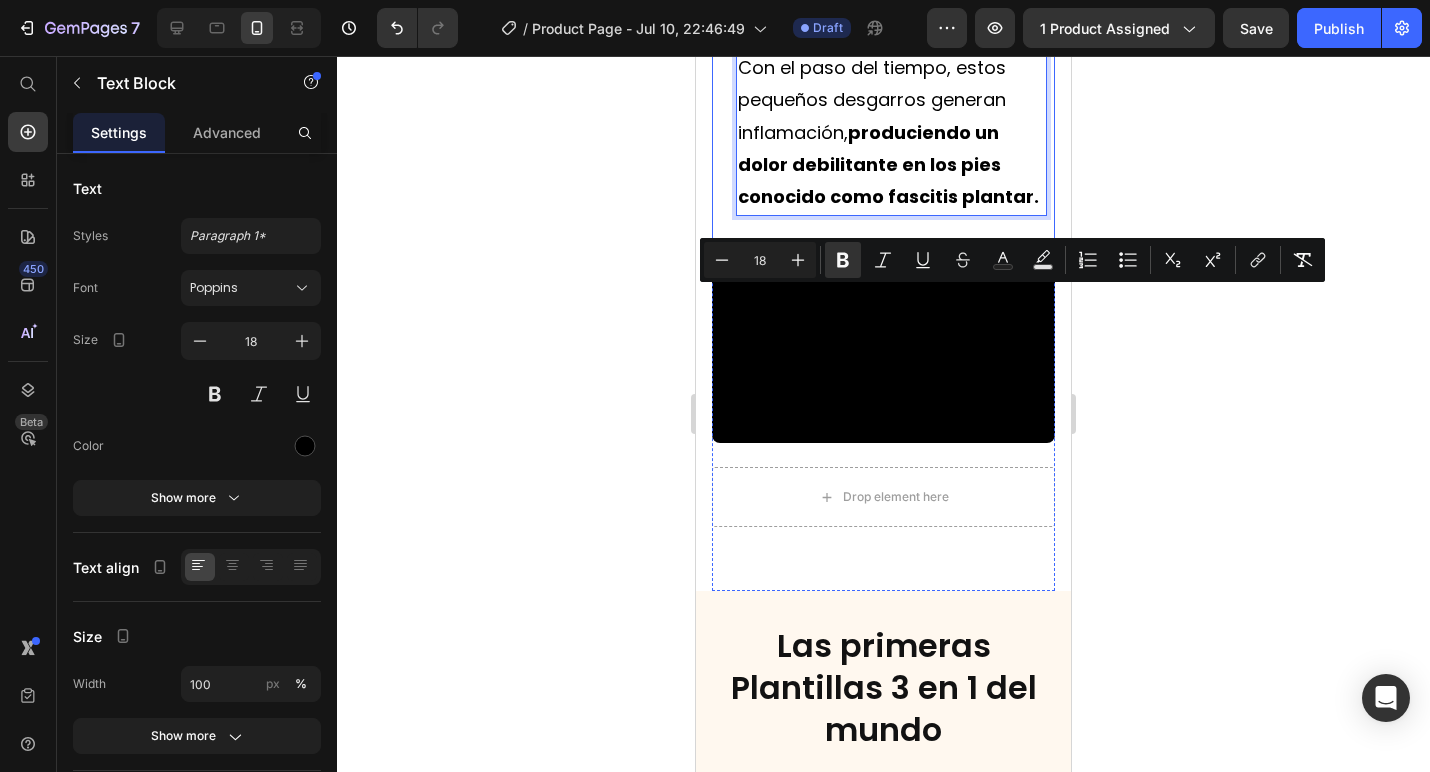 click 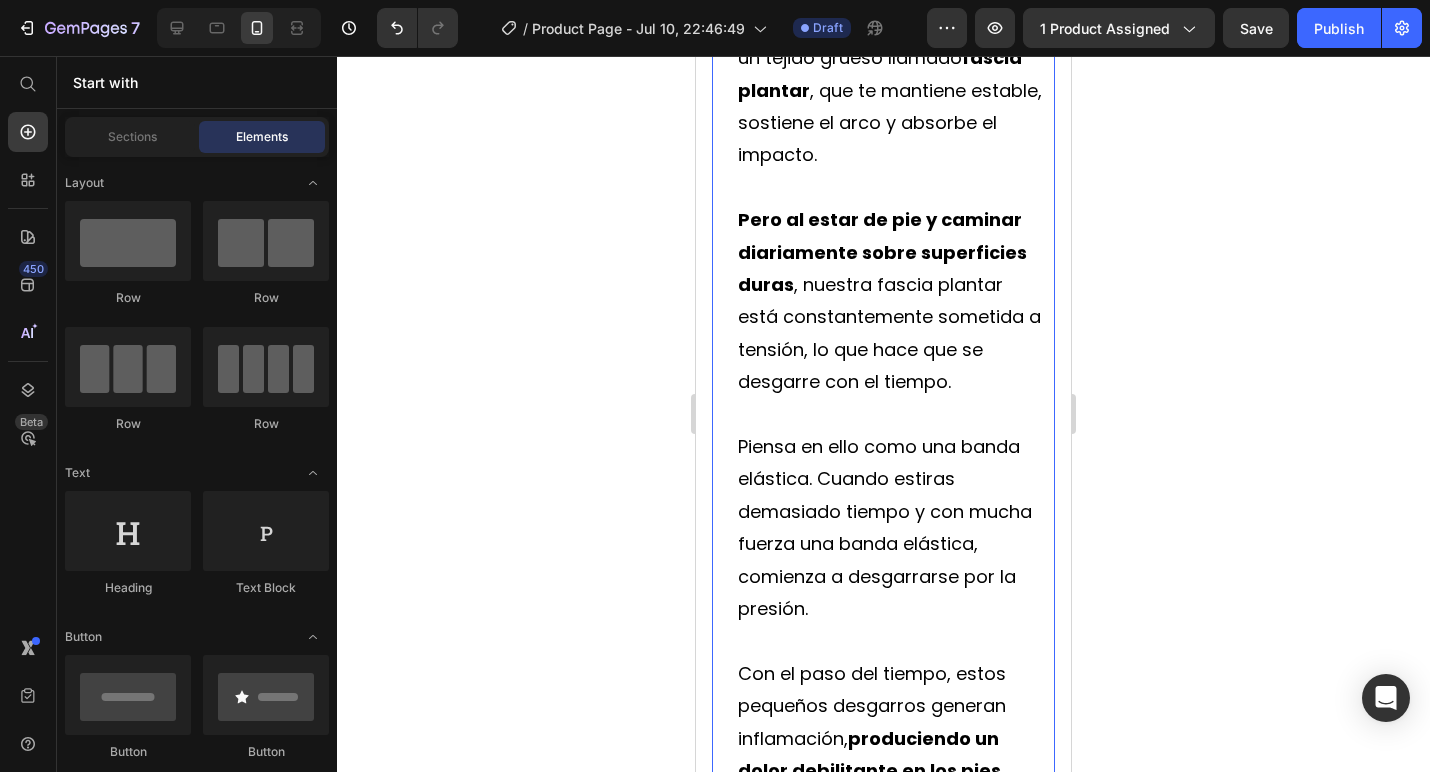 scroll, scrollTop: 3368, scrollLeft: 0, axis: vertical 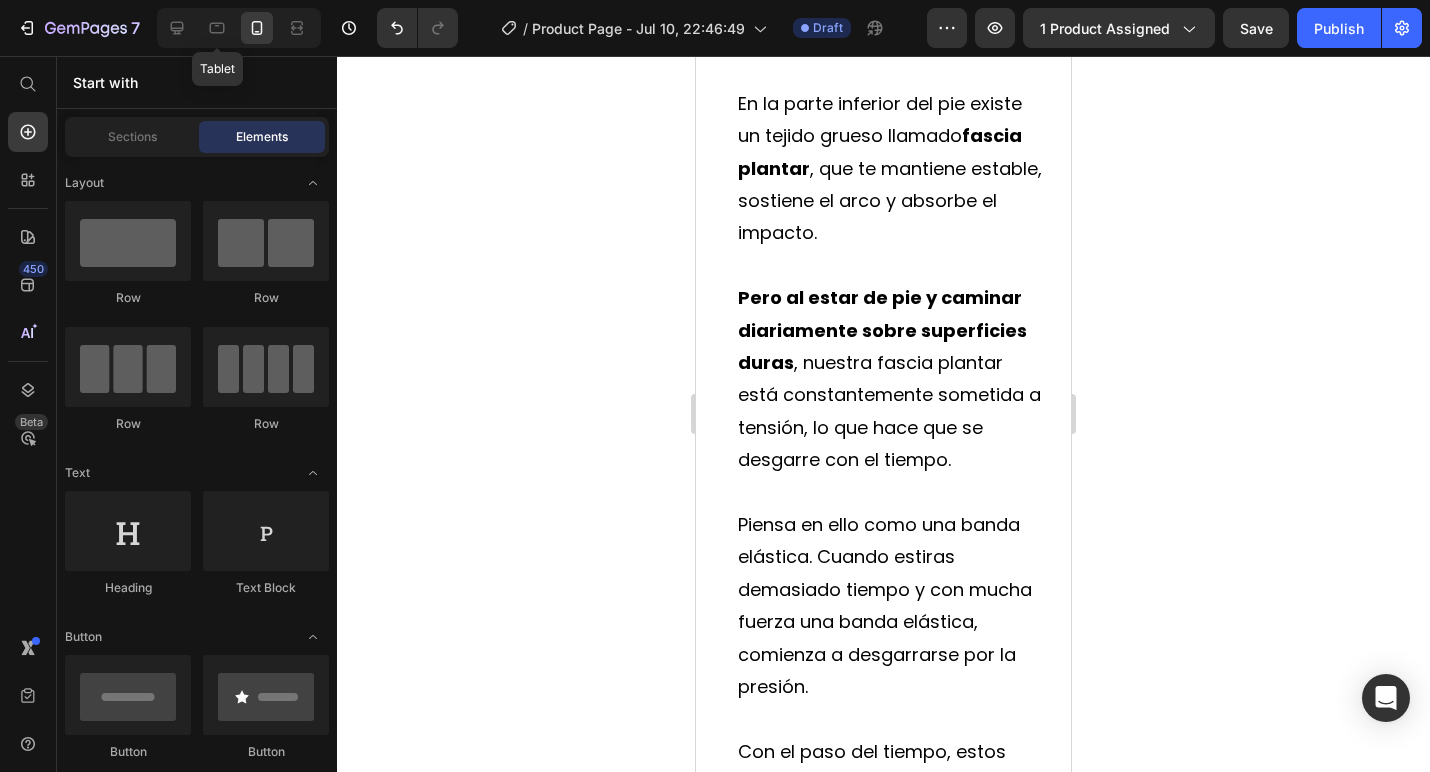 click 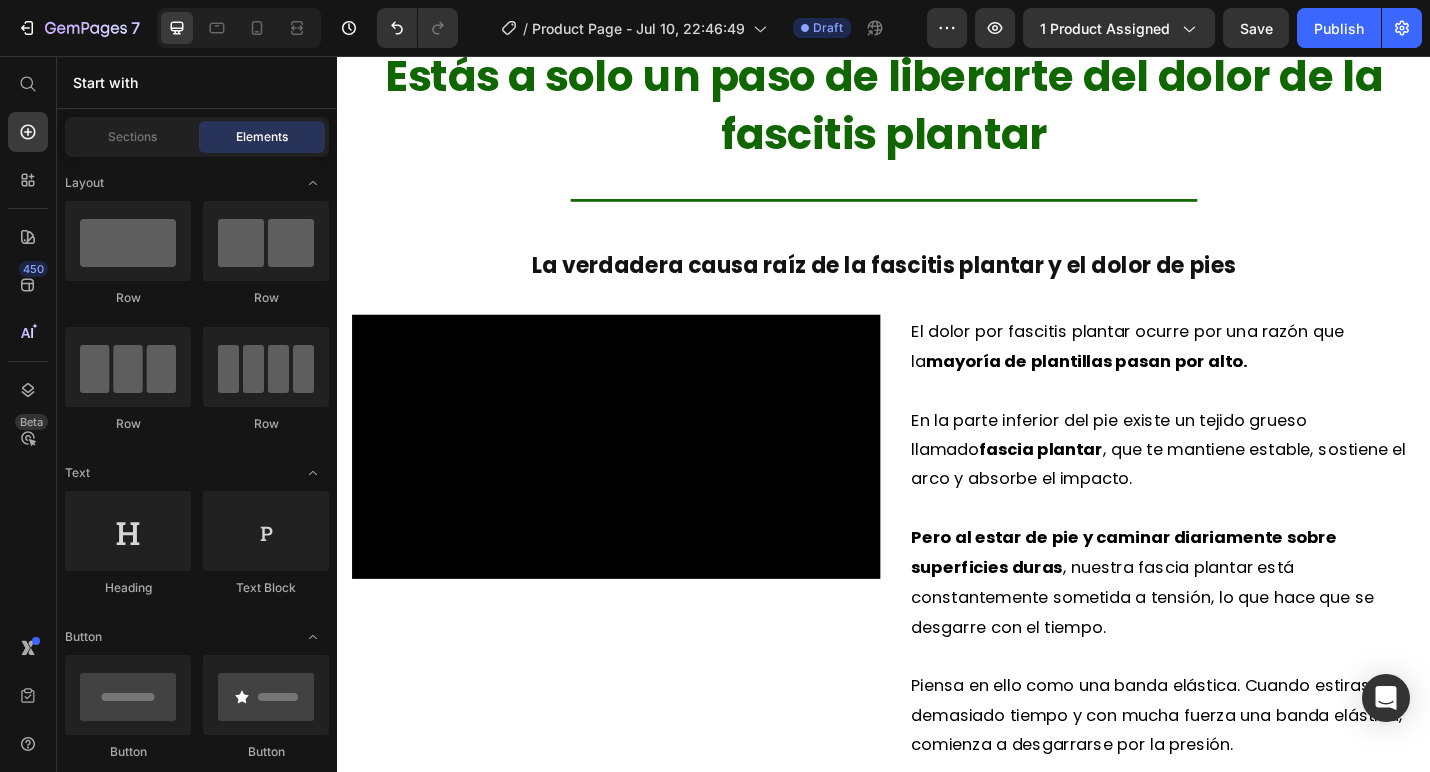scroll, scrollTop: 1547, scrollLeft: 0, axis: vertical 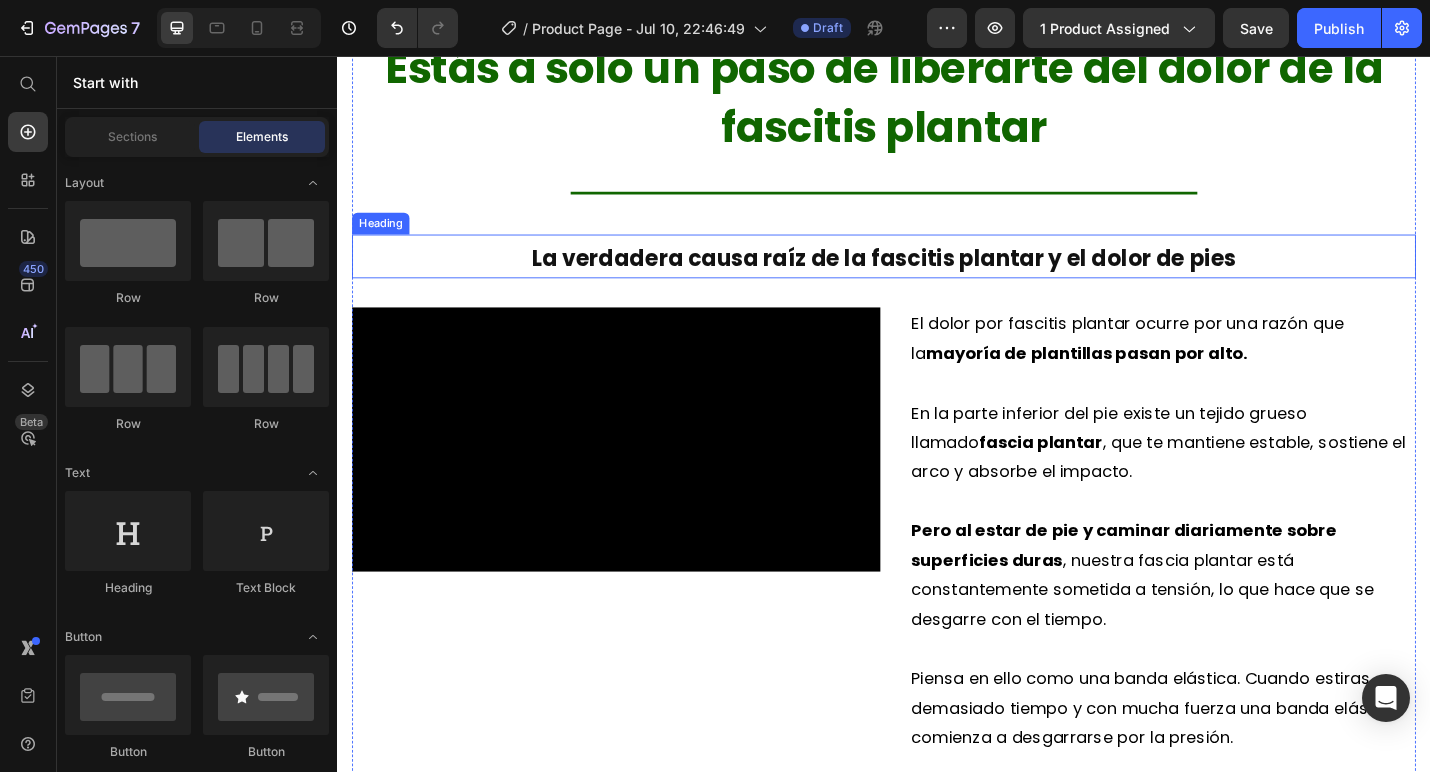 click on "La verdadera causa raíz de la fascitis plantar y el dolor de pies" at bounding box center (937, 277) 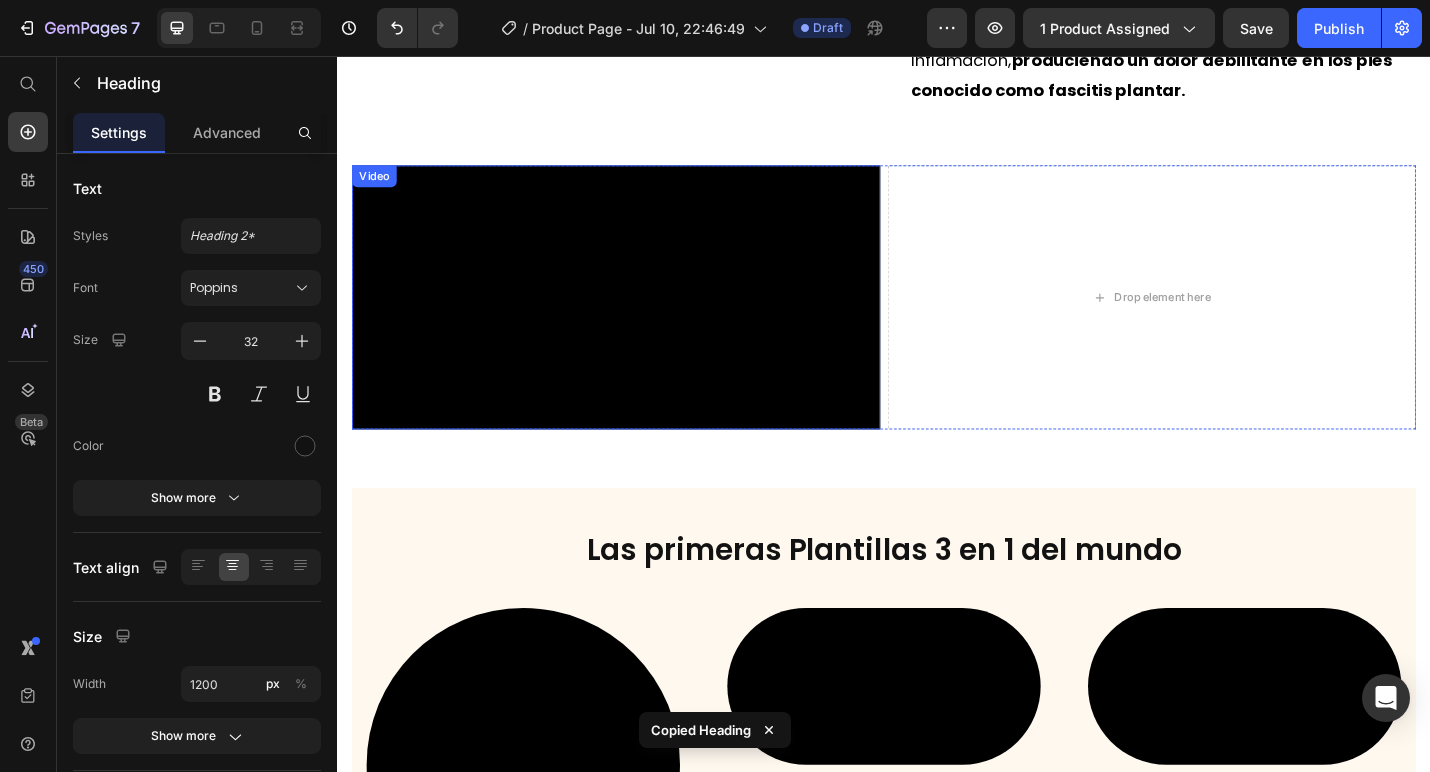 scroll, scrollTop: 2250, scrollLeft: 0, axis: vertical 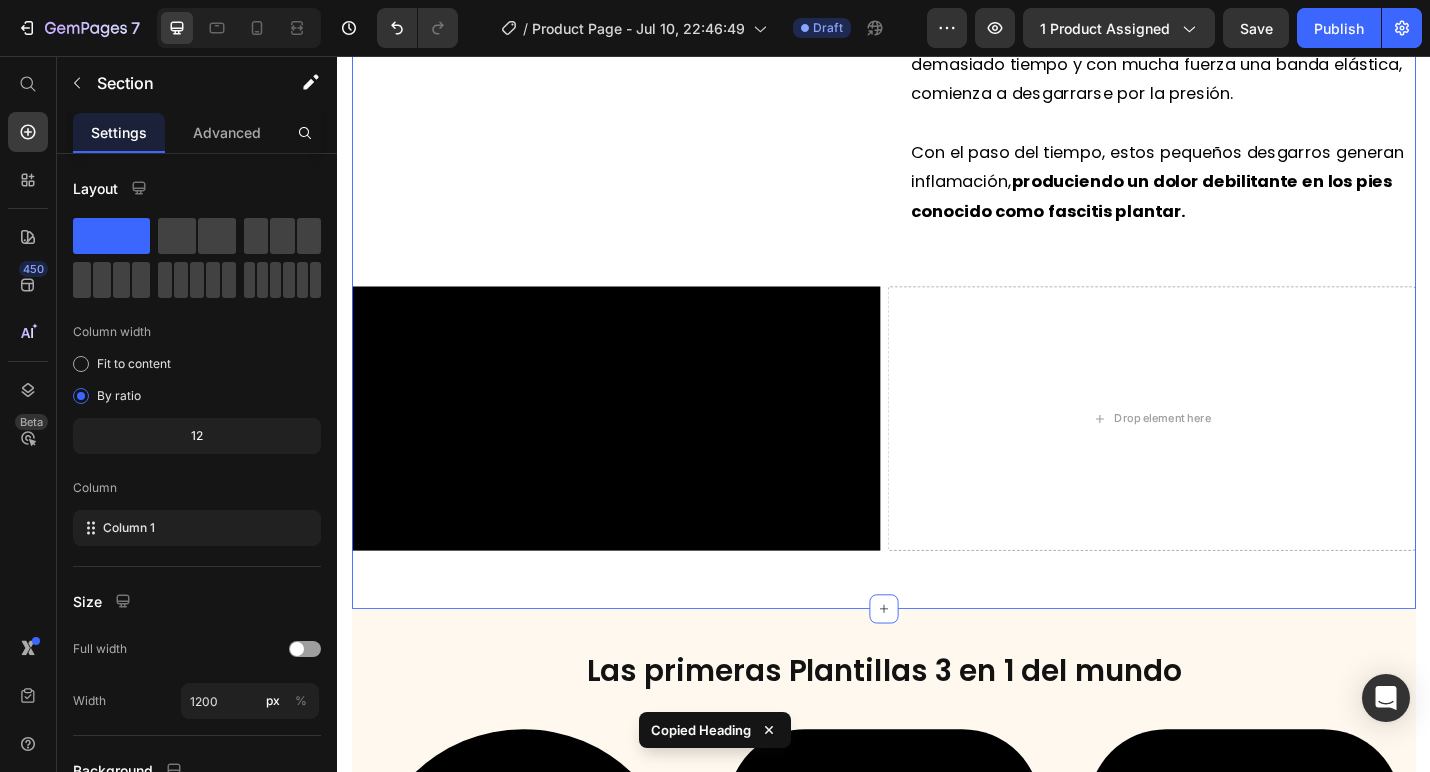 click on "Estás a solo un paso de liberarte del dolor de la fascitis plantar Heading                Title Line La verdadera causa raíz de la fascitis plantar y el dolor de pies Heading   32 Video El dolor por fascitis plantar ocurre por una razón que la  mayoría de plantillas pasan por alto. En la parte inferior del pie existe un tejido grueso llamado  fascia plantar , que te mantiene estable, sostiene el arco y absorbe el impacto. Pero al estar de pie y caminar diariamente sobre superficies duras , nuestra fascia plantar está constantemente sometida a tensión, lo que hace que se desgarre con el tiempo. Piensa en ello como una banda elástica. Cuando estiras demasiado tiempo y con mucha fuerza una banda elástica, comienza a desgarrarse por la presión. Con el paso del tiempo, estos pequeños desgarros generan inflamación,  produciendo un dolor debilitante en los pies conocido como fascitis plantar. Text Block Row Video
Drop element here Row" at bounding box center [937, -20] 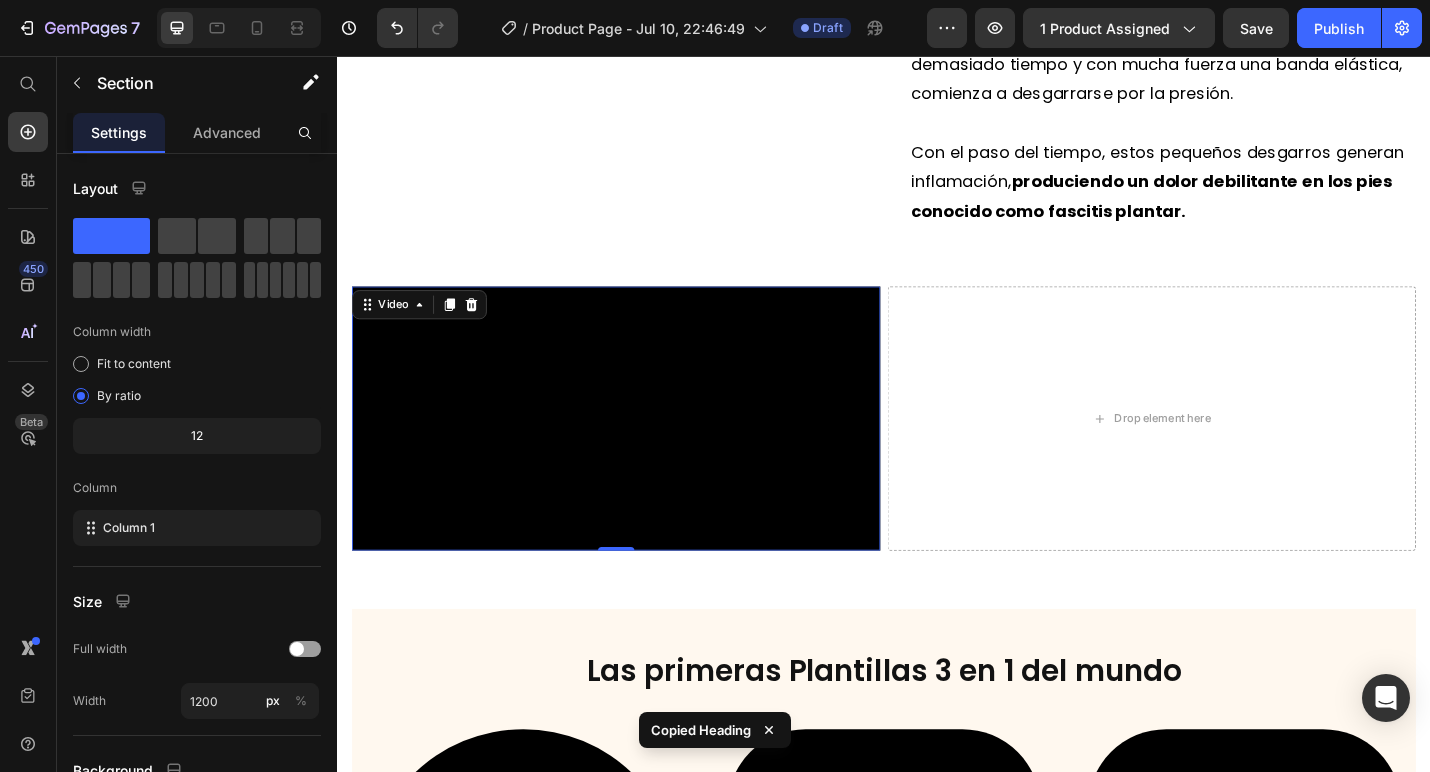 click at bounding box center (643, 454) 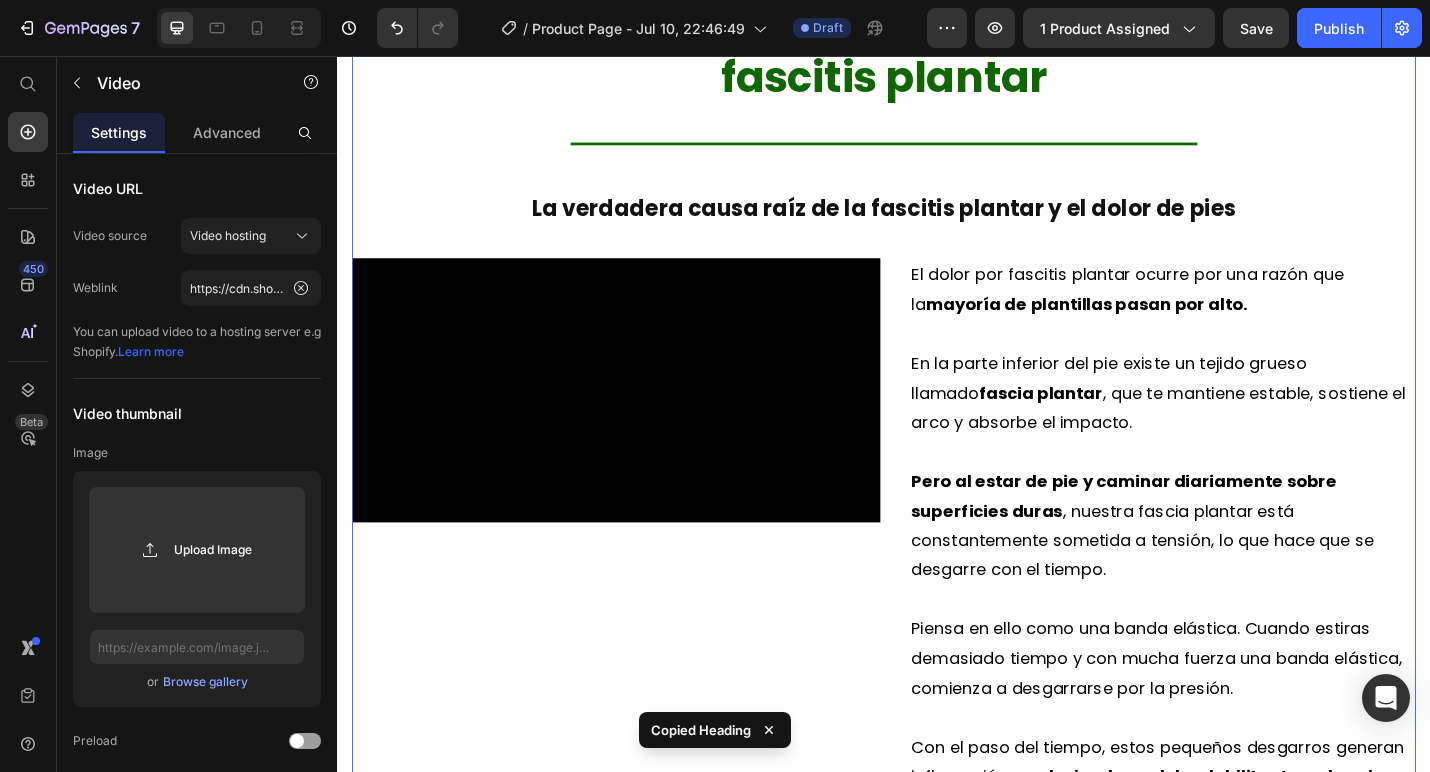 click at bounding box center [643, 423] 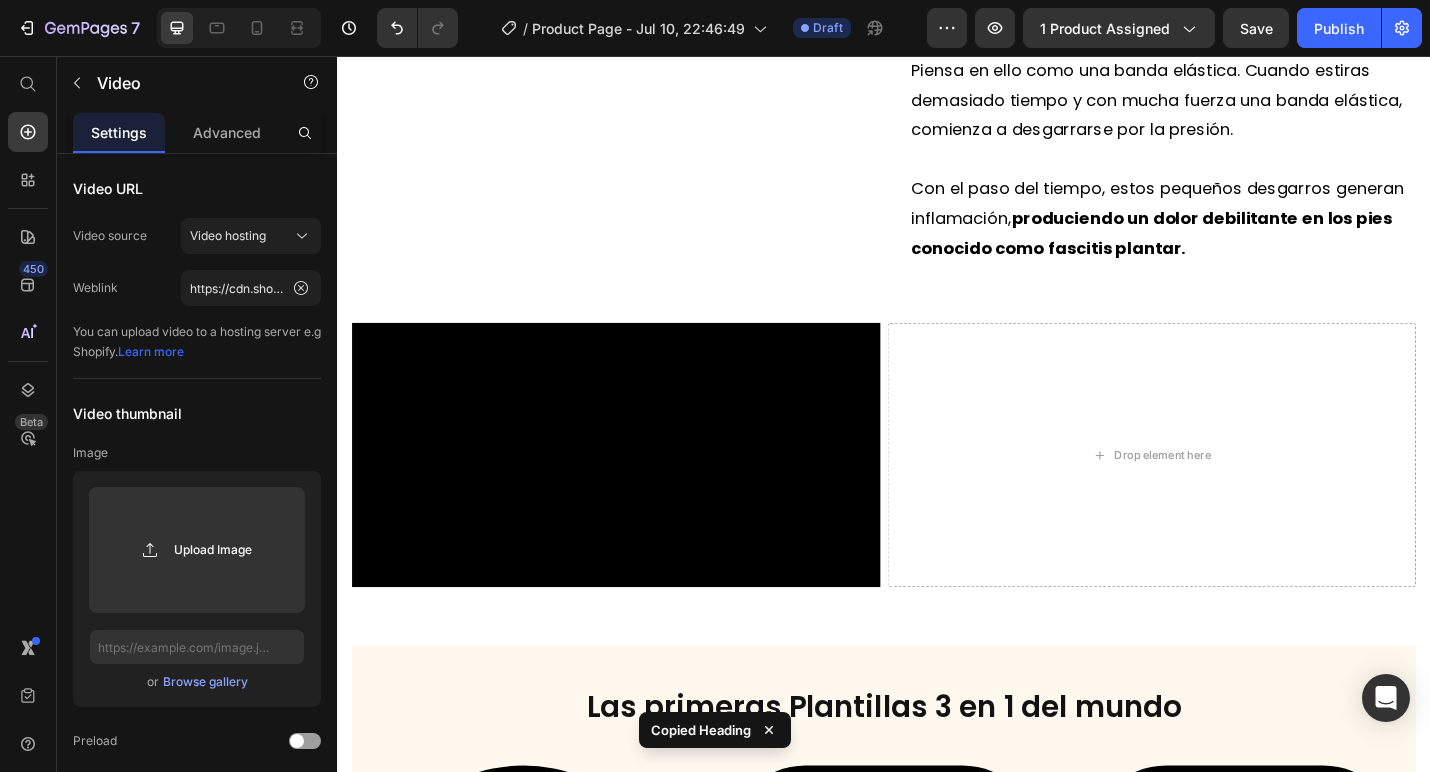 scroll, scrollTop: 2291, scrollLeft: 0, axis: vertical 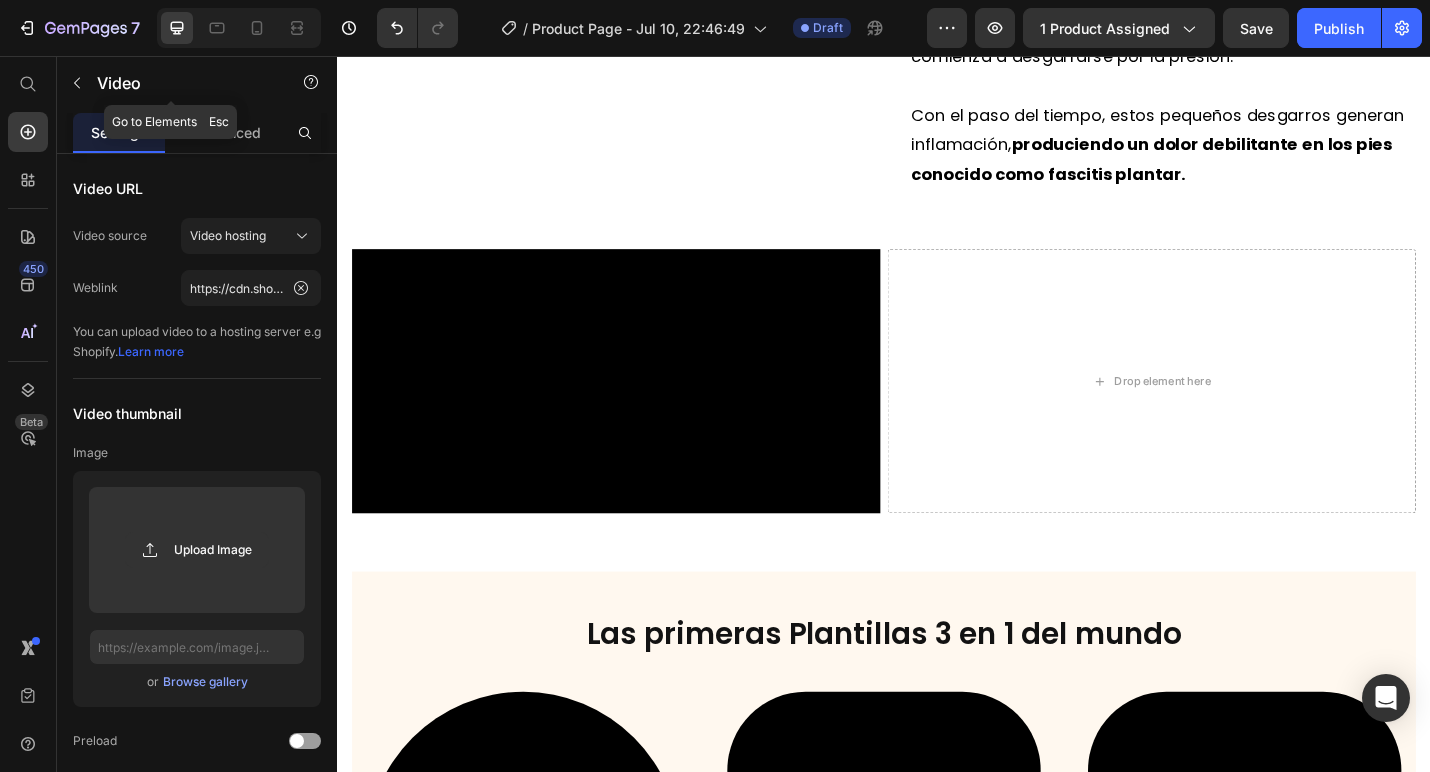 click 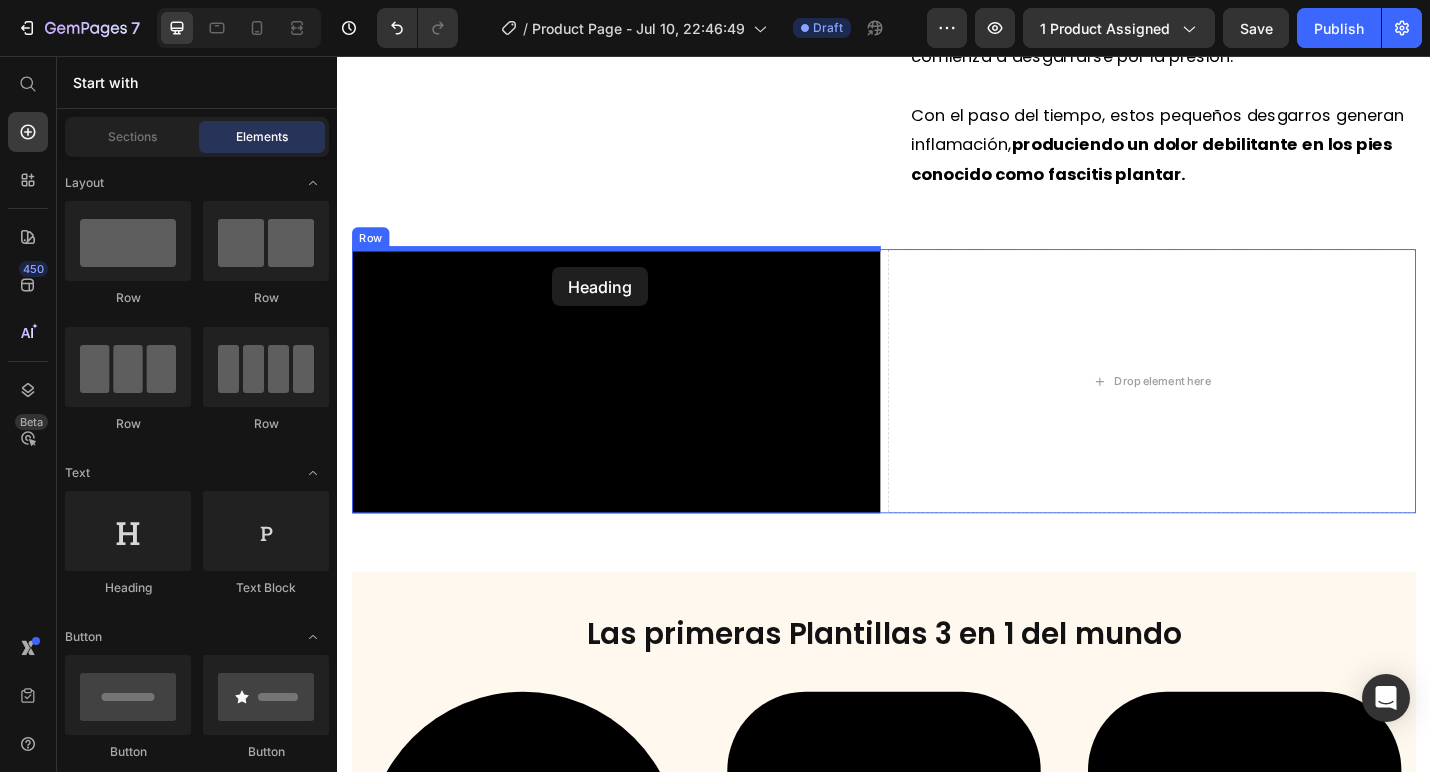 drag, startPoint x: 475, startPoint y: 611, endPoint x: 573, endPoint y: 288, distance: 337.53964 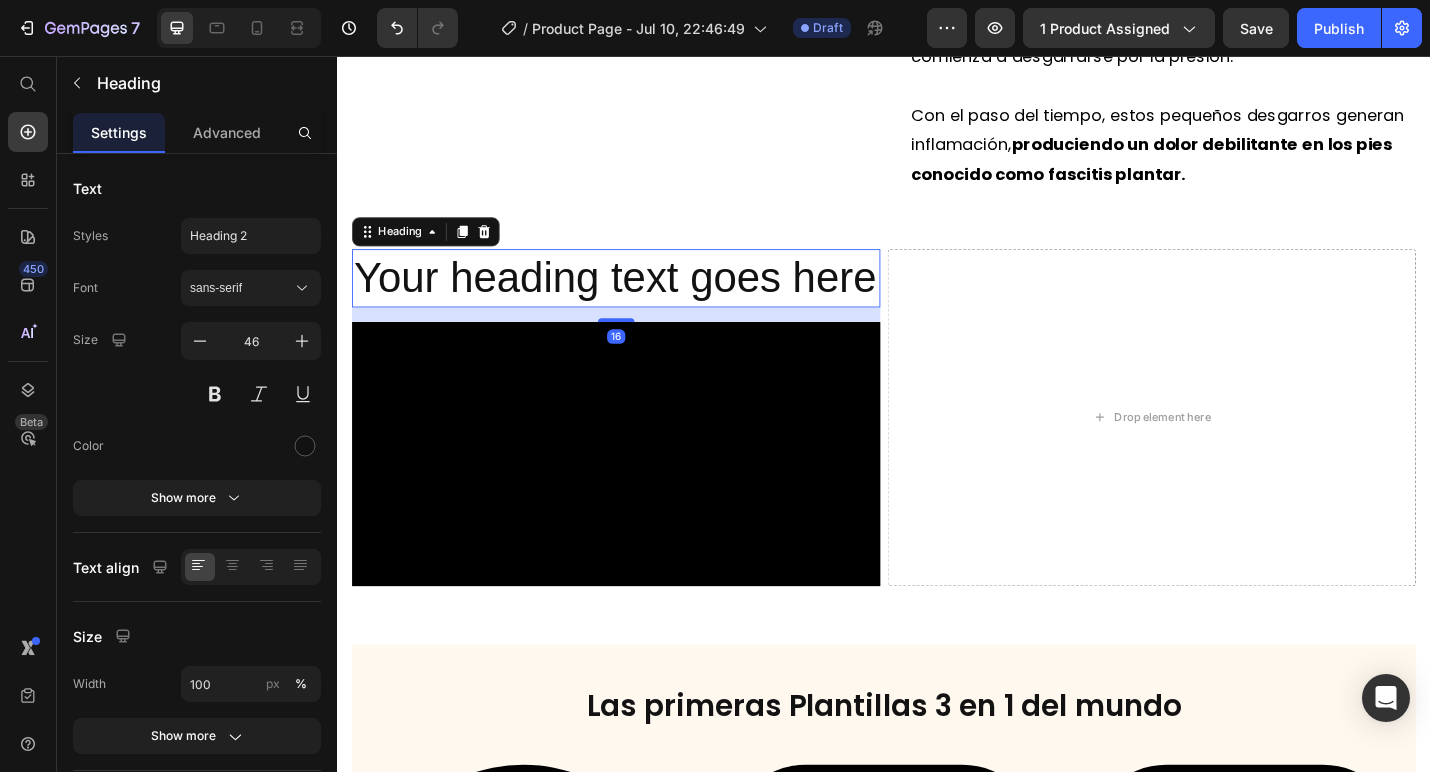 click on "Your heading text goes here" at bounding box center (643, 300) 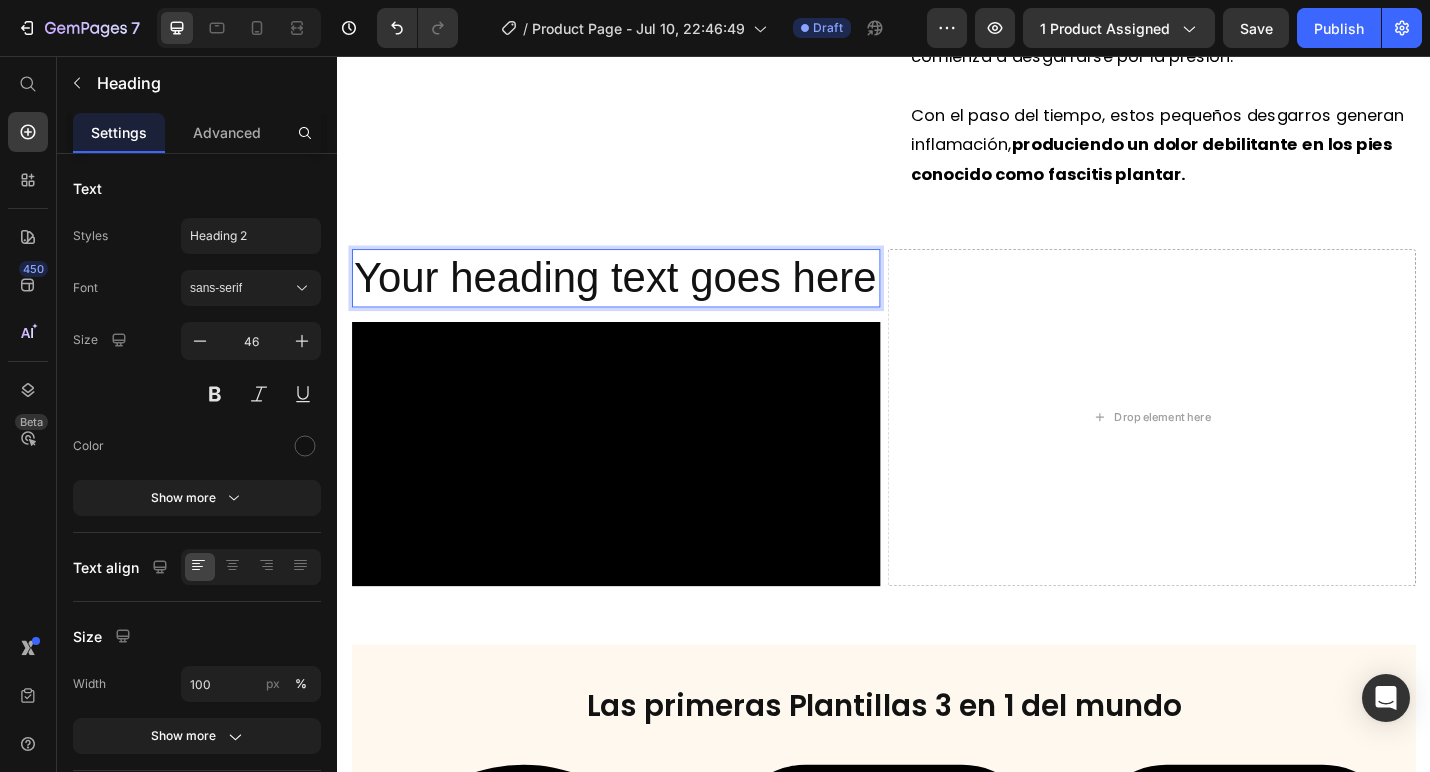 click on "Your heading text goes here" at bounding box center [643, 300] 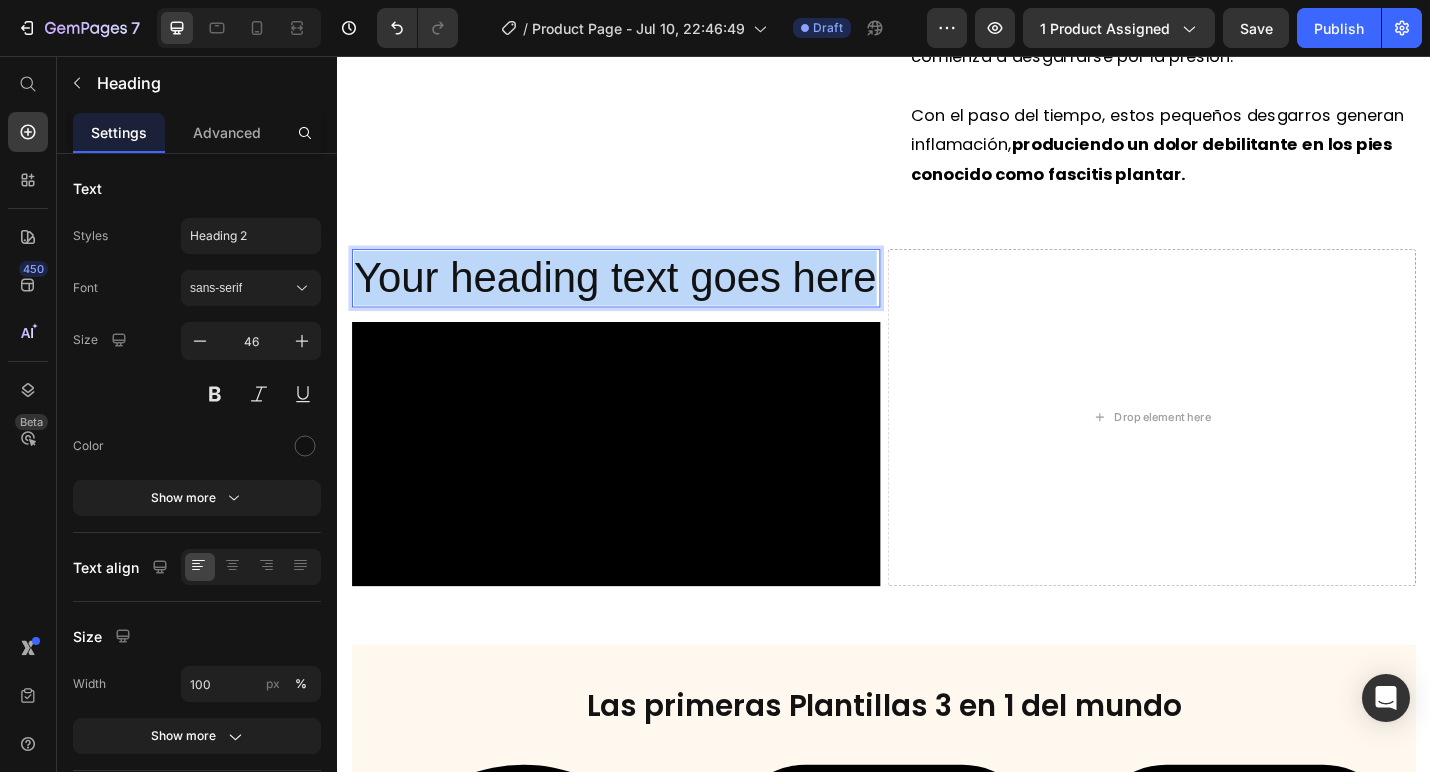 click on "Your heading text goes here" at bounding box center (643, 300) 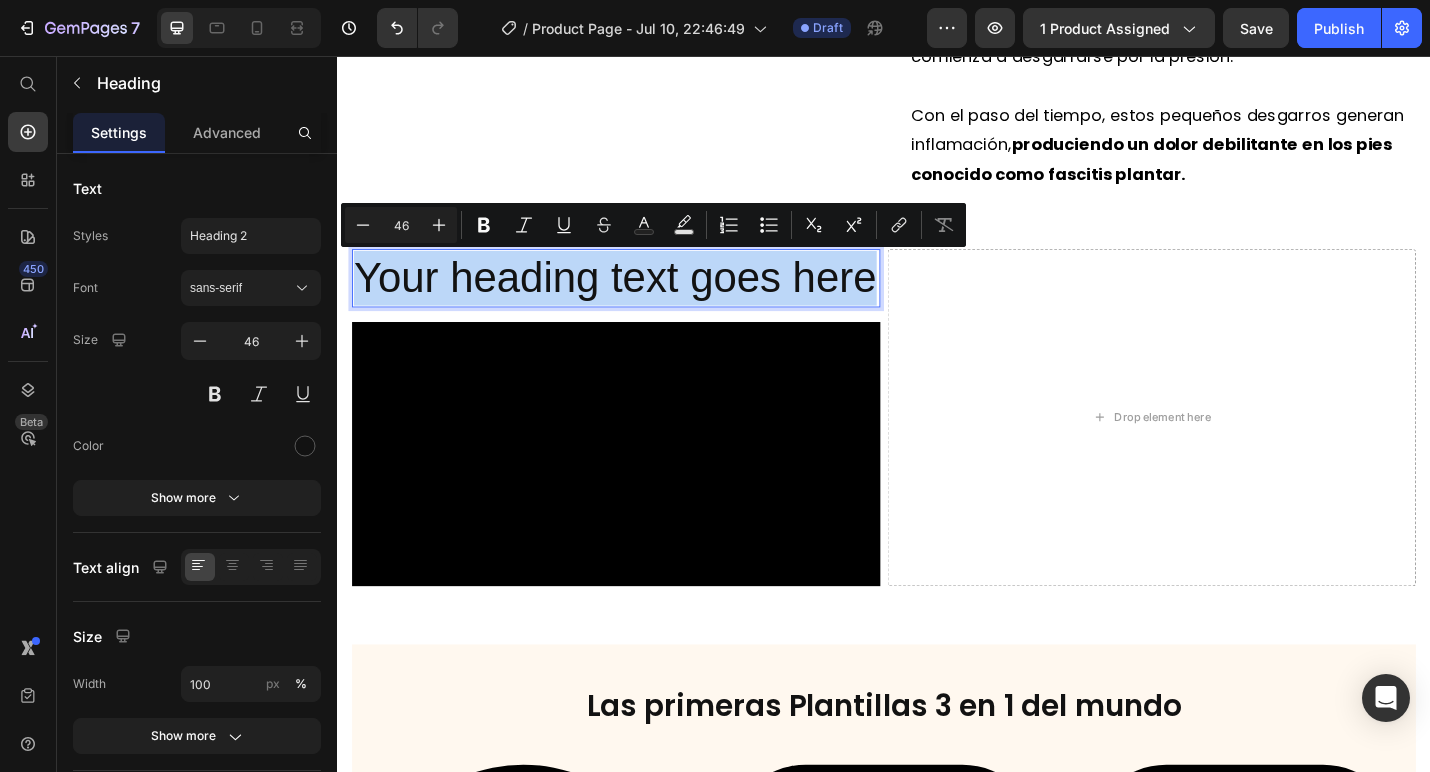 click on "Your heading text goes here" at bounding box center [643, 300] 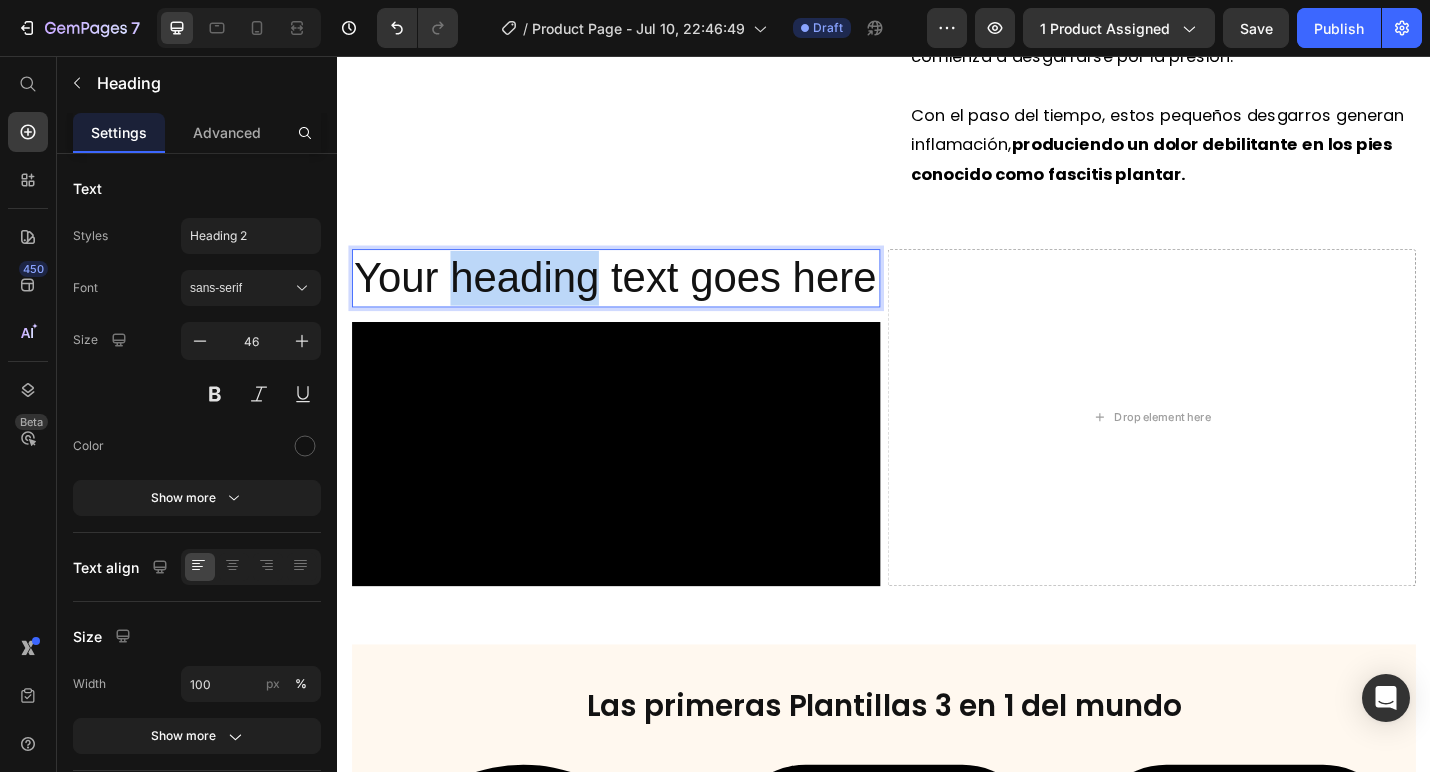 click on "Your heading text goes here" at bounding box center [643, 300] 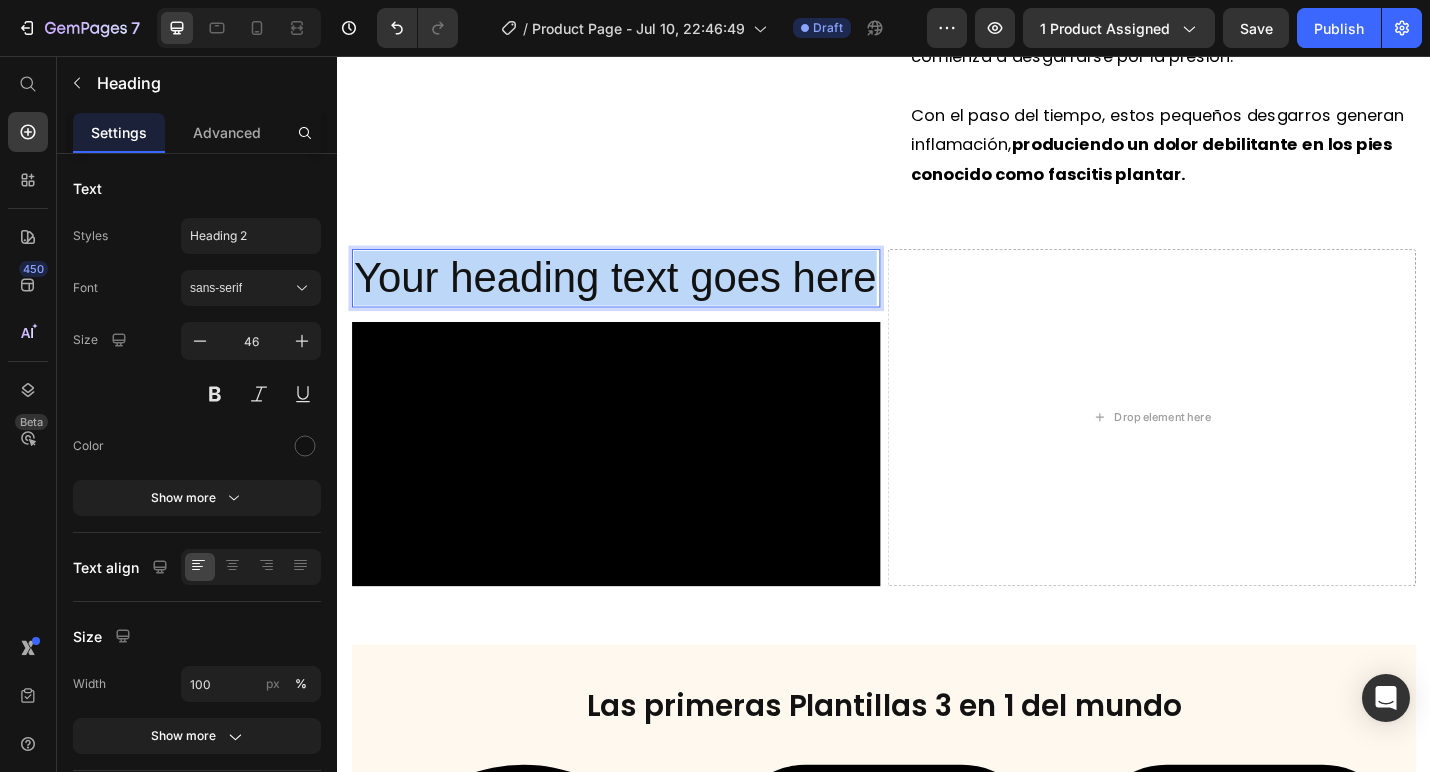 click on "Your heading text goes here" at bounding box center [643, 300] 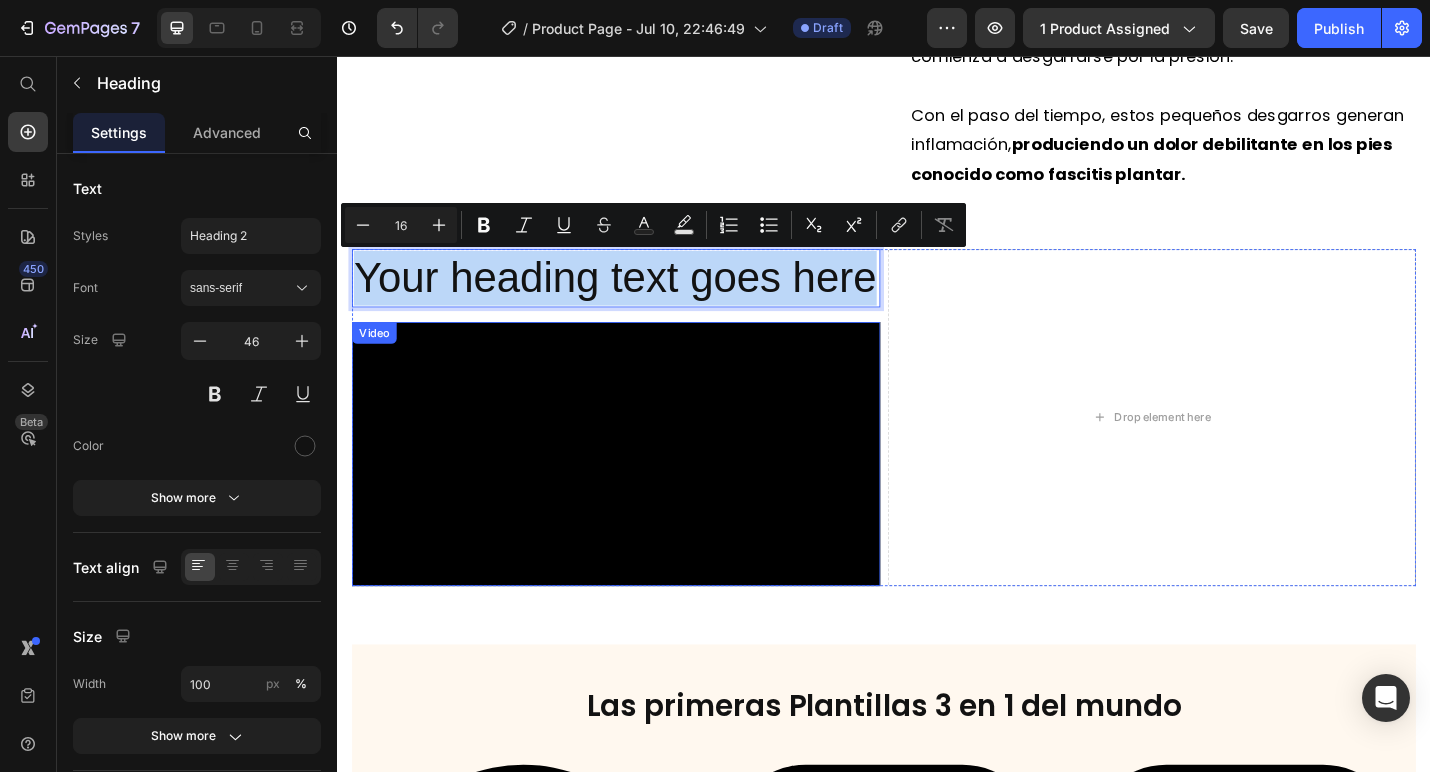 click at bounding box center [643, 493] 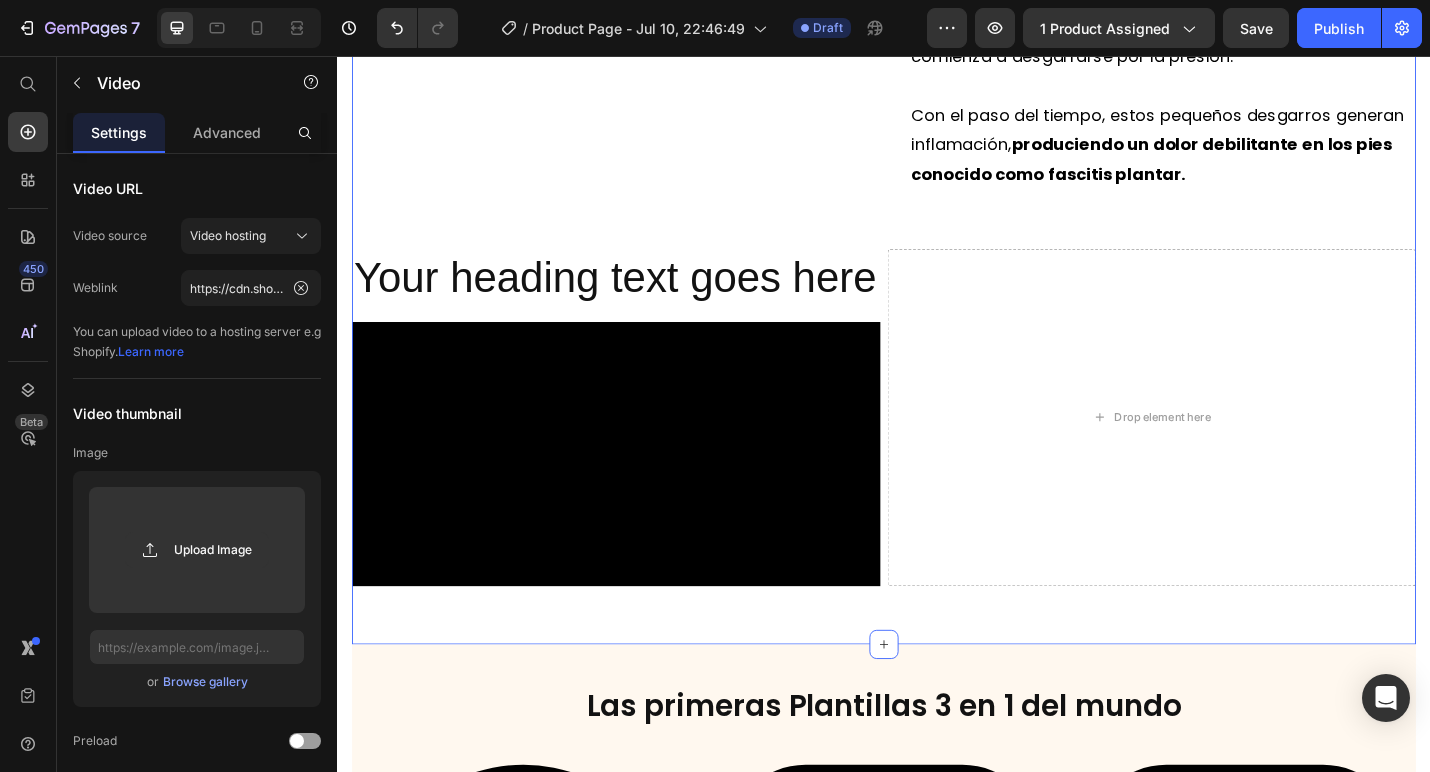 click on "Estás a solo un paso de liberarte del dolor de la fascitis plantar Heading                Title Line ⁠⁠⁠⁠⁠⁠⁠ La verdadera causa raíz de la fascitis plantar y el dolor de pies Heading Video El dolor por fascitis plantar ocurre por una razón que la  mayoría de plantillas pasan por alto. En la parte inferior del pie existe un tejido grueso llamado  fascia plantar , que te mantiene estable, sostiene el arco y absorbe el impacto. Pero al estar de pie y caminar diariamente sobre superficies duras , nuestra fascia plantar está constantemente sometida a tensión, lo que hace que se desgarre con el tiempo. Piensa en ello como una banda elástica. Cuando estiras demasiado tiempo y con mucha fuerza una banda elástica, comienza a desgarrarse por la presión. Con el paso del tiempo, estos pequeños desgarros generan inflamación,  produciendo un dolor debilitante en los pies conocido como fascitis plantar. Text Block Row Heading Video
Drop element here Row" at bounding box center (937, -21) 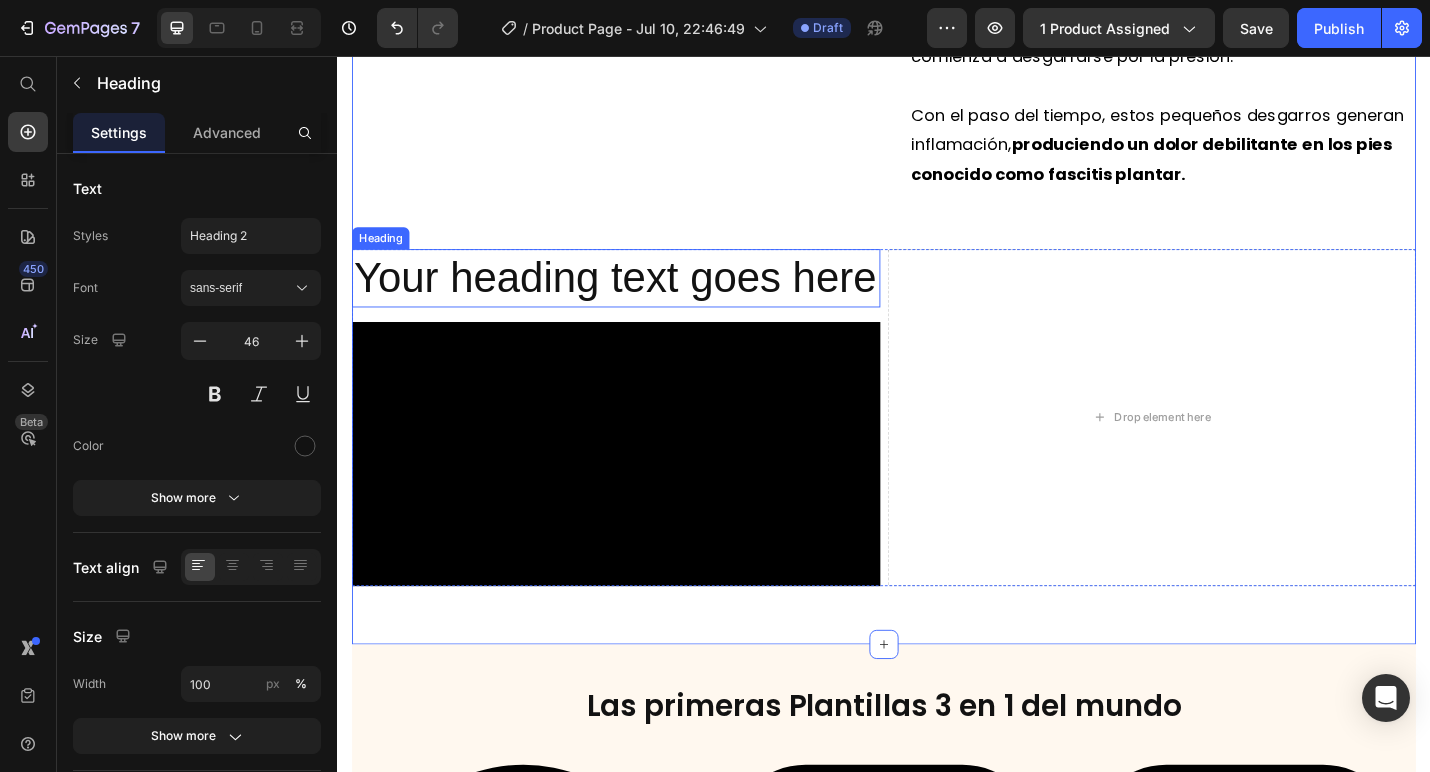 click on "Your heading text goes here" at bounding box center (643, 300) 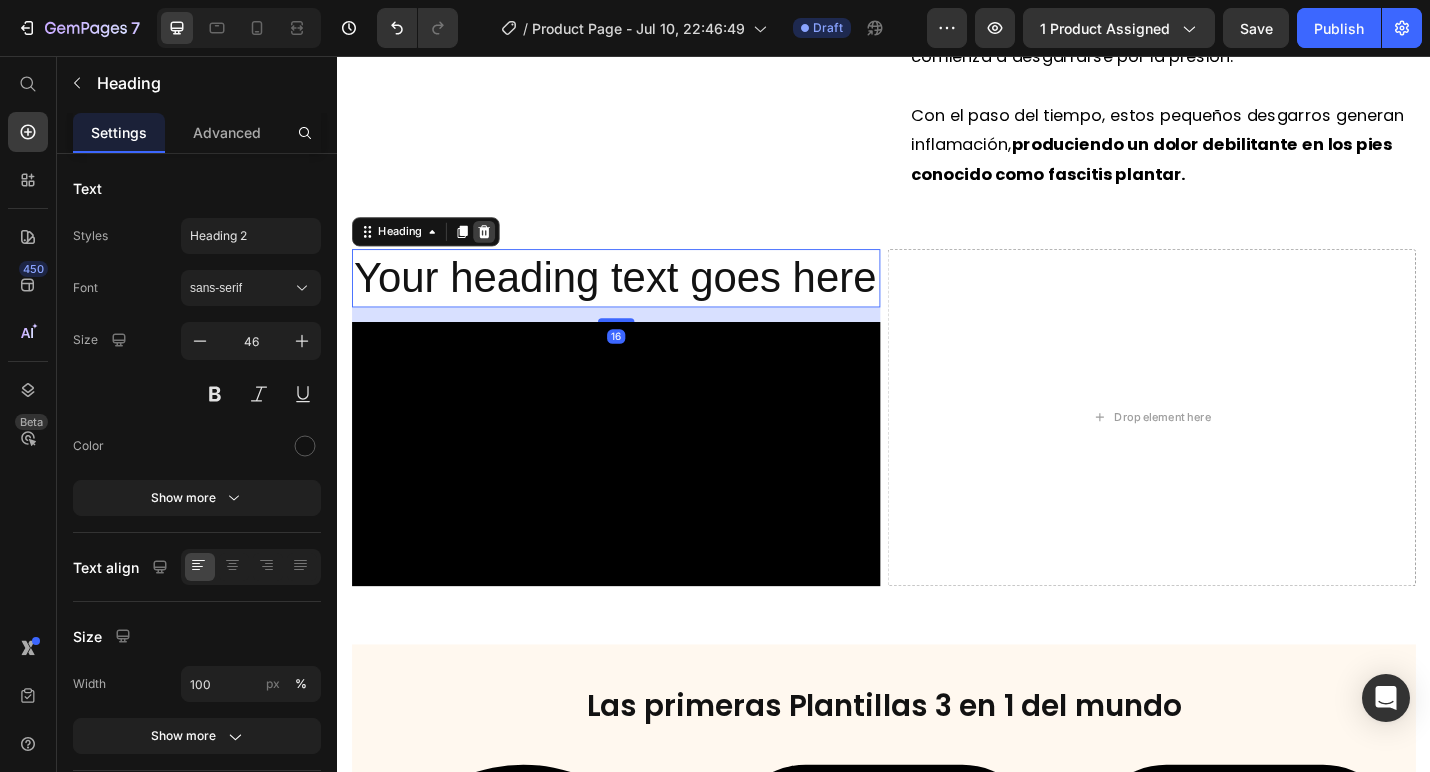 click 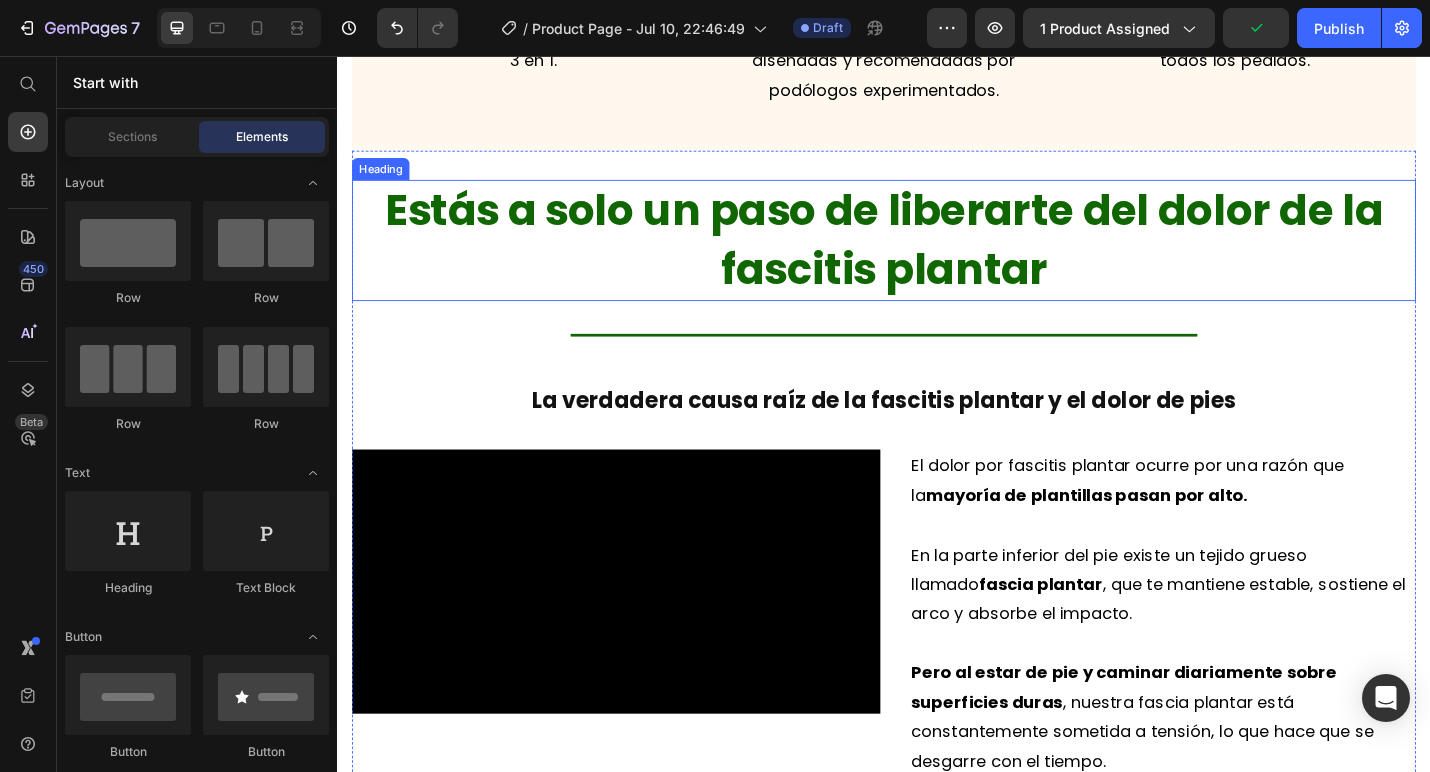 click on "Estás a solo un paso de liberarte del dolor de la fascitis plantar" at bounding box center (937, 258) 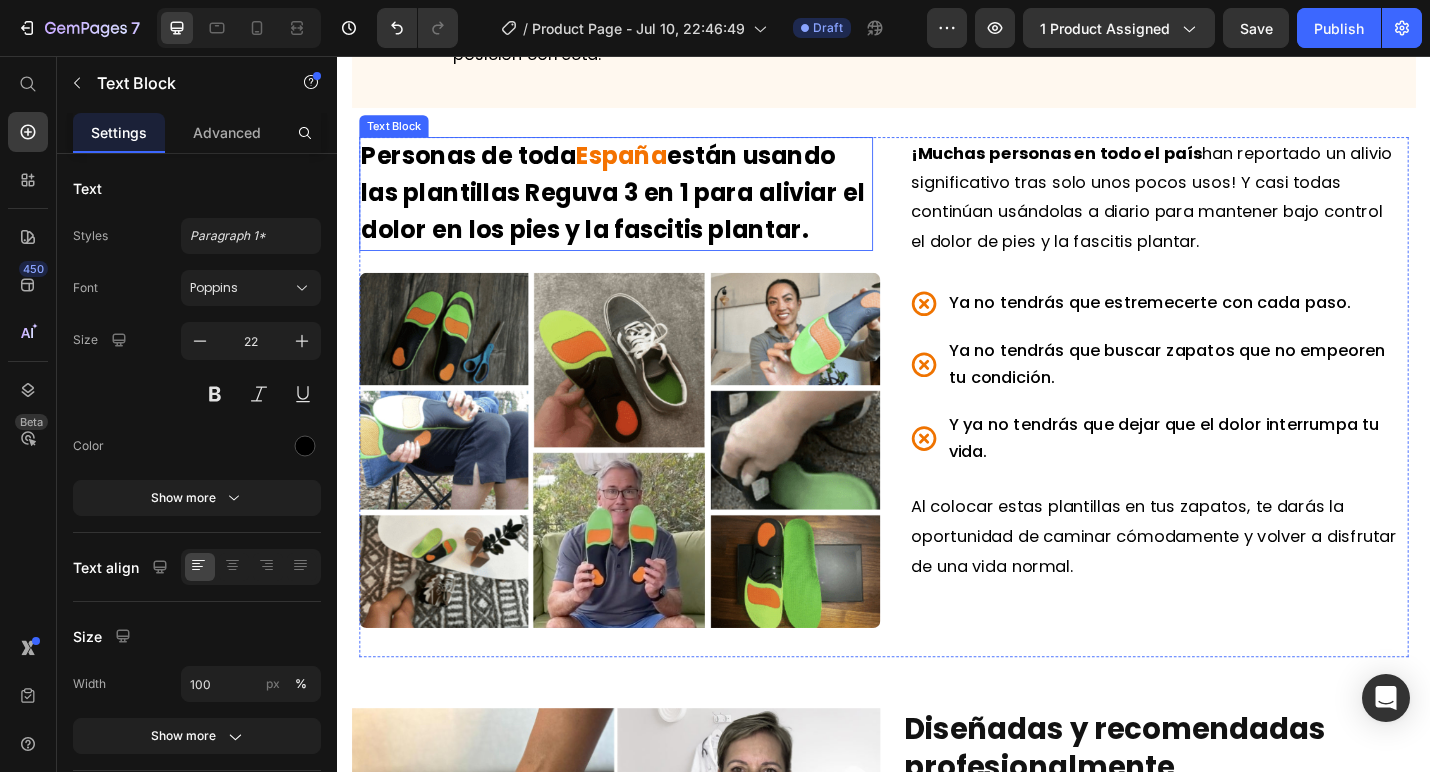 click on "España" at bounding box center [649, 166] 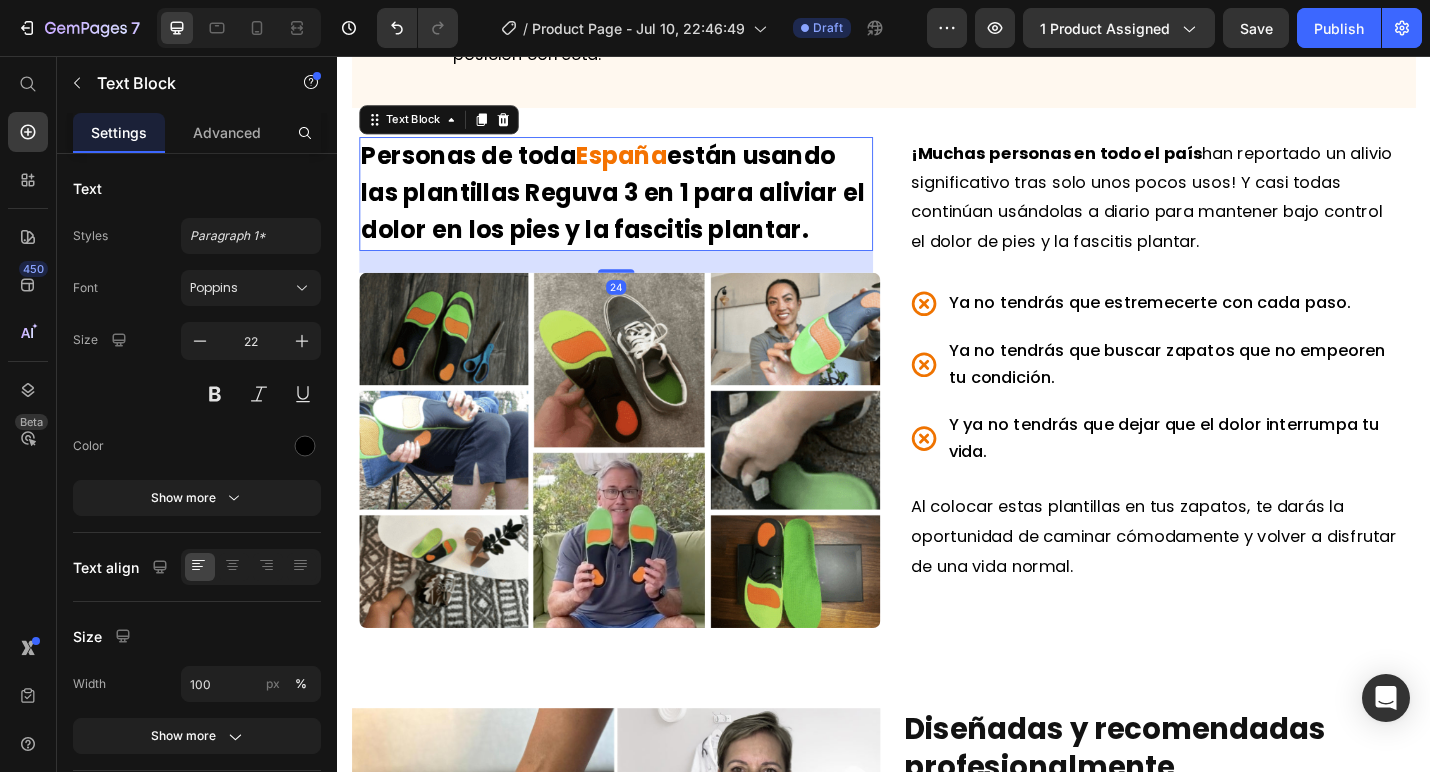 copy on "Your heading text goes here" 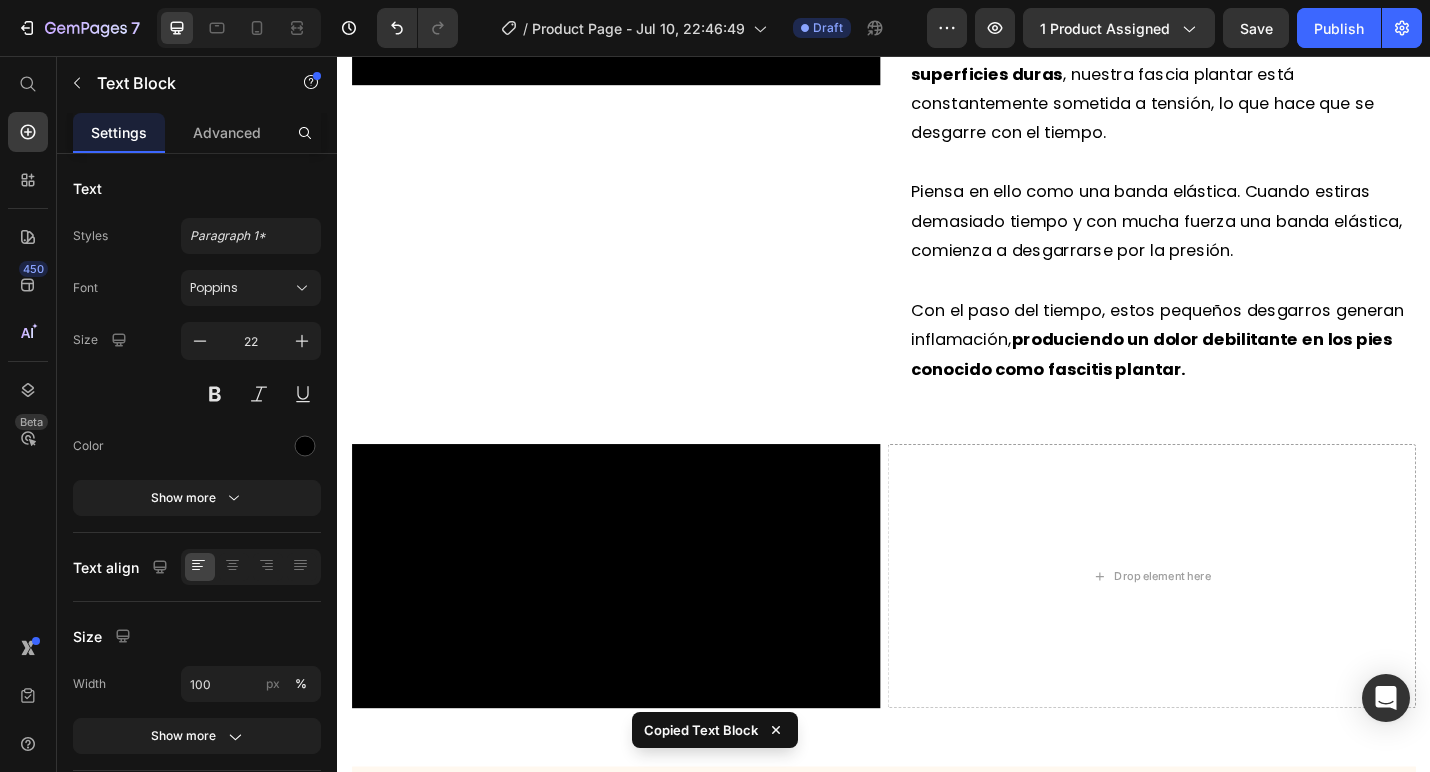 scroll, scrollTop: 2028, scrollLeft: 0, axis: vertical 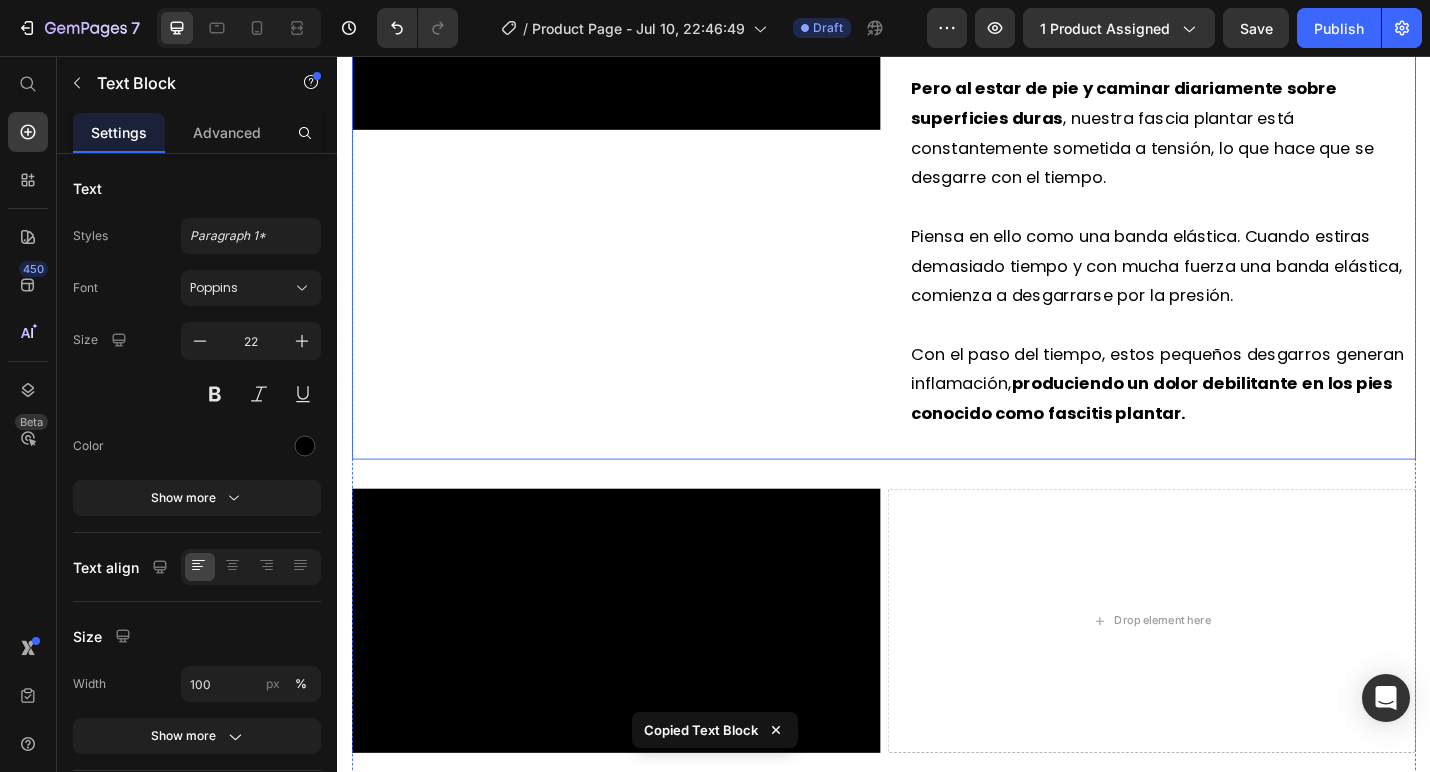 click on "Estás a solo un paso de liberarte del dolor de la fascitis plantar Heading                Title Line La verdadera causa raíz de la fascitis plantar y el dolor de pies Heading Video El dolor por fascitis plantar ocurre por una razón que la  mayoría de plantillas pasan por alto.   En la parte inferior del pie existe un tejido grueso llamado  fascia plantar , que te mantiene estable, sostiene el arco y absorbe el impacto.   Pero al estar de pie y caminar diariamente sobre superficies duras , nuestra fascia plantar está constantemente sometida a tensión, lo que hace que se desgarre con el tiempo.   Piensa en ello como una banda elástica. Cuando estiras demasiado tiempo y con mucha fuerza una banda elástica, comienza a desgarrarse por la presión.   Con el paso del tiempo, estos pequeños desgarros generan inflamación,  produciendo un dolor debilitante en los pies conocido como fascitis plantar. Text Block Row Video
Drop element here Row" at bounding box center (937, 202) 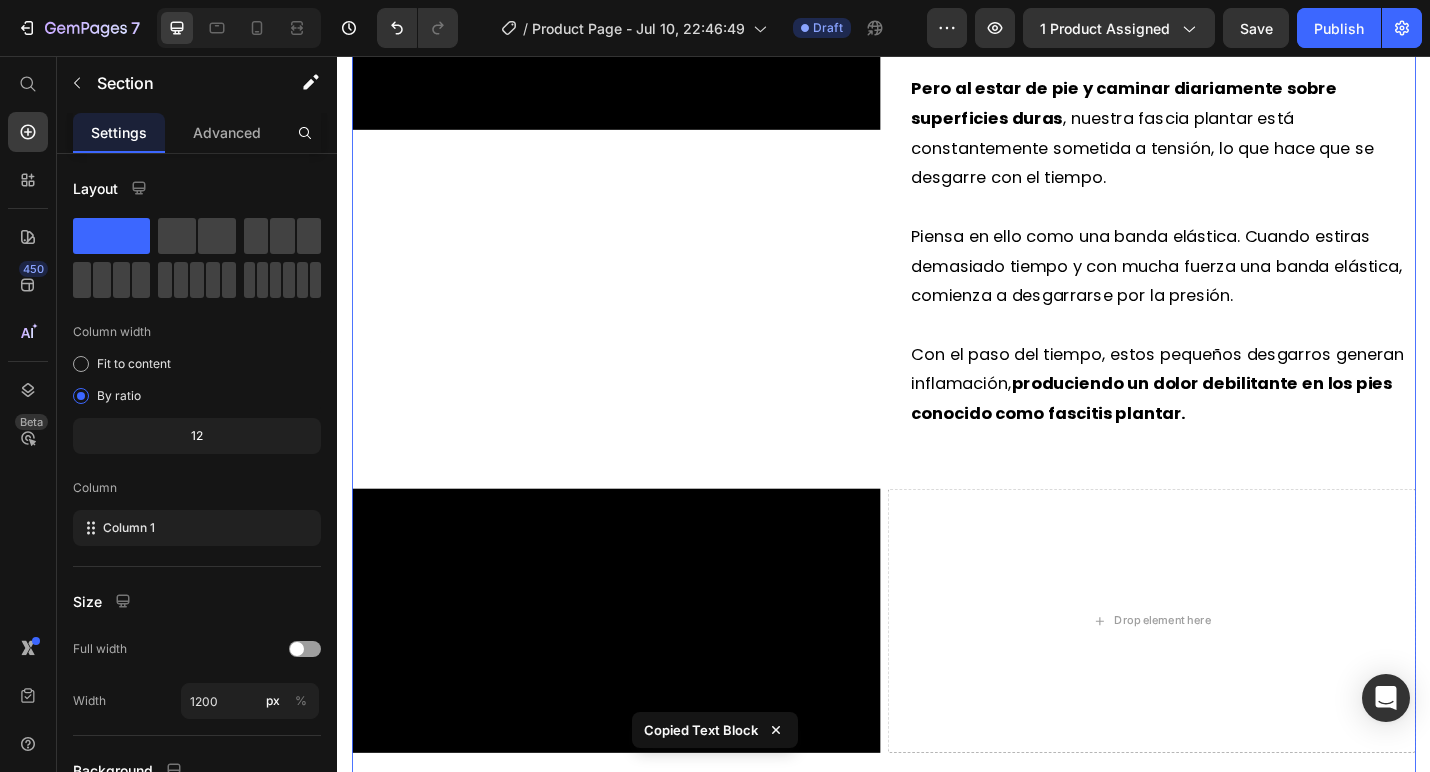 click on "Estás a solo un paso de liberarte del dolor de la fascitis plantar Heading                Title Line La verdadera causa raíz de la fascitis plantar y el dolor de pies Heading Video El dolor por fascitis plantar ocurre por una razón que la  mayoría de plantillas pasan por alto.   En la parte inferior del pie existe un tejido grueso llamado  fascia plantar , que te mantiene estable, sostiene el arco y absorbe el impacto.   Pero al estar de pie y caminar diariamente sobre superficies duras , nuestra fascia plantar está constantemente sometida a tensión, lo que hace que se desgarre con el tiempo.   Piensa en ello como una banda elástica. Cuando estiras demasiado tiempo y con mucha fuerza una banda elástica, comienza a desgarrarse por la presión.   Con el paso del tiempo, estos pequeños desgarros generan inflamación,  produciendo un dolor debilitante en los pies conocido como fascitis plantar. Text Block Row Video
Drop element here Row" at bounding box center [937, 202] 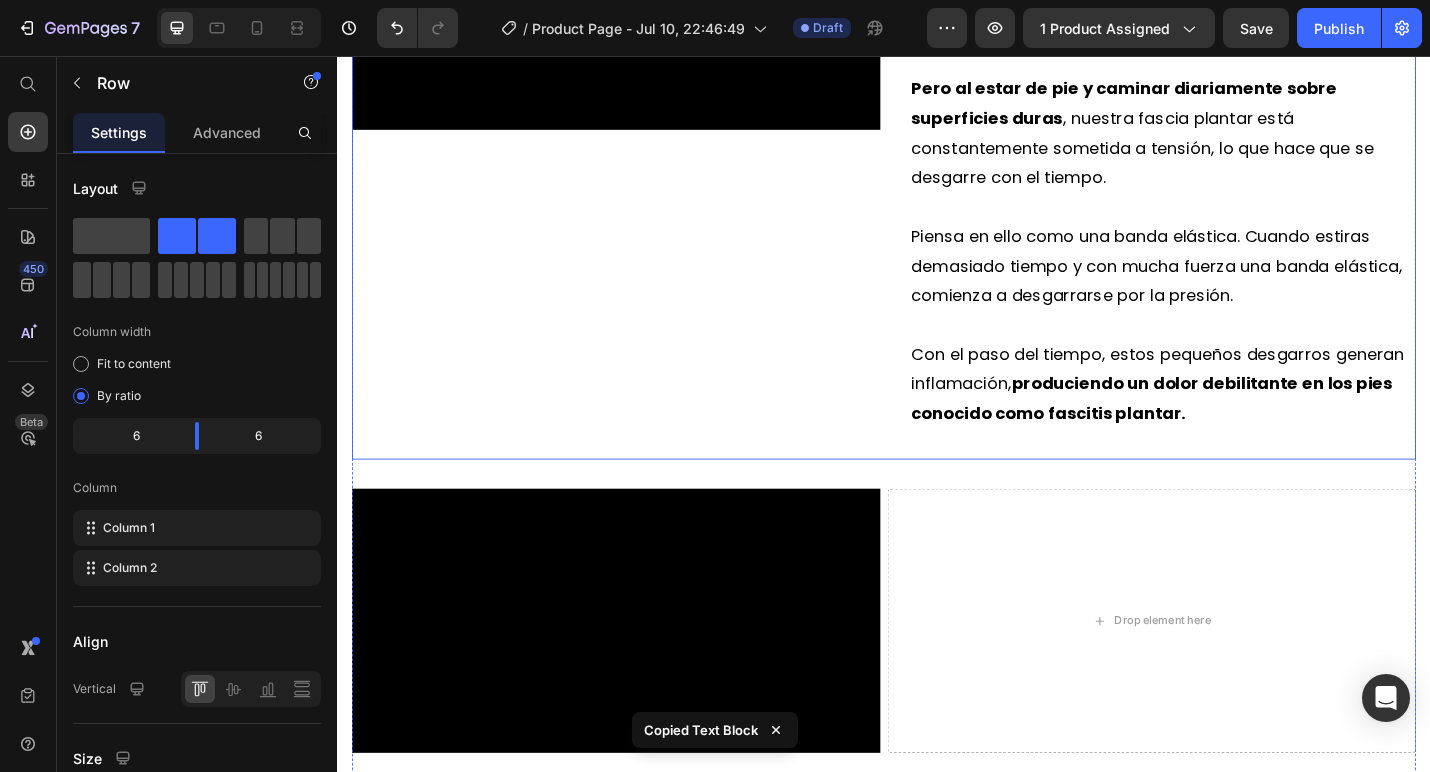 click on "Video" at bounding box center (643, 173) 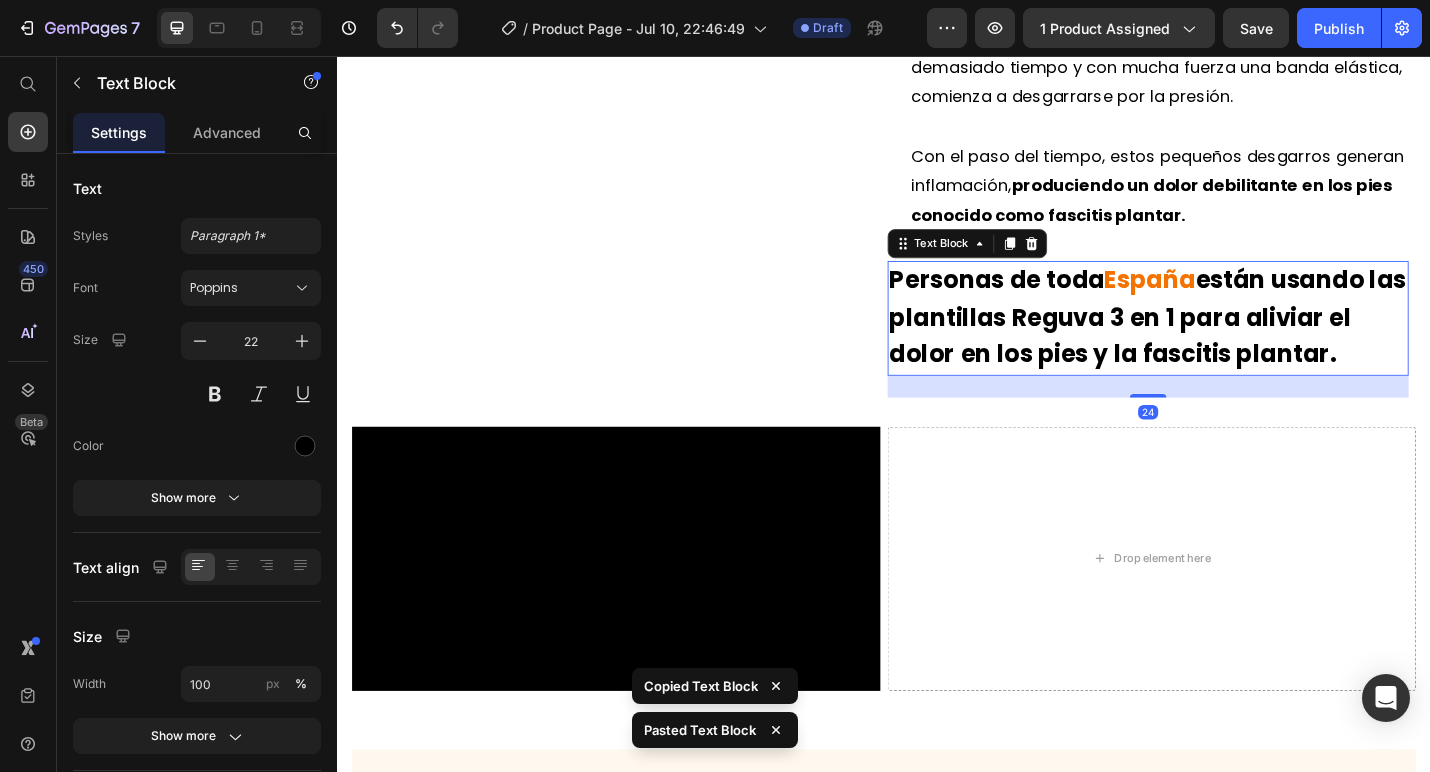 scroll, scrollTop: 2251, scrollLeft: 0, axis: vertical 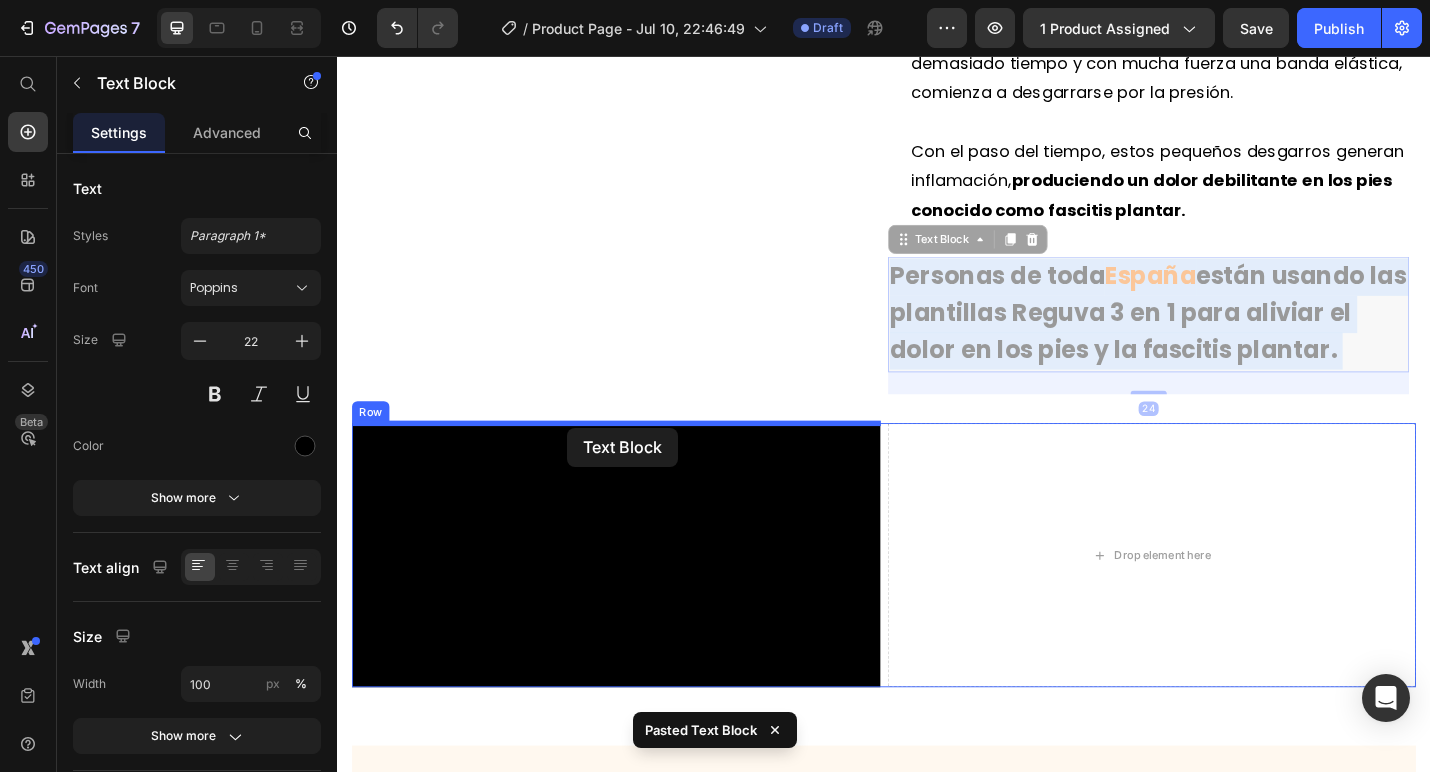 drag, startPoint x: 1030, startPoint y: 339, endPoint x: 589, endPoint y: 464, distance: 458.3732 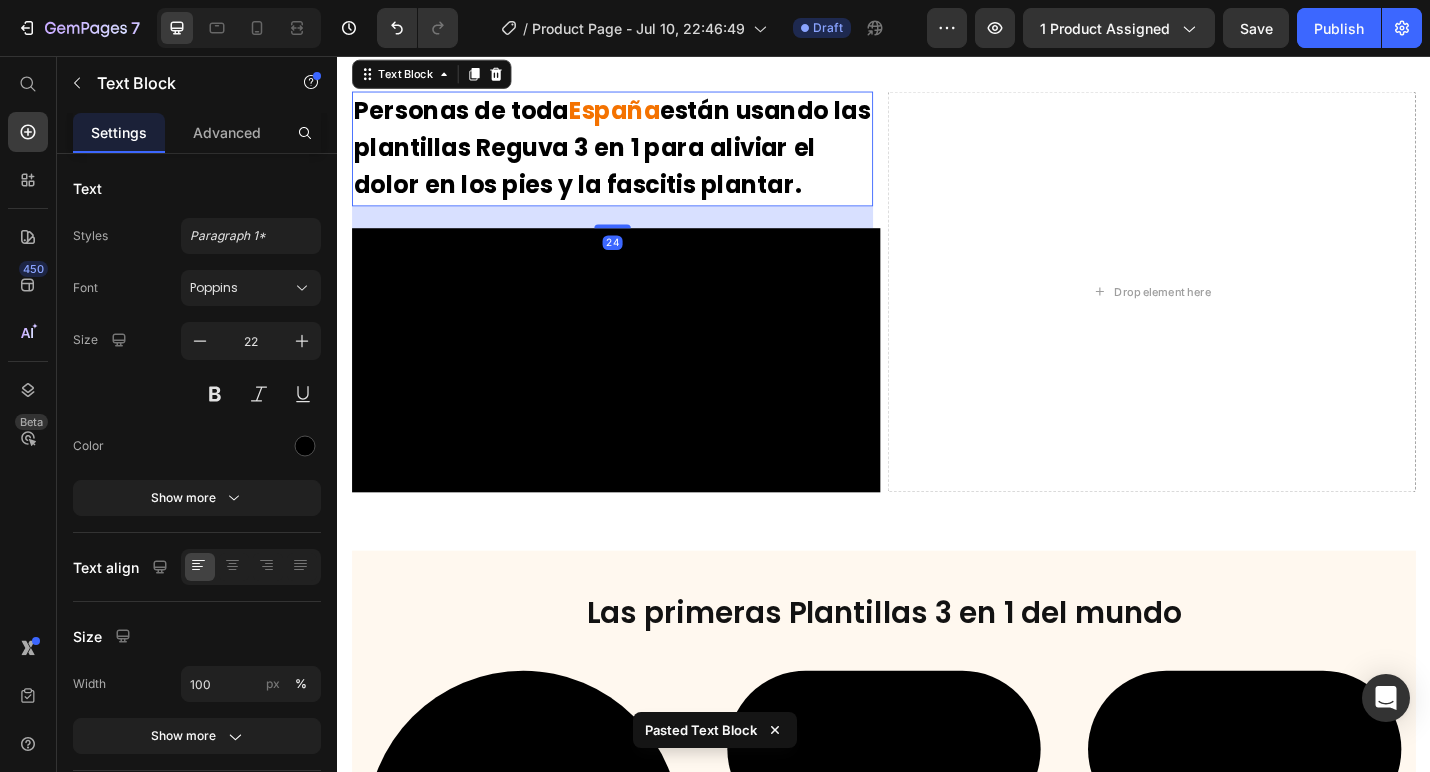 click at bounding box center [643, 390] 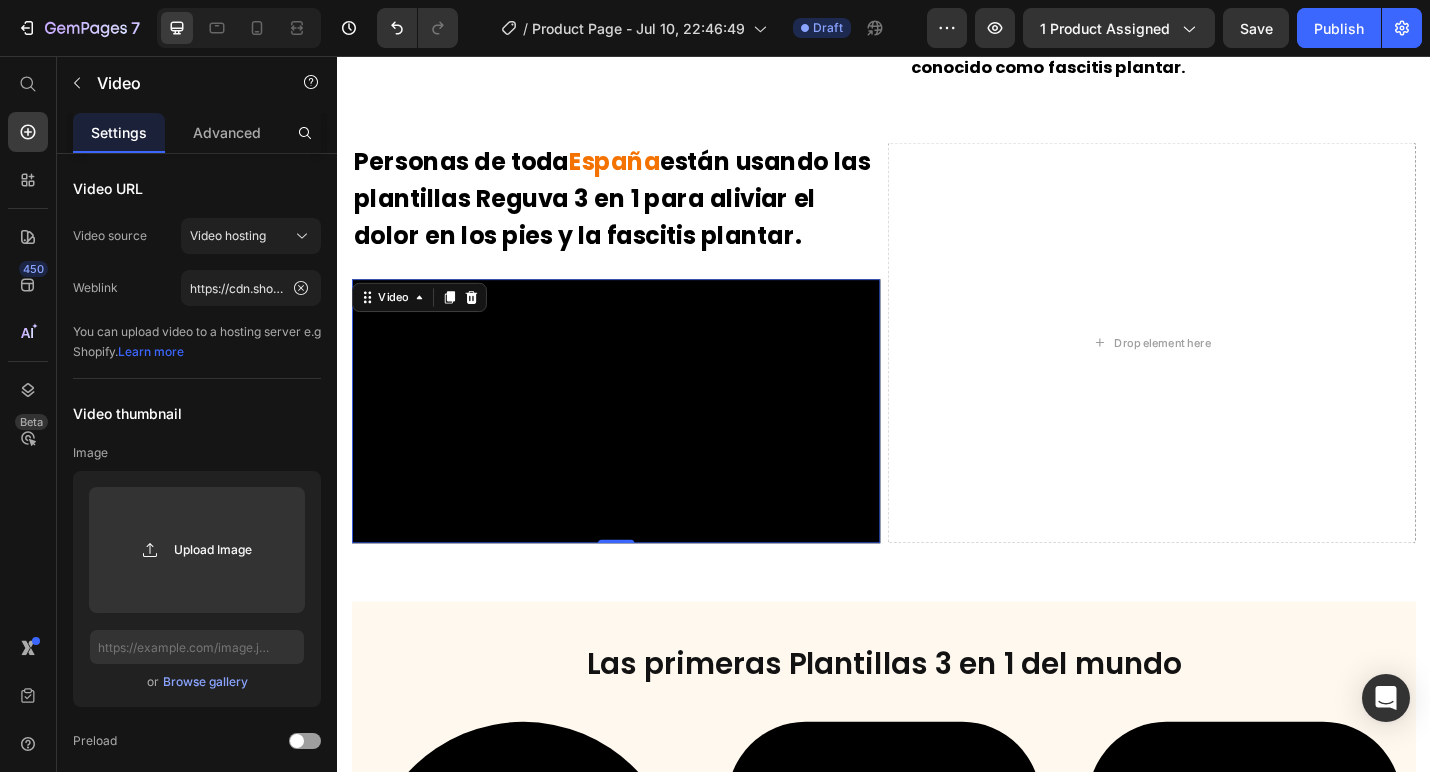 scroll, scrollTop: 2377, scrollLeft: 0, axis: vertical 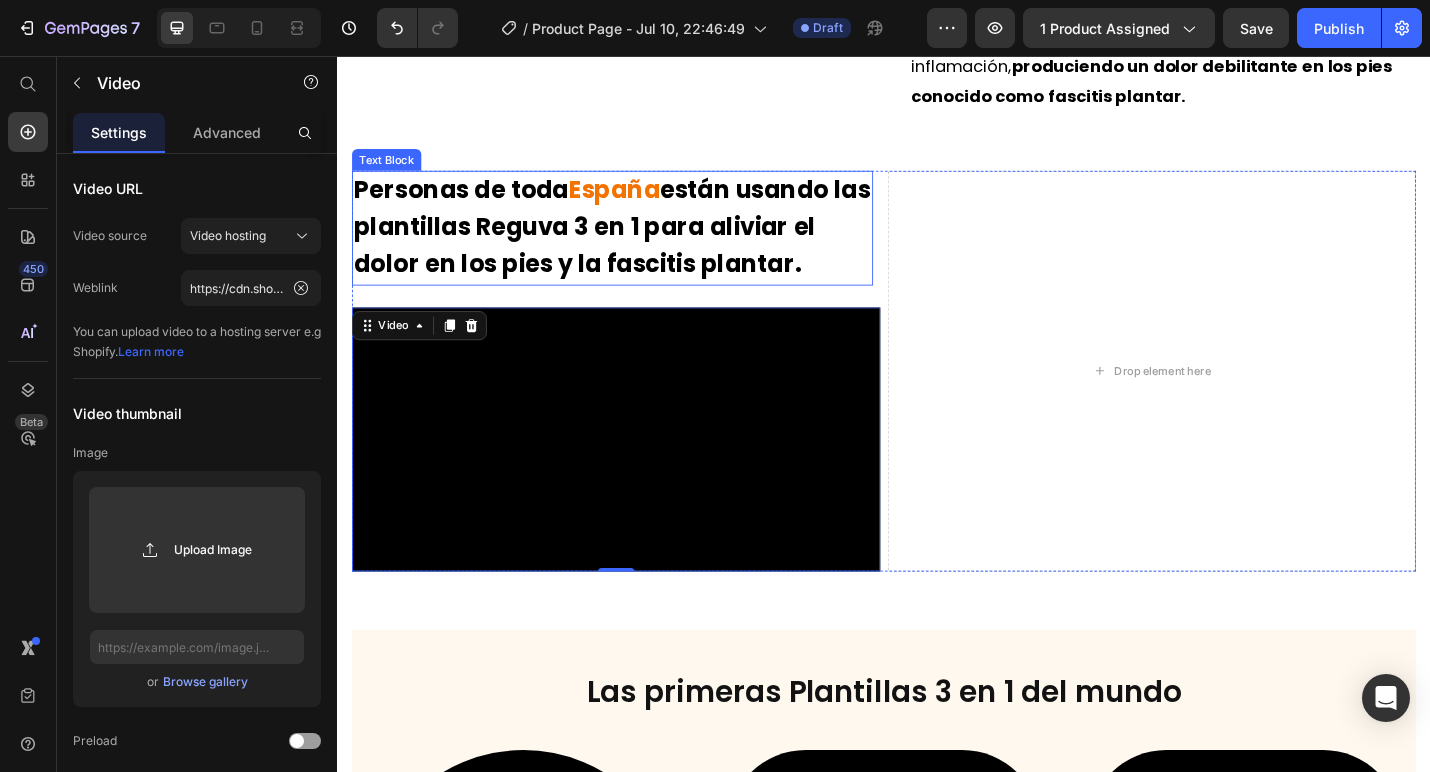click on "Personas de toda [LOCATION] están usando las plantillas Reguva 3 en 1 para aliviar el dolor en los pies y la fascitis plantar." at bounding box center [639, 245] 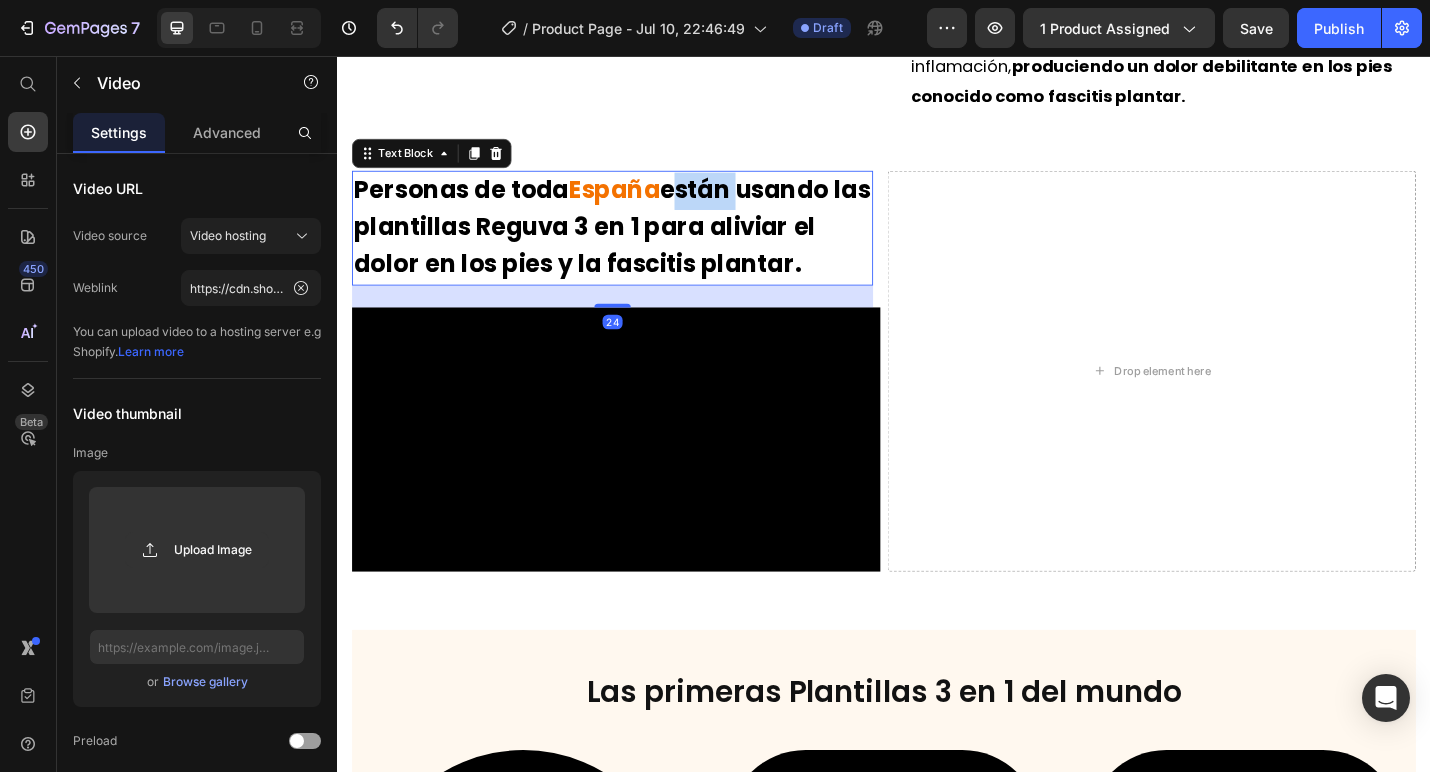 click on "Personas de toda [LOCATION] están usando las plantillas Reguva 3 en 1 para aliviar el dolor en los pies y la fascitis plantar." at bounding box center (639, 245) 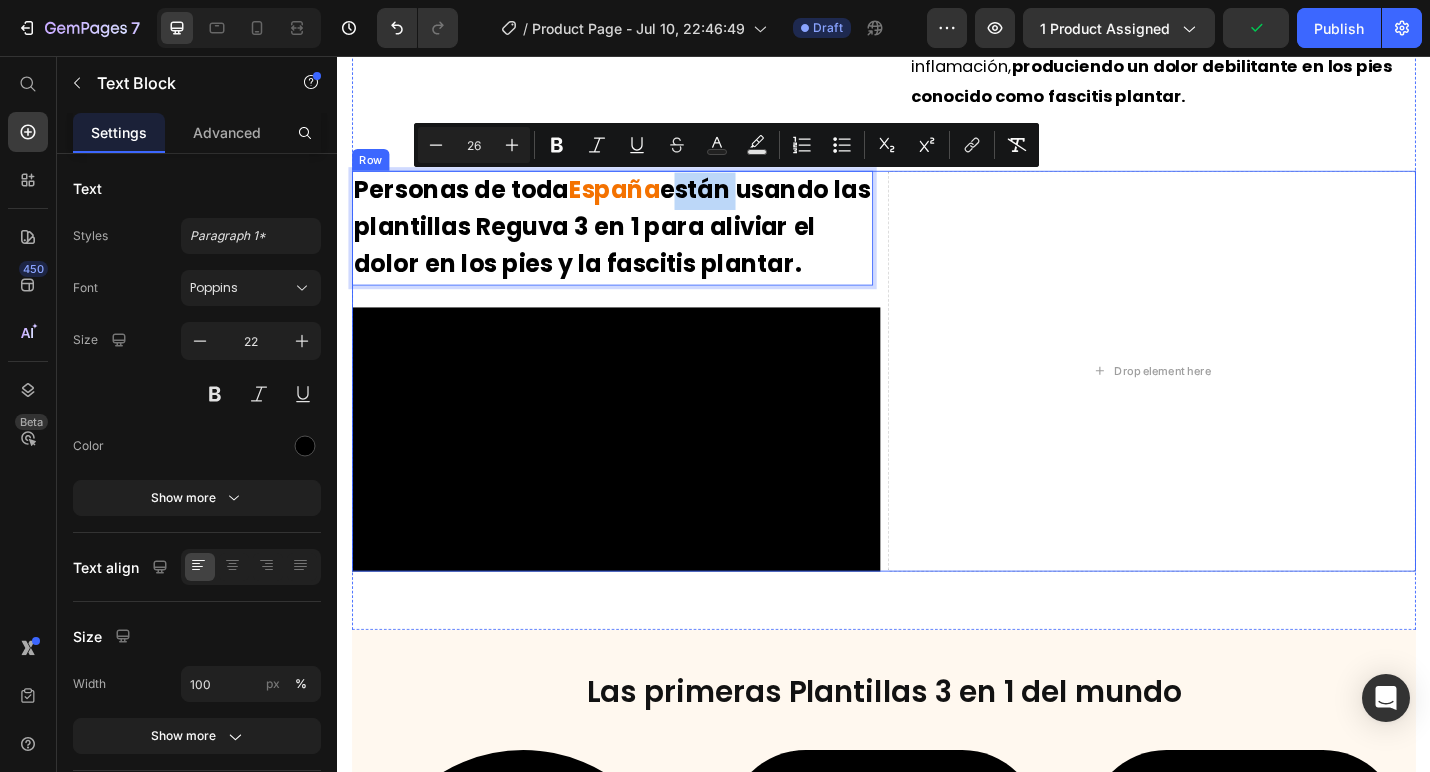 click on "están usando las plantillas Reguva 3 en 1 para aliviar el dolor en los pies y la fascitis plantar." at bounding box center (638, 243) 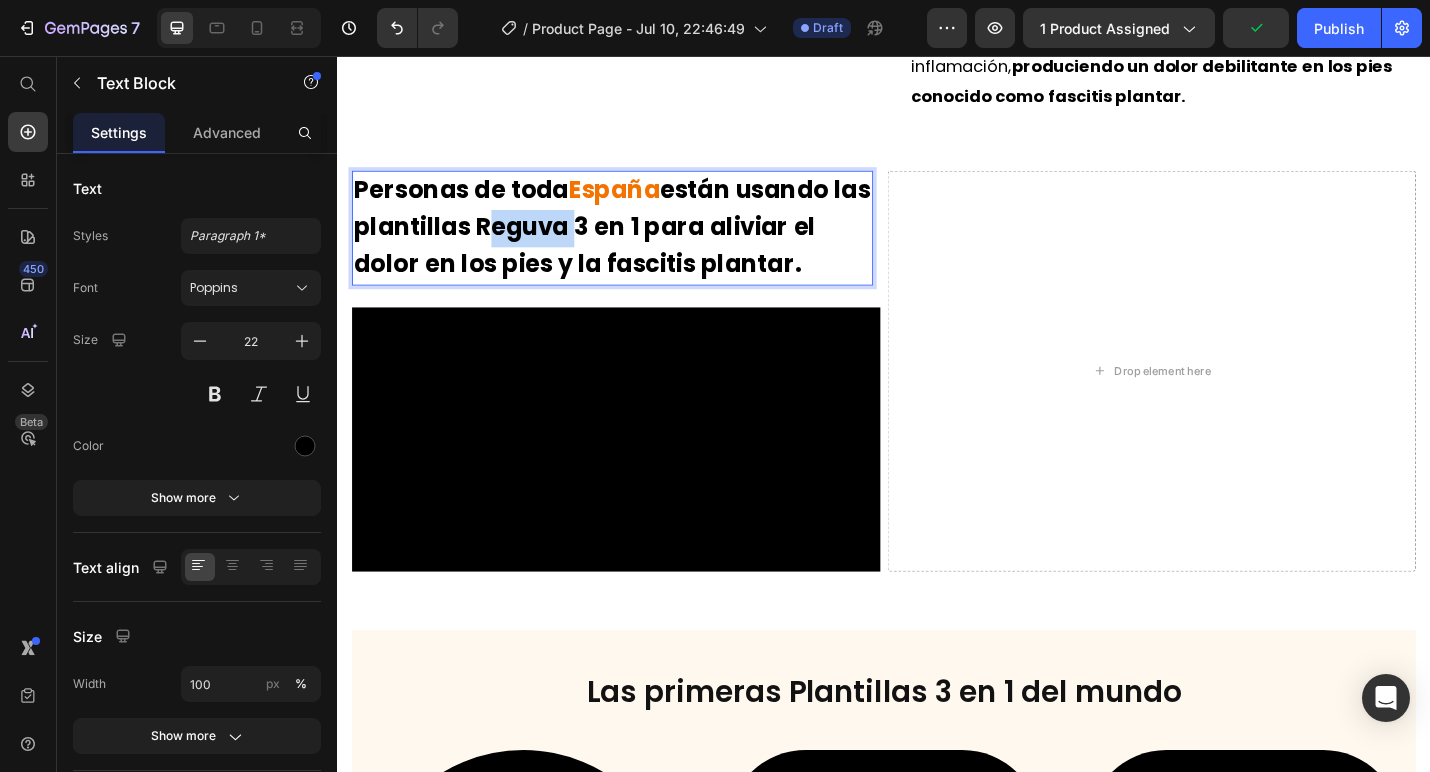 click on "están usando las plantillas Reguva 3 en 1 para aliviar el dolor en los pies y la fascitis plantar." at bounding box center [638, 243] 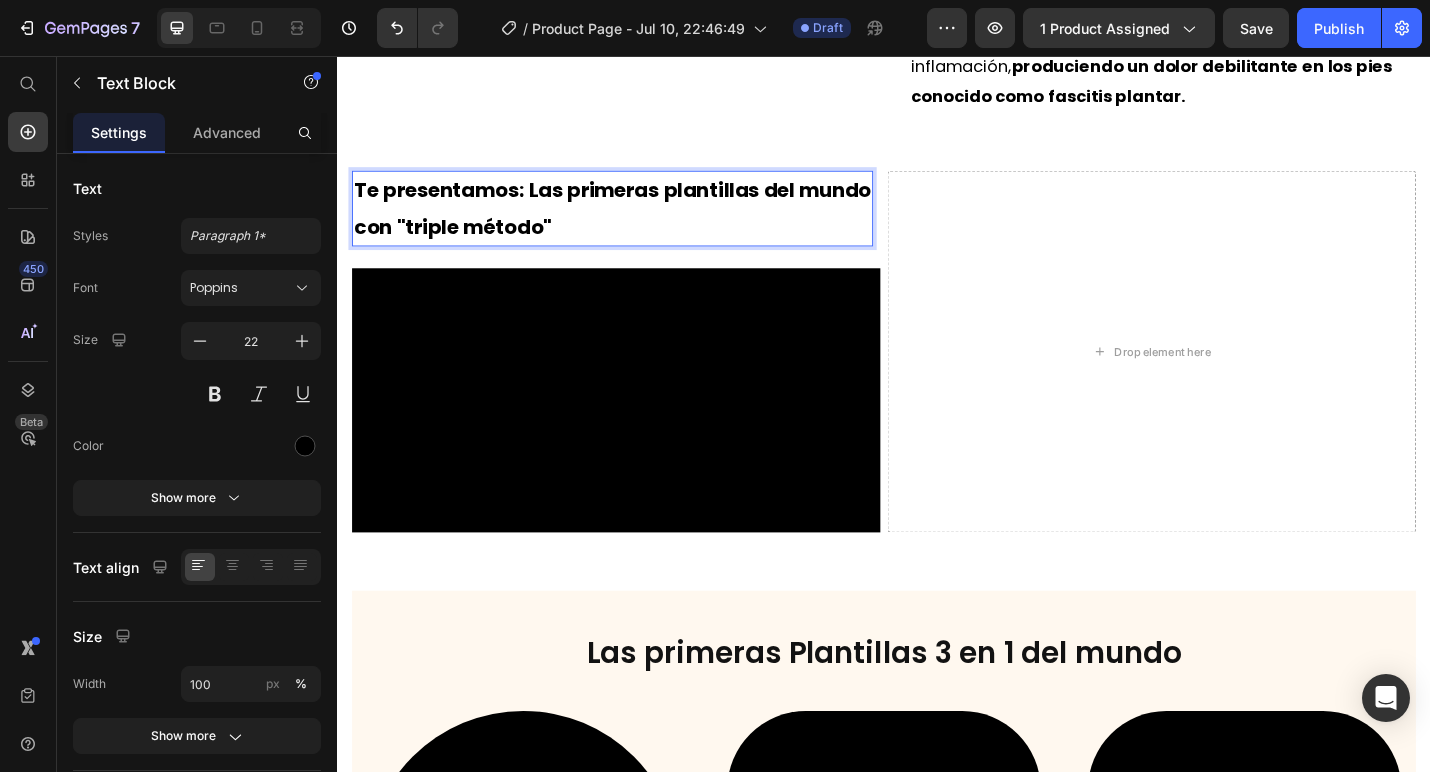 click on "Te presentamos: Las primeras plantillas del mundo con "triple método"" at bounding box center (639, 223) 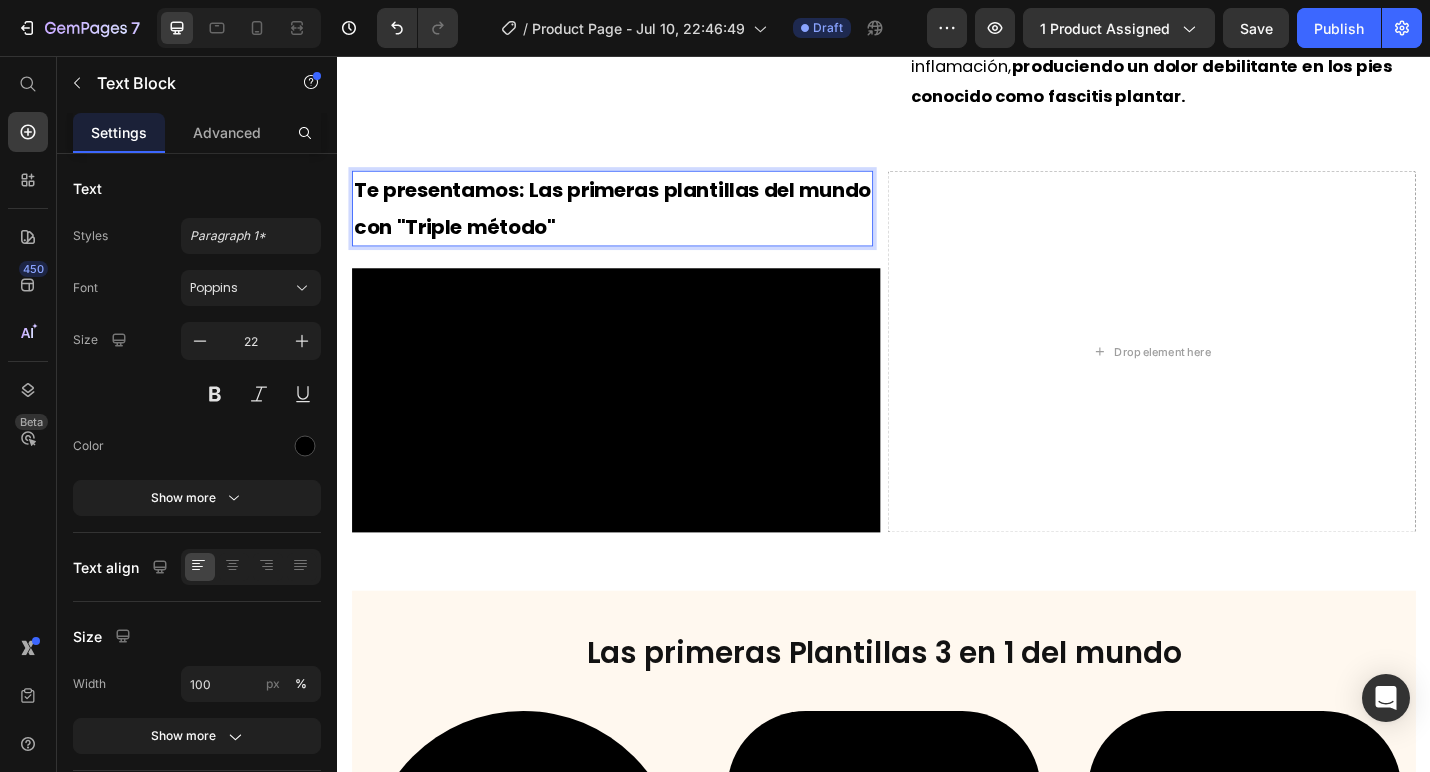 click on "Te presentamos: Las primeras plantillas del mundo con "Triple método"" at bounding box center [639, 223] 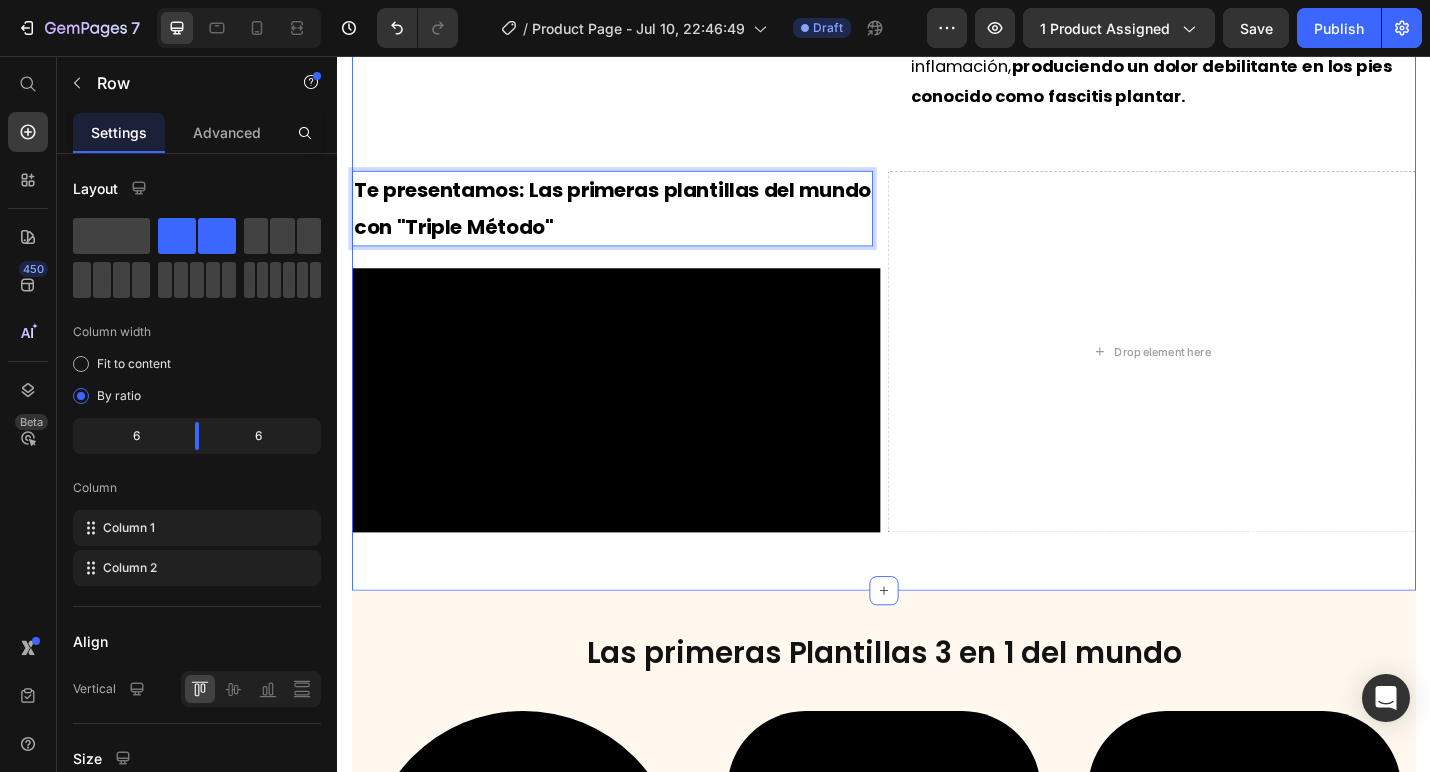 click on "Video" at bounding box center (643, -176) 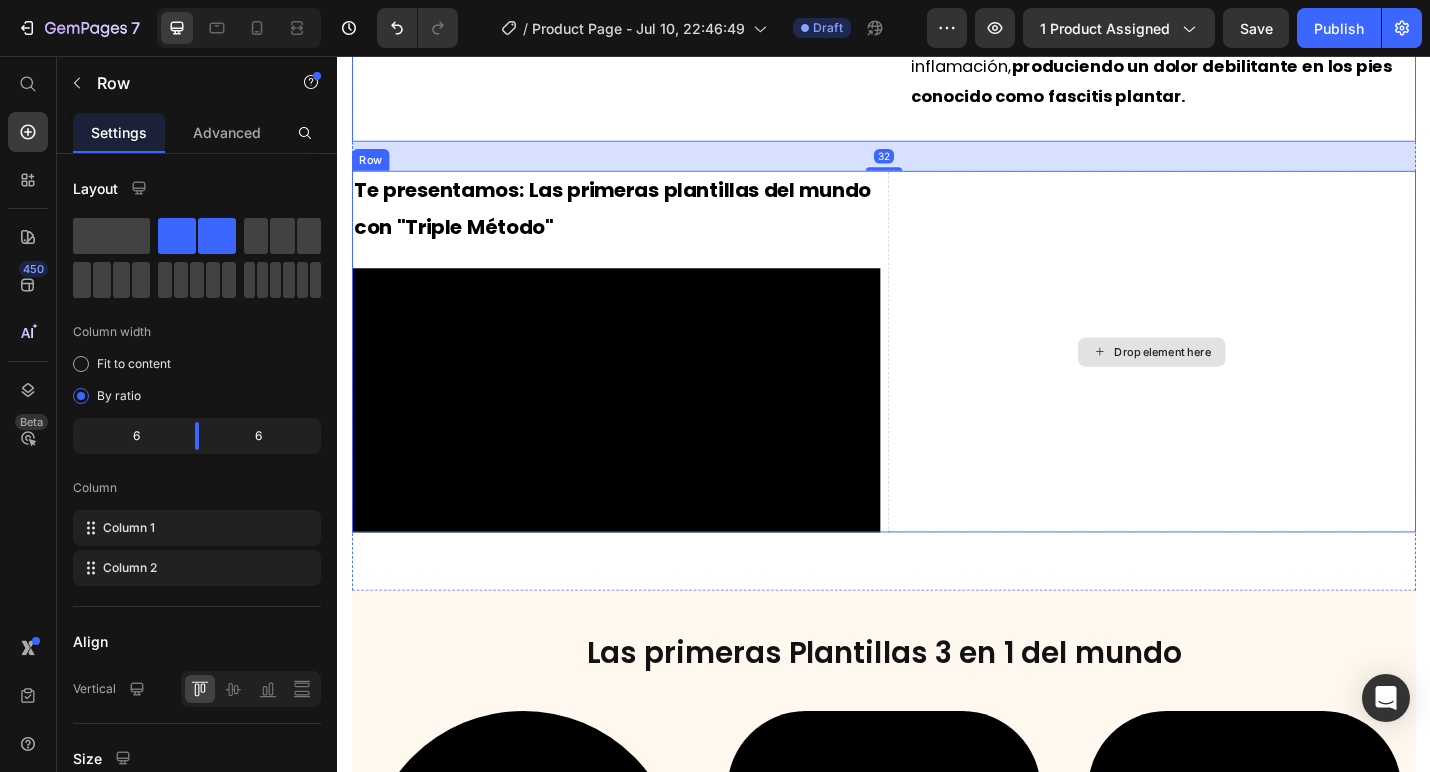 click on "Drop element here" at bounding box center (1231, 380) 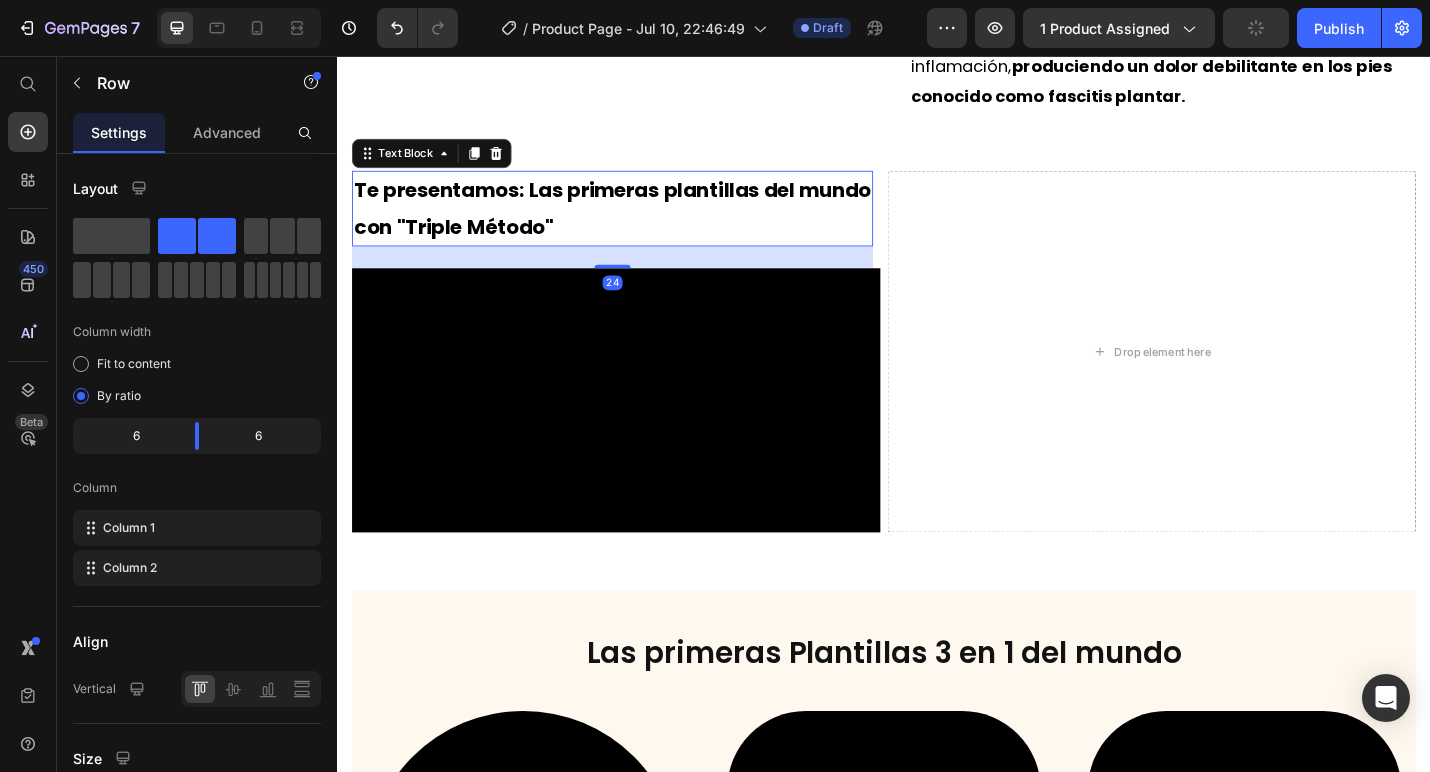 click on "Te presentamos: Las primeras plantillas del mundo con "Triple Método"" at bounding box center (639, 223) 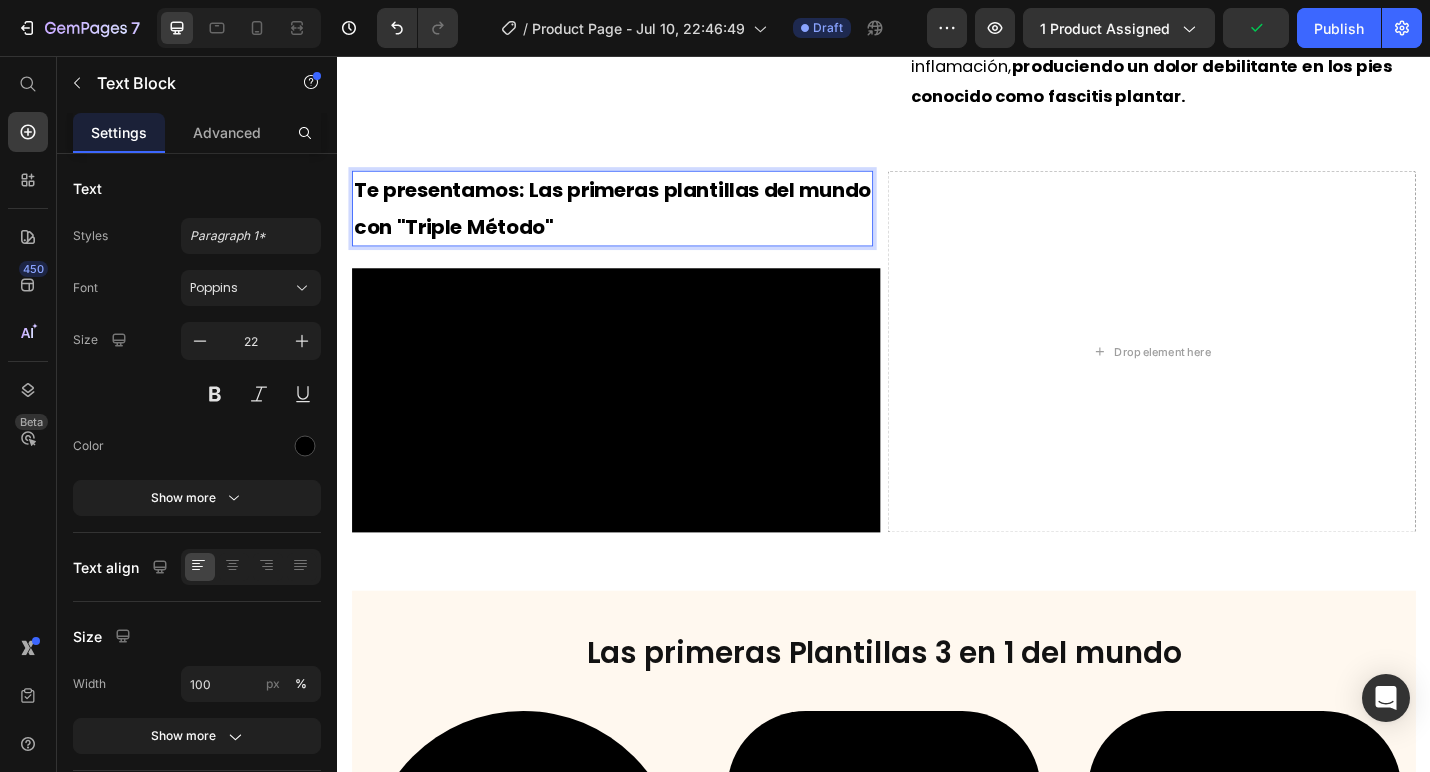 click on "Te presentamos: Las primeras plantillas del mundo con "Triple Método"" at bounding box center (639, 223) 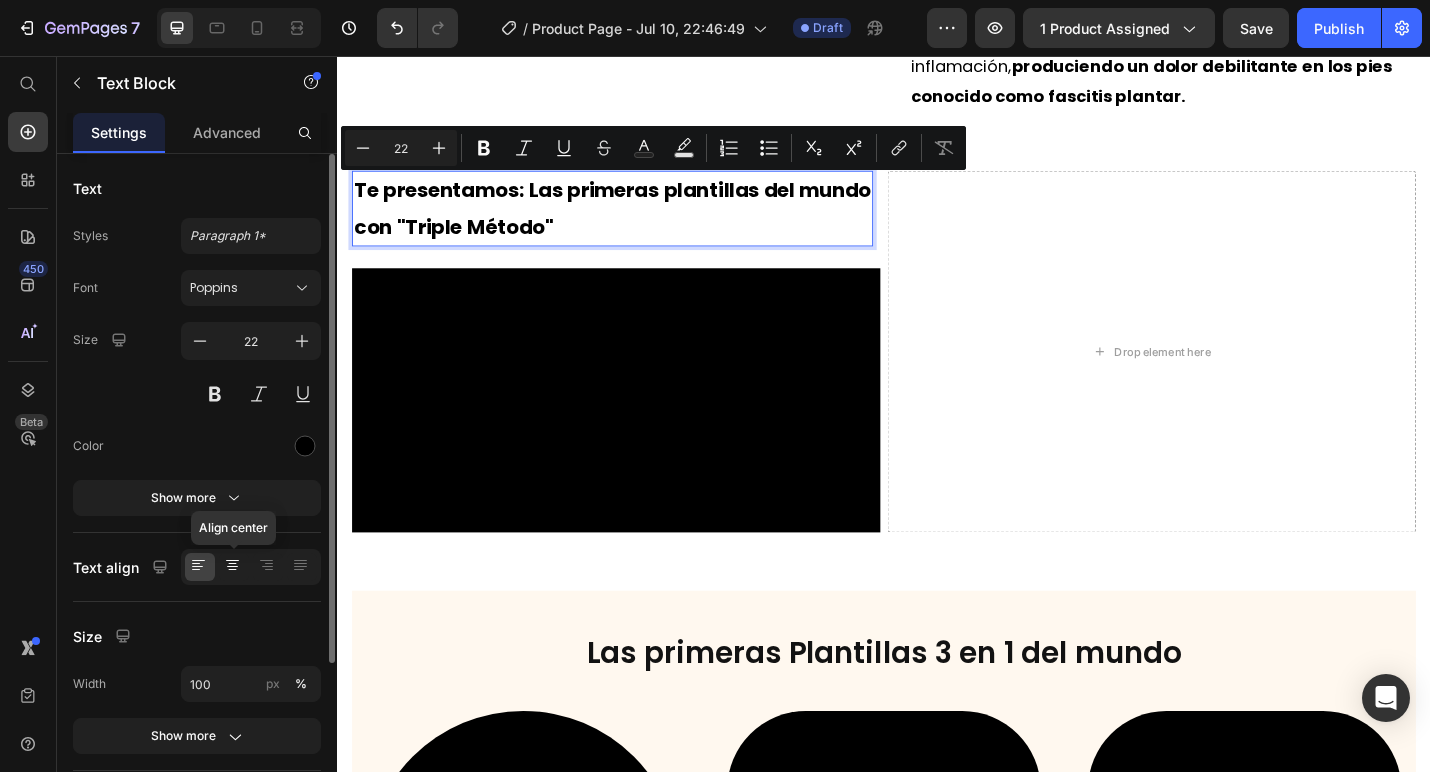 click 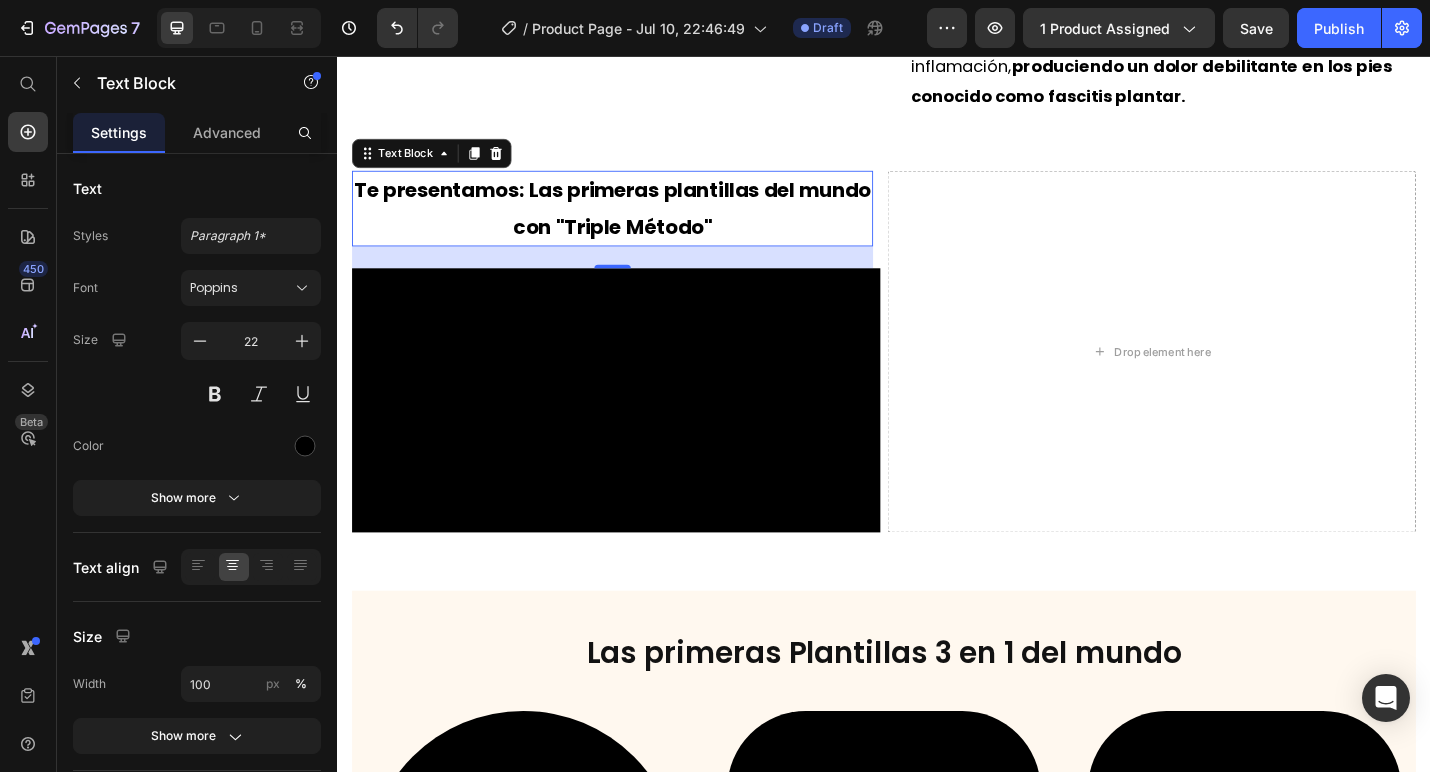 click on "Te presentamos: Las primeras plantillas del mundo con "Triple Método"" at bounding box center [639, 223] 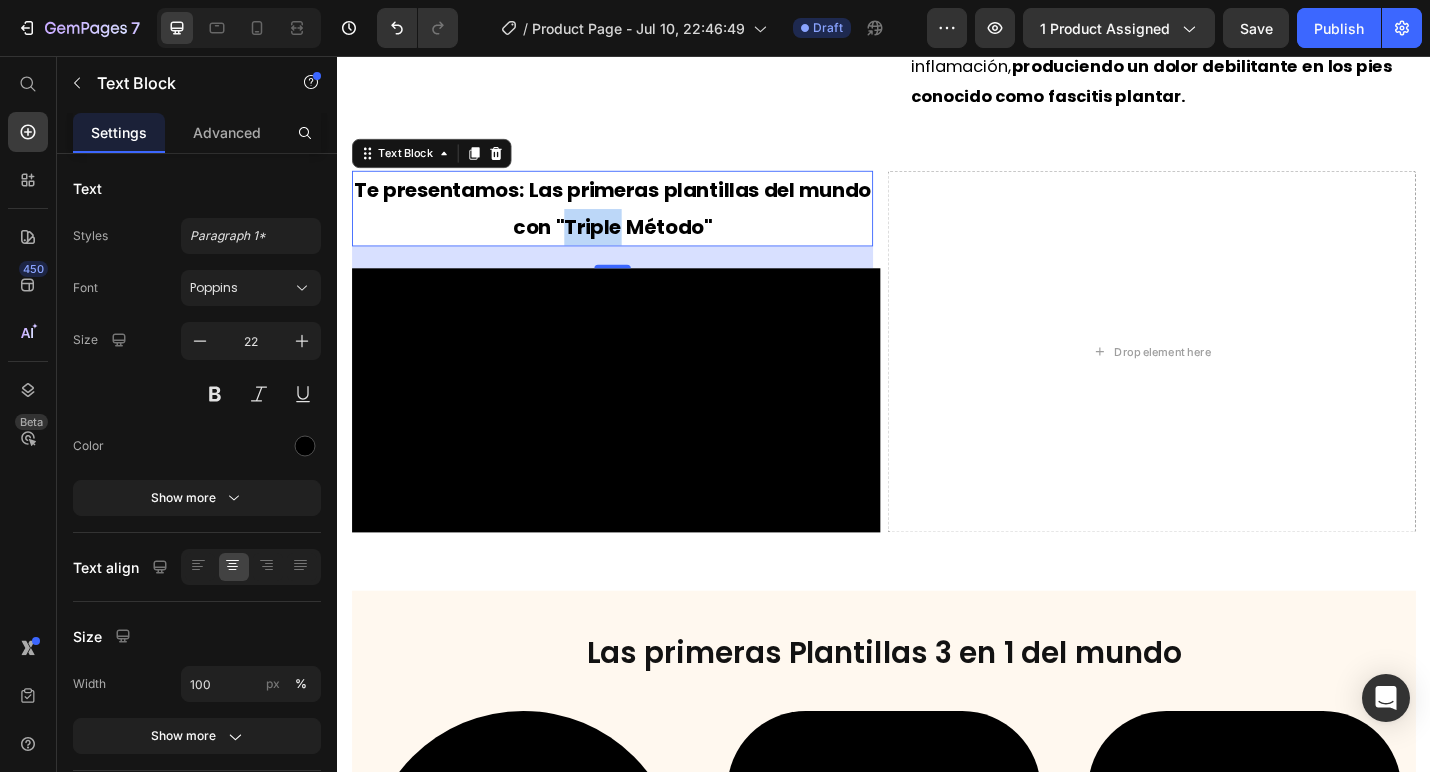 click on "Te presentamos: Las primeras plantillas del mundo con "Triple Método"" at bounding box center [639, 223] 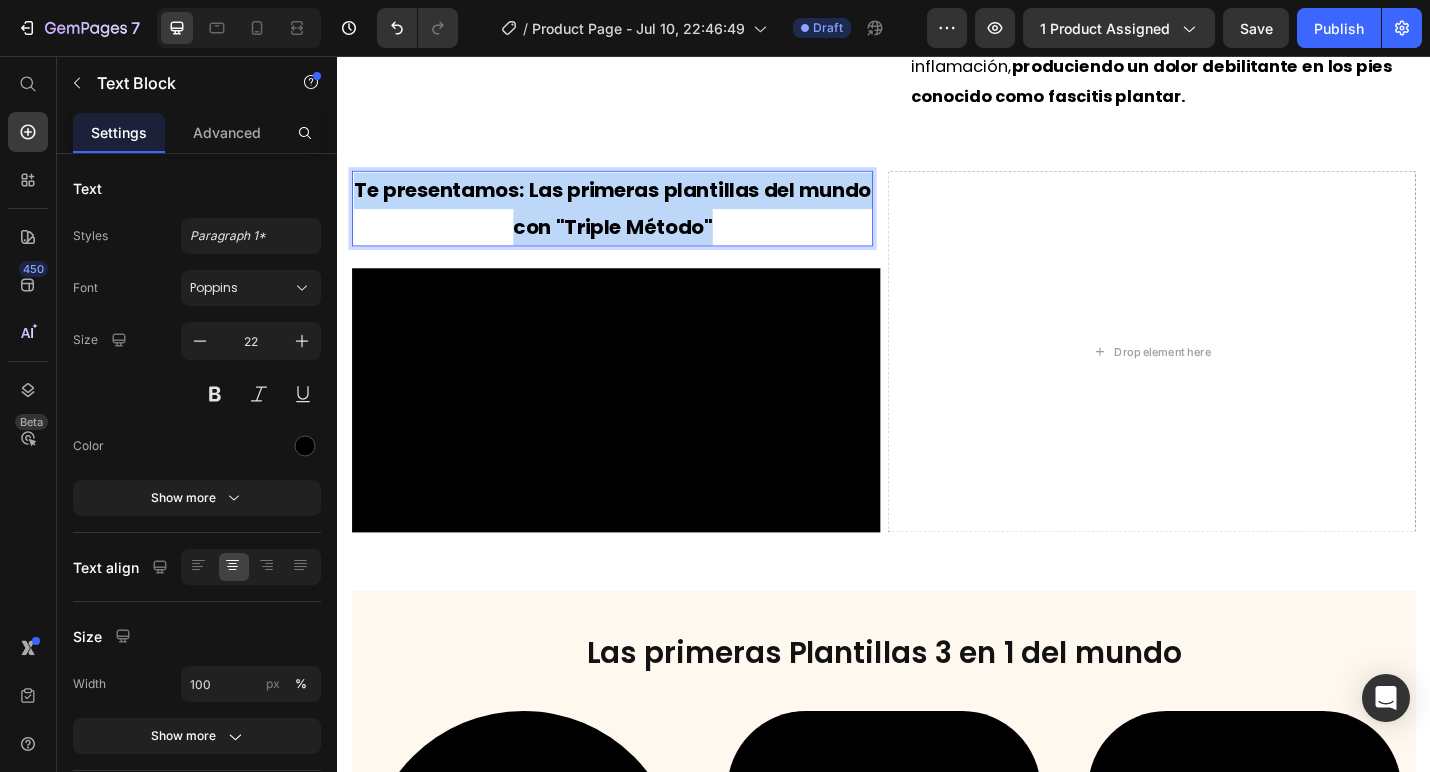 click on "Te presentamos: Las primeras plantillas del mundo con "Triple Método"" at bounding box center (639, 223) 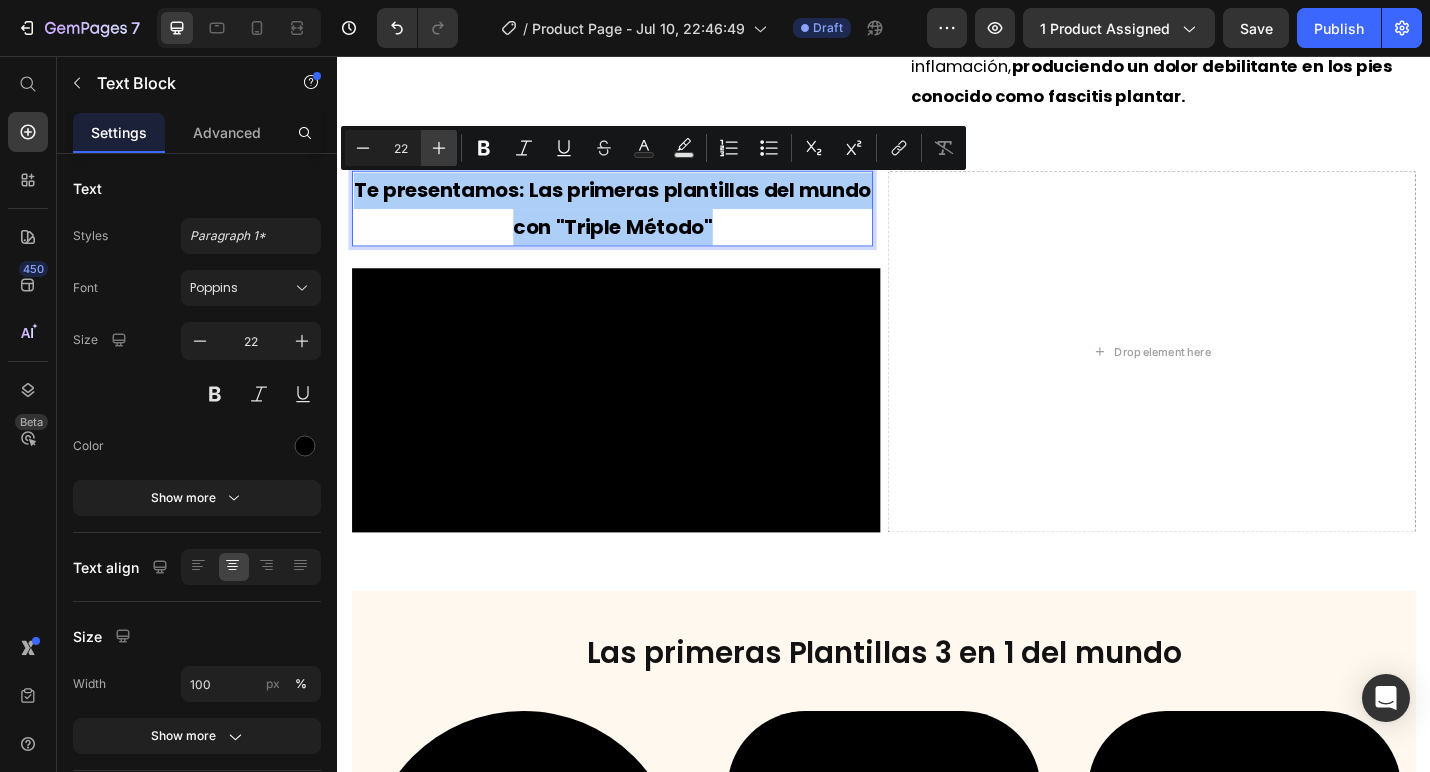 click on "Plus" at bounding box center [439, 148] 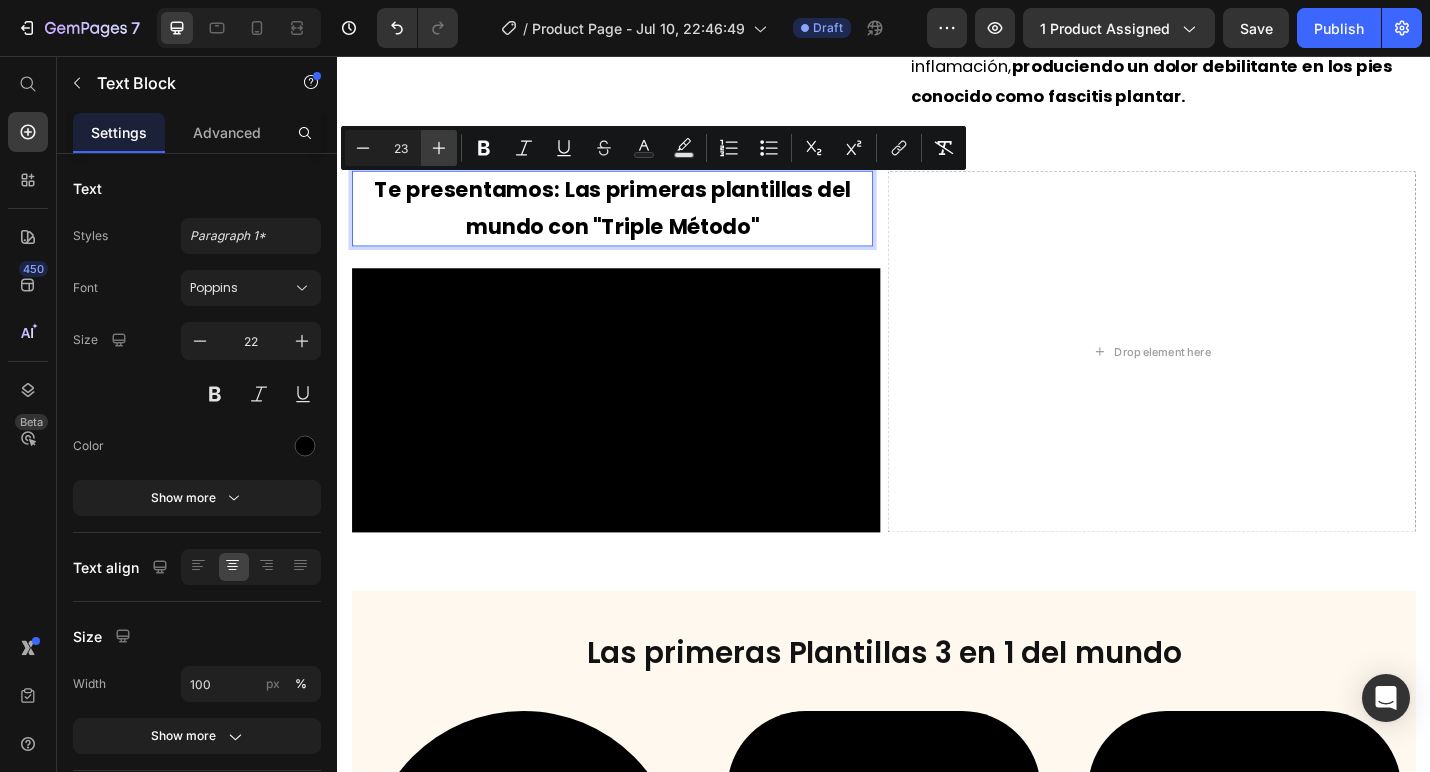 click on "Plus" at bounding box center [439, 148] 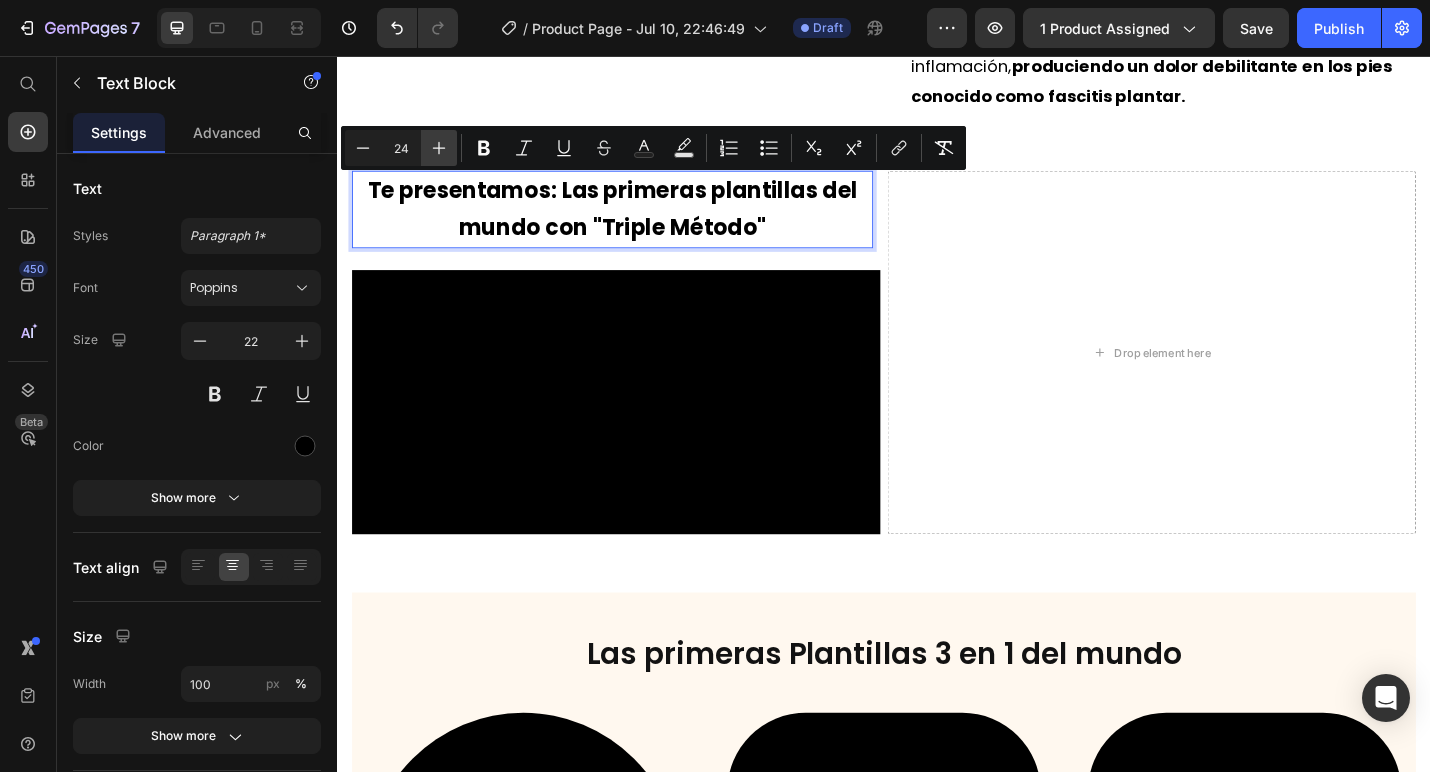 click 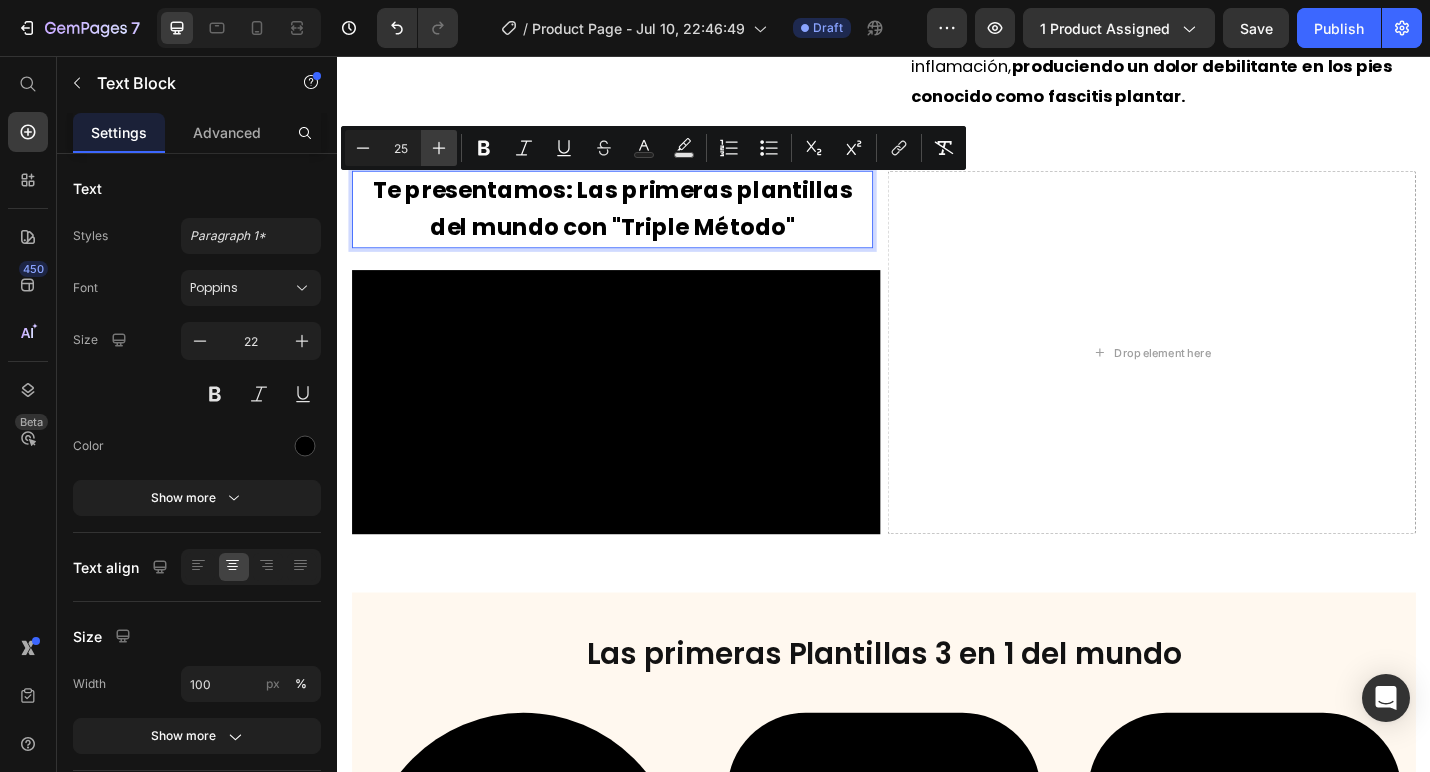click 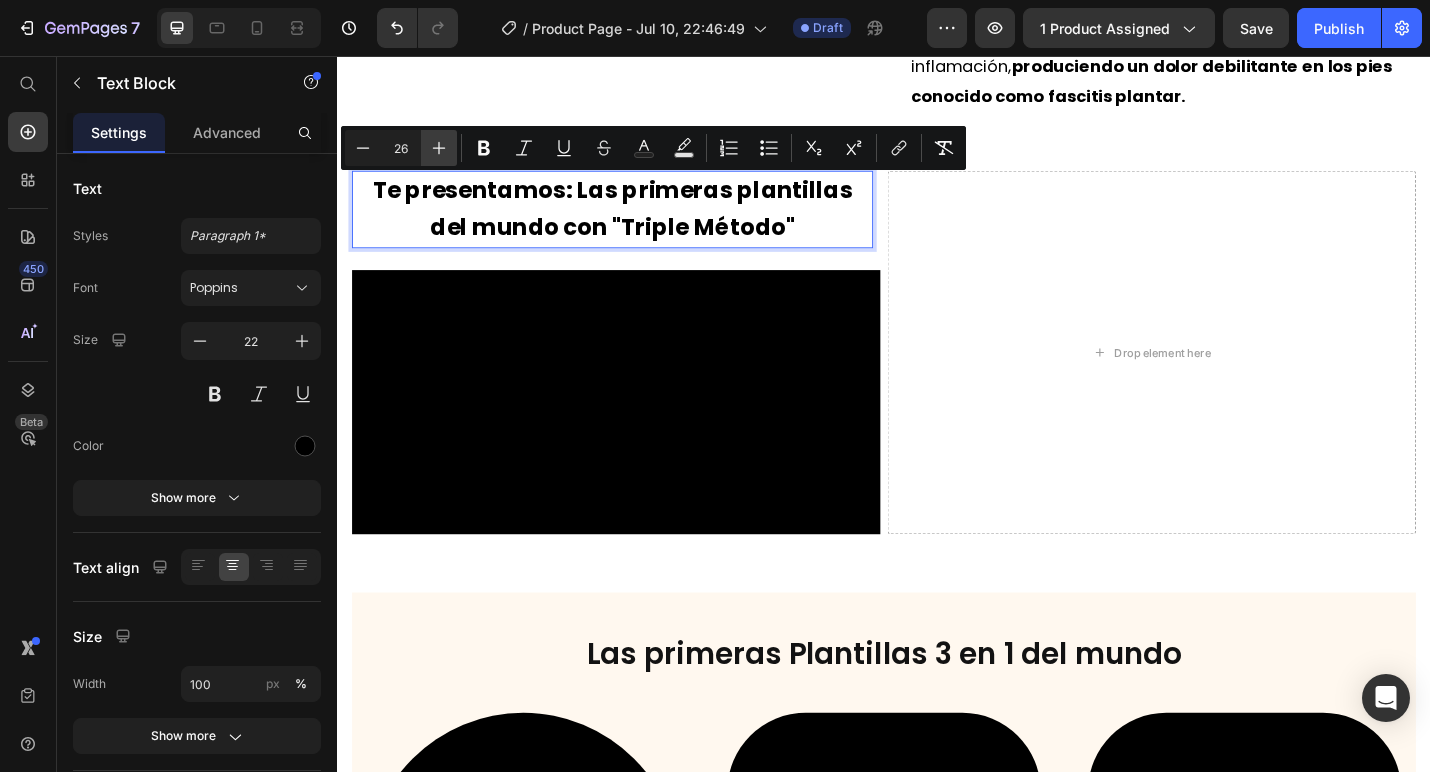 click 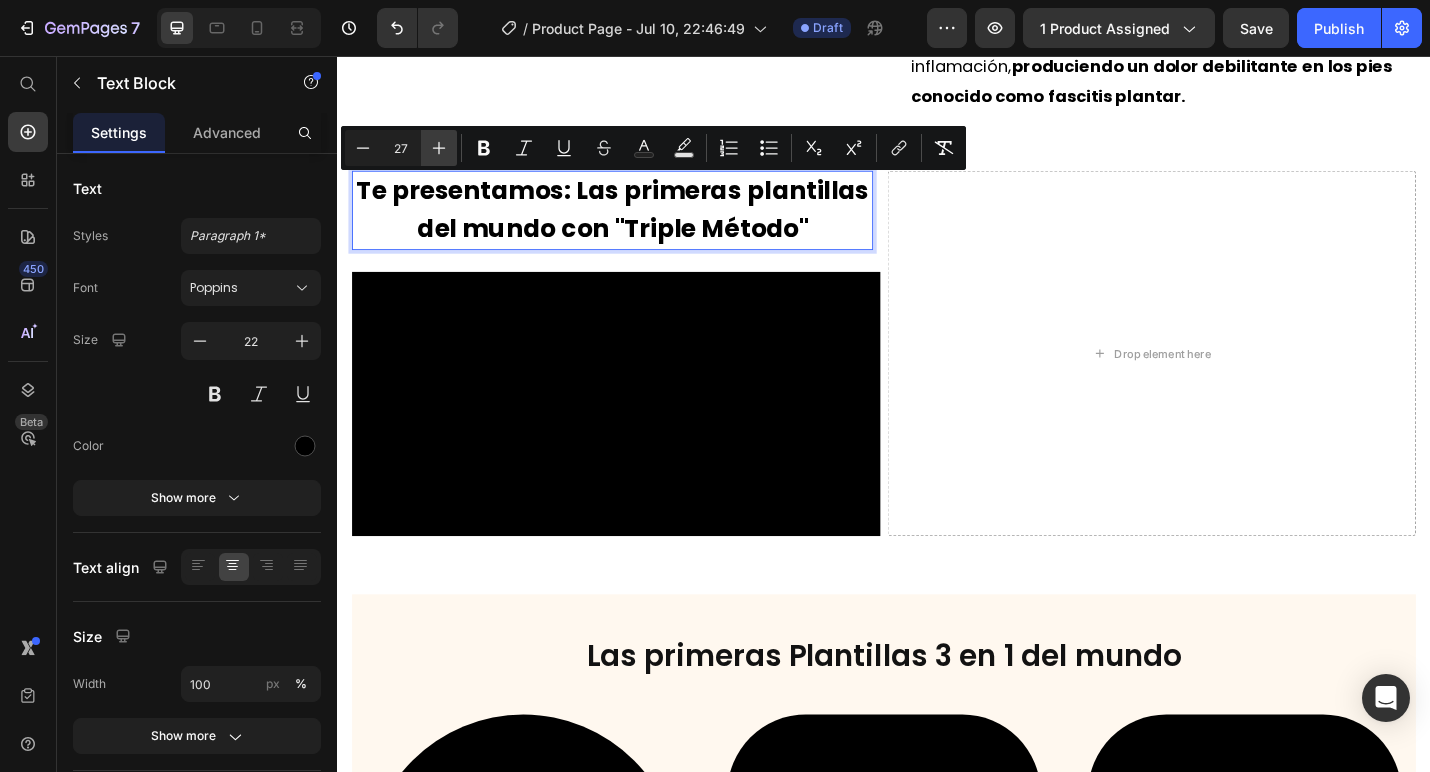 click 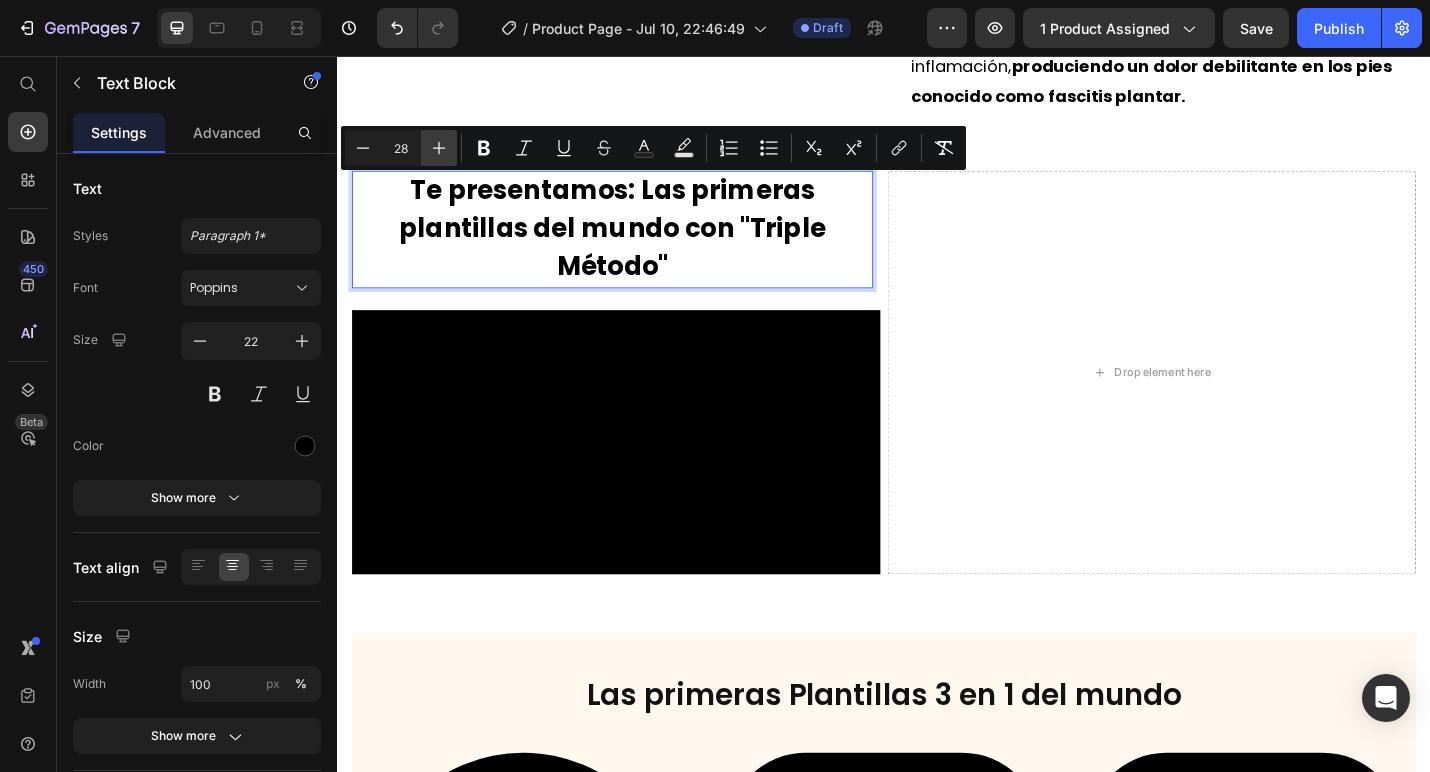 click 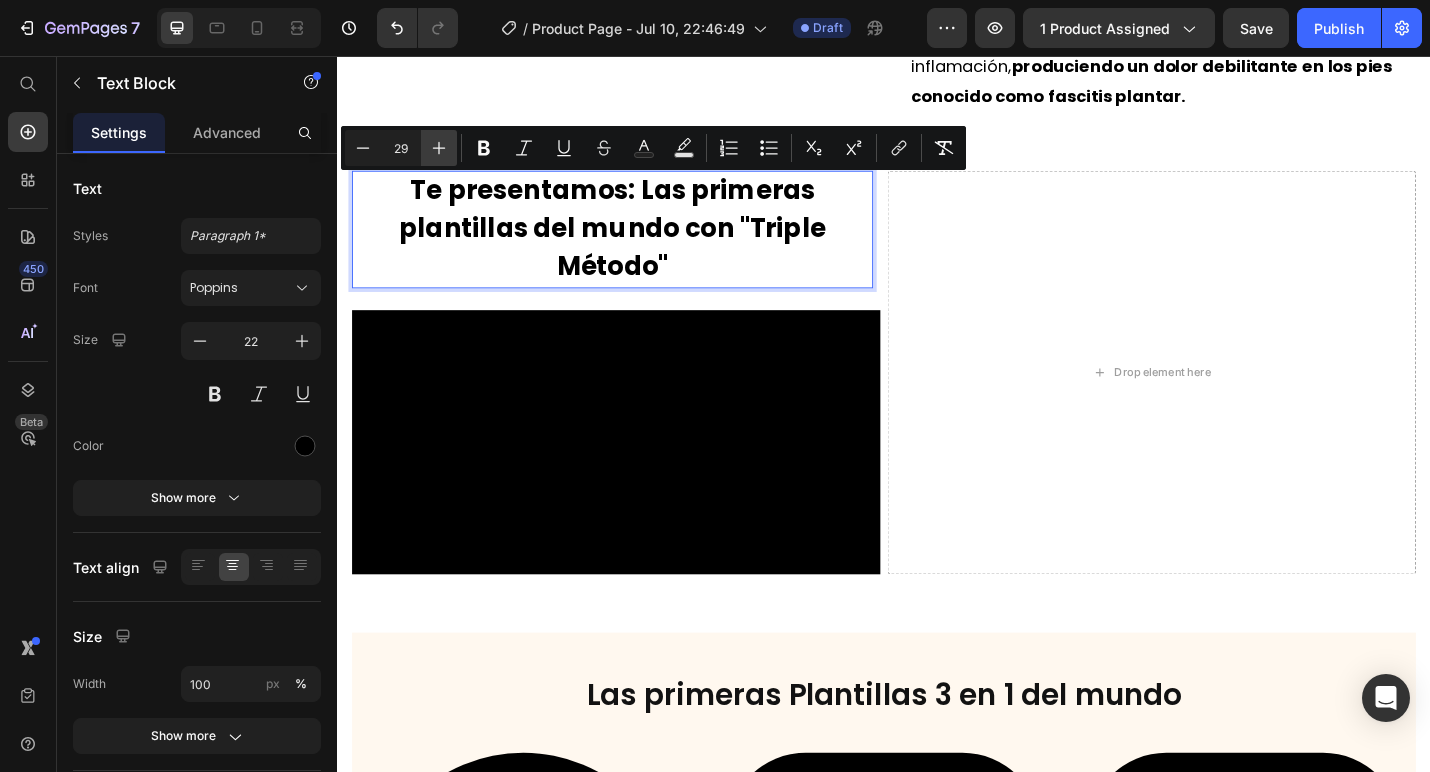 click 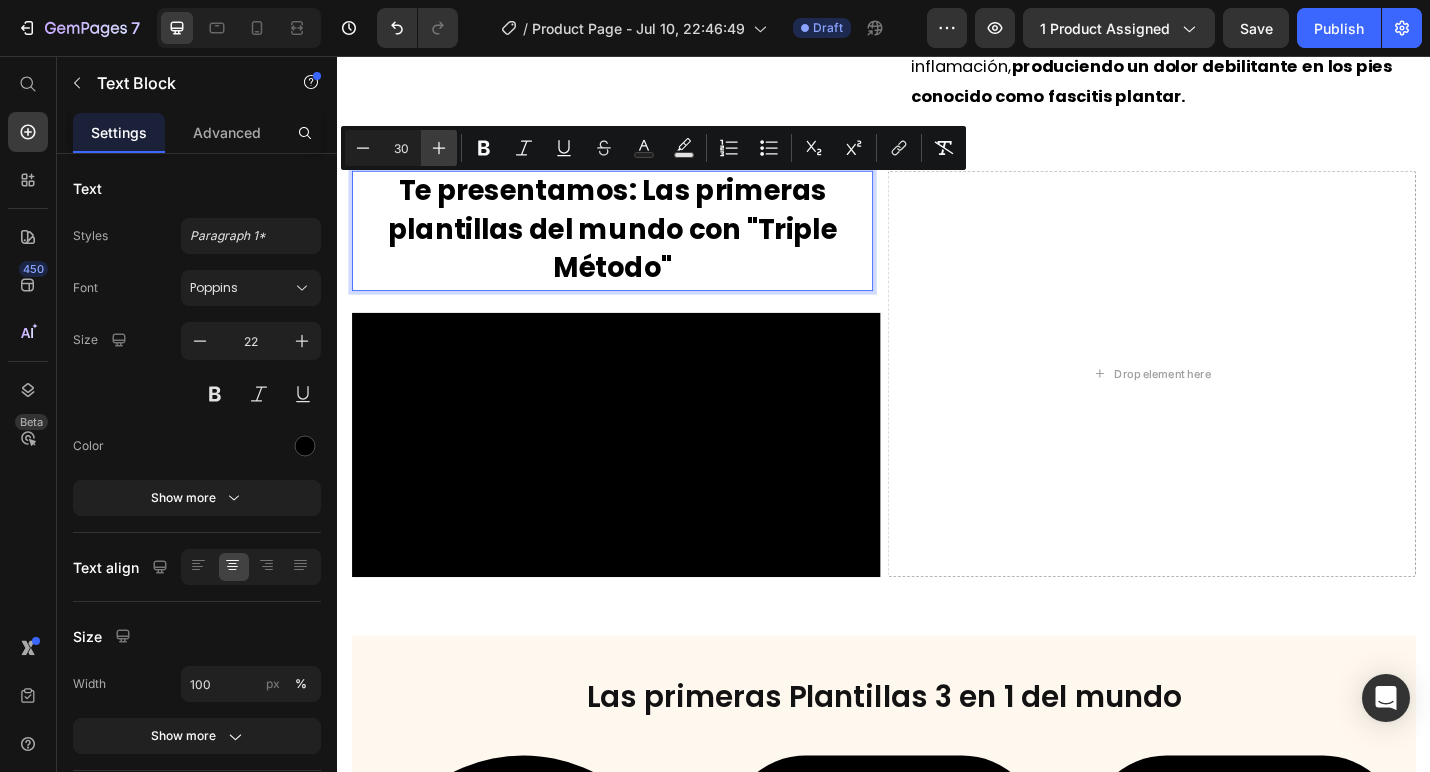 click 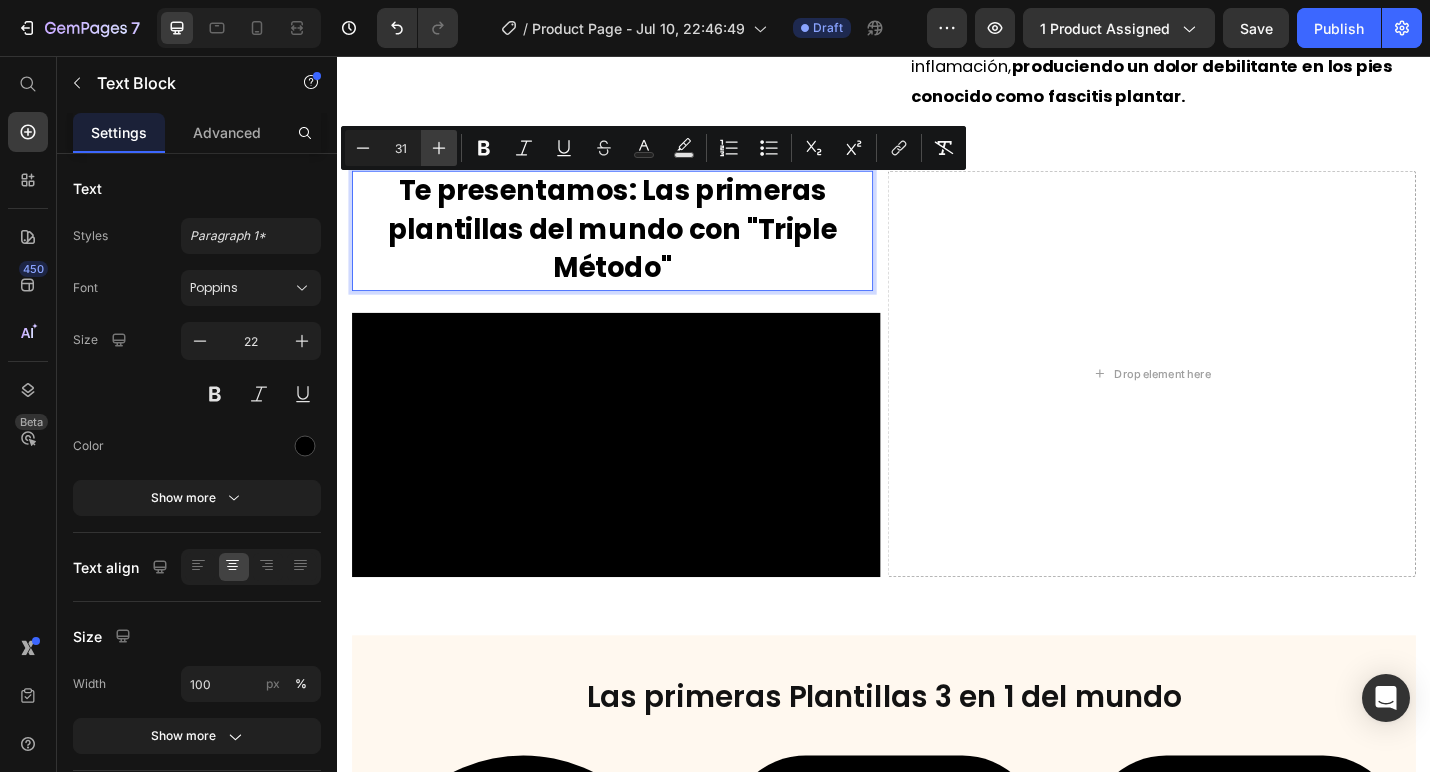 click 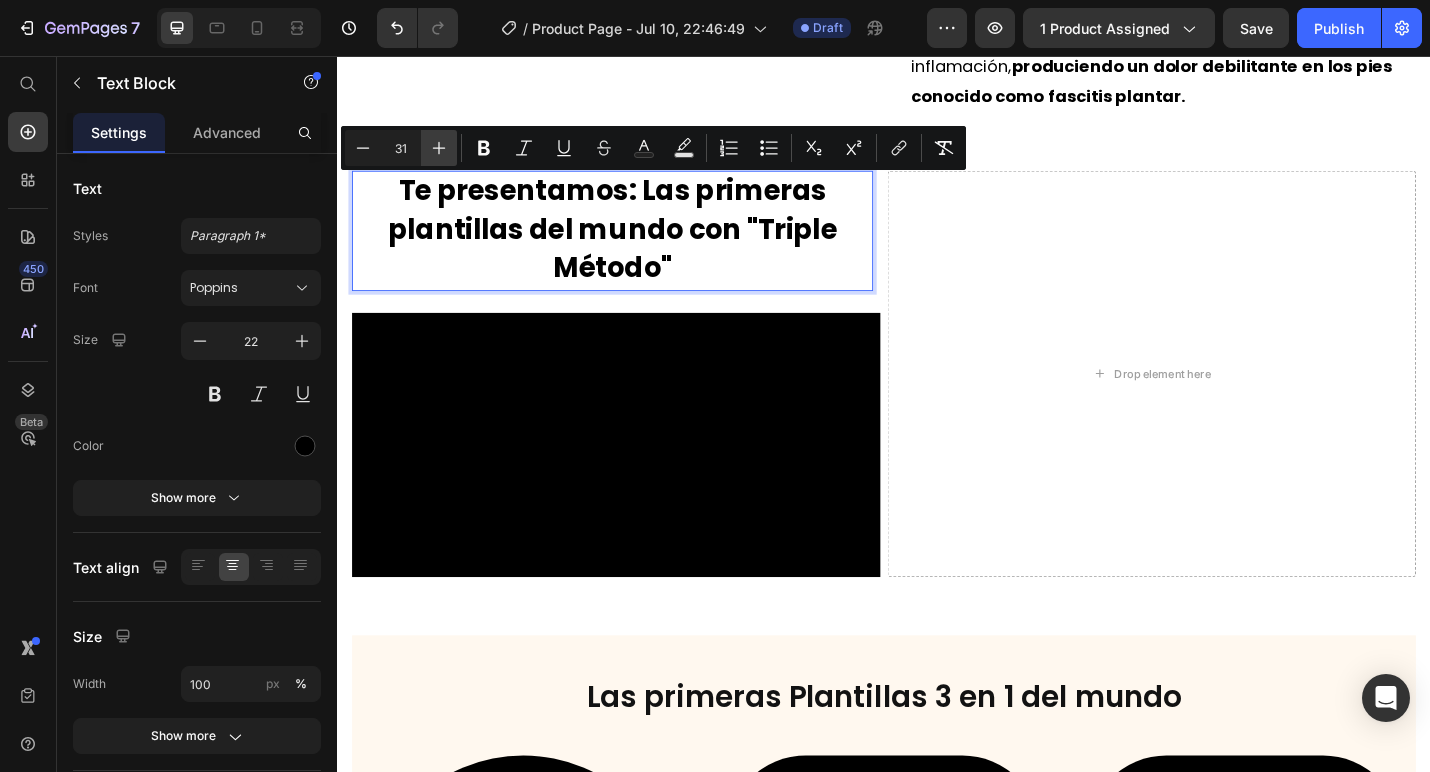 type on "32" 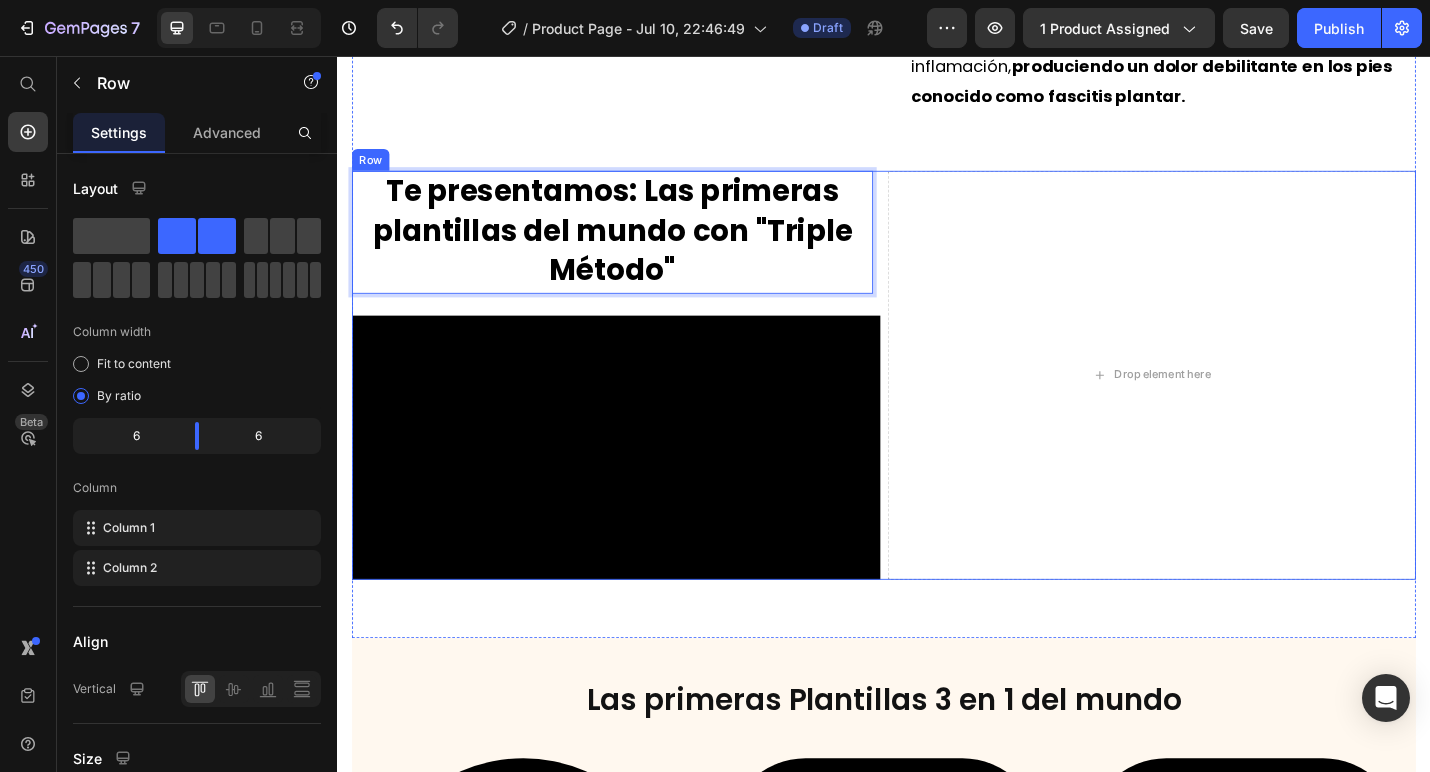 click on "Te presentamos: Las primeras plantillas del mundo con "Triple Método" Text Block   24 Video" at bounding box center (643, 406) 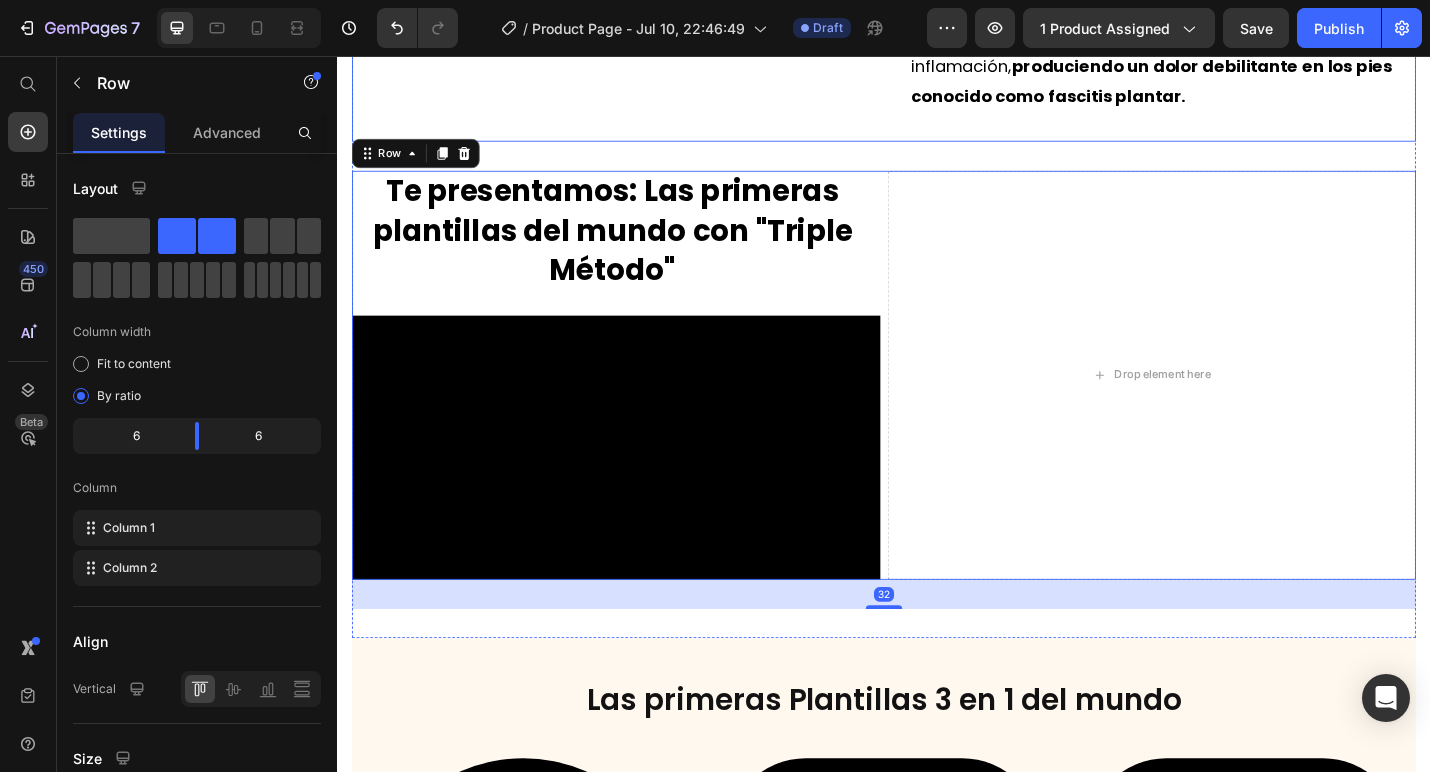 click on "Video" at bounding box center (643, -176) 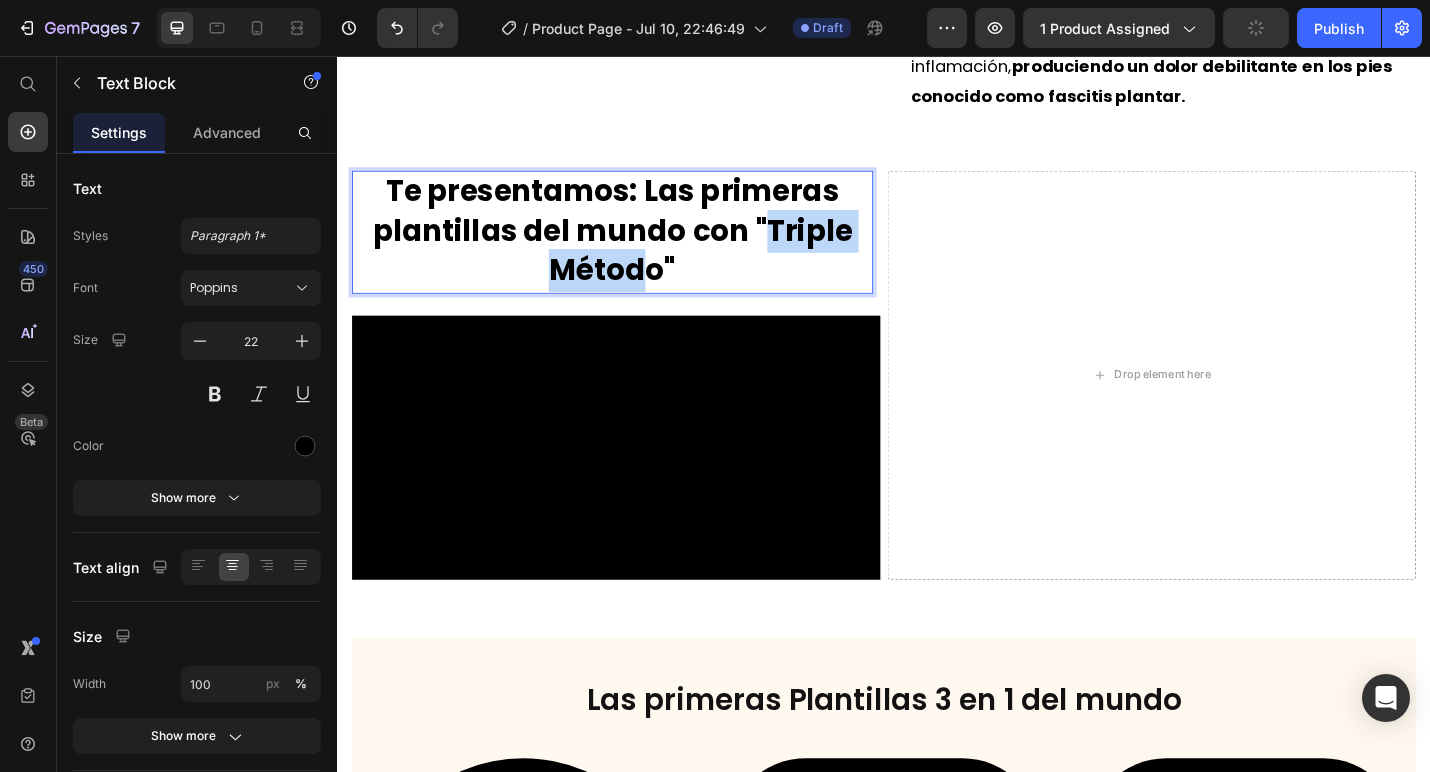 drag, startPoint x: 811, startPoint y: 245, endPoint x: 684, endPoint y: 294, distance: 136.12494 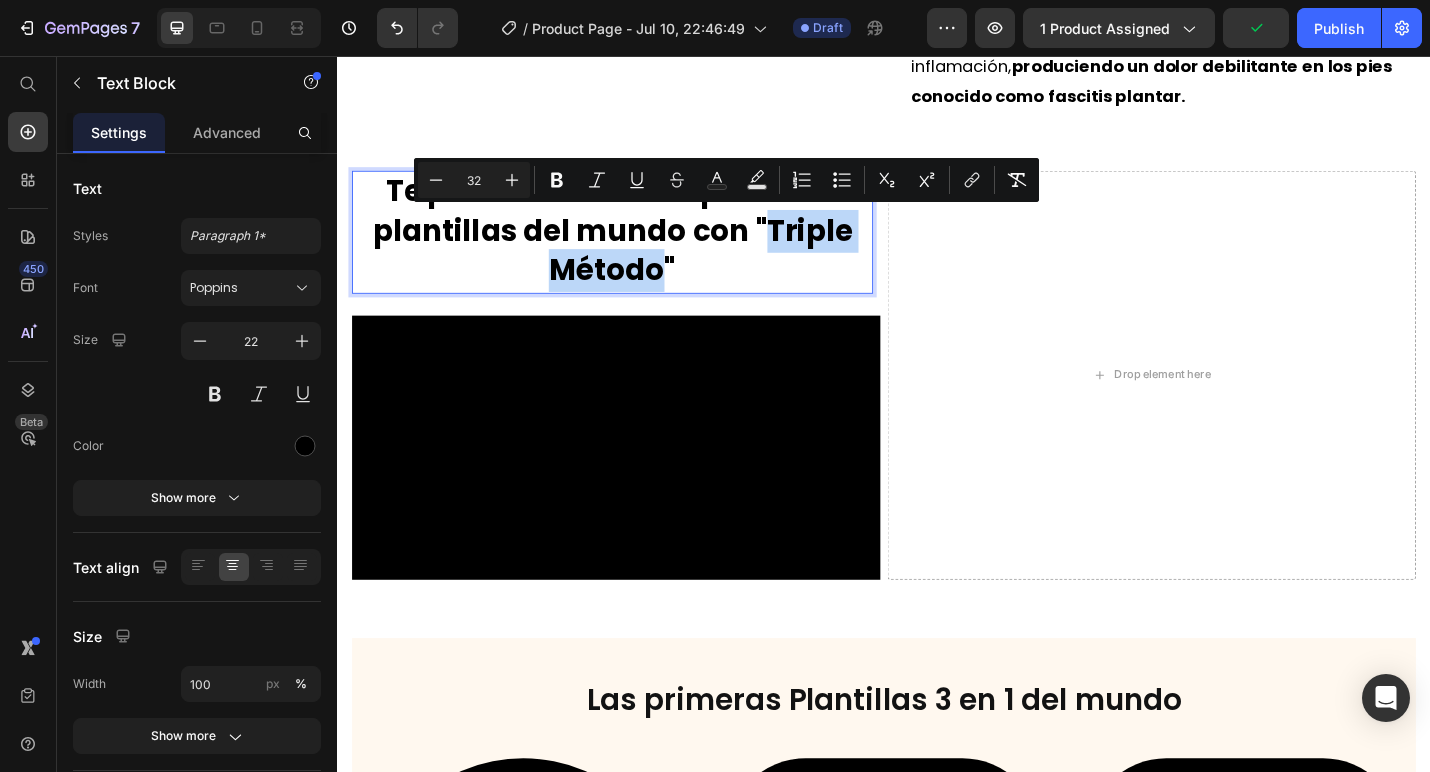 drag, startPoint x: 698, startPoint y: 294, endPoint x: 806, endPoint y: 253, distance: 115.52056 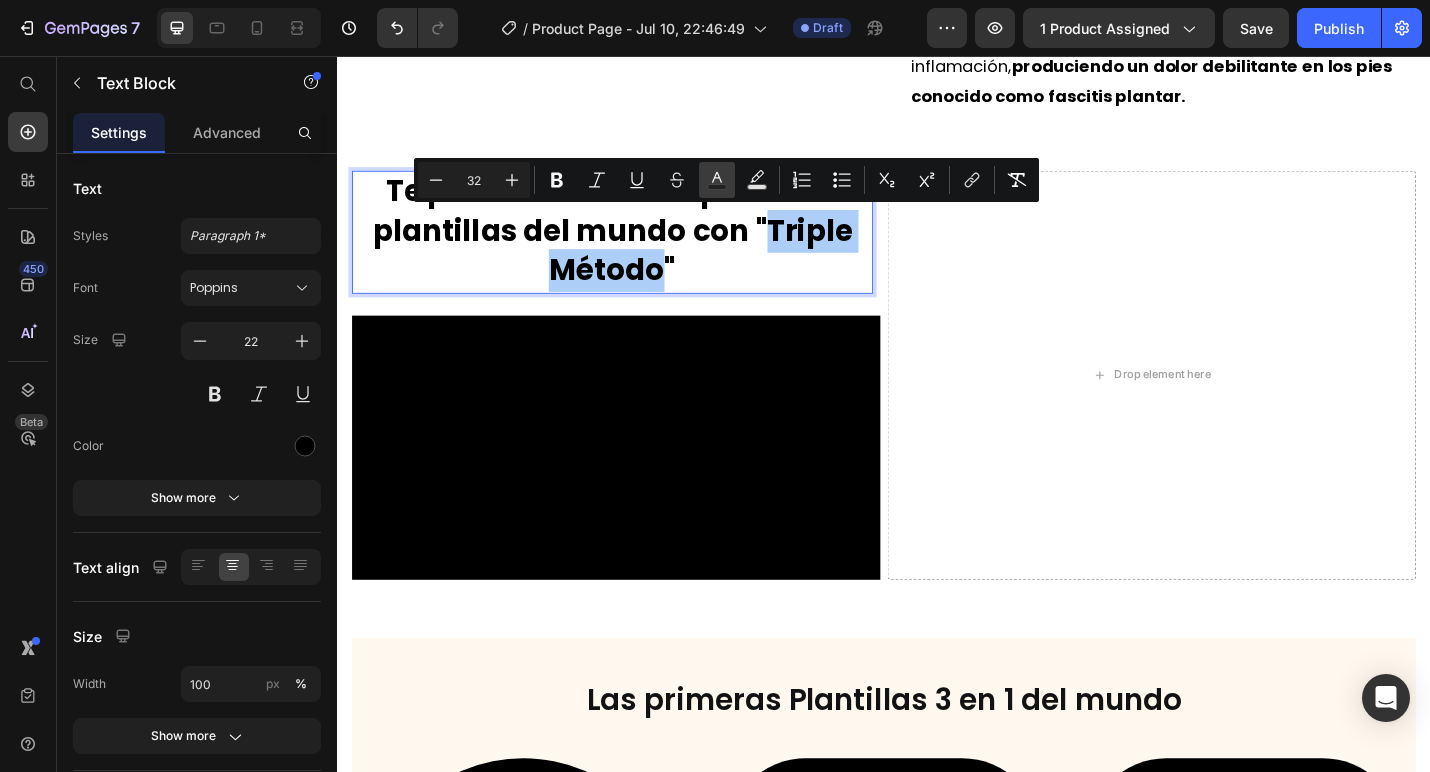 click 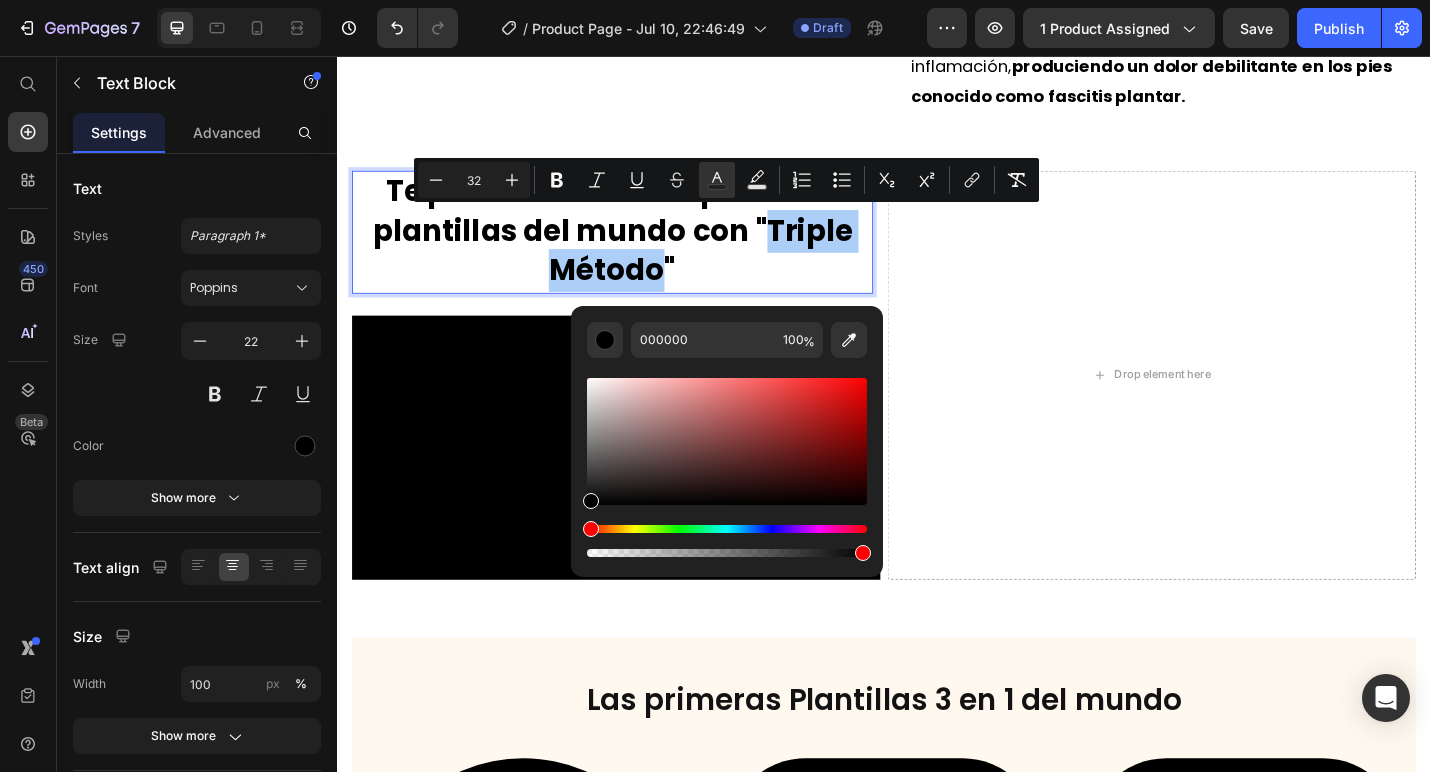 click at bounding box center (727, 529) 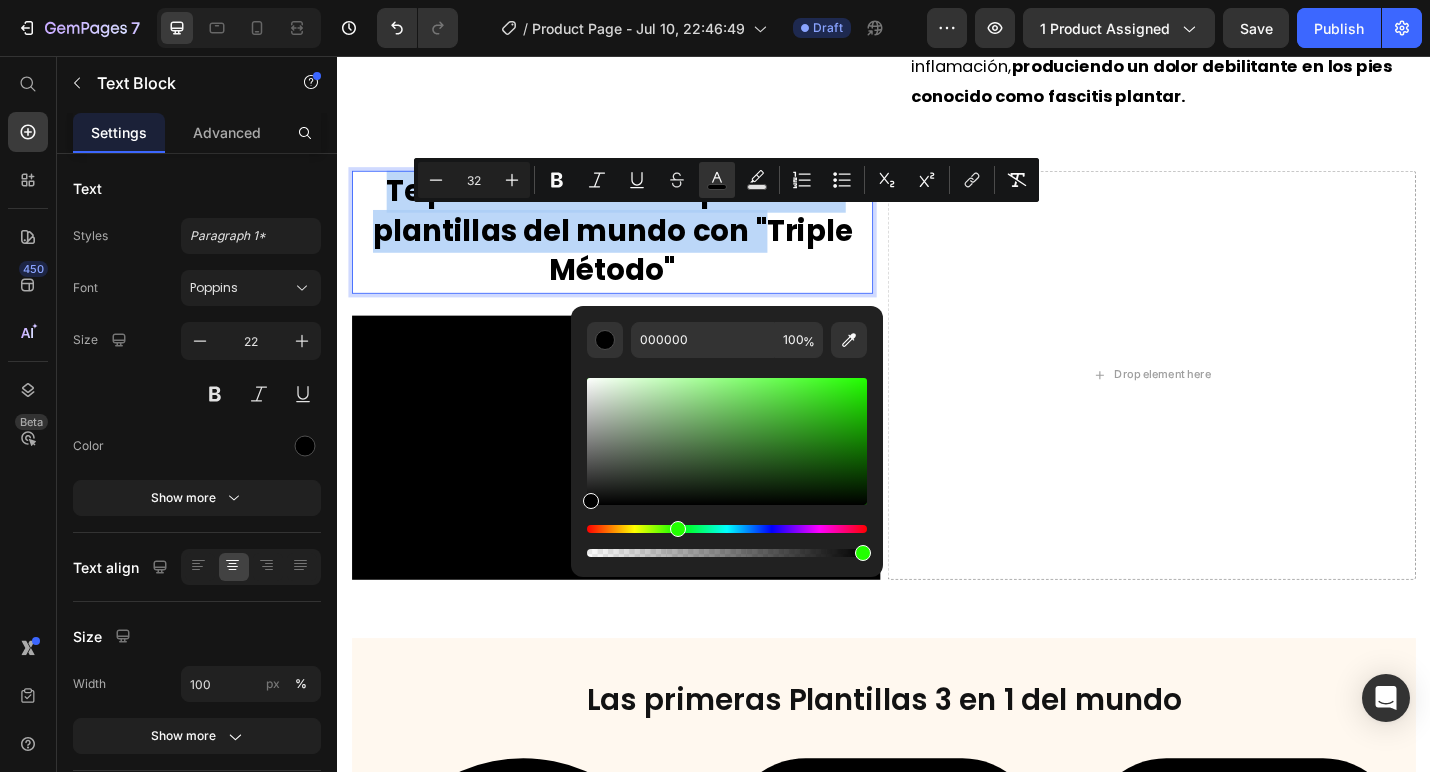 click at bounding box center (727, 529) 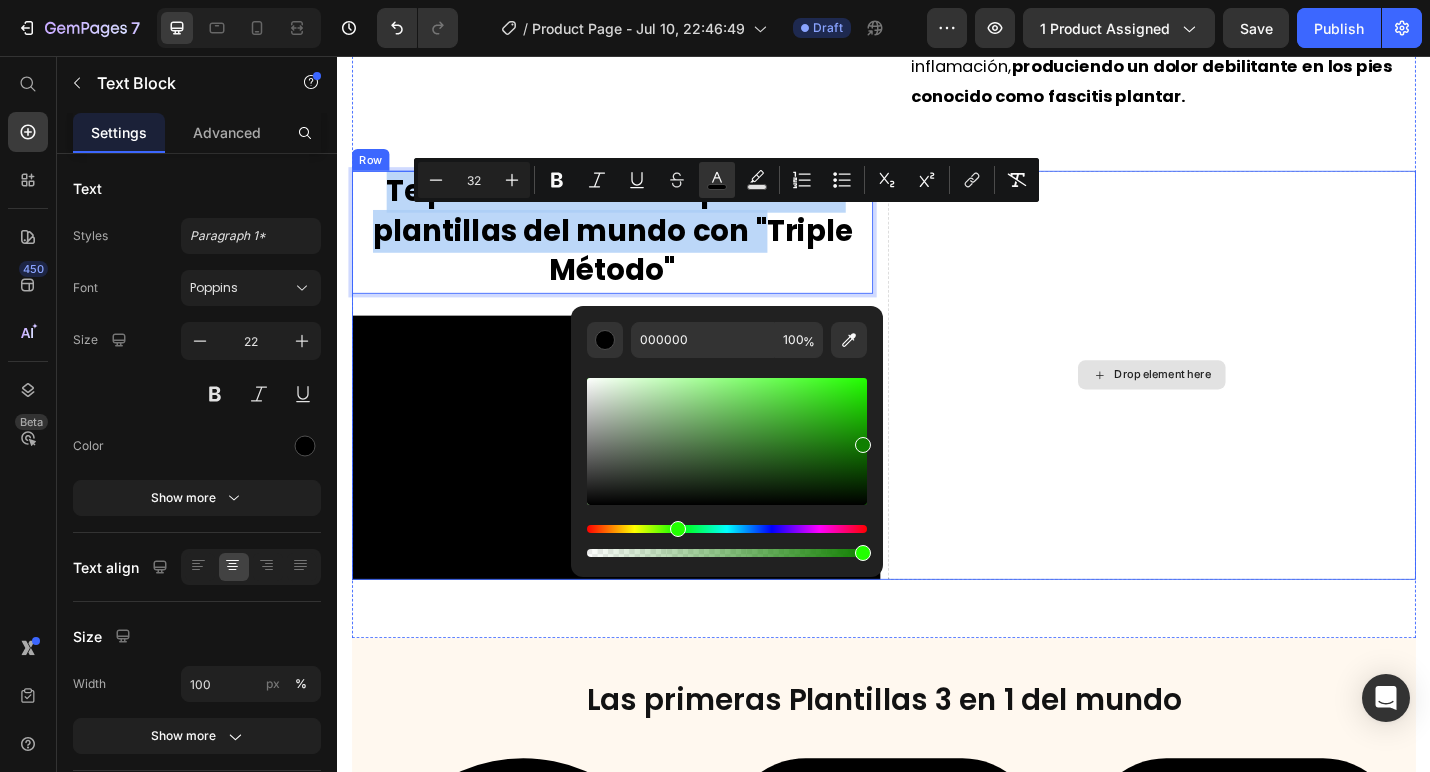 type on "107F00" 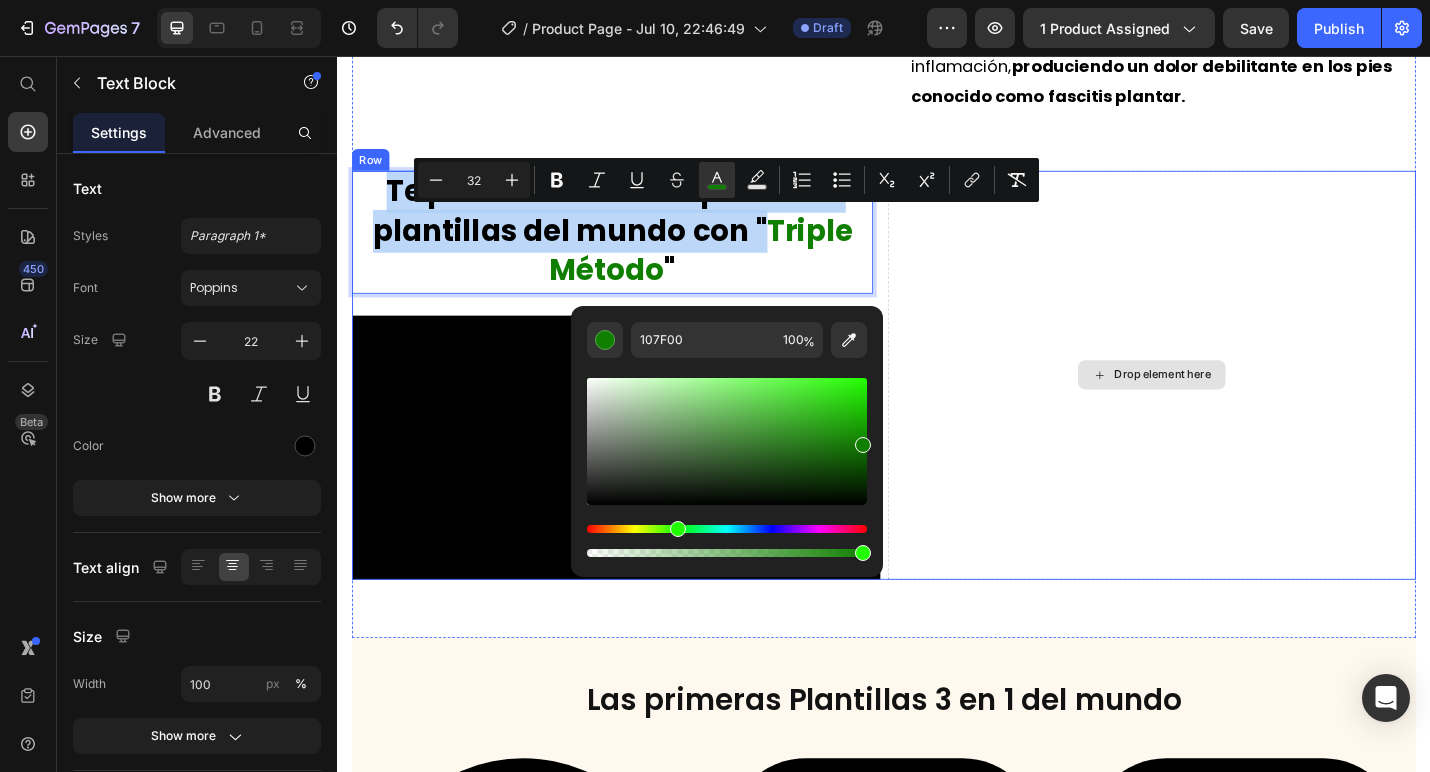drag, startPoint x: 1162, startPoint y: 496, endPoint x: 966, endPoint y: 467, distance: 198.13379 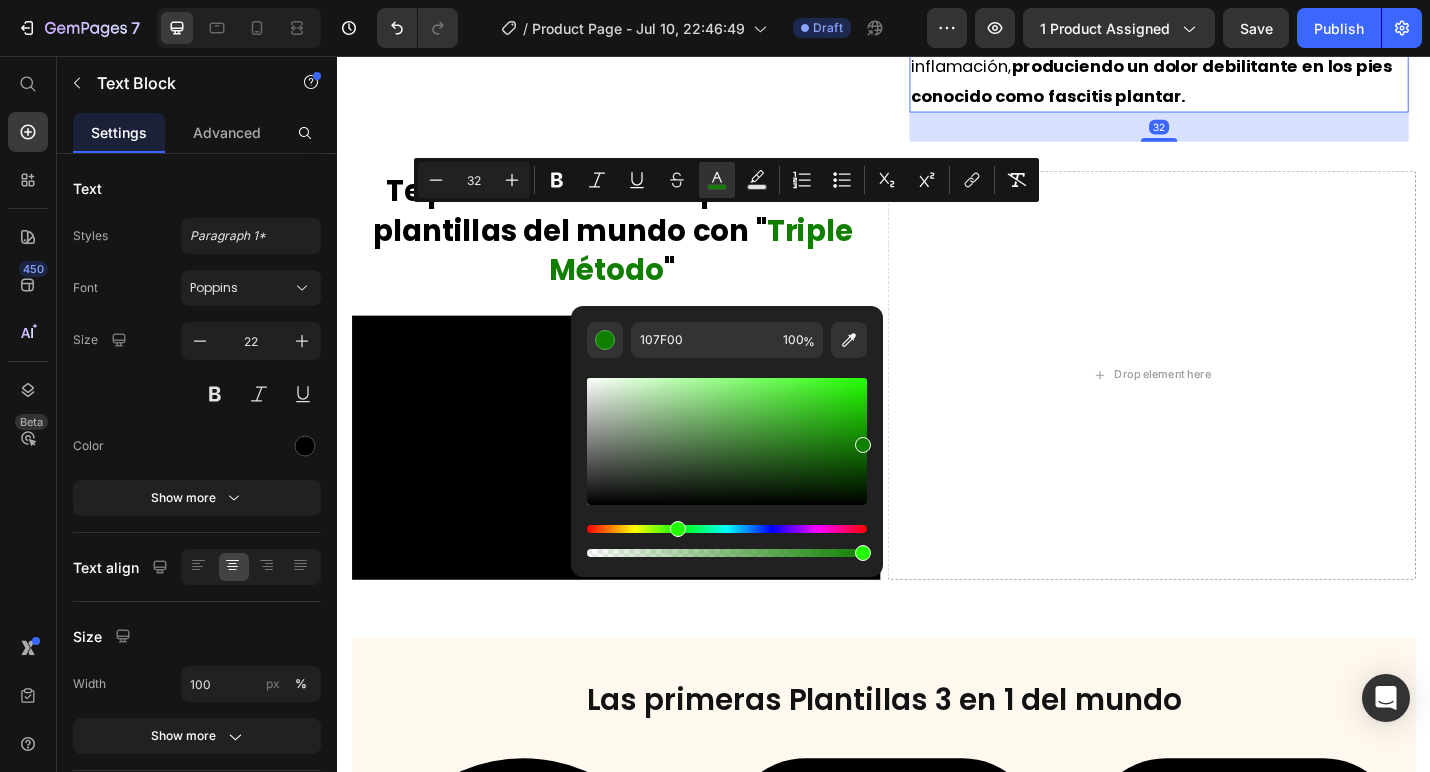 click on "Con el paso del tiempo, estos pequeños desgarros generan inflamación, produciendo un dolor debilitante en los pies conocido como fascitis plantar." at bounding box center [1239, 67] 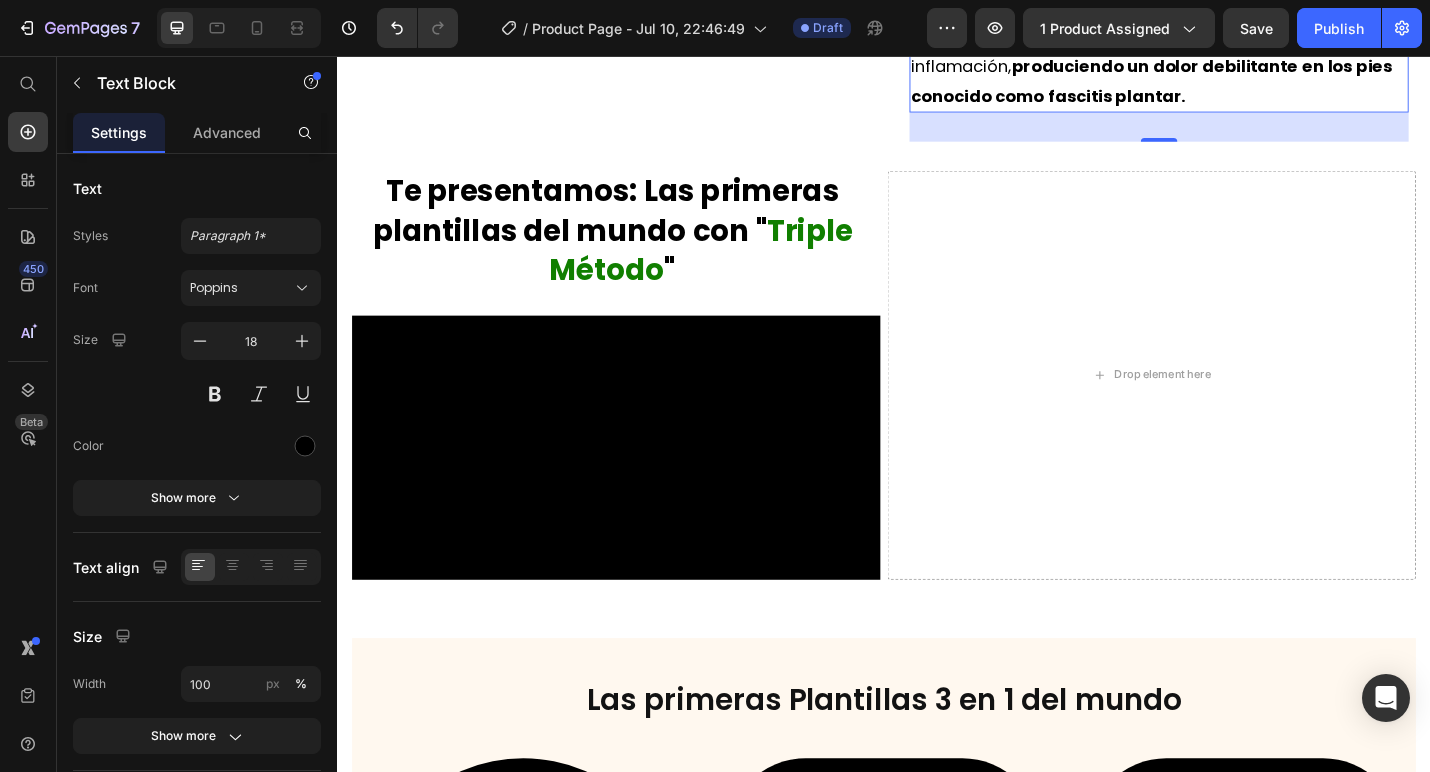 click 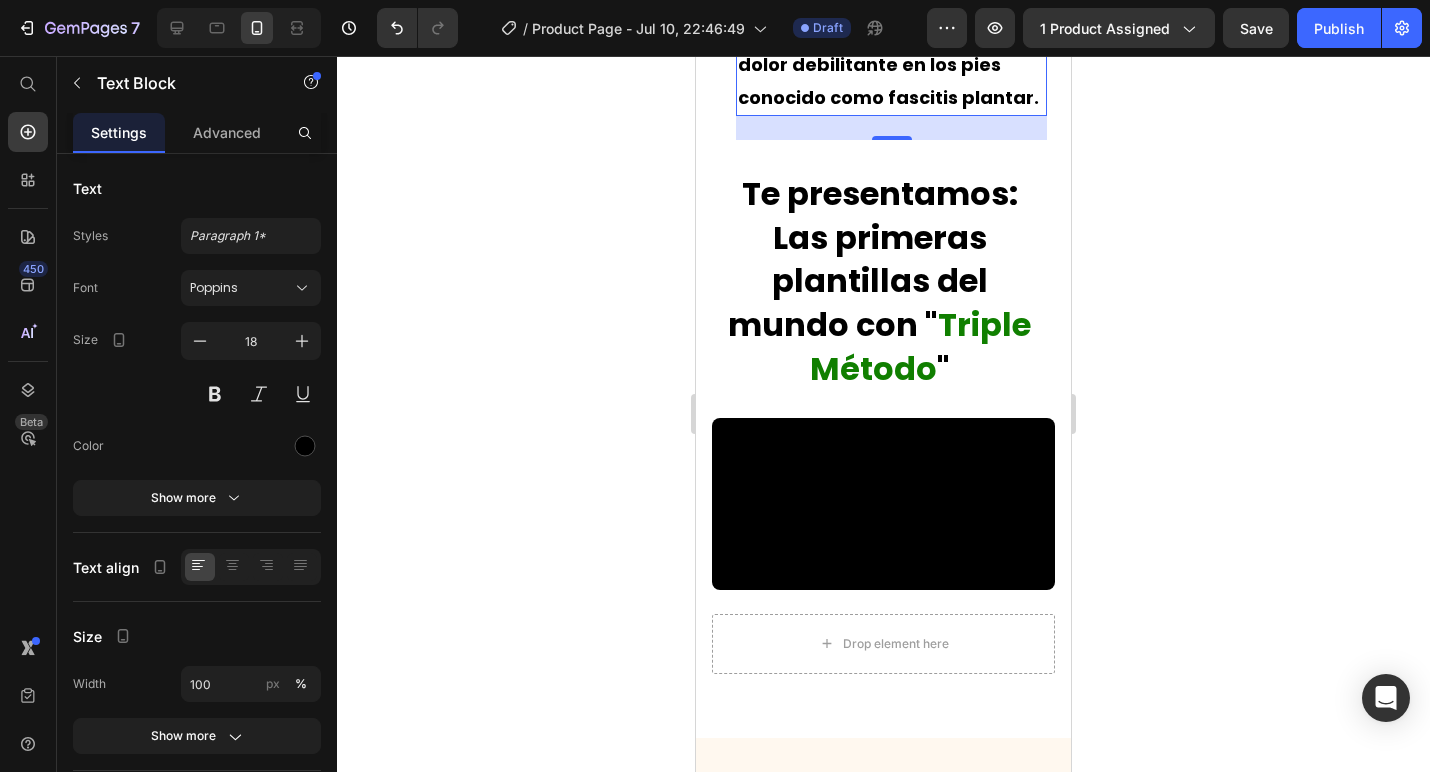 scroll, scrollTop: 2958, scrollLeft: 0, axis: vertical 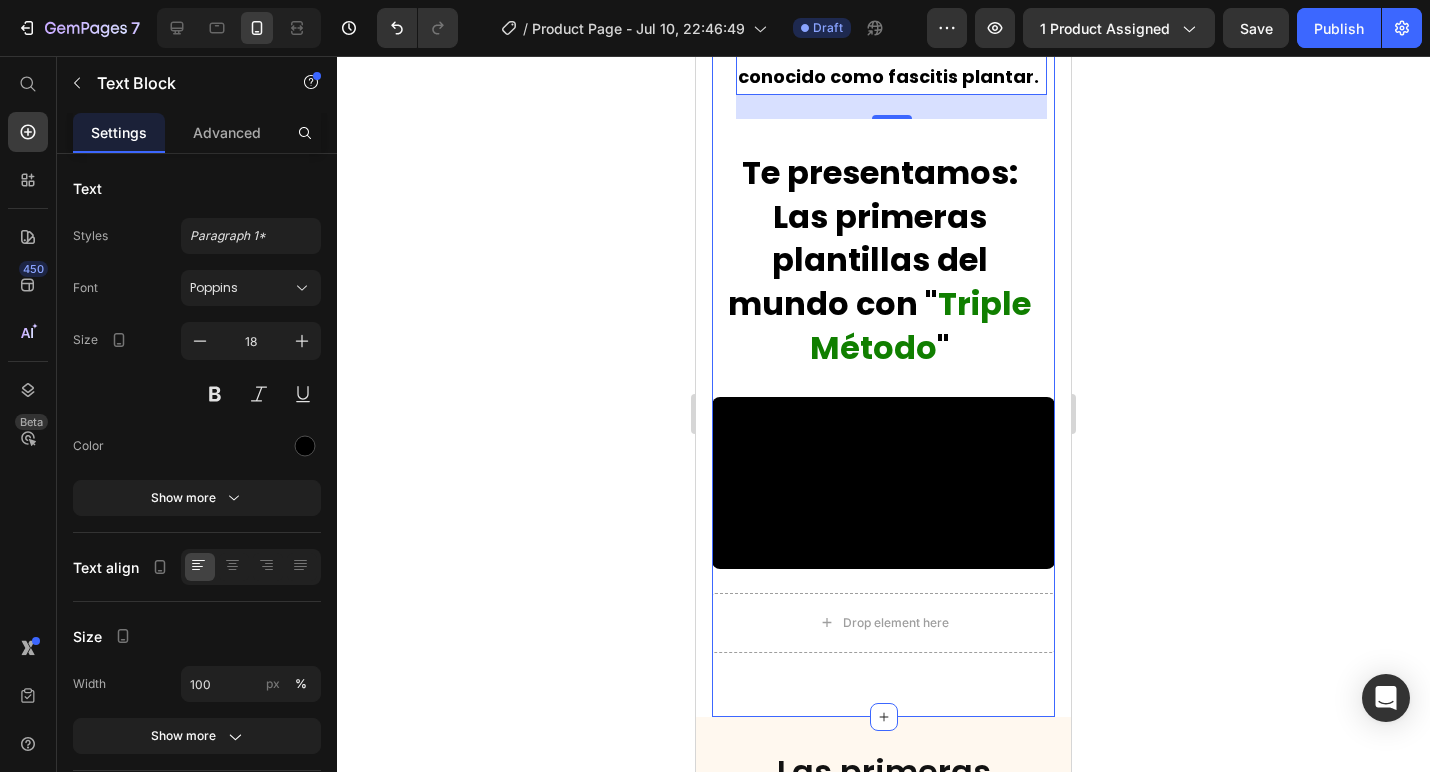 click 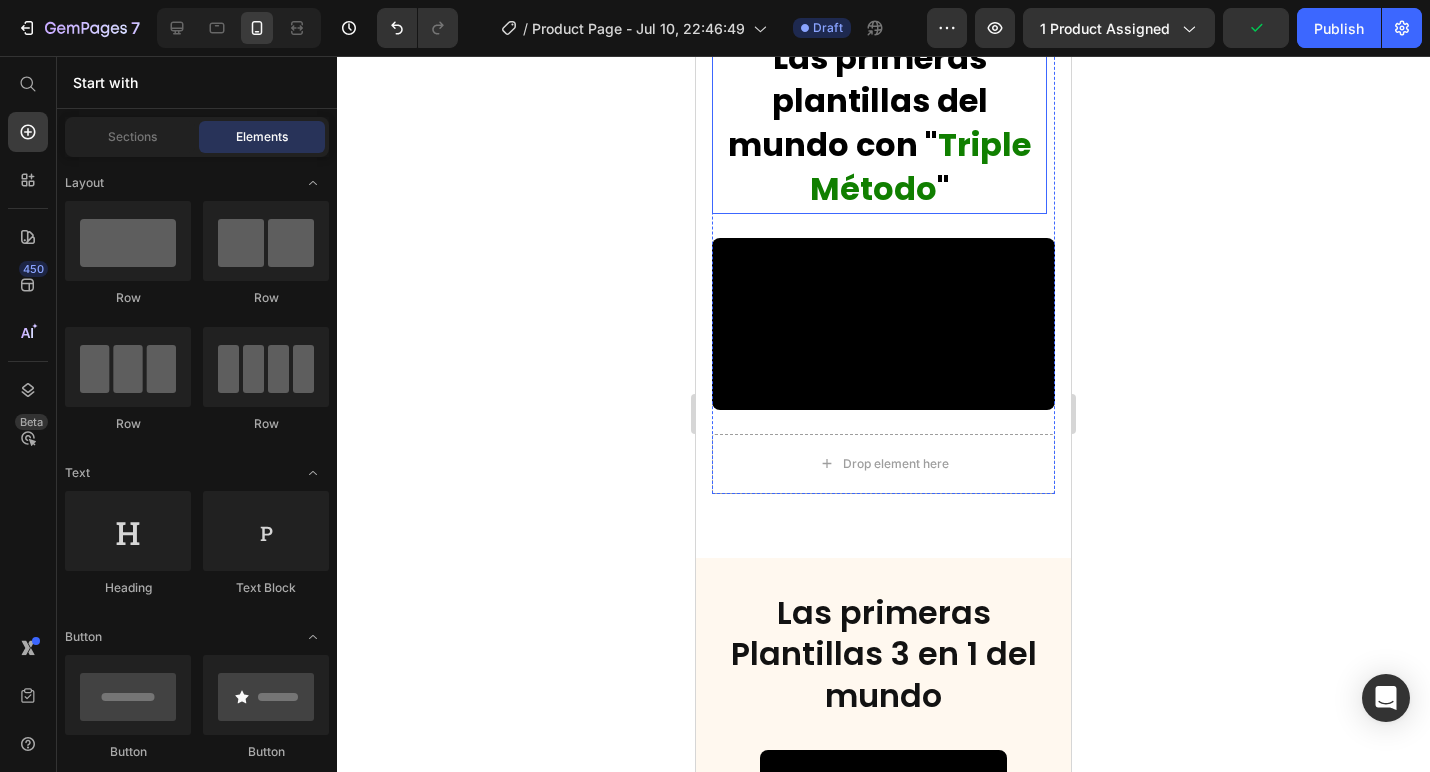 scroll, scrollTop: 3147, scrollLeft: 0, axis: vertical 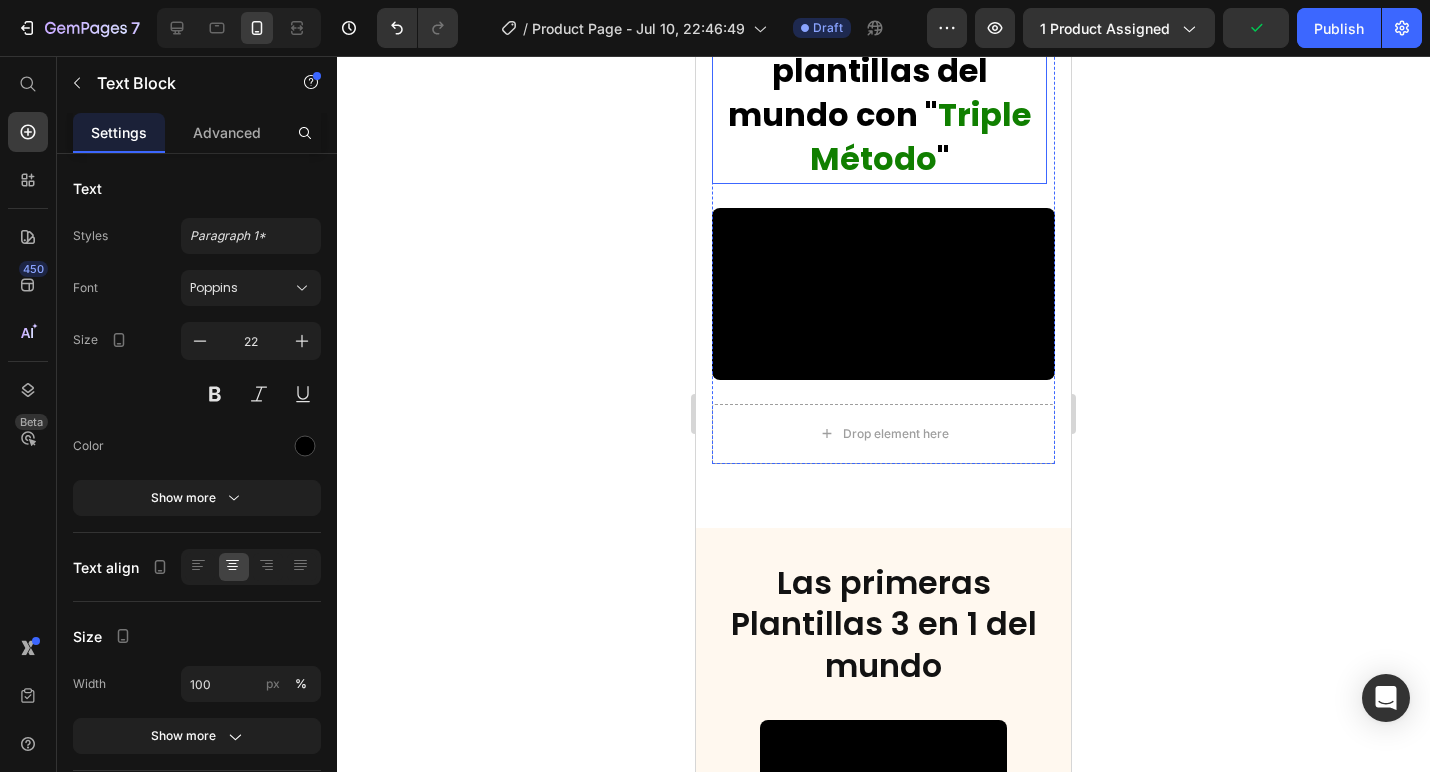 click on "Te presentamos: Las primeras plantillas del mundo con "" at bounding box center (873, 49) 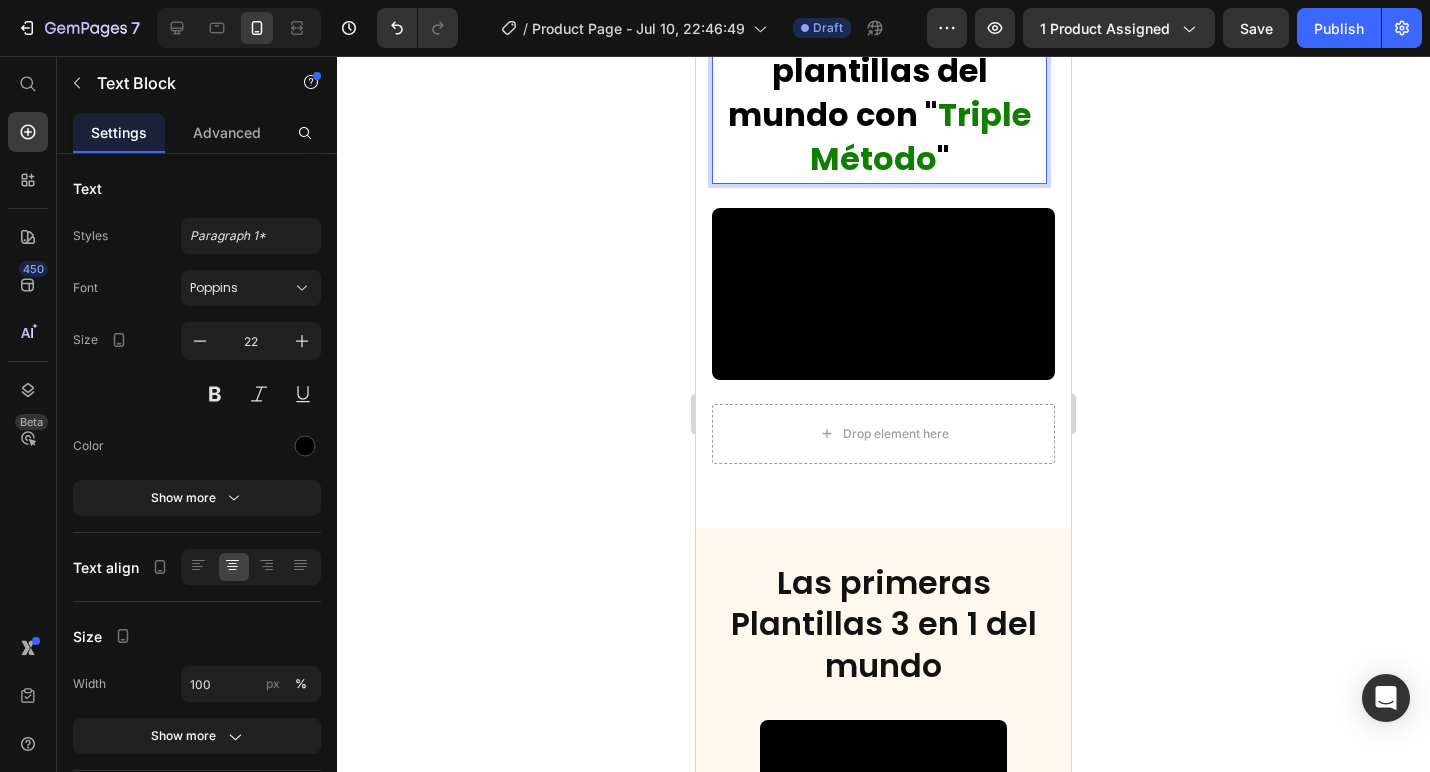 click on "Te presentamos: Las primeras plantillas del mundo con "" at bounding box center (873, 49) 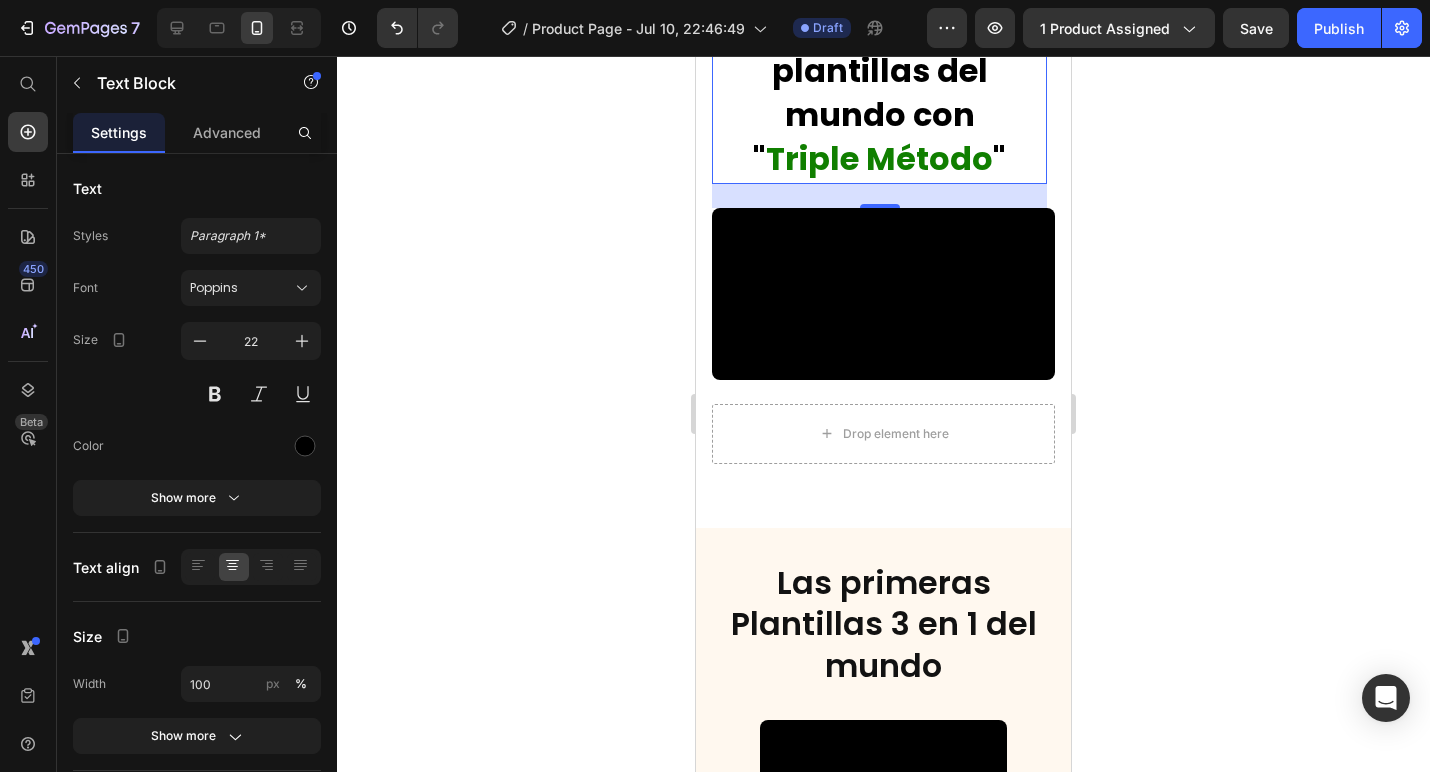 click 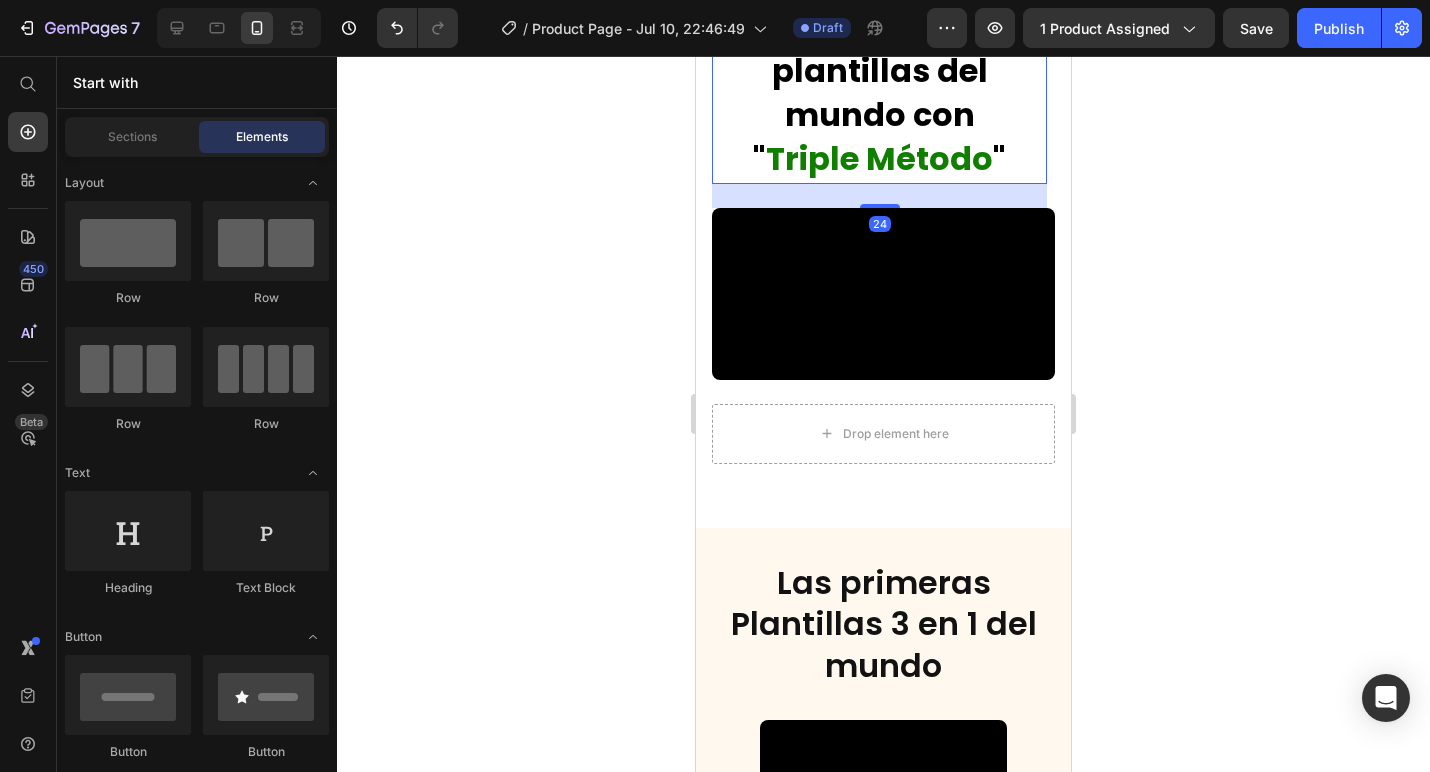 click on "Te presentamos: Las primeras plantillas del mundo con" at bounding box center [880, 49] 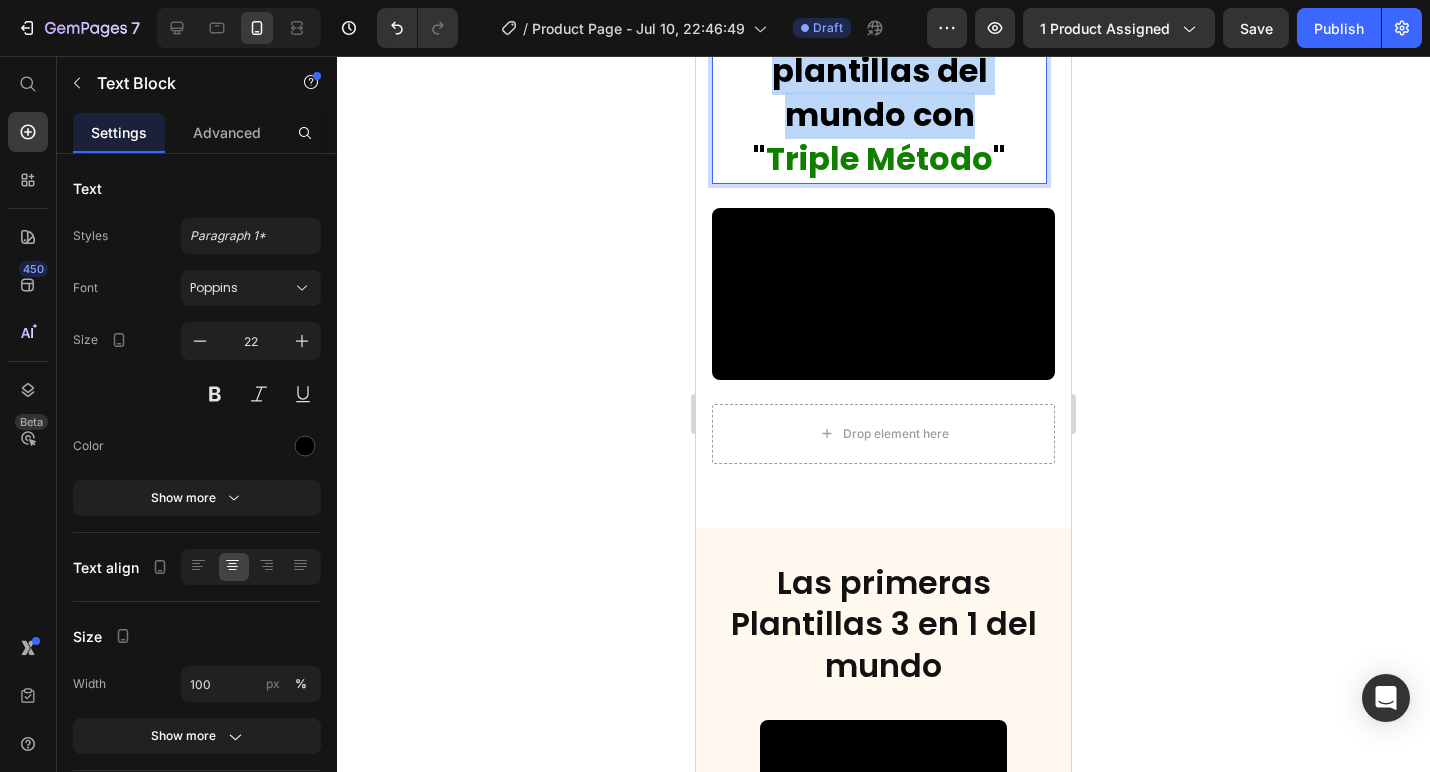 click on "Te presentamos: Las primeras plantillas del mundo con" at bounding box center (880, 49) 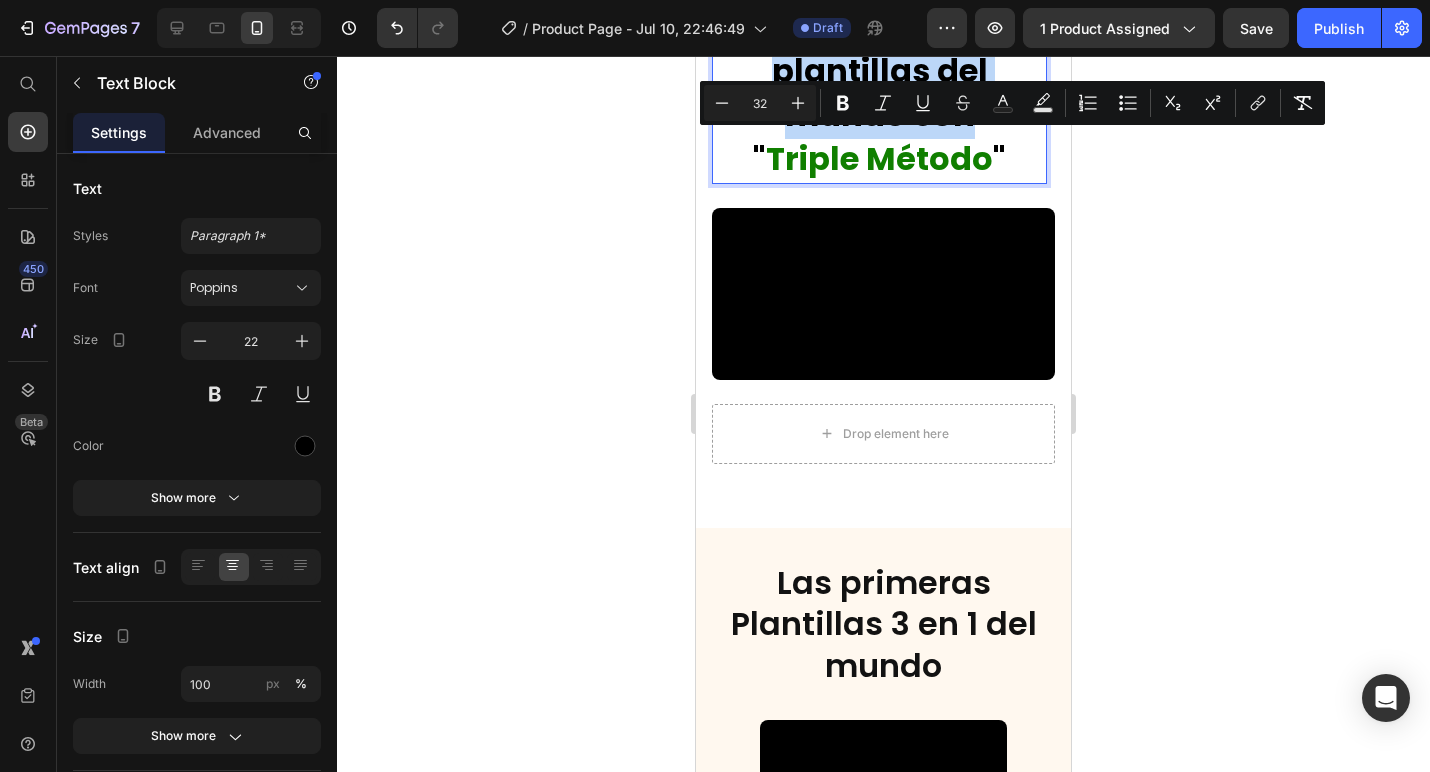 click on "Te presentamos: Las primeras plantillas del mundo con" at bounding box center (880, 49) 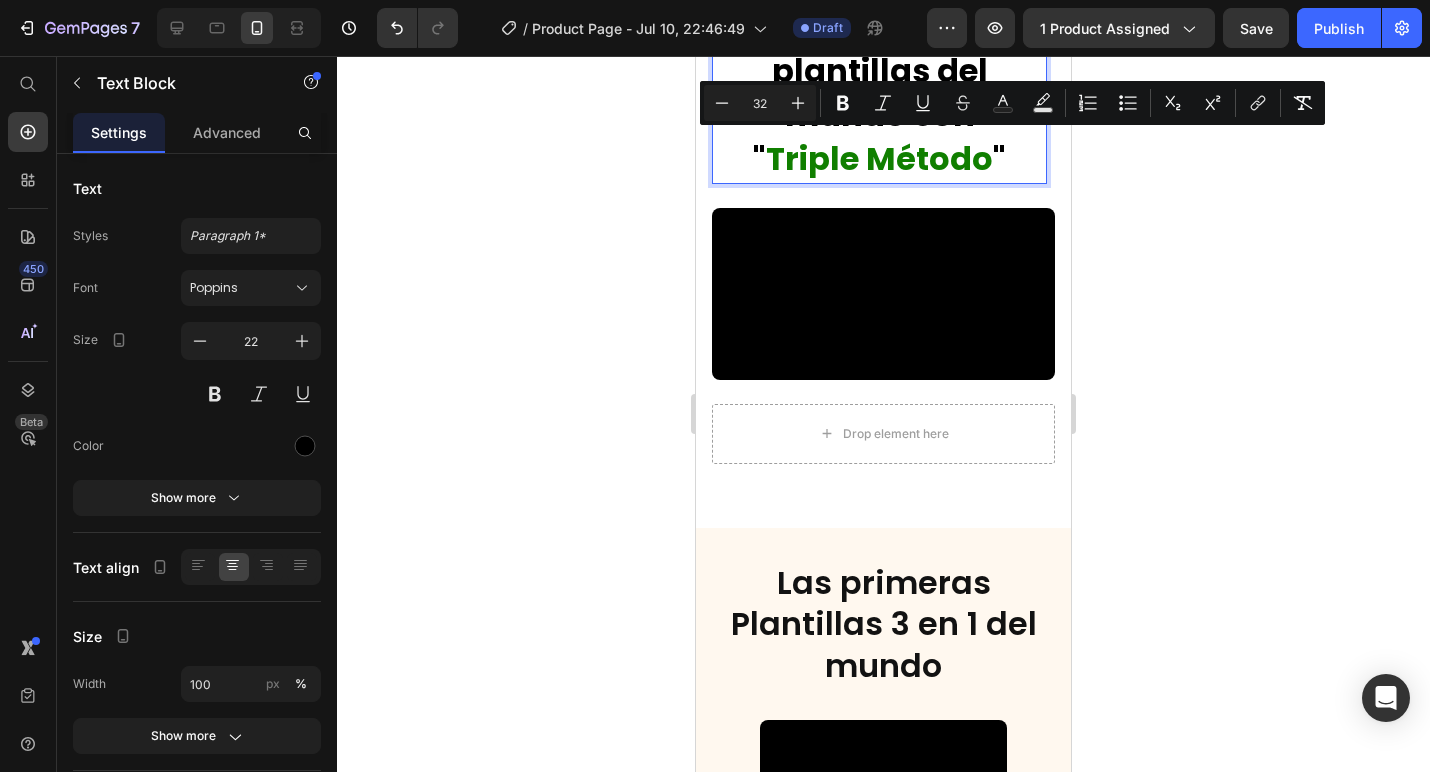 click on """ at bounding box center [999, 158] 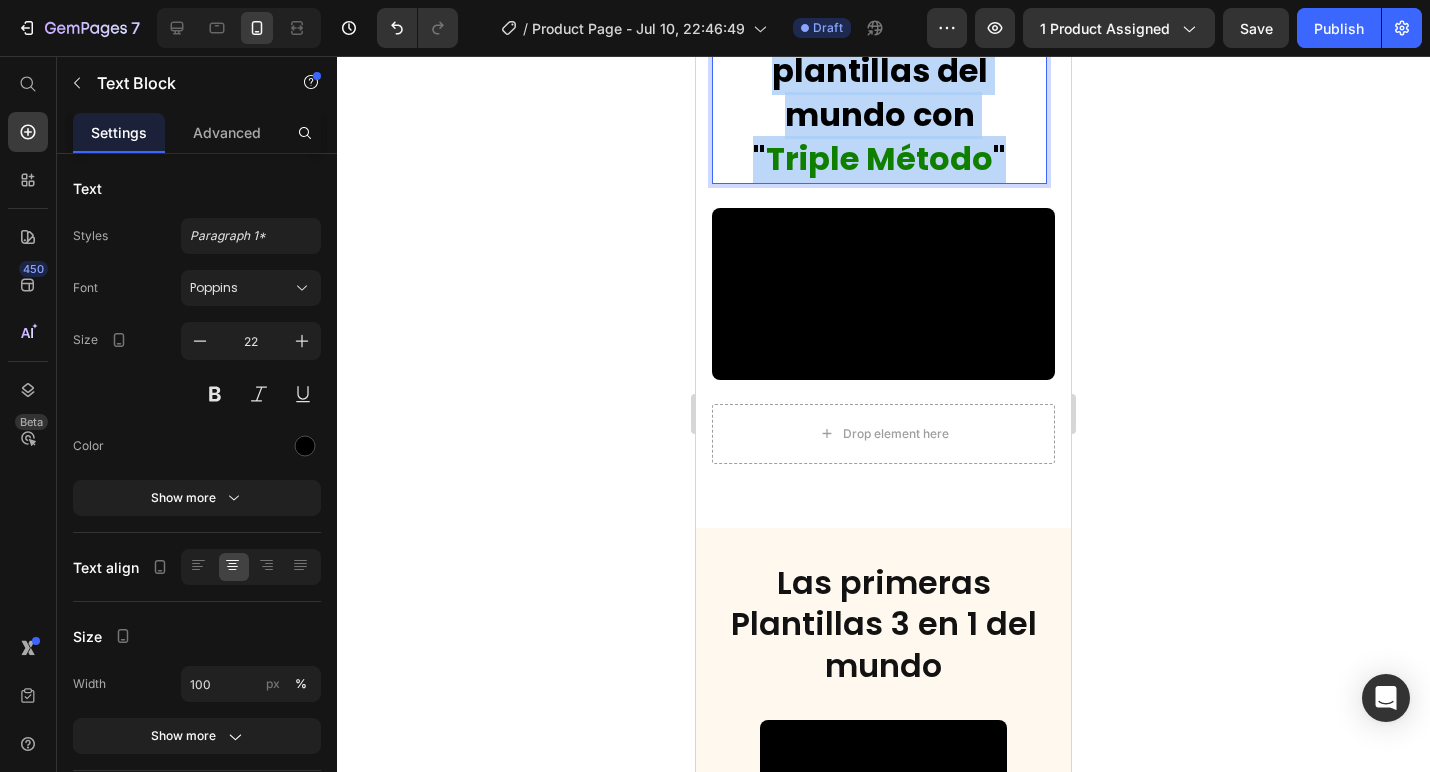 drag, startPoint x: 1002, startPoint y: 323, endPoint x: 735, endPoint y: 153, distance: 316.52646 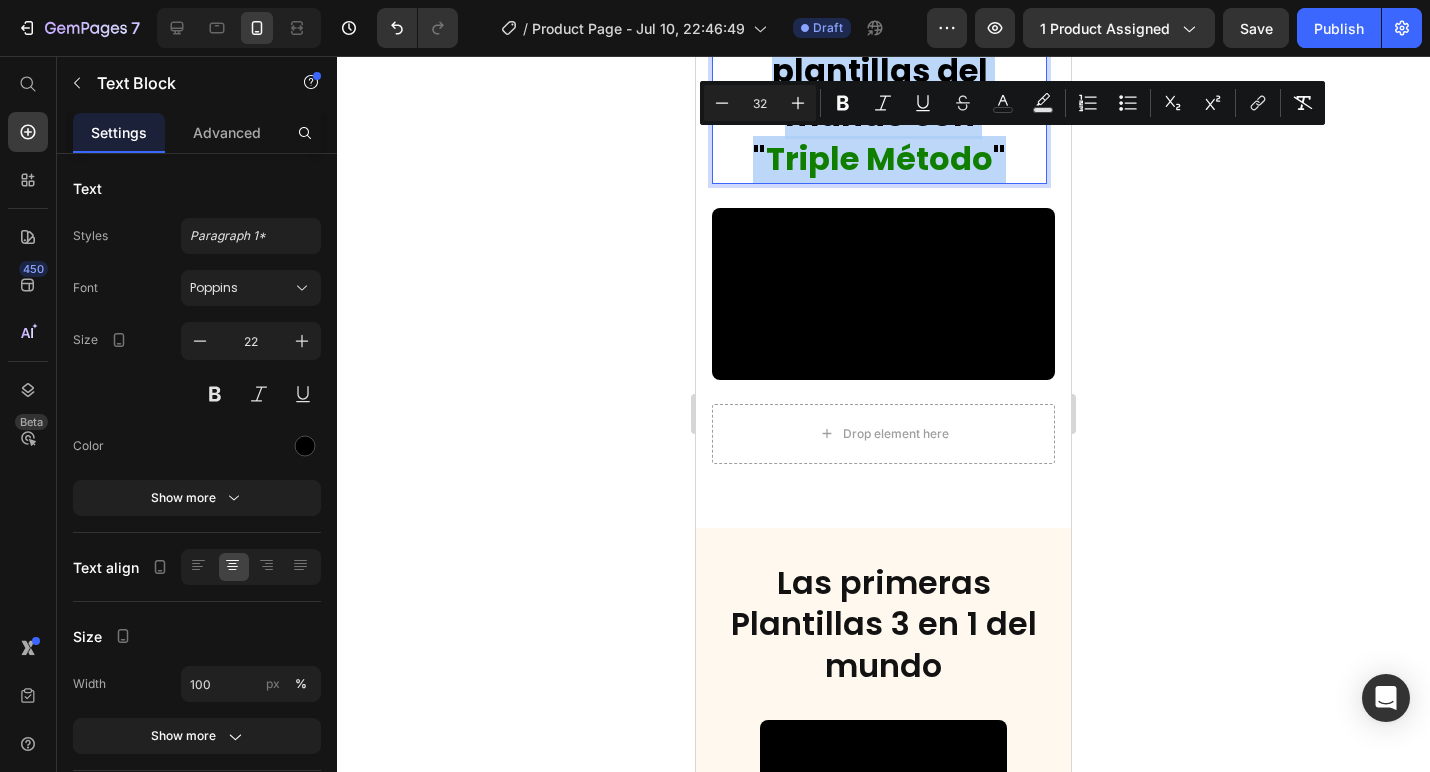 click on """ at bounding box center (759, 158) 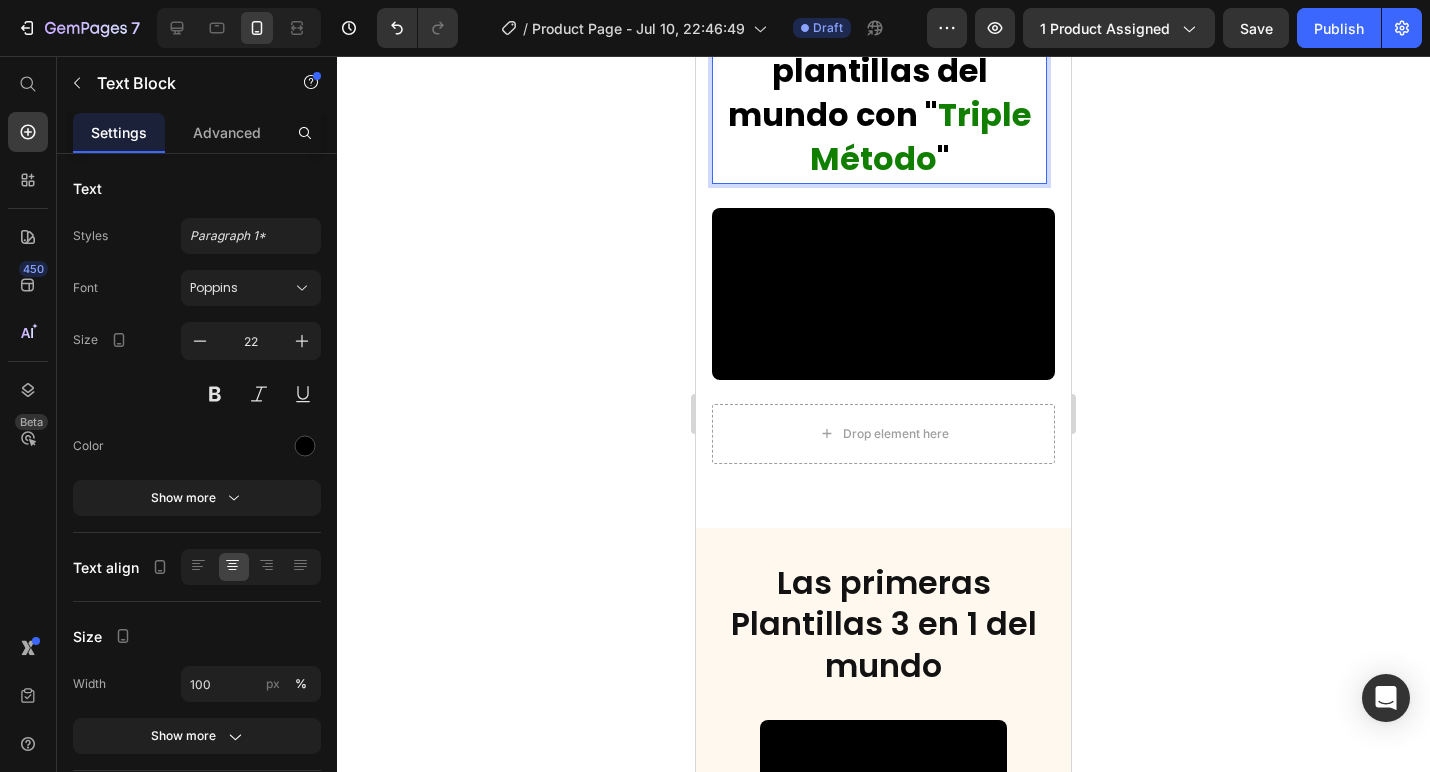 click on "Te presentamos: Las primeras plantillas del mundo con "" at bounding box center (873, 49) 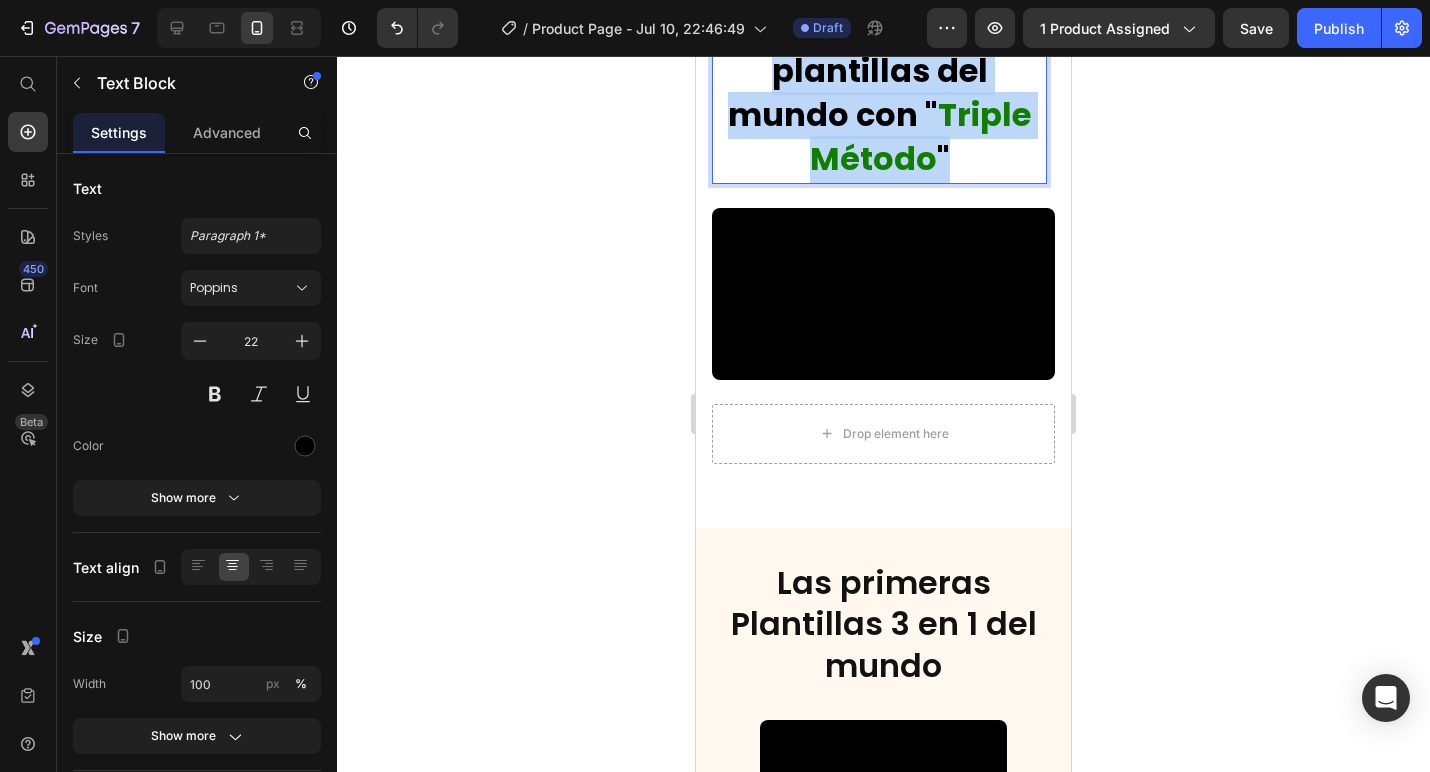 click on "Te presentamos: Las primeras plantillas del mundo con "" at bounding box center [873, 49] 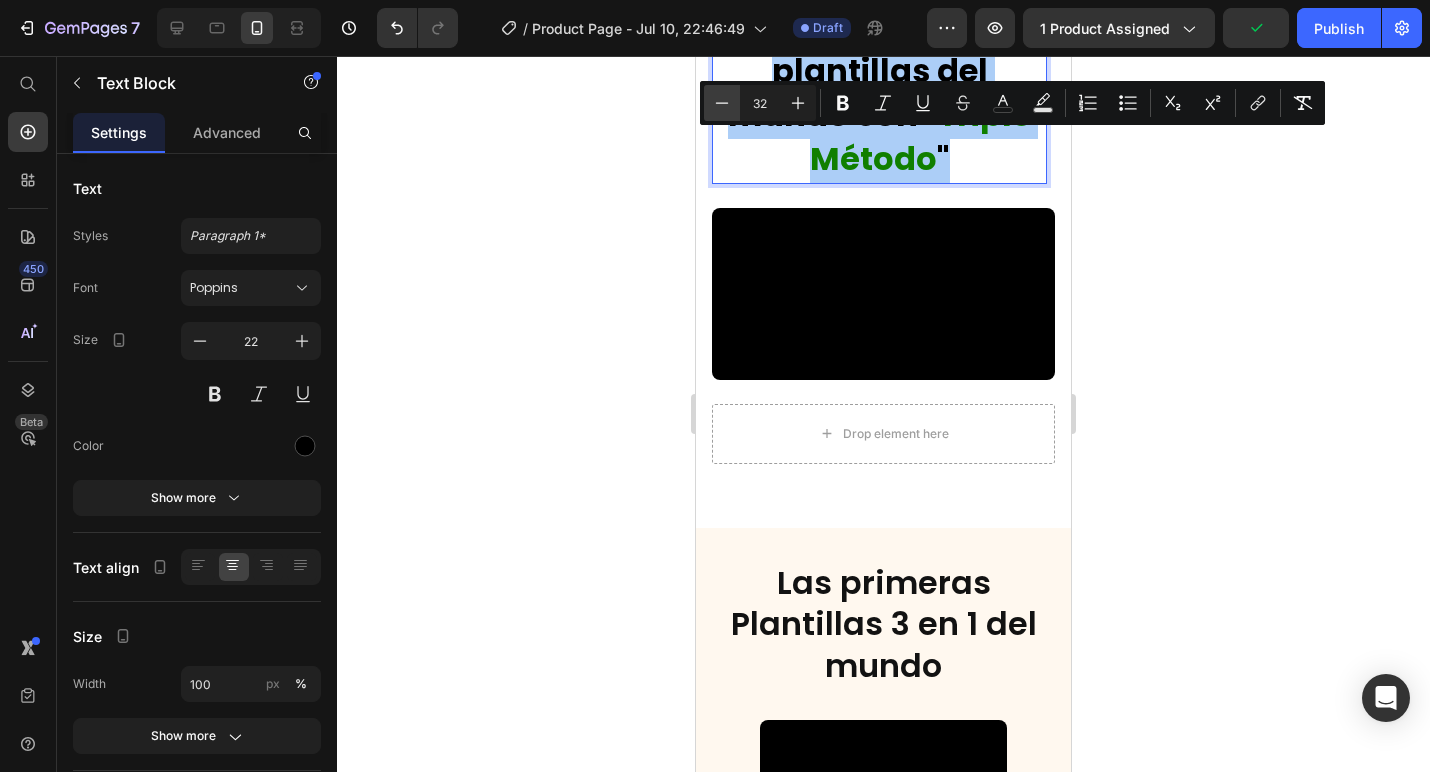 click 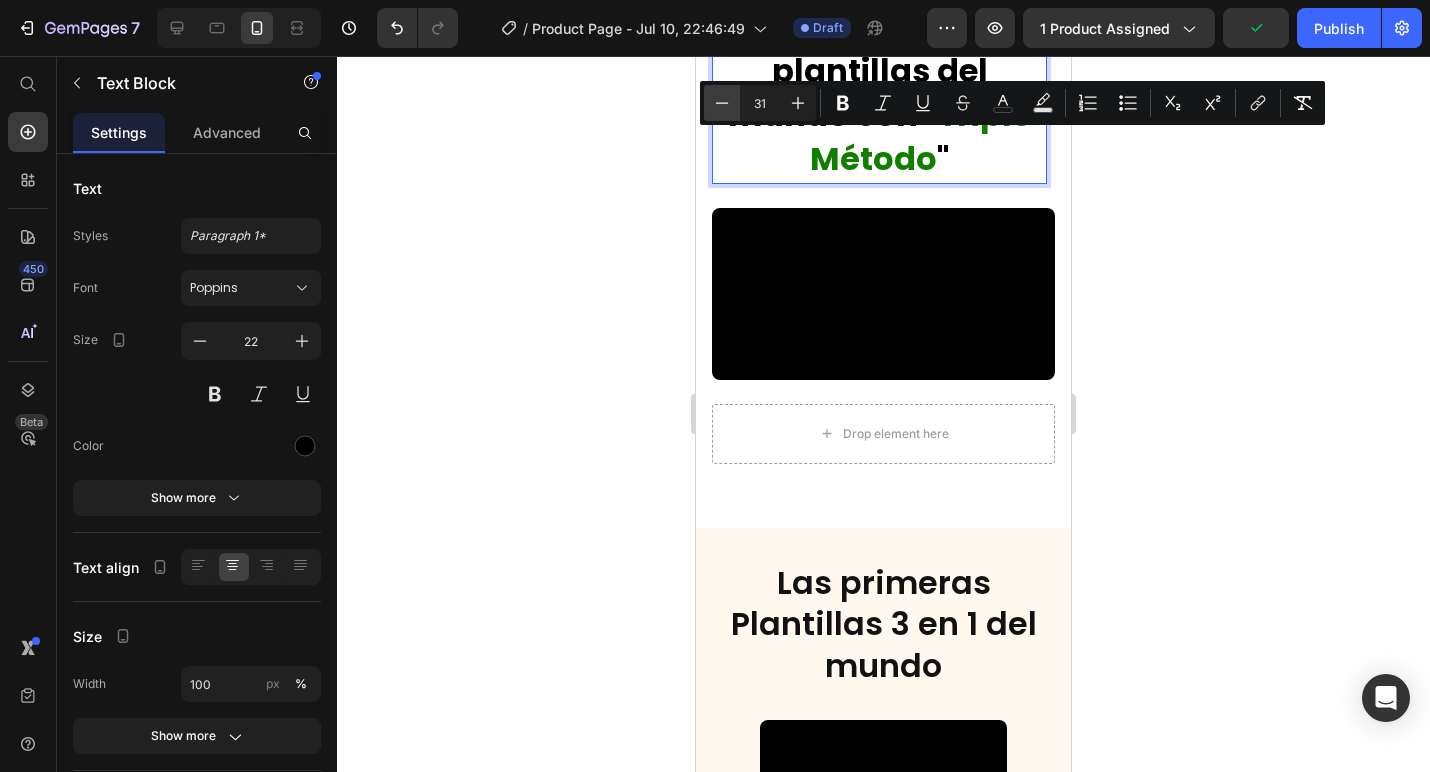 click 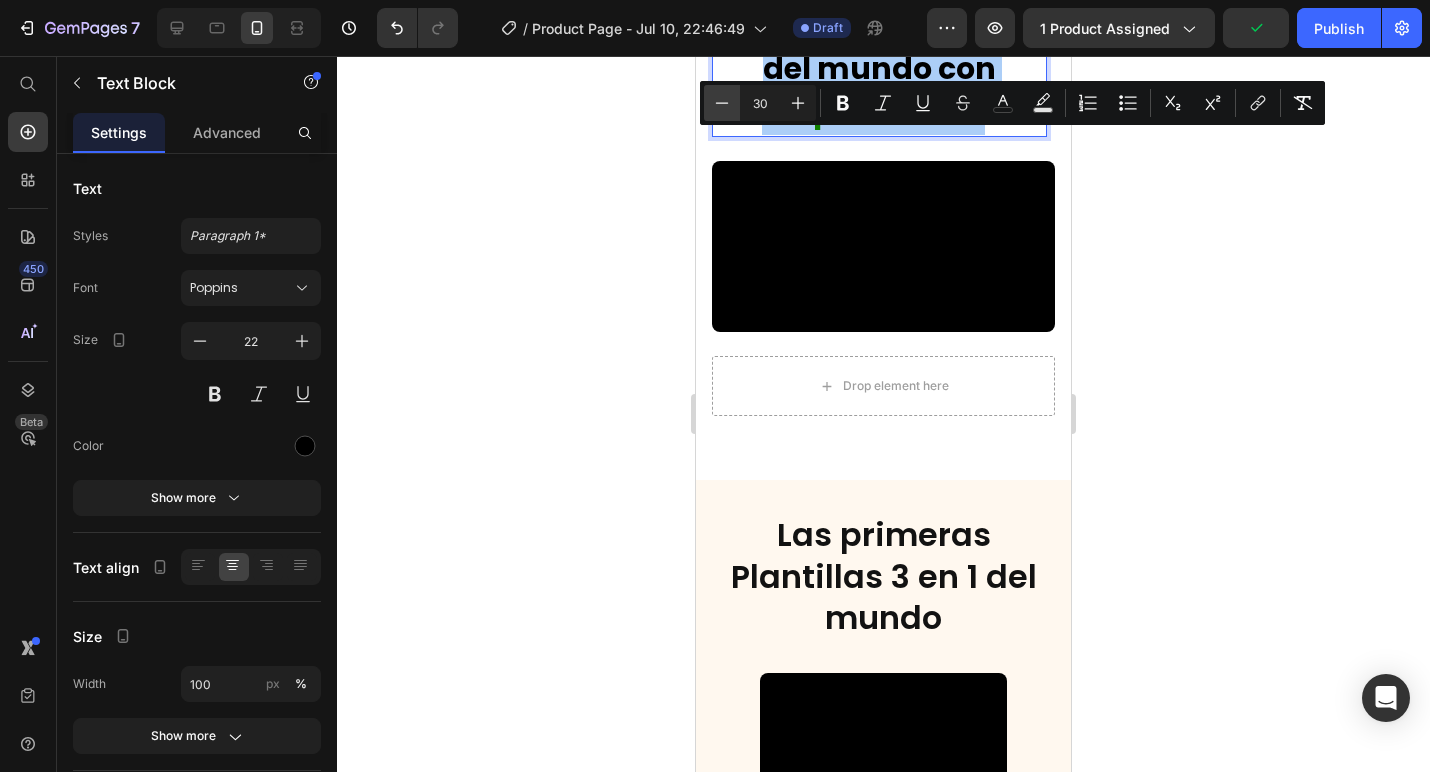 click 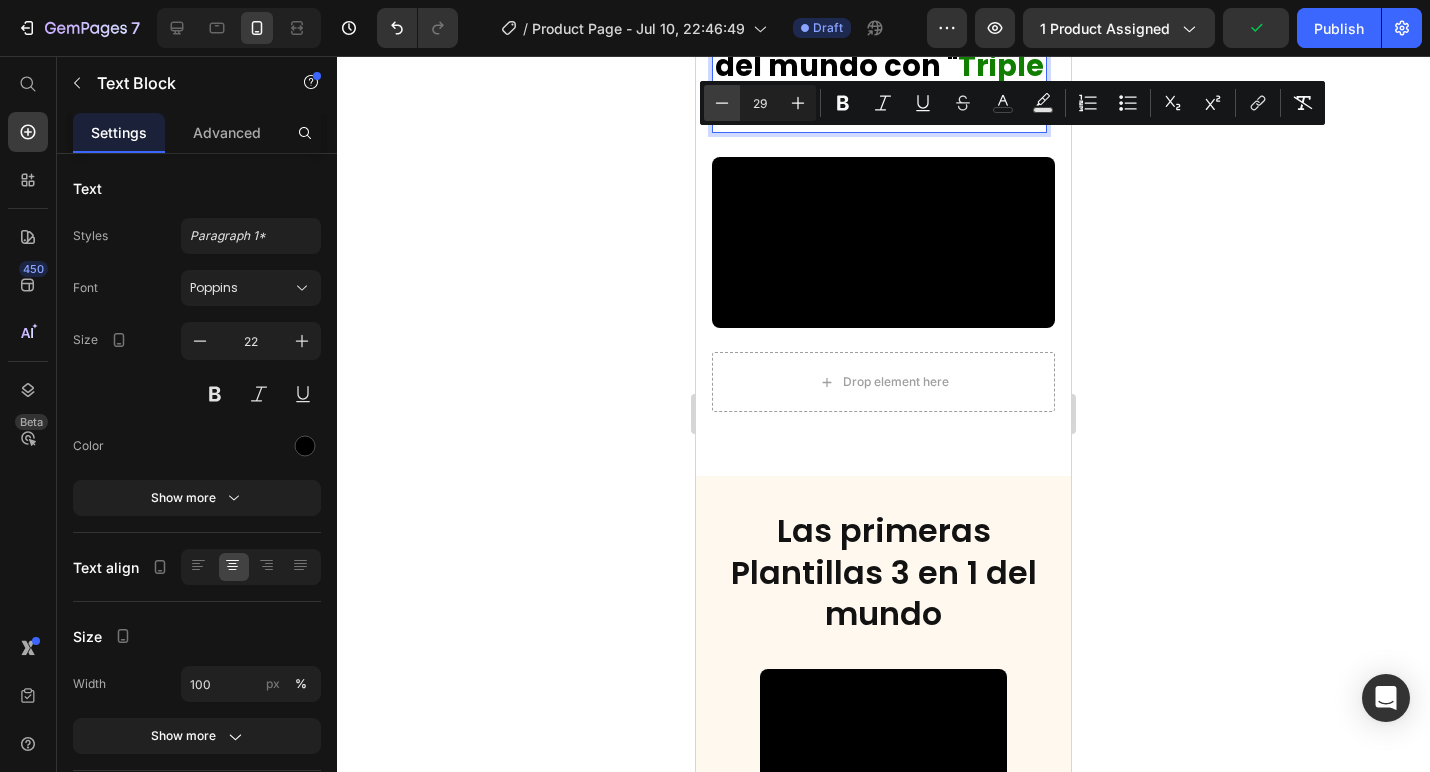 click 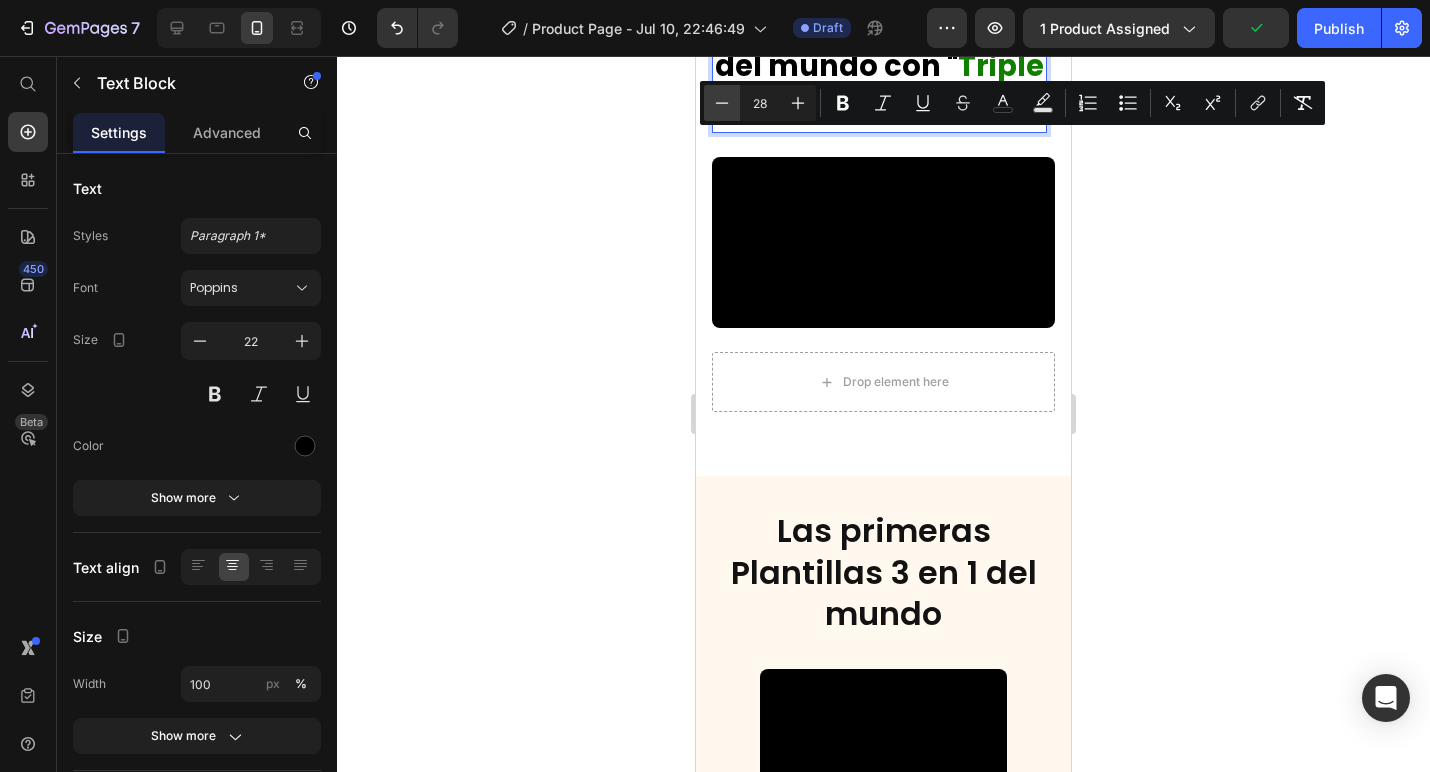 click 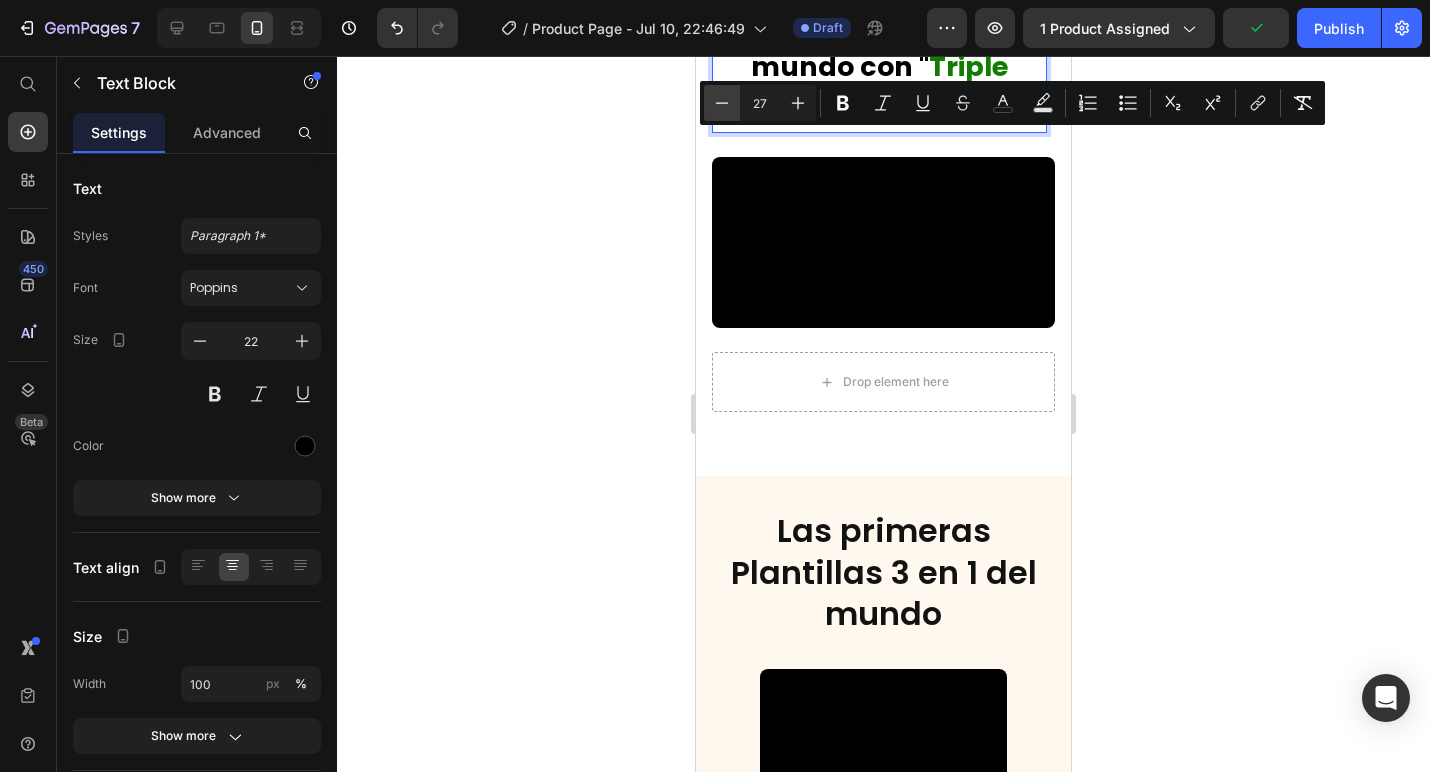 click 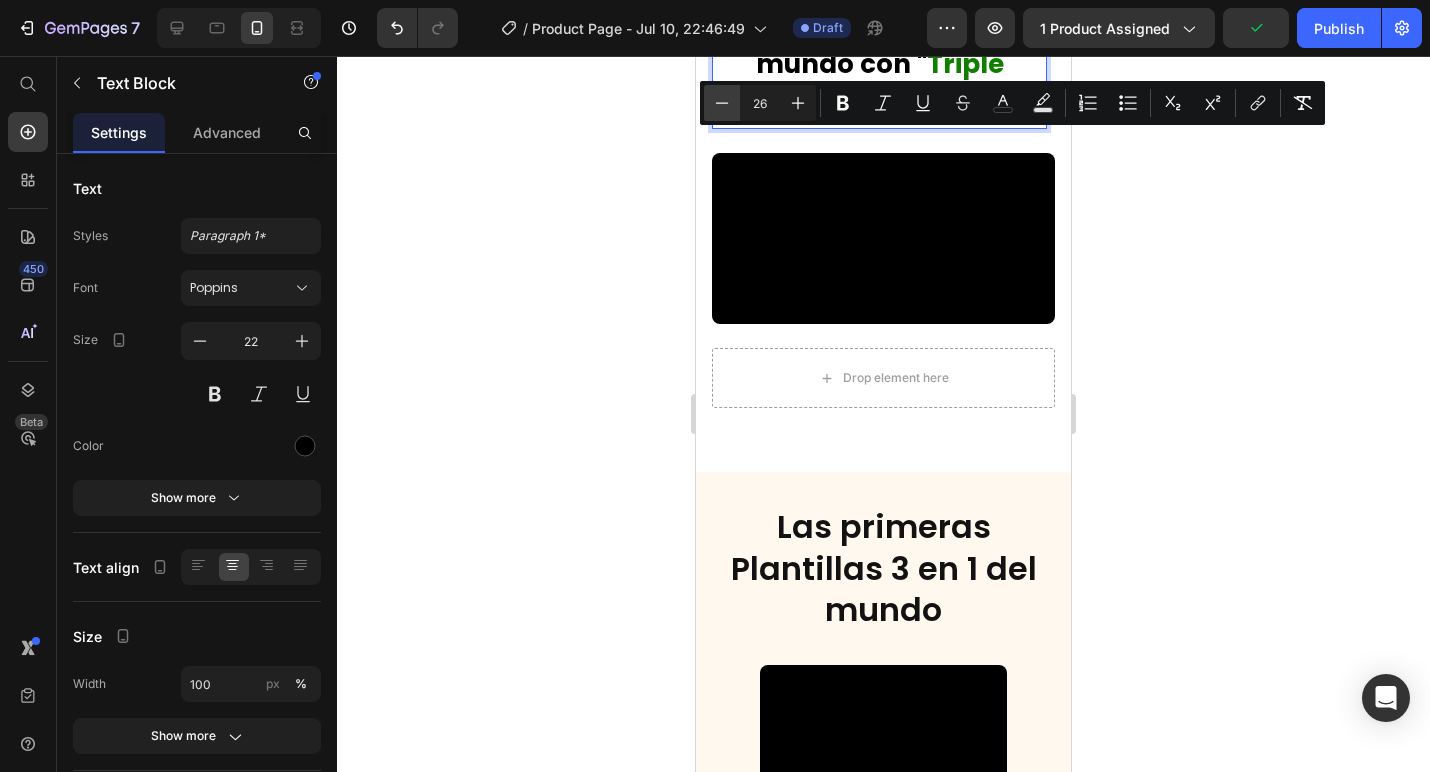 click 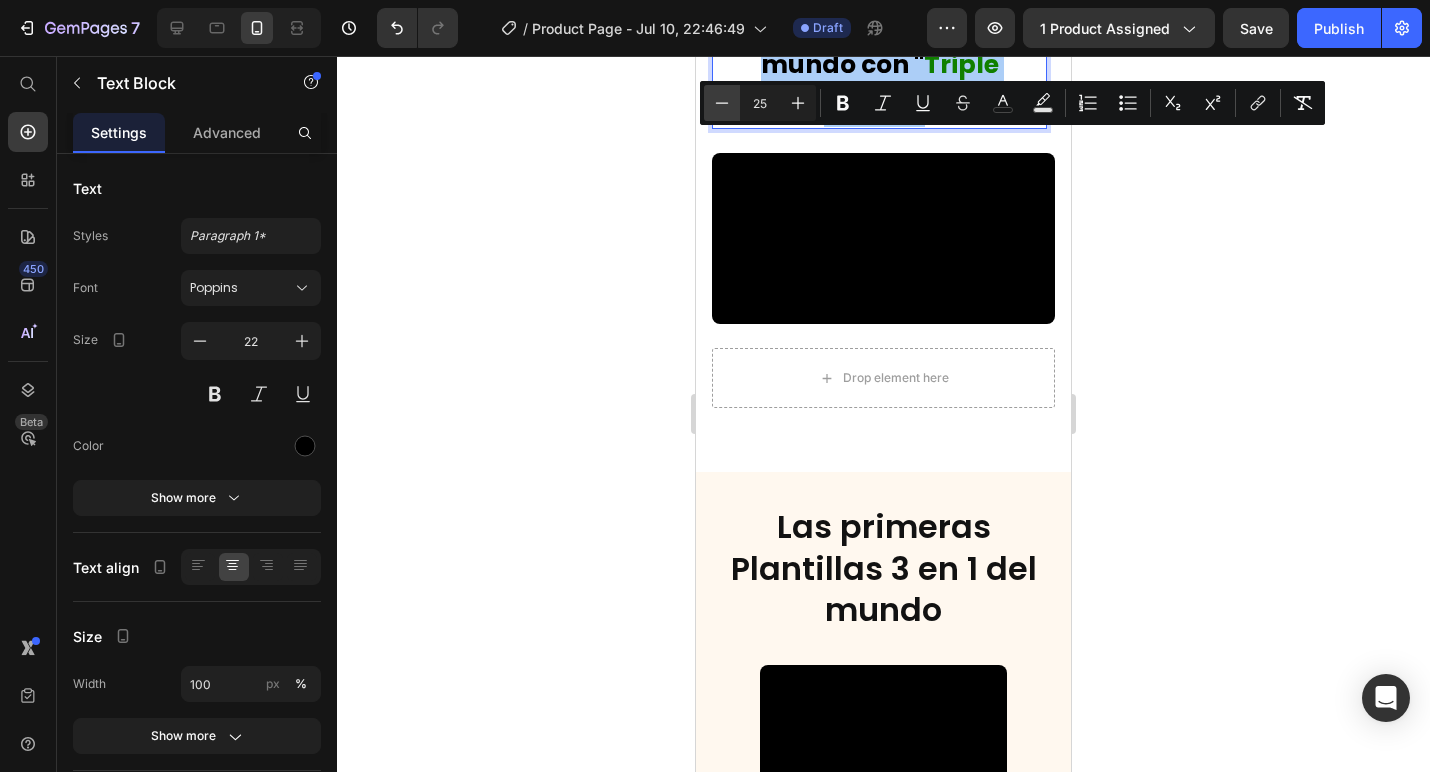 click 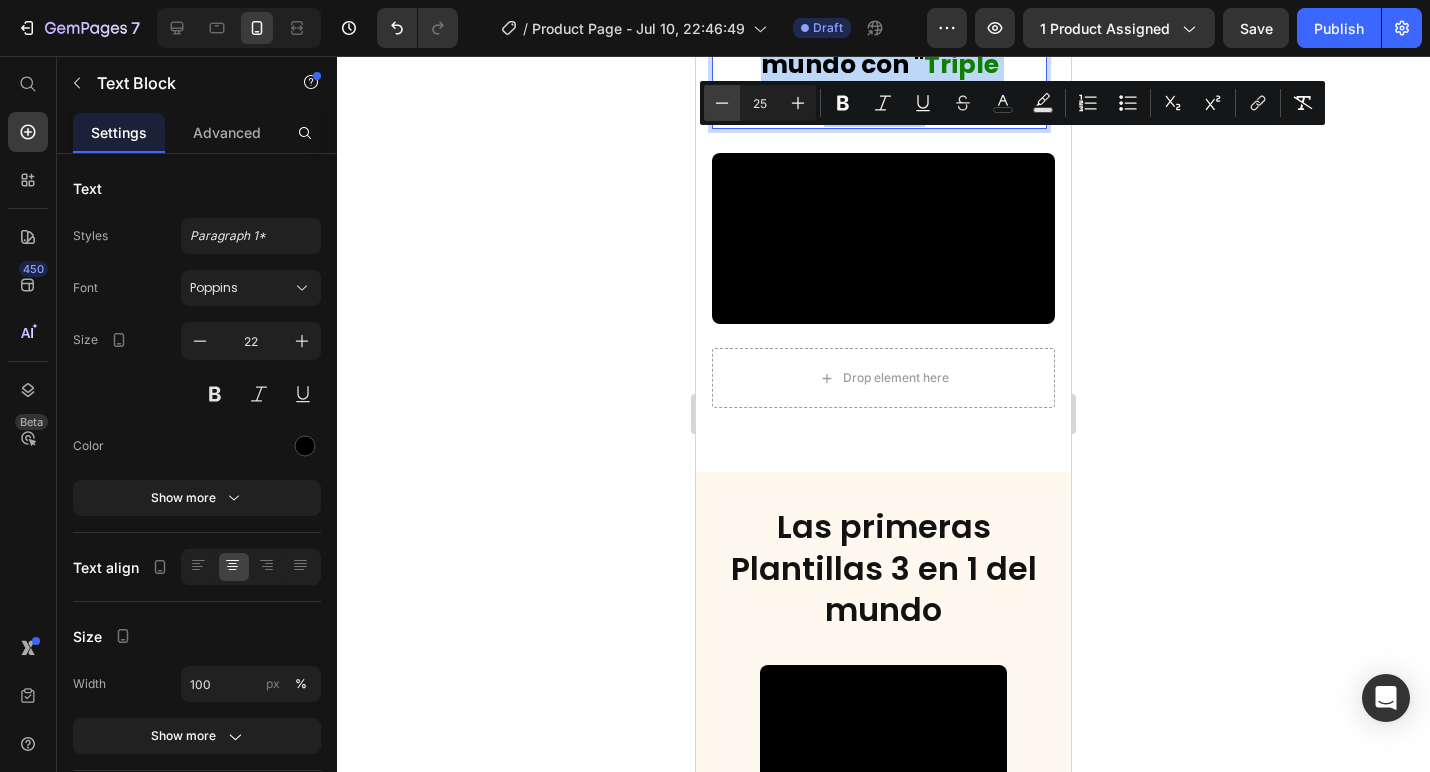 type on "24" 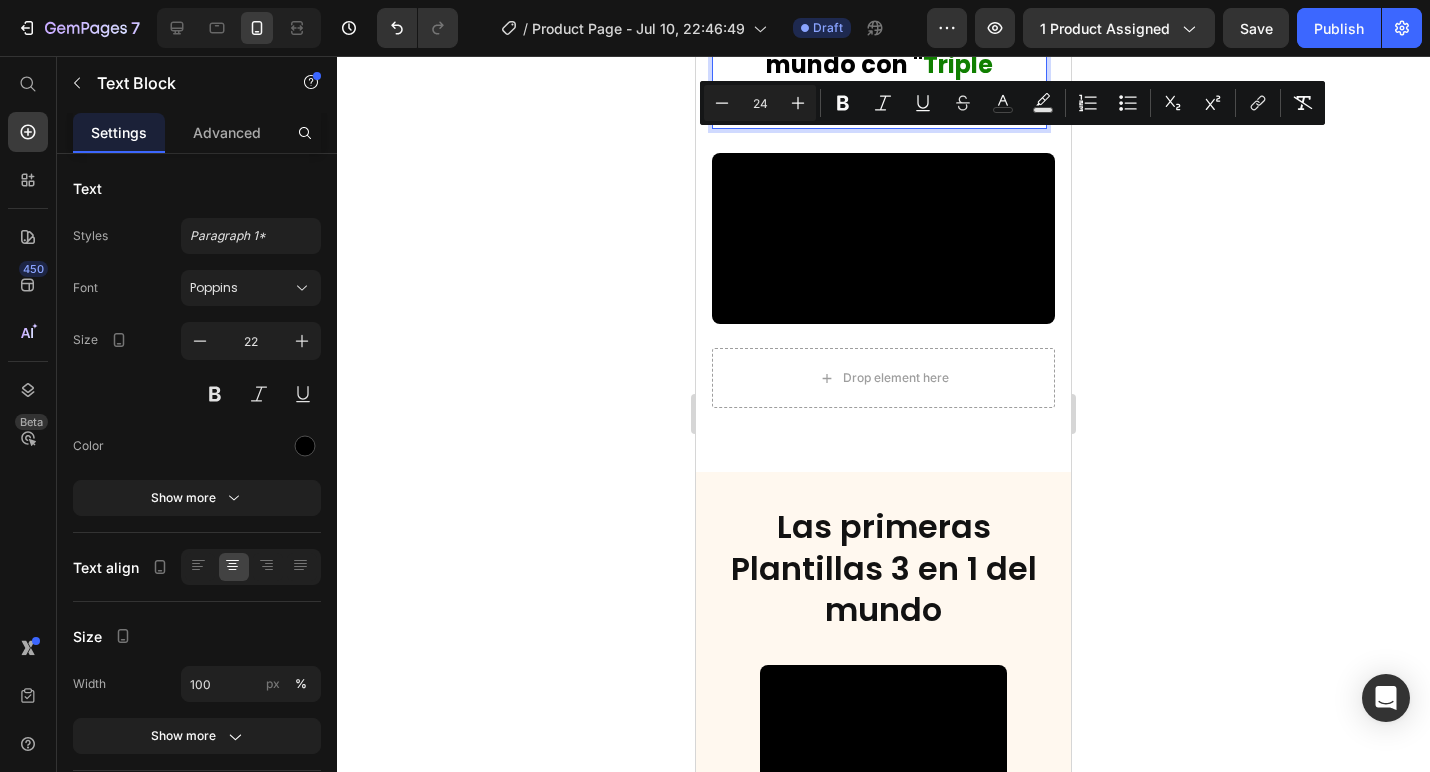 click 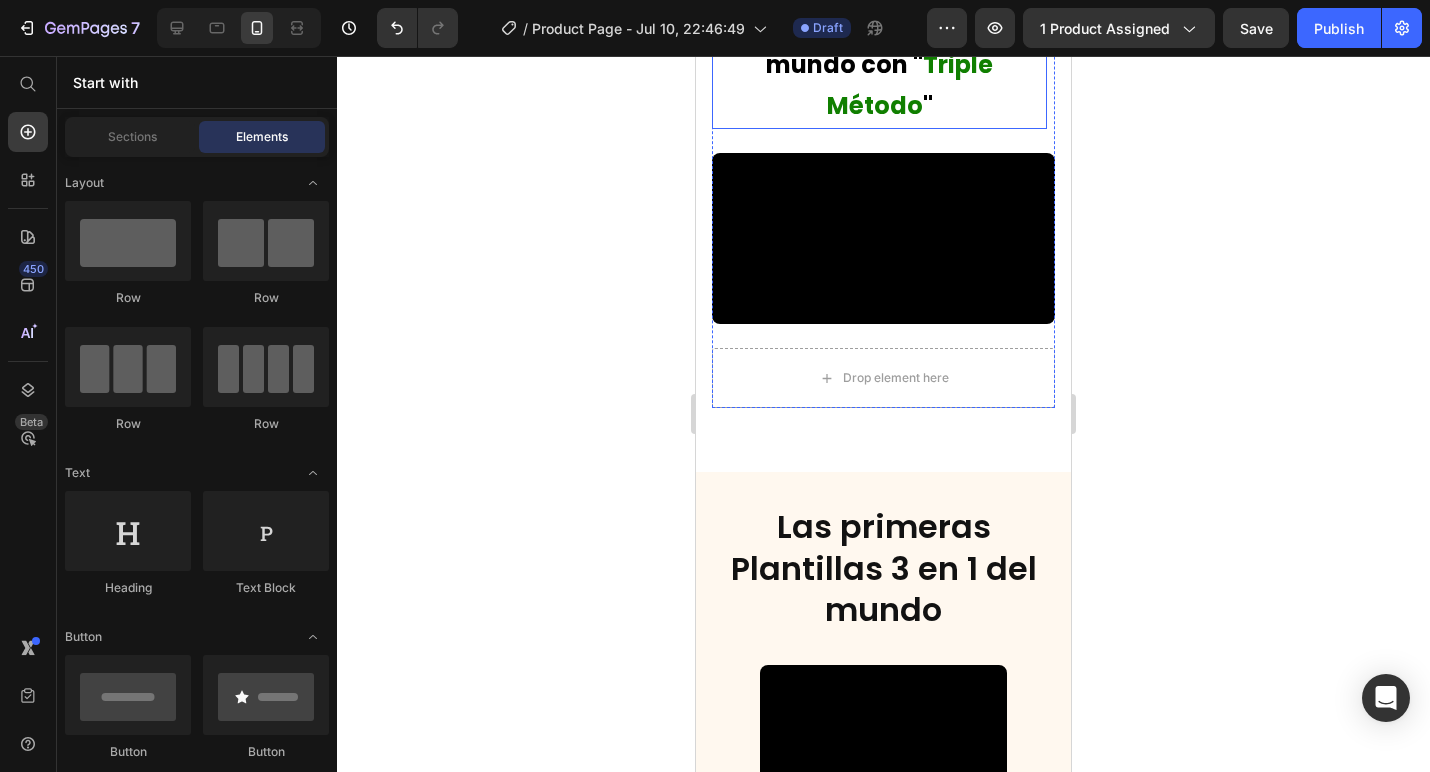 click on "Te presentamos: Las primeras plantillas del mundo con " Triple Método "" at bounding box center (879, 45) 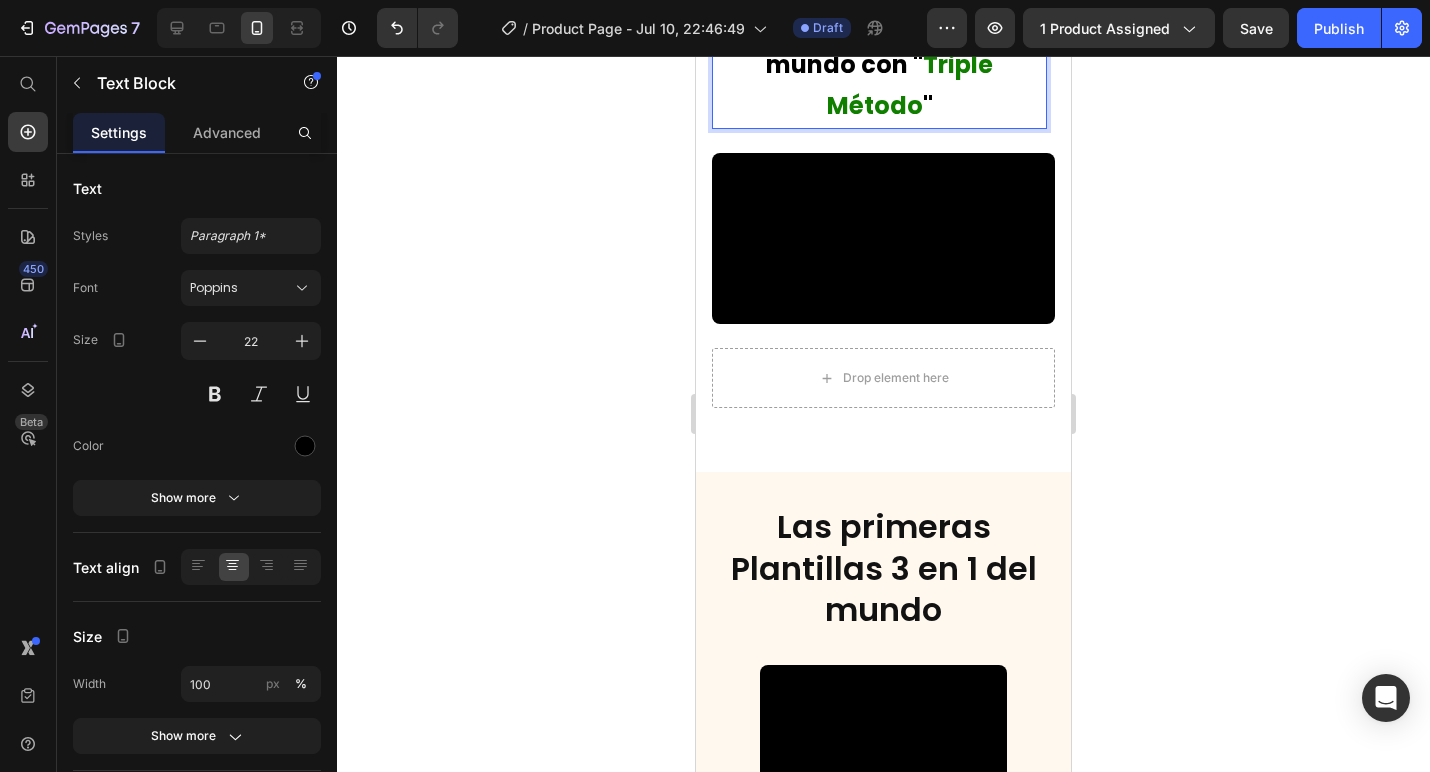 click on "Te presentamos: Las primeras plantillas del mundo con "" at bounding box center (879, 24) 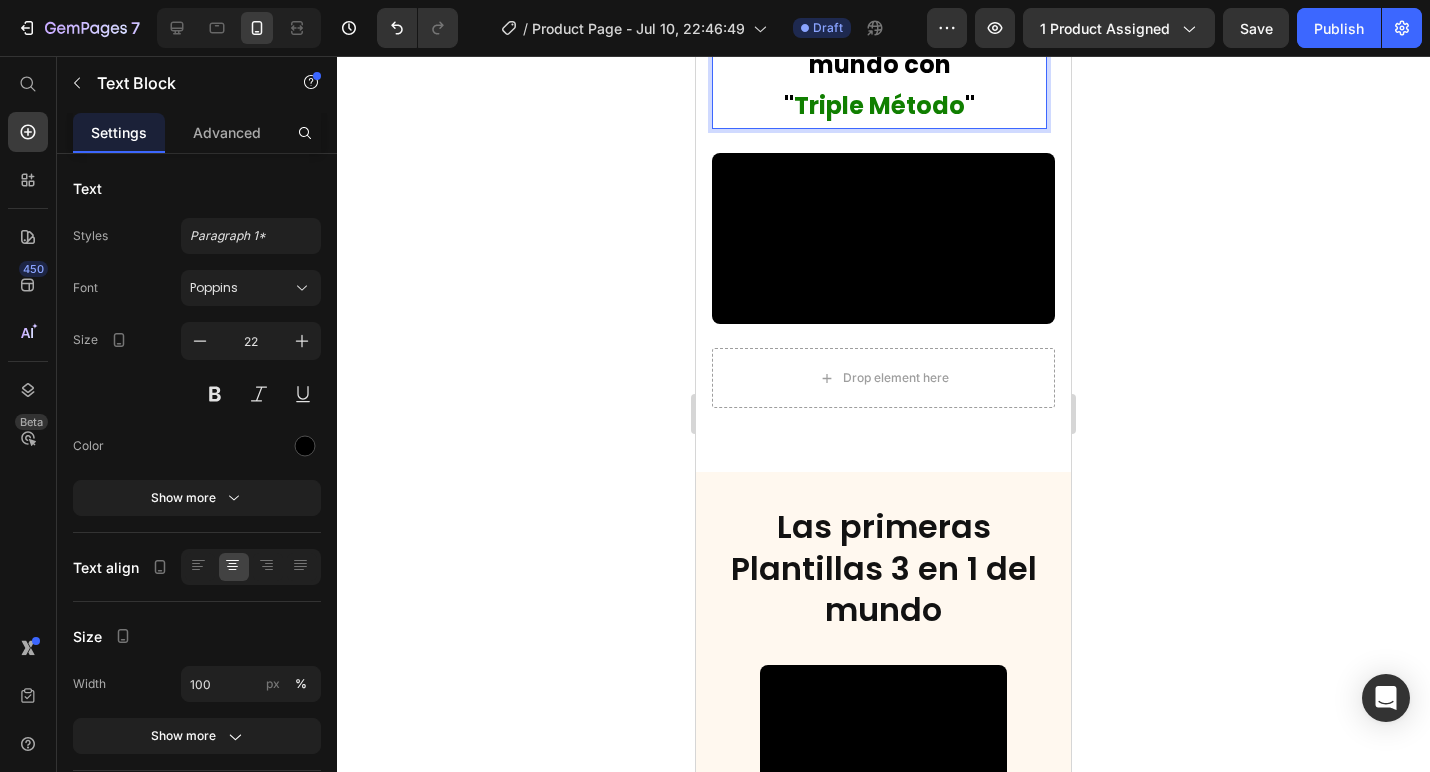 click 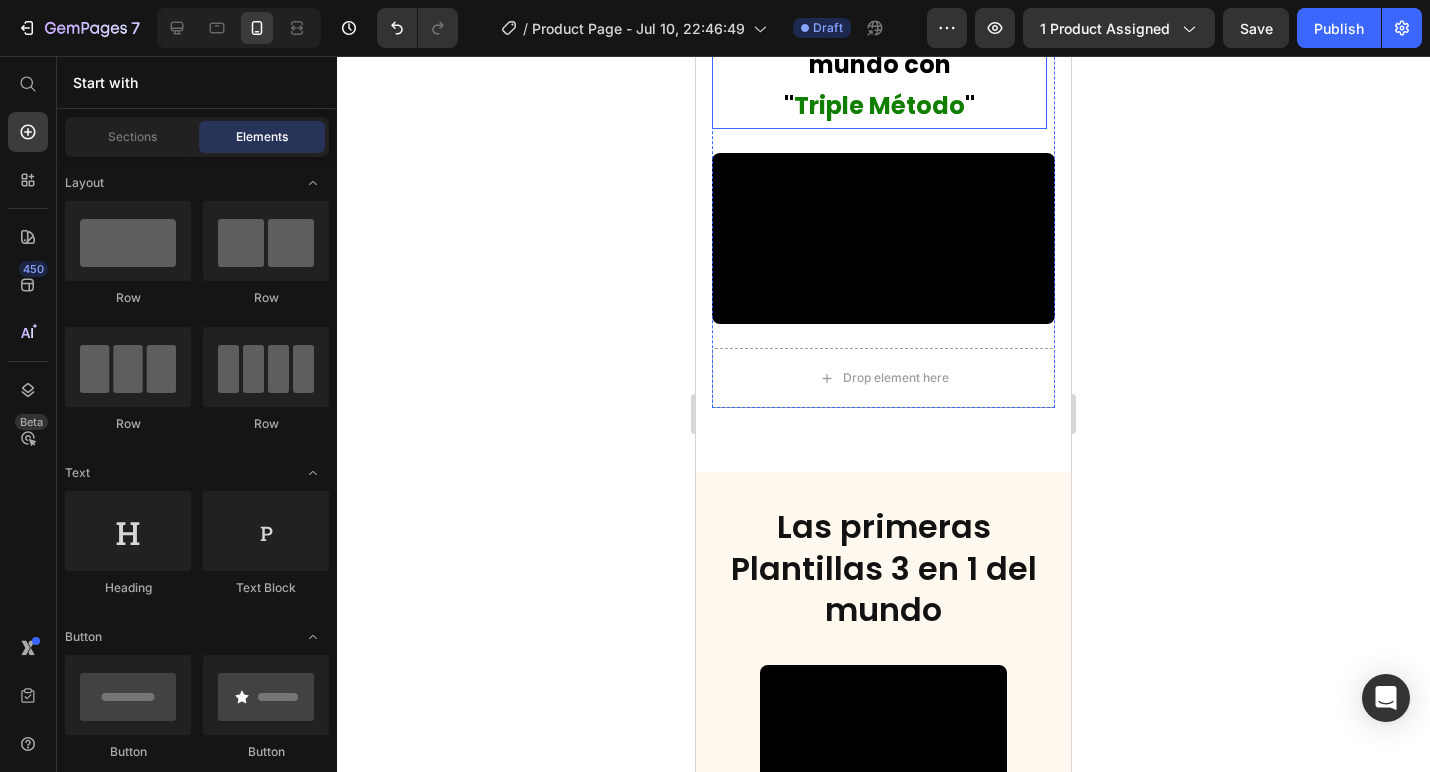 click on "Triple Método" at bounding box center [879, 105] 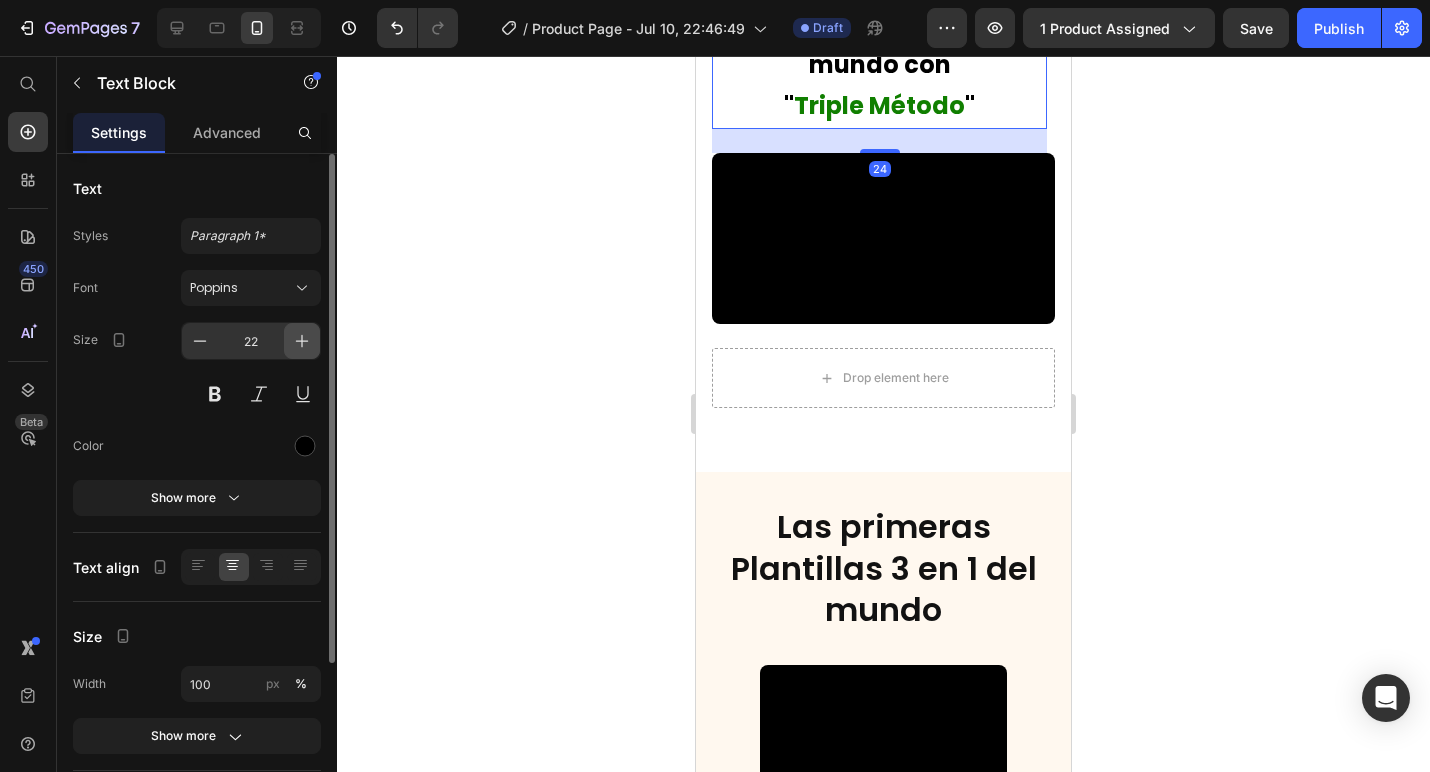 click 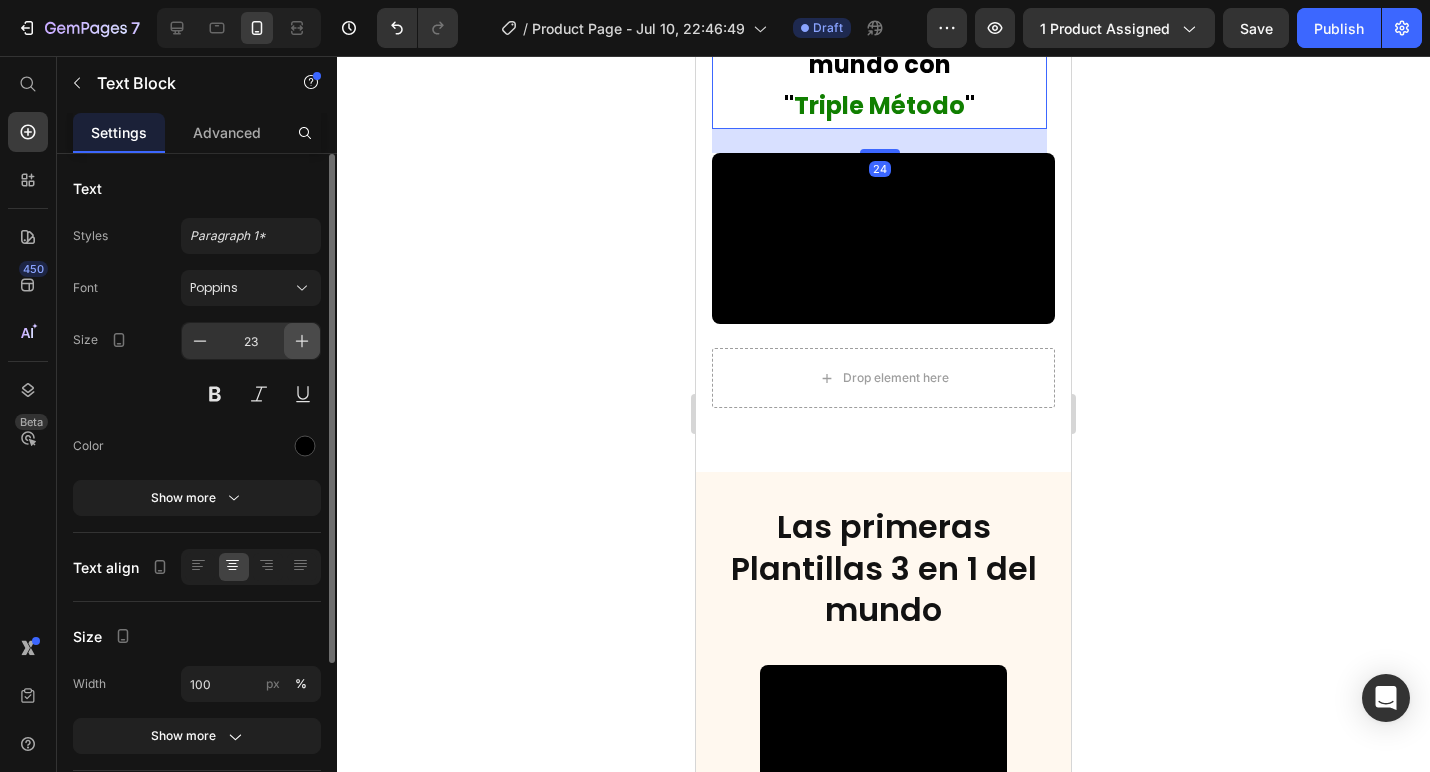 click 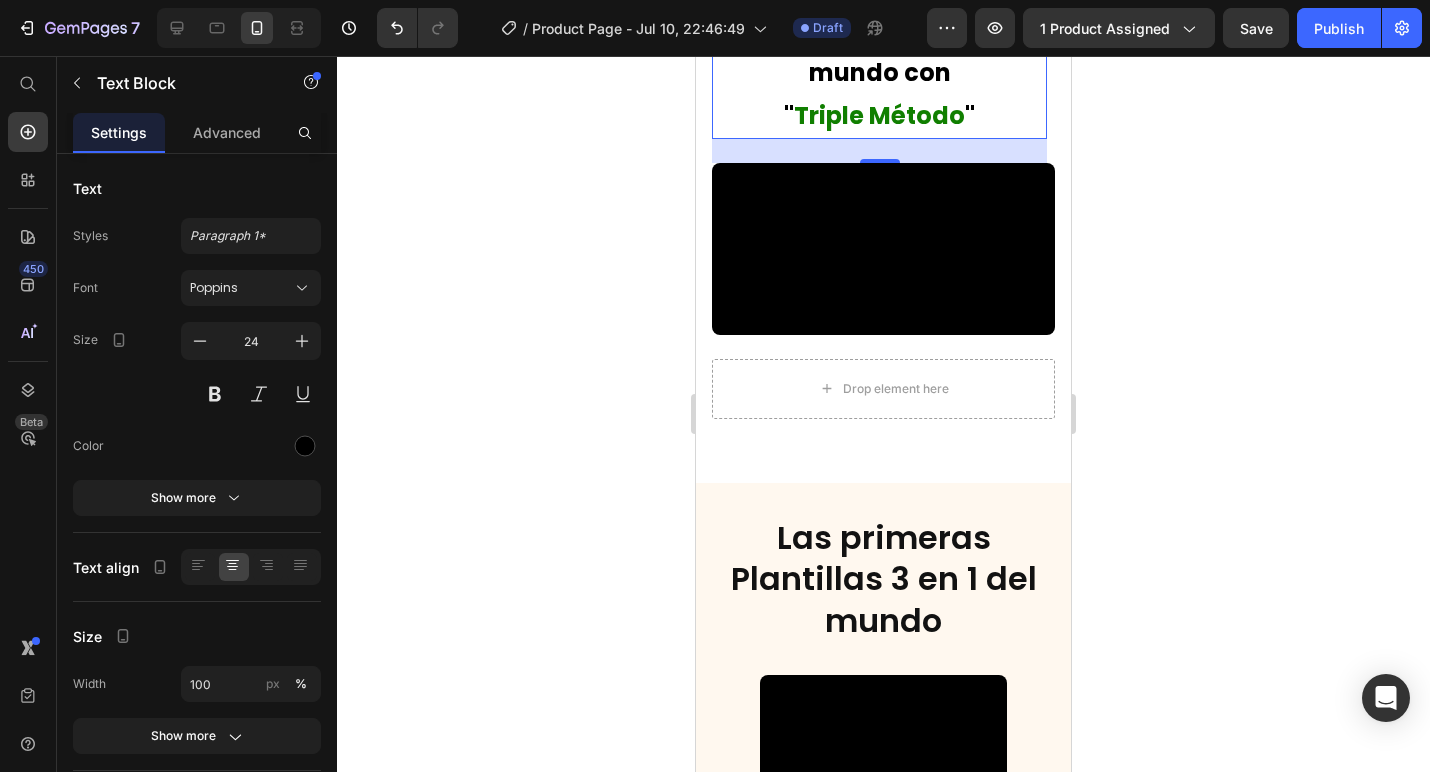 click 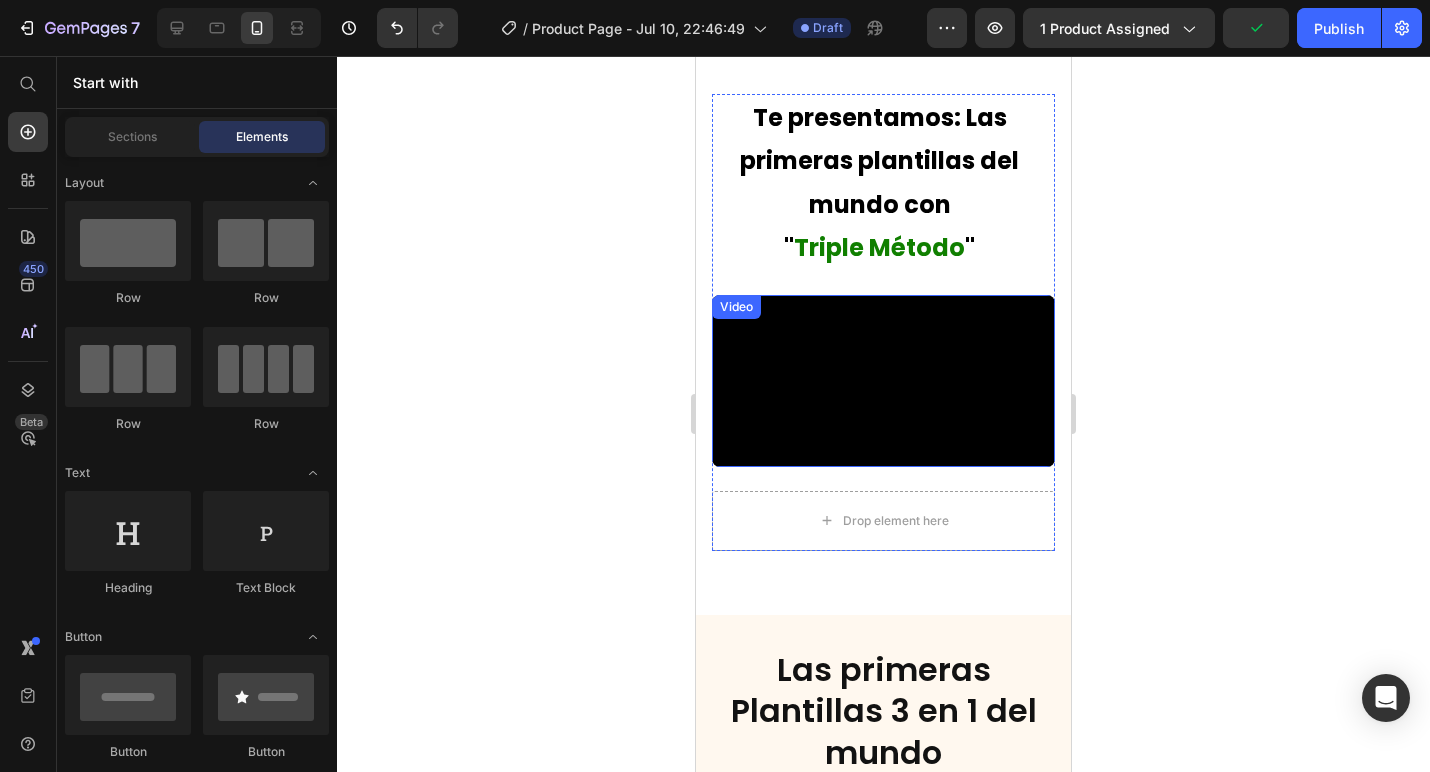 scroll, scrollTop: 3005, scrollLeft: 0, axis: vertical 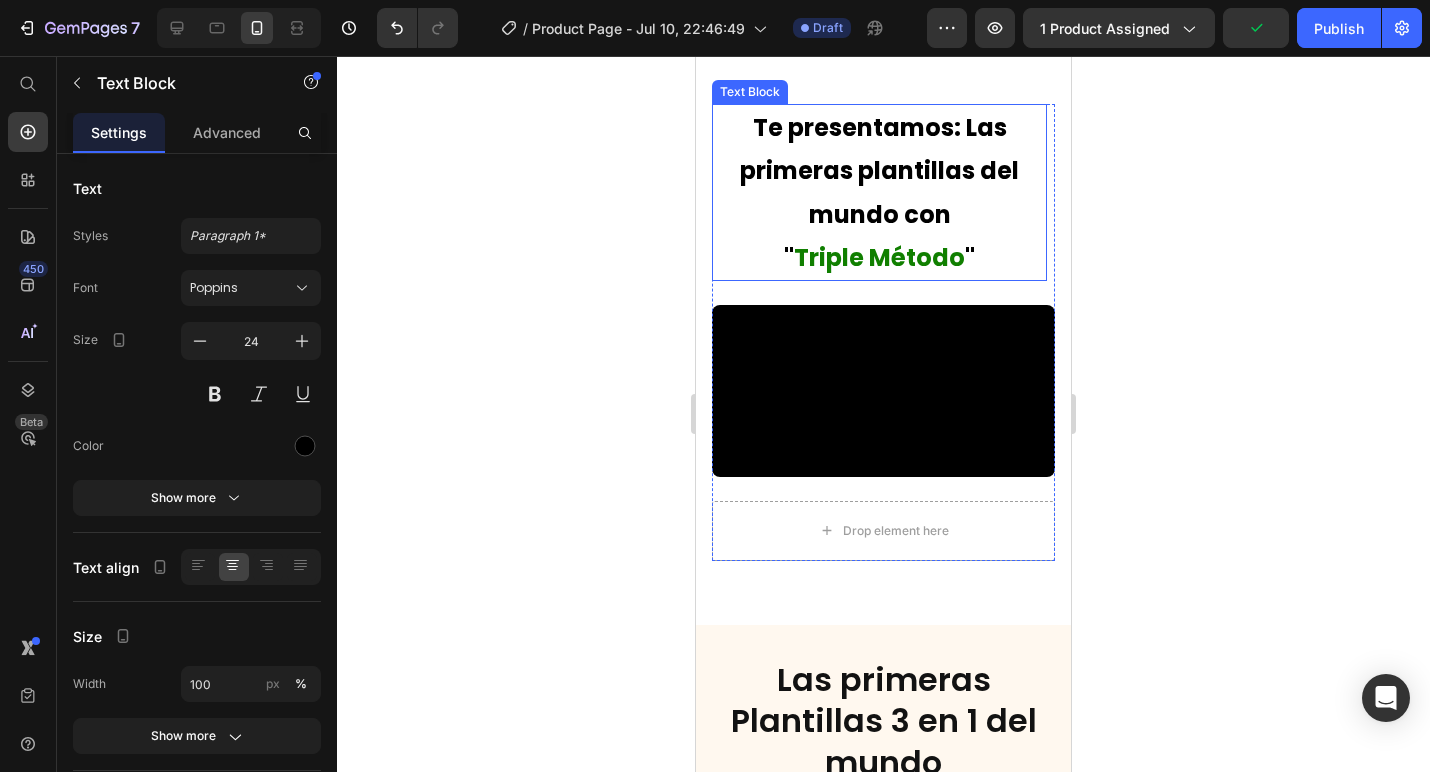 click on "Te presentamos: Las primeras plantillas del mundo con" at bounding box center (879, 170) 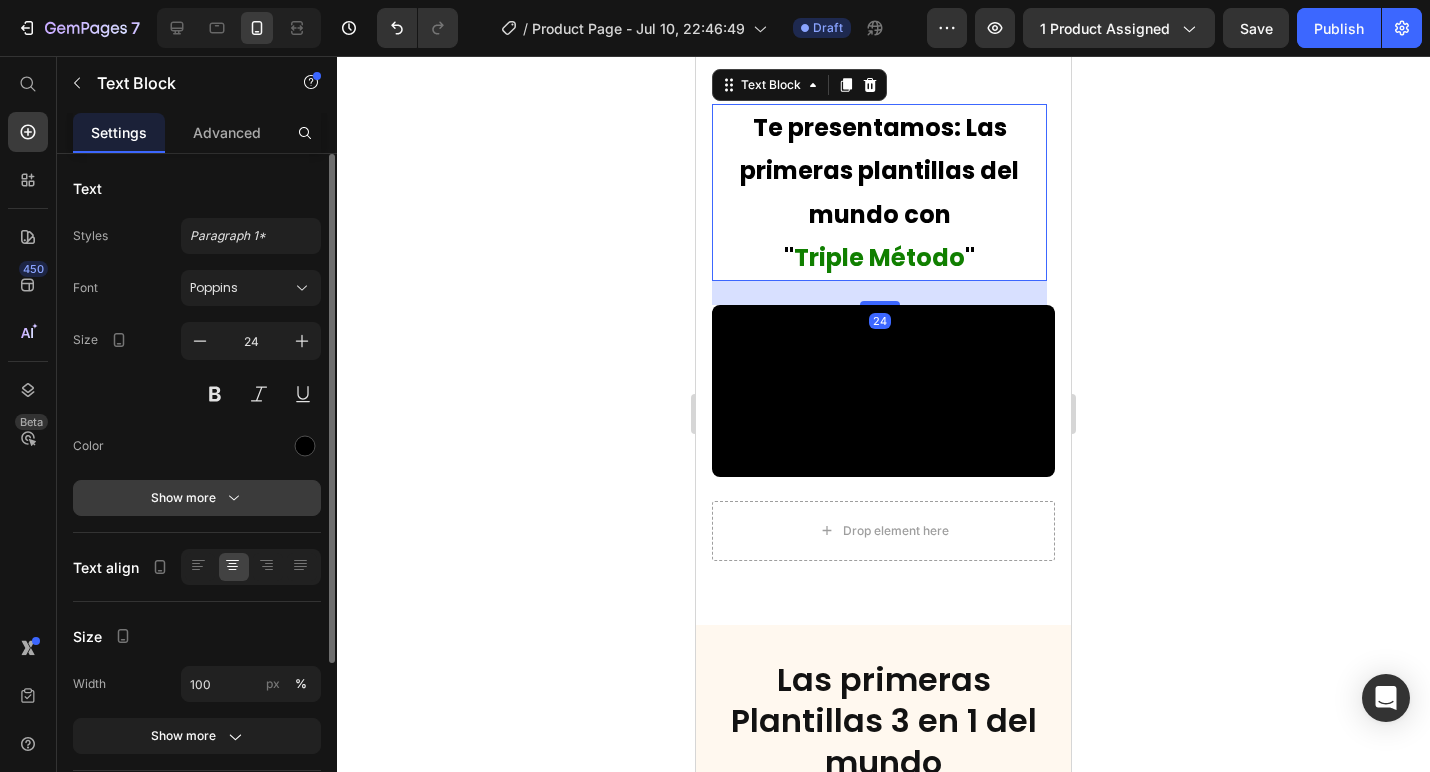 click on "Show more" at bounding box center [197, 498] 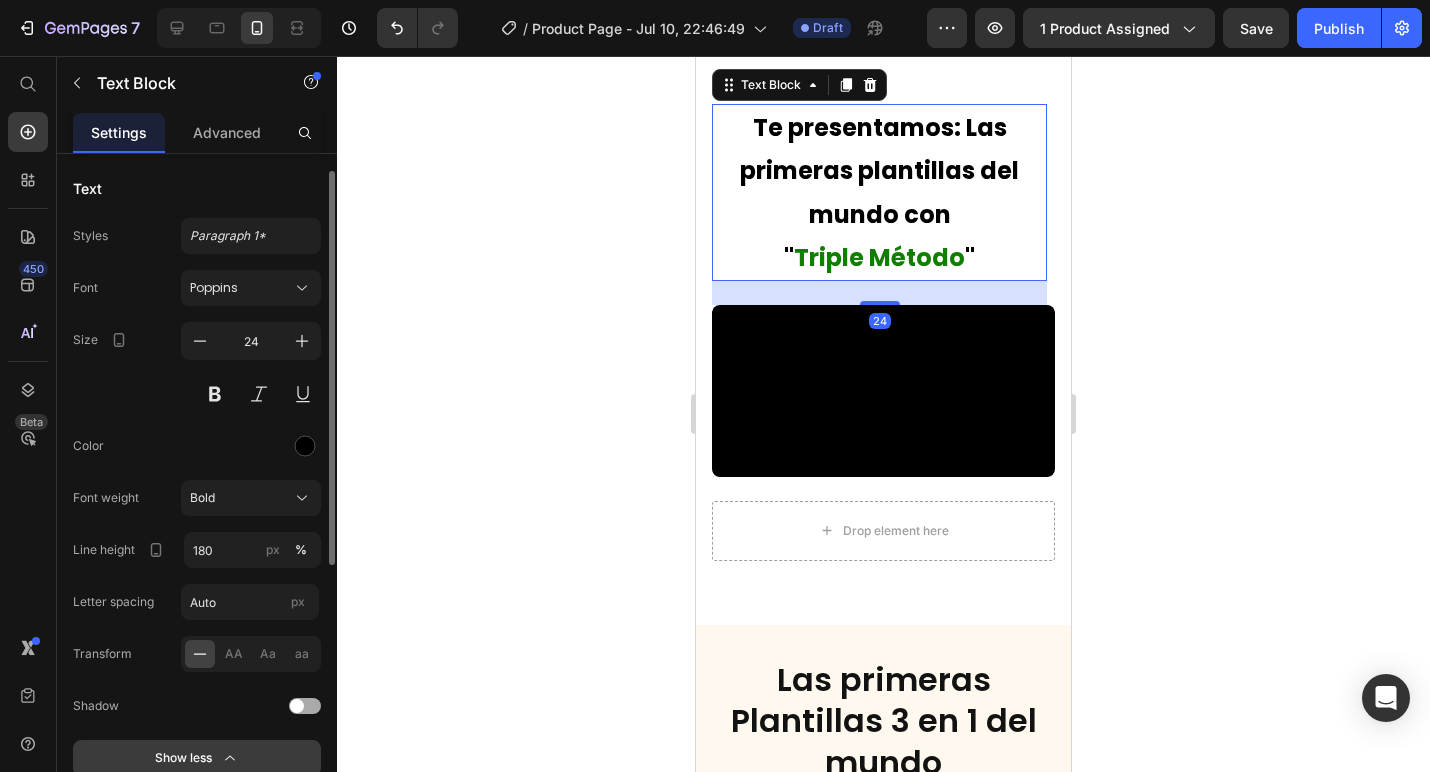 scroll, scrollTop: 55, scrollLeft: 0, axis: vertical 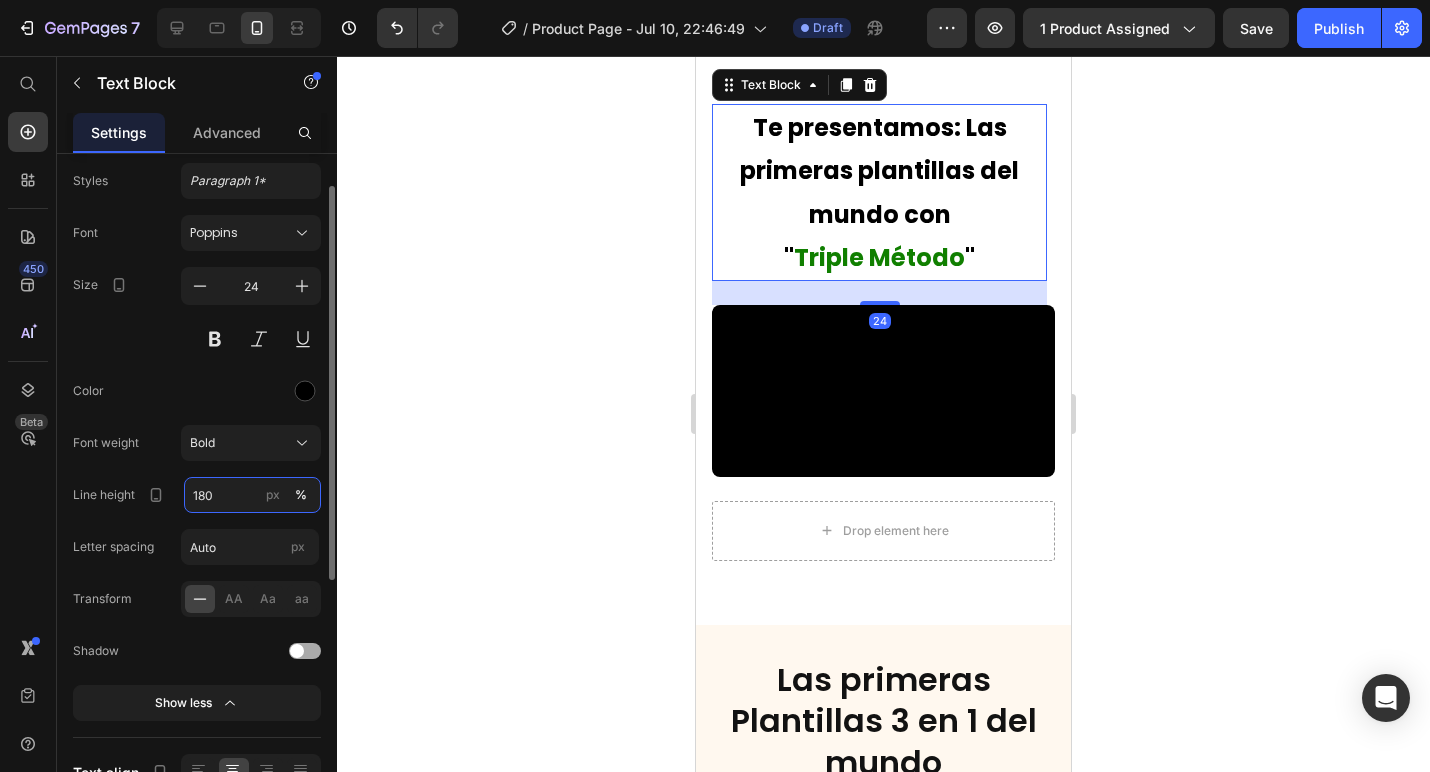 click on "180" at bounding box center (252, 495) 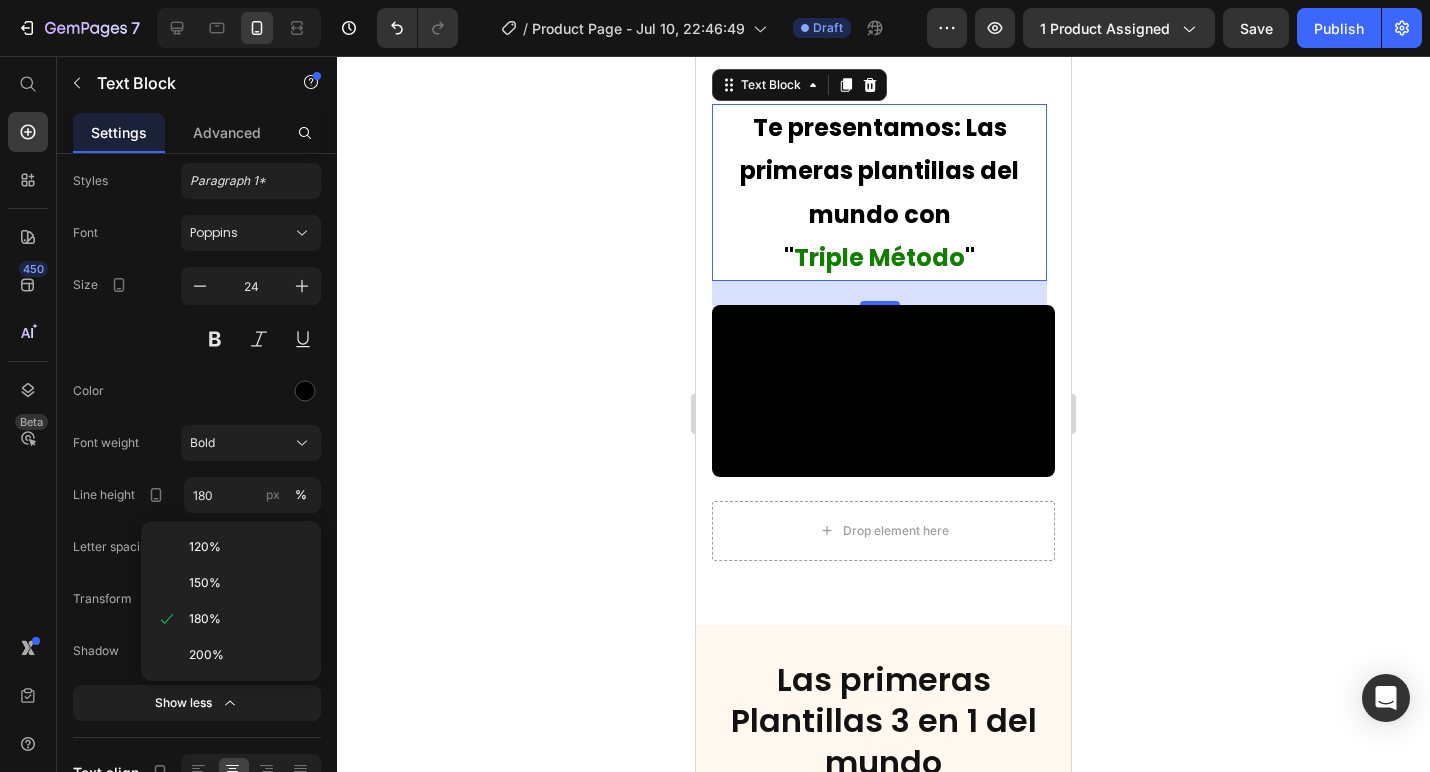 click 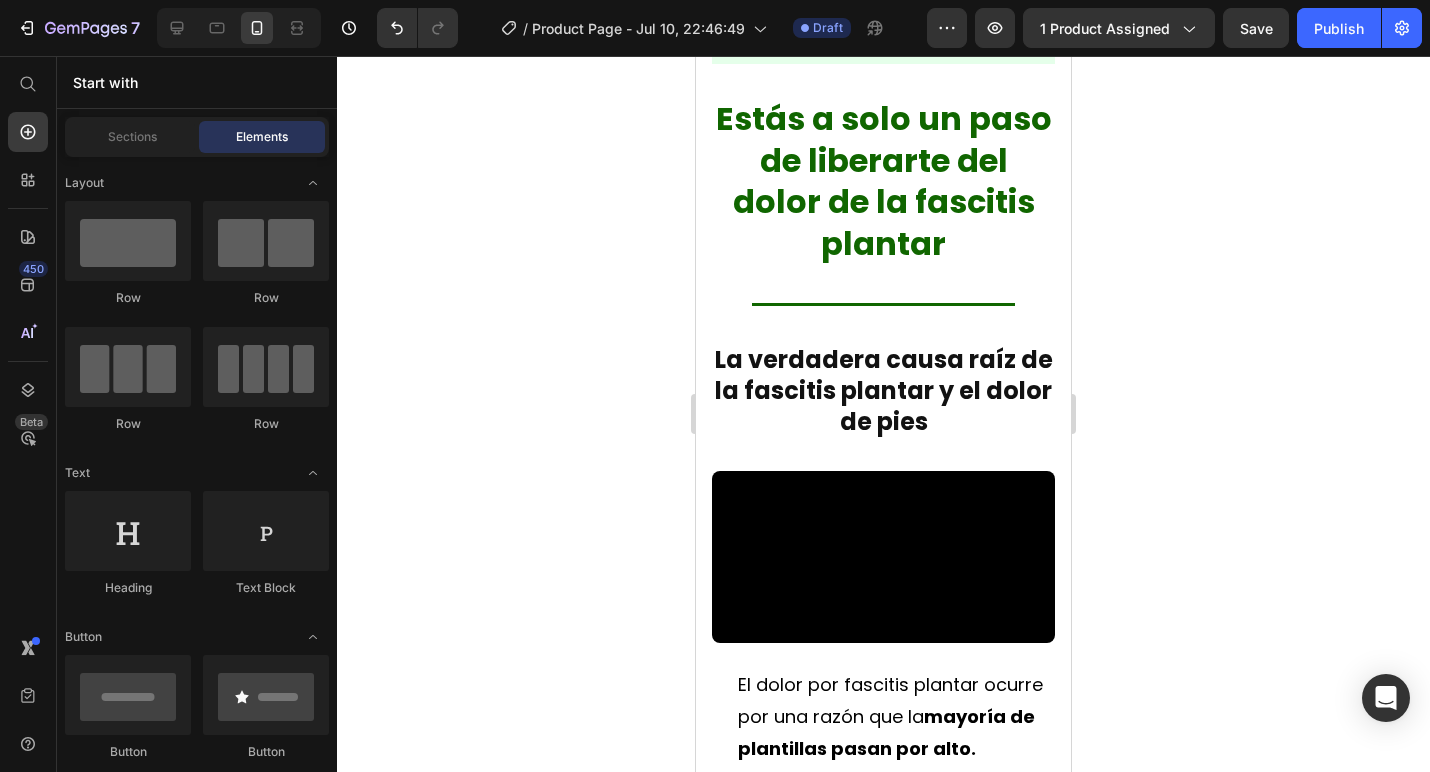scroll, scrollTop: 1991, scrollLeft: 0, axis: vertical 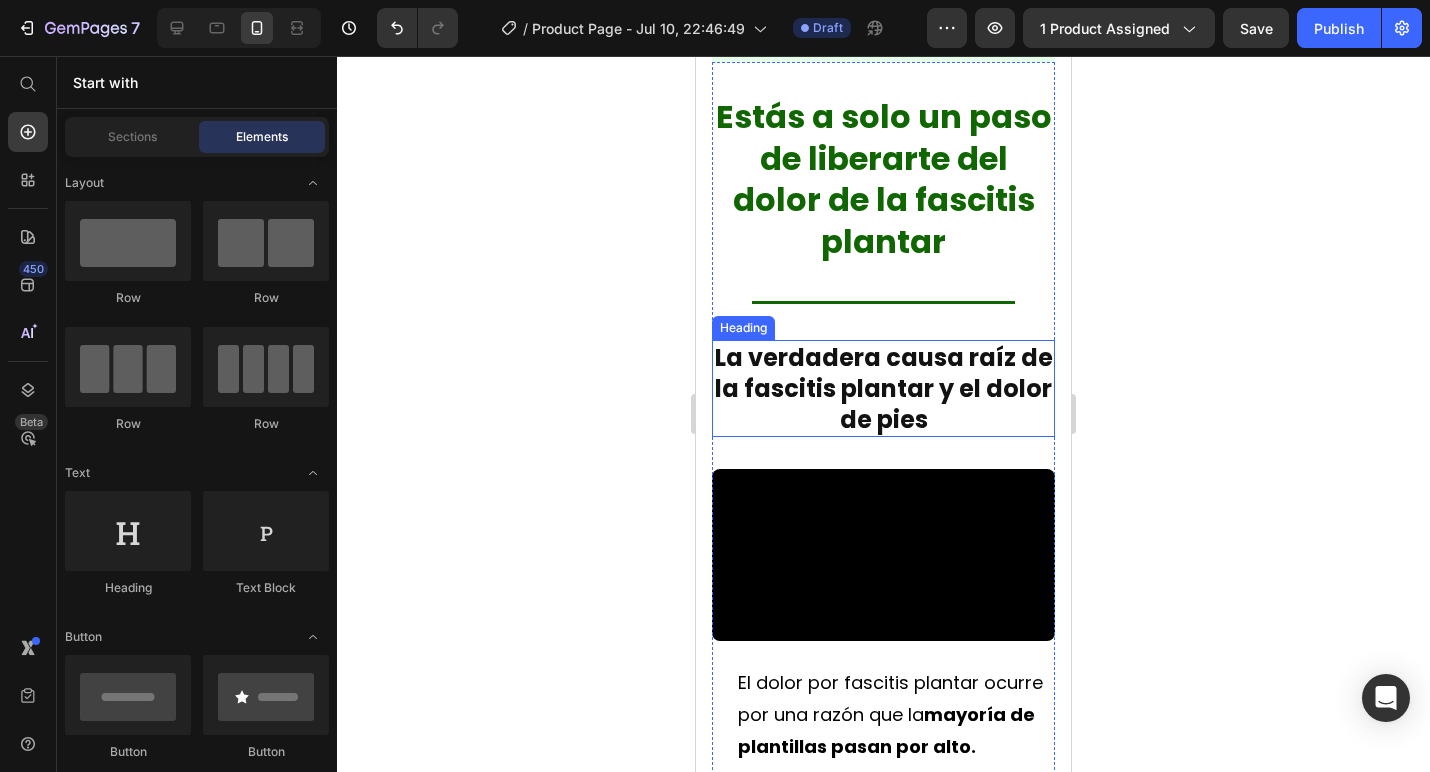 click on "La verdadera causa raíz de la fascitis plantar y el dolor de pies" at bounding box center [884, 388] 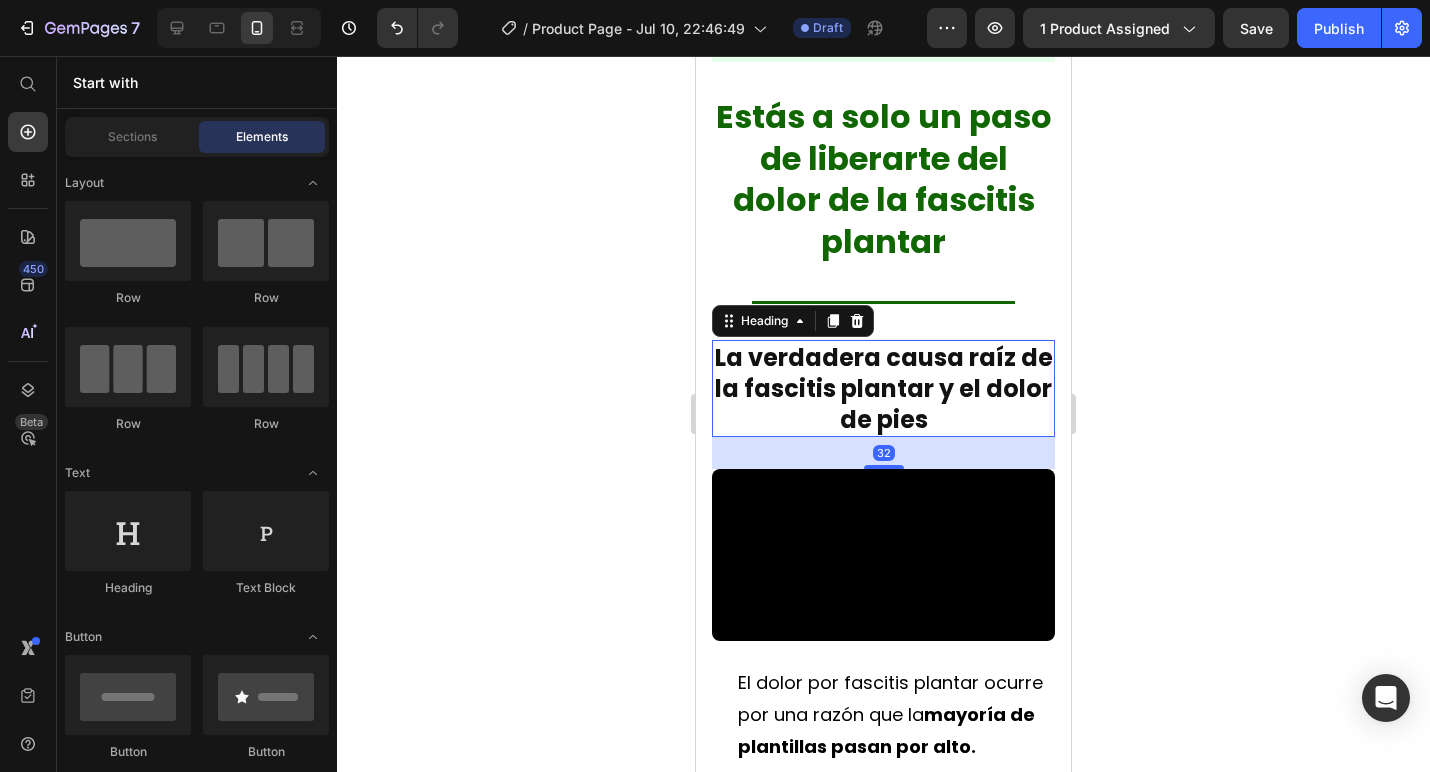 scroll, scrollTop: 0, scrollLeft: 0, axis: both 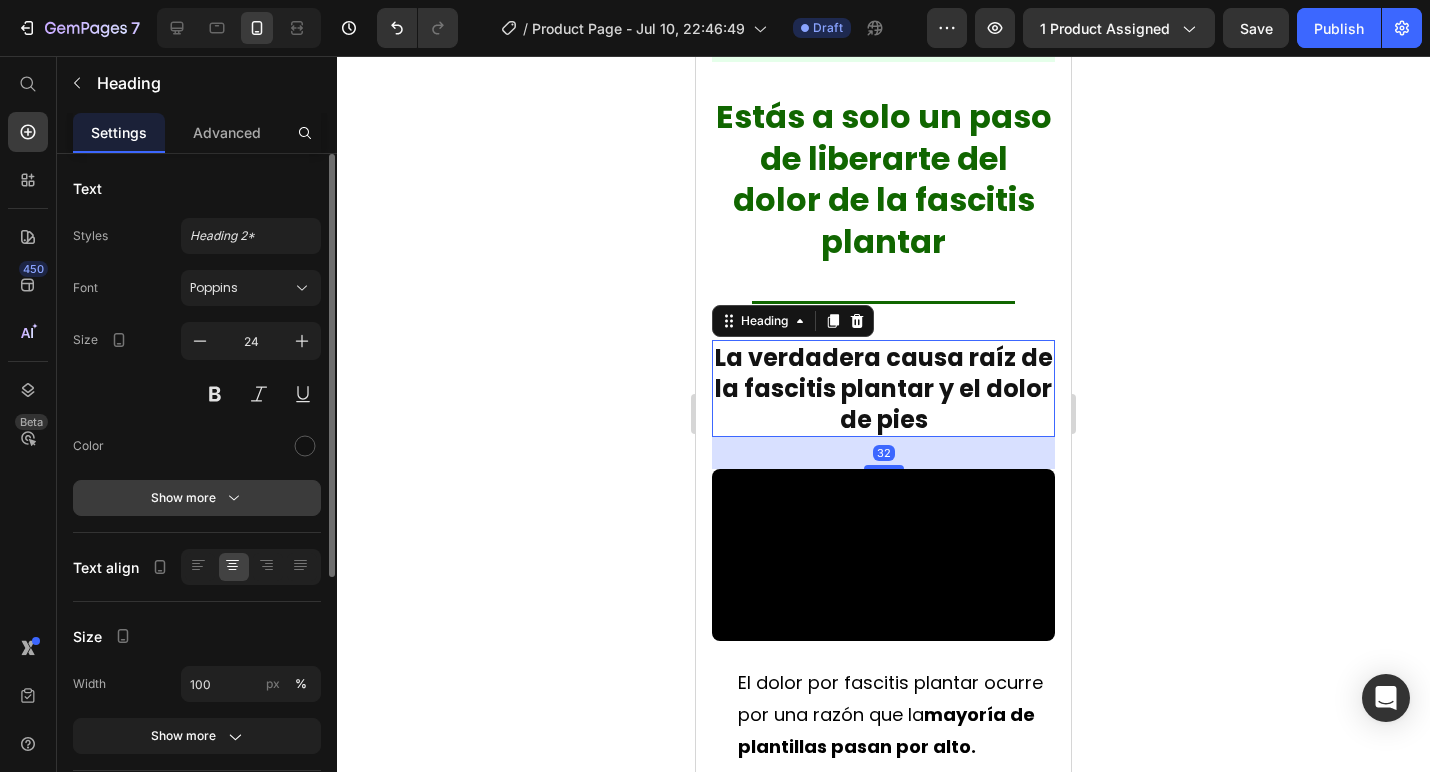 click 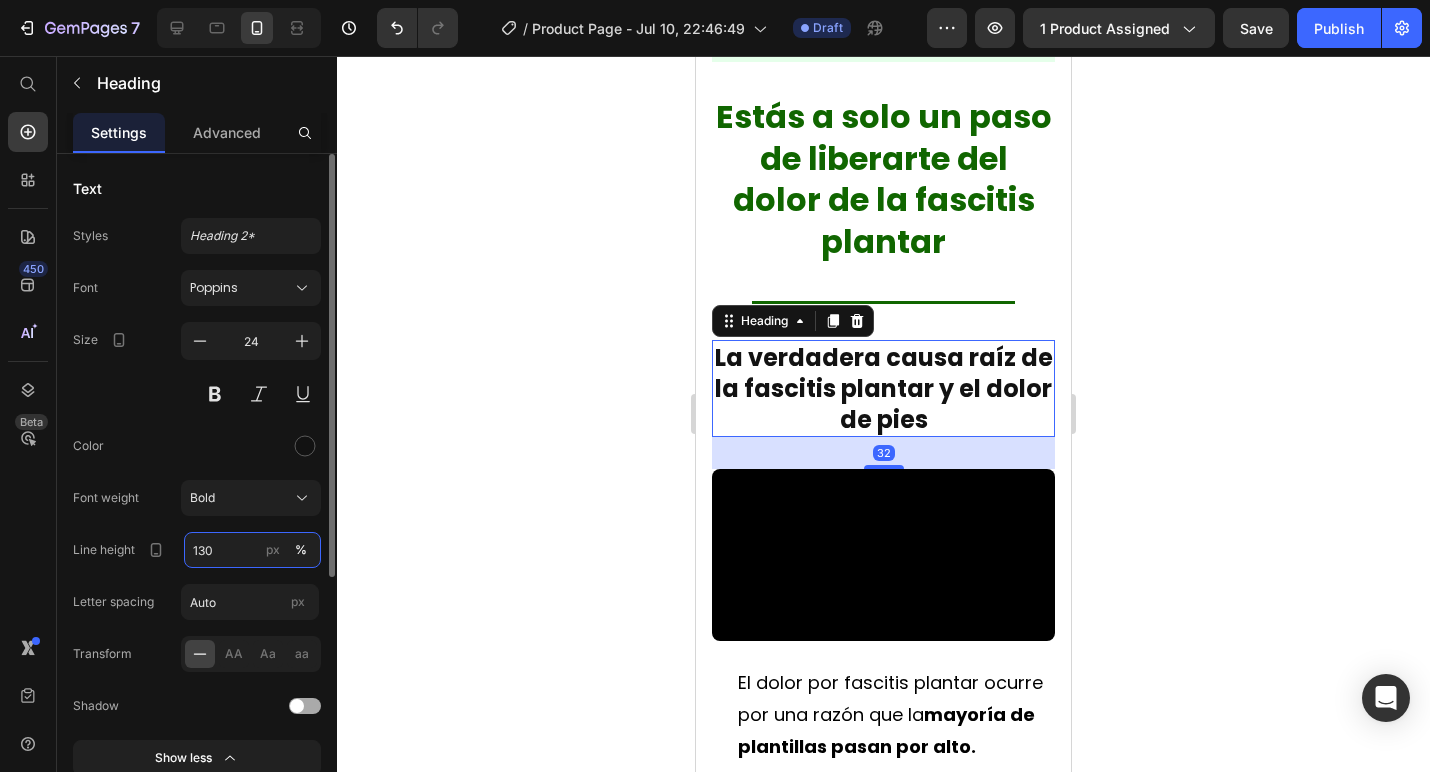 click on "130" at bounding box center (252, 550) 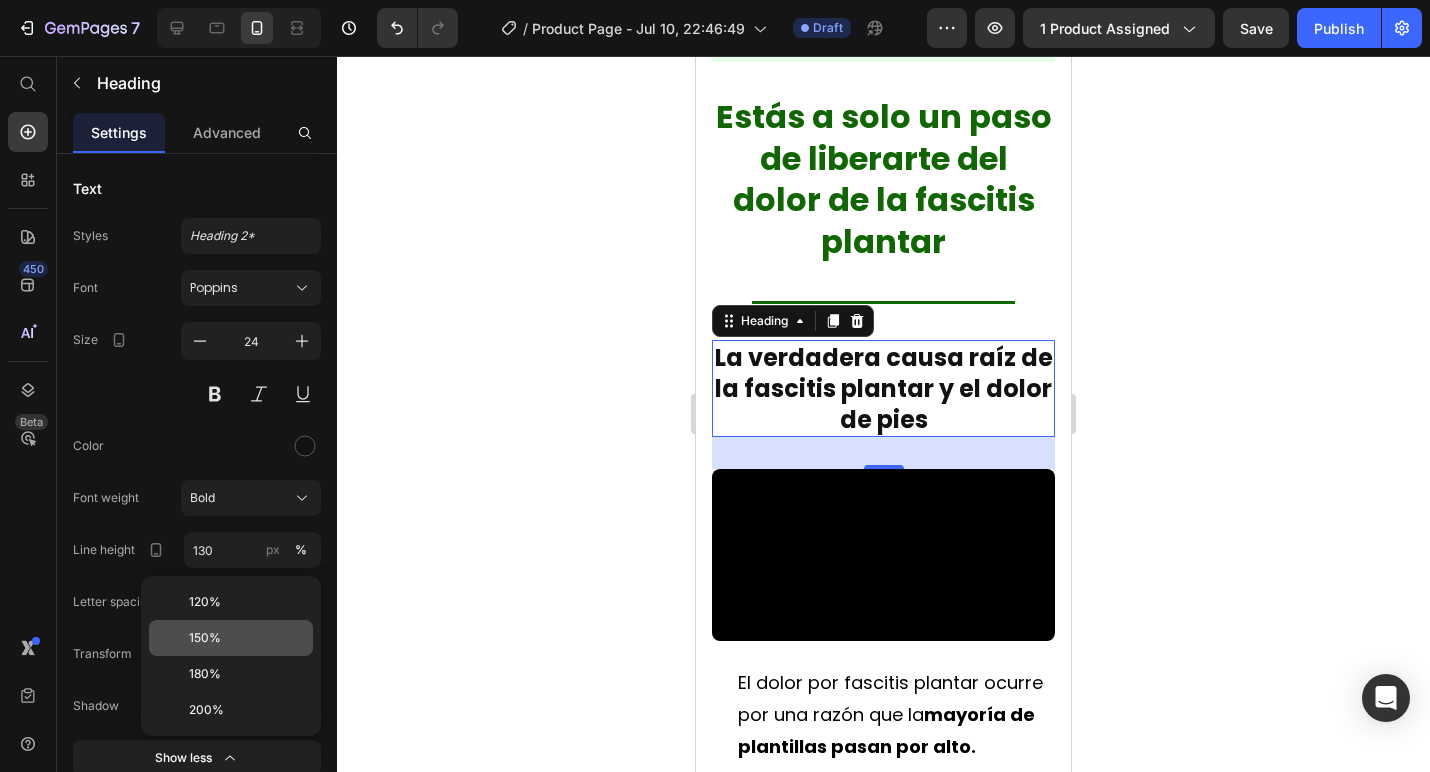 click on "150%" at bounding box center [247, 638] 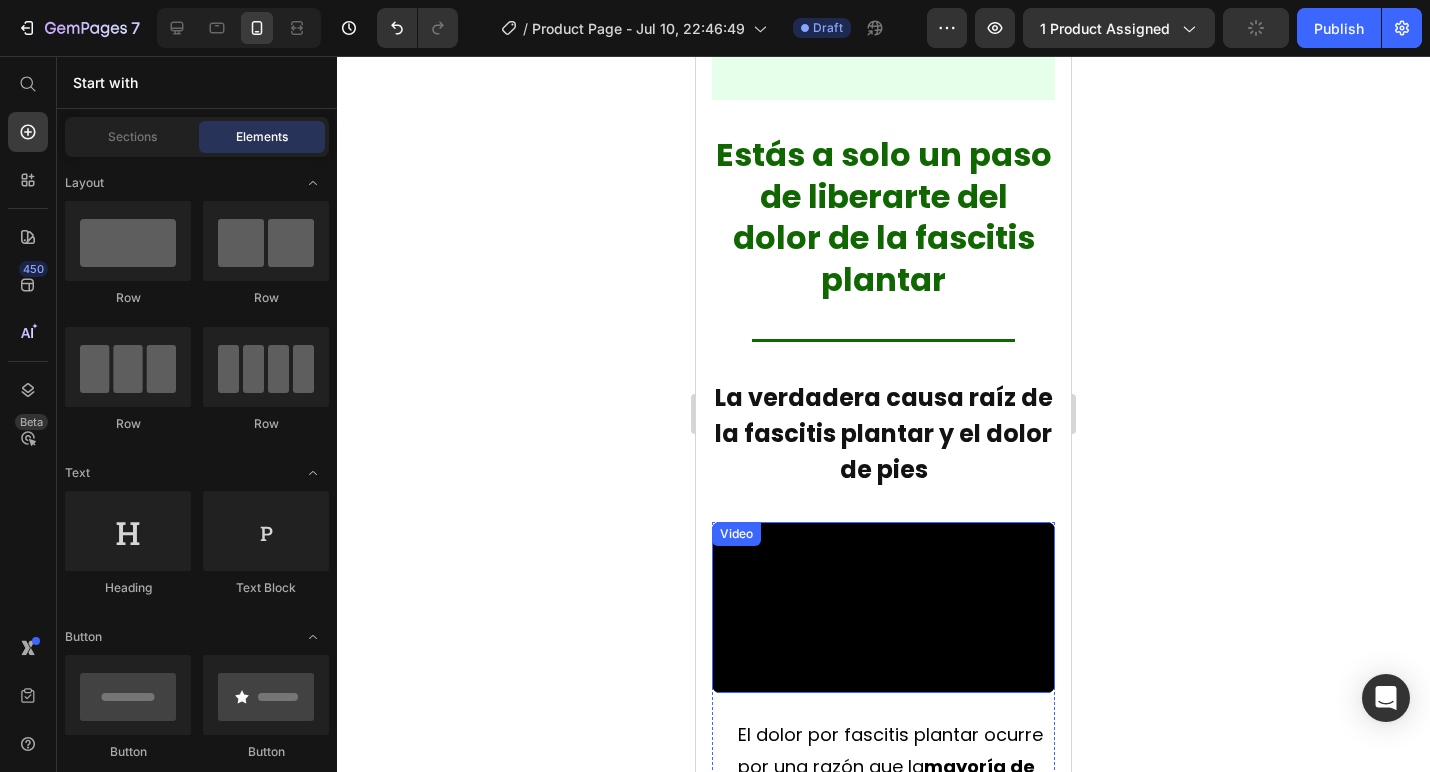 scroll, scrollTop: 1940, scrollLeft: 0, axis: vertical 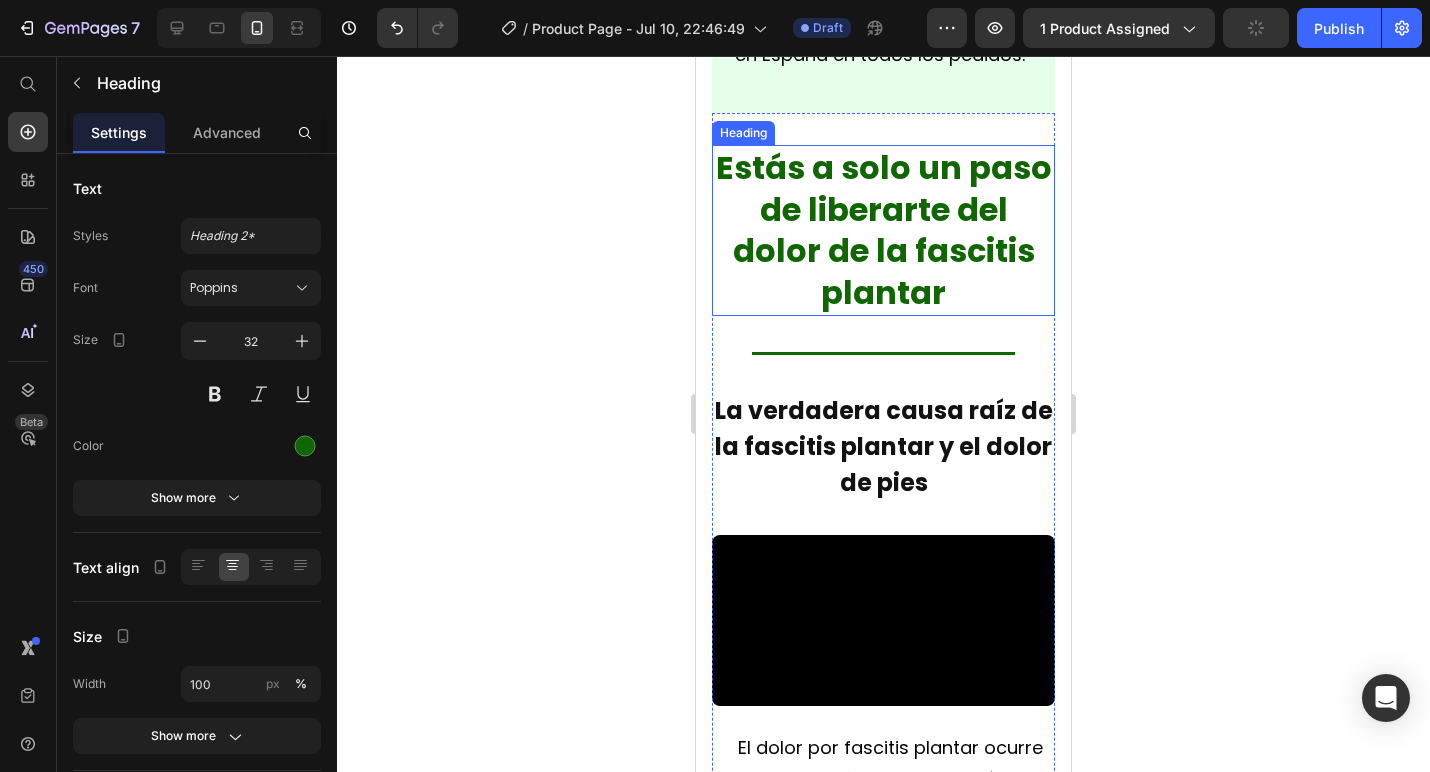 click on "Estás a solo un paso de liberarte del dolor de la fascitis plantar" at bounding box center [883, 230] 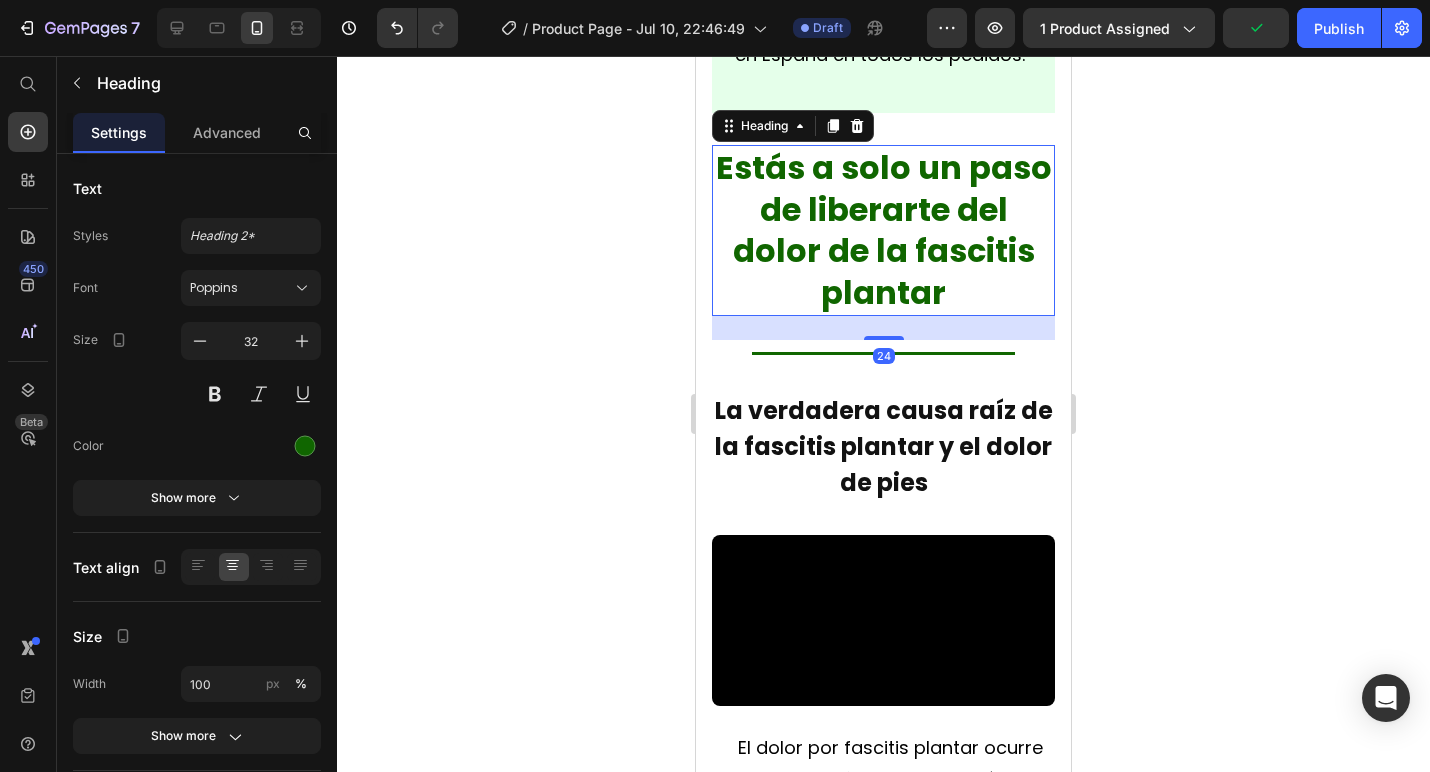 click 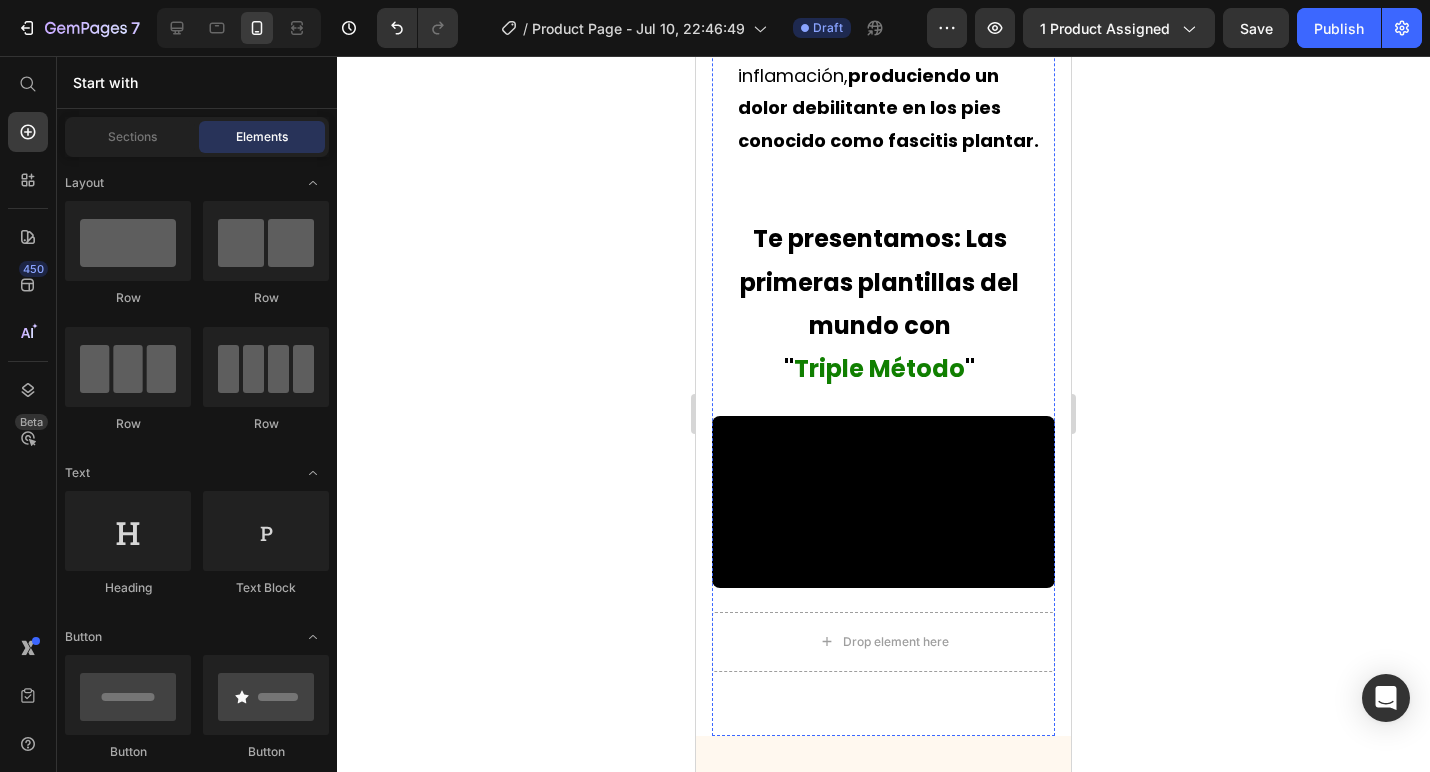 scroll, scrollTop: 3494, scrollLeft: 0, axis: vertical 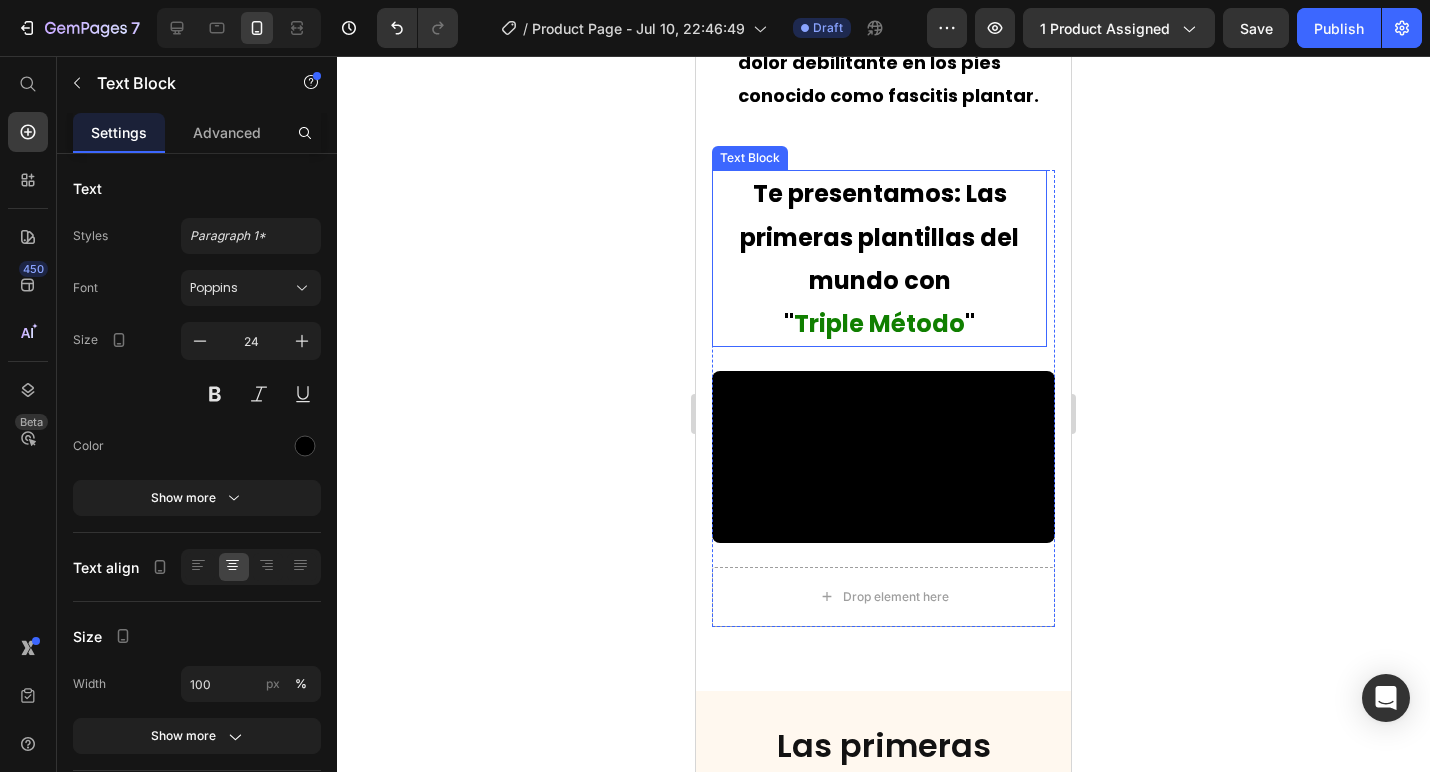 click on "Te presentamos: Las primeras plantillas del mundo con" at bounding box center (879, 236) 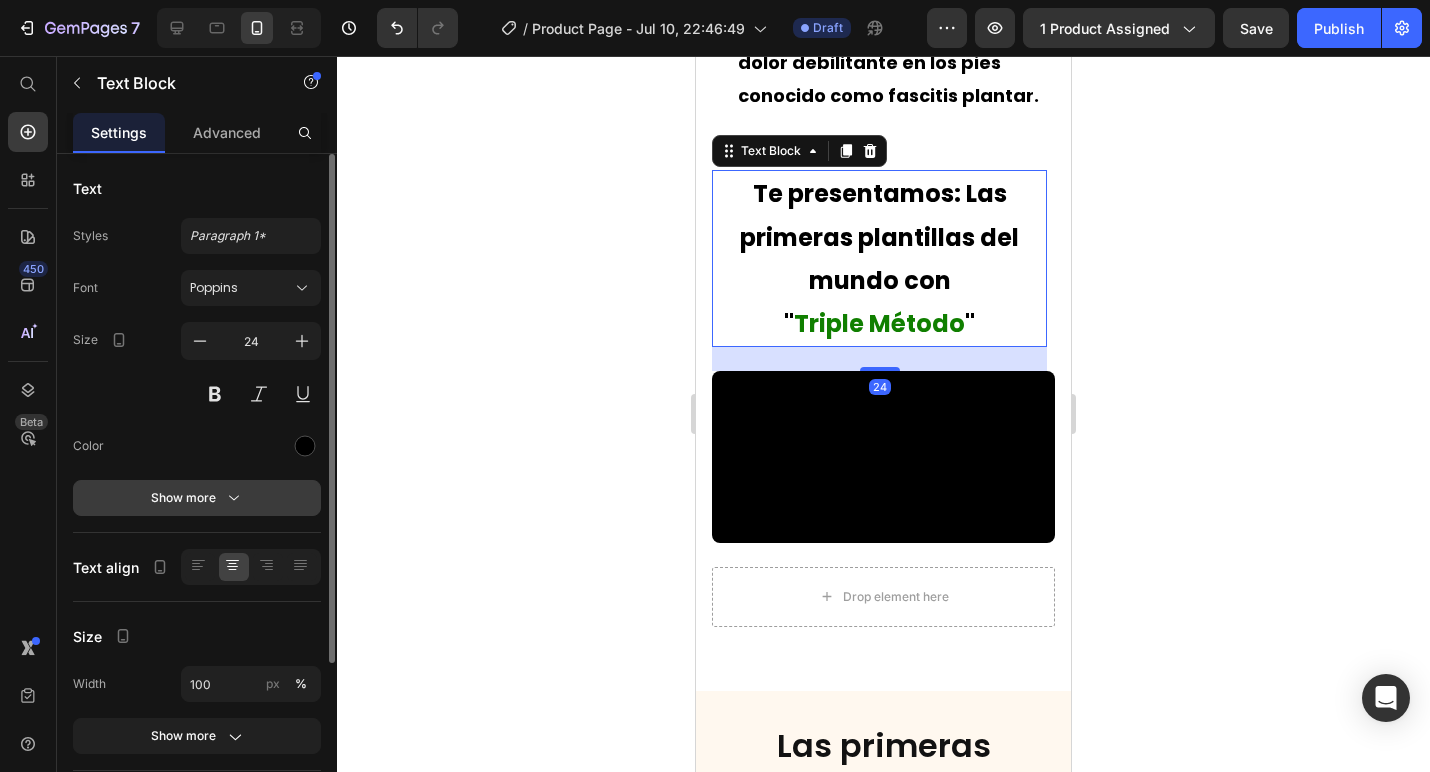 click on "Show more" at bounding box center [197, 498] 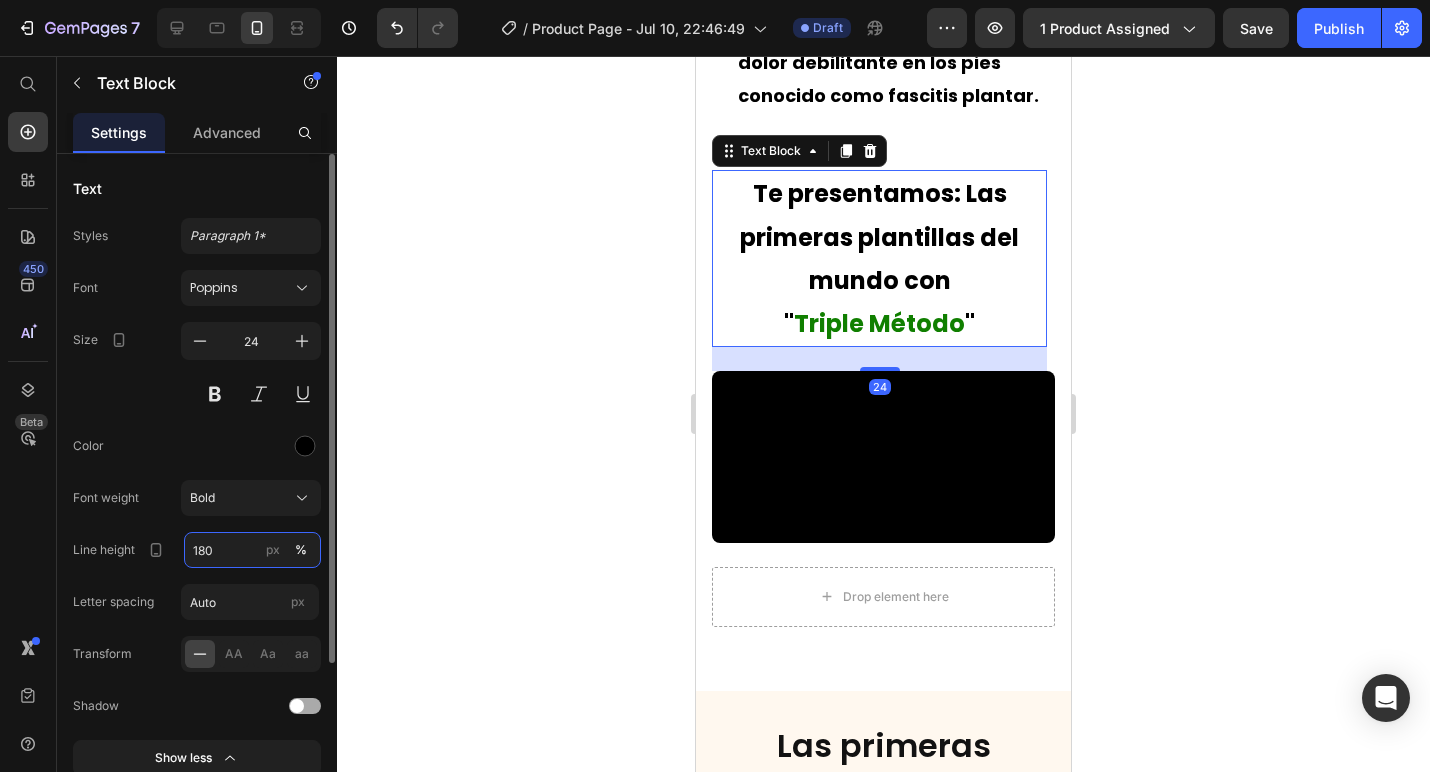 click on "180" at bounding box center (252, 550) 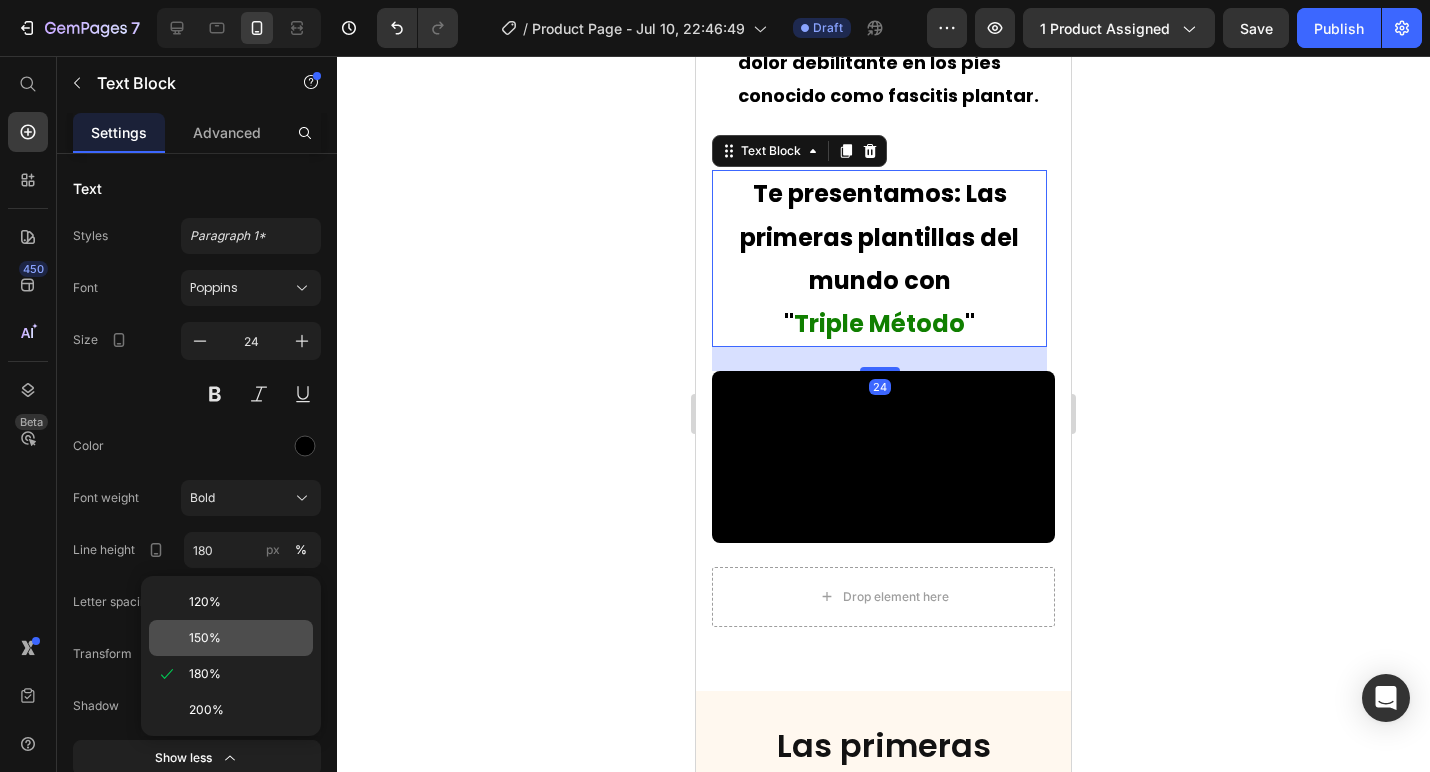 click on "150%" at bounding box center [247, 638] 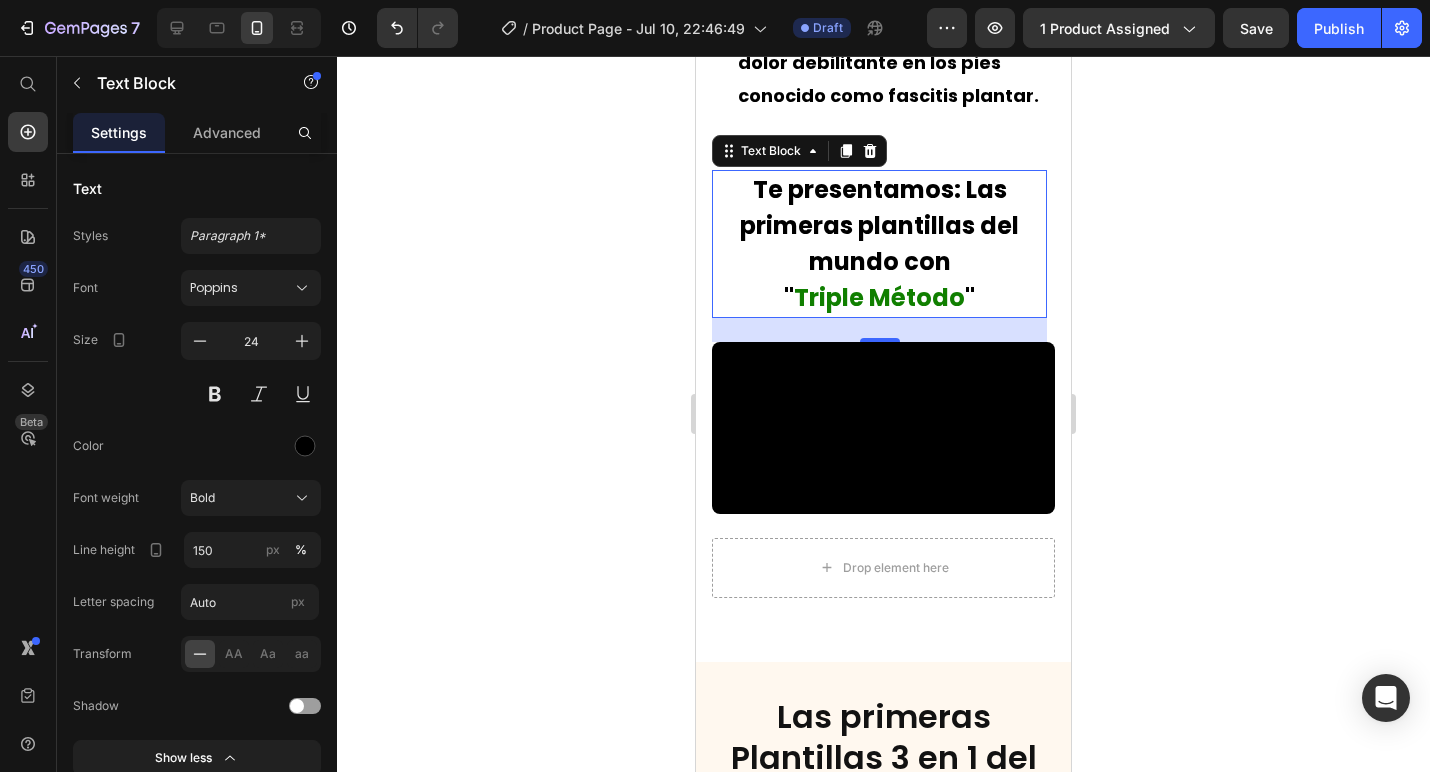 click 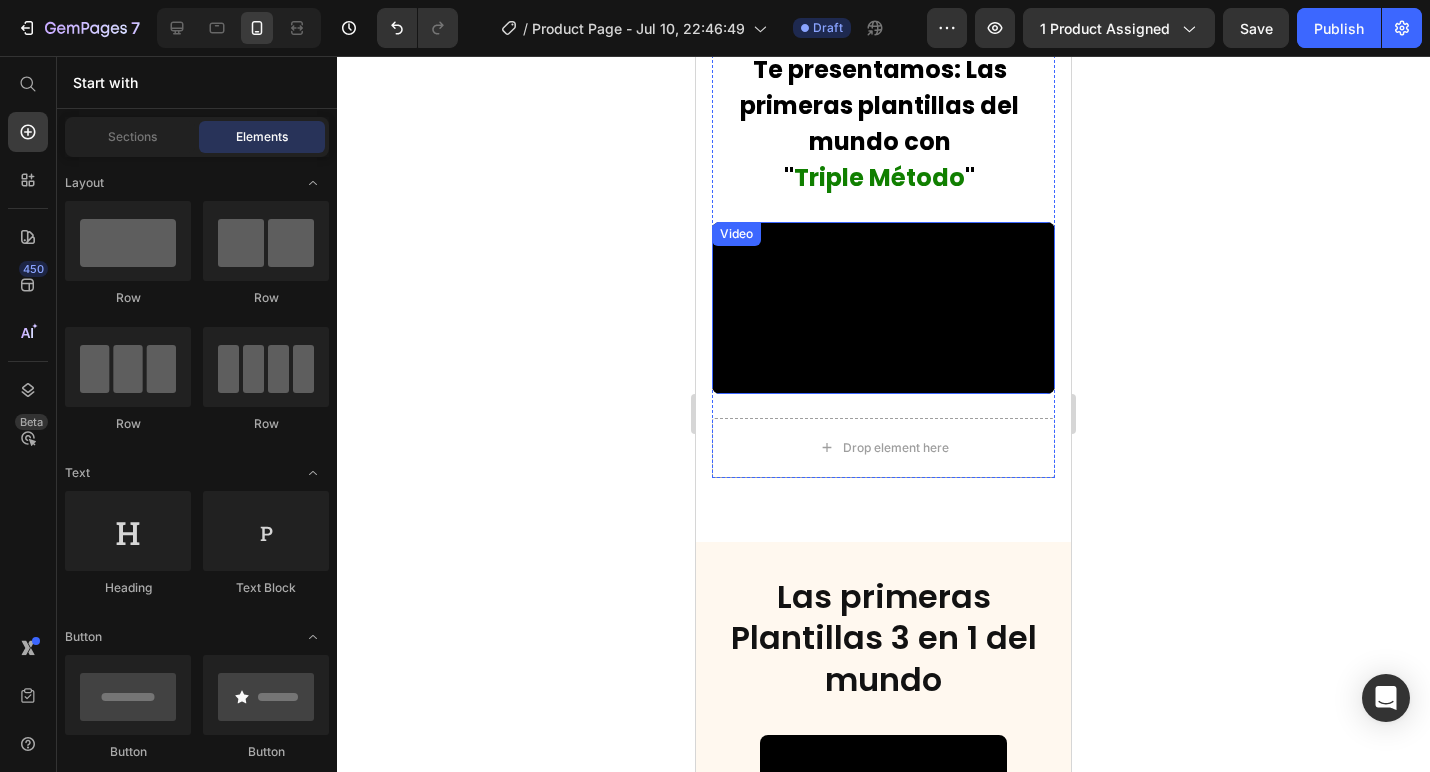 scroll, scrollTop: 3687, scrollLeft: 0, axis: vertical 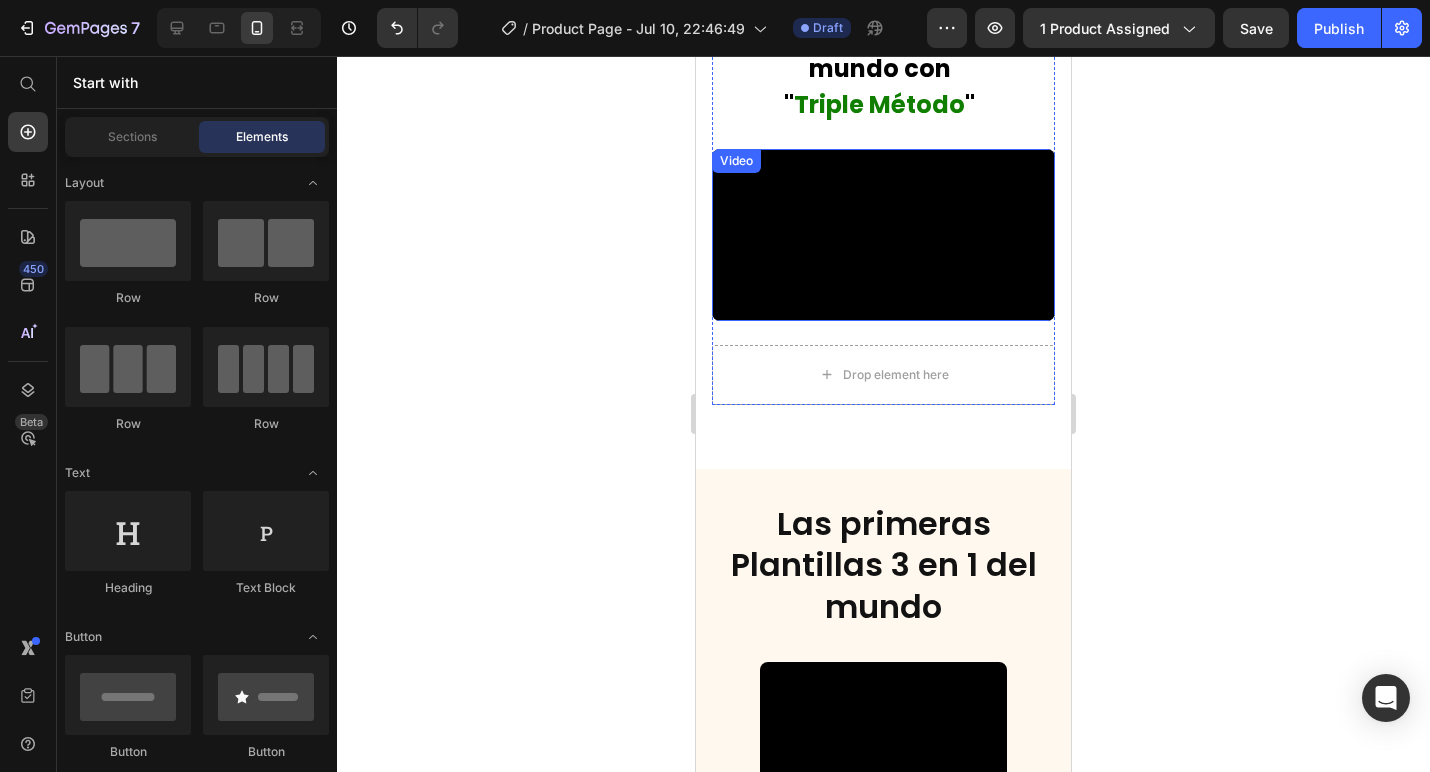 click 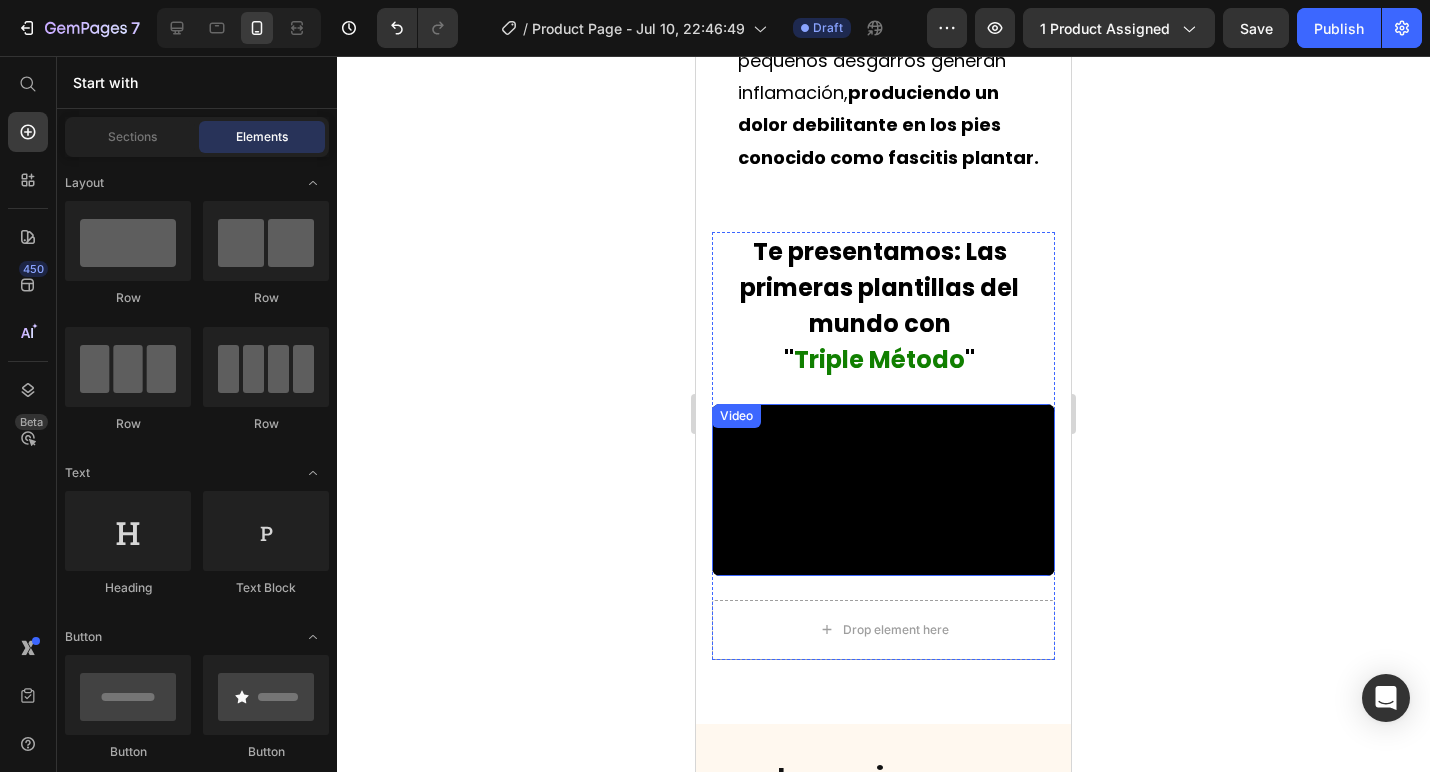 scroll, scrollTop: 3426, scrollLeft: 0, axis: vertical 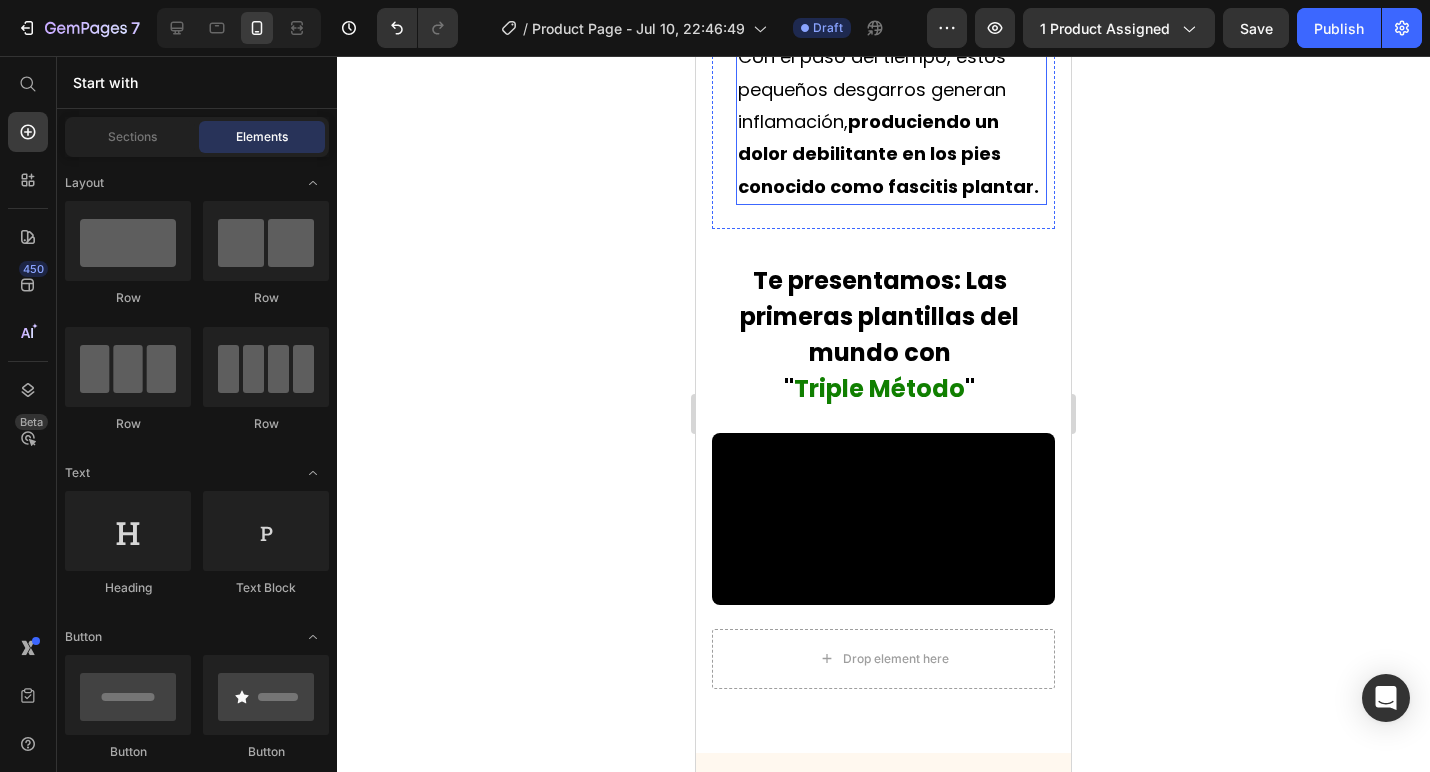 click on "produciendo un dolor debilitante en los pies conocido como fascitis plantar." at bounding box center [888, 154] 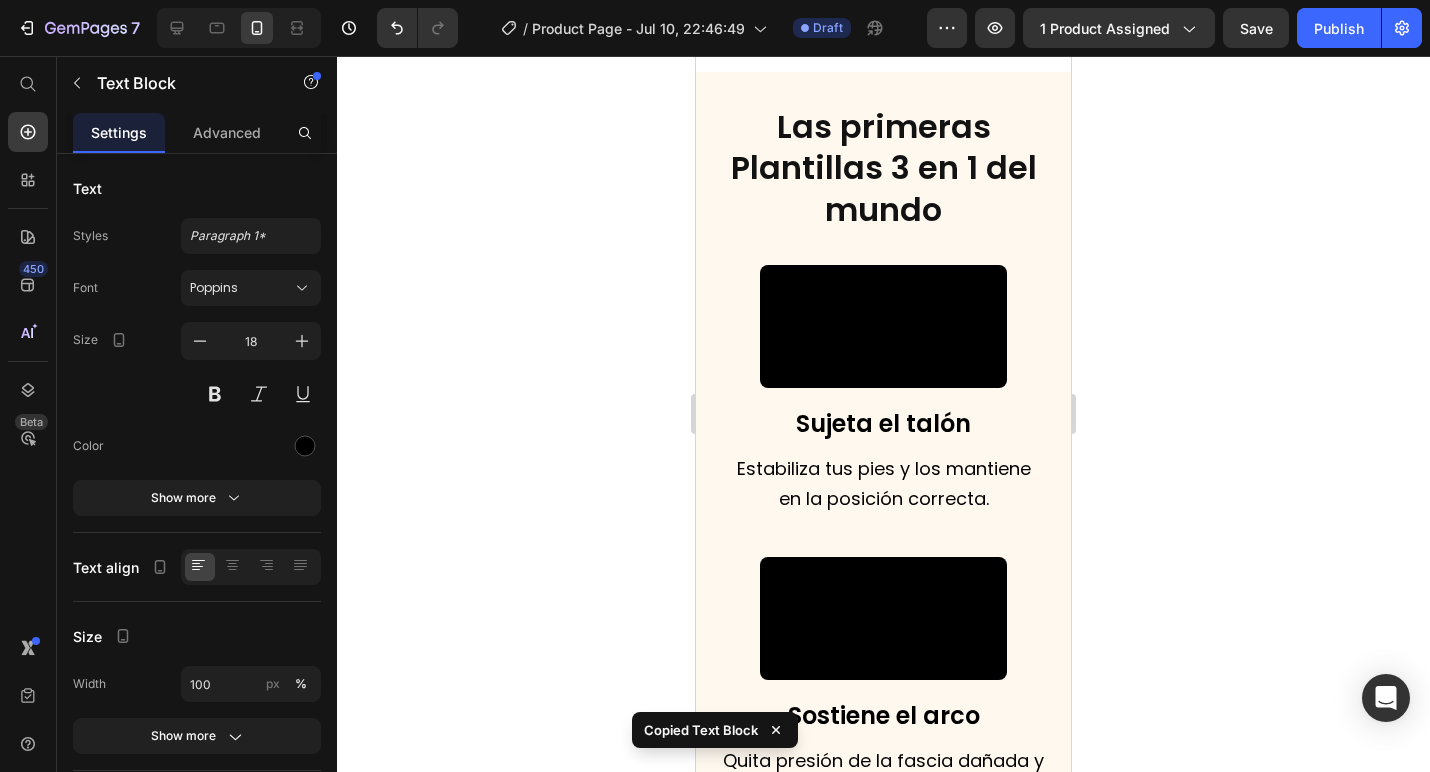 scroll, scrollTop: 4094, scrollLeft: 0, axis: vertical 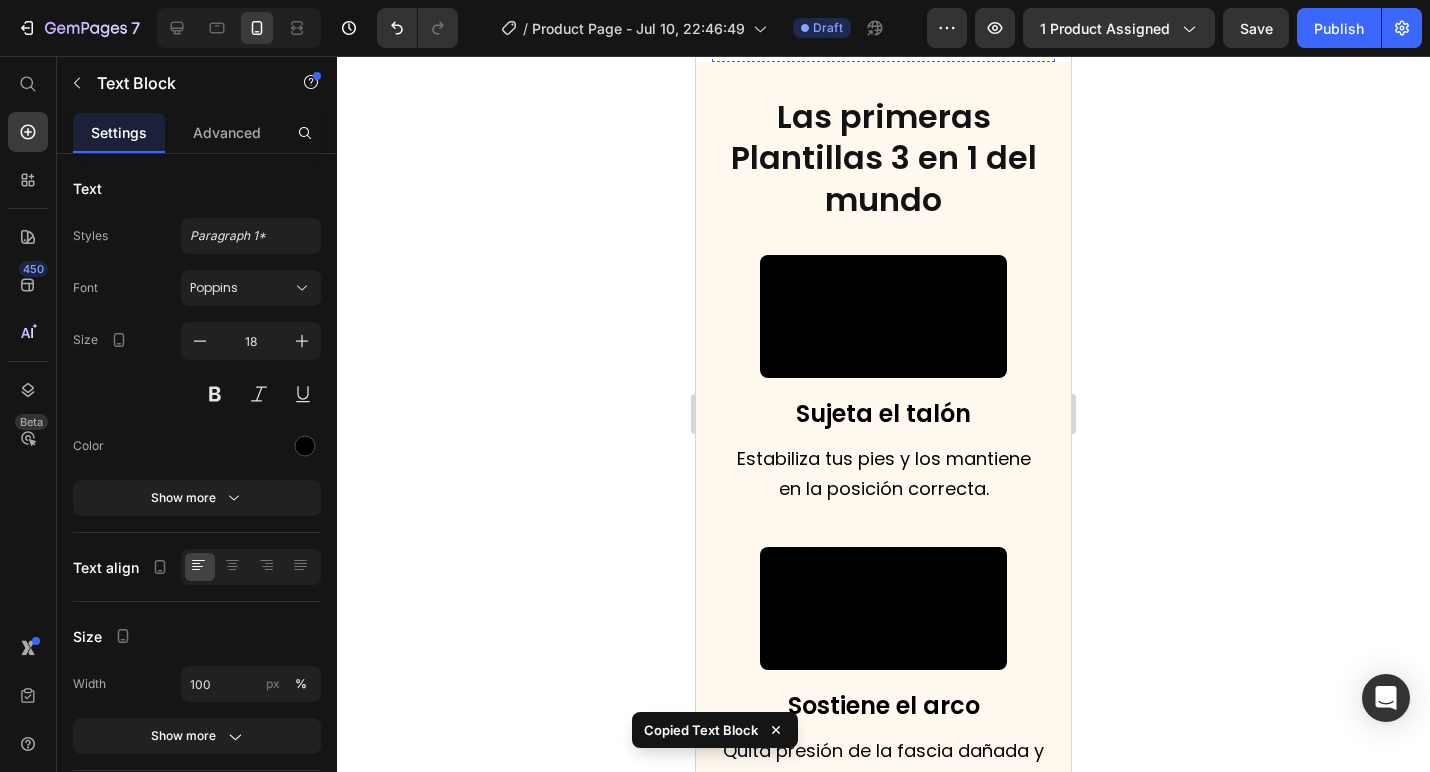 click at bounding box center (883, -172) 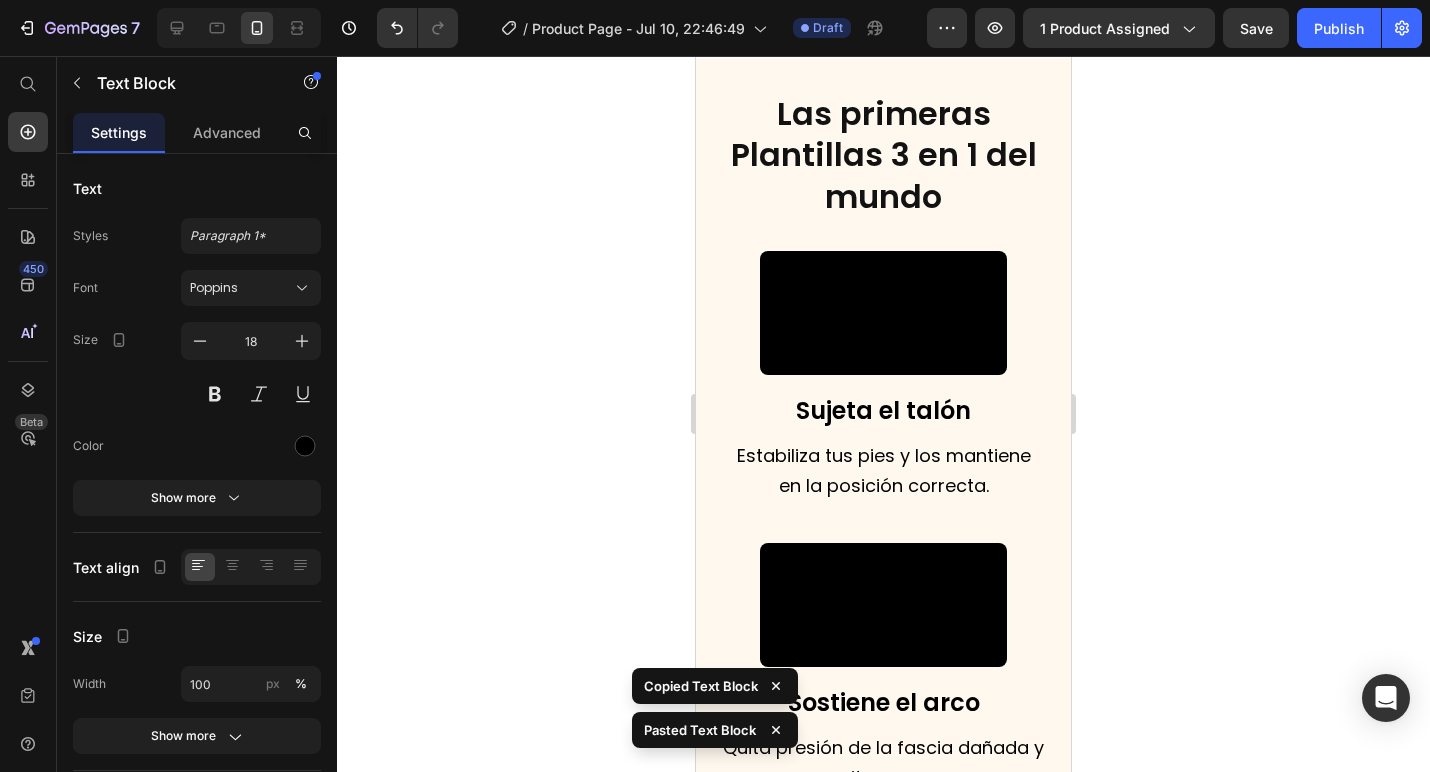 scroll, scrollTop: 5085, scrollLeft: 0, axis: vertical 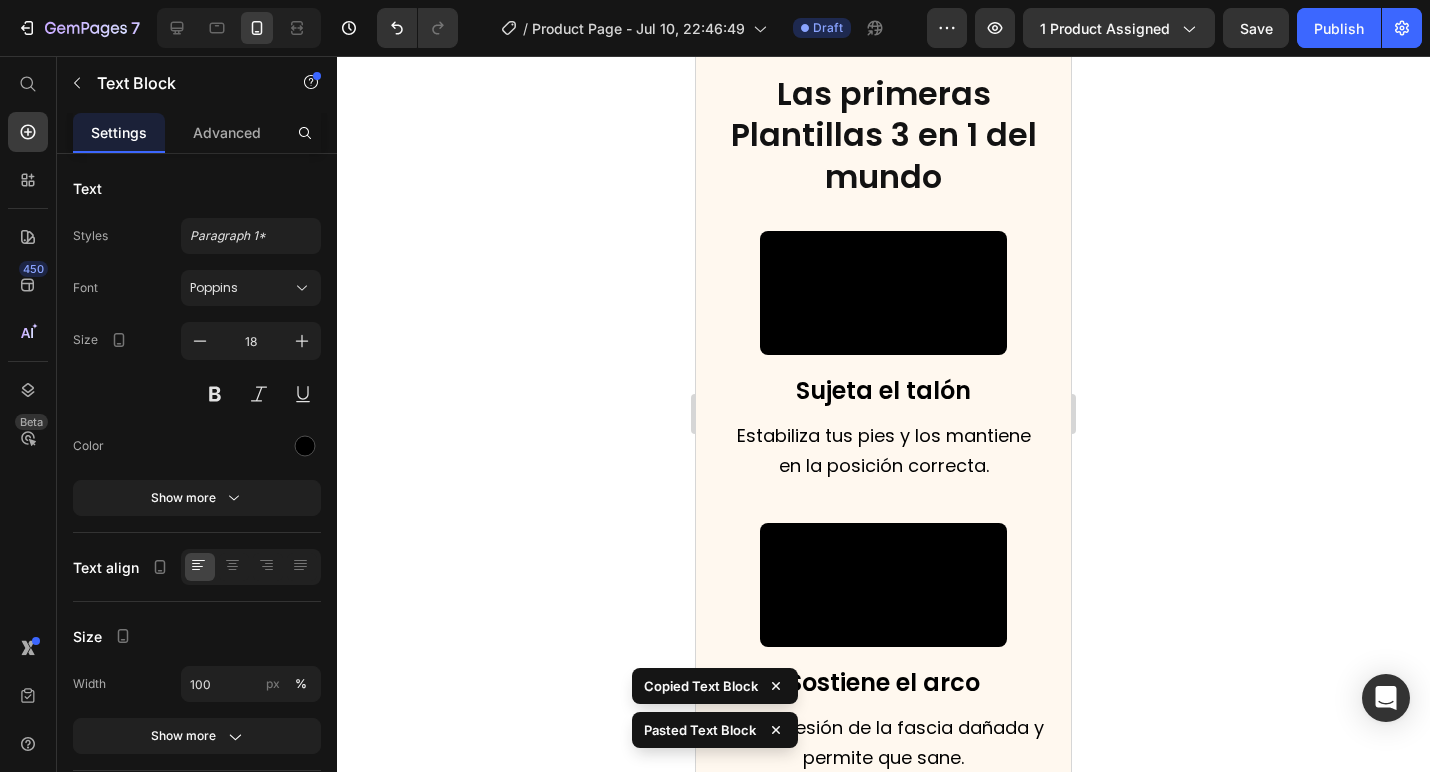 click on "Drop element here" at bounding box center (884, -55) 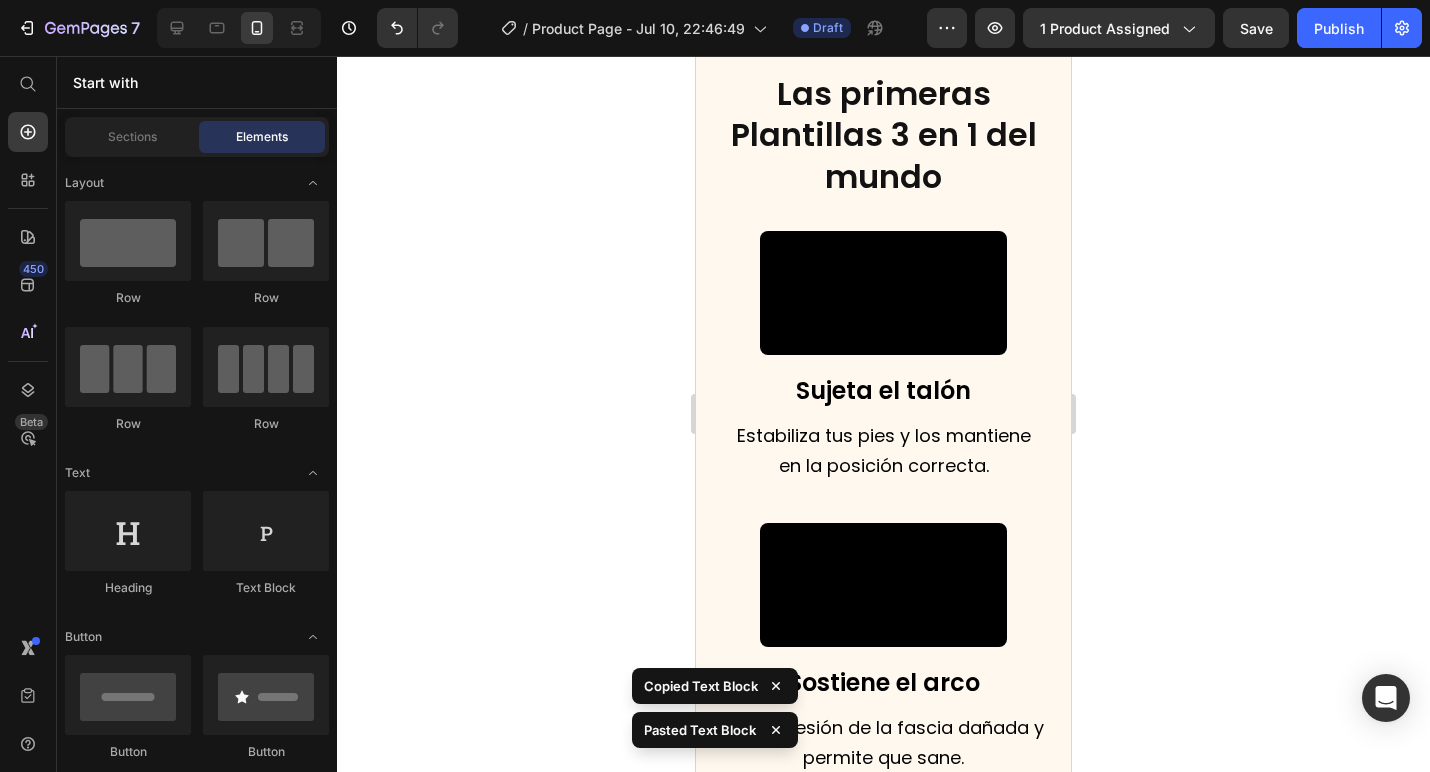 click on "Drop element here" at bounding box center (883, -55) 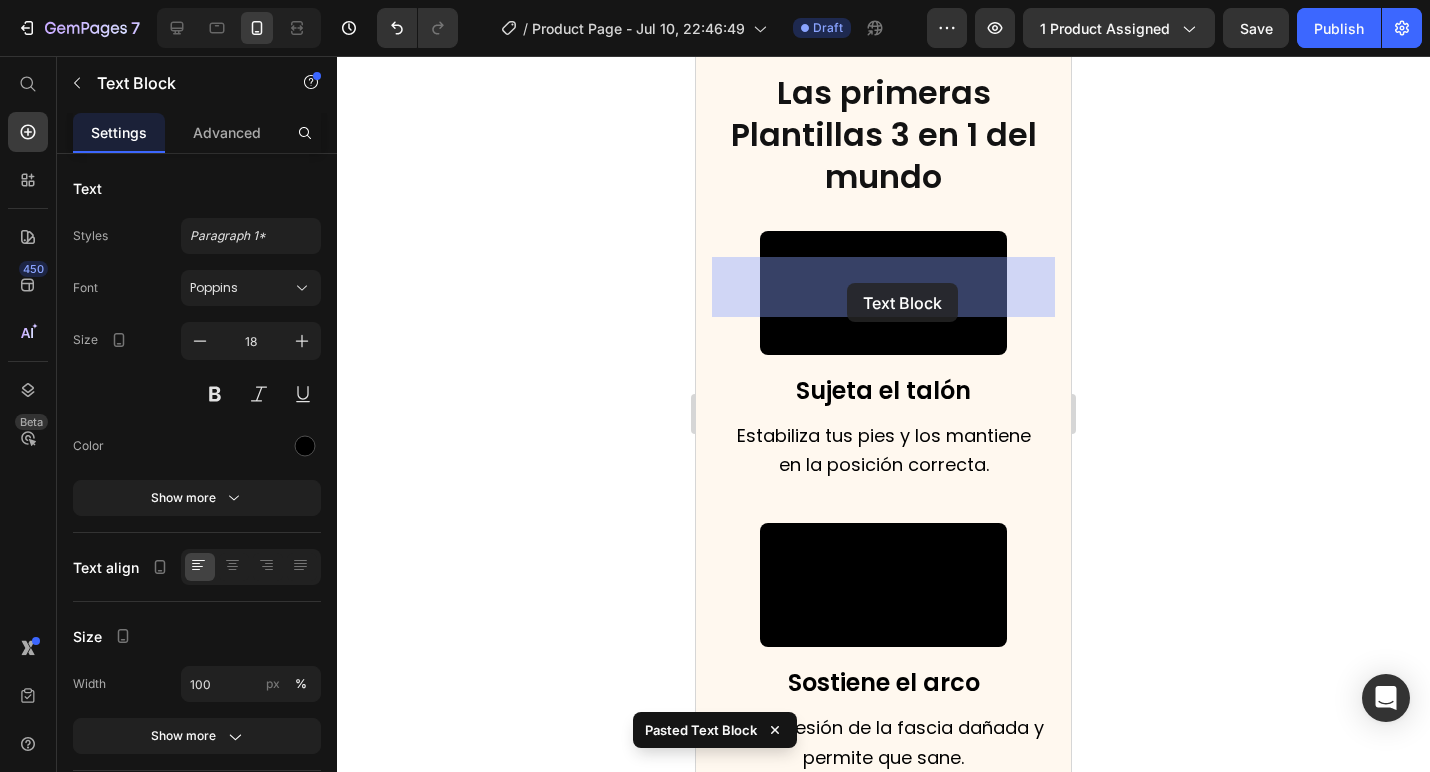 drag, startPoint x: 858, startPoint y: 177, endPoint x: 847, endPoint y: 284, distance: 107.563934 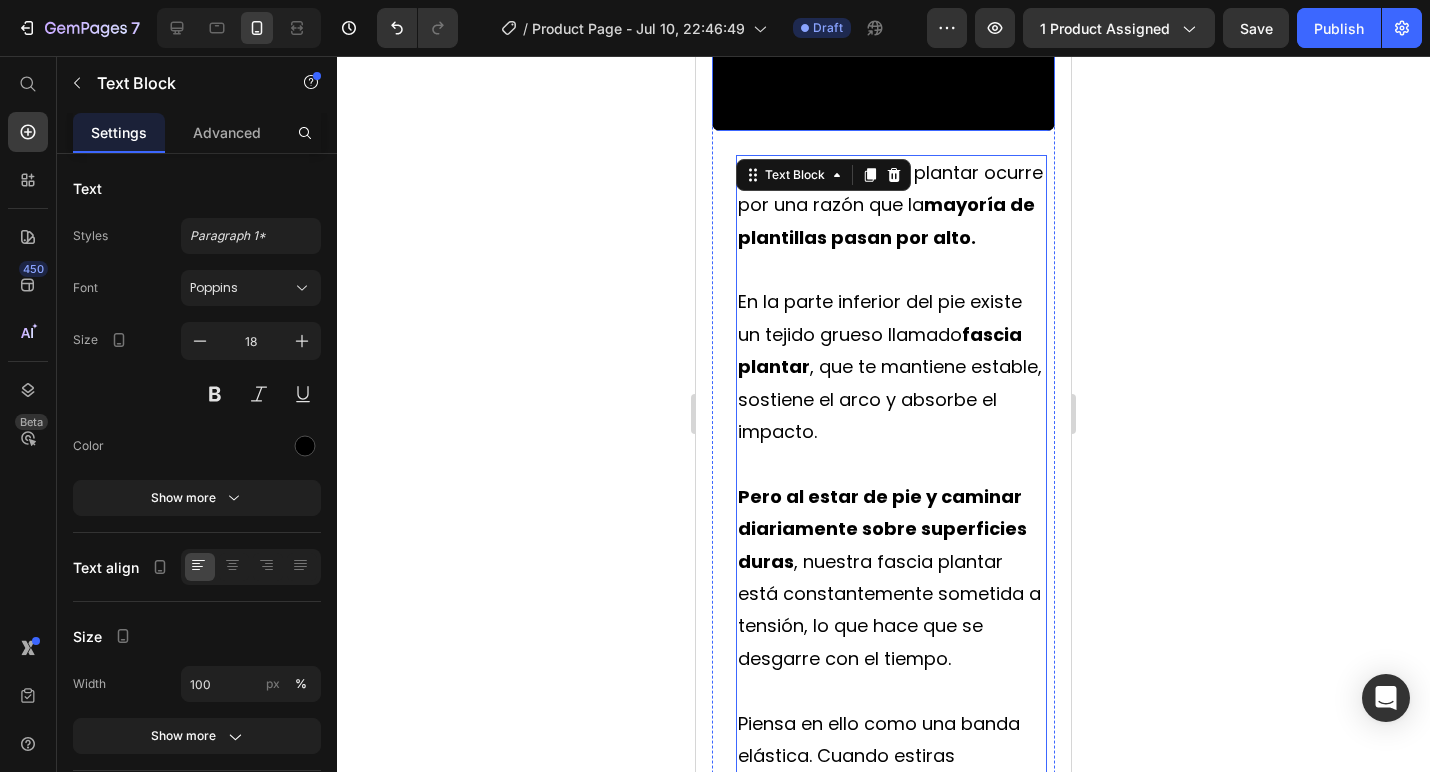 click 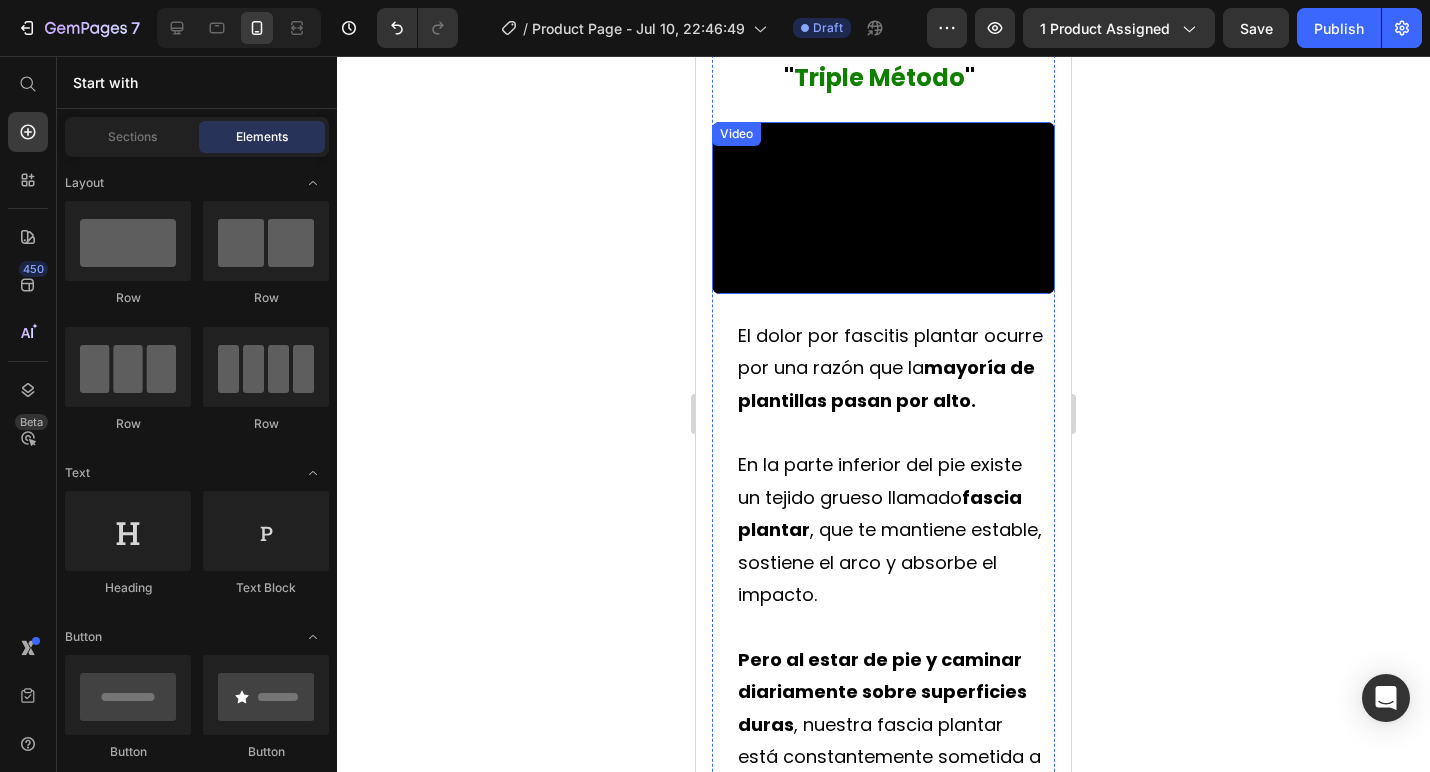 scroll, scrollTop: 3728, scrollLeft: 0, axis: vertical 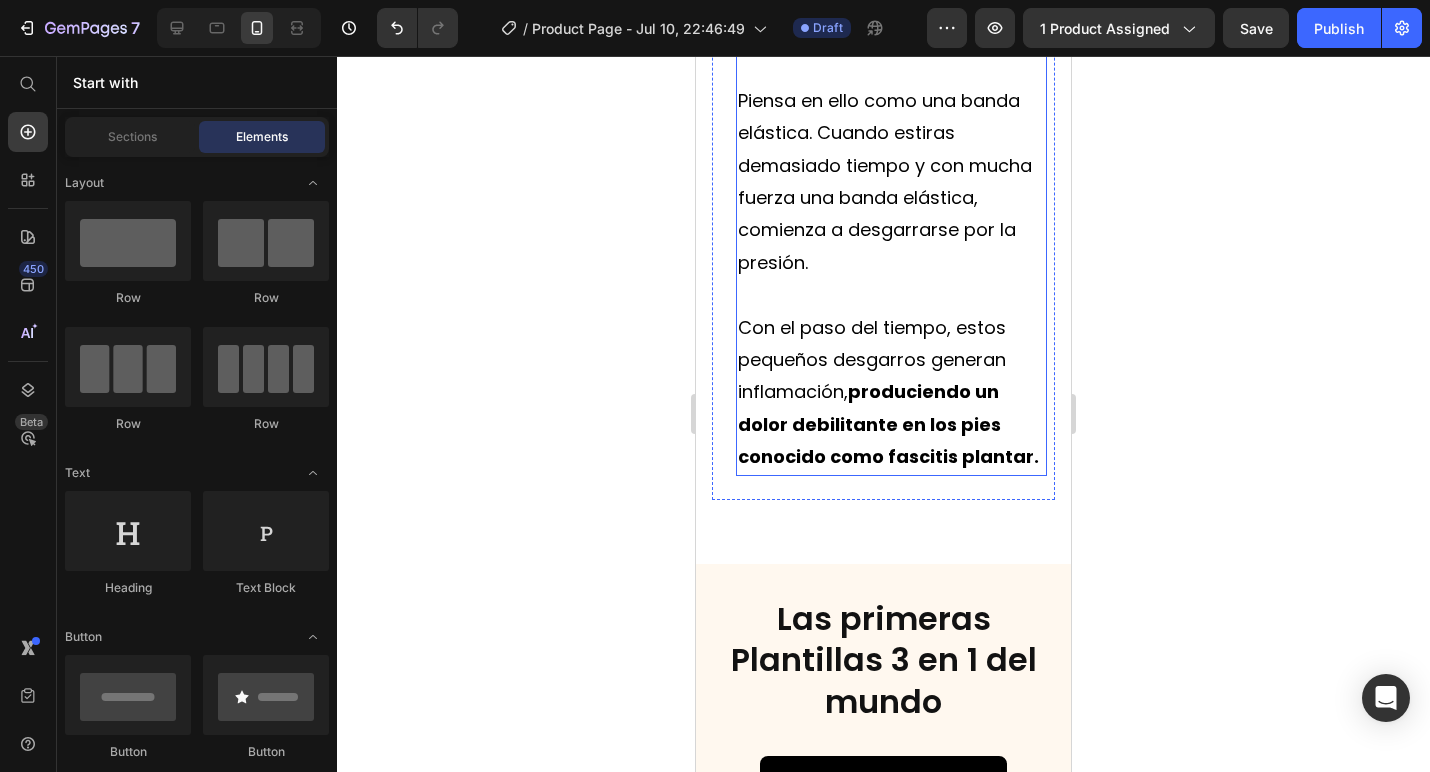 click on "Pero al estar de pie y caminar diariamente sobre superficies duras , nuestra fascia plantar está constantemente sometida a tensión, lo que hace que se desgarre con el tiempo." at bounding box center [891, -45] 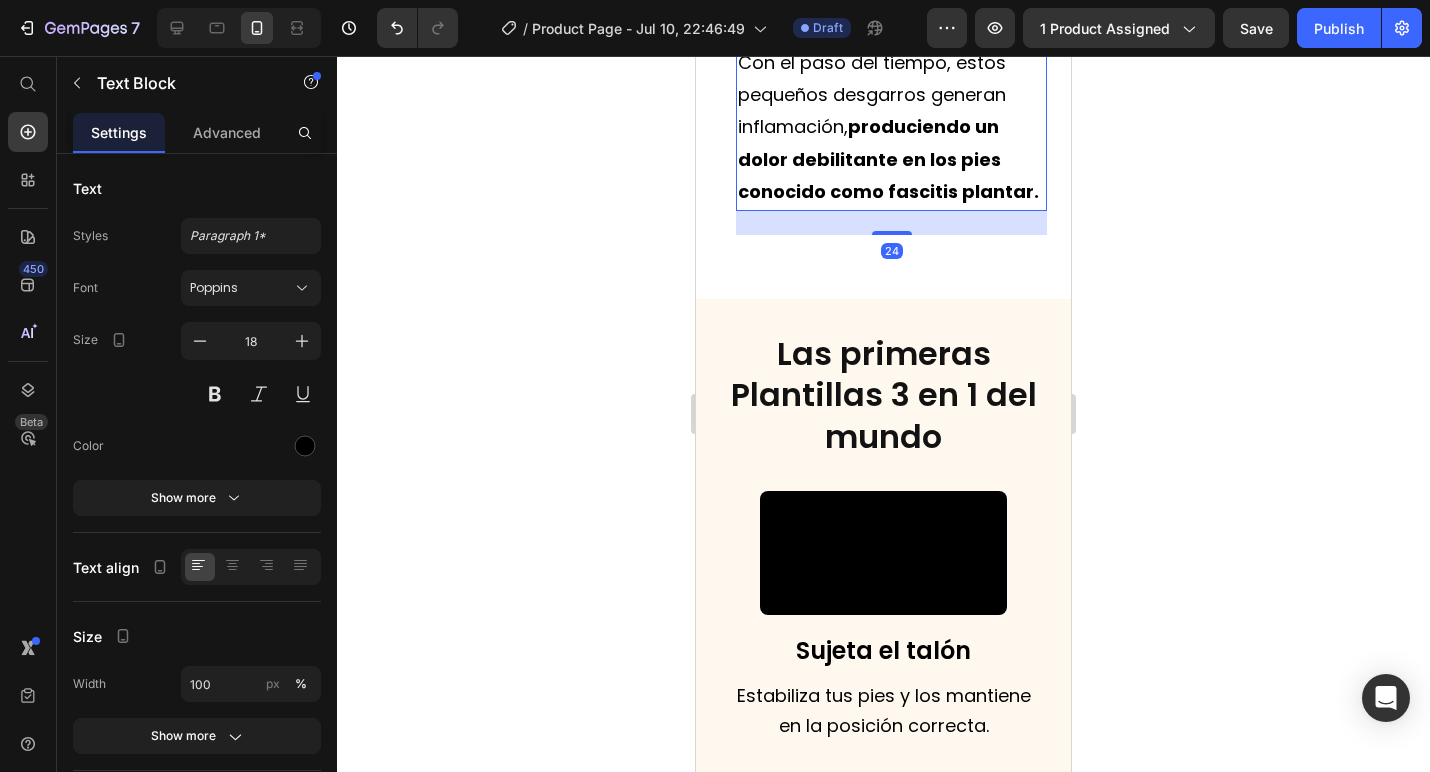 scroll, scrollTop: 4747, scrollLeft: 0, axis: vertical 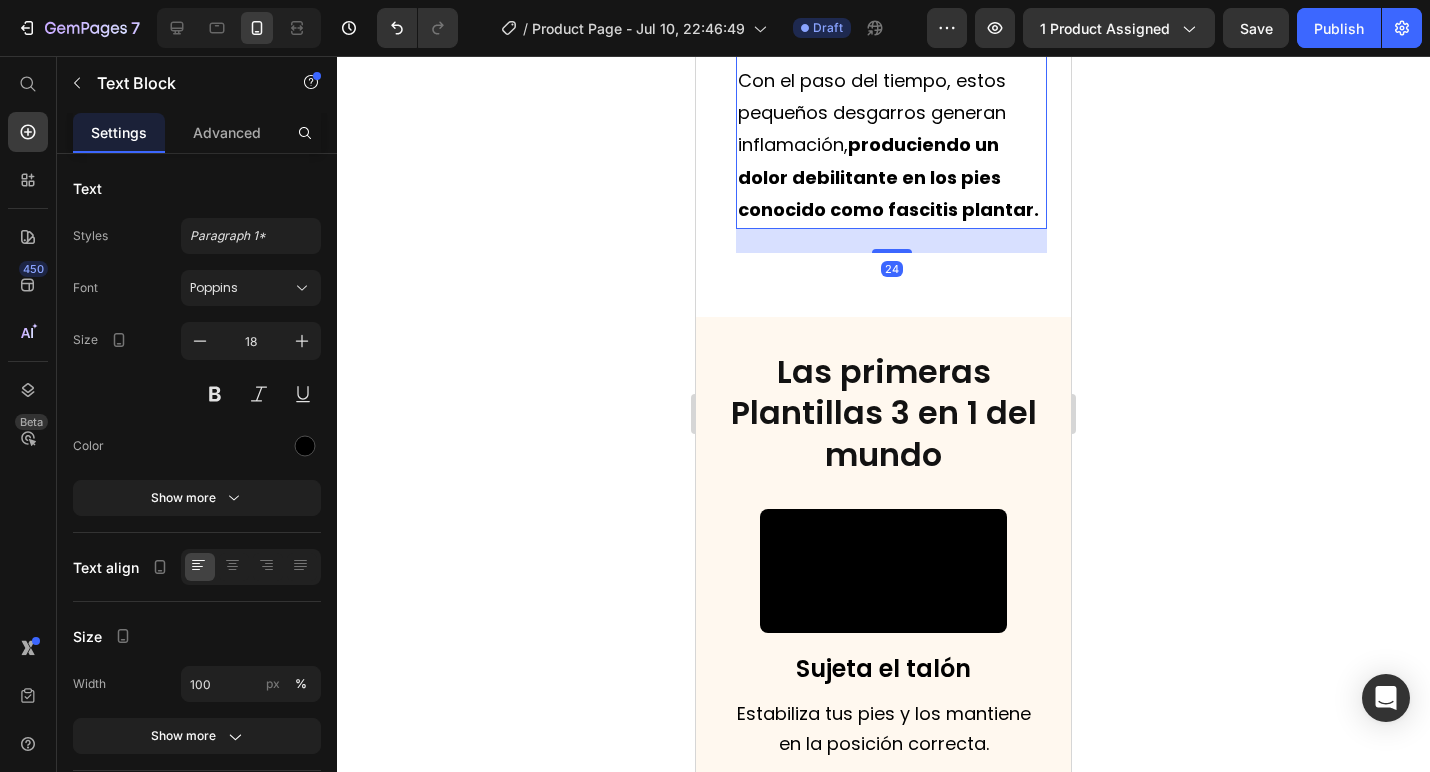 click on "Con el paso del tiempo, estos pequeños desgarros generan inflamación, produciendo un dolor debilitante en los pies conocido como fascitis plantar." at bounding box center (891, 146) 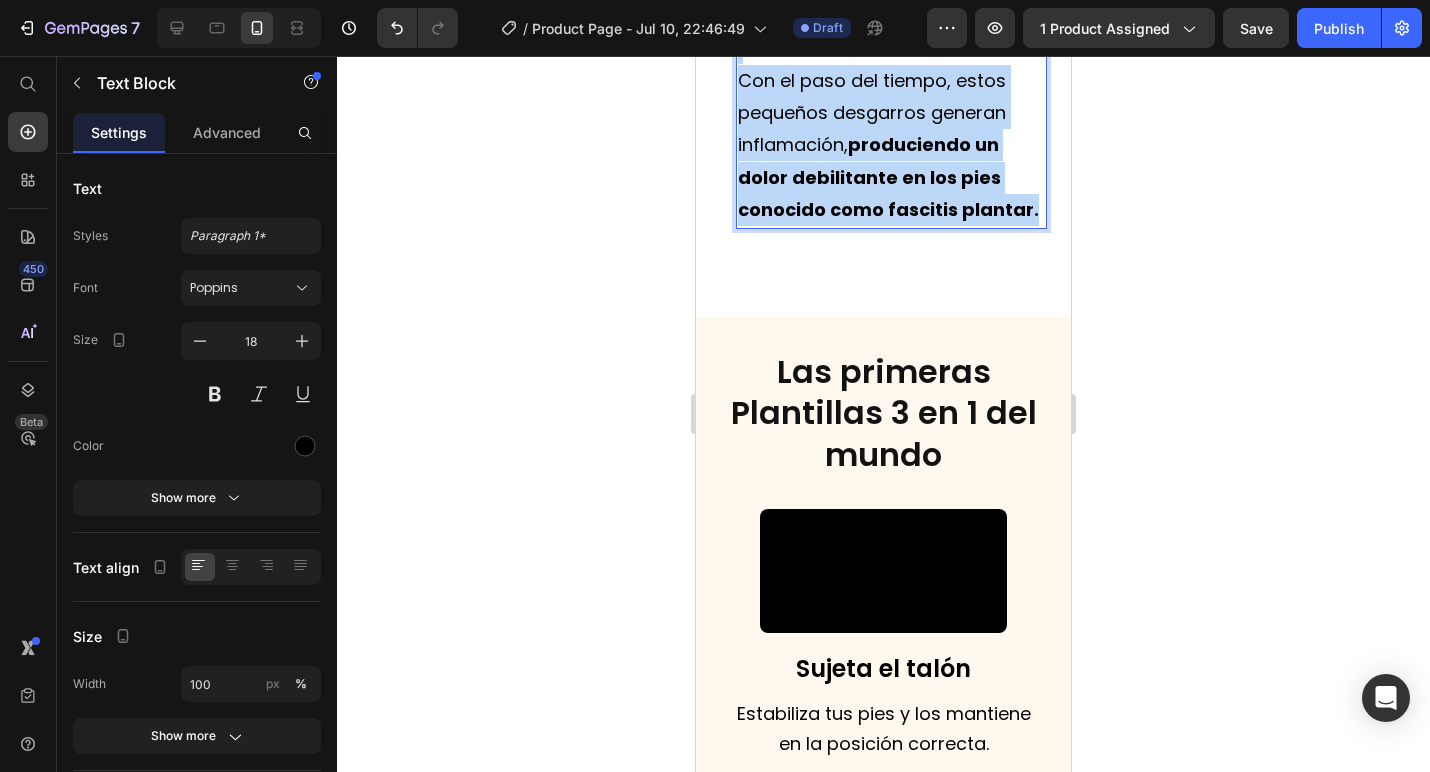 drag, startPoint x: 1035, startPoint y: 552, endPoint x: 764, endPoint y: 177, distance: 462.67267 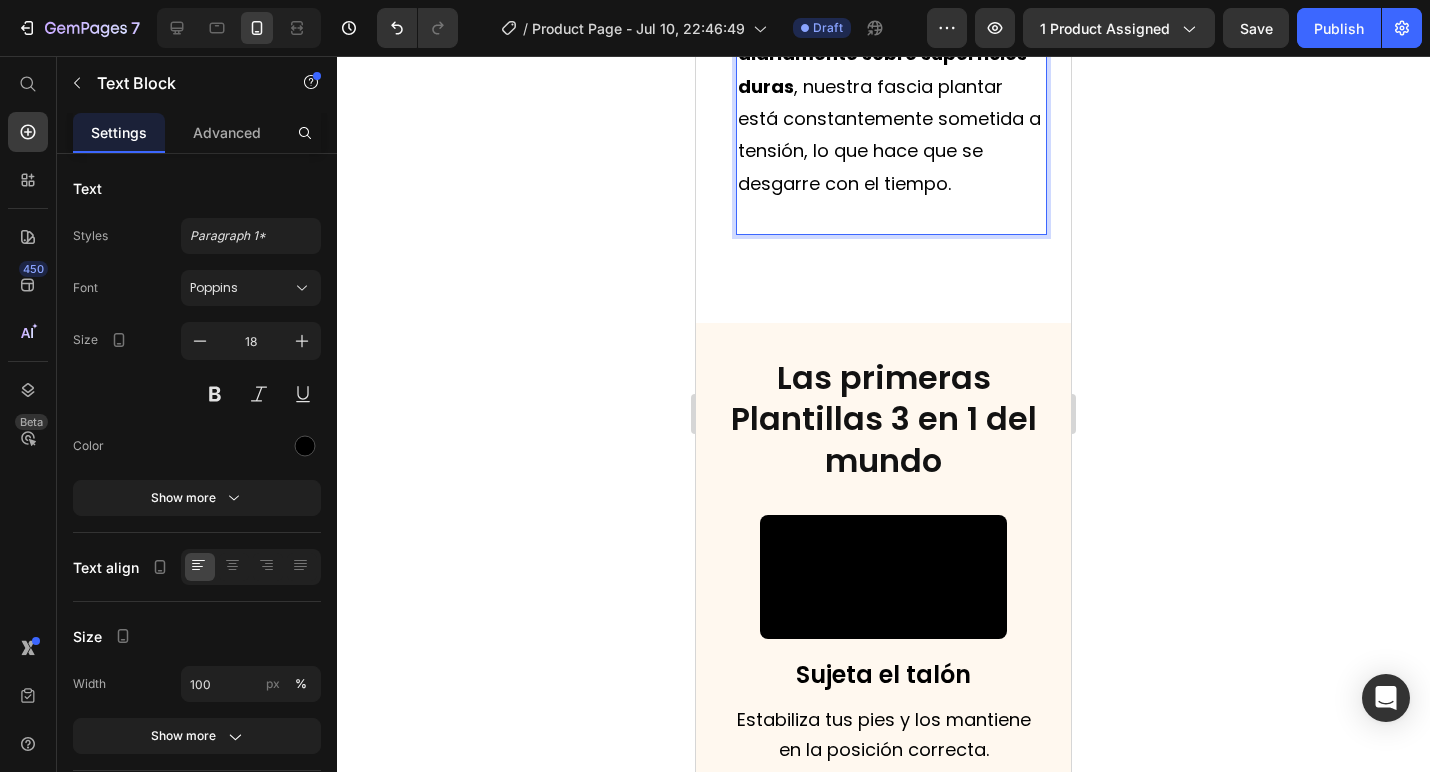 scroll, scrollTop: 4343, scrollLeft: 0, axis: vertical 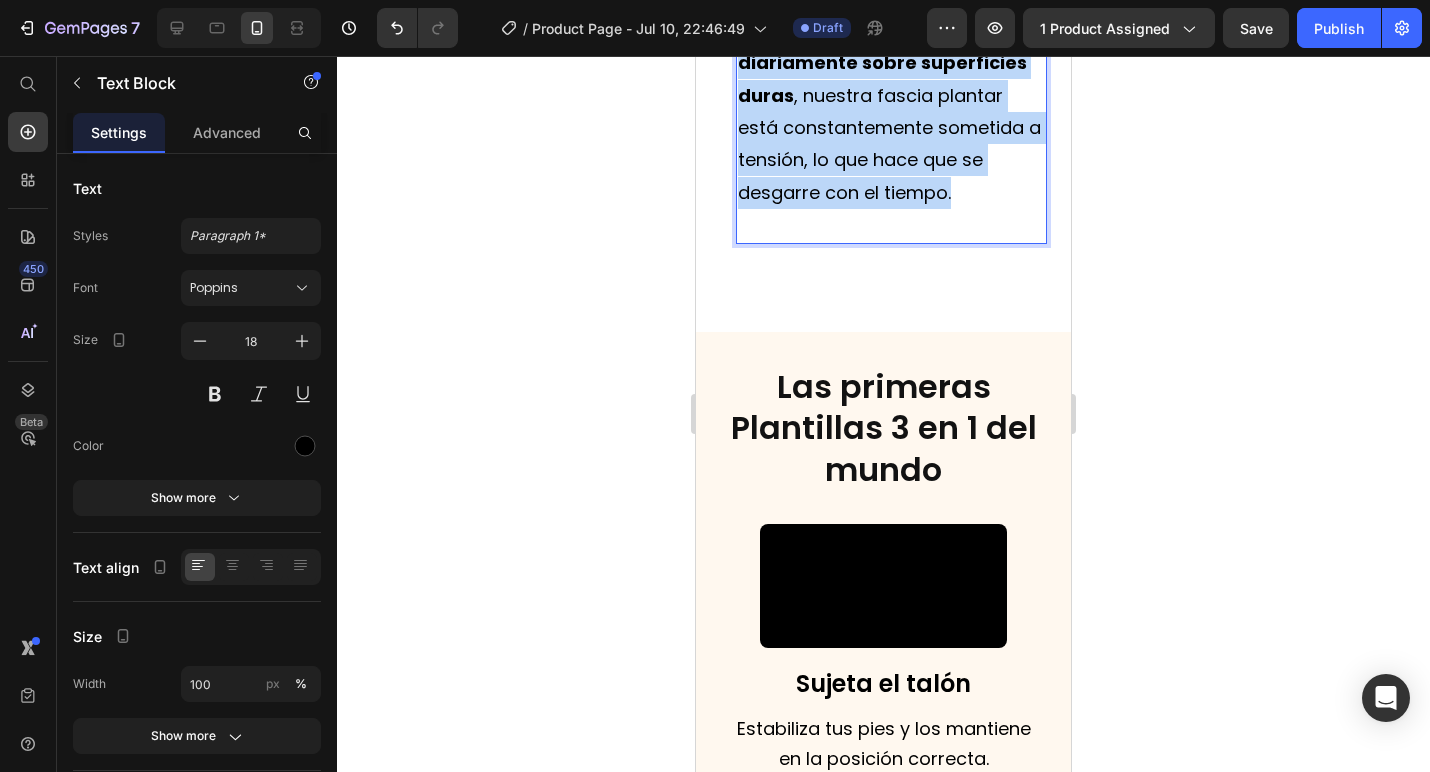 drag, startPoint x: 961, startPoint y: 550, endPoint x: 722, endPoint y: 167, distance: 451.45322 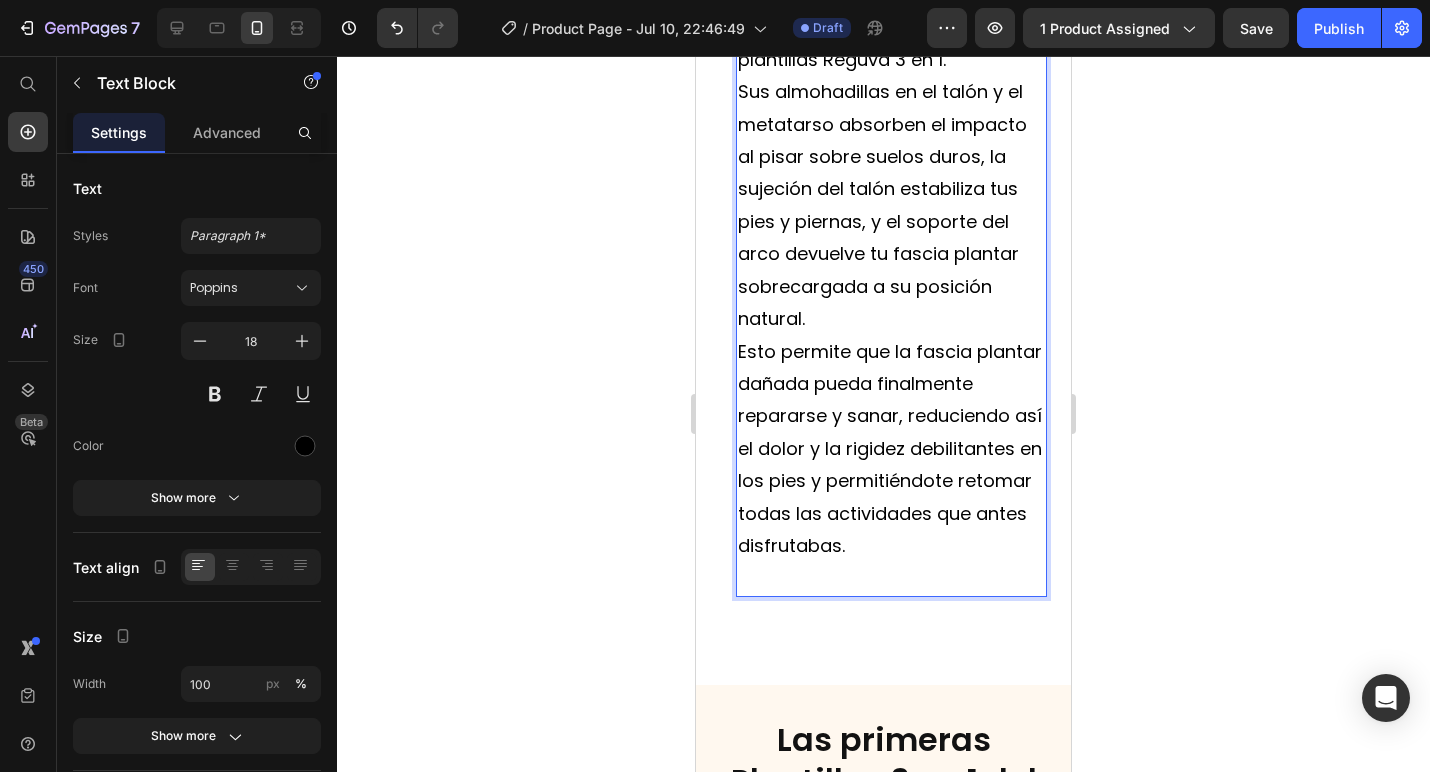 scroll, scrollTop: 4177, scrollLeft: 0, axis: vertical 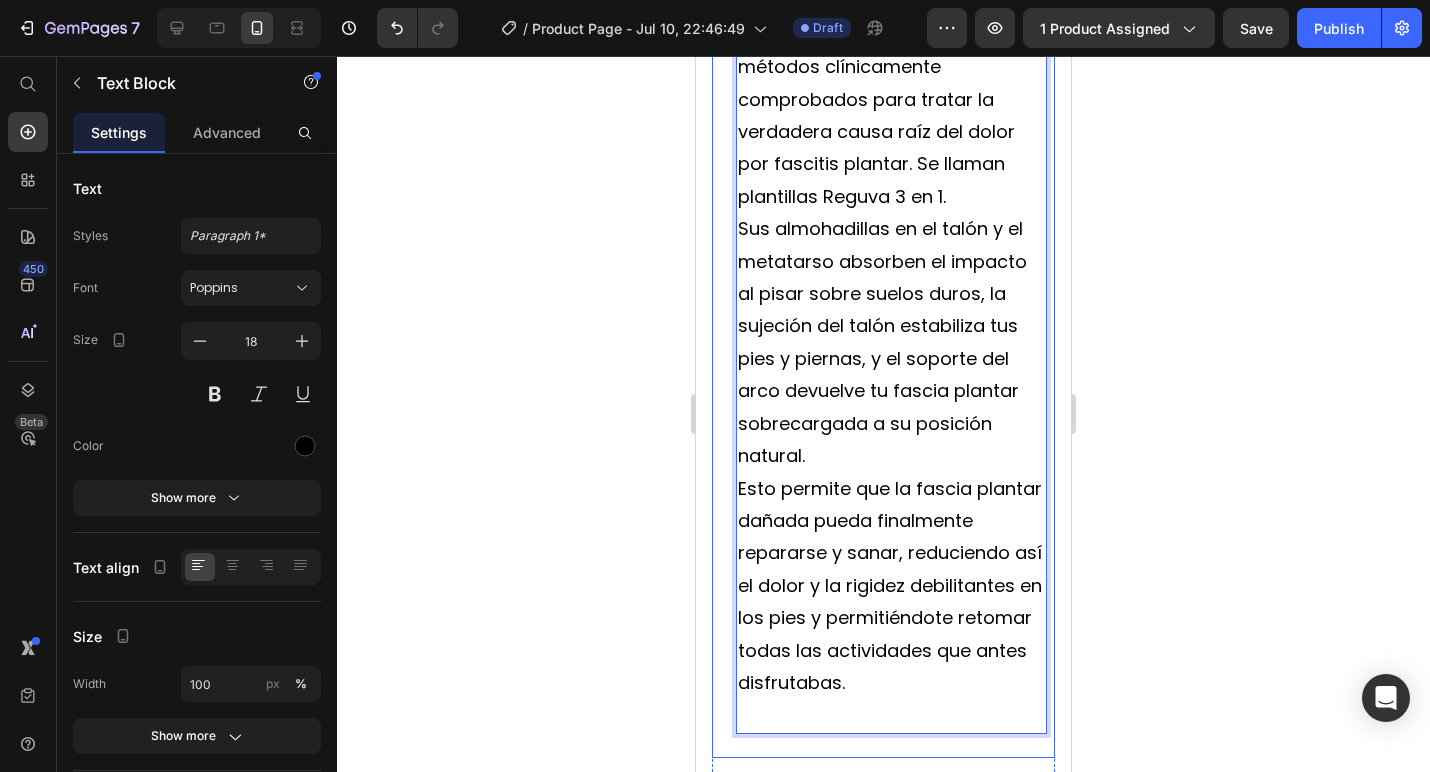 drag, startPoint x: 762, startPoint y: 308, endPoint x: 731, endPoint y: 221, distance: 92.358 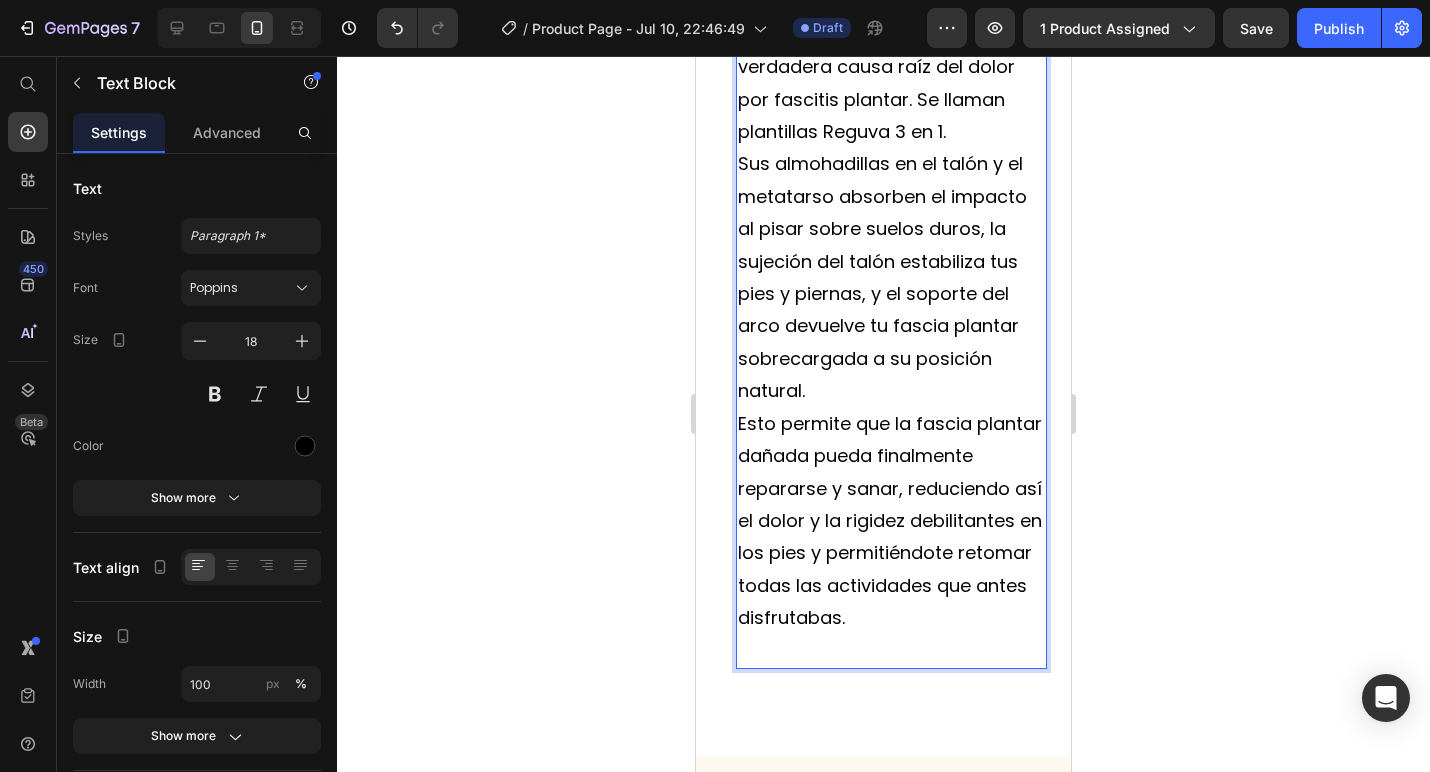click on "Hemos creado las primeras plantillas del mundo que utilizan 3 métodos clínicamente comprobados para tratar la verdadera causa raíz del dolor por fascitis plantar. Se llaman plantillas Reguva 3 en 1." at bounding box center (891, 35) 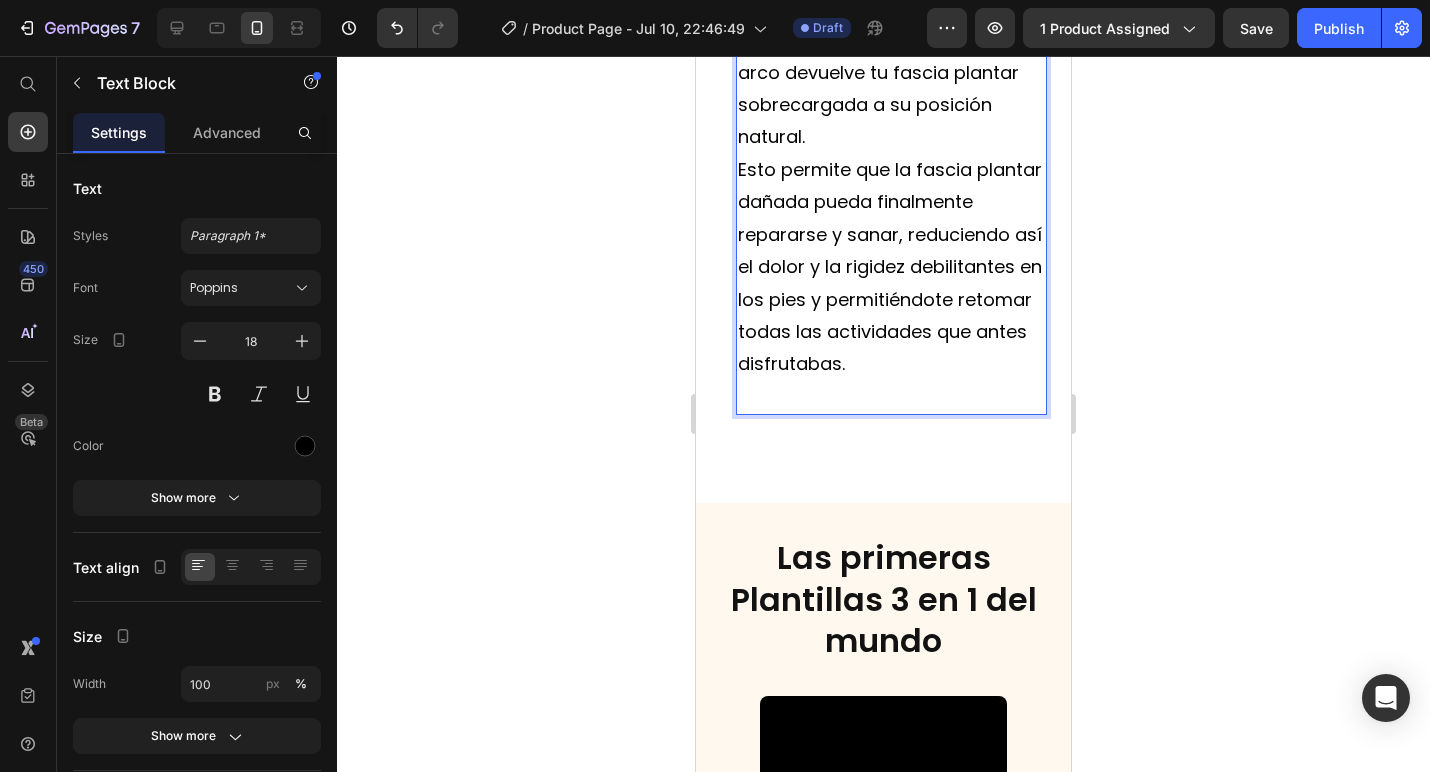 scroll, scrollTop: 4367, scrollLeft: 0, axis: vertical 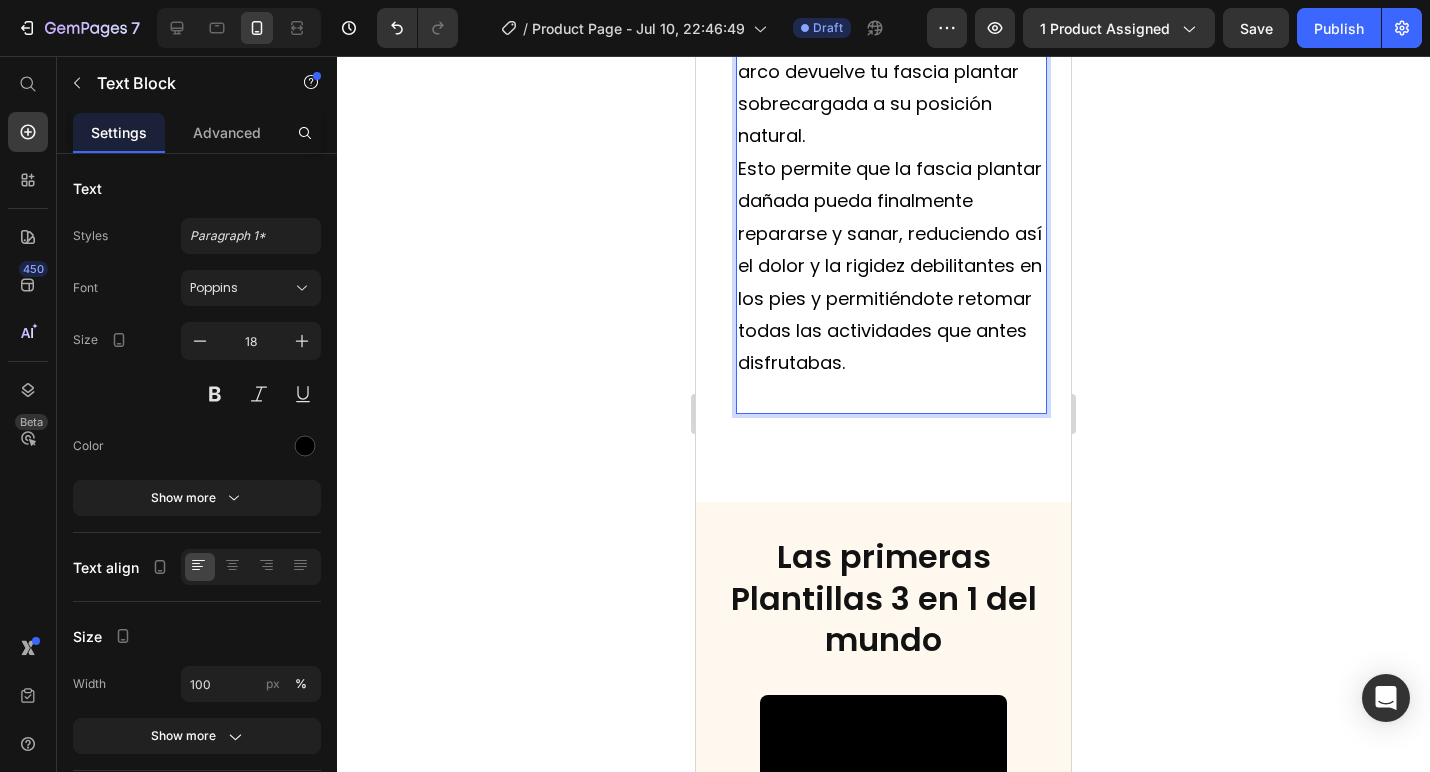click on "Hemos creado las primeras plantillas del mundo que utilizan 3 métodos clínicamente comprobados para tratar la verdadera causa raíz del dolor por fascitis plantar. Se llaman plantillas Reguva 3 en 1." at bounding box center [891, -220] 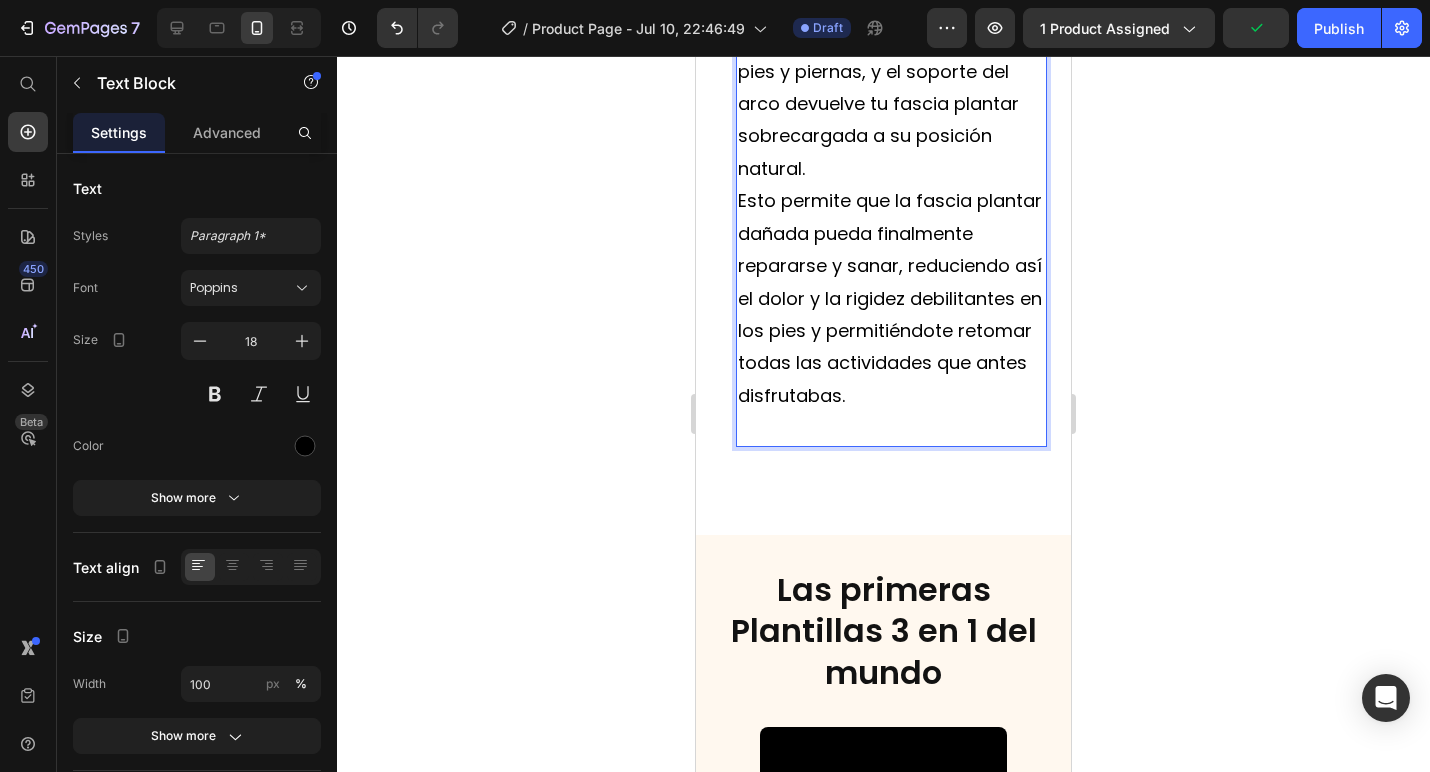 click on "Hemos creado las primeras plantillas del mundo que utilizan 3 métodos clínicamente comprobados para tratar la verdadera causa raíz del dolor por fascitis plantar. Se llaman plantillas Reguva 3 en 1." at bounding box center [891, -220] 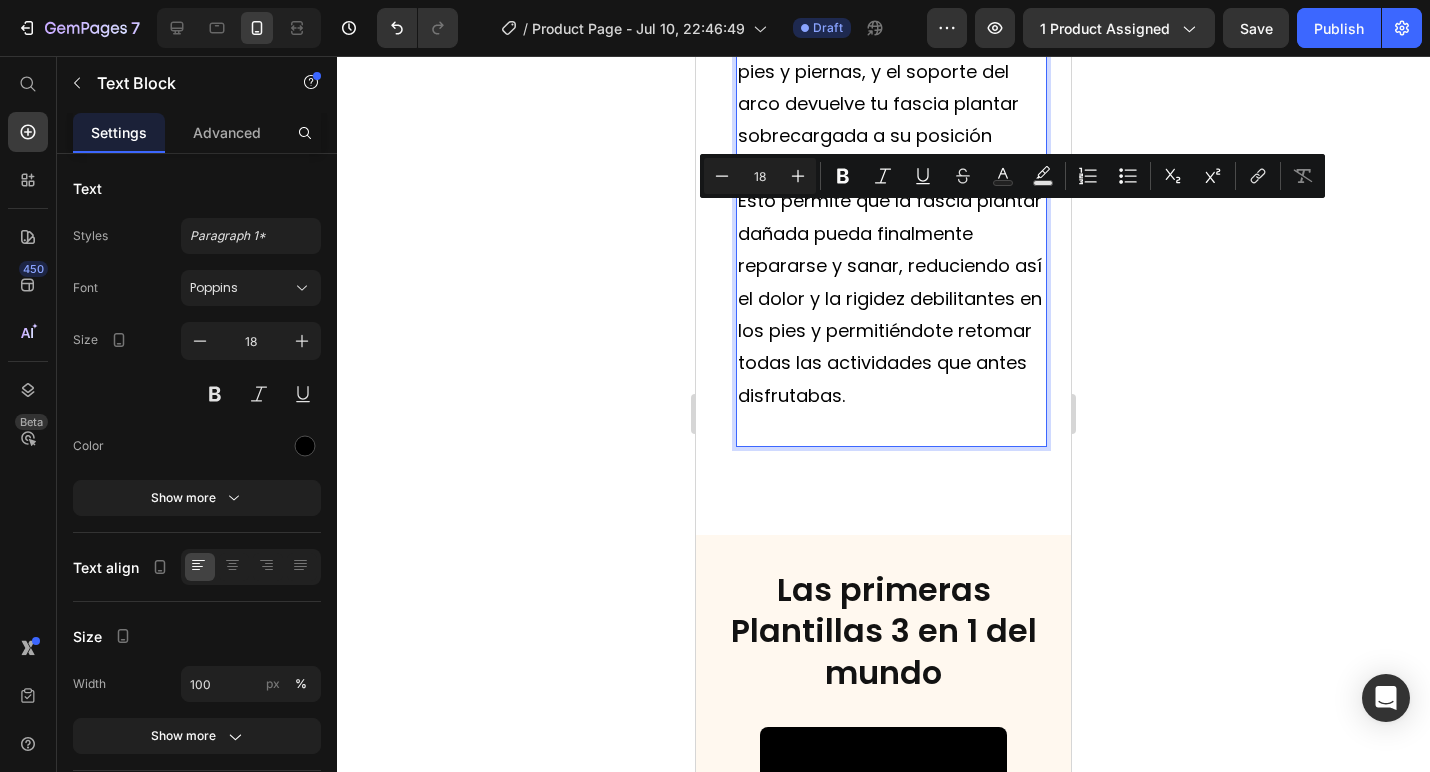 drag, startPoint x: 738, startPoint y: 217, endPoint x: 941, endPoint y: 221, distance: 203.0394 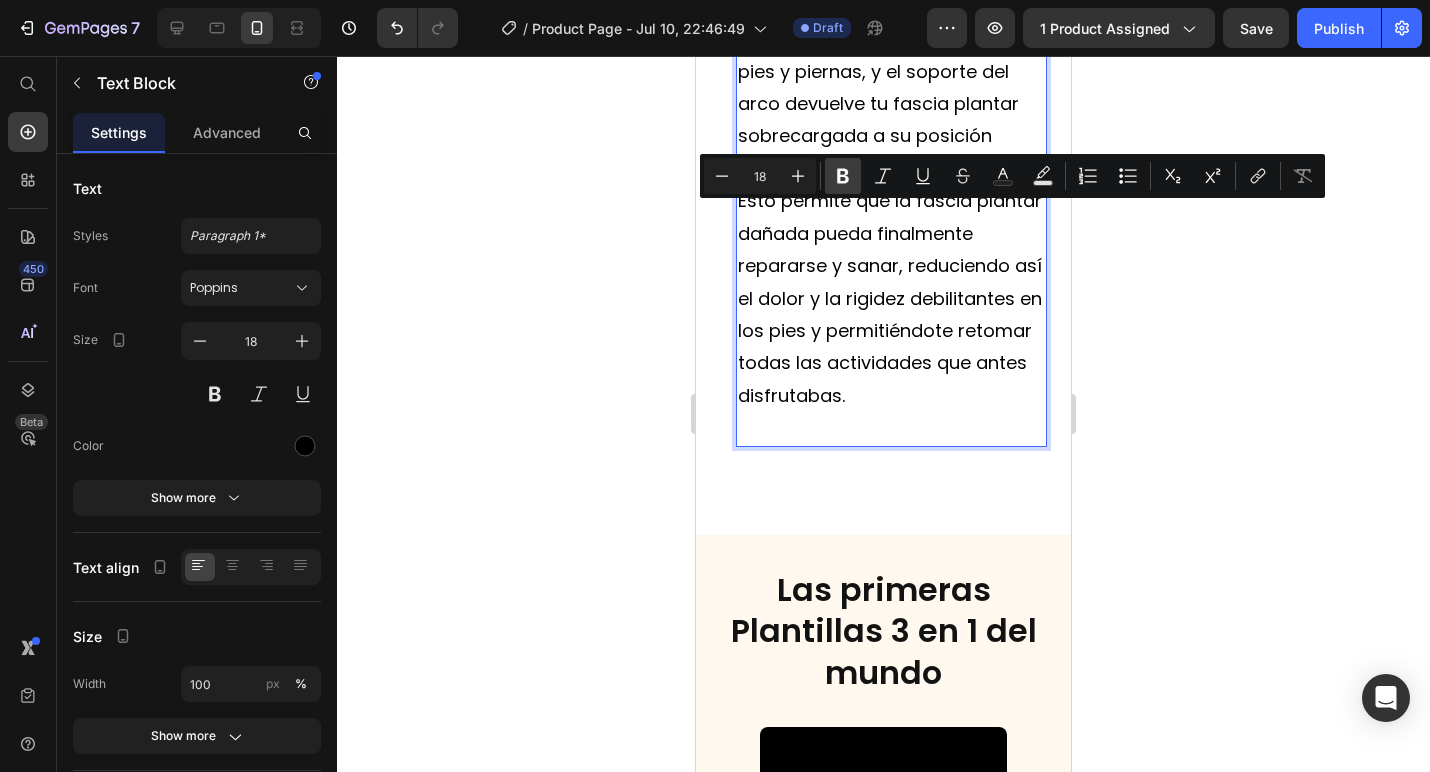 drag, startPoint x: 835, startPoint y: 173, endPoint x: 139, endPoint y: 207, distance: 696.82996 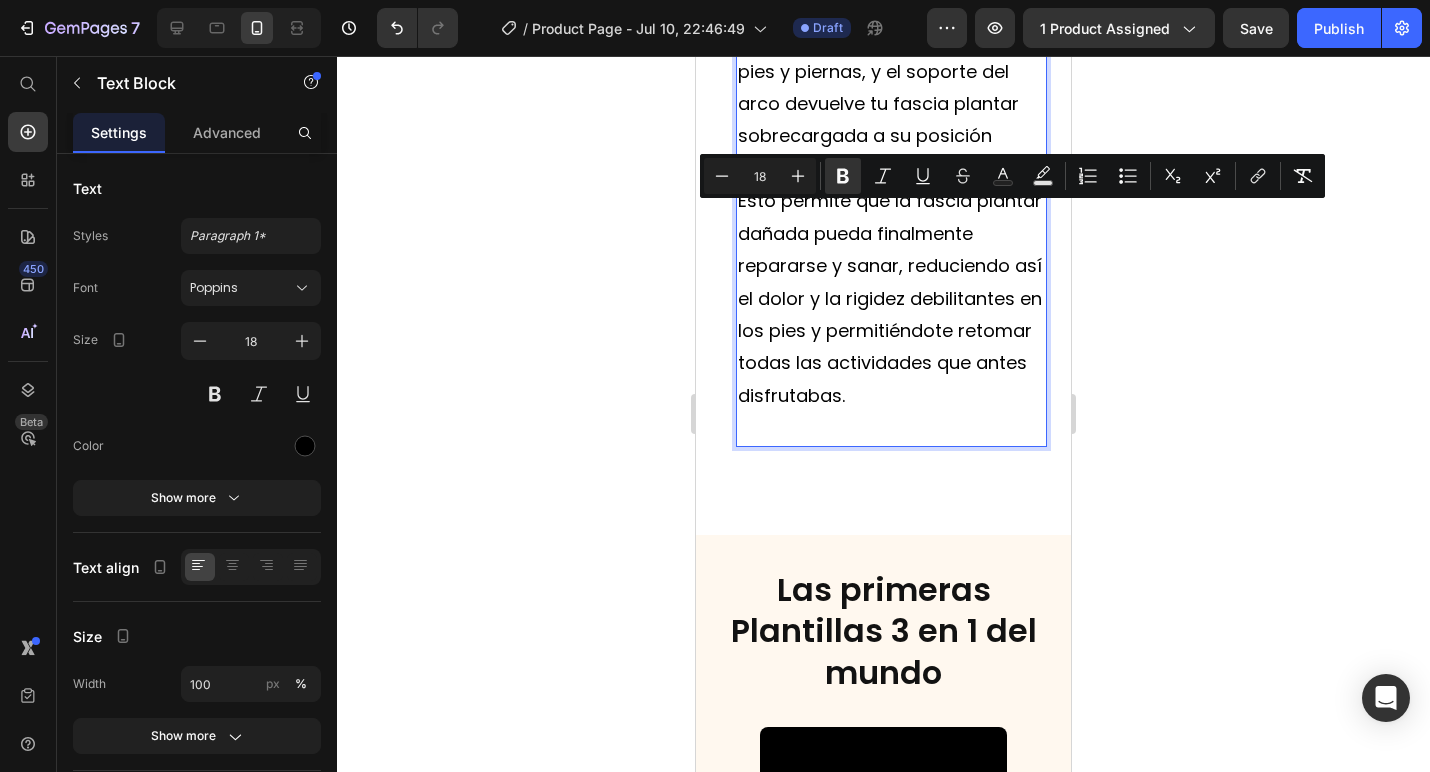 click 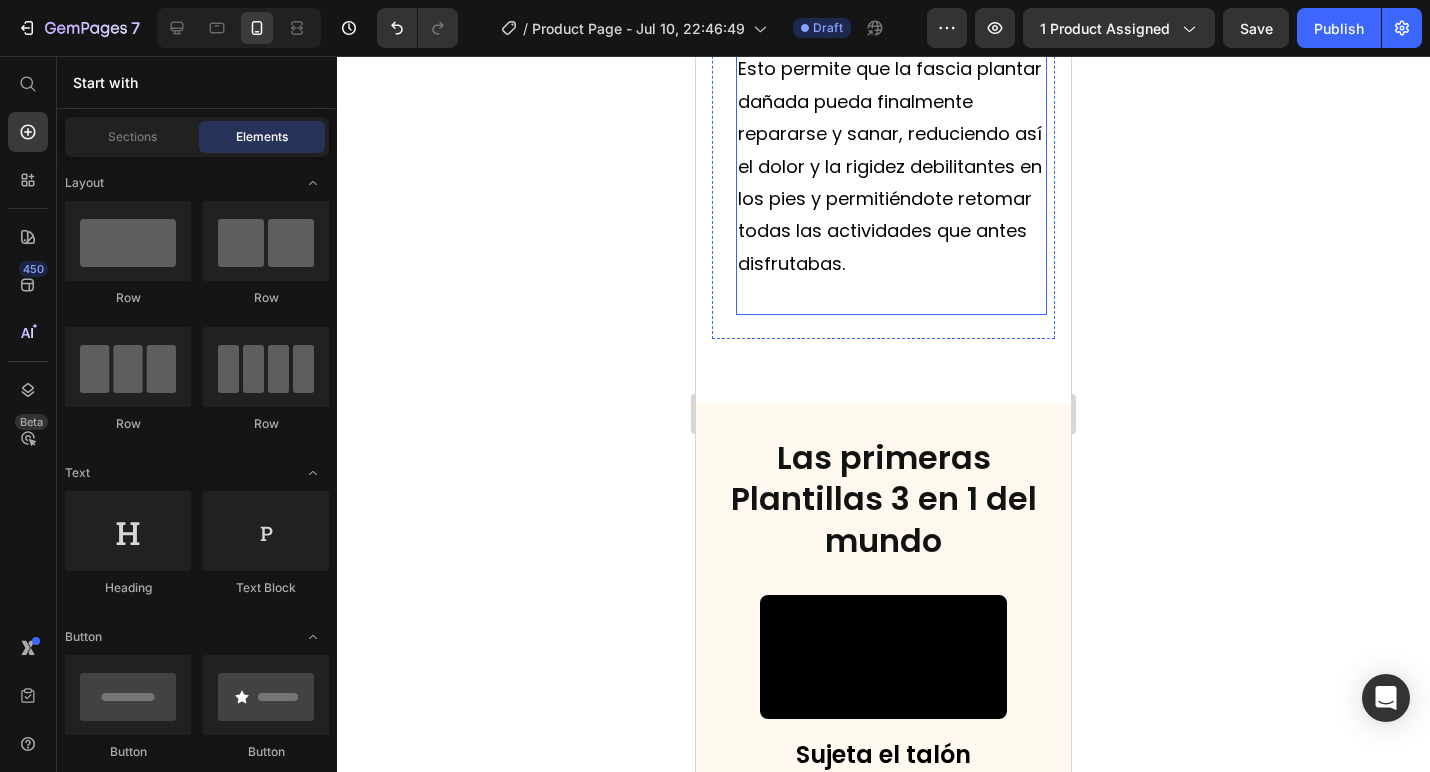 scroll, scrollTop: 4512, scrollLeft: 0, axis: vertical 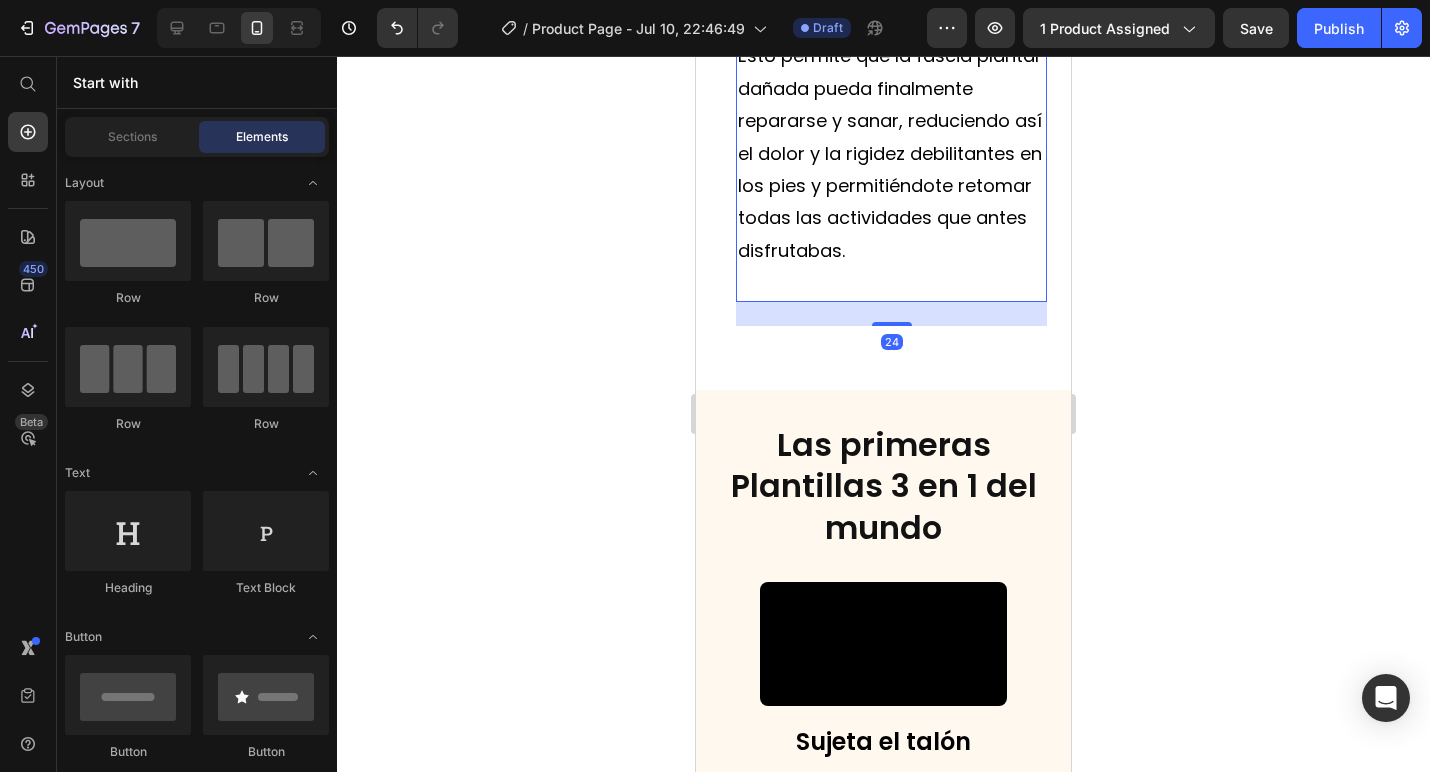 click on "Sus almohadillas en el talón y el metatarso absorben el impacto al pisar sobre suelos duros, la sujeción del talón estabiliza tus pies y piernas, y el soporte del arco devuelve tu fascia plantar sobrecargada a su posición natural." at bounding box center [891, -90] 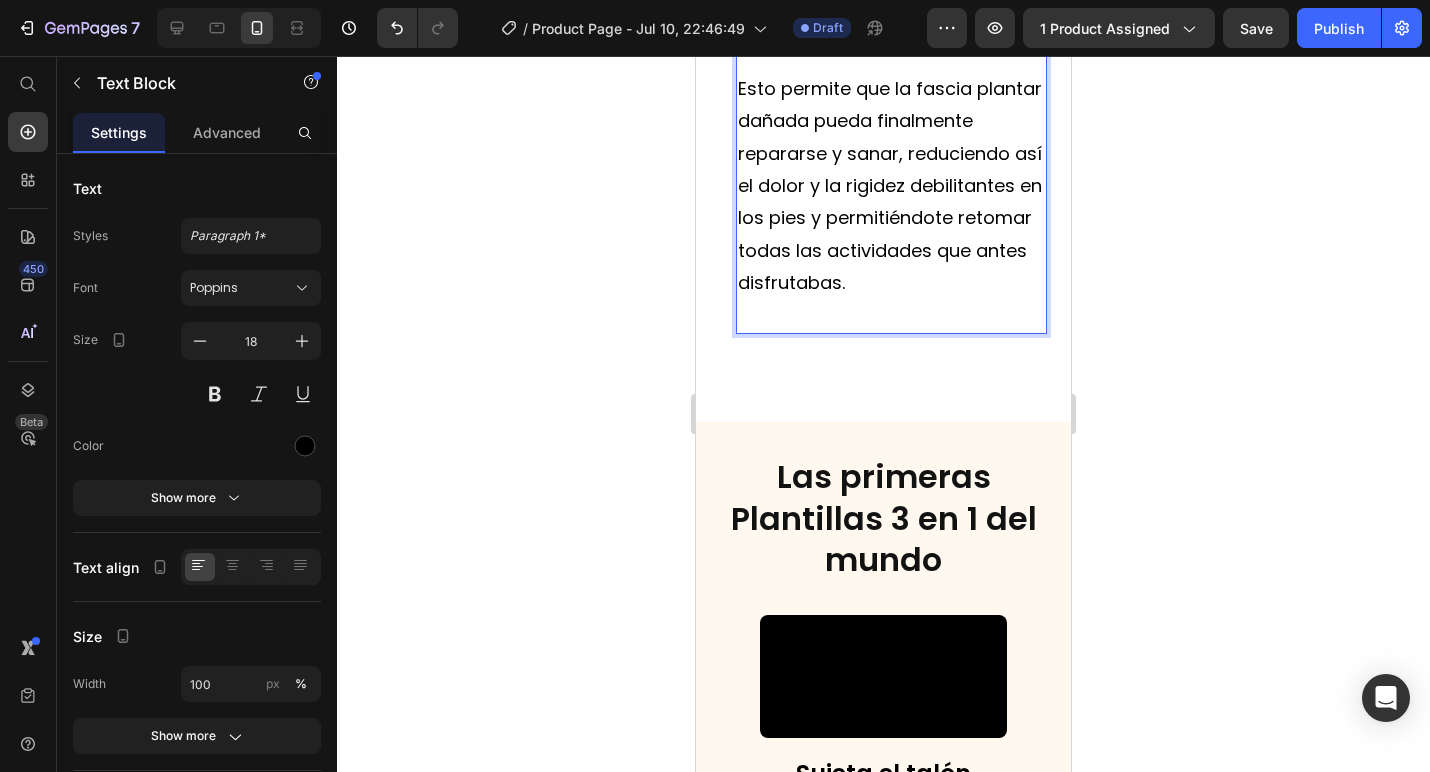 click on "Esto permite que la fascia plantar dañada pueda finalmente repararse y sanar, reduciendo así el dolor y la rigidez debilitantes en los pies y permitiéndote retomar todas las actividades que antes disfrutabas." at bounding box center [891, 186] 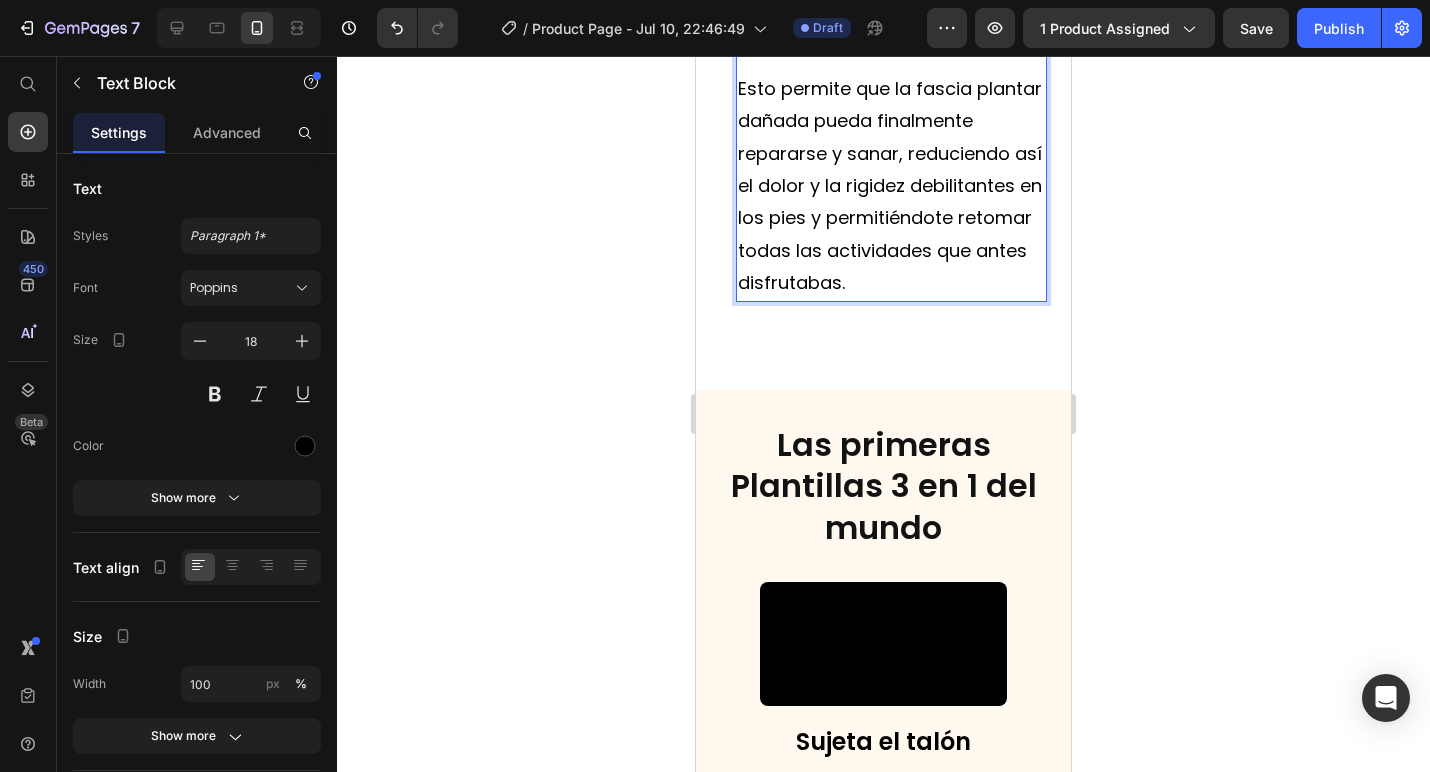 click 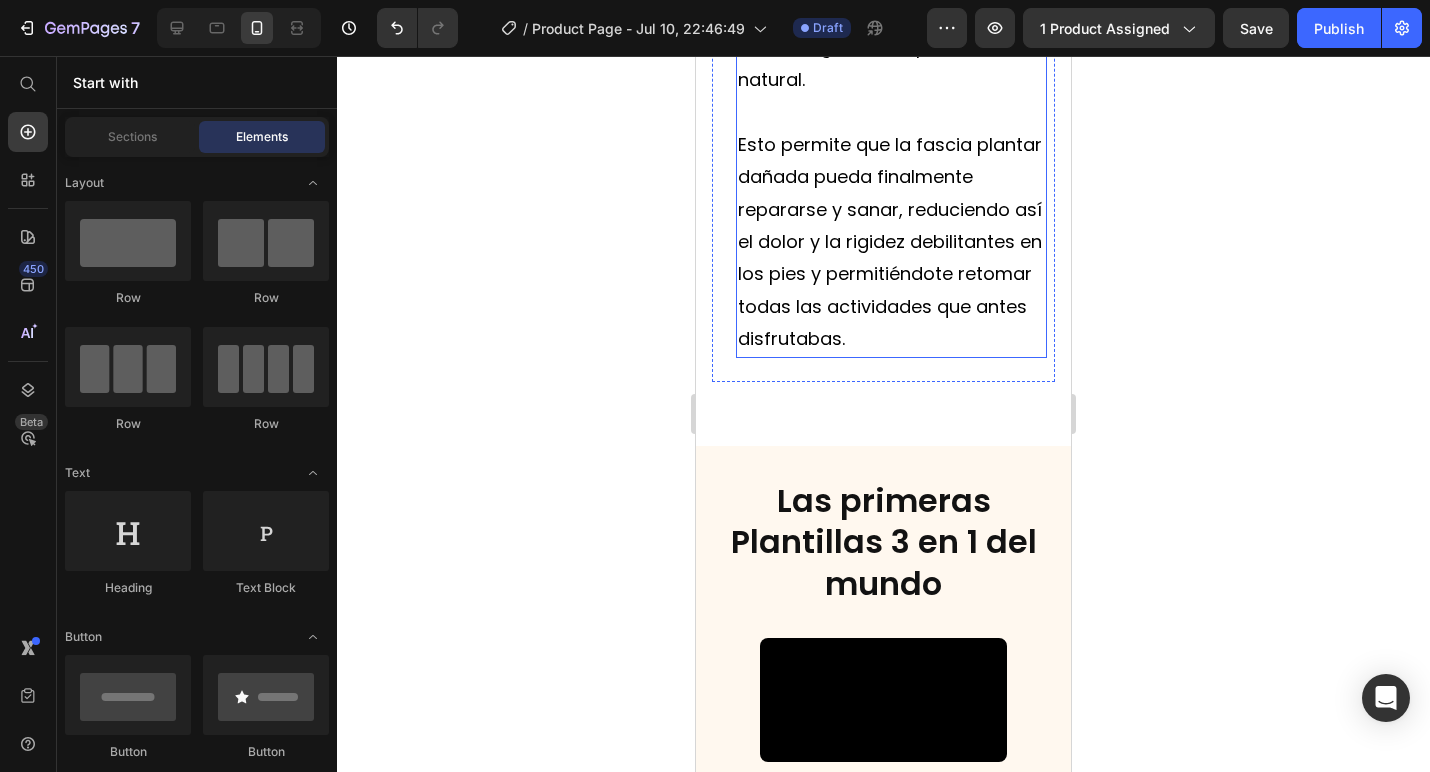 scroll, scrollTop: 4451, scrollLeft: 0, axis: vertical 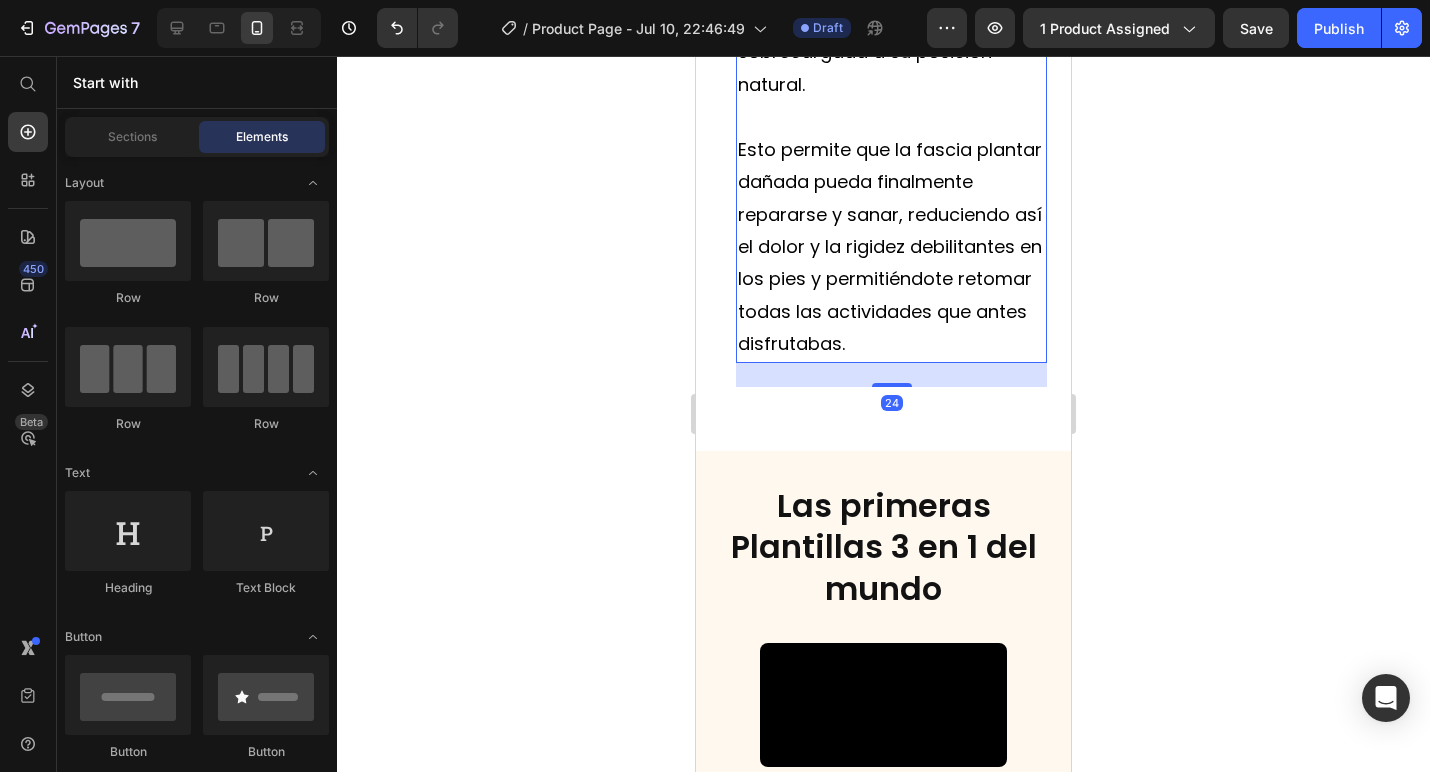 click on "Sus almohadillas en el talón y el metatarso absorben el impacto al pisar sobre suelos duros, la sujeción del talón estabiliza tus pies y piernas, y el soporte del arco devuelve tu fascia plantar sobrecargada a su posición natural." at bounding box center [891, -29] 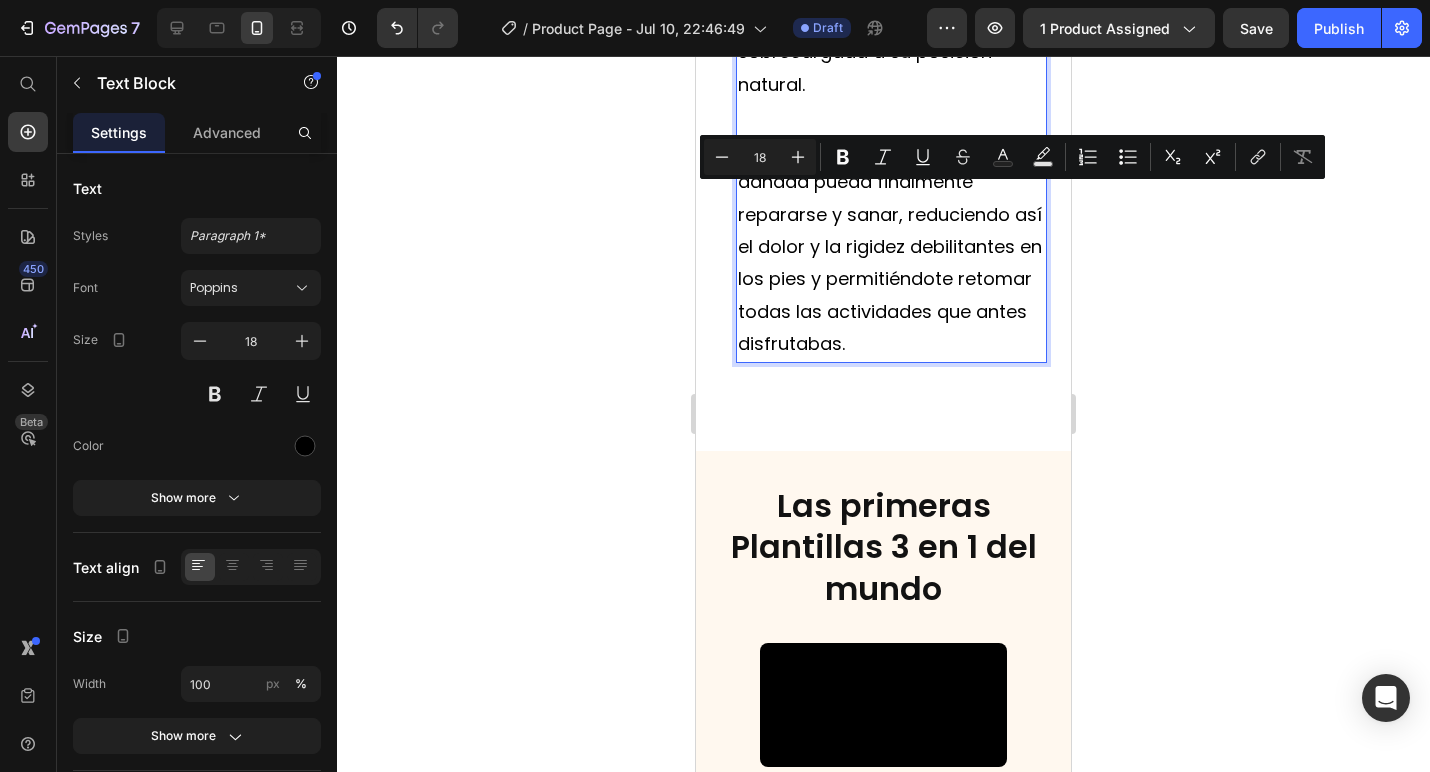 drag, startPoint x: 830, startPoint y: 237, endPoint x: 742, endPoint y: 201, distance: 95.07891 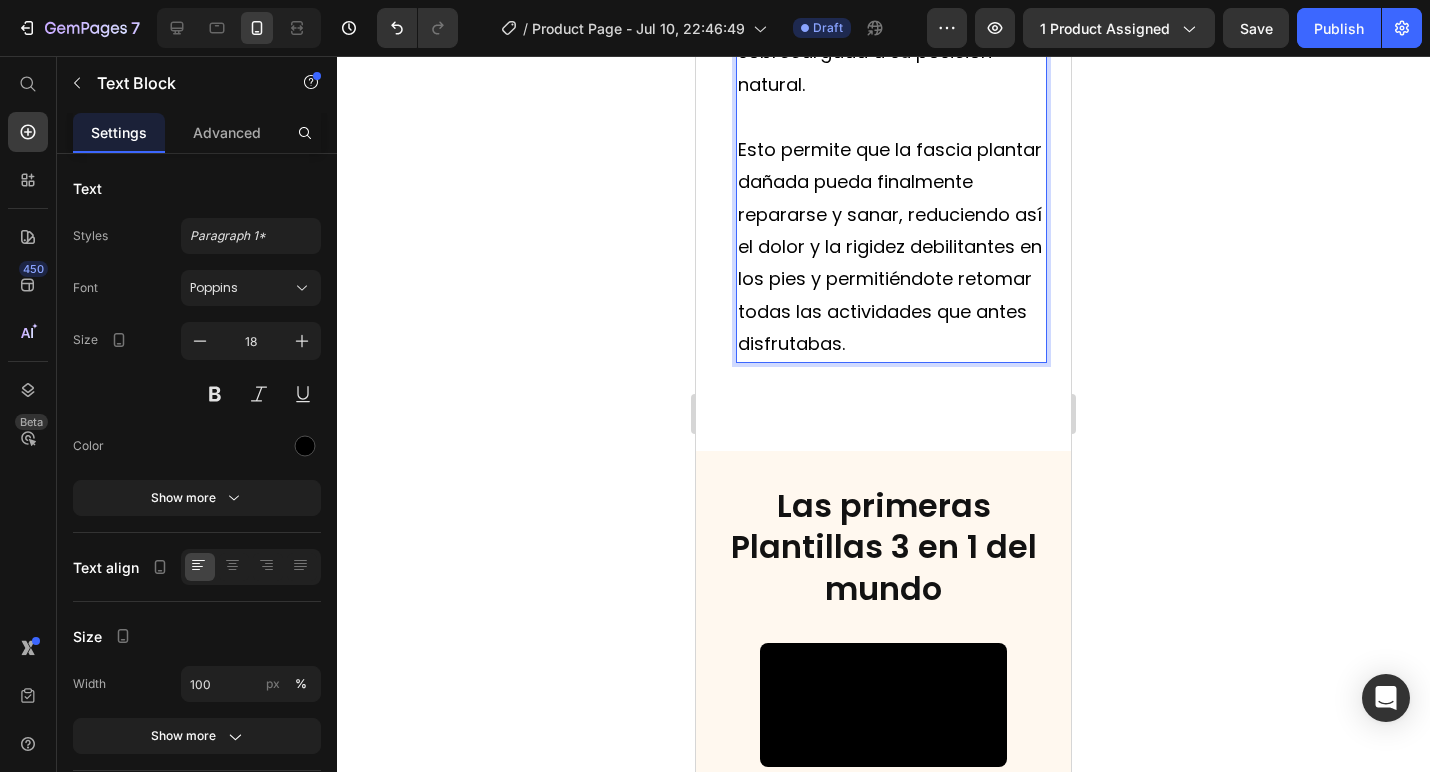 click on "Sus almohadillas en el talón y el metatarso absorben el impacto al pisar sobre suelos duros, la sujeción del talón estabiliza tus pies y piernas, y el soporte del arco devuelve tu fascia plantar sobrecargada a su posición natural." at bounding box center (891, -29) 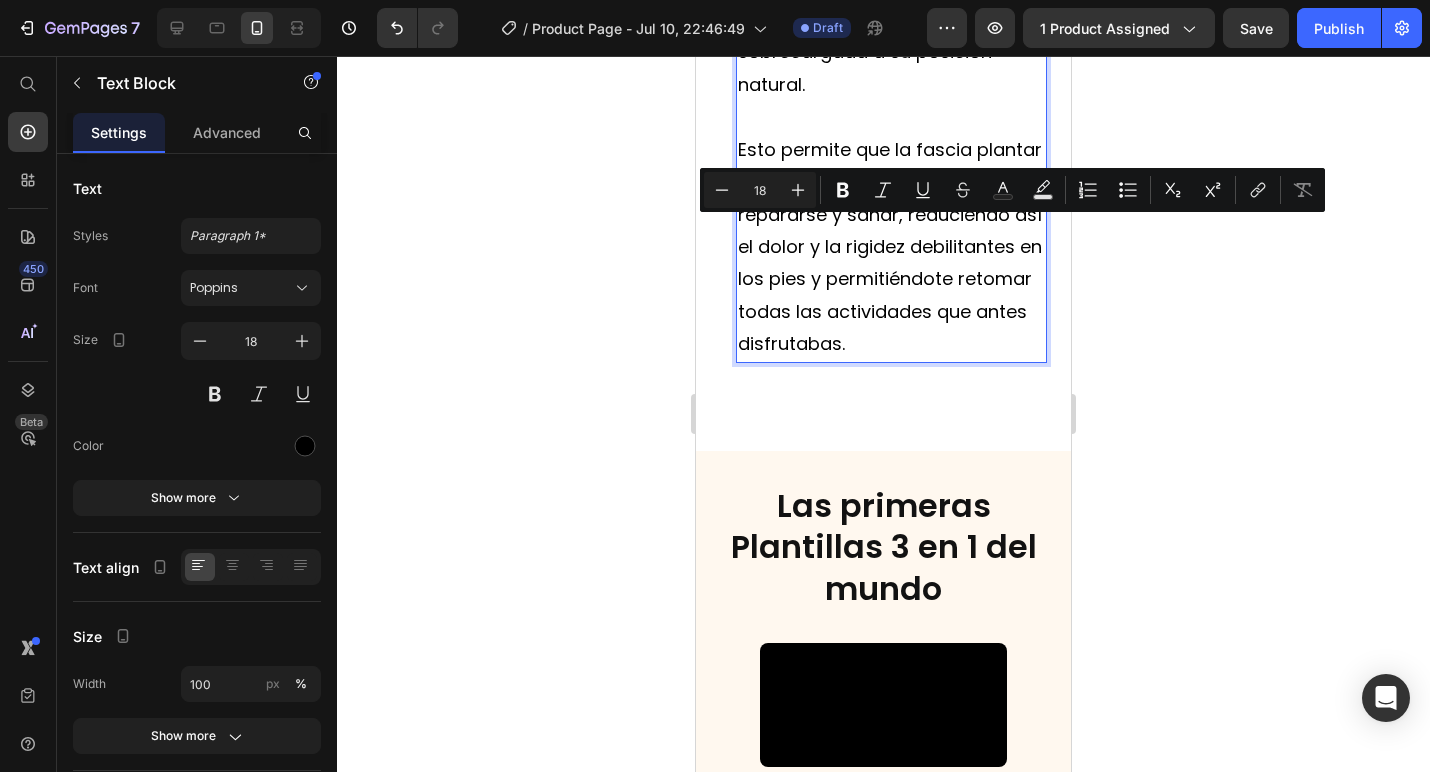 click on "Sus almohadillas en el talón y el metatarso absorben el impacto al pisar sobre suelos duros, la sujeción del talón estabiliza tus pies y piernas, y el soporte del arco devuelve tu fascia plantar sobrecargada a su posición natural." at bounding box center (891, -29) 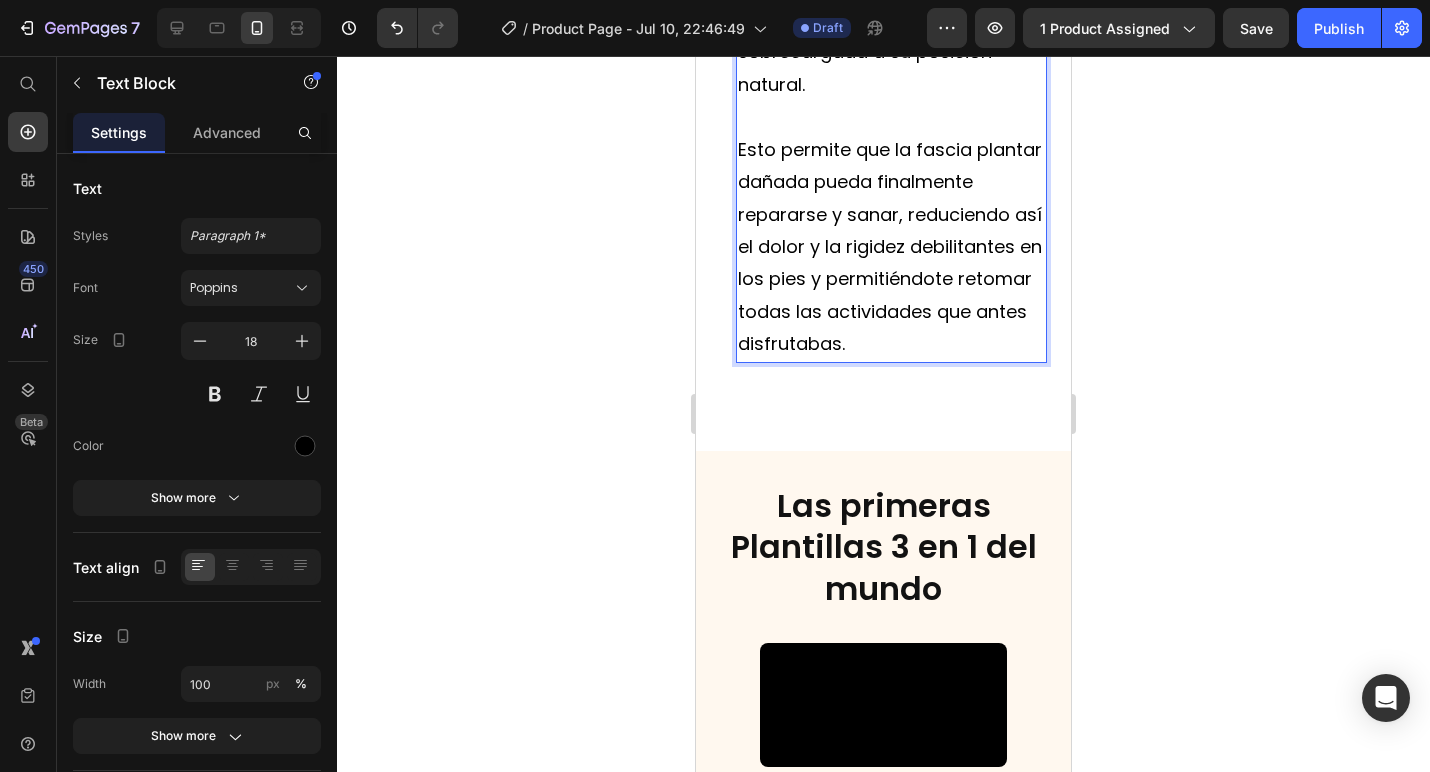 click on "Sus almohadillas en el talón y el metatarso absorben el impacto al pisar sobre suelos duros, la sujeción del talón estabiliza tus pies y piernas, y el soporte del arco devuelve tu fascia plantar sobrecargada a su posición natural." at bounding box center [891, -29] 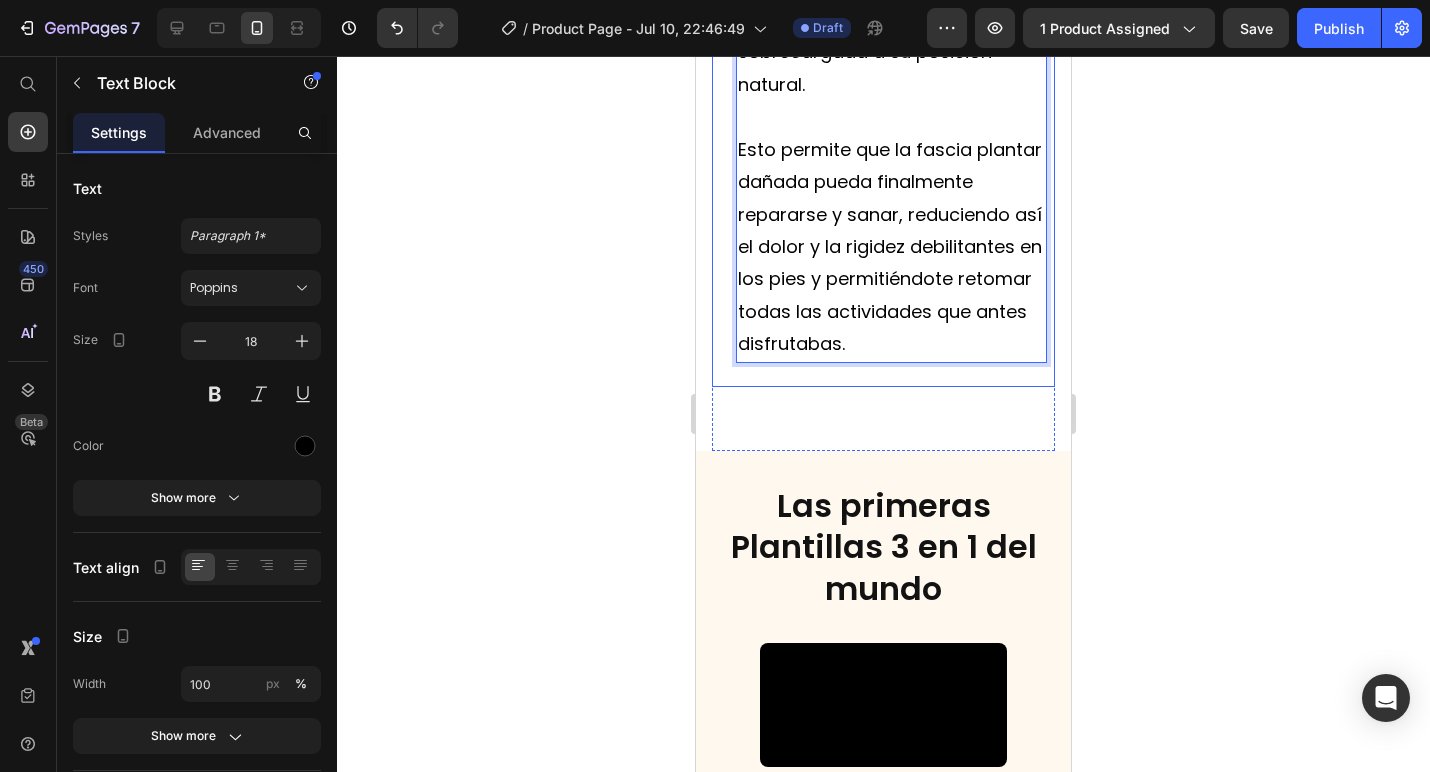 drag, startPoint x: 830, startPoint y: 237, endPoint x: 734, endPoint y: 210, distance: 99.724625 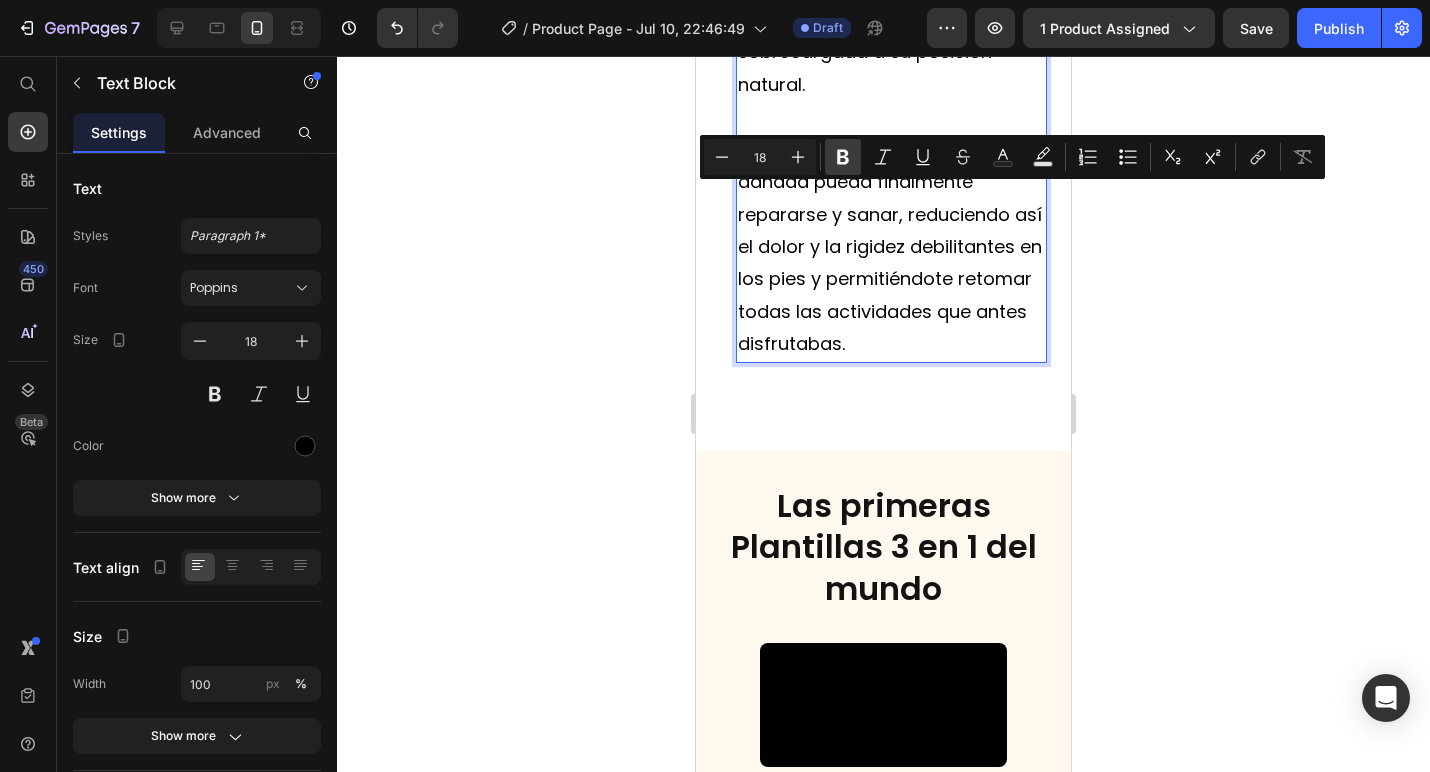 click 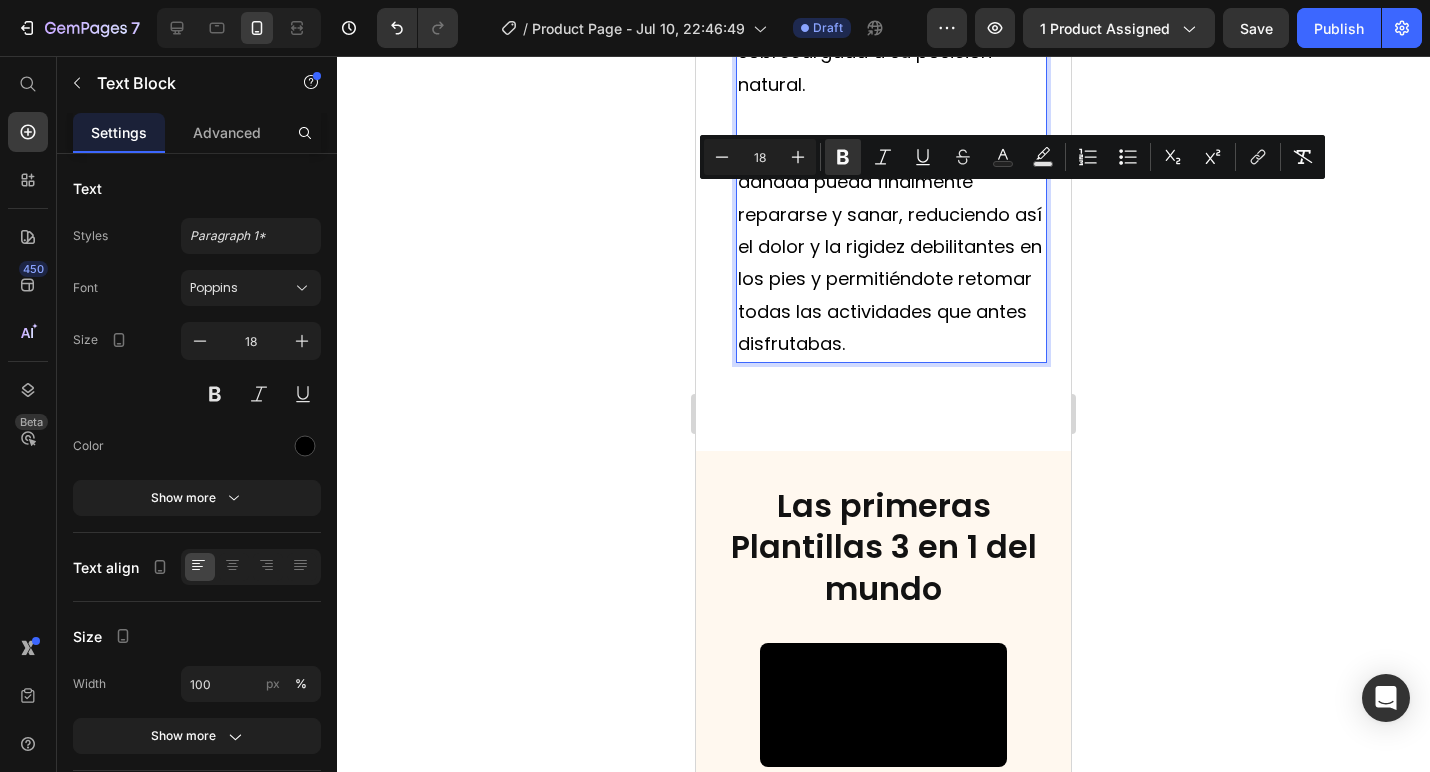 click on "Sus almohadillas en el talón y el metatarso" at bounding box center (888, -127) 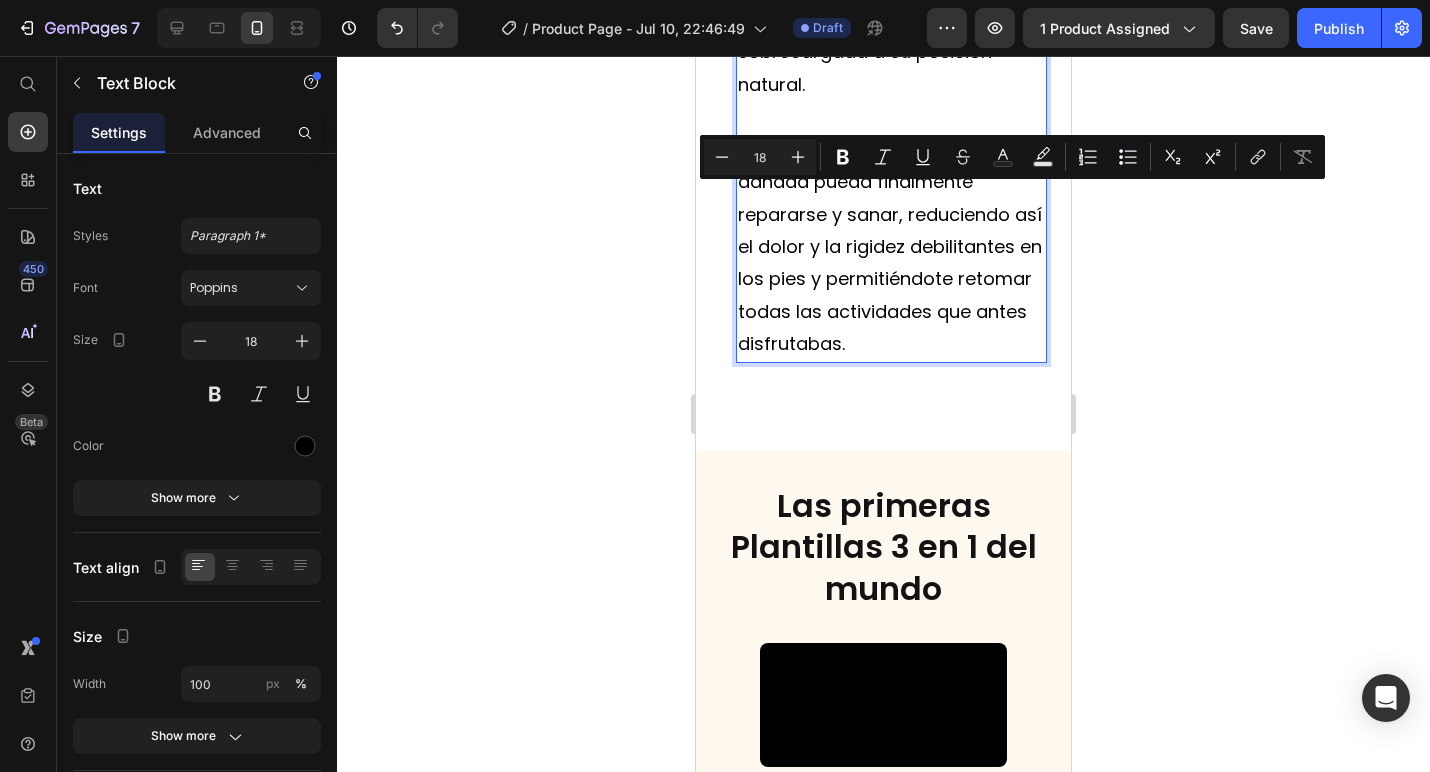 click on "Sus almohadillas en el talón y el metatarso absorben el impacto al pisar sobre suelos duros, la sujeción del talón estabiliza tus pies y piernas, y el soporte del arco devuelve tu fascia plantar sobrecargada a su posición natural." at bounding box center [891, -29] 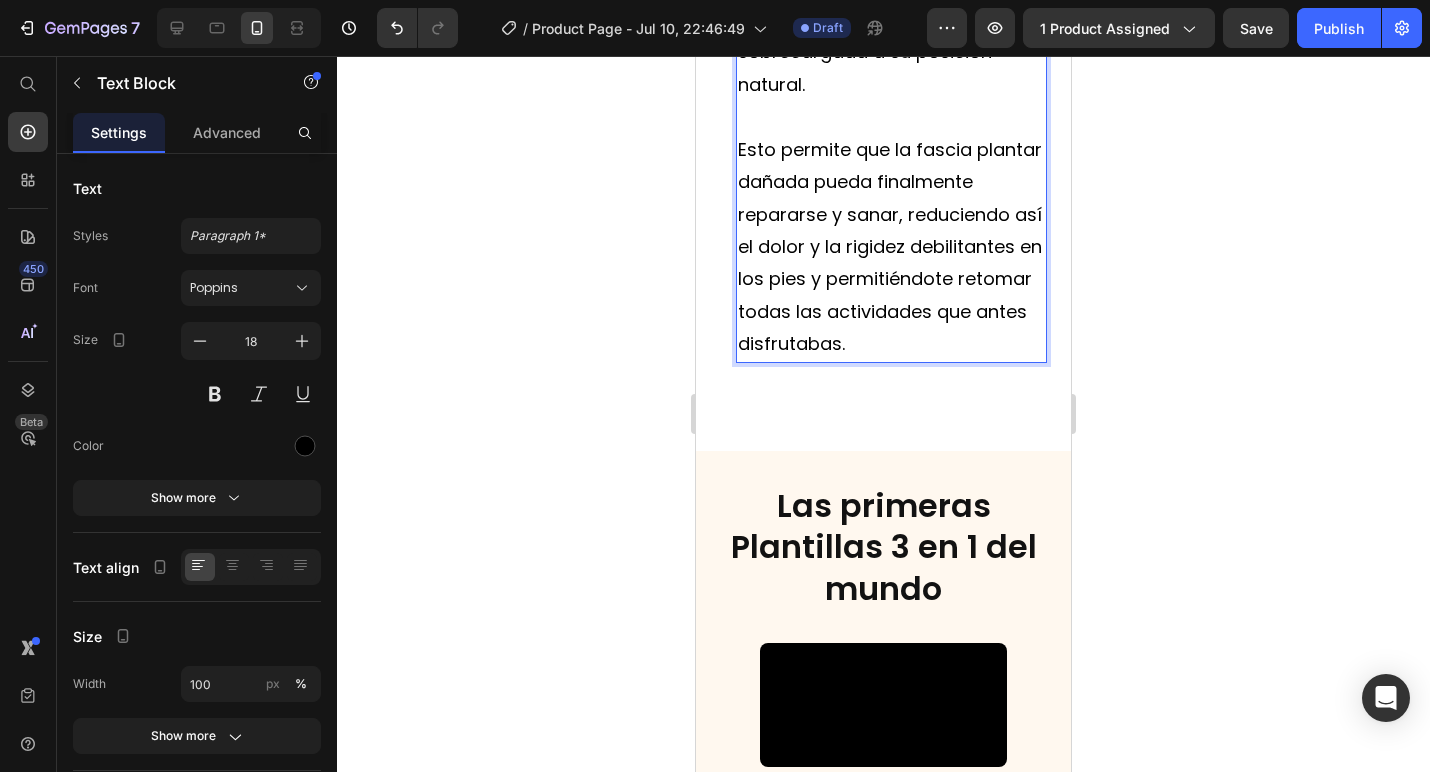drag, startPoint x: 840, startPoint y: 235, endPoint x: 975, endPoint y: 269, distance: 139.21565 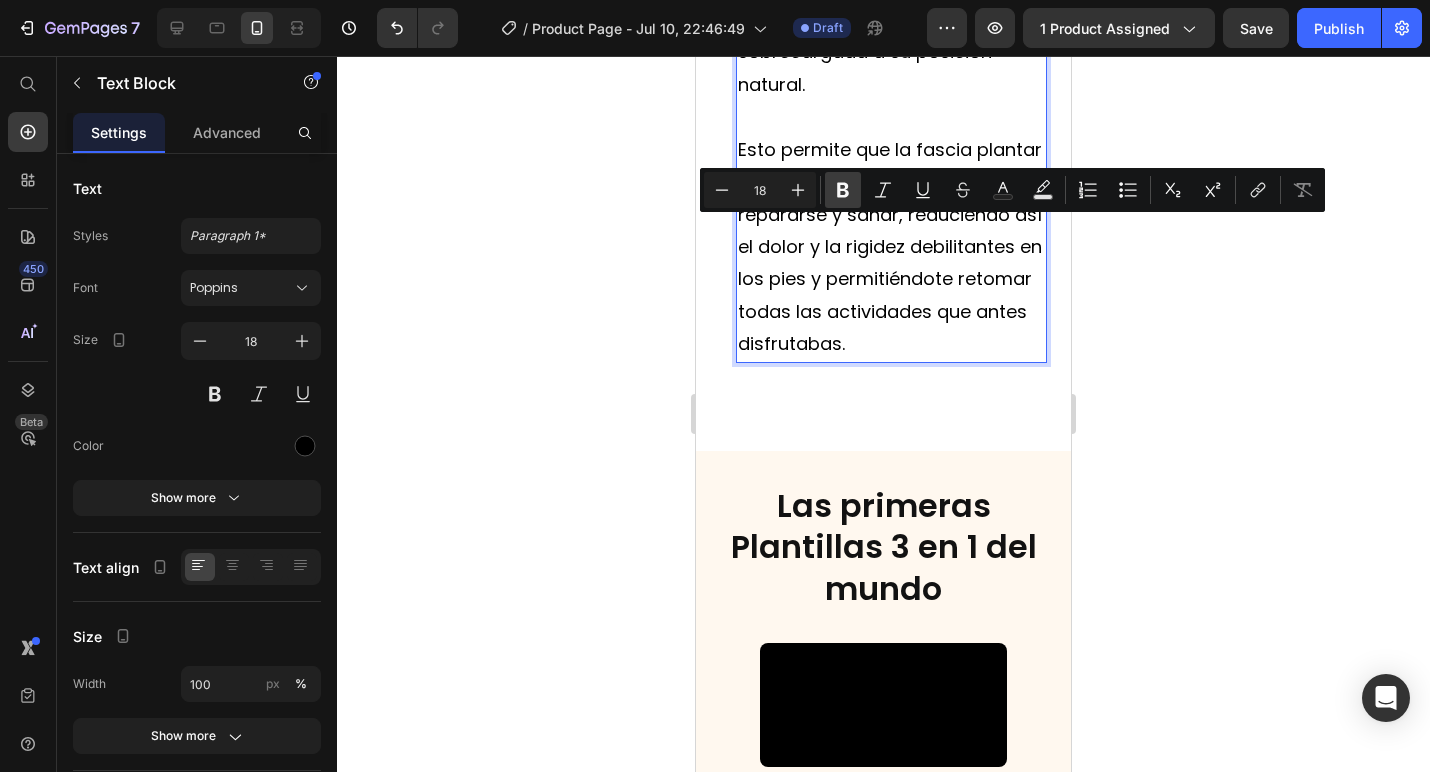 click 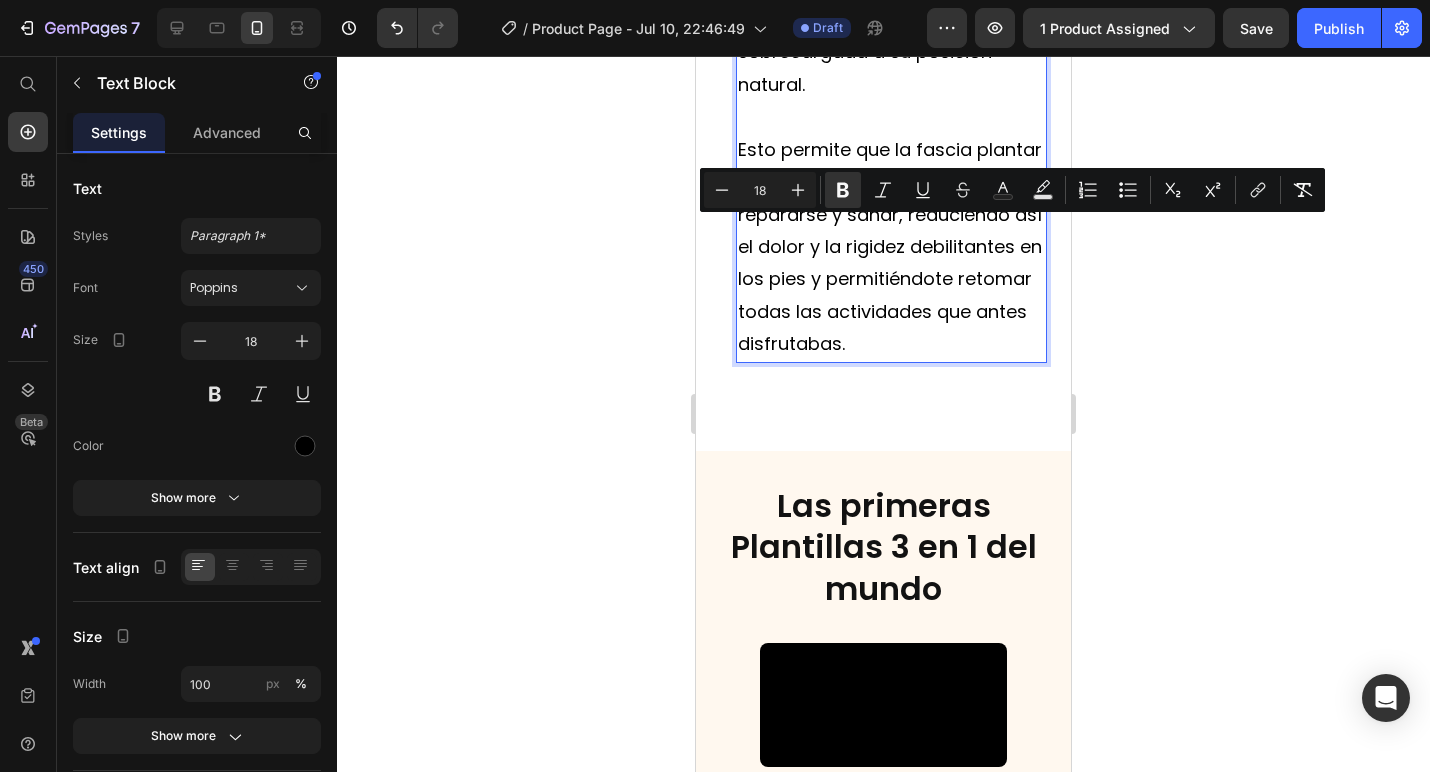 click on "Sus almohadillas en el talón y el metatarso  absorben el impacto al pisar sobre suelos duros , la sujeción del talón estabiliza tus pies y piernas, y el soporte del arco devuelve tu fascia plantar sobrecargada a su posición natural." at bounding box center (891, -29) 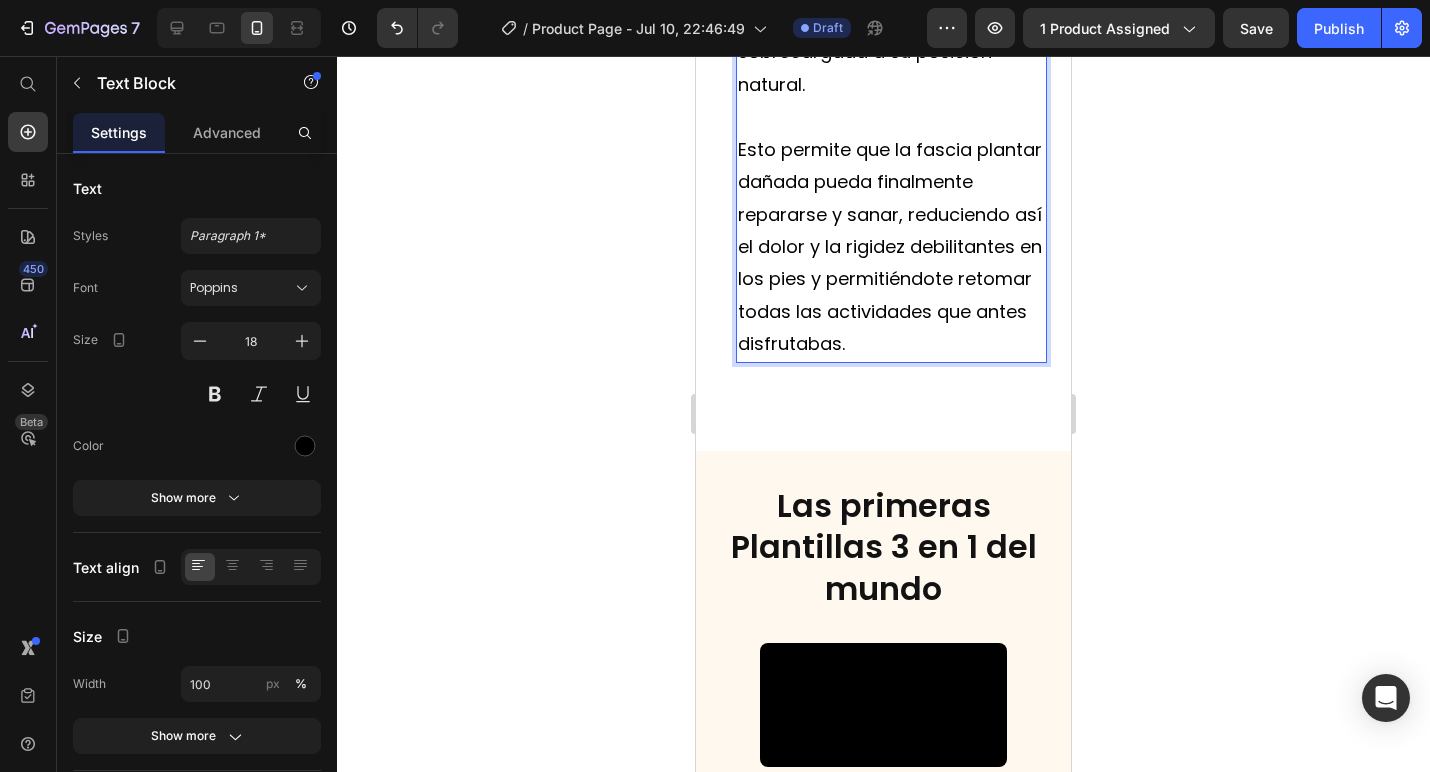 click on "Sus almohadillas en el talón y el metatarso  absorben el impacto al pisar sobre suelos duros , la sujeción del talón estabiliza tus pies y piernas, y el soporte del arco devuelve tu fascia plantar sobrecargada a su posición natural." at bounding box center (891, -29) 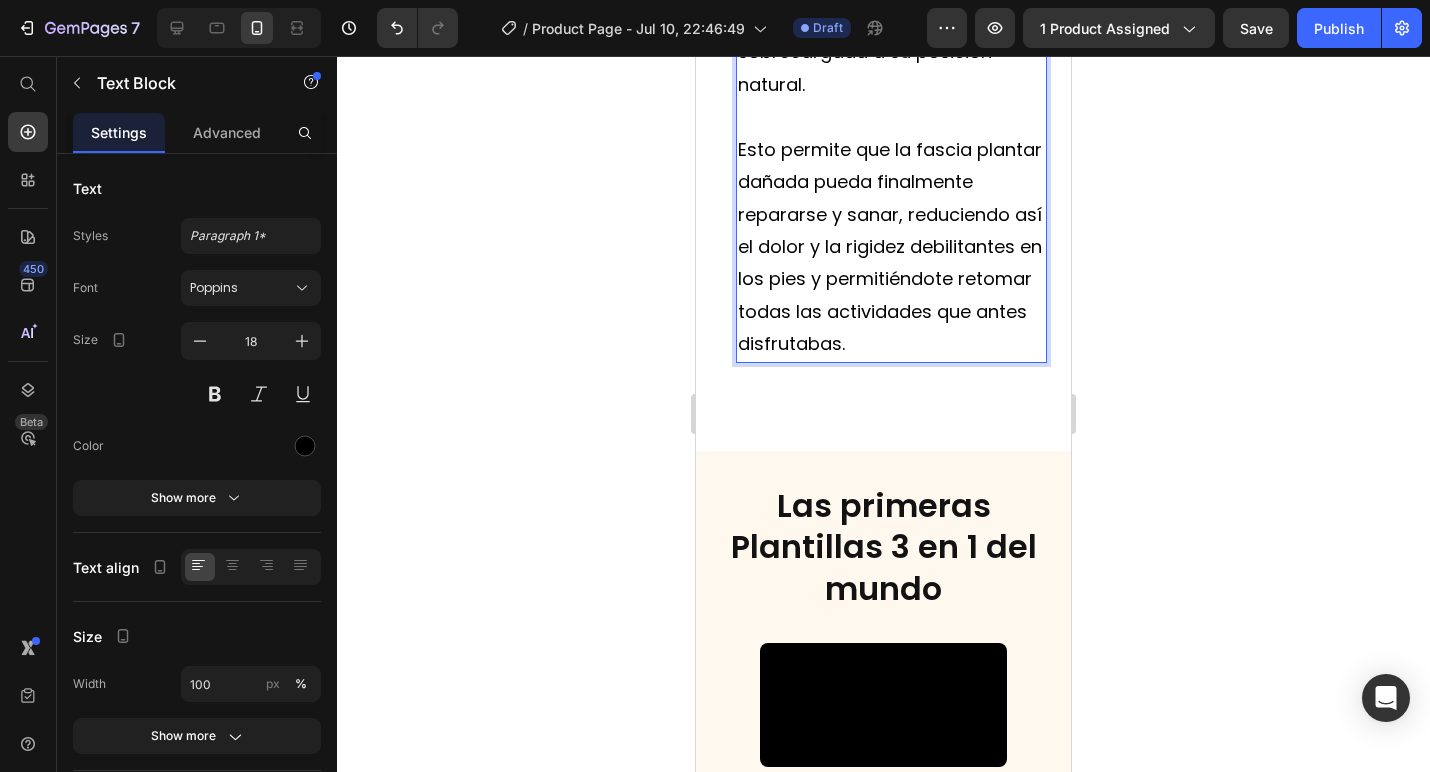 click on "Sus almohadillas en el talón y el metatarso absorben el impacto al pisar sobre suelos duros , 2) a sujeción del talón estabiliza tus pies y piernas, y el soporte del arco devuelve tu fascia plantar sobrecargada a su posición natural." at bounding box center (891, -29) 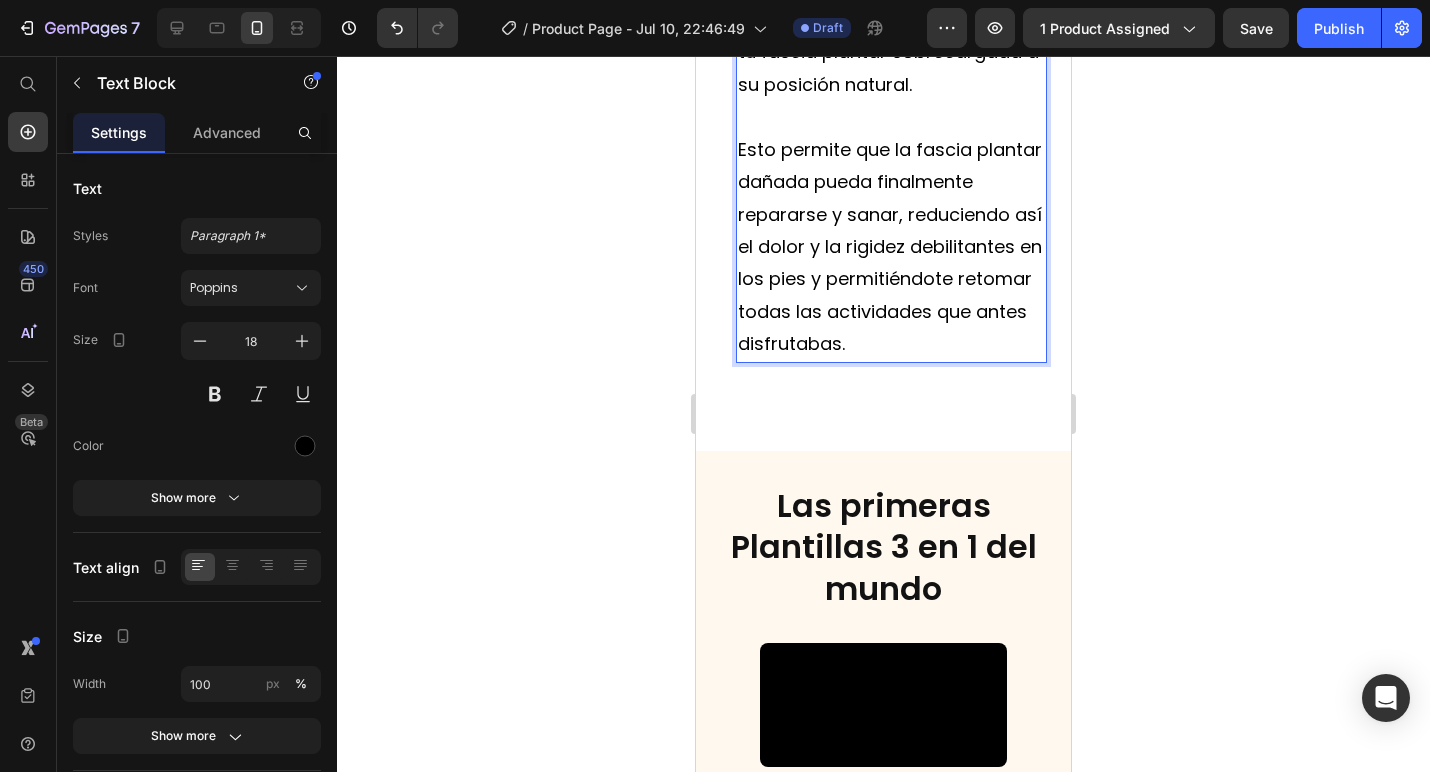 click on "-  a sujeción del talón estabiliza tus pies y piernas" at bounding box center (891, -29) 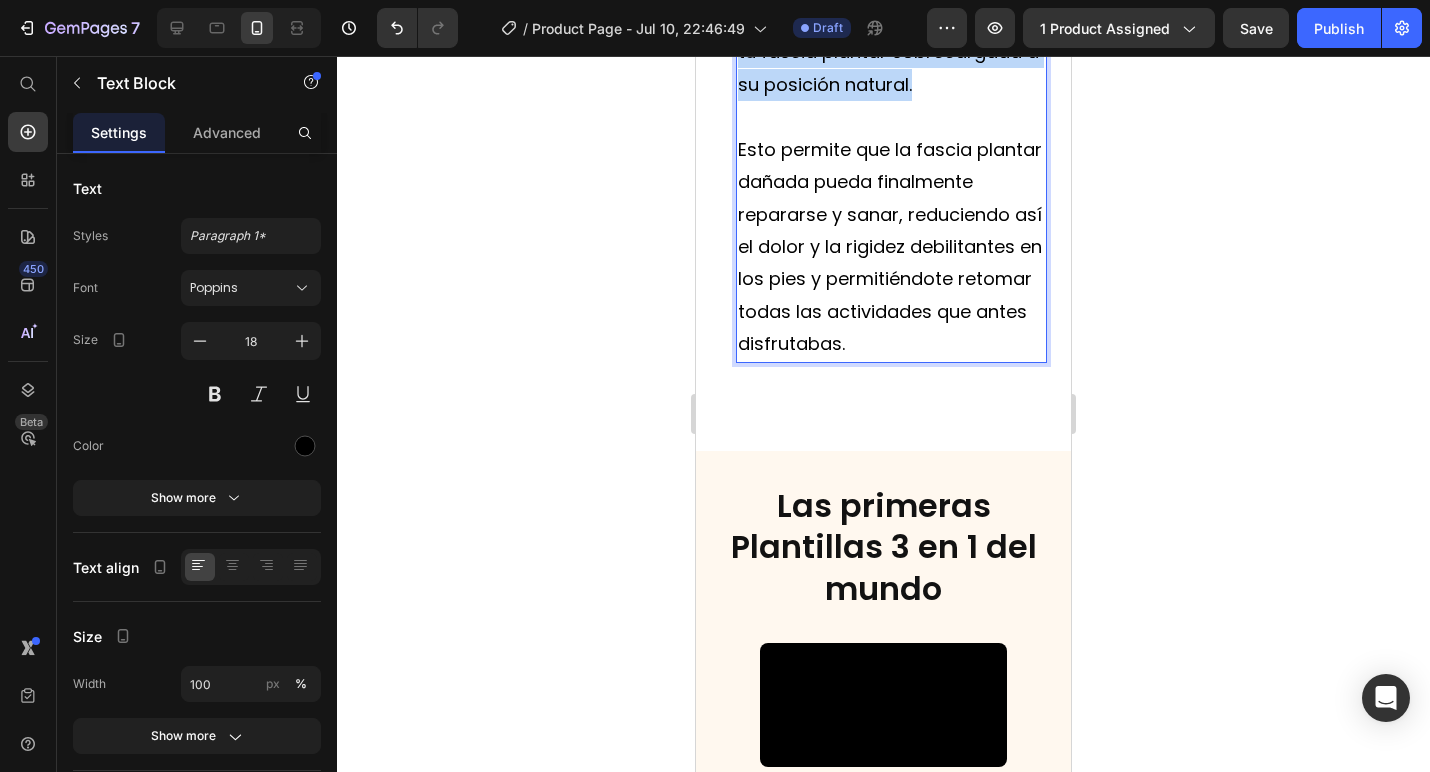 drag, startPoint x: 946, startPoint y: 370, endPoint x: 954, endPoint y: 419, distance: 49.648766 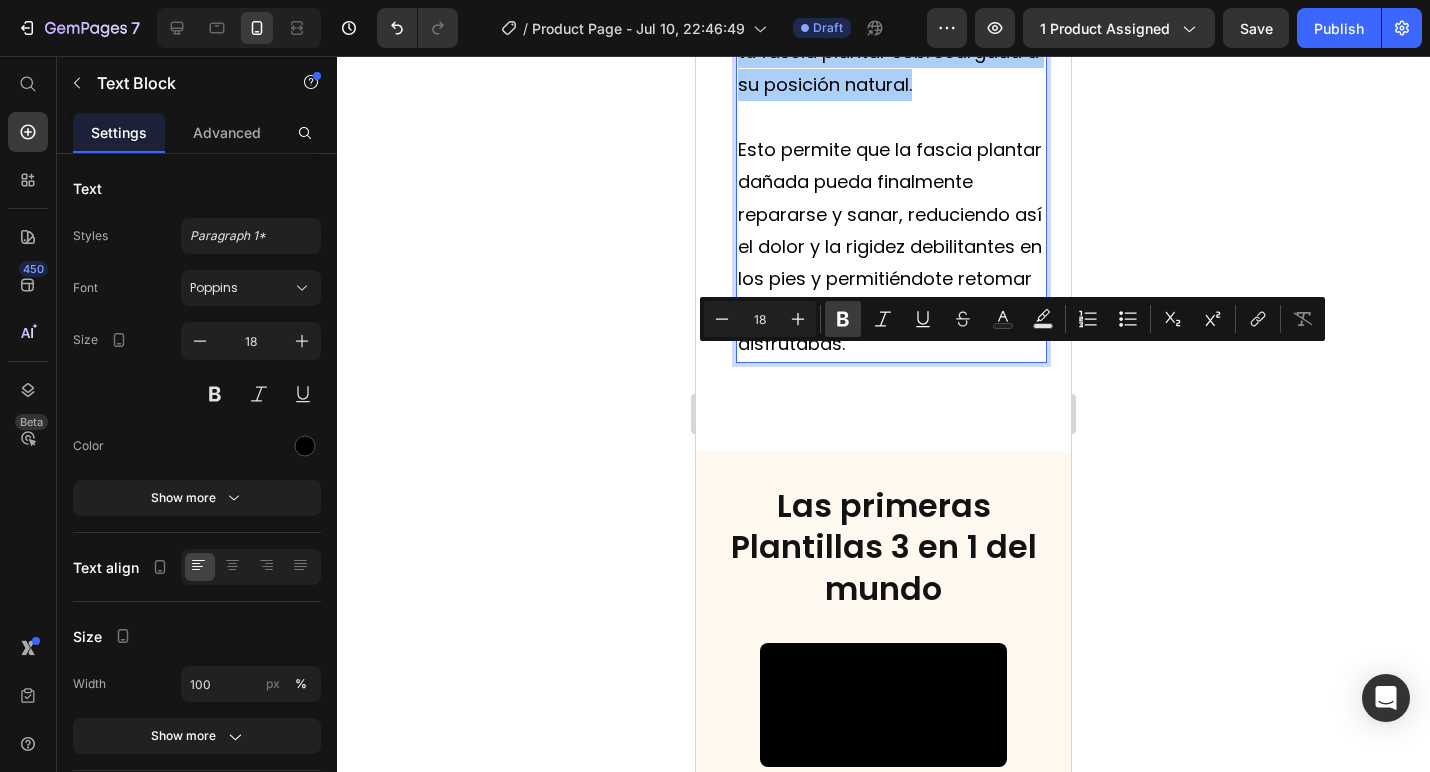 click 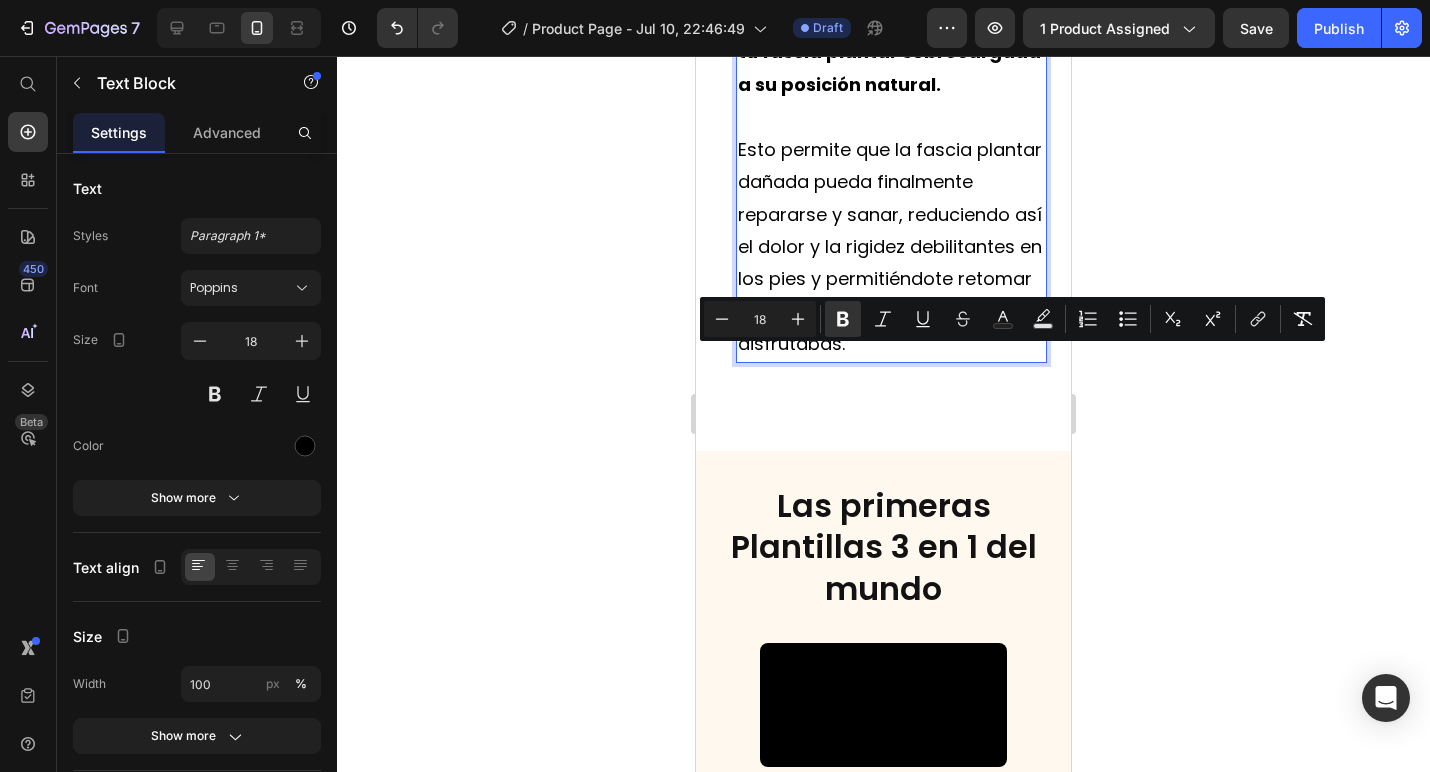 click at bounding box center [891, 117] 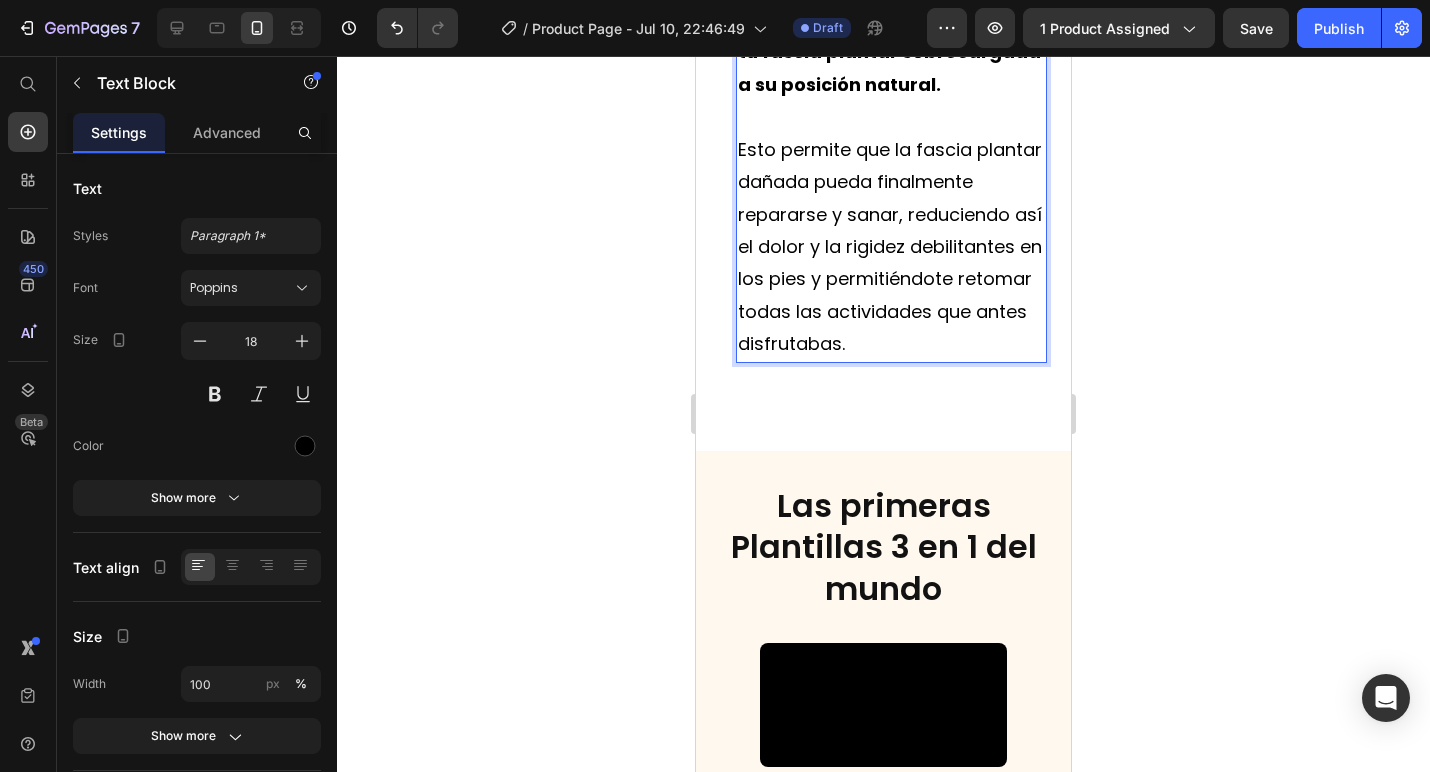 click on "- Sus almohadillas en el talón y el metatarso  absorben el impacto al pisar sobre suelos duros" at bounding box center [891, -110] 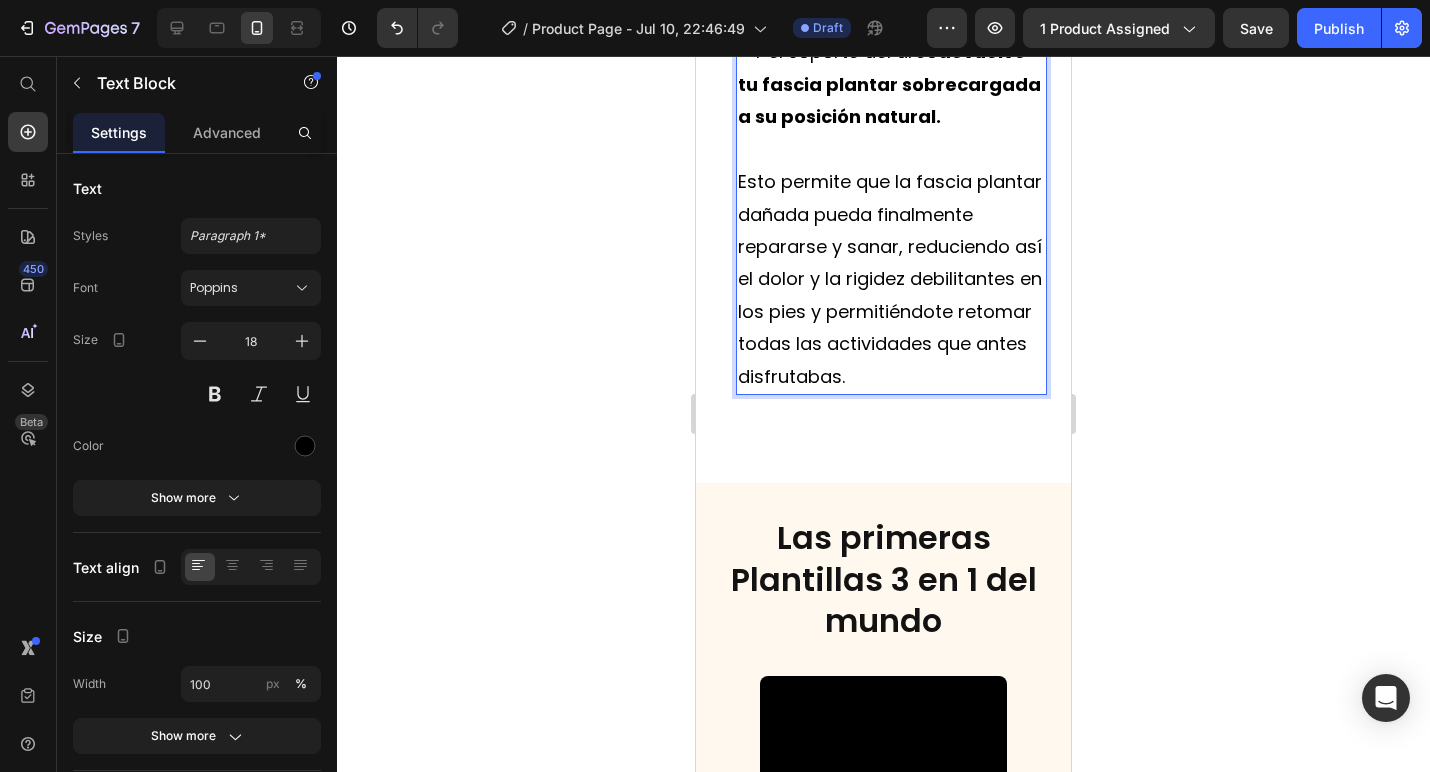 click on "A sujeción del talón estabiliza tus pies y piernas" at bounding box center [891, 4] 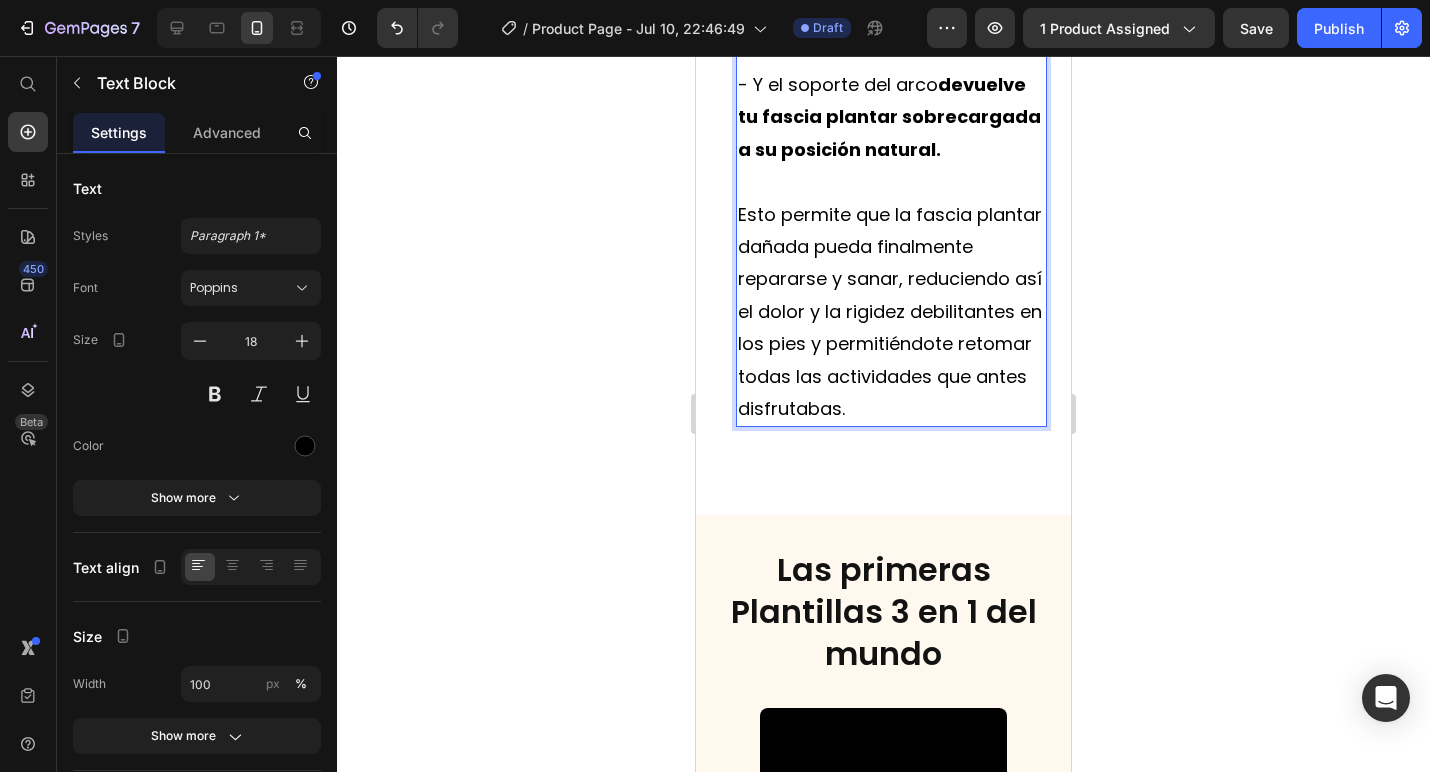click 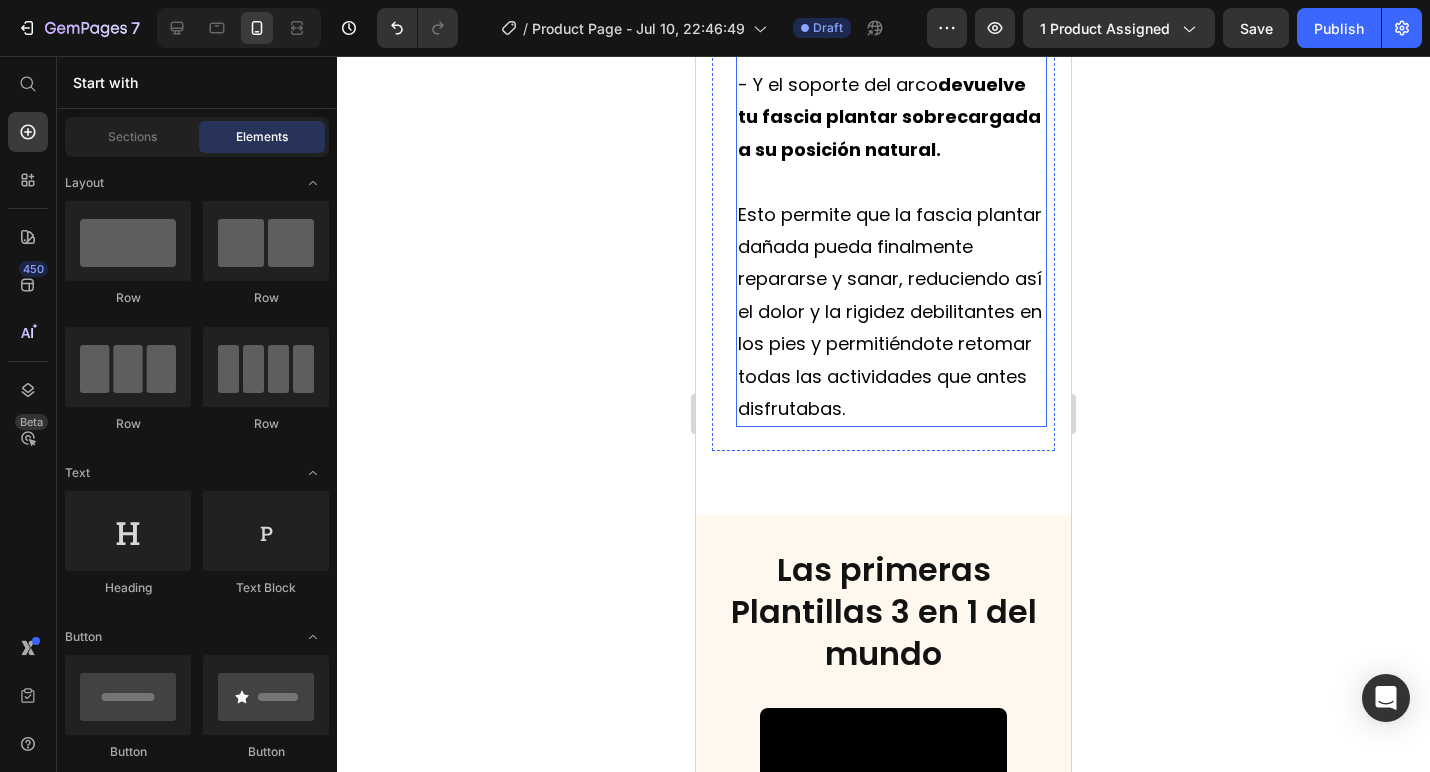 click on "A sujeción del talón estabiliza tus pies y piernas" at bounding box center (891, 4) 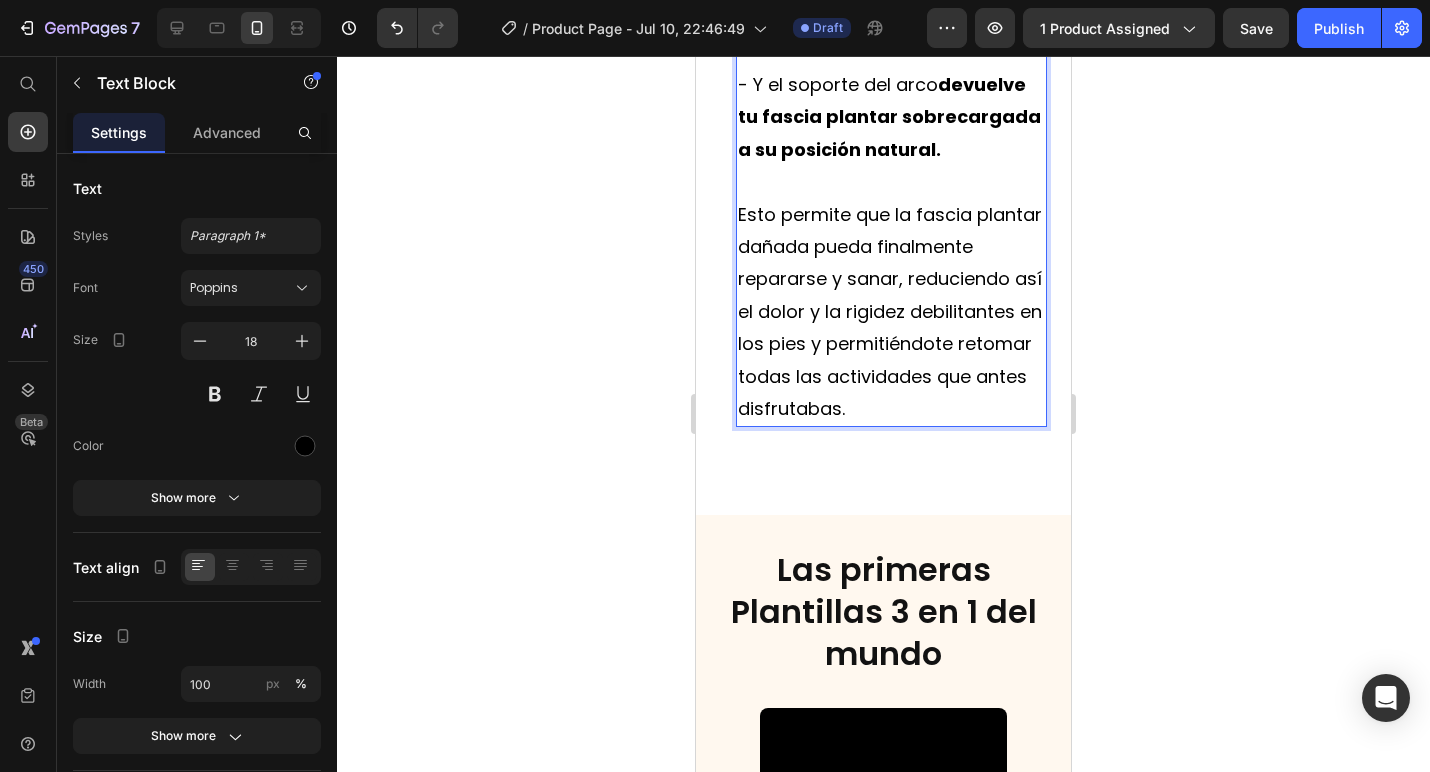 click on "A sujeción del talón estabiliza tus pies y piernas" at bounding box center [891, 4] 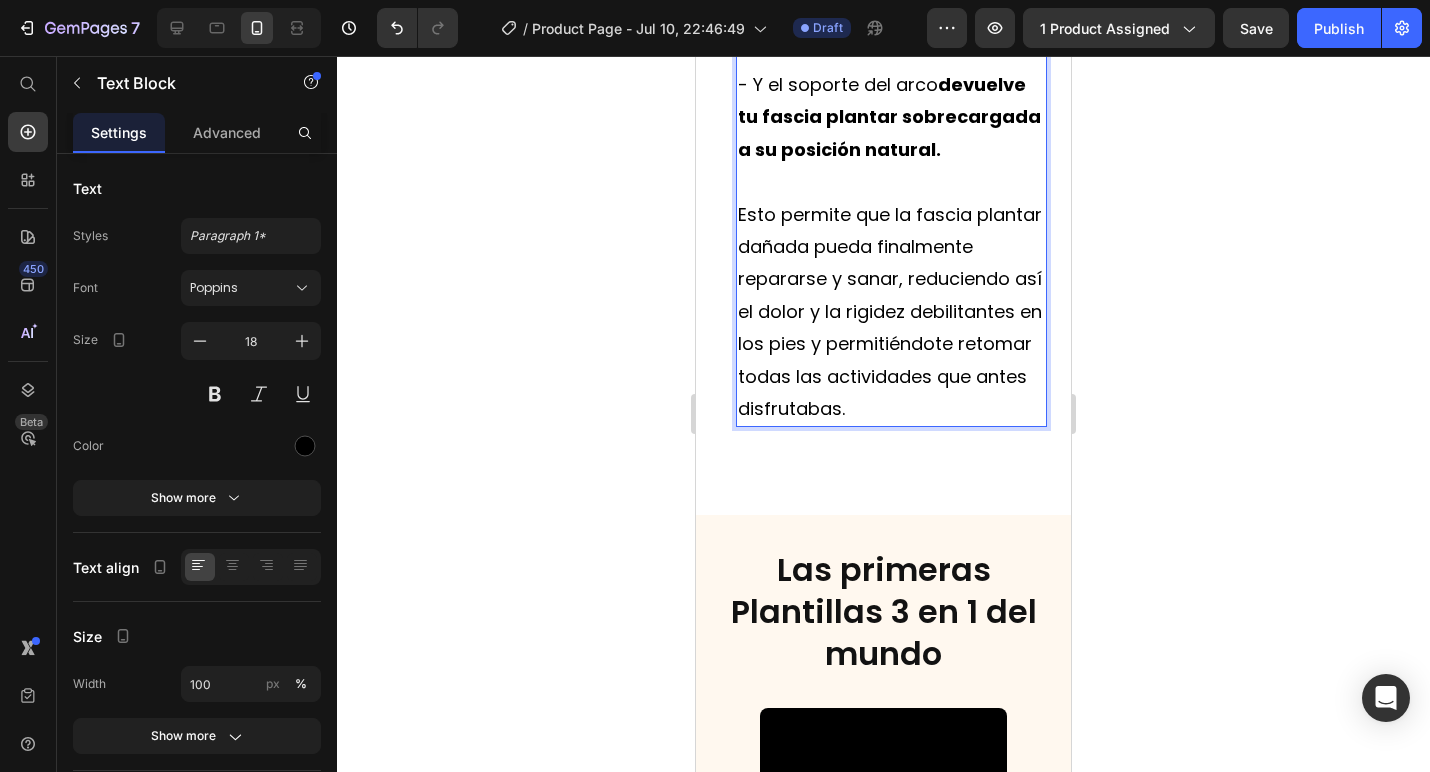 drag, startPoint x: 765, startPoint y: 334, endPoint x: 741, endPoint y: 334, distance: 24 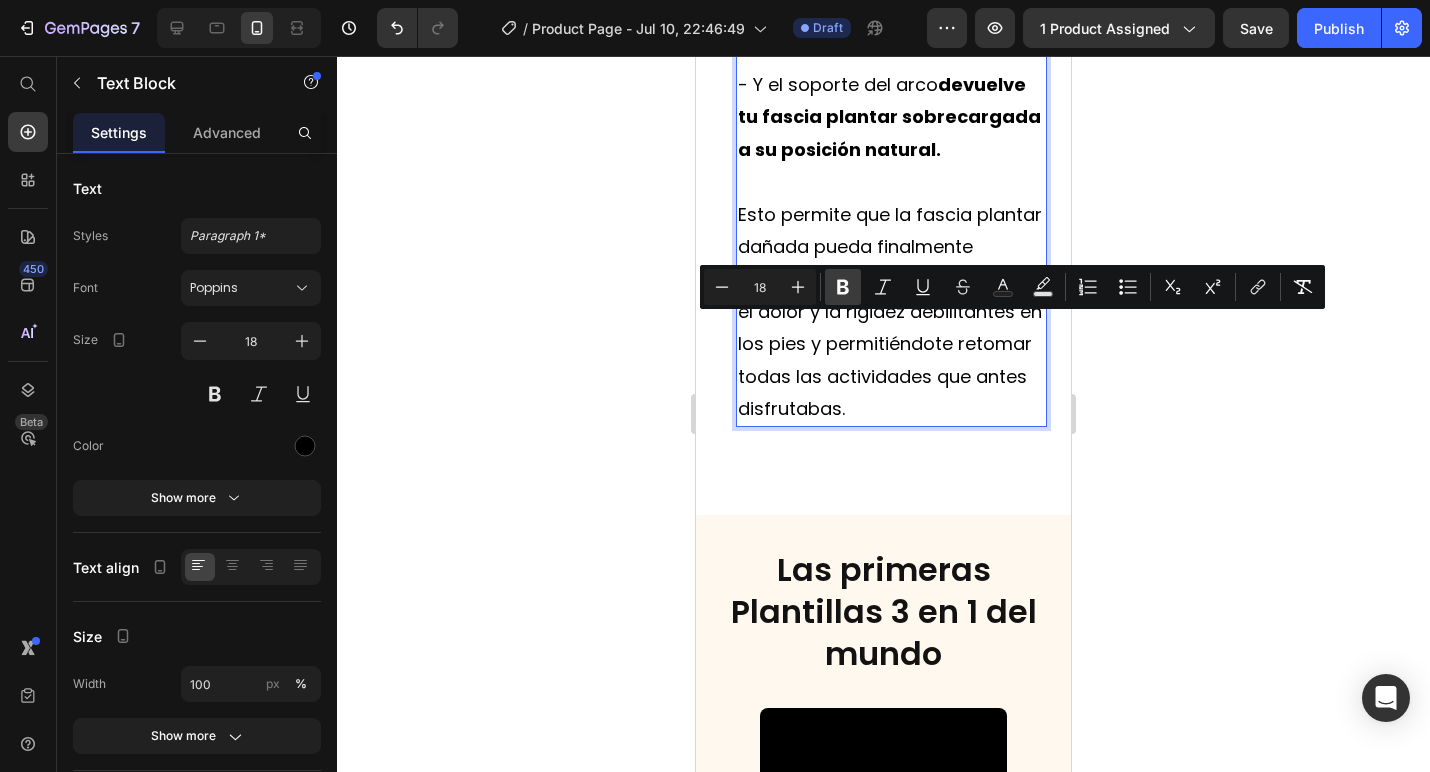 drag, startPoint x: 847, startPoint y: 298, endPoint x: 102, endPoint y: 306, distance: 745.04297 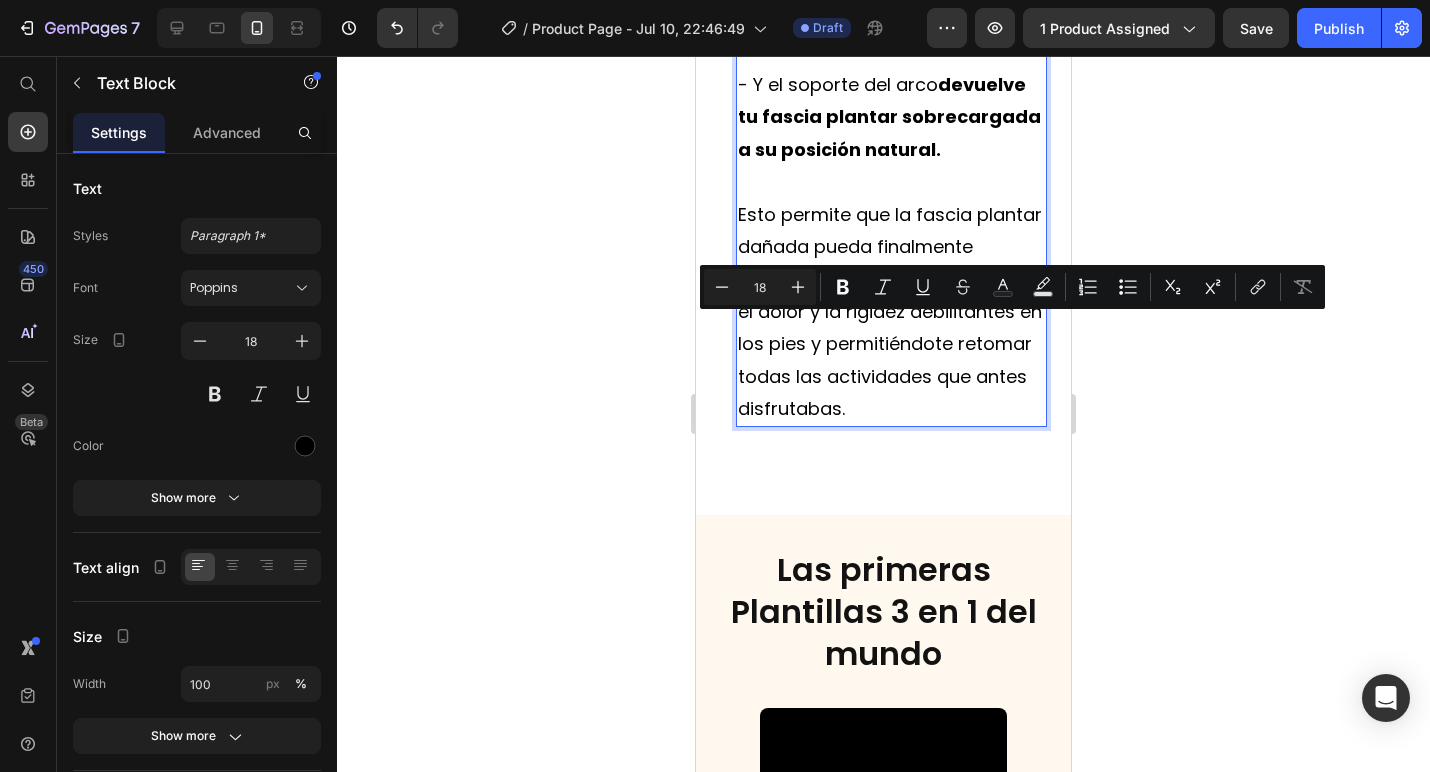 click 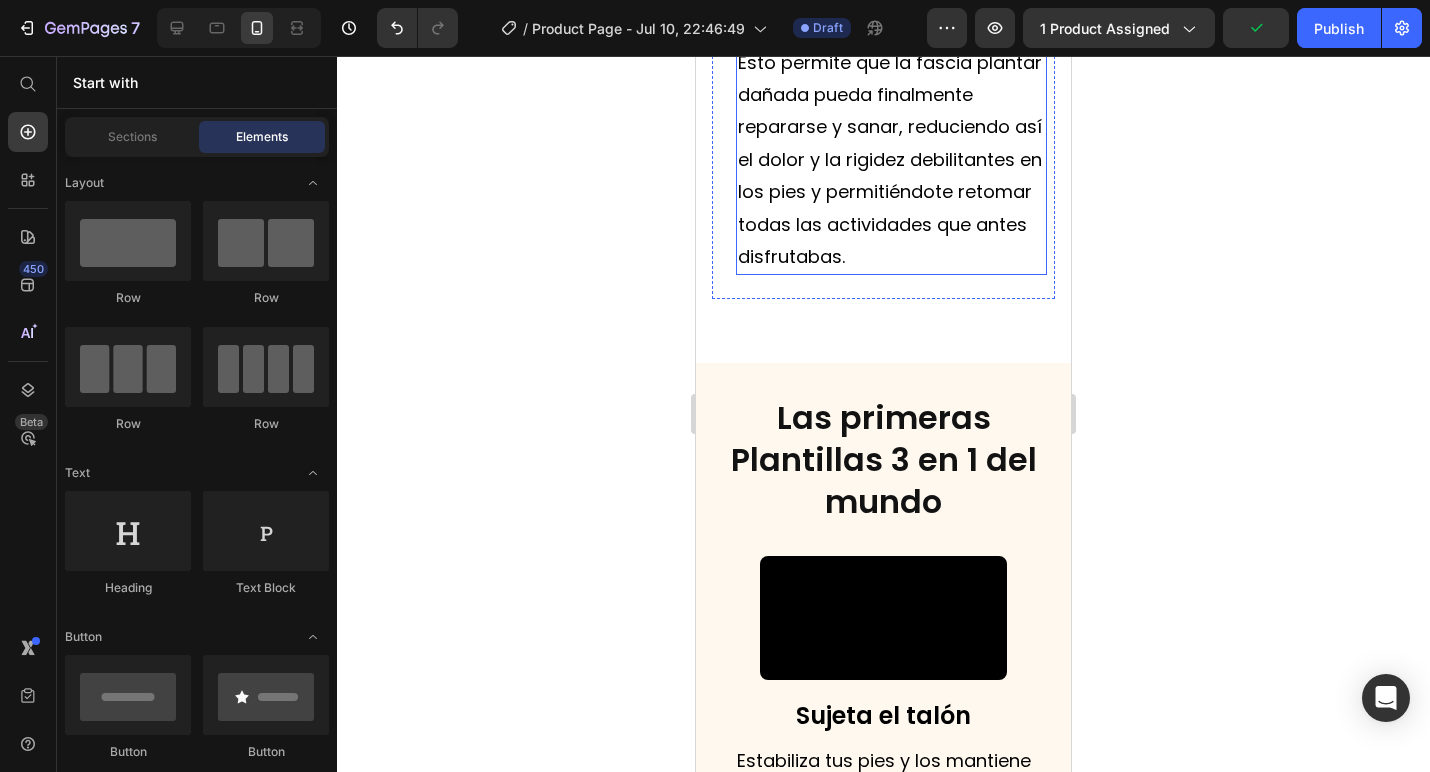 scroll, scrollTop: 4680, scrollLeft: 0, axis: vertical 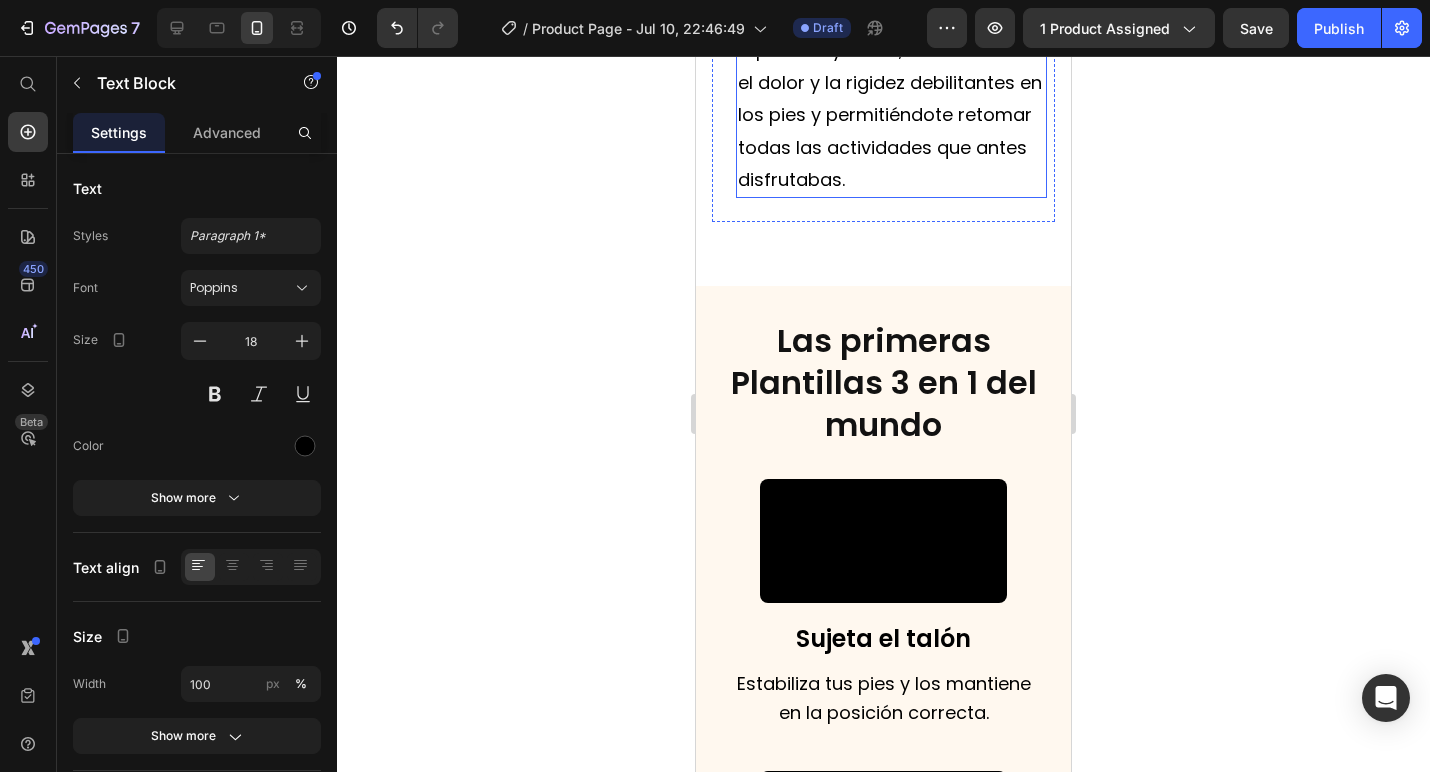 click on "Esto permite que la fascia plantar dañada pueda finalmente repararse y sanar, reduciendo así el dolor y la rigidez debilitantes en los pies y permitiéndote retomar todas las actividades que antes disfrutabas." at bounding box center [891, 83] 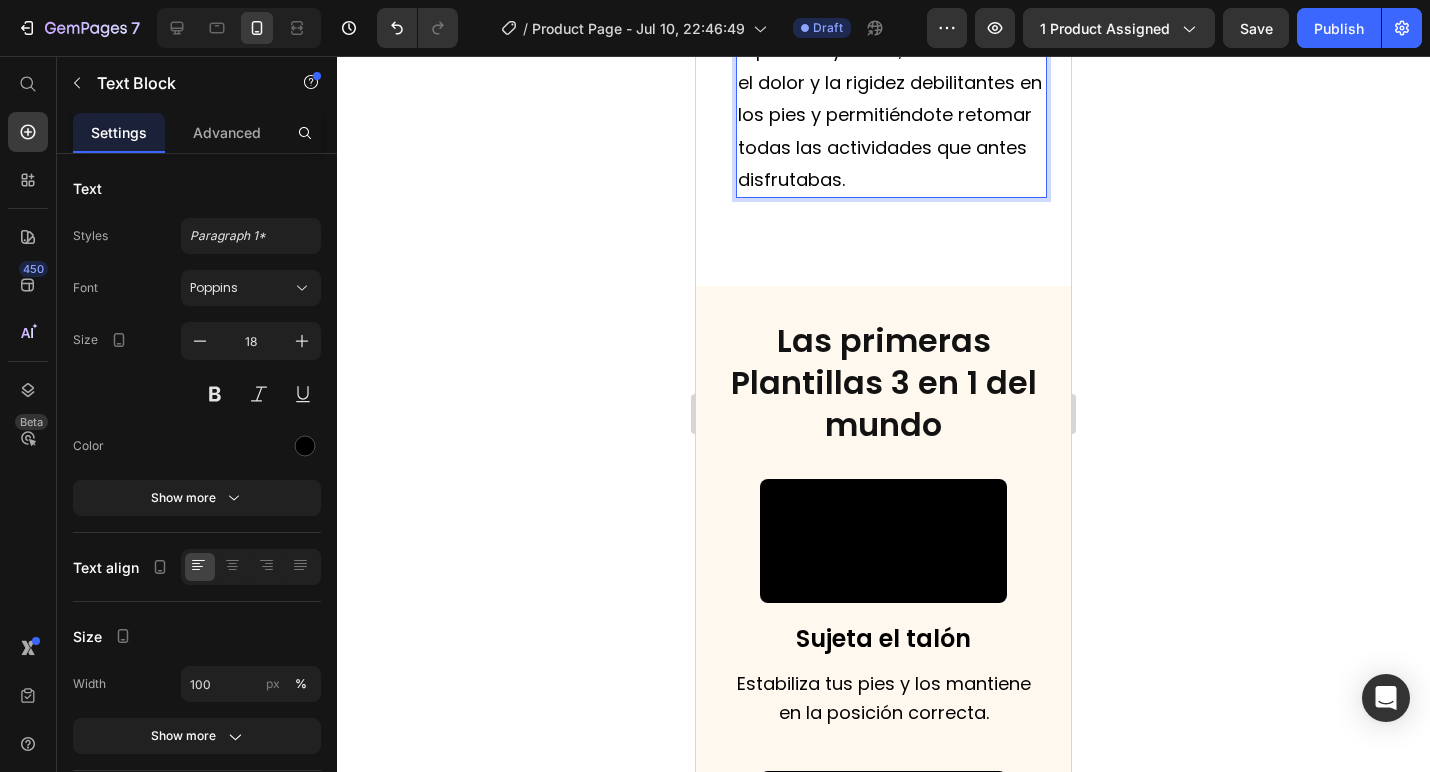 drag, startPoint x: 904, startPoint y: 396, endPoint x: 957, endPoint y: 434, distance: 65.21503 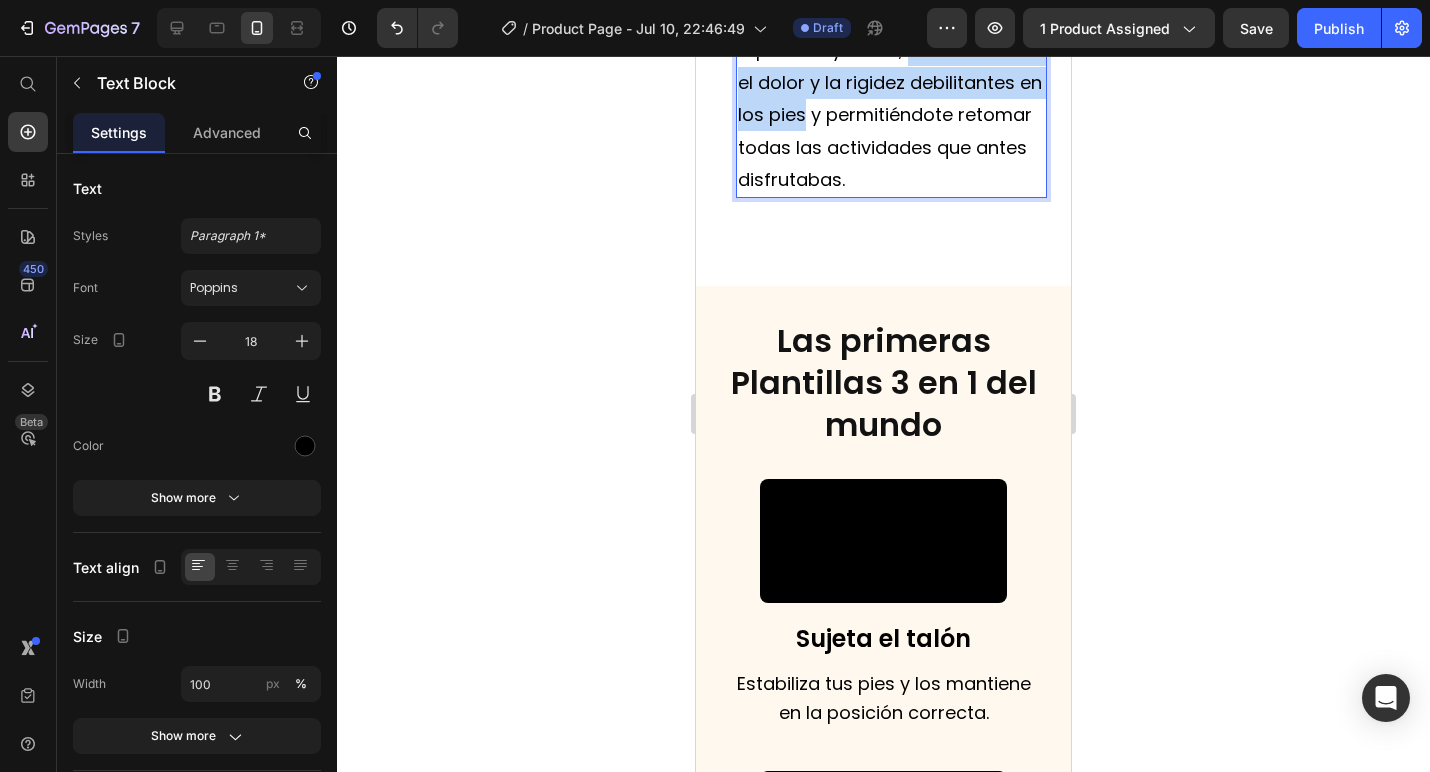 drag, startPoint x: 906, startPoint y: 394, endPoint x: 804, endPoint y: 462, distance: 122.588745 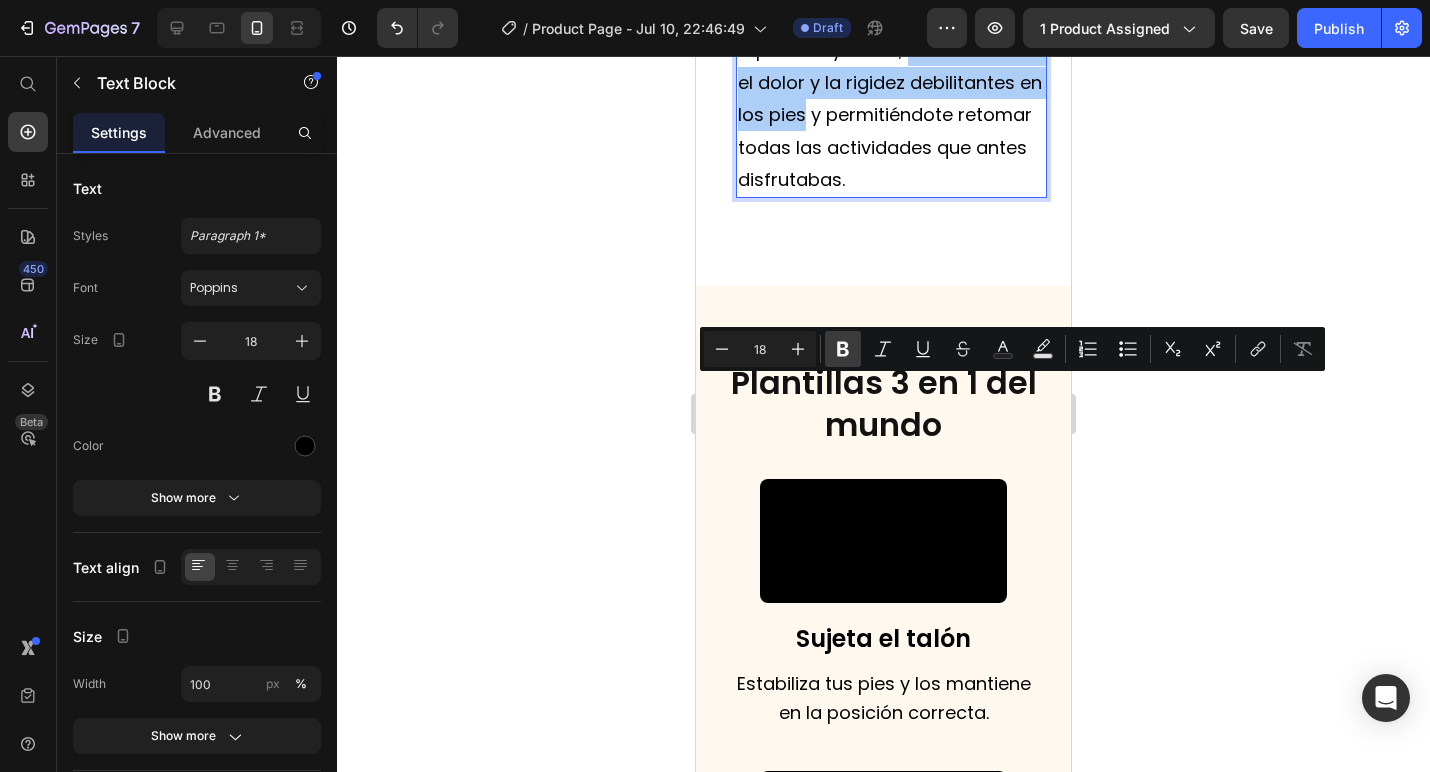 drag, startPoint x: 843, startPoint y: 359, endPoint x: 147, endPoint y: 350, distance: 696.05817 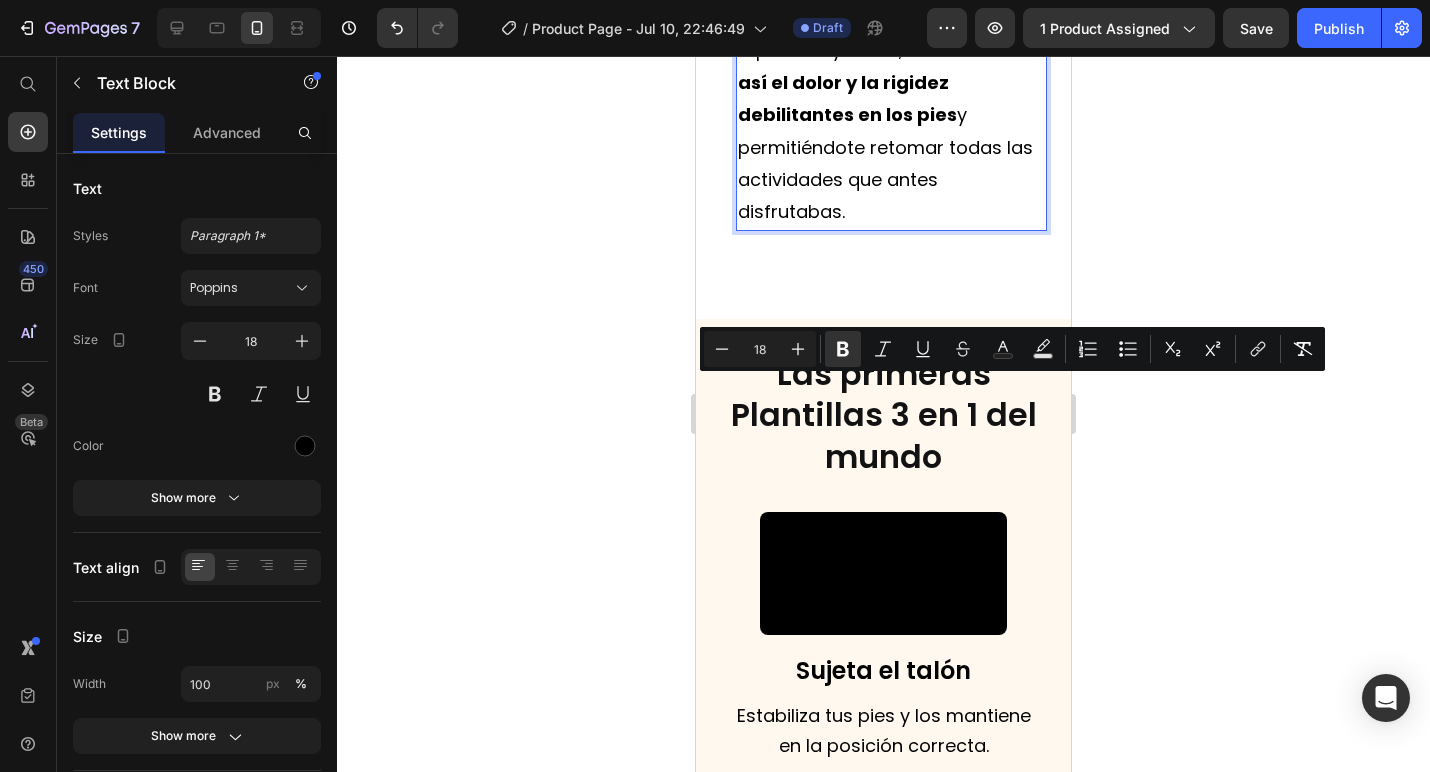 click on "Esto permite que la fascia plantar dañada pueda finalmente repararse y sanar,  reduciendo así el dolor y la rigidez debilitantes en los pies  y permitiéndote retomar todas las actividades que antes disfrutabas." at bounding box center (891, 99) 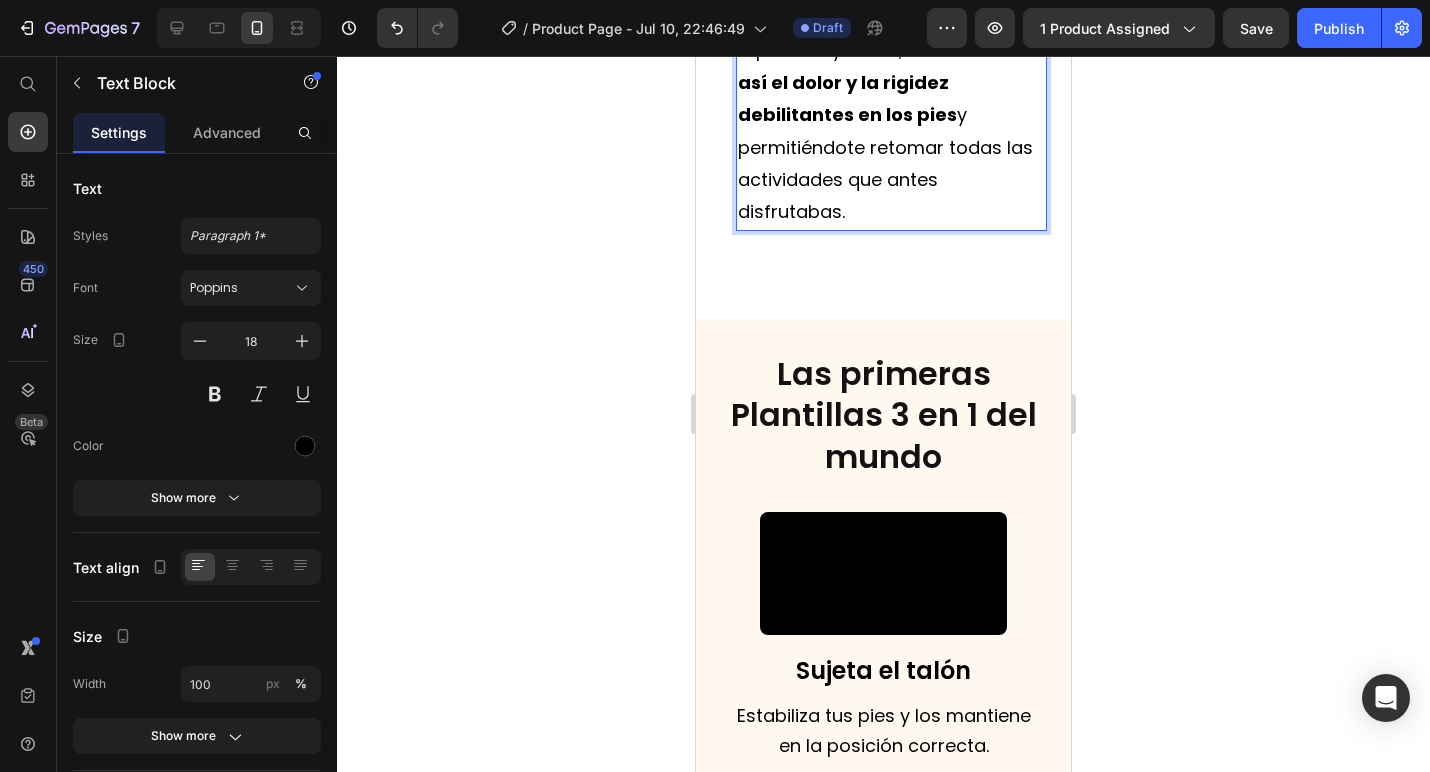 click 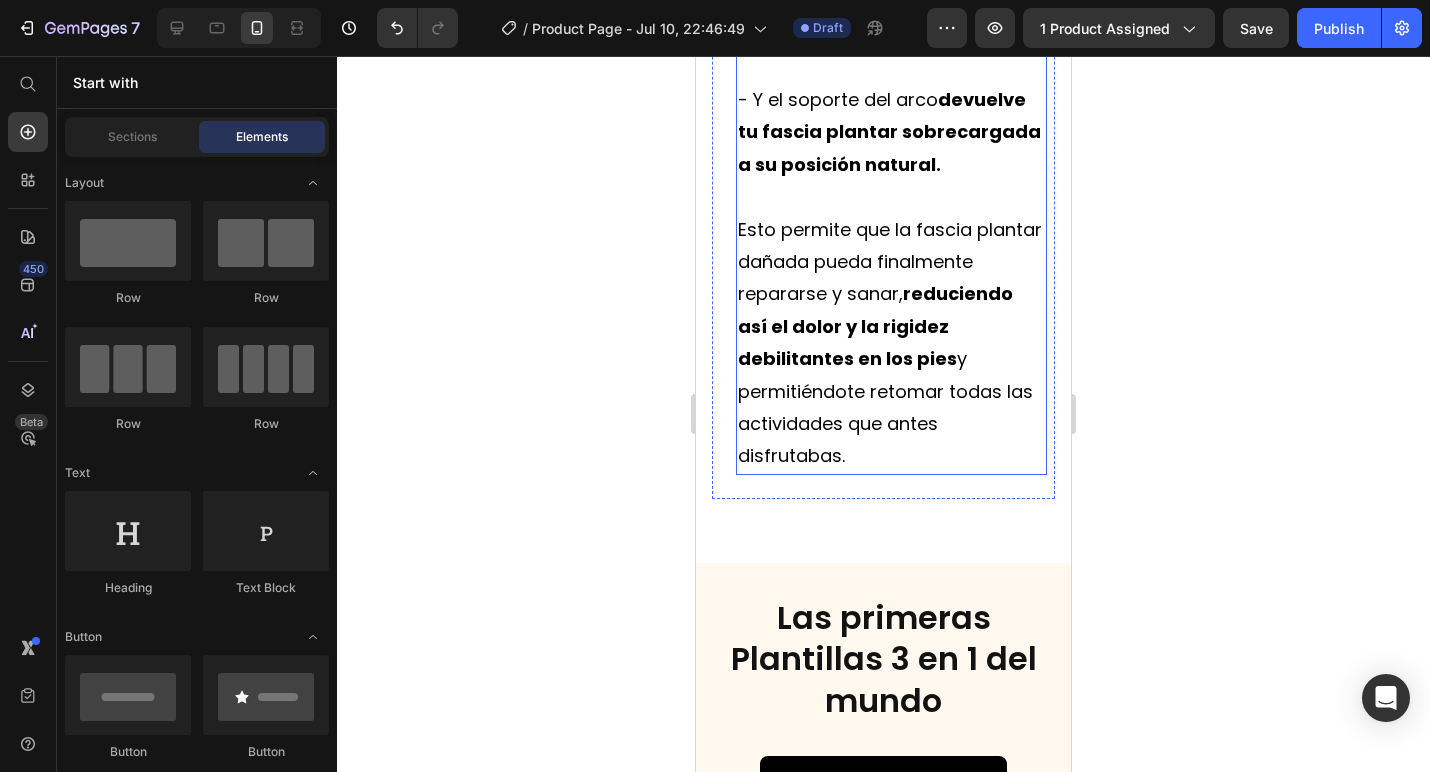 scroll, scrollTop: 4423, scrollLeft: 0, axis: vertical 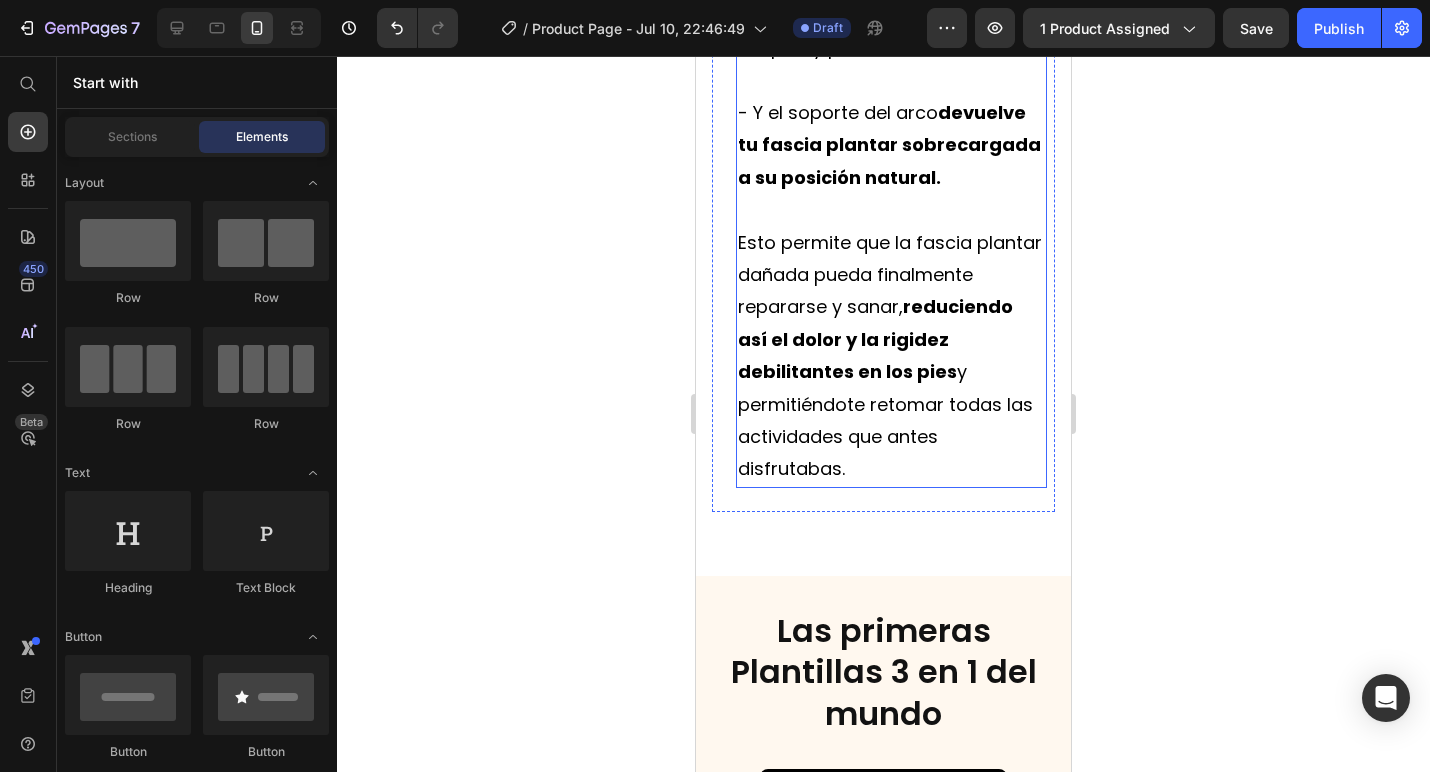 click on "- A sujeción del talón estabiliza tus pies y piernas" at bounding box center (891, 32) 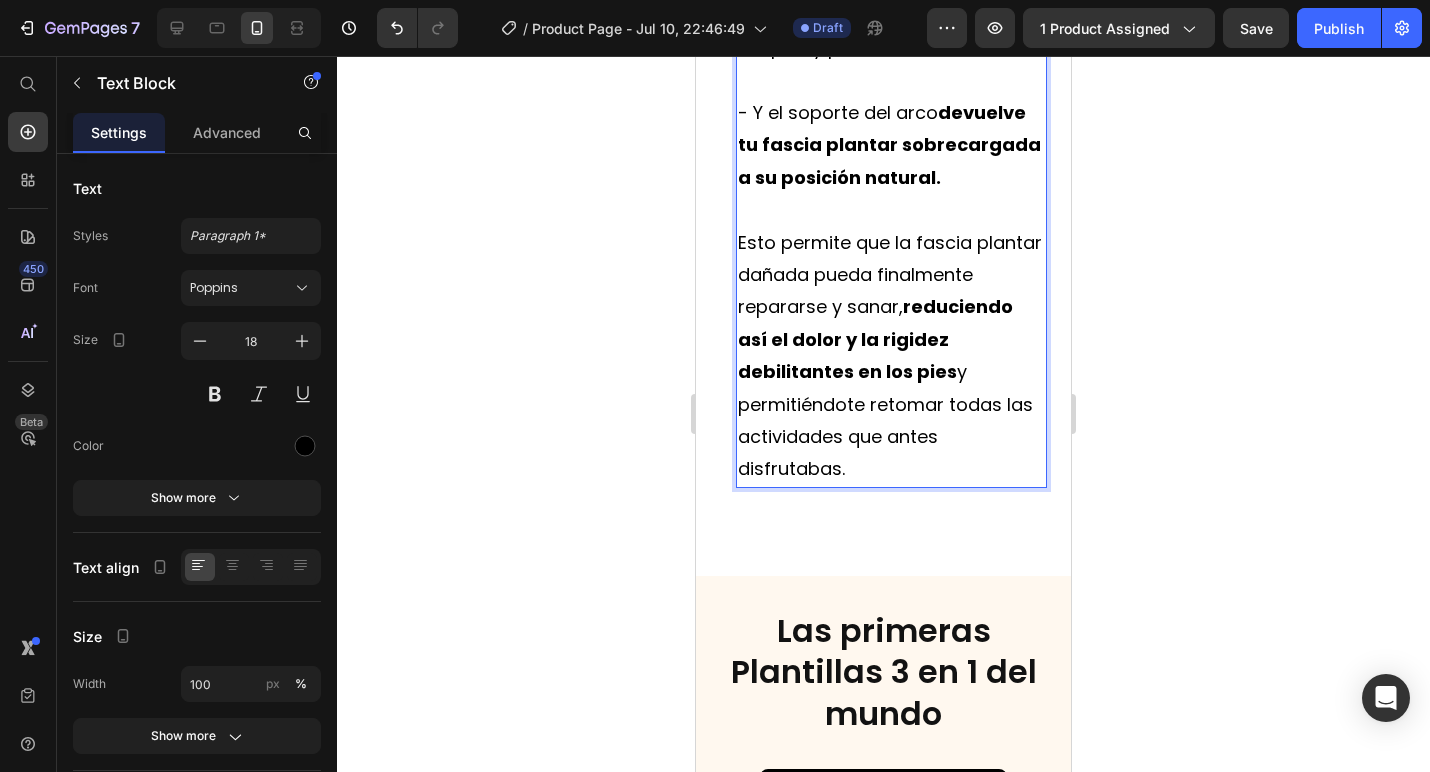 click on "- A sujeción del talón estabiliza tus pies y piernas" at bounding box center [891, 32] 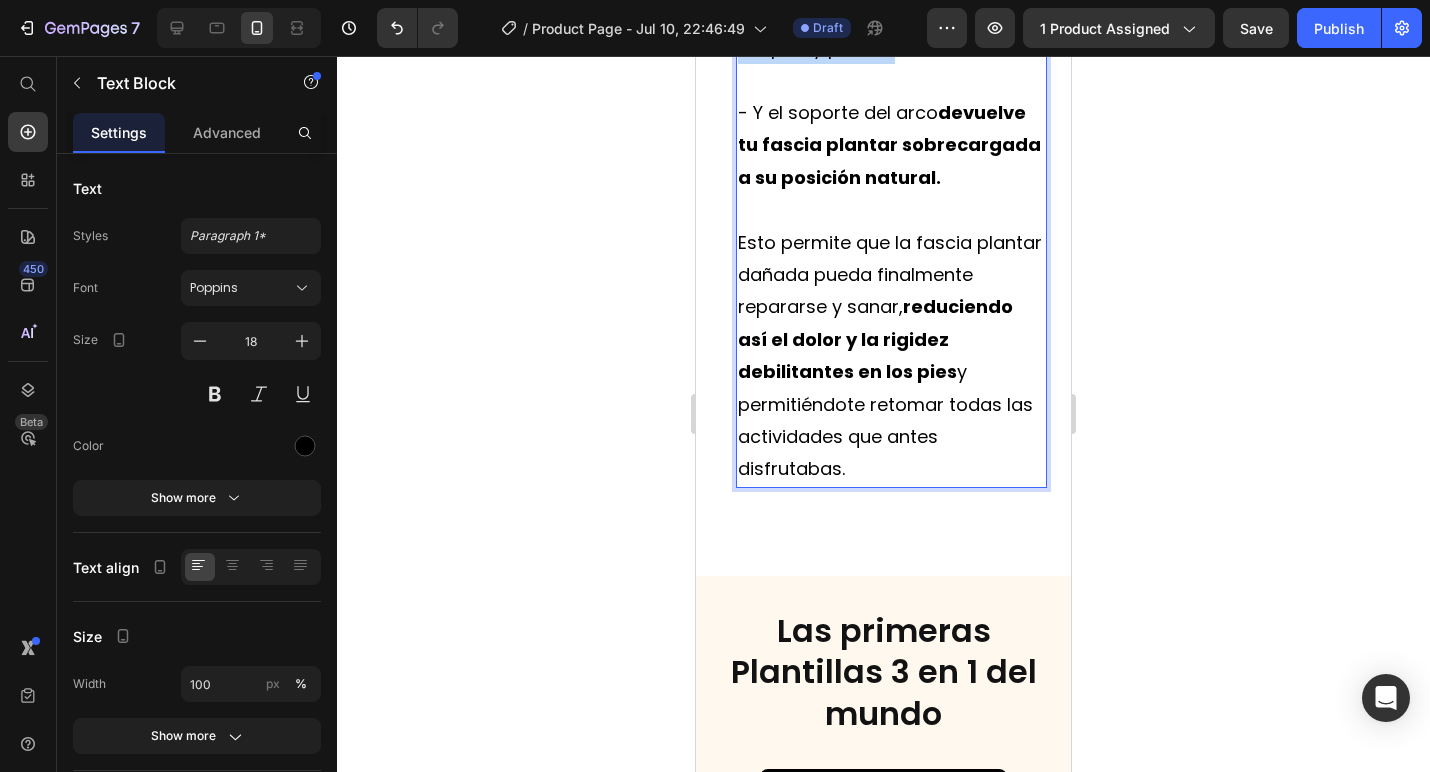 drag, startPoint x: 932, startPoint y: 362, endPoint x: 932, endPoint y: 380, distance: 18 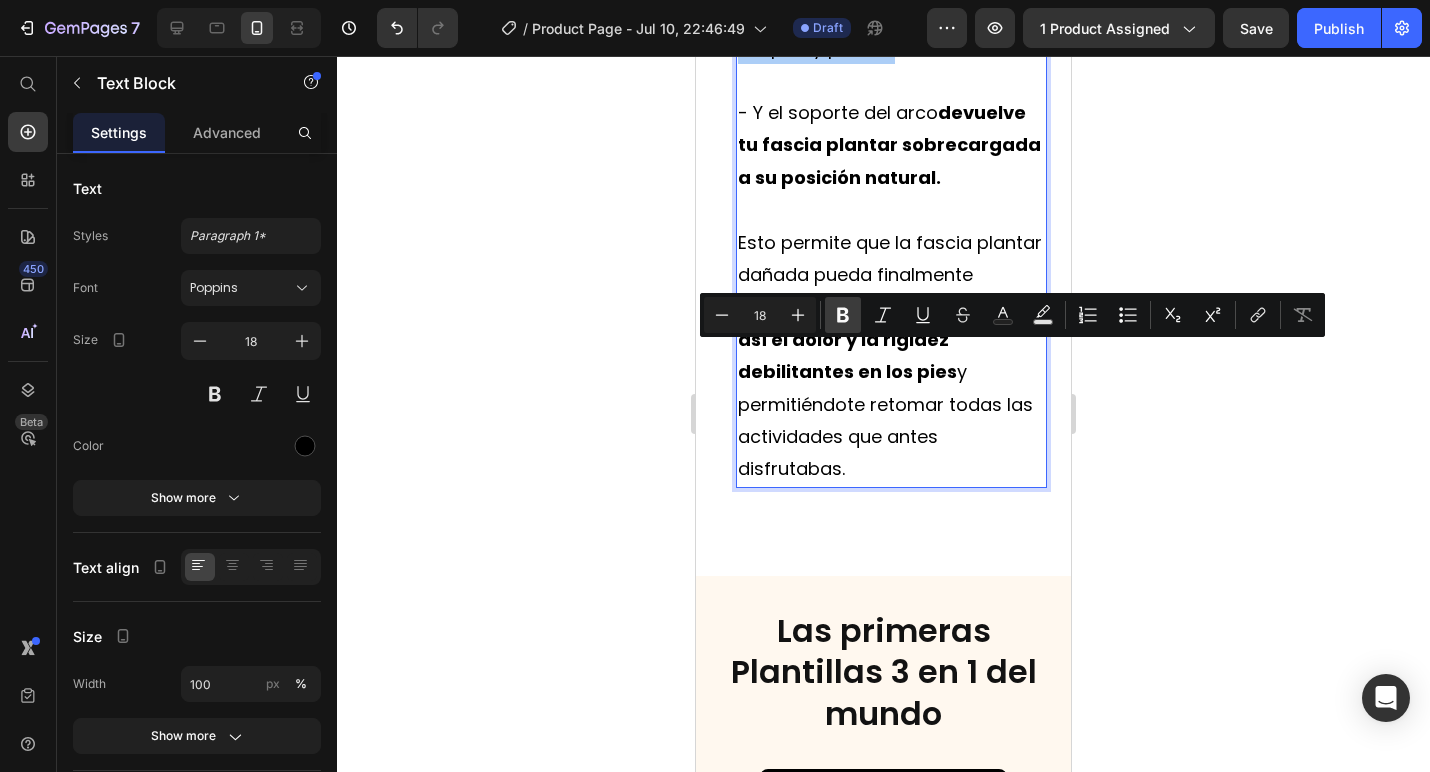 drag, startPoint x: 839, startPoint y: 320, endPoint x: 32, endPoint y: 391, distance: 810.11725 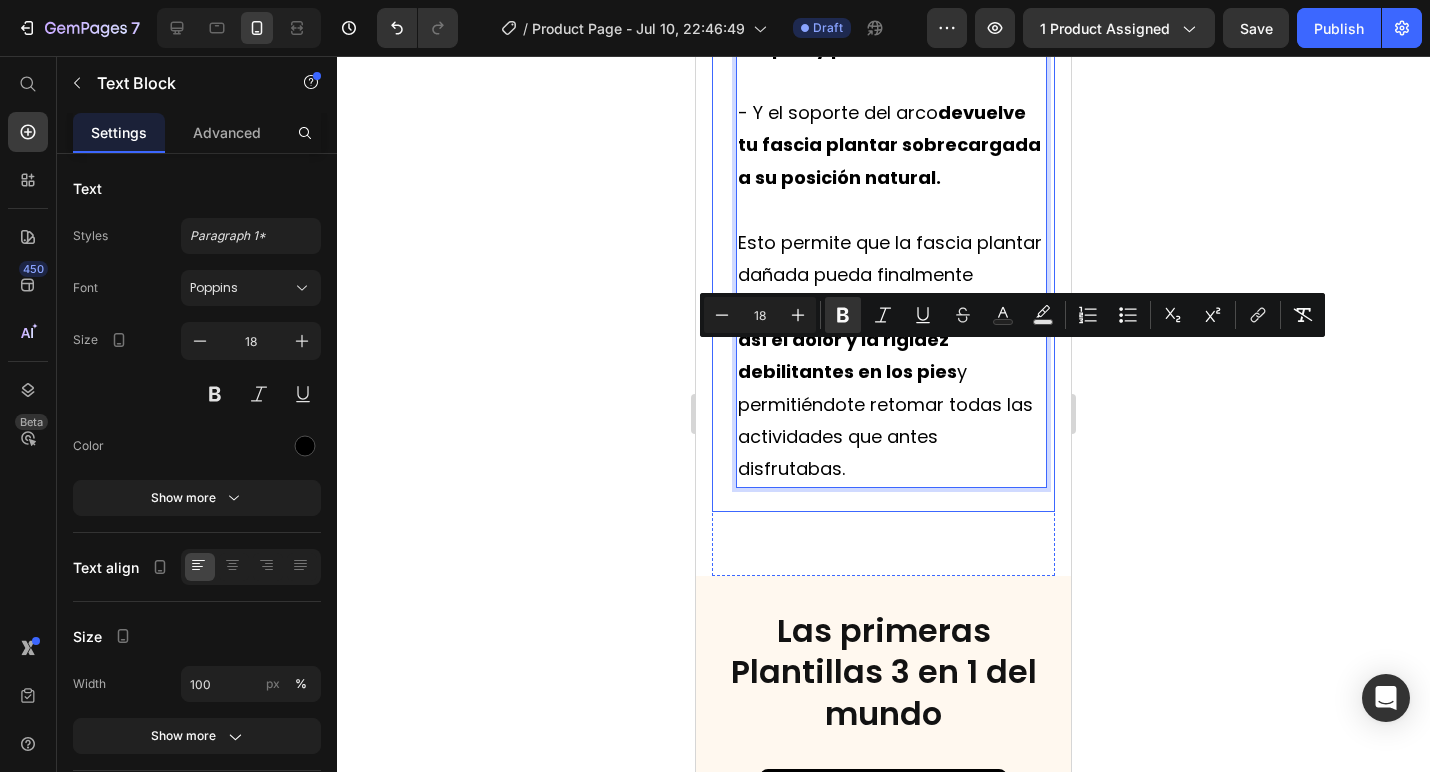 click 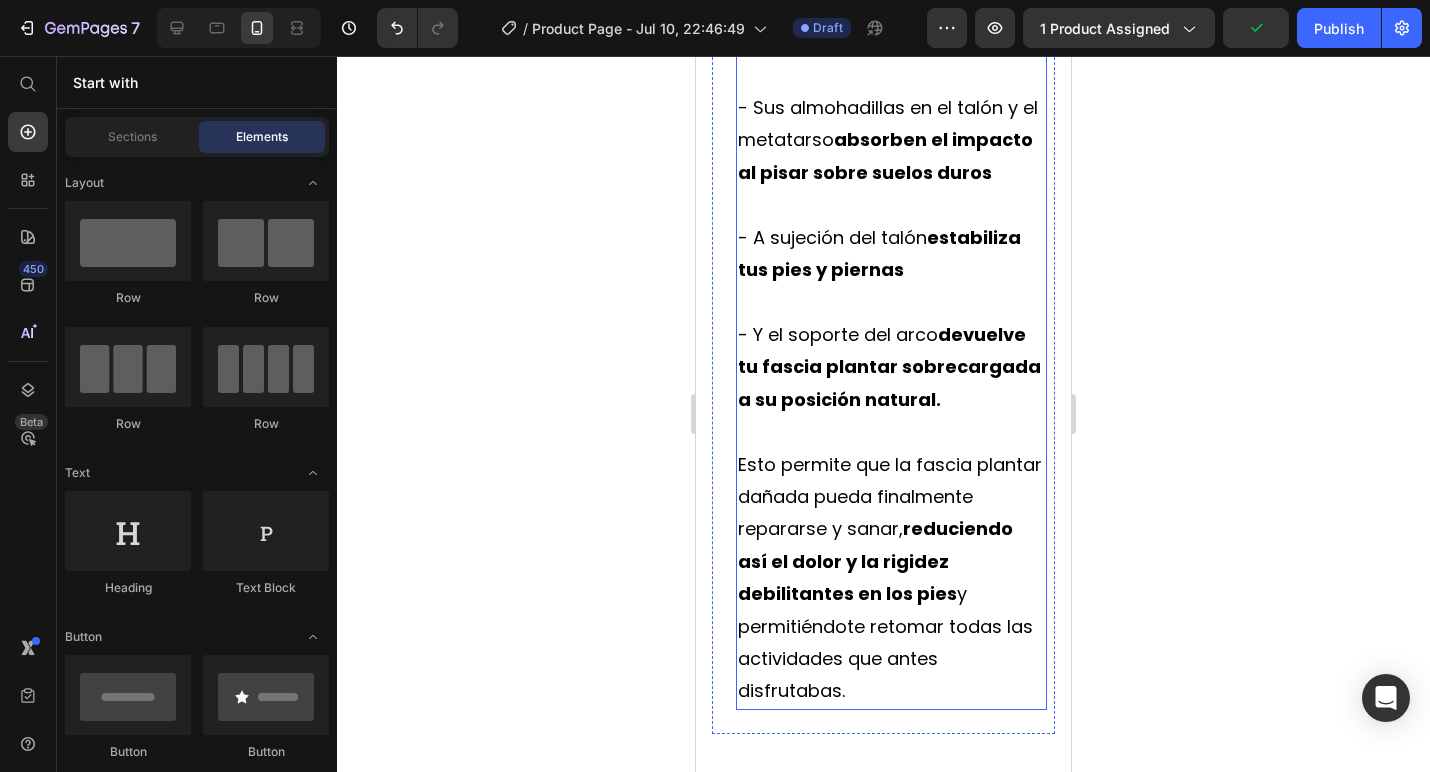 scroll, scrollTop: 4192, scrollLeft: 0, axis: vertical 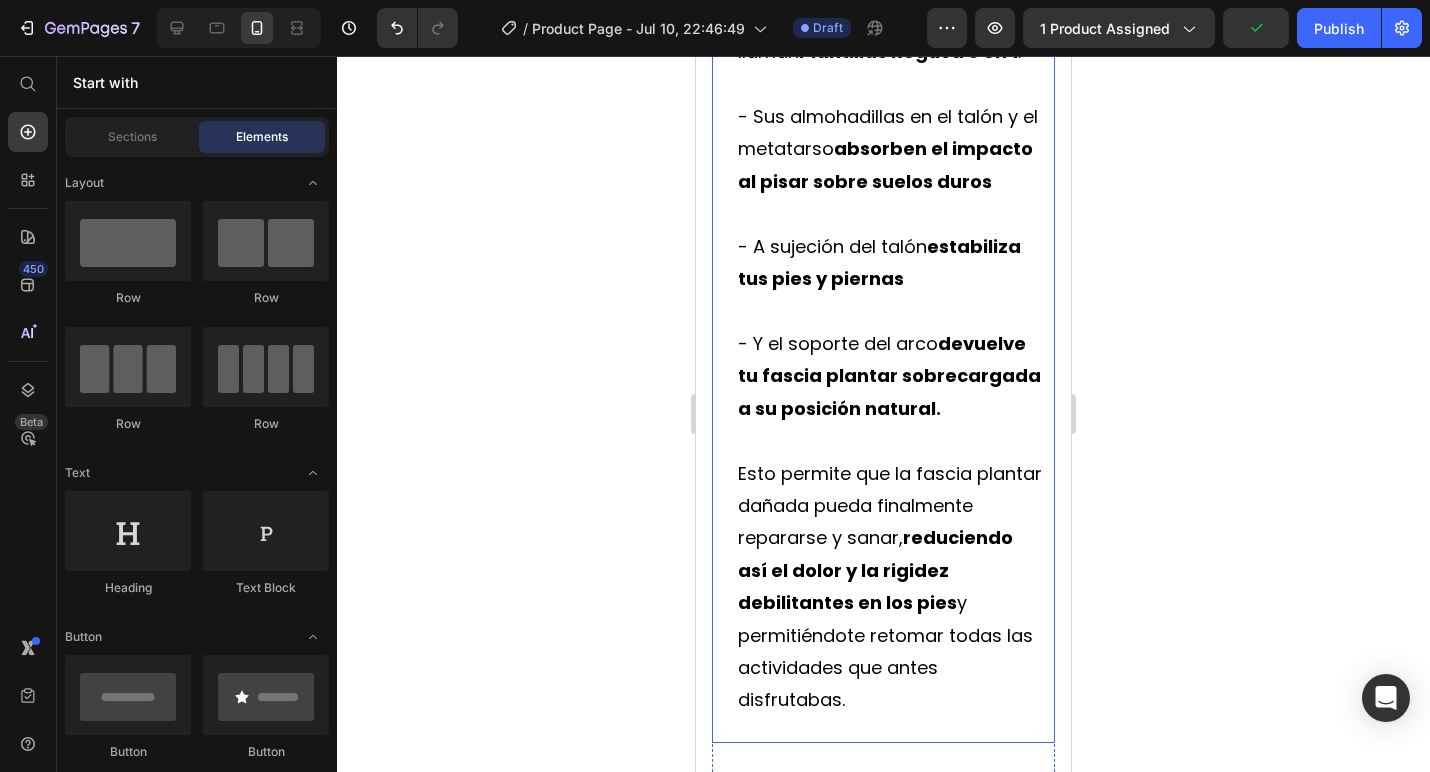 click 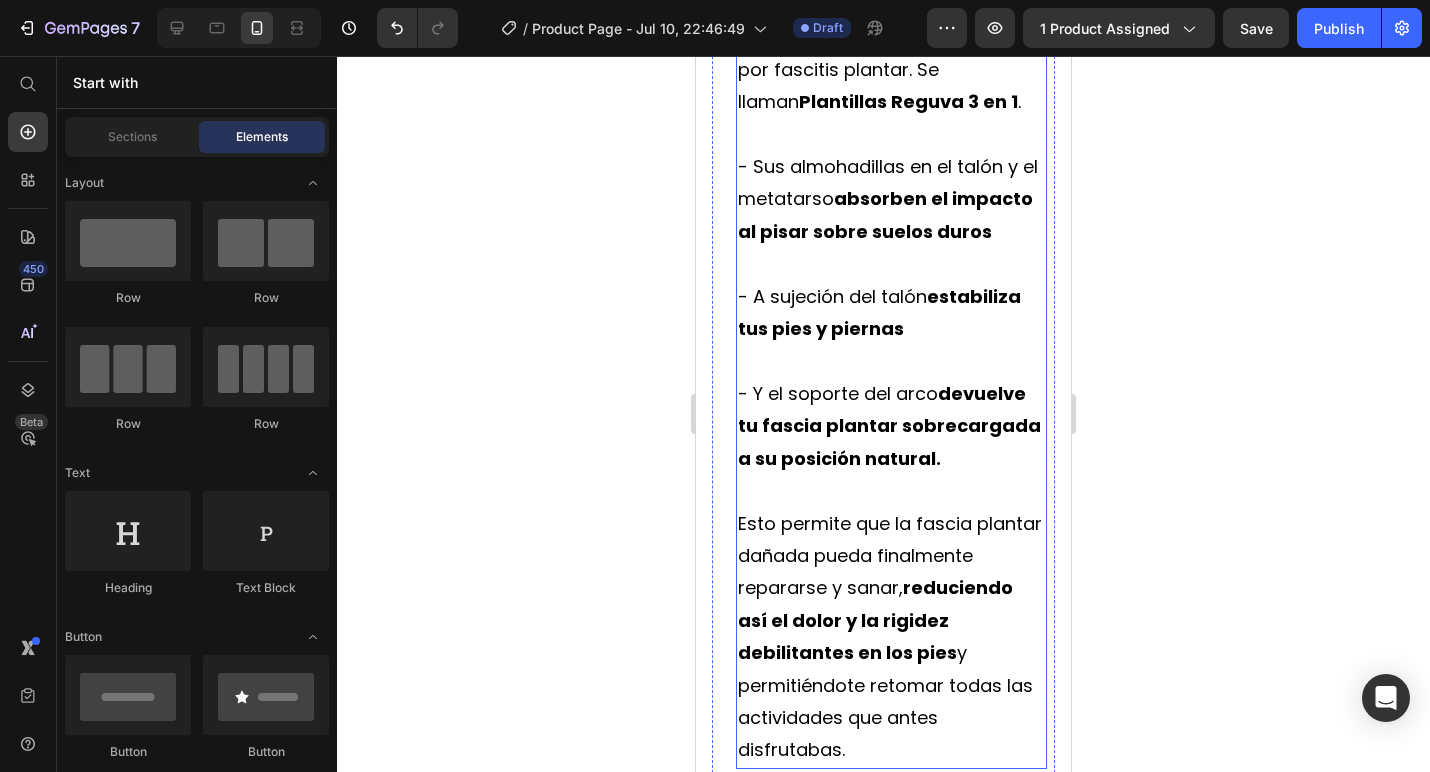 scroll, scrollTop: 4140, scrollLeft: 0, axis: vertical 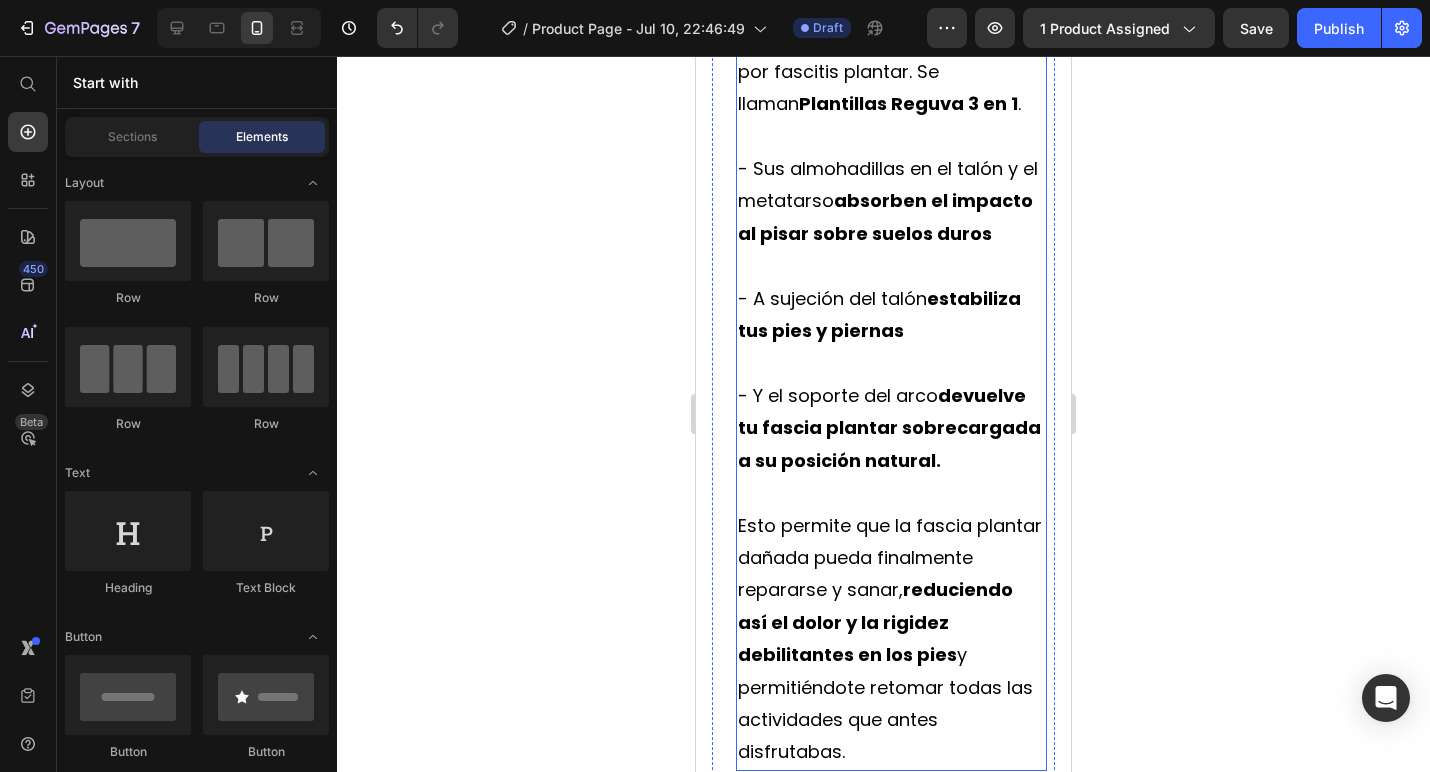 click on "Hemos creado las primeras plantillas del mundo que utilizan 3 métodos clínicamente comprobados para tratar la verdadera causa raíz del dolor por fascitis plantar. Se llaman  Plantillas Reguva 3 en 1 ." at bounding box center (891, 7) 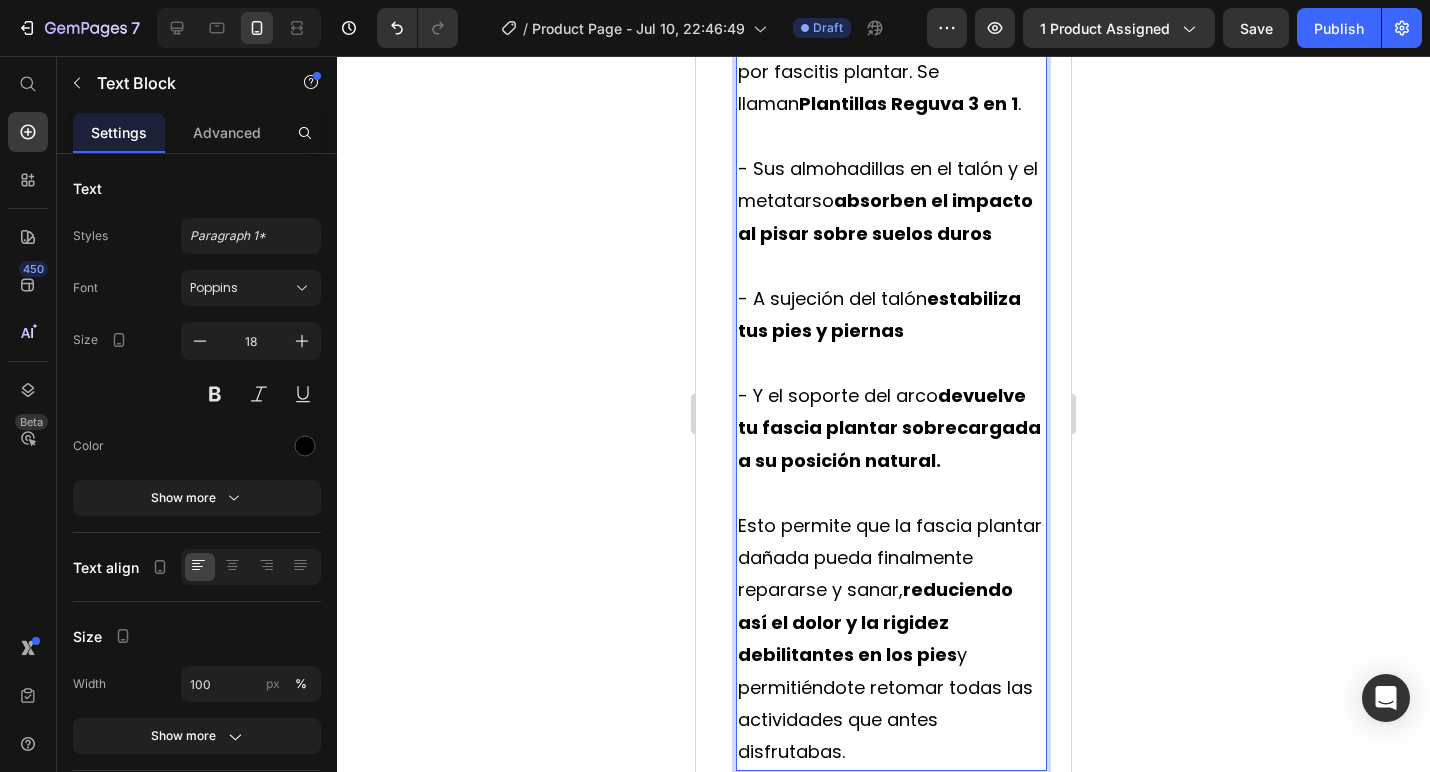 click 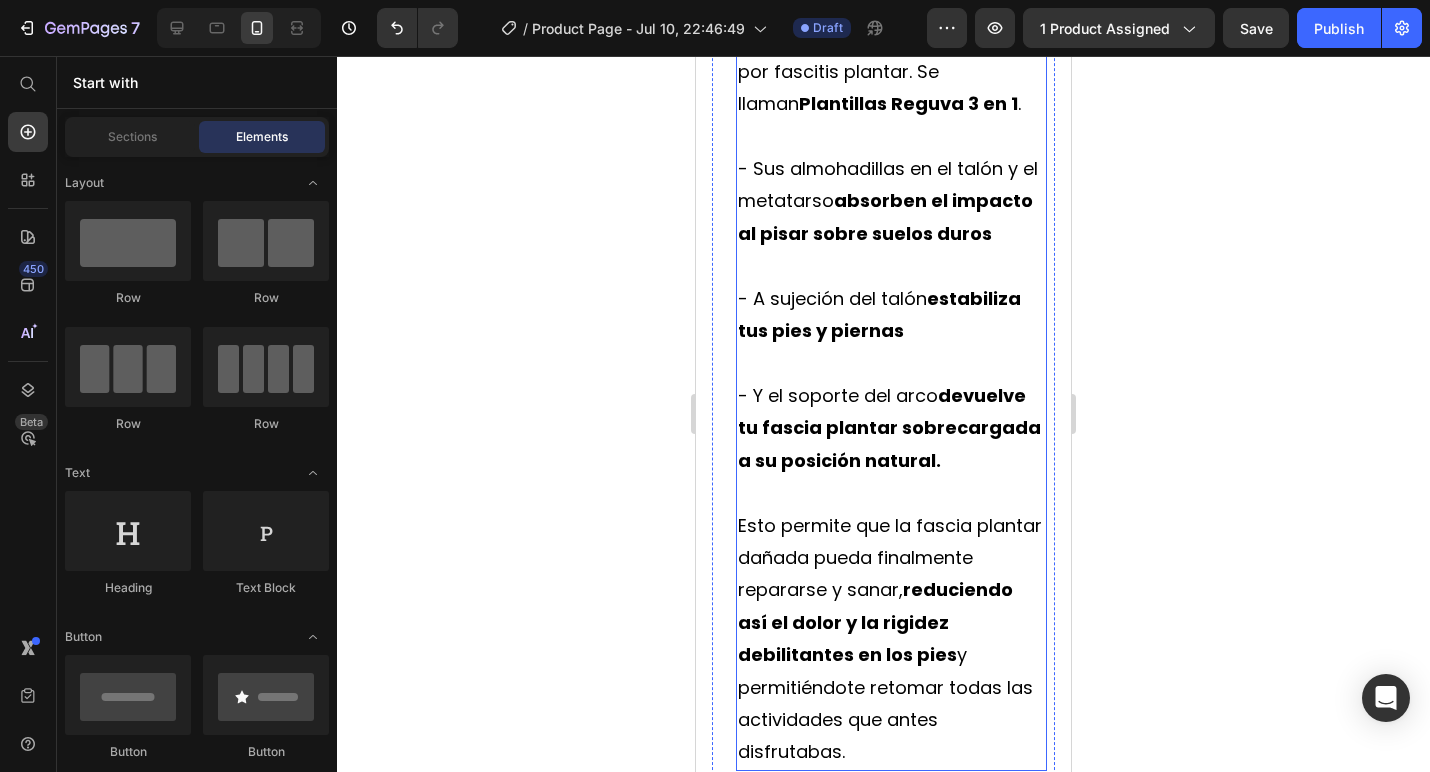 click on "Hemos creado las primeras plantillas del mundo que utilizan 3 métodos clínicamente comprobados para tratar la verdadera causa raíz del dolor por fascitis plantar. Se llaman  Plantillas Reguva 3 en 1 ." at bounding box center (891, 7) 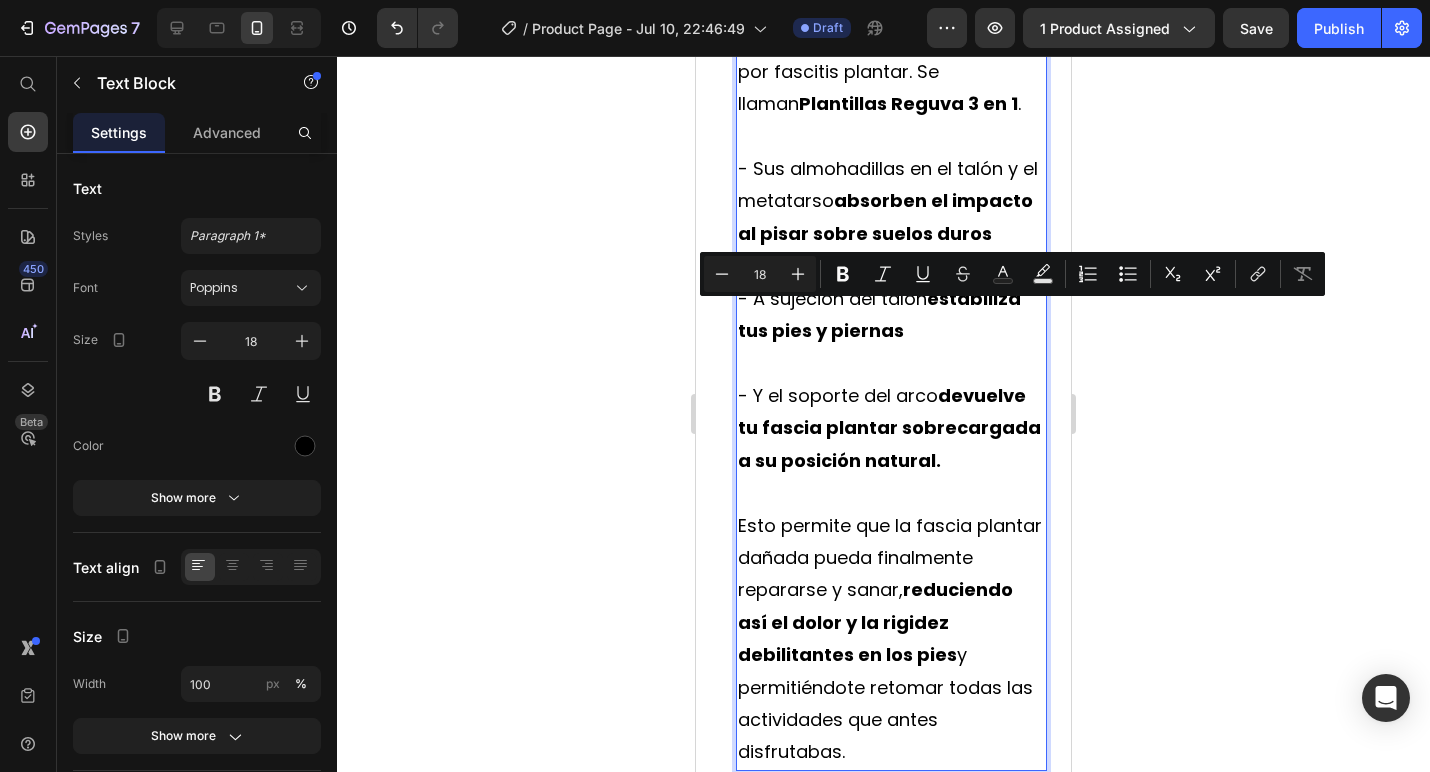 drag, startPoint x: 740, startPoint y: 316, endPoint x: 868, endPoint y: 358, distance: 134.71451 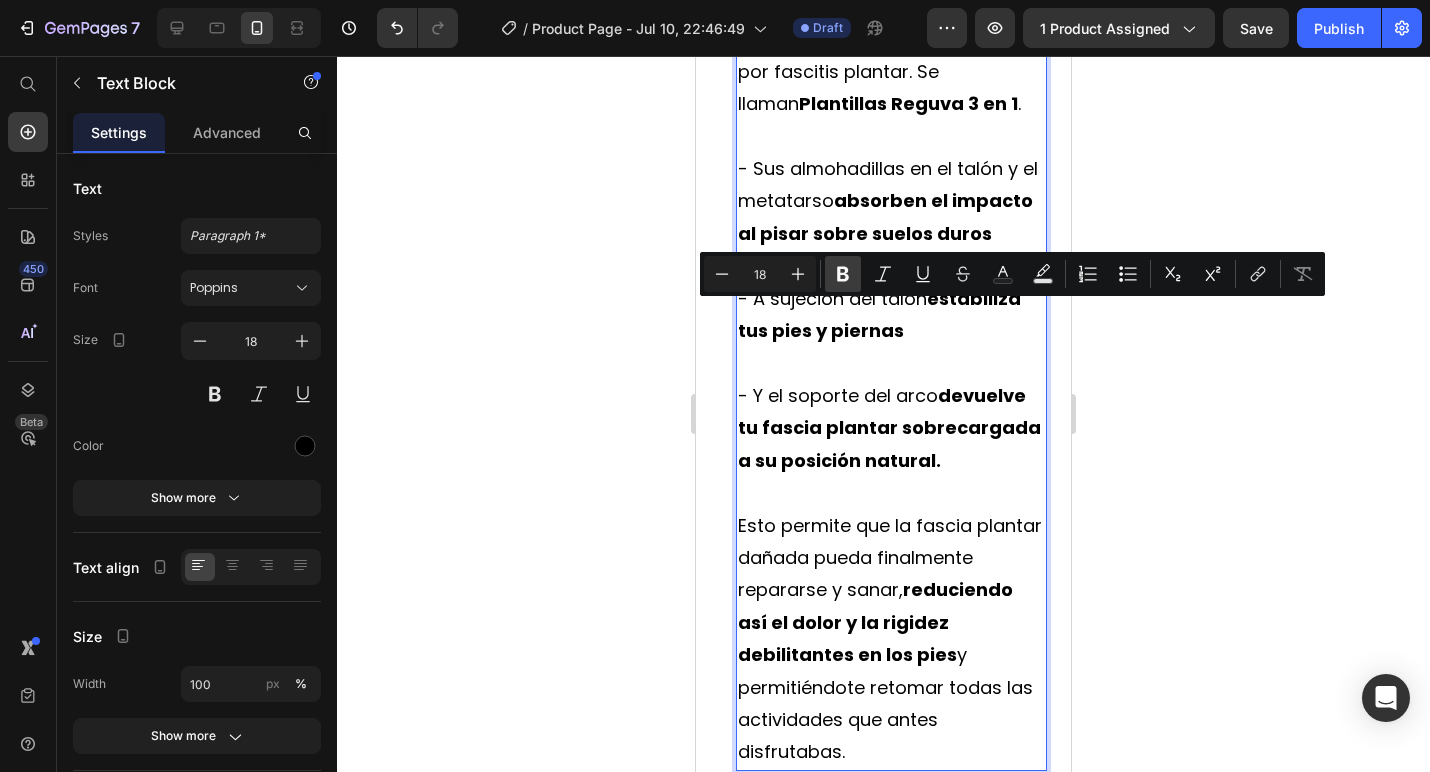 click on "Bold" at bounding box center [843, 274] 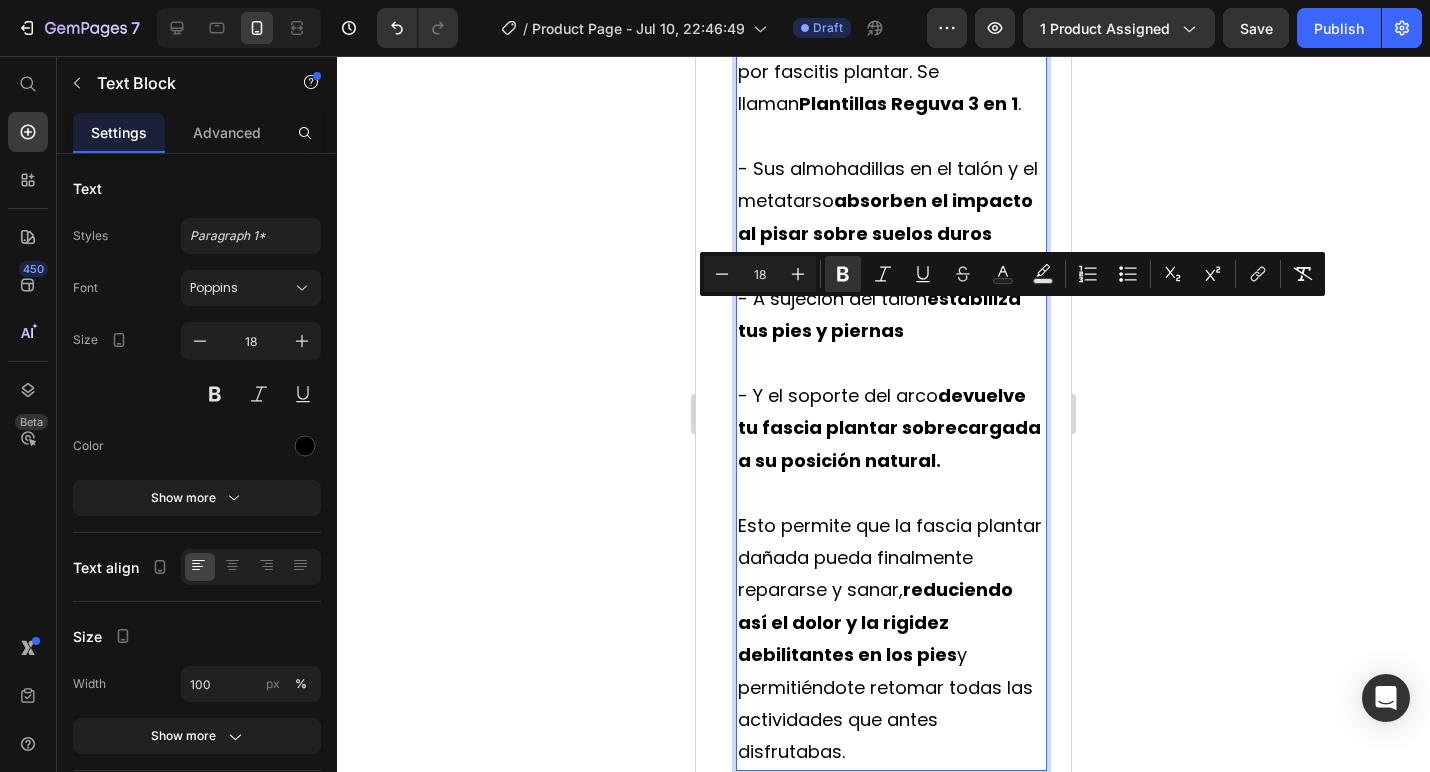 click 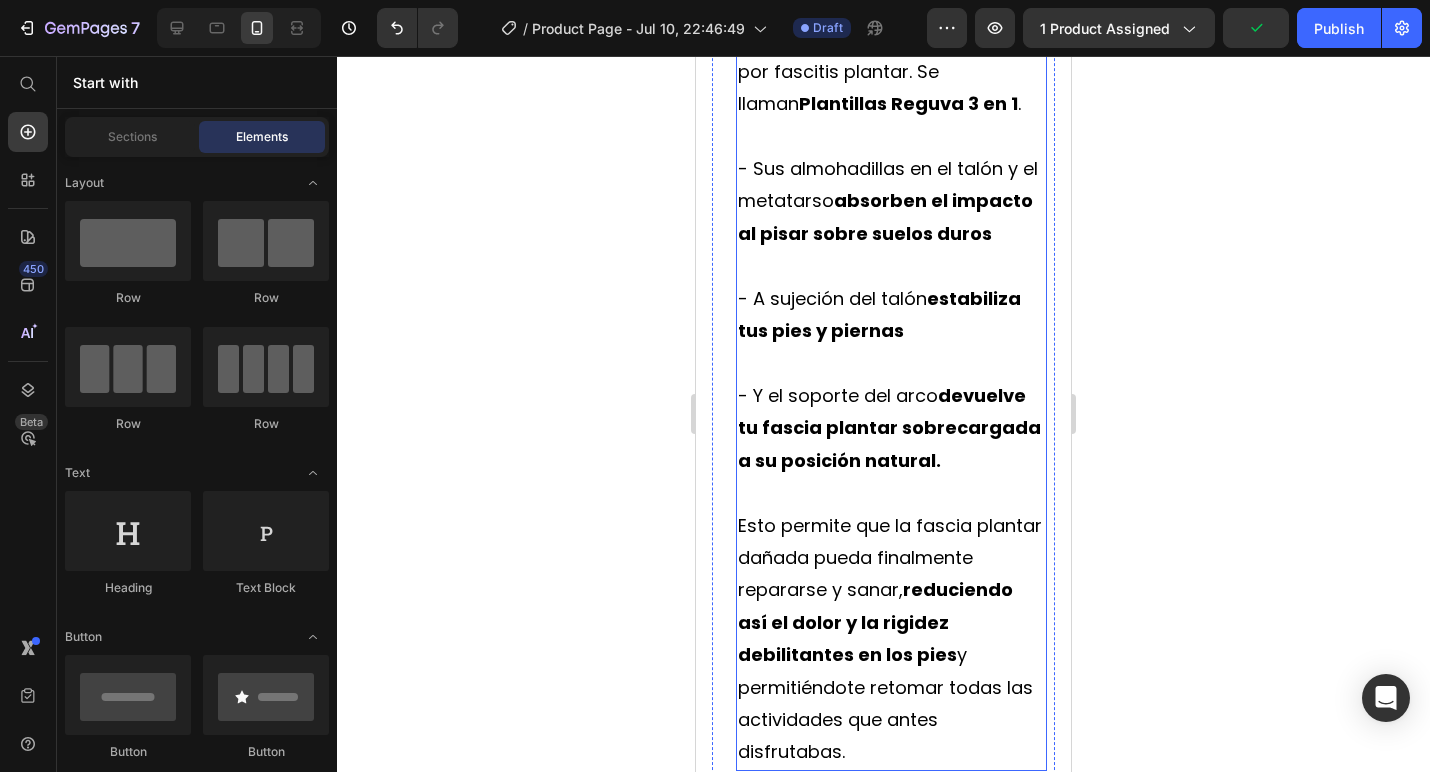 click on "Hemos creado las primeras plantillas del mundo que utilizan 3 métodos clínicamente comprobados para tratar la verdadera causa raíz del dolor por fascitis plantar. Se llaman Plantillas Reguva 3 en 1." at bounding box center [891, 7] 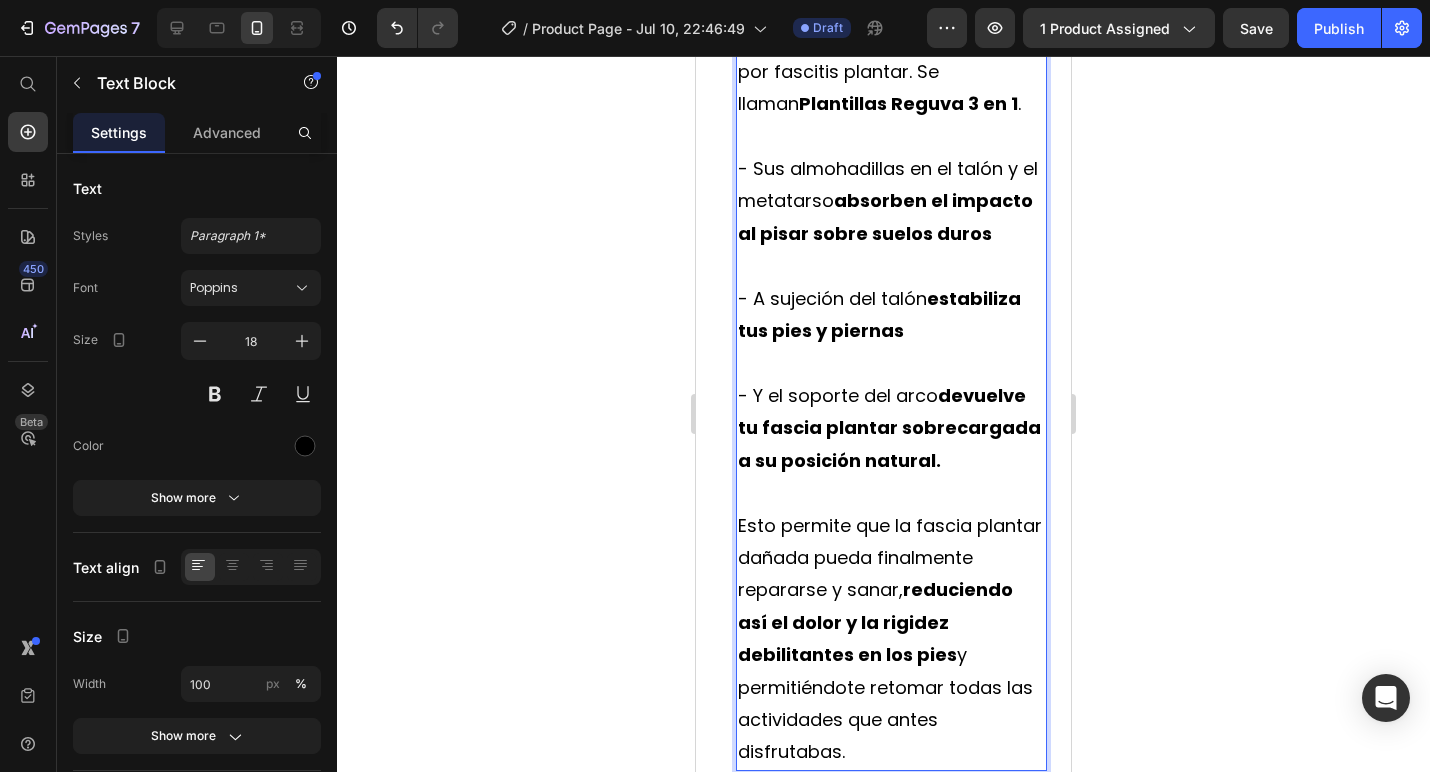 click on "3 métodos clínicamente comprobados" at bounding box center (887, -26) 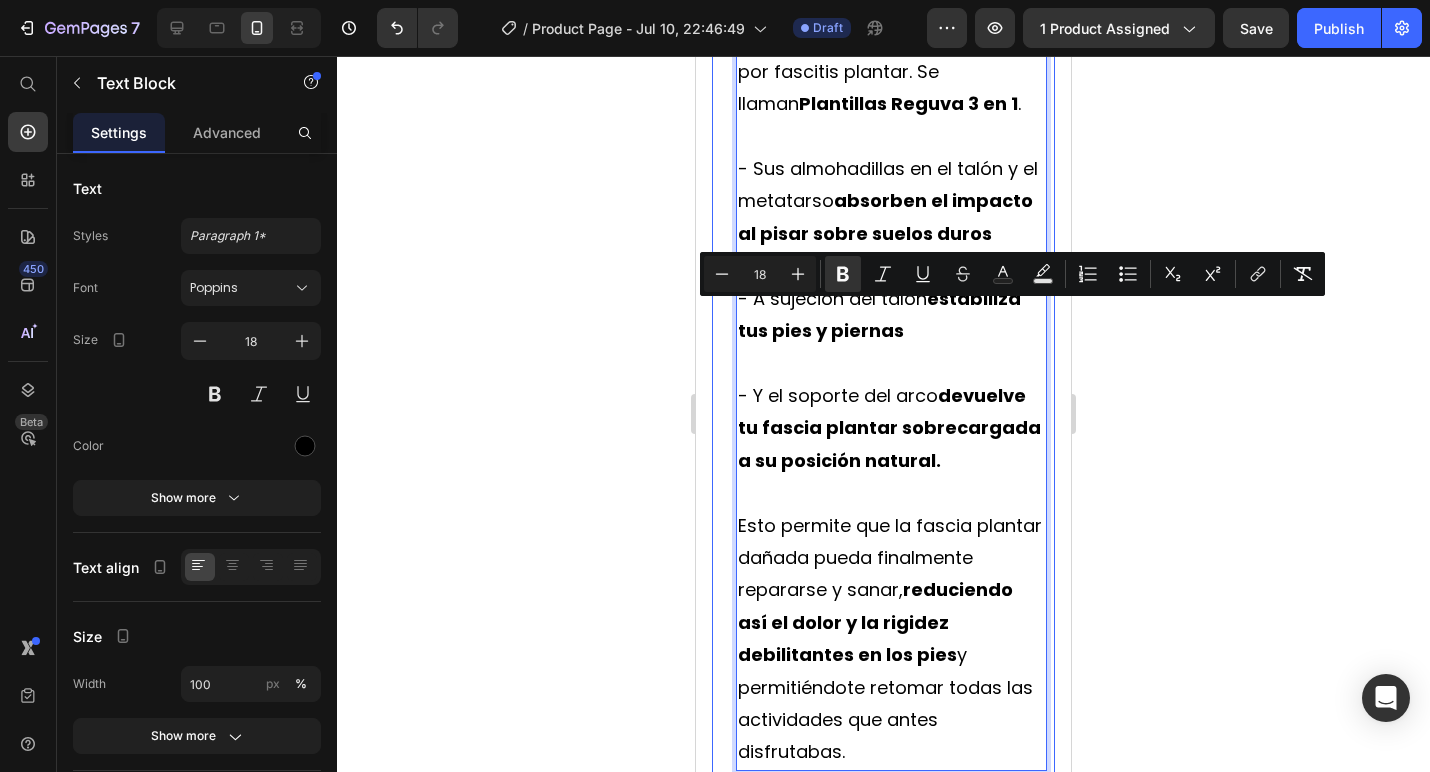 drag, startPoint x: 867, startPoint y: 353, endPoint x: 727, endPoint y: 324, distance: 142.97203 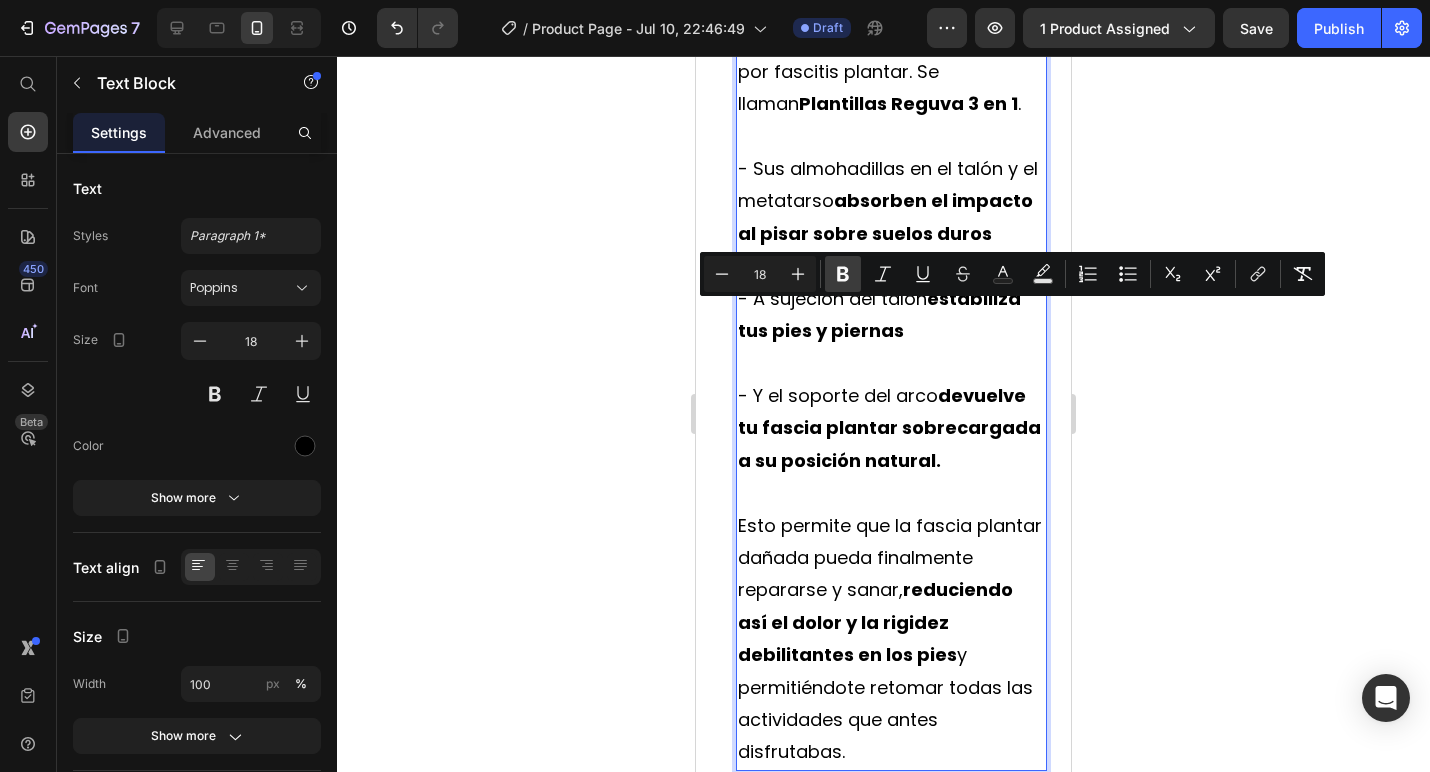 drag, startPoint x: 849, startPoint y: 269, endPoint x: 153, endPoint y: 319, distance: 697.79364 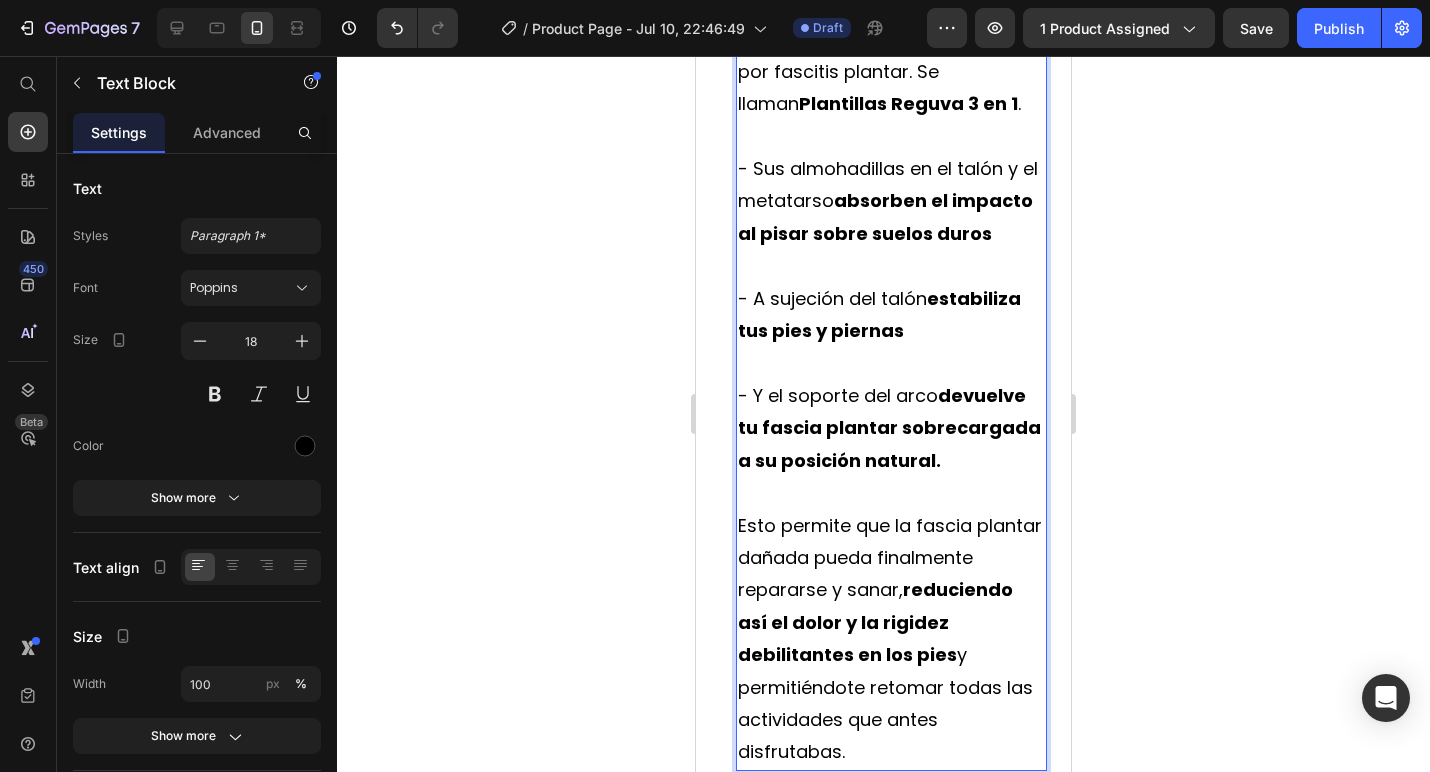 click on "Hemos creado las primeras plantillas del mundo que utilizan 3 métodos clínicamente comprobados para tratar la verdadera causa raíz del dolor por fascitis plantar. Se llaman  Plantillas Reguva 3 en 1 ." at bounding box center (891, 7) 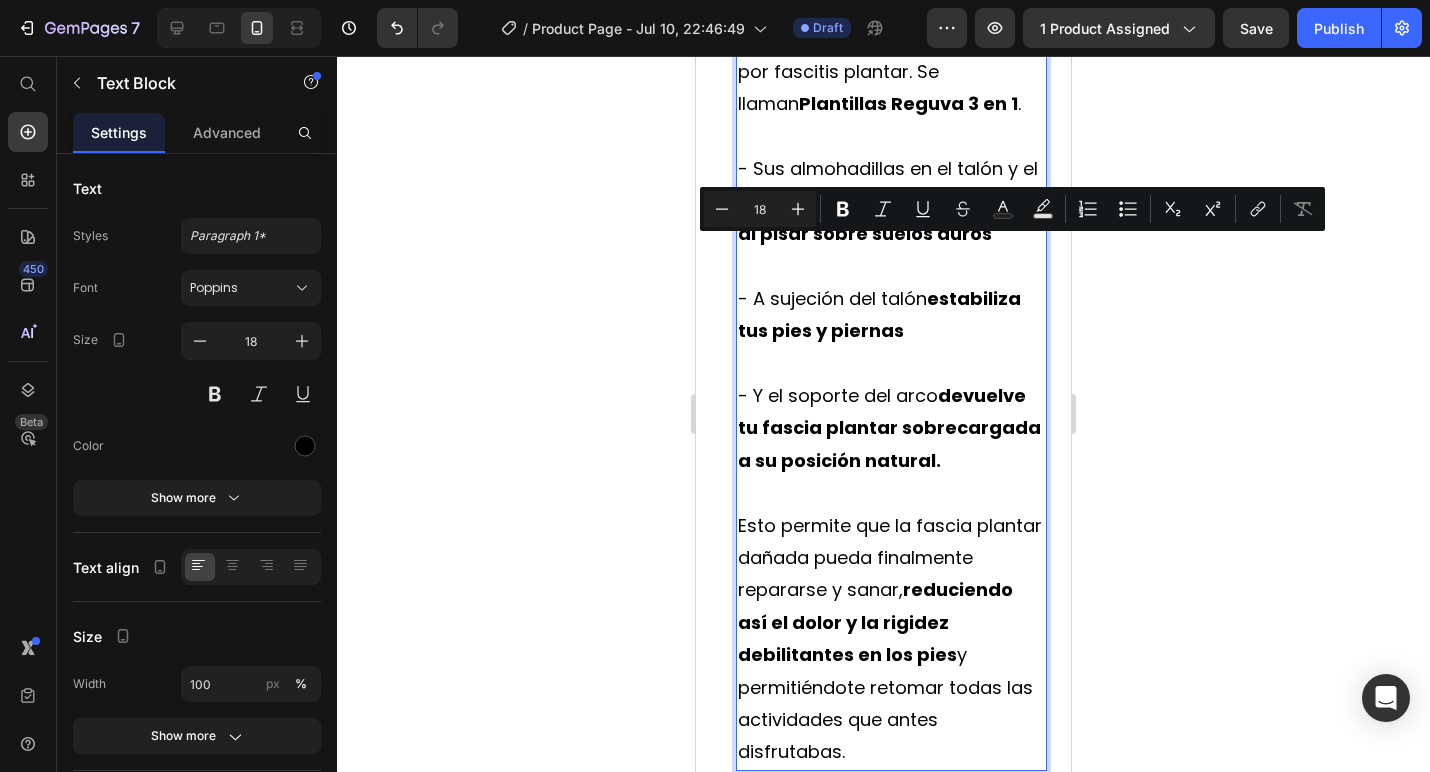 click on "Hemos creado las primeras plantillas del mundo que utilizan 3 métodos clínicamente comprobados para tratar la verdadera causa raíz del dolor por fascitis plantar. Se llaman  Plantillas Reguva 3 en 1 ." at bounding box center (891, 7) 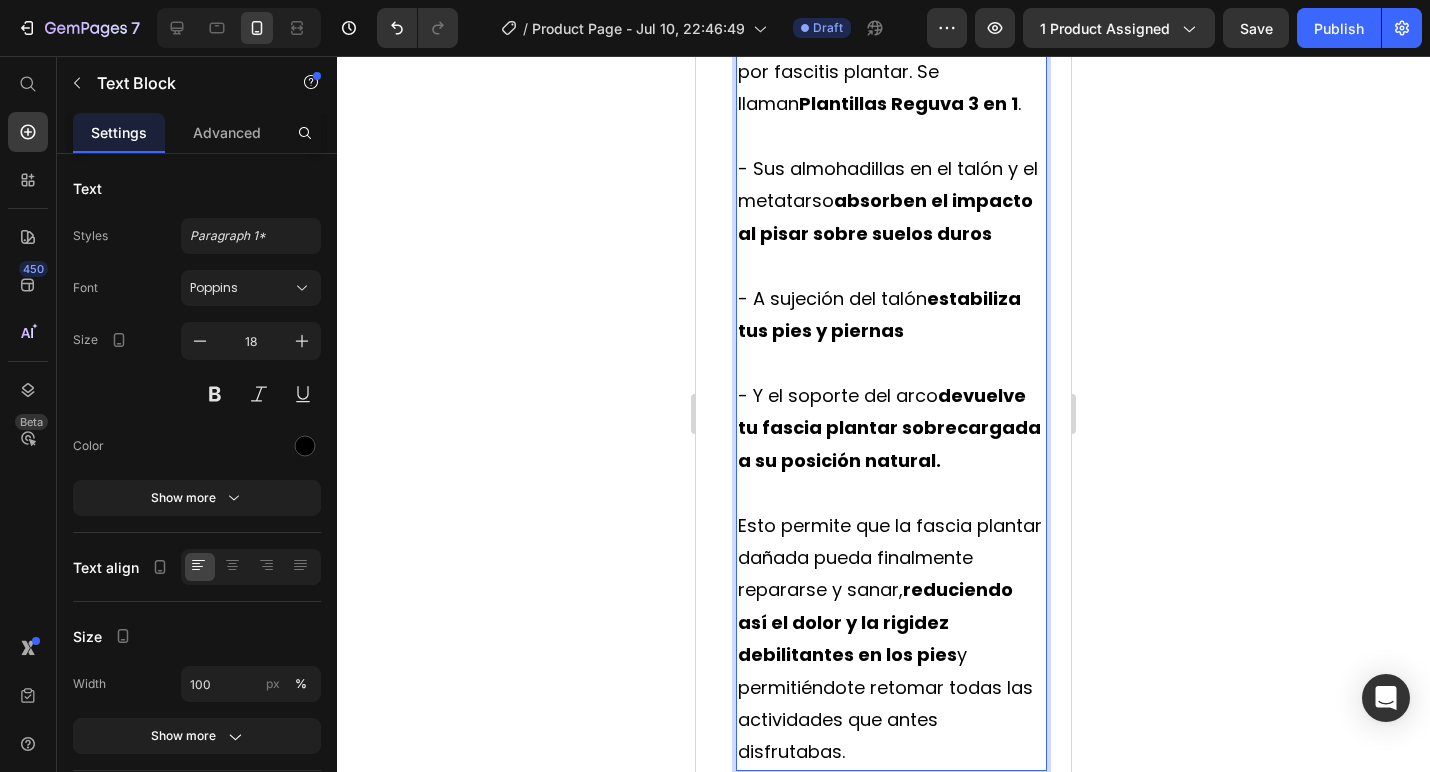 drag, startPoint x: 875, startPoint y: 254, endPoint x: 921, endPoint y: 290, distance: 58.412327 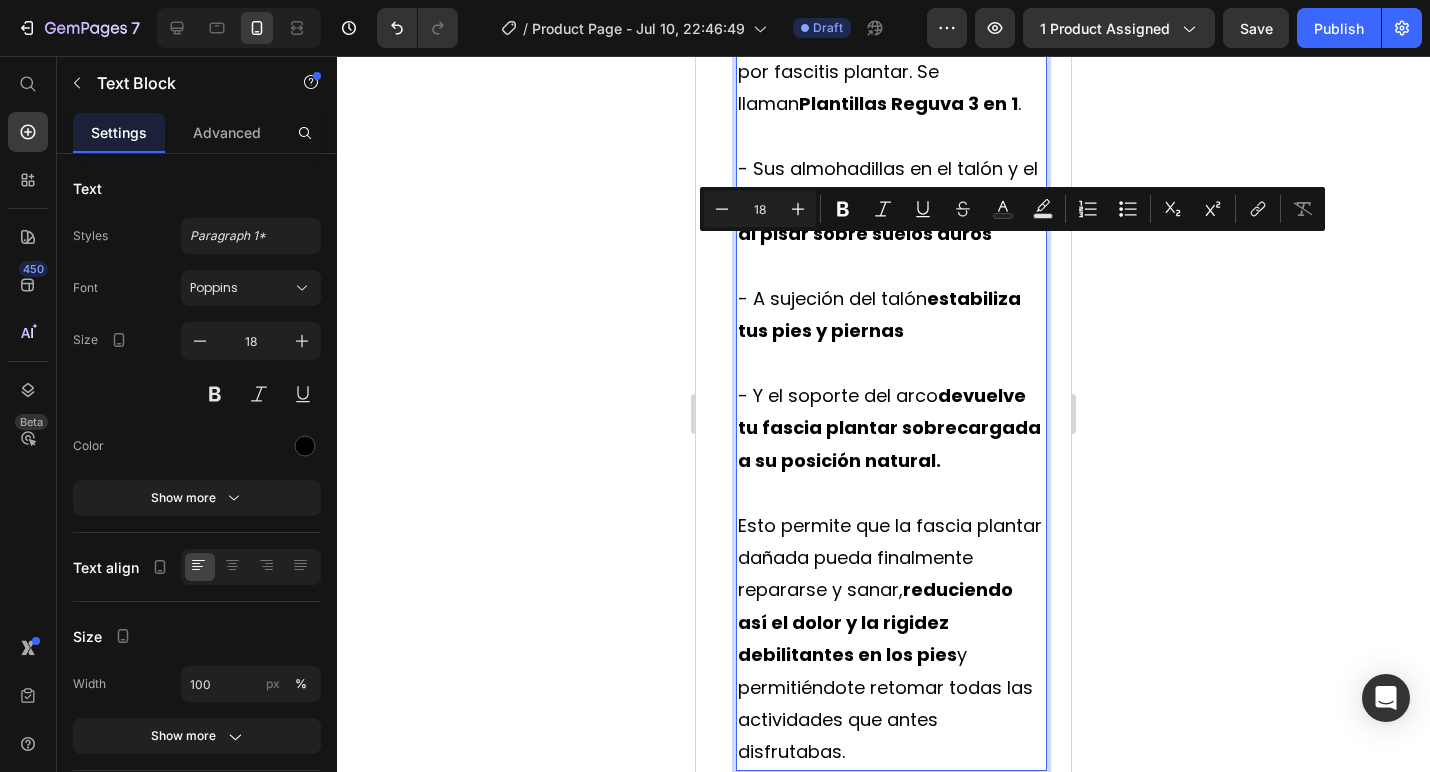 click 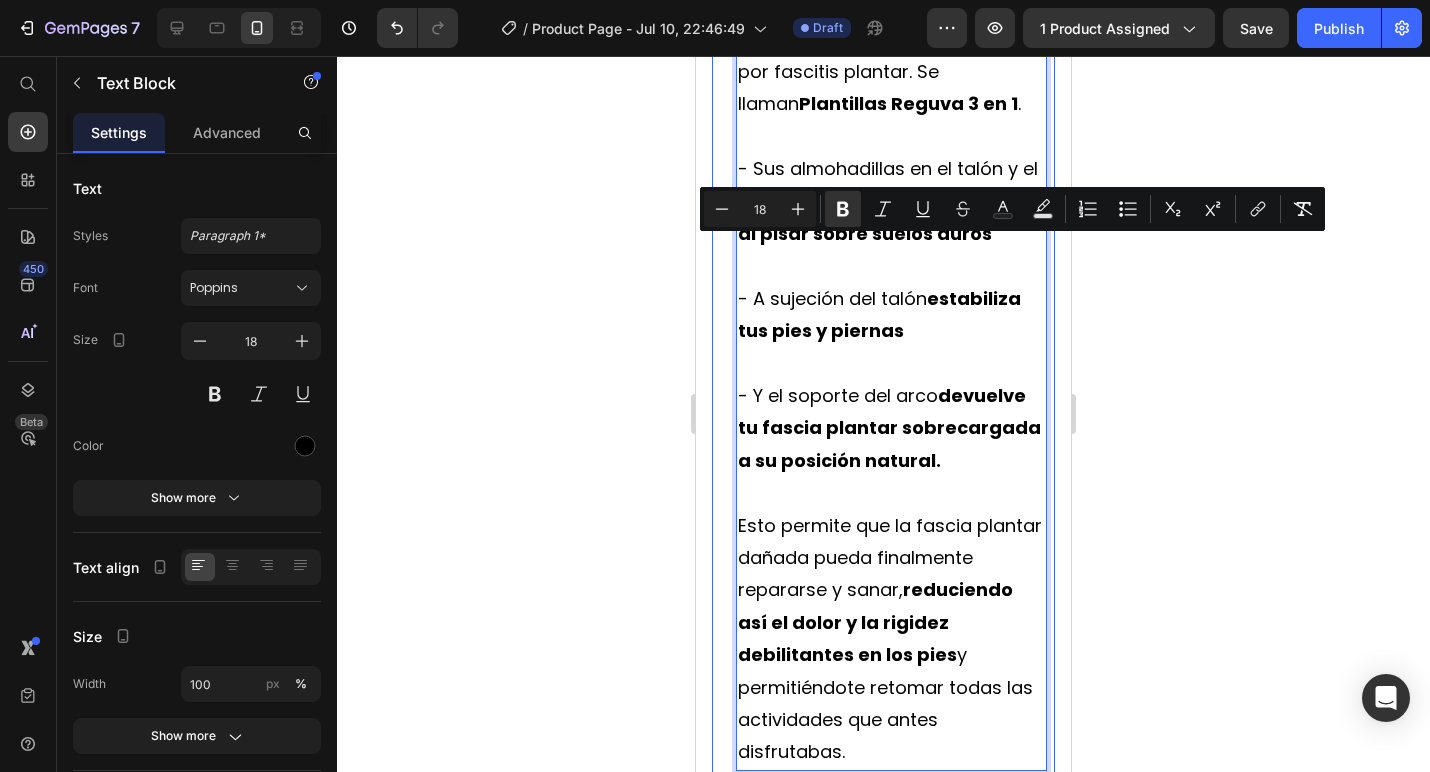 click 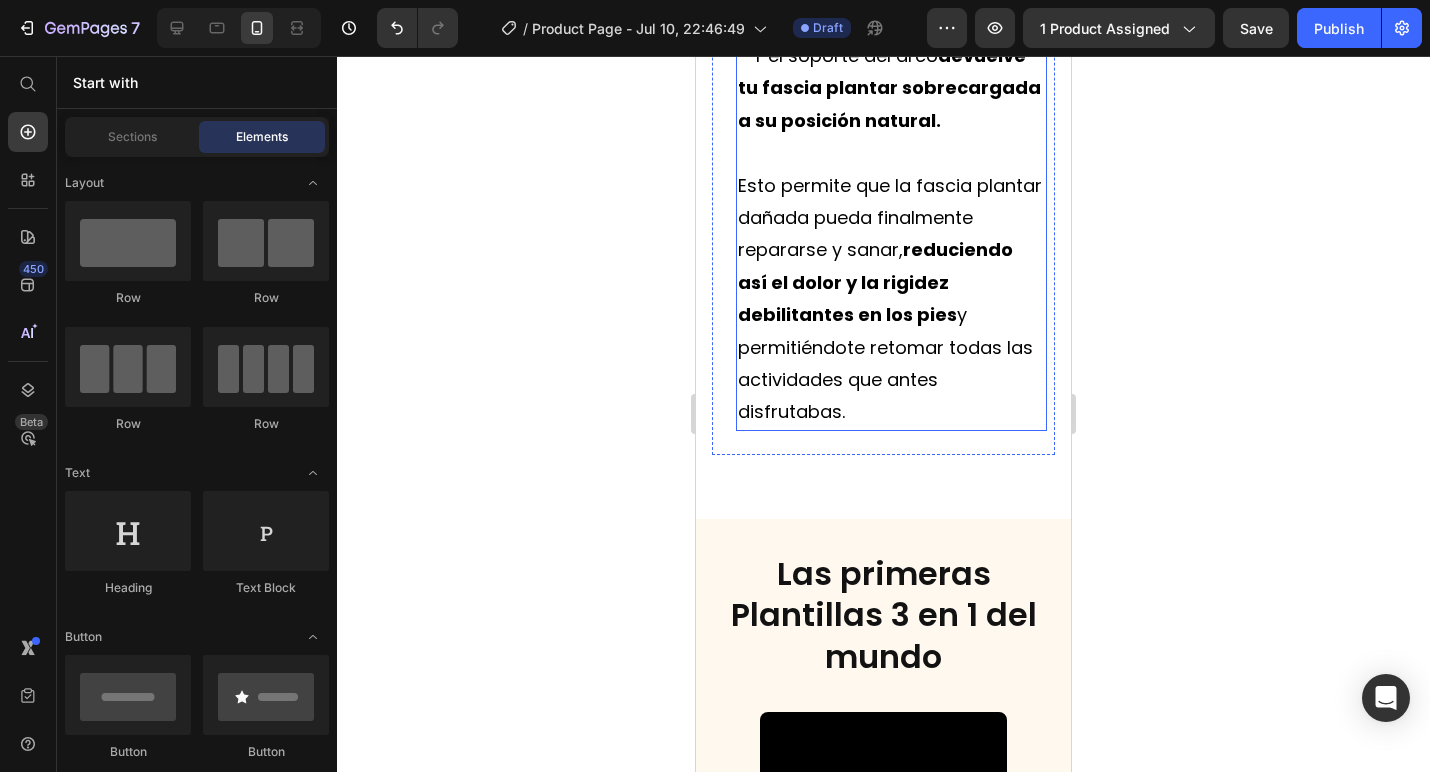 scroll, scrollTop: 4483, scrollLeft: 0, axis: vertical 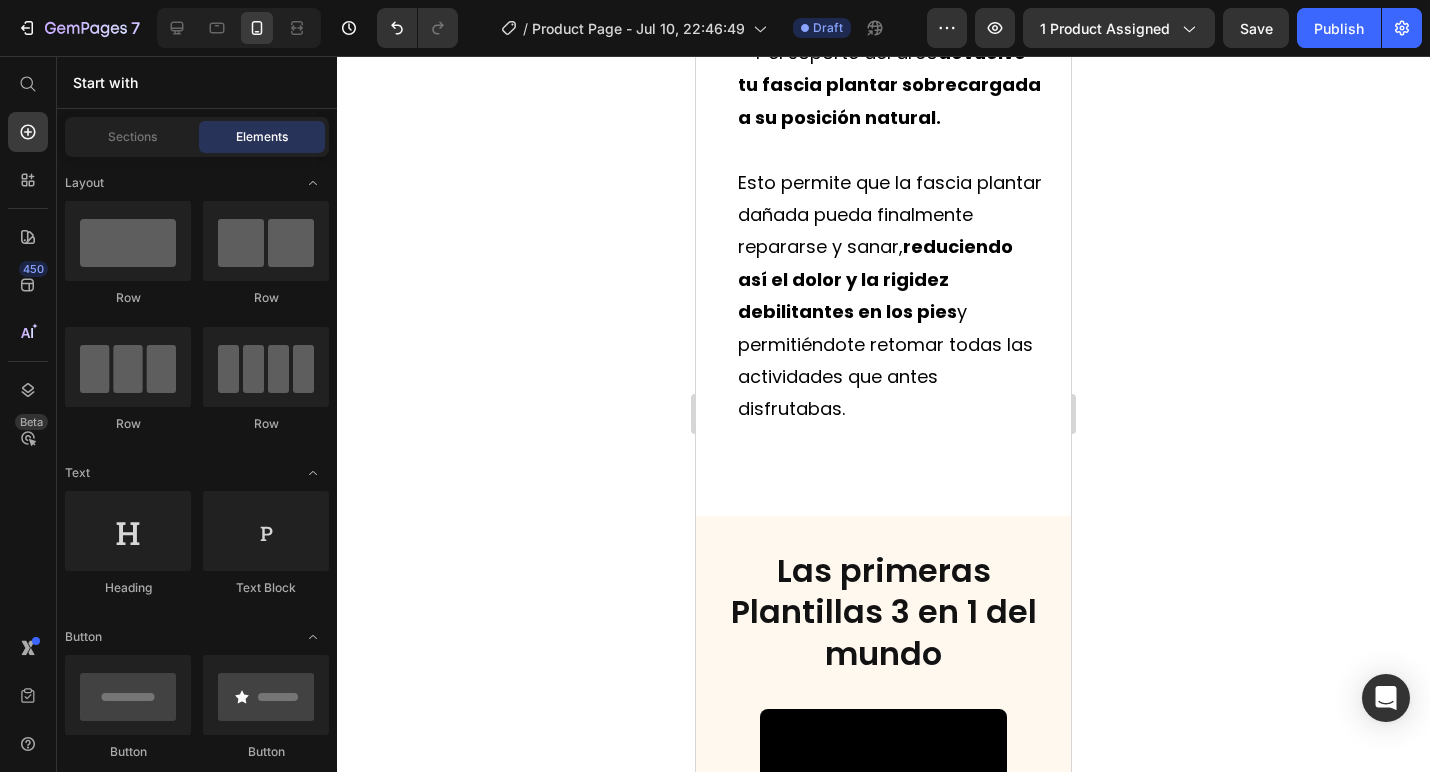 click 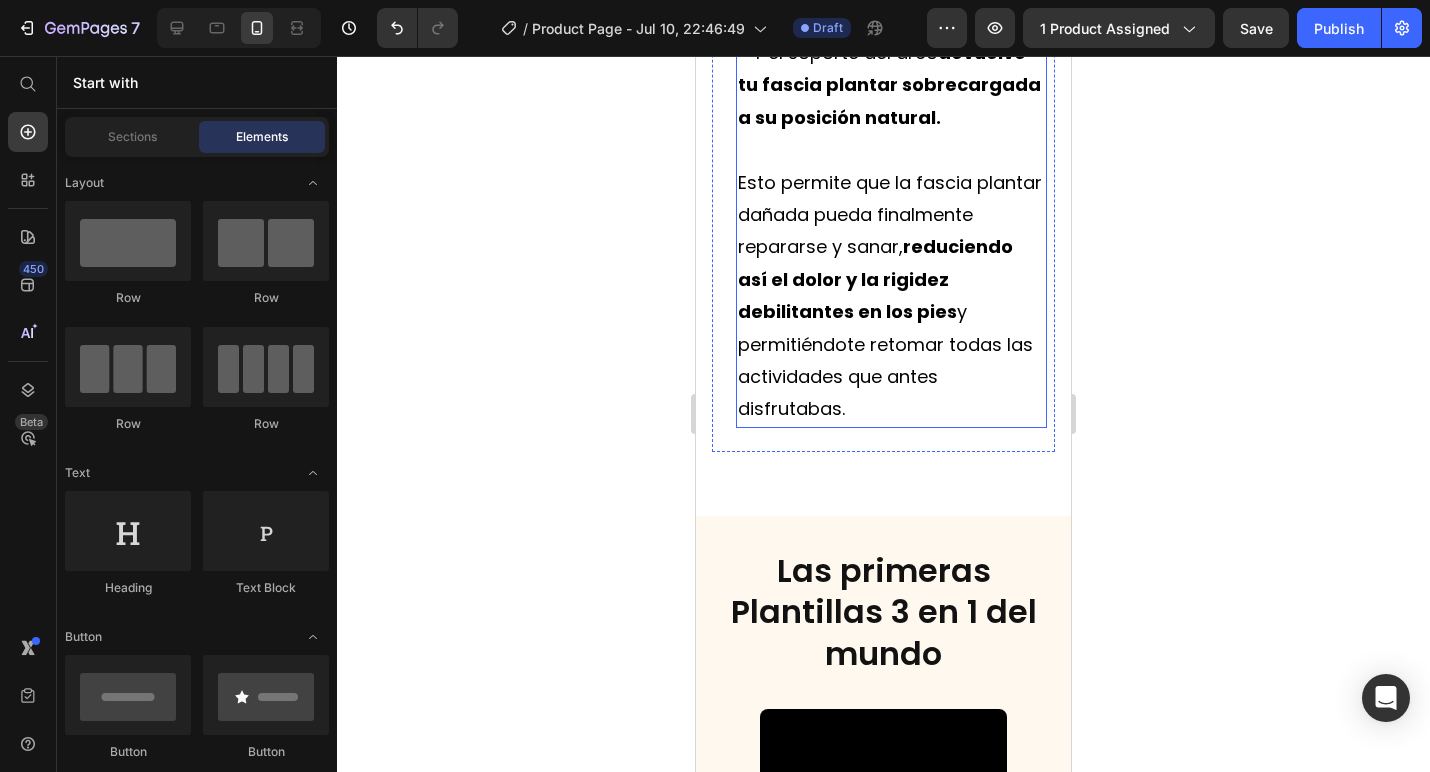 click at bounding box center [891, -77] 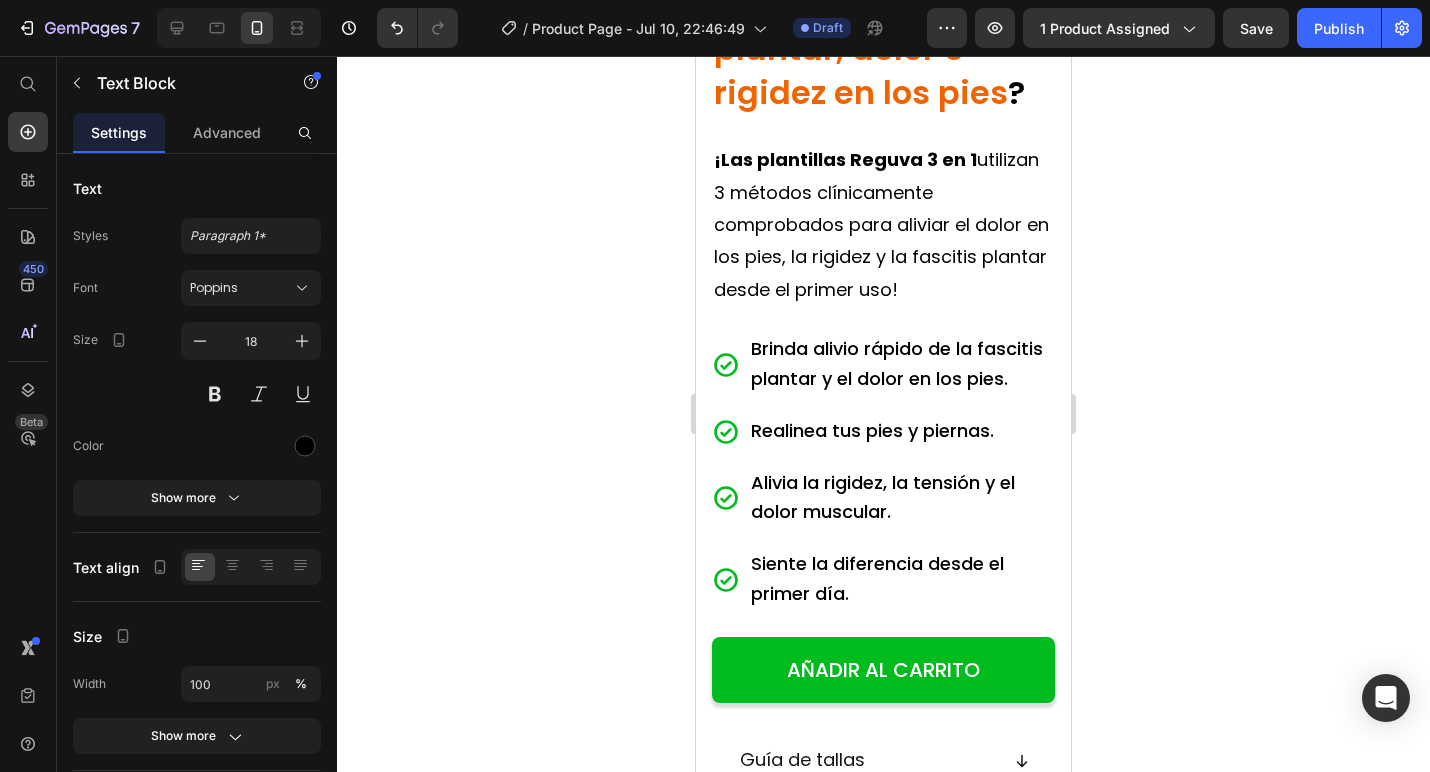 scroll, scrollTop: 729, scrollLeft: 0, axis: vertical 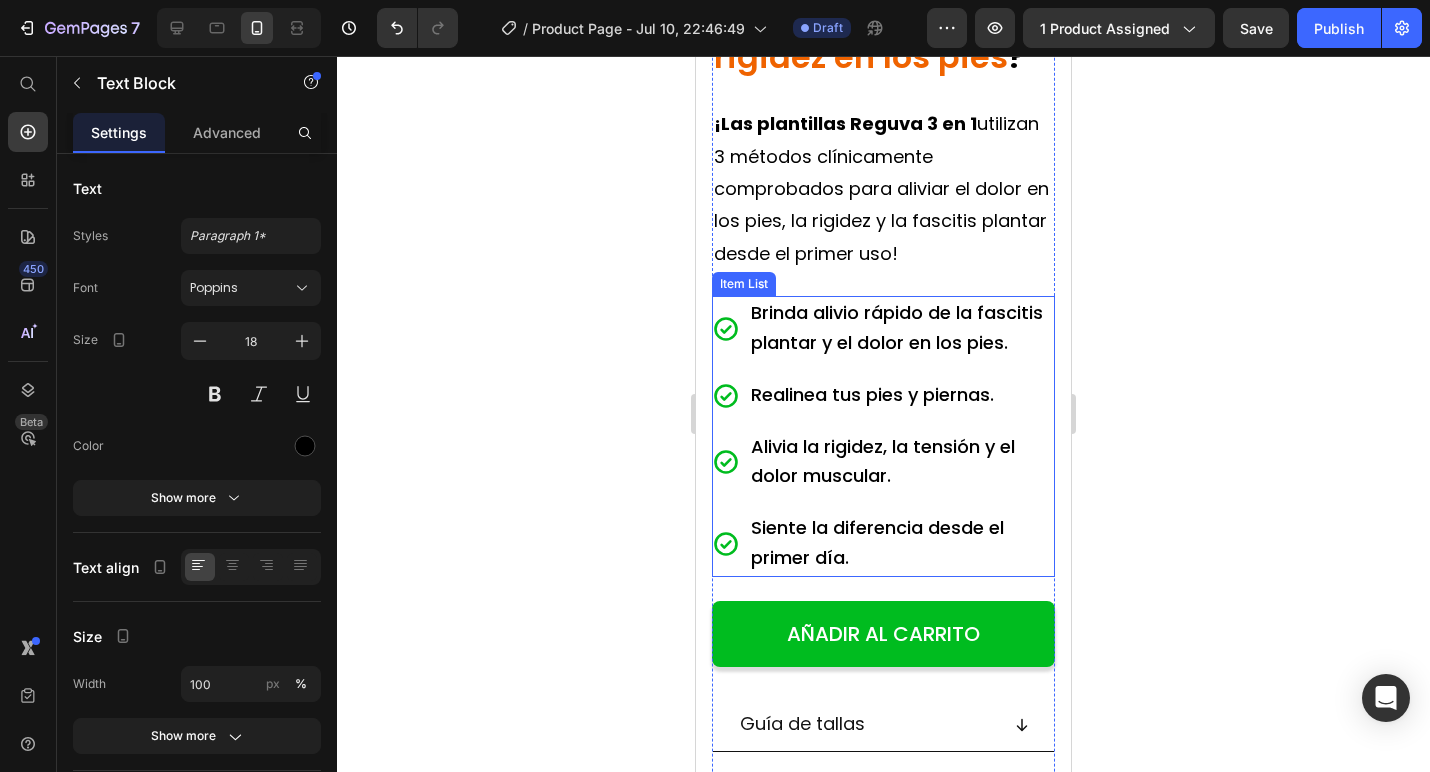 click on "Brinda alivio rápido de la fascitis plantar y el dolor en los pies.
Realinea tus pies y piernas.
Alivia la rigidez, la tensión y el dolor muscular.
Siente la diferencia desde el primer día." at bounding box center (883, 436) 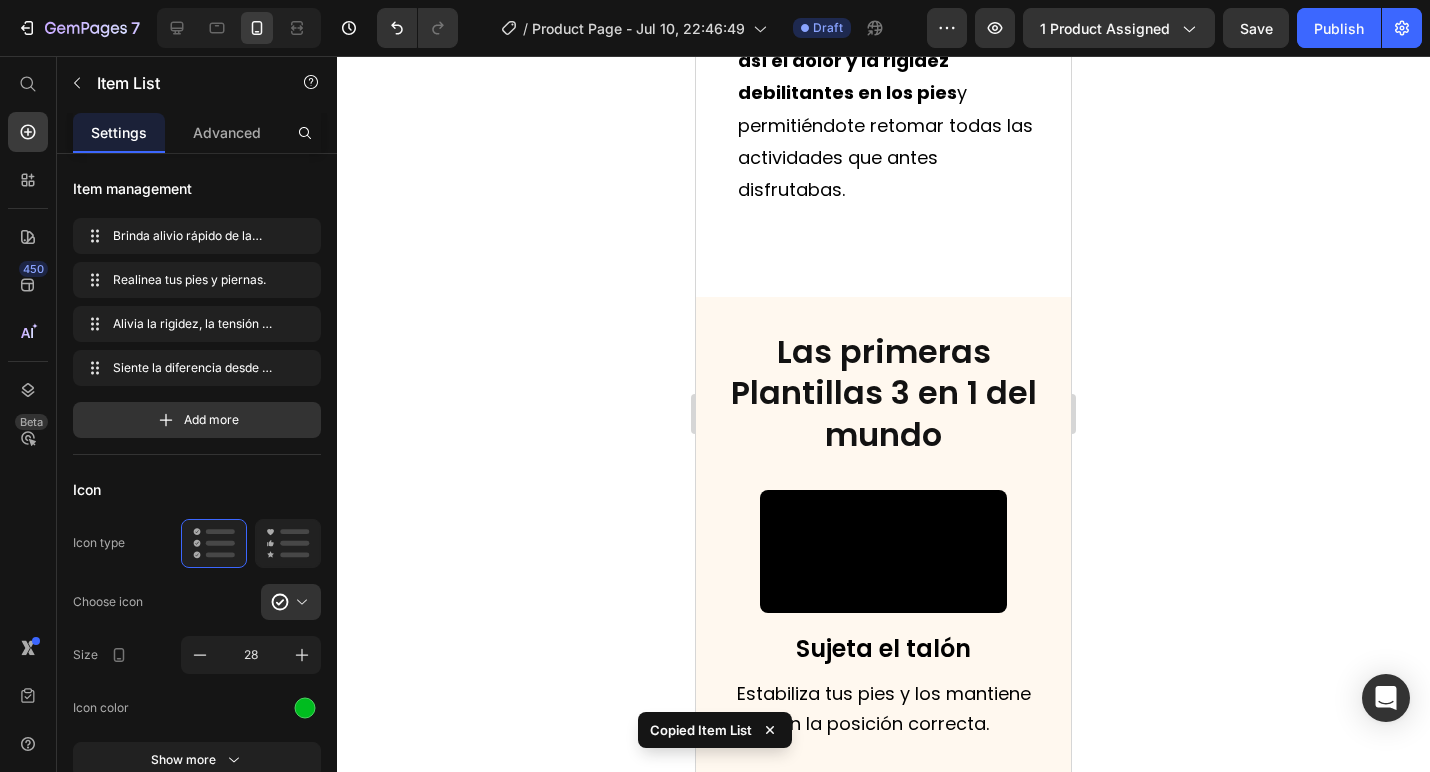 scroll, scrollTop: 5413, scrollLeft: 0, axis: vertical 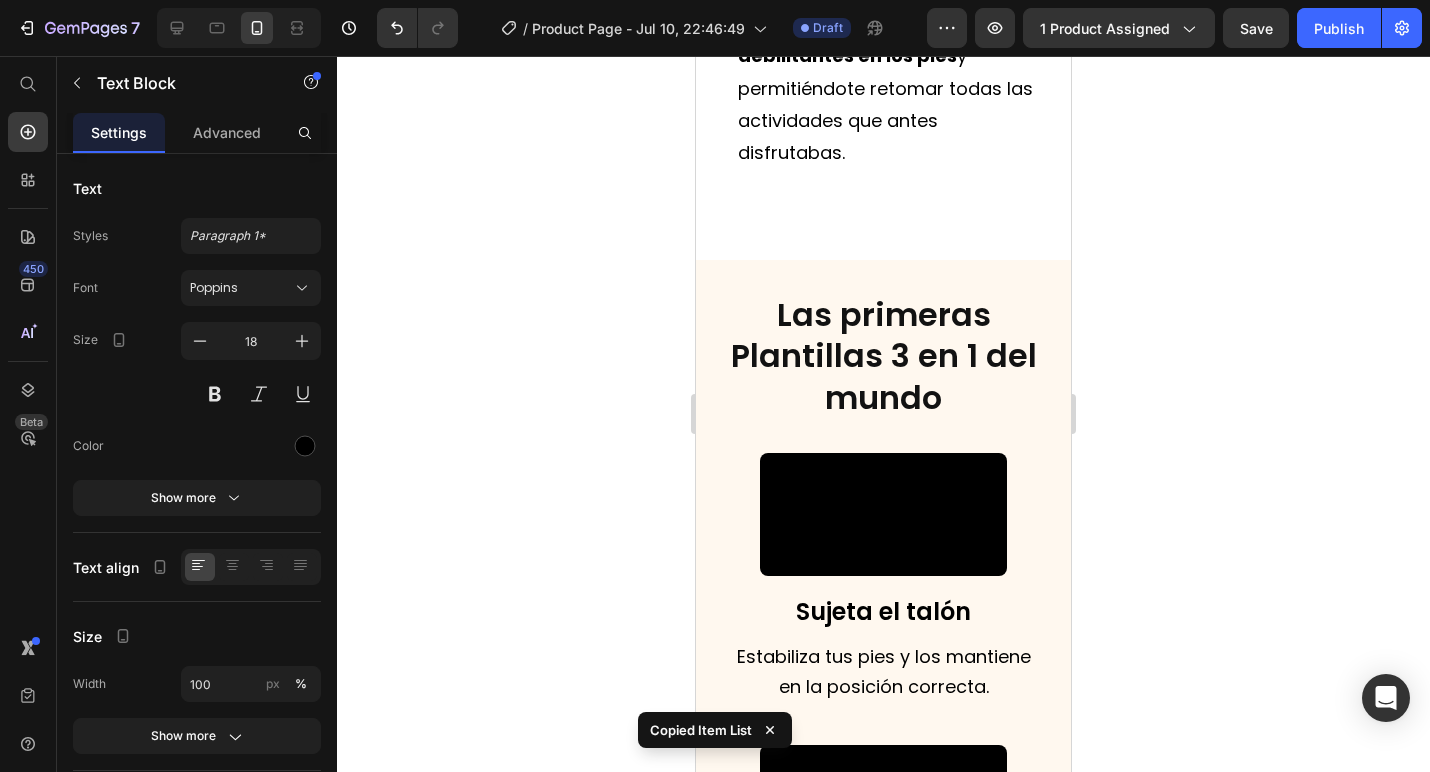 click on "reduciendo así el dolor y la rigidez debilitantes en los pies" at bounding box center [875, 23] 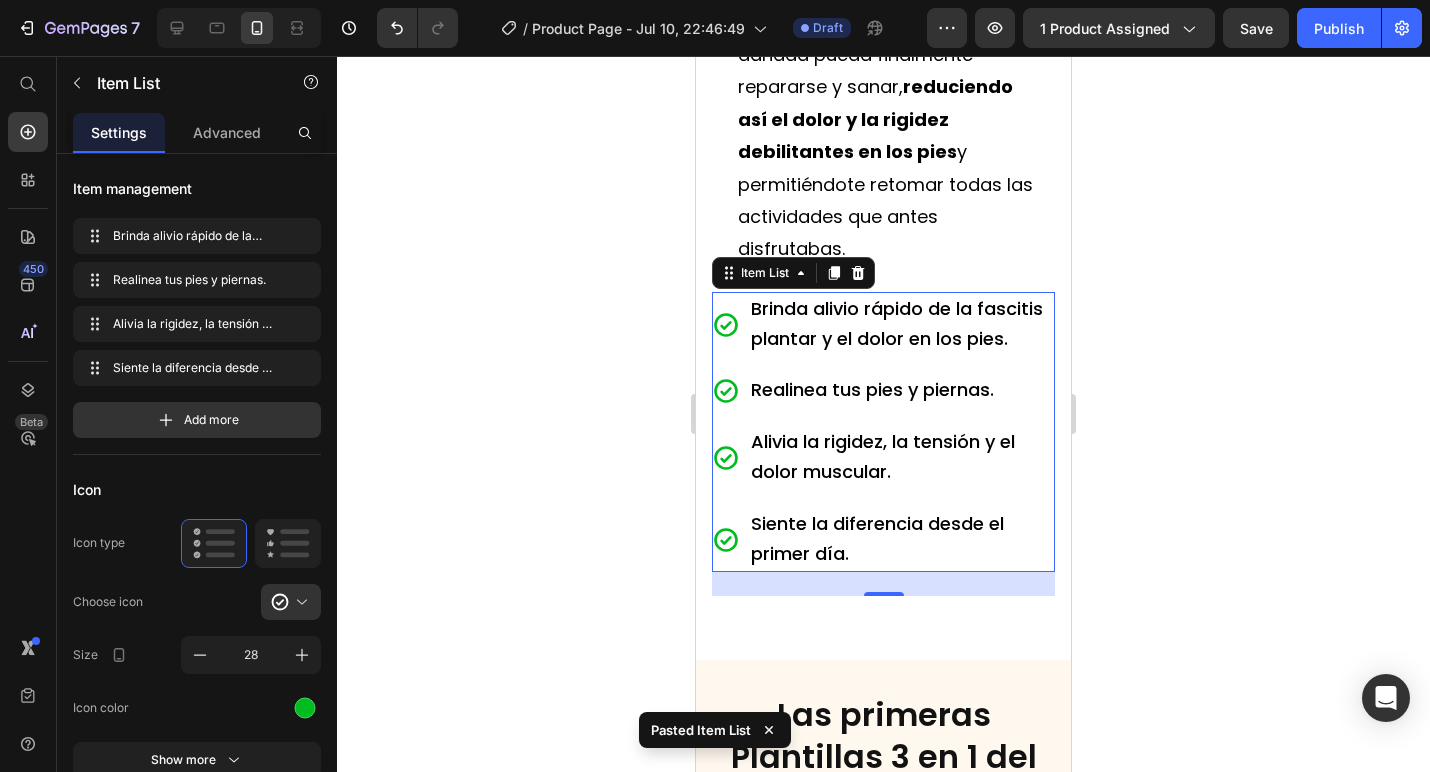 click on "Esto permite que la fascia plantar dañada pueda finalmente repararse y sanar,  reduciendo así el dolor y la rigidez debilitantes en los pies  y permitiéndote retomar todas las actividades que antes disfrutabas." at bounding box center (891, 135) 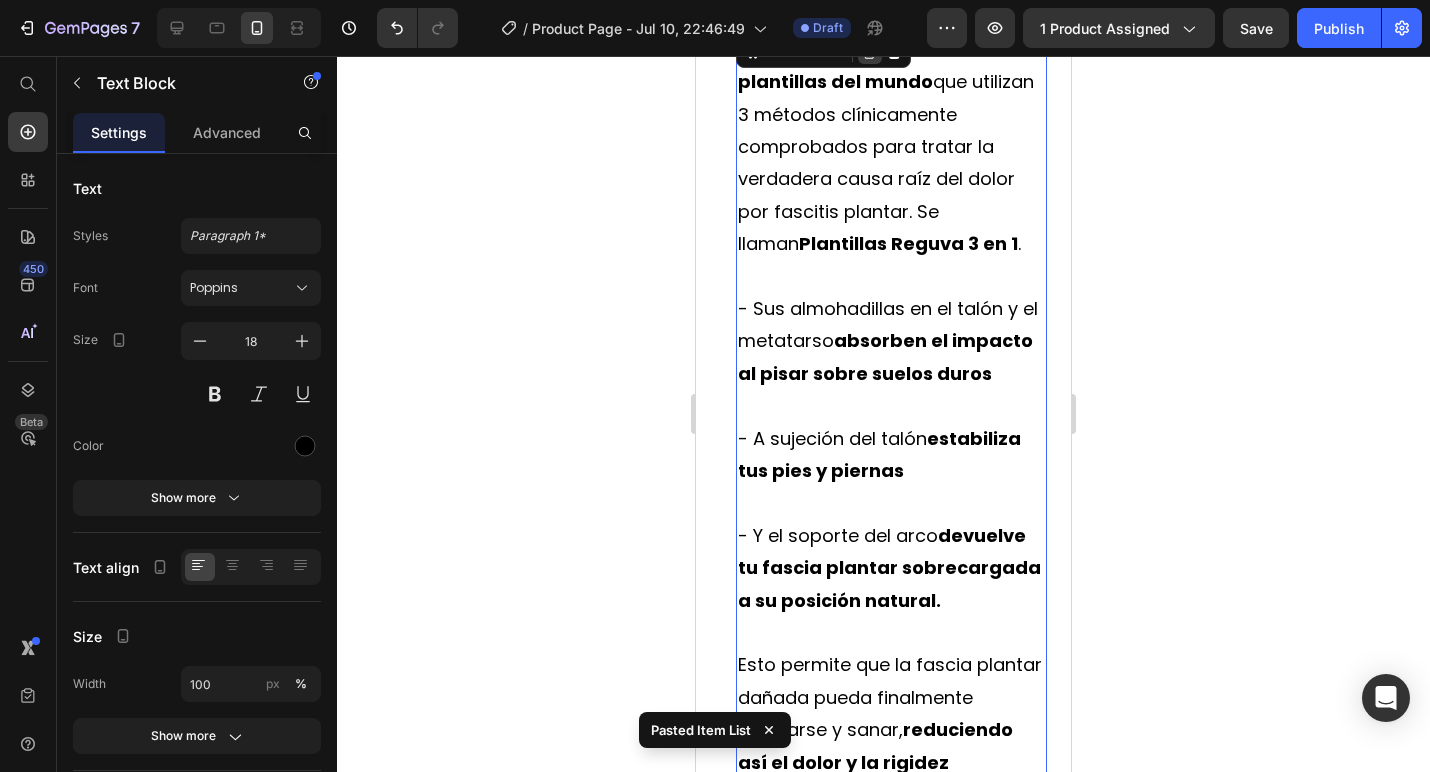click 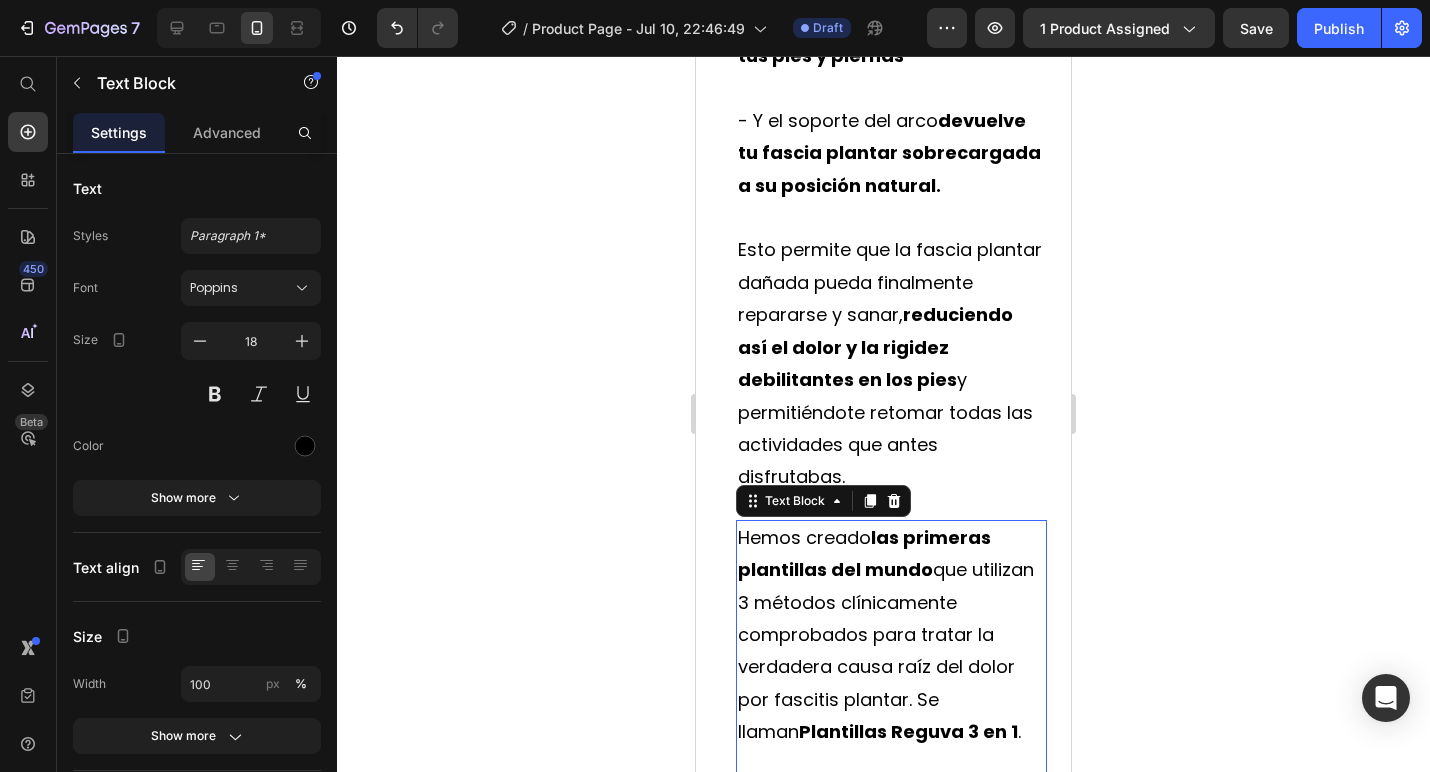 click on "estabiliza tus pies y piernas" at bounding box center (879, 39) 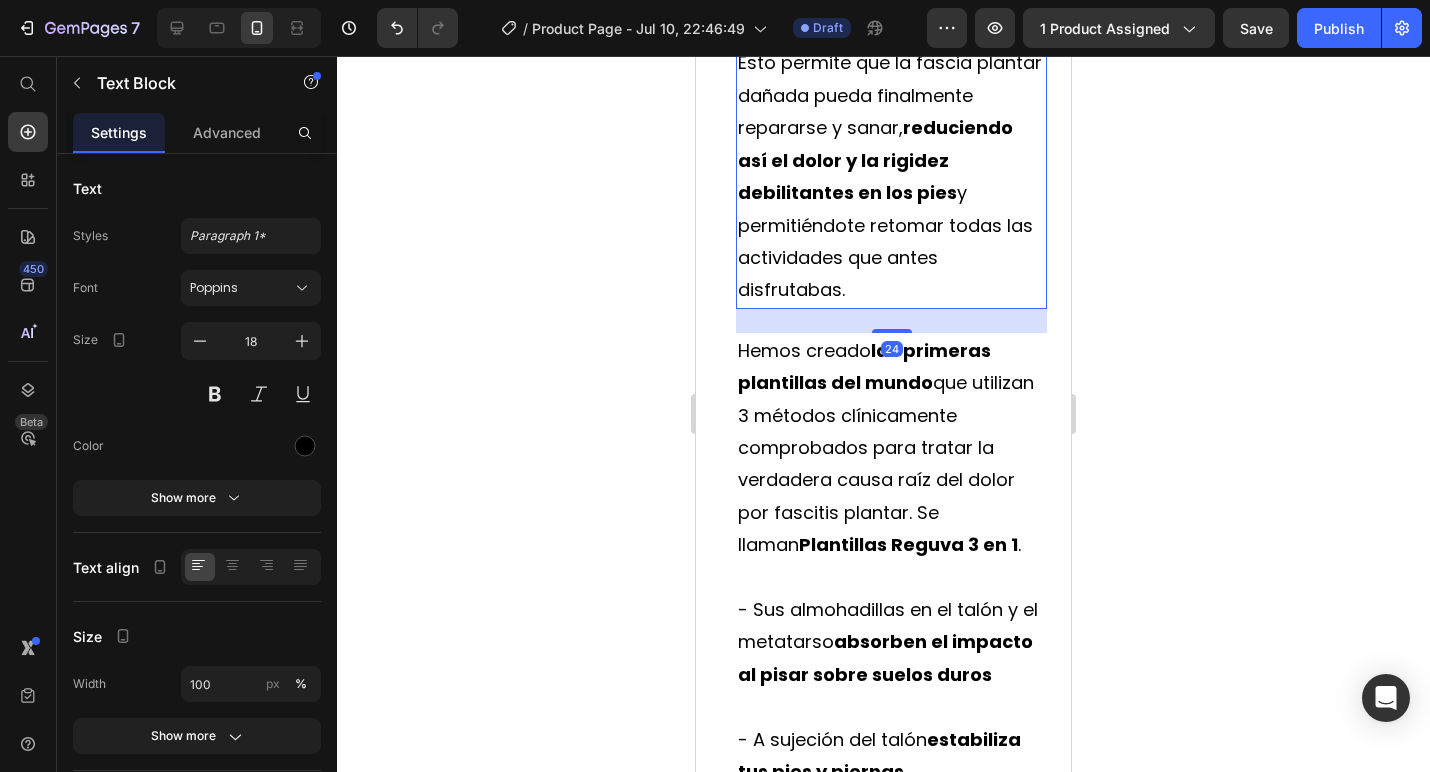 scroll, scrollTop: 5278, scrollLeft: 0, axis: vertical 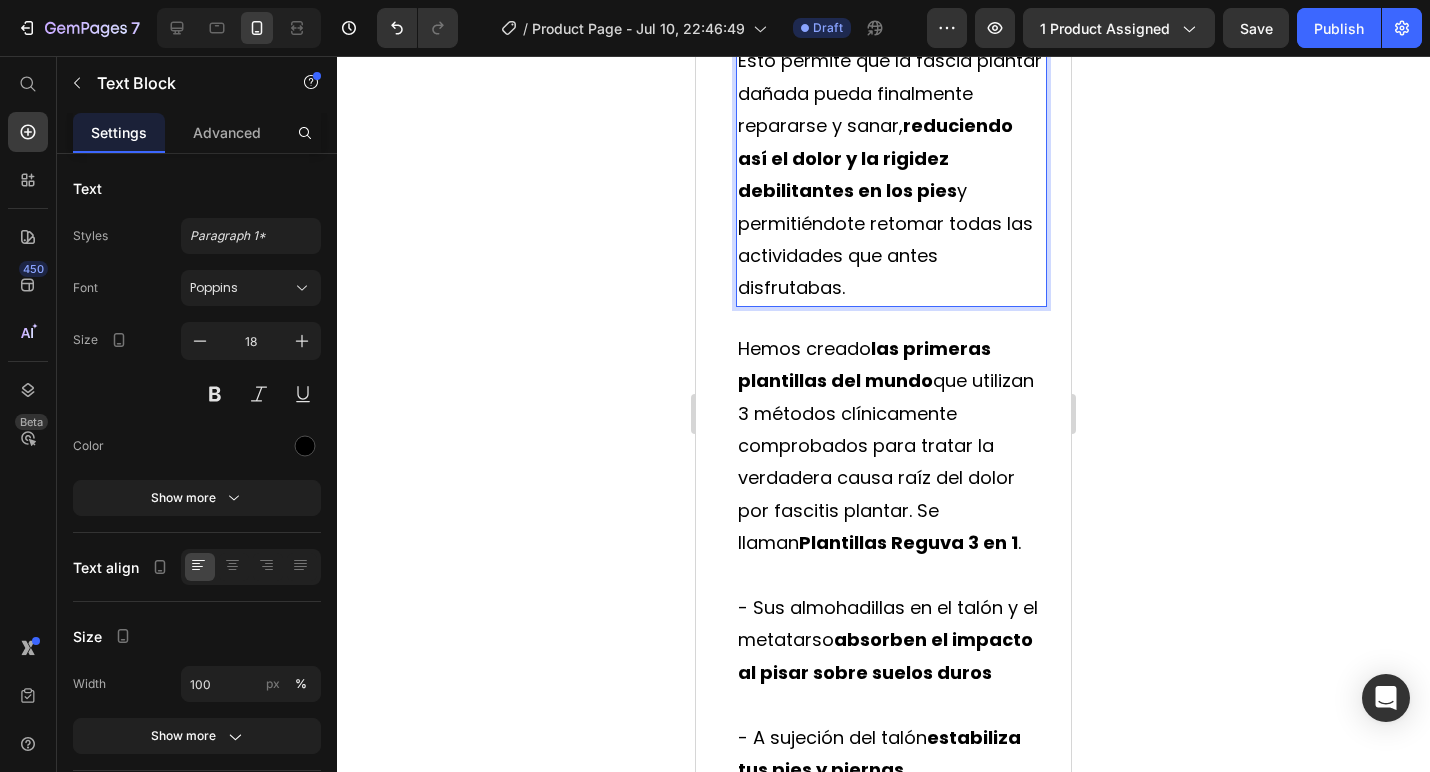 click on "Esto permite que la fascia plantar dañada pueda finalmente repararse y sanar,  reduciendo así el dolor y la rigidez debilitantes en los pies  y permitiéndote retomar todas las actividades que antes disfrutabas." at bounding box center (891, 174) 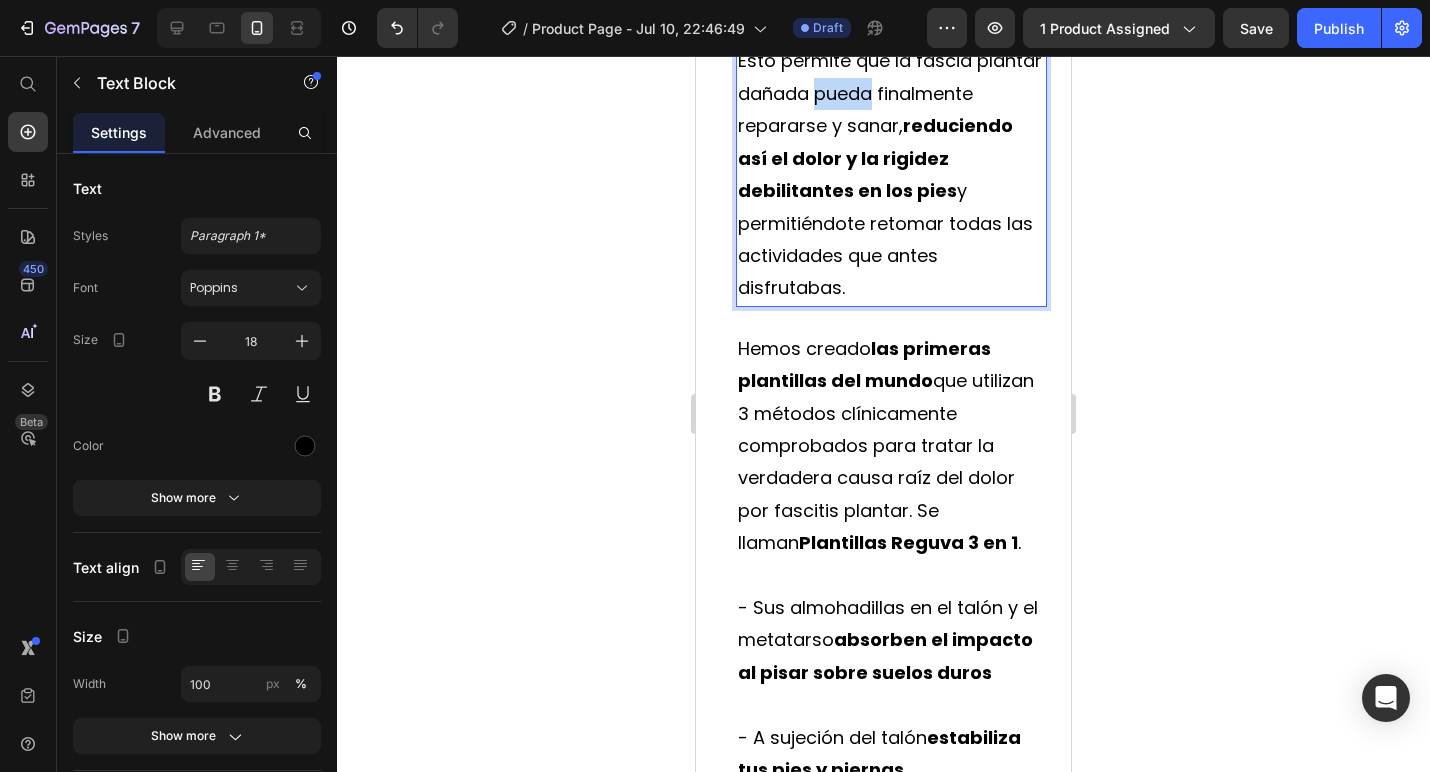 click on "Esto permite que la fascia plantar dañada pueda finalmente repararse y sanar,  reduciendo así el dolor y la rigidez debilitantes en los pies  y permitiéndote retomar todas las actividades que antes disfrutabas." at bounding box center [891, 174] 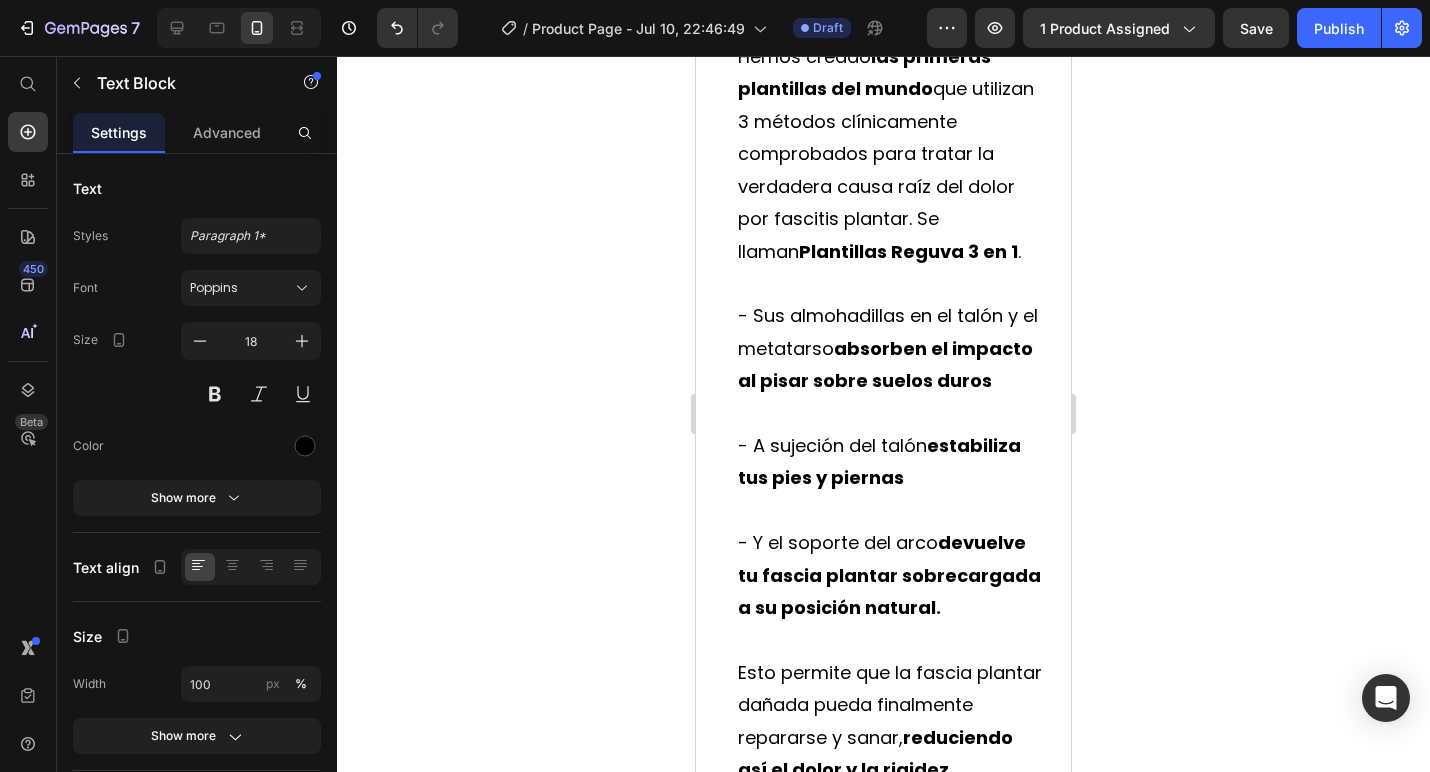 click 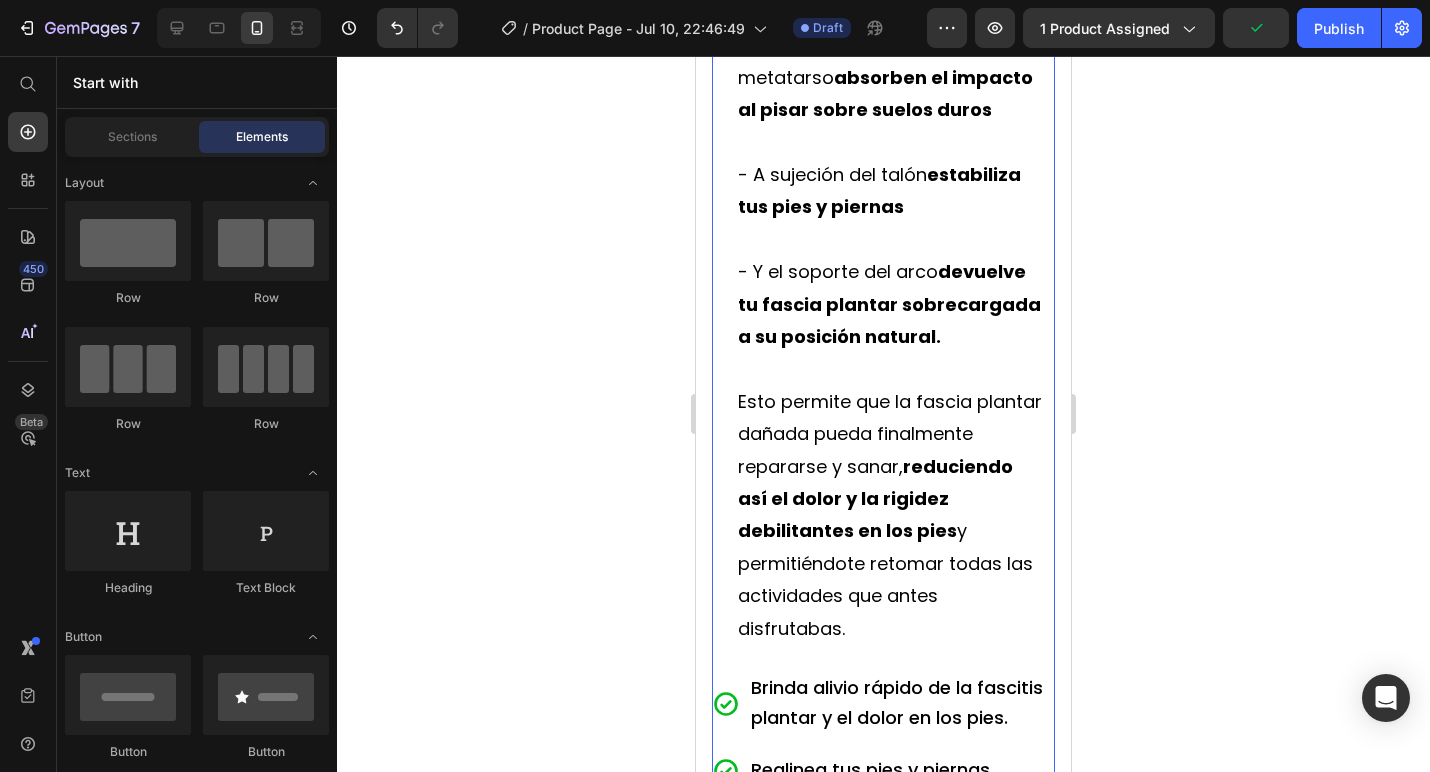 scroll, scrollTop: 5553, scrollLeft: 0, axis: vertical 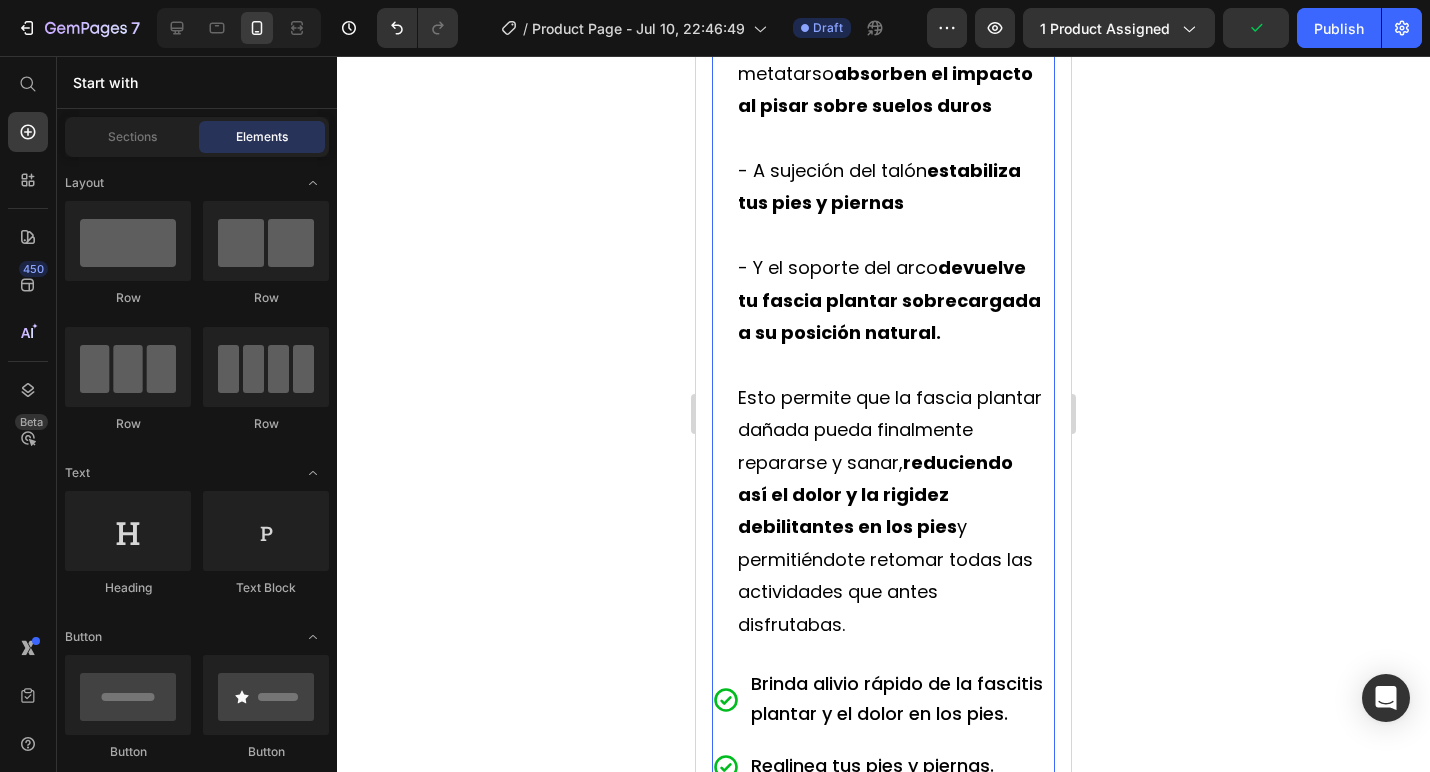 click on "- Sus almohadillas en el talón y el metatarso  absorben el impacto al pisar sobre suelos duros" at bounding box center [891, 73] 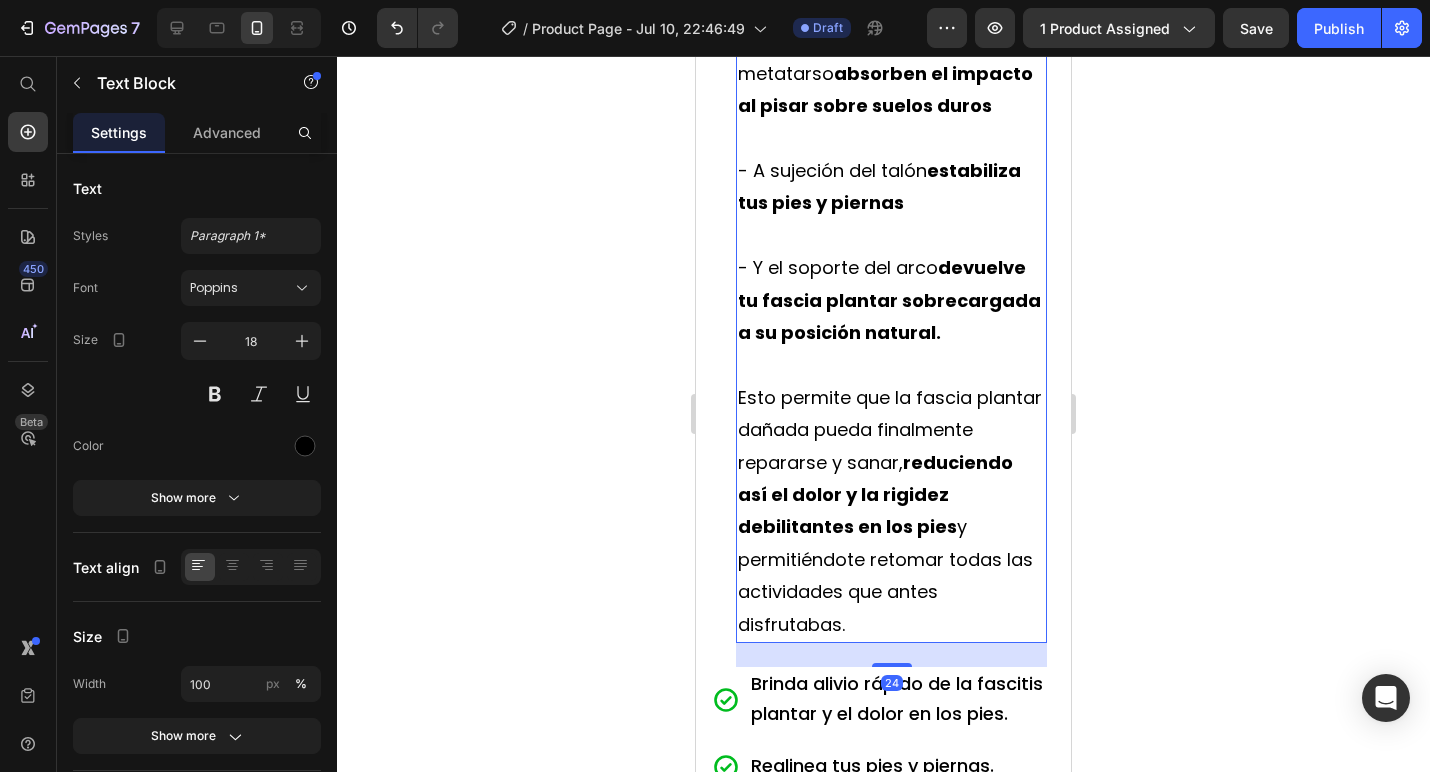 click on "Hemos creado  las primeras plantillas del mundo  que utilizan 3 métodos clínicamente comprobados para tratar la verdadera causa raíz del dolor por fascitis plantar. Se llaman  Plantillas Reguva 3 en 1 ." at bounding box center (891, -121) 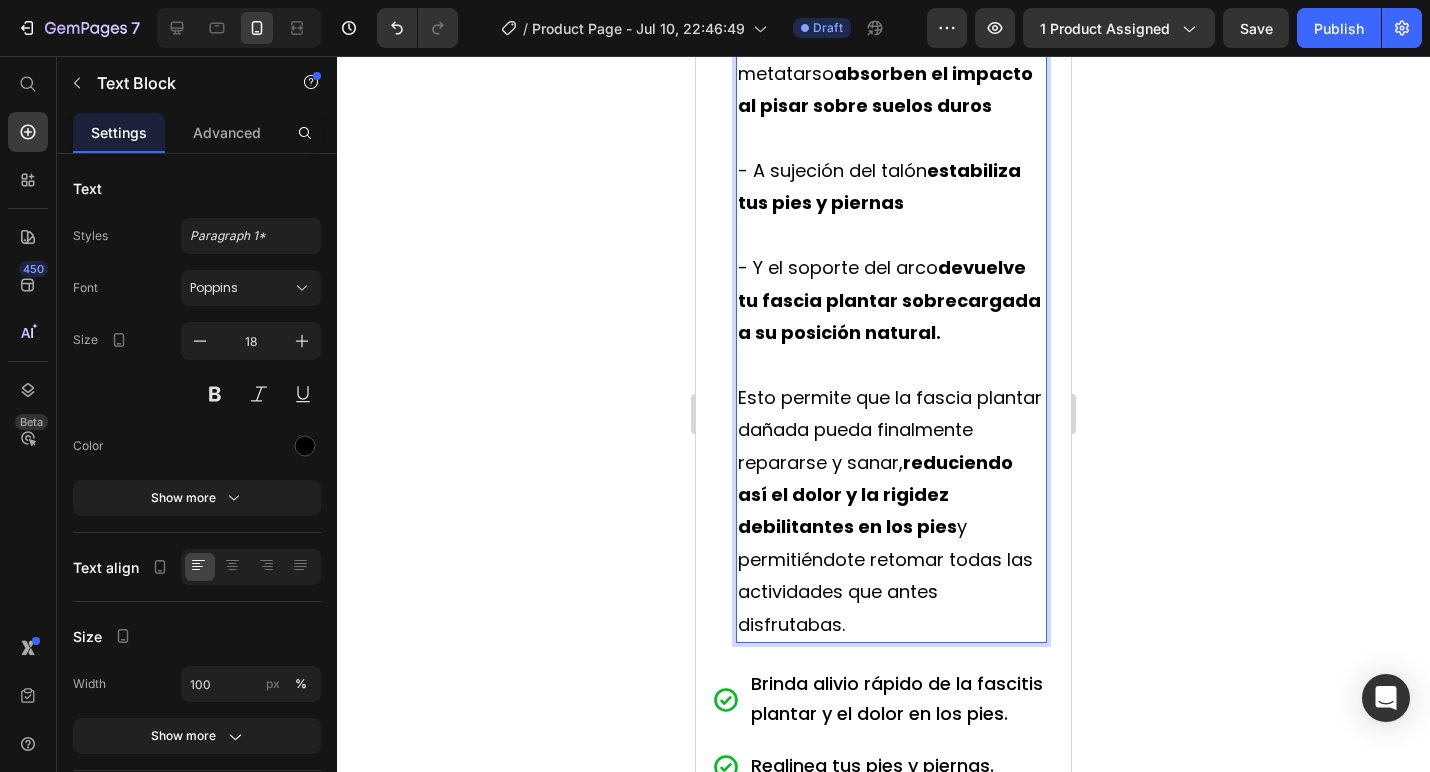 click at bounding box center [891, 9] 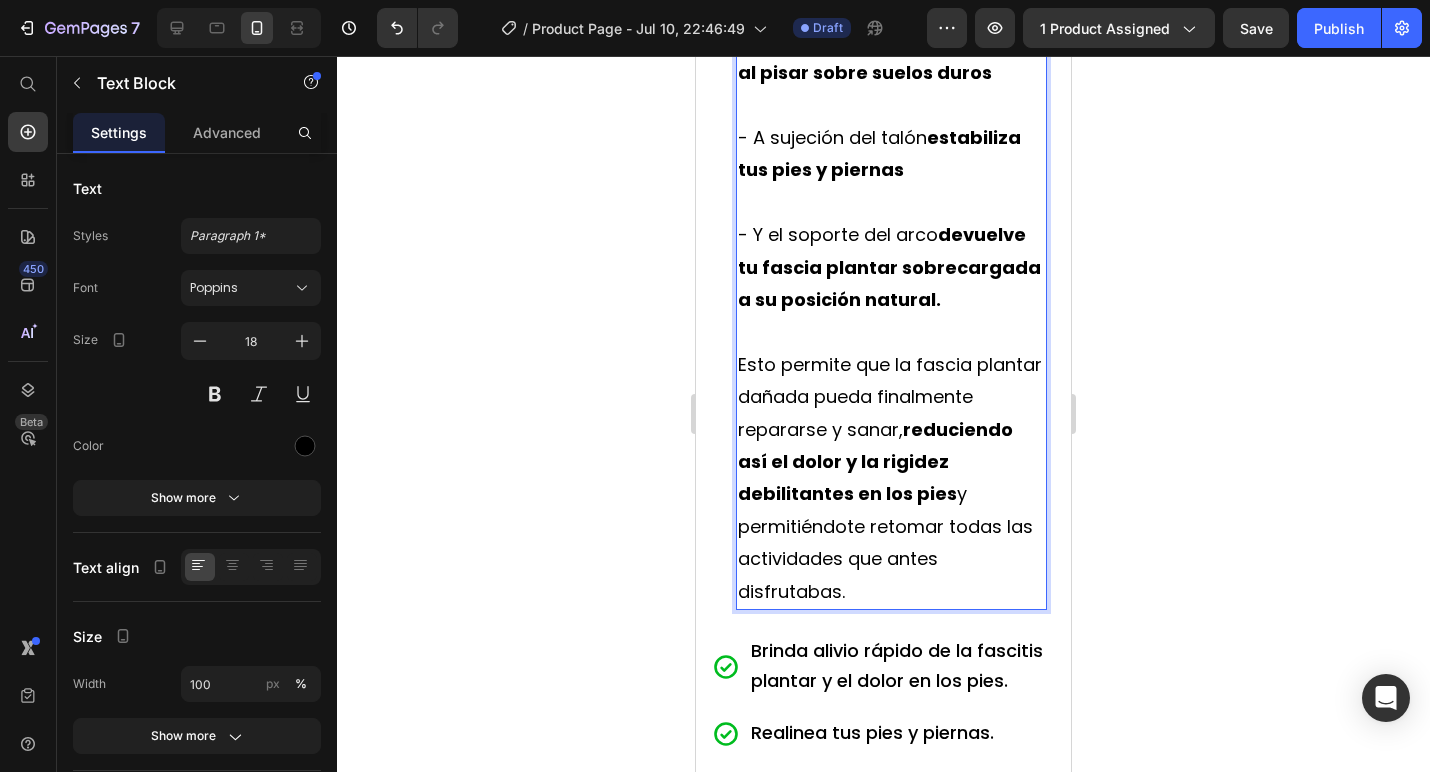 scroll, scrollTop: 5616, scrollLeft: 0, axis: vertical 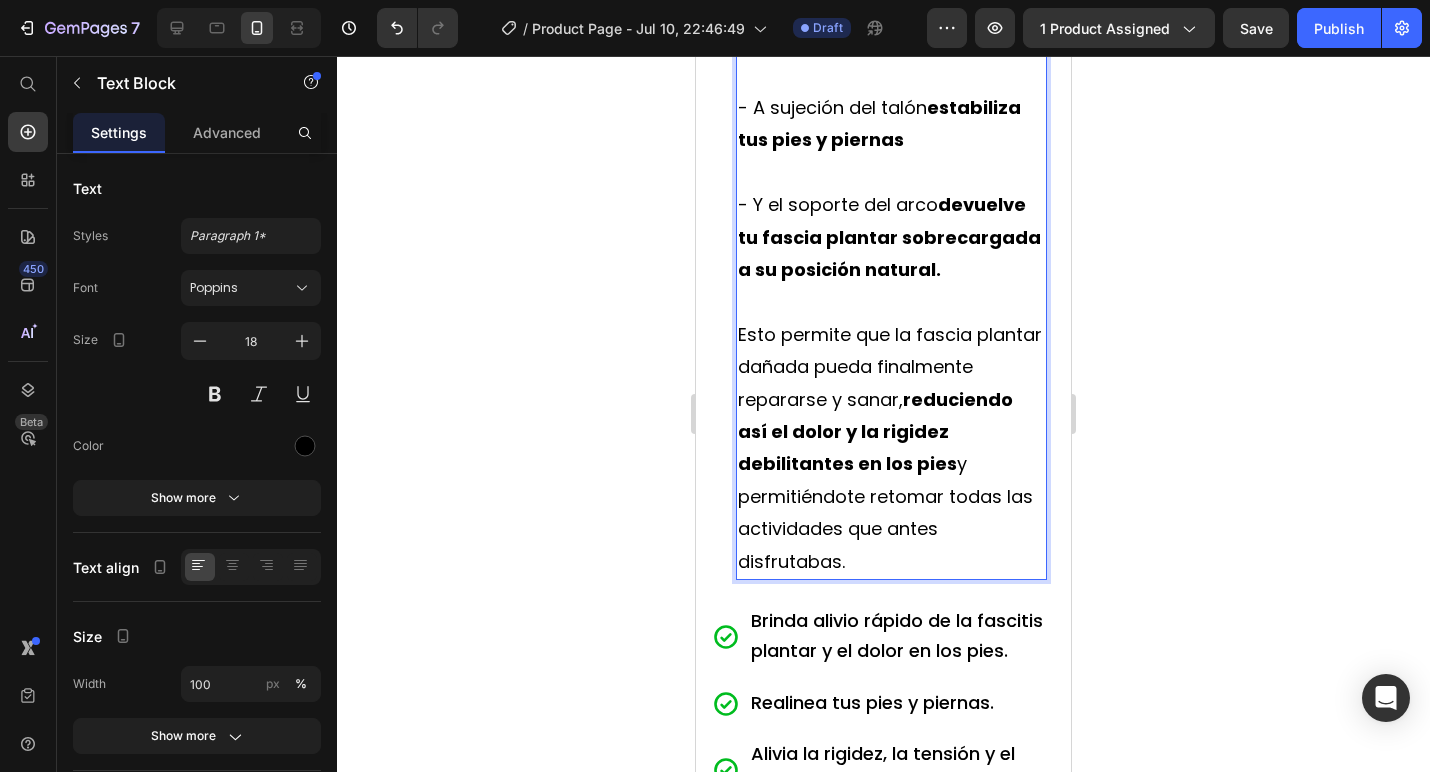 click on "devuelve tu fascia plantar sobrecargada a su posición natural." at bounding box center [889, 237] 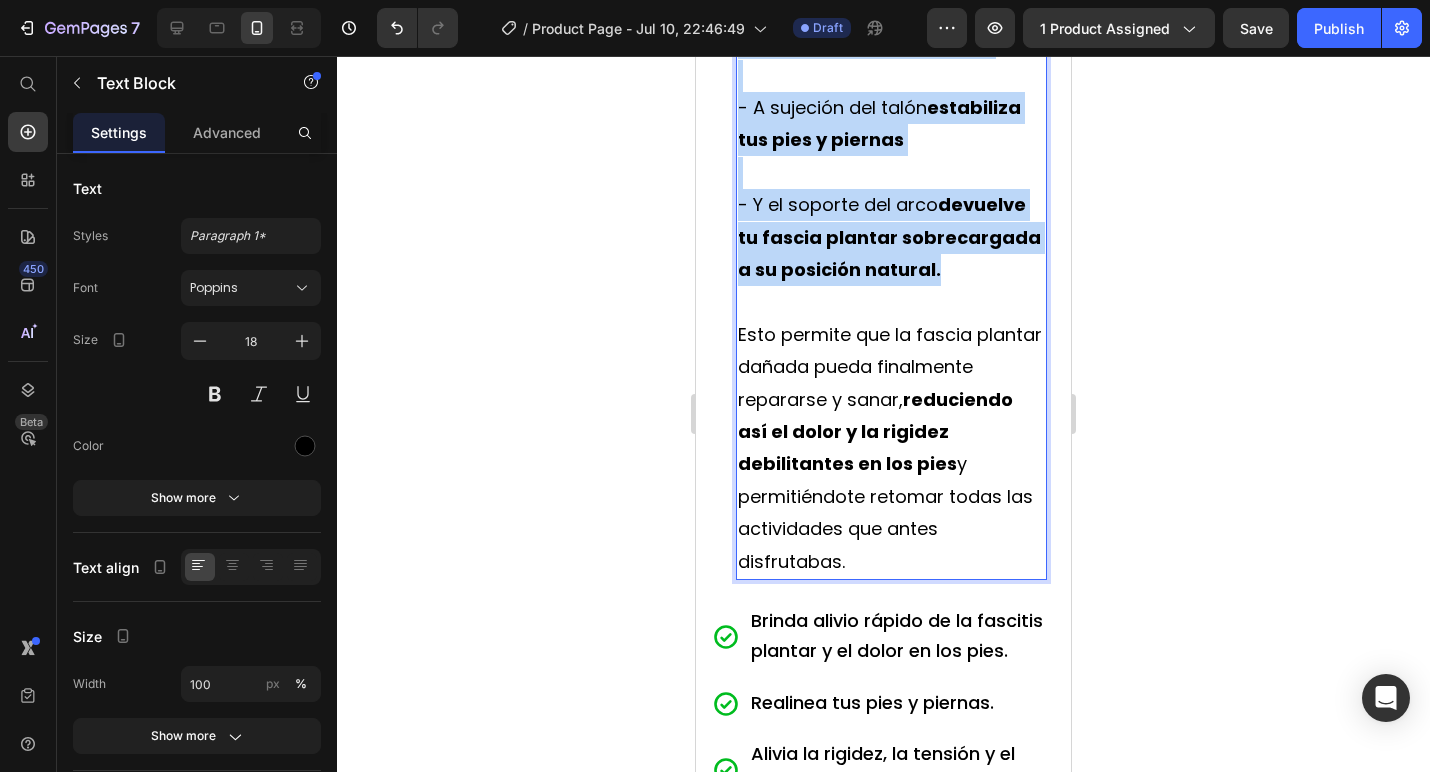 drag, startPoint x: 944, startPoint y: 612, endPoint x: 783, endPoint y: 150, distance: 489.24942 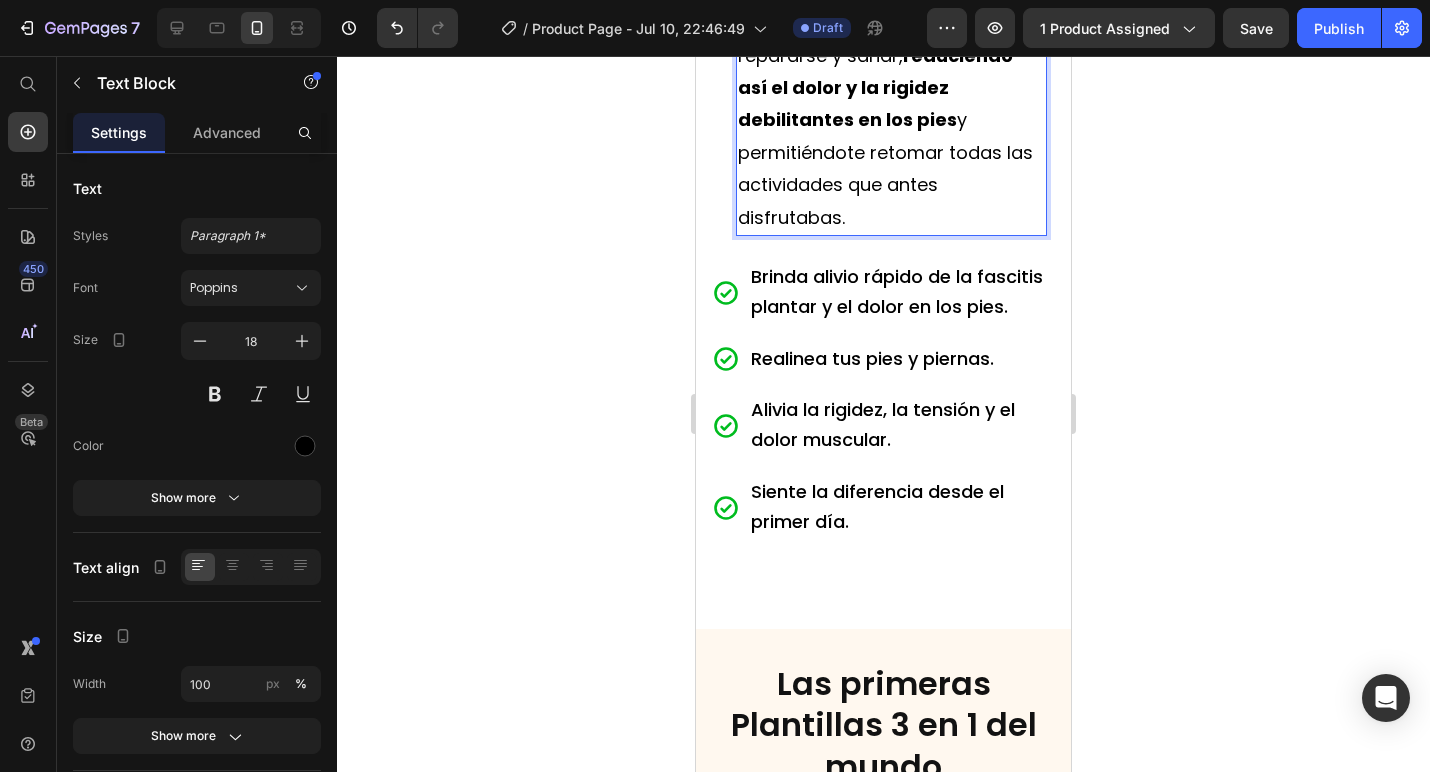 scroll, scrollTop: 5415, scrollLeft: 0, axis: vertical 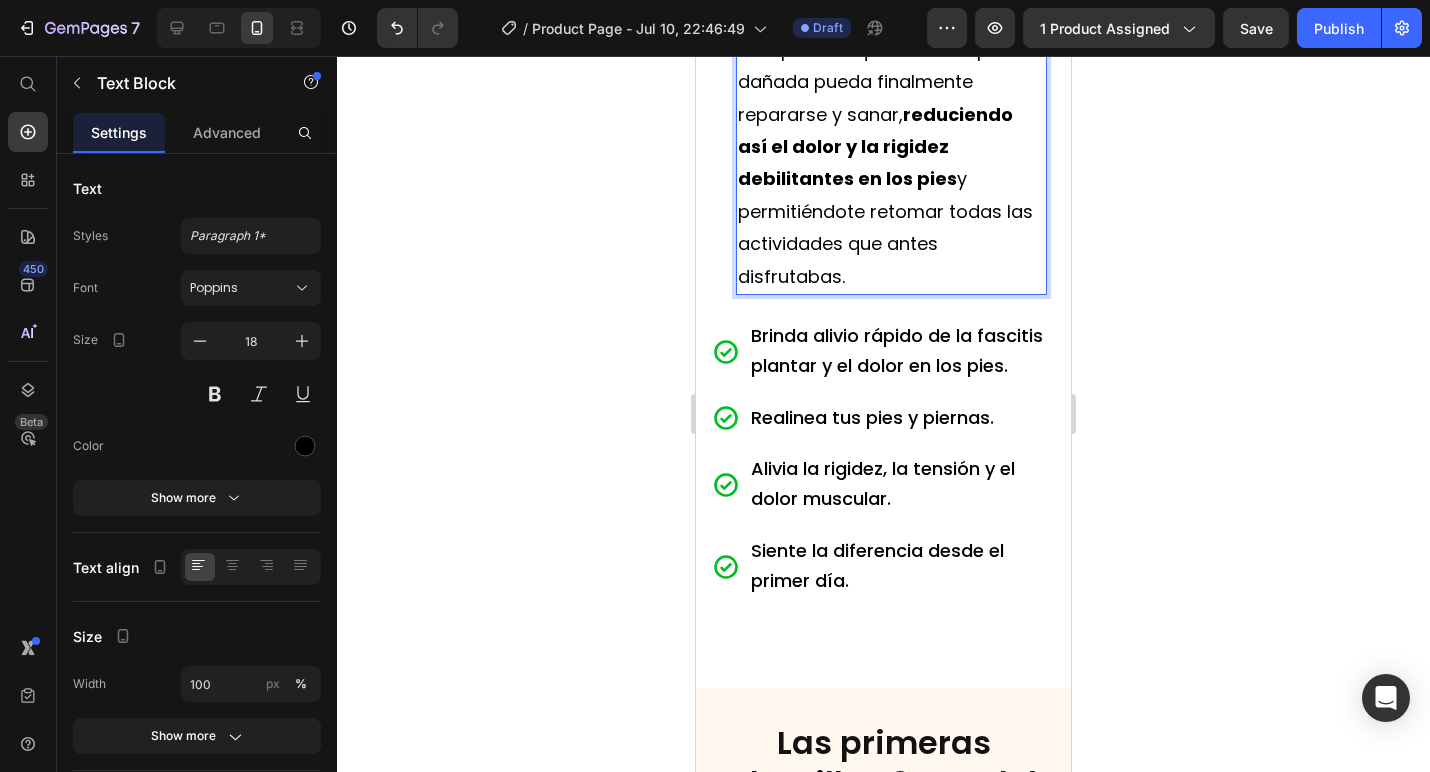 drag, startPoint x: 1012, startPoint y: 330, endPoint x: 741, endPoint y: 266, distance: 278.45465 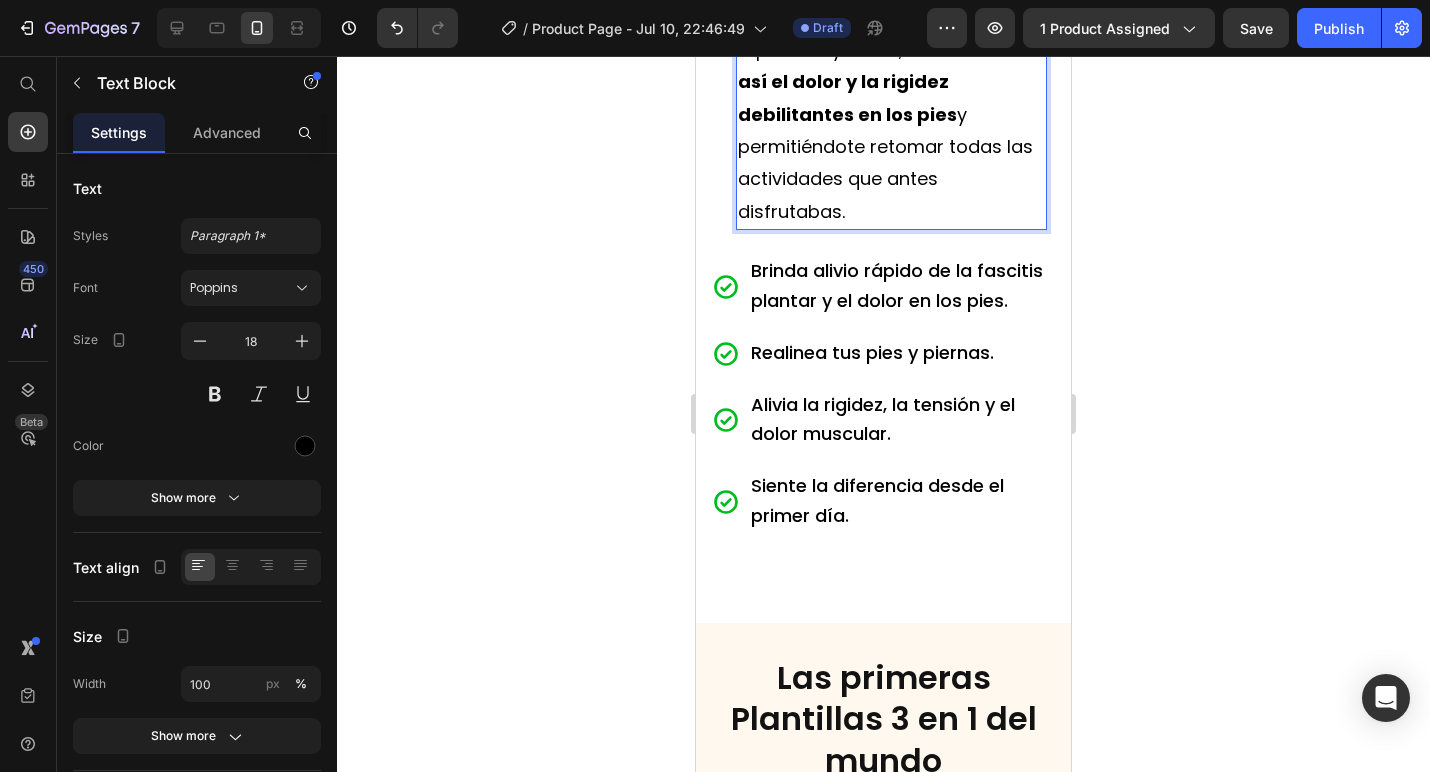 click on "Esto permite que la fascia plantar dañada pueda finalmente repararse y sanar,  reduciendo así el dolor y la rigidez debilitantes en los pies  y permitiéndote retomar todas las actividades que antes disfrutabas." at bounding box center [891, 98] 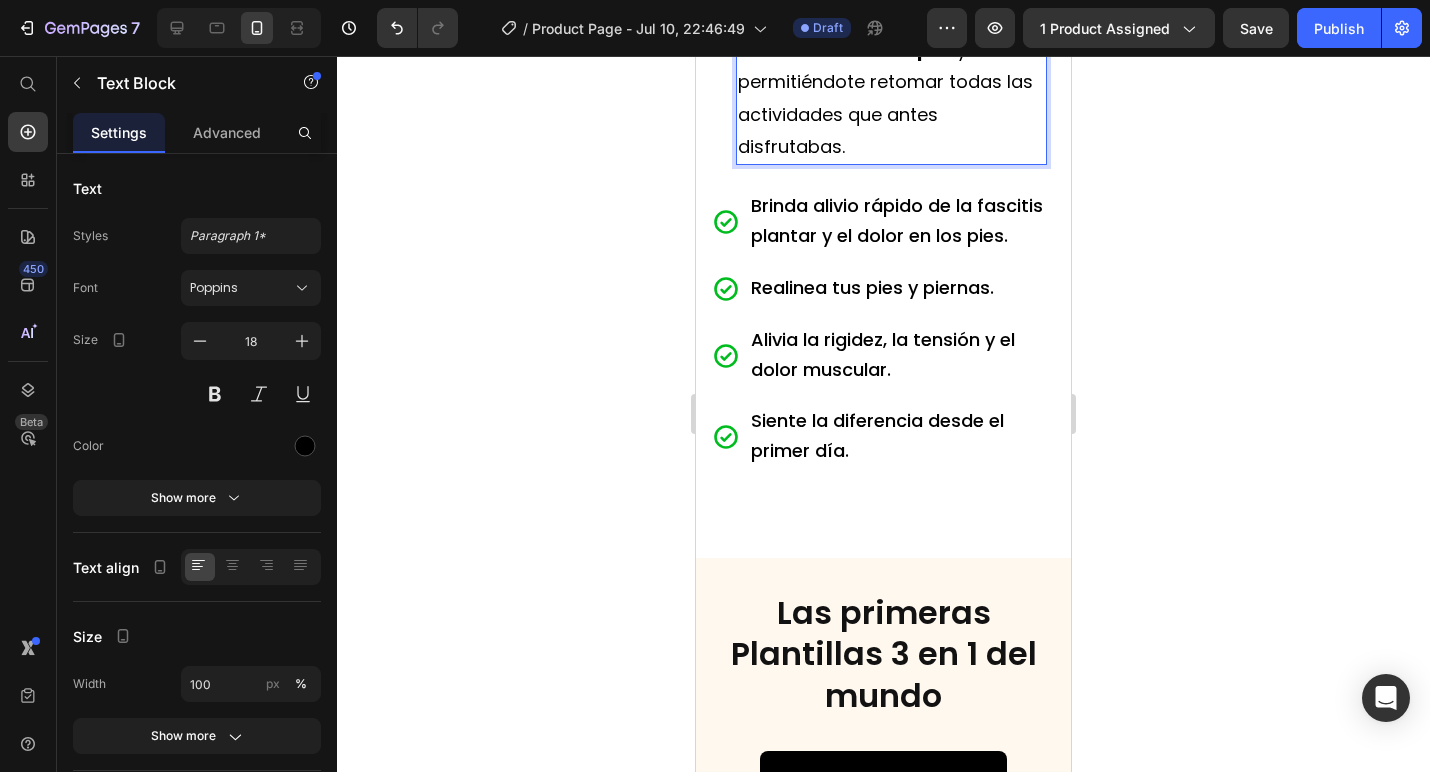 click 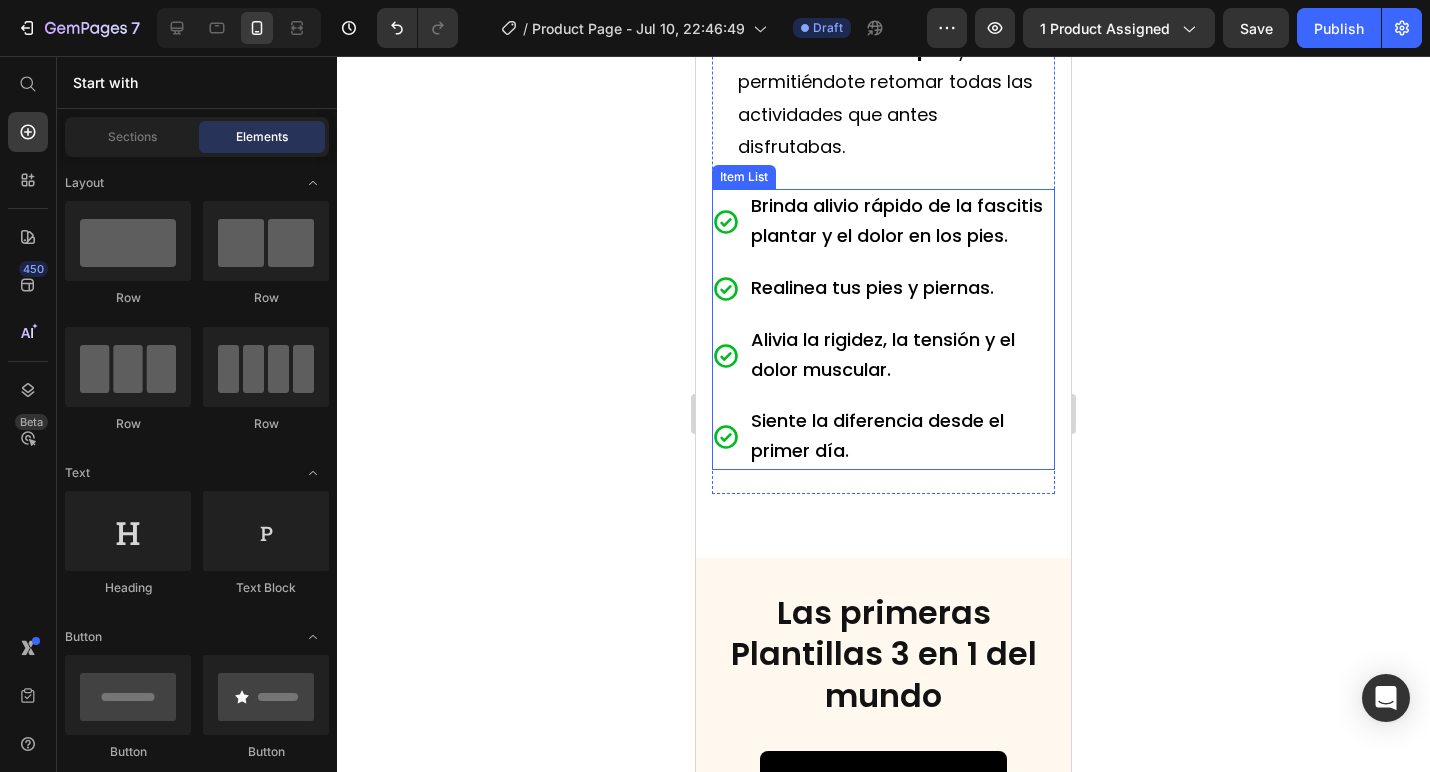 click on "Brinda alivio rápido de la fascitis plantar y el dolor en los pies." at bounding box center [883, 222] 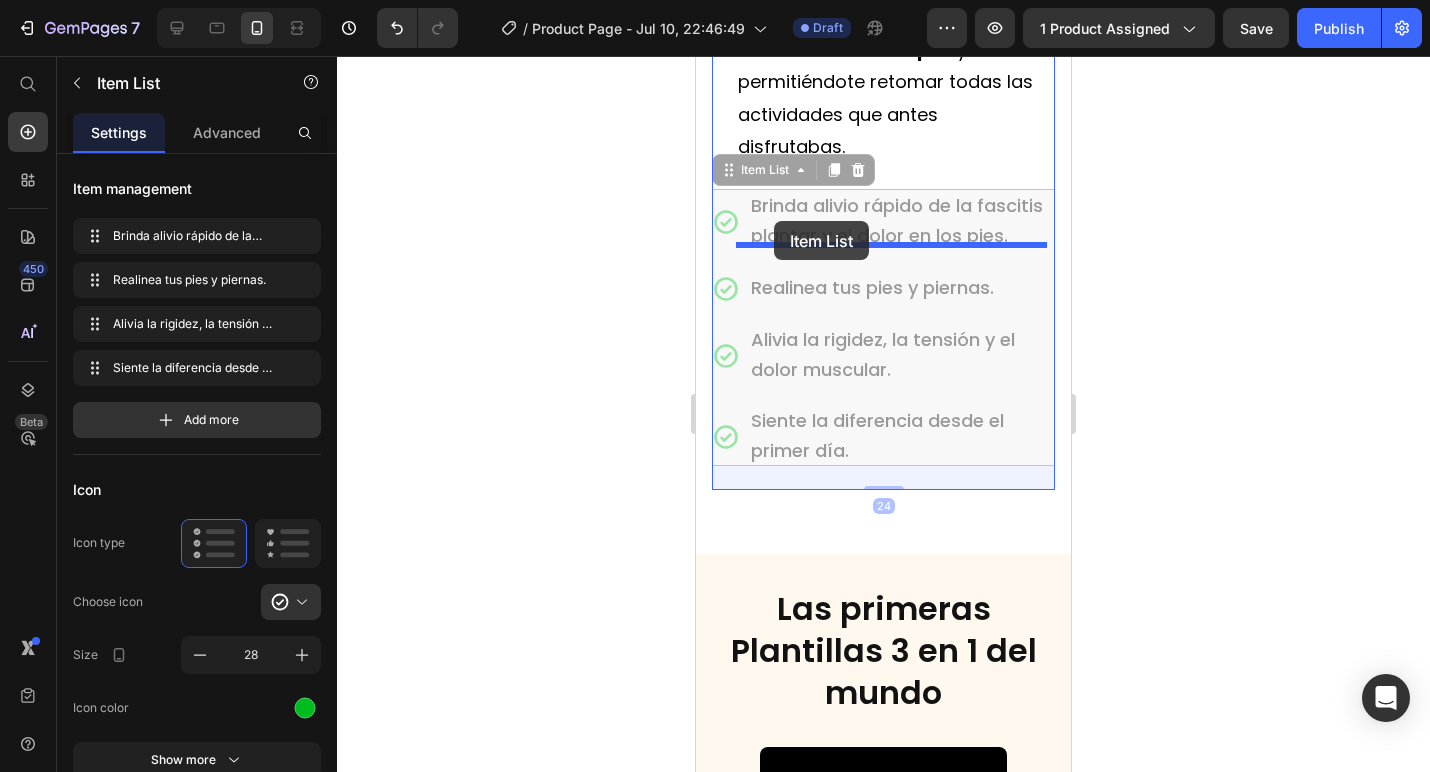 drag, startPoint x: 732, startPoint y: 487, endPoint x: 774, endPoint y: 221, distance: 269.29538 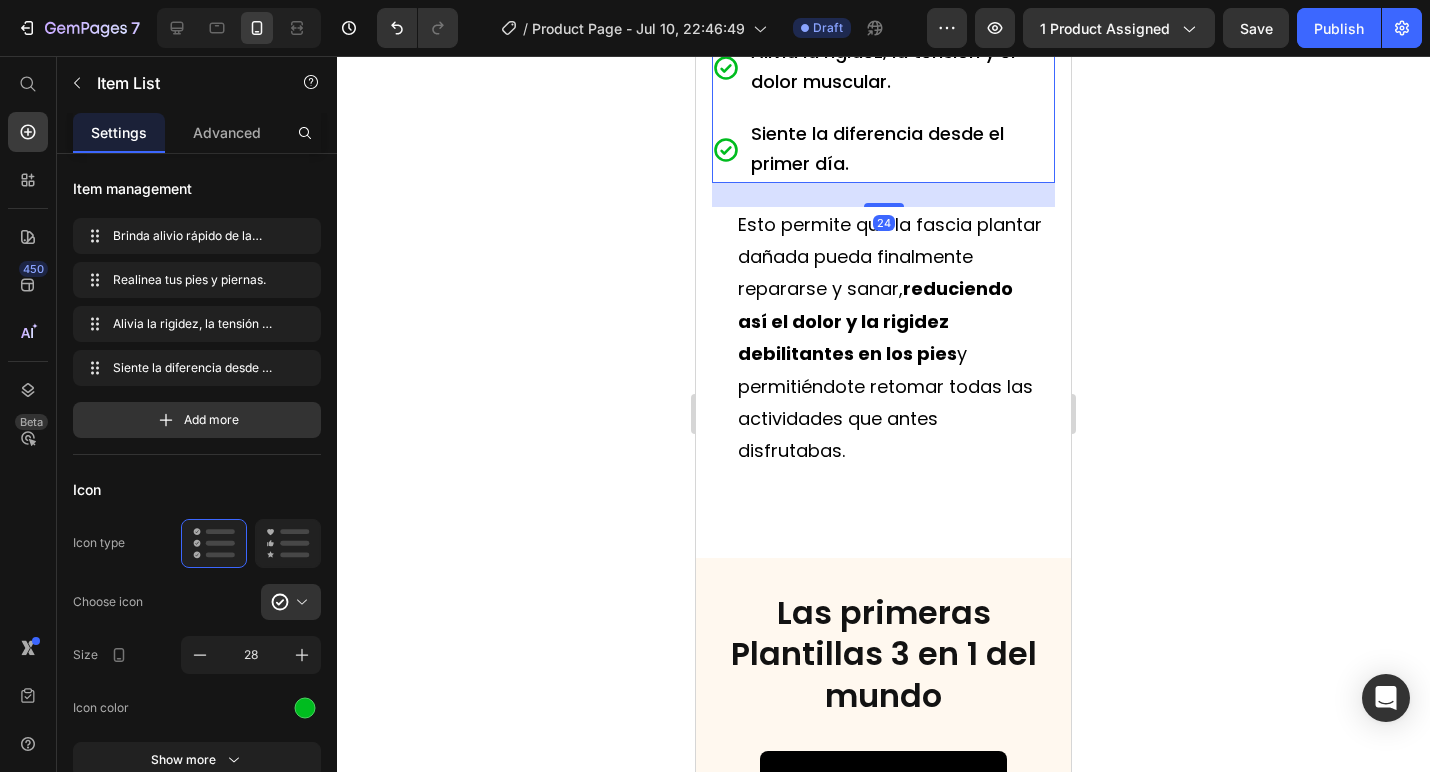 click 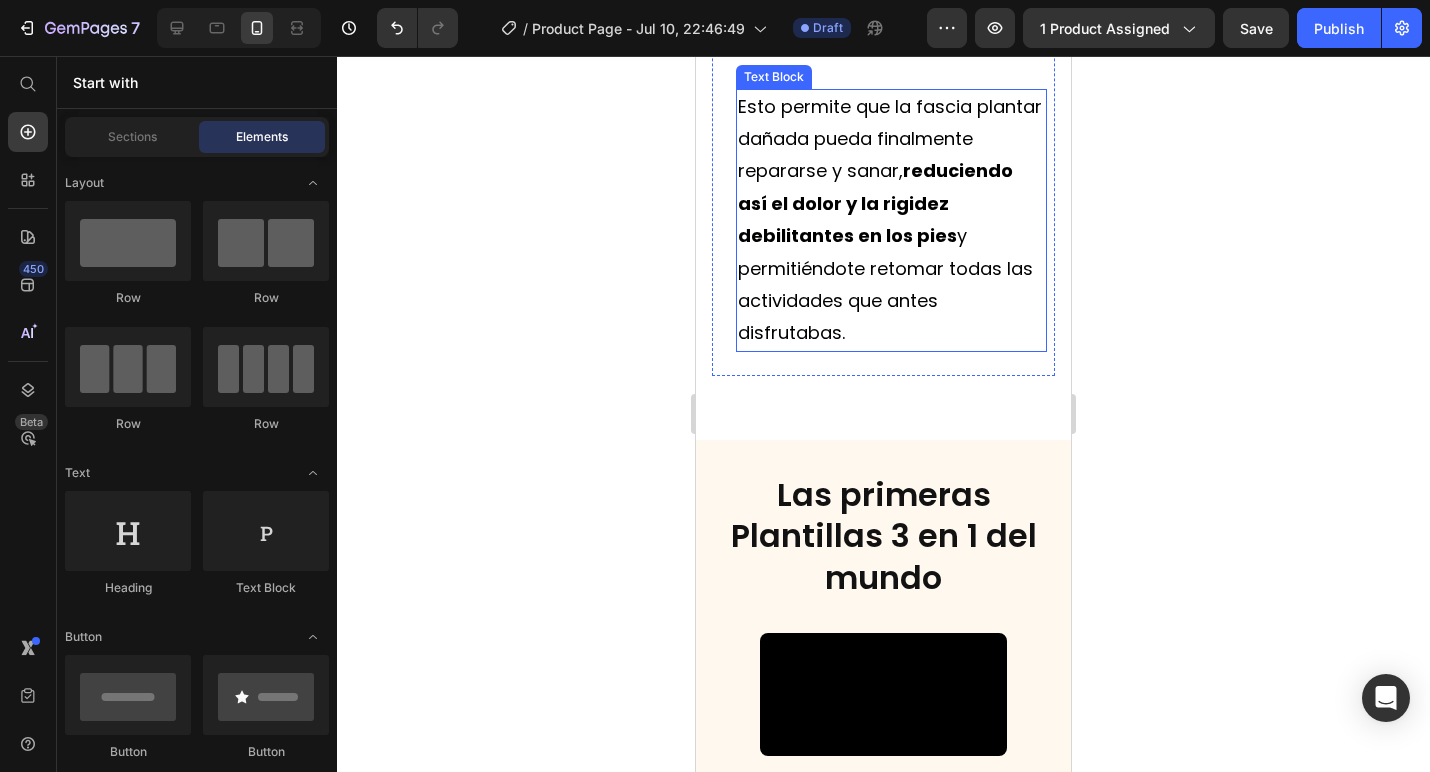scroll, scrollTop: 5552, scrollLeft: 0, axis: vertical 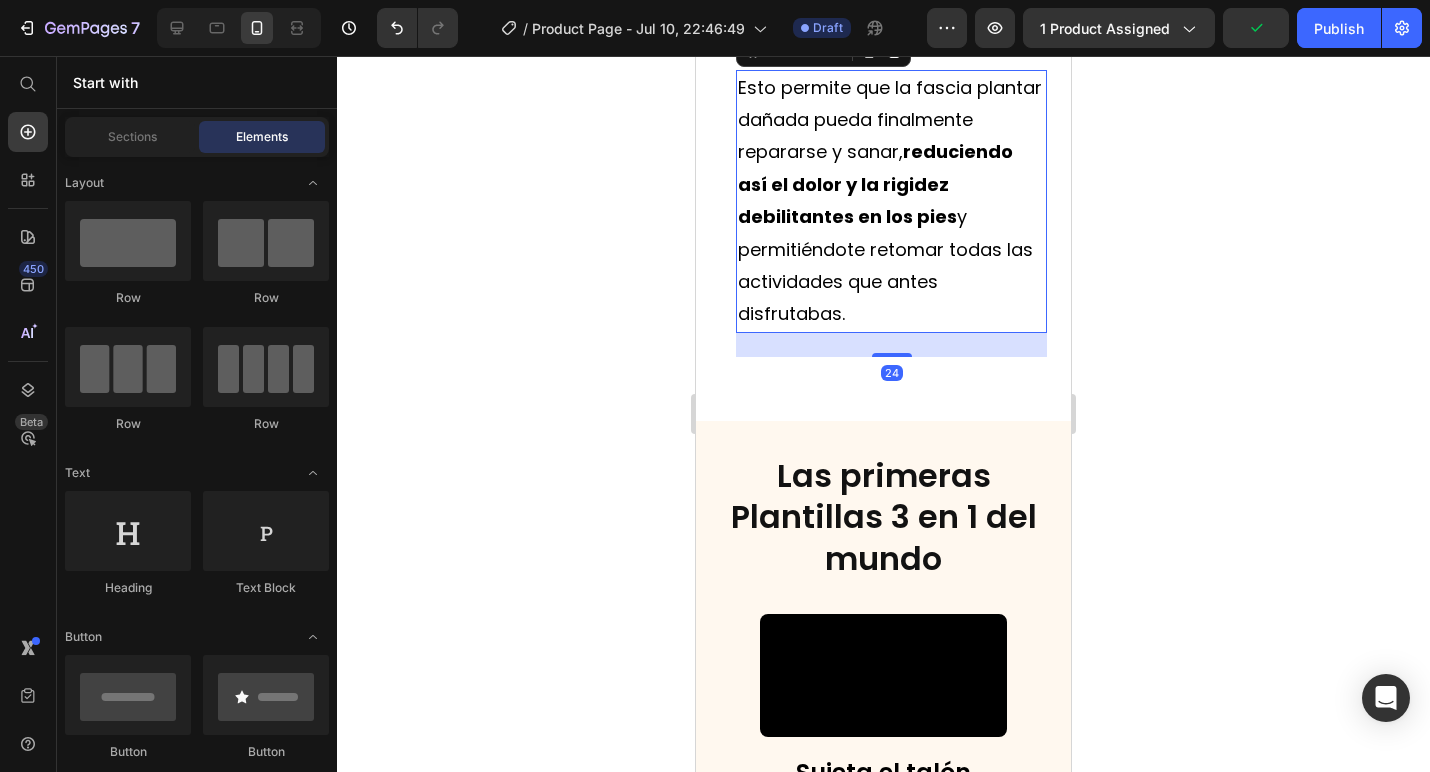 click on "Esto permite que la fascia plantar dañada pueda finalmente repararse y sanar,  reduciendo así el dolor y la rigidez debilitantes en los pies  y permitiéndote retomar todas las actividades que antes disfrutabas." at bounding box center (891, 201) 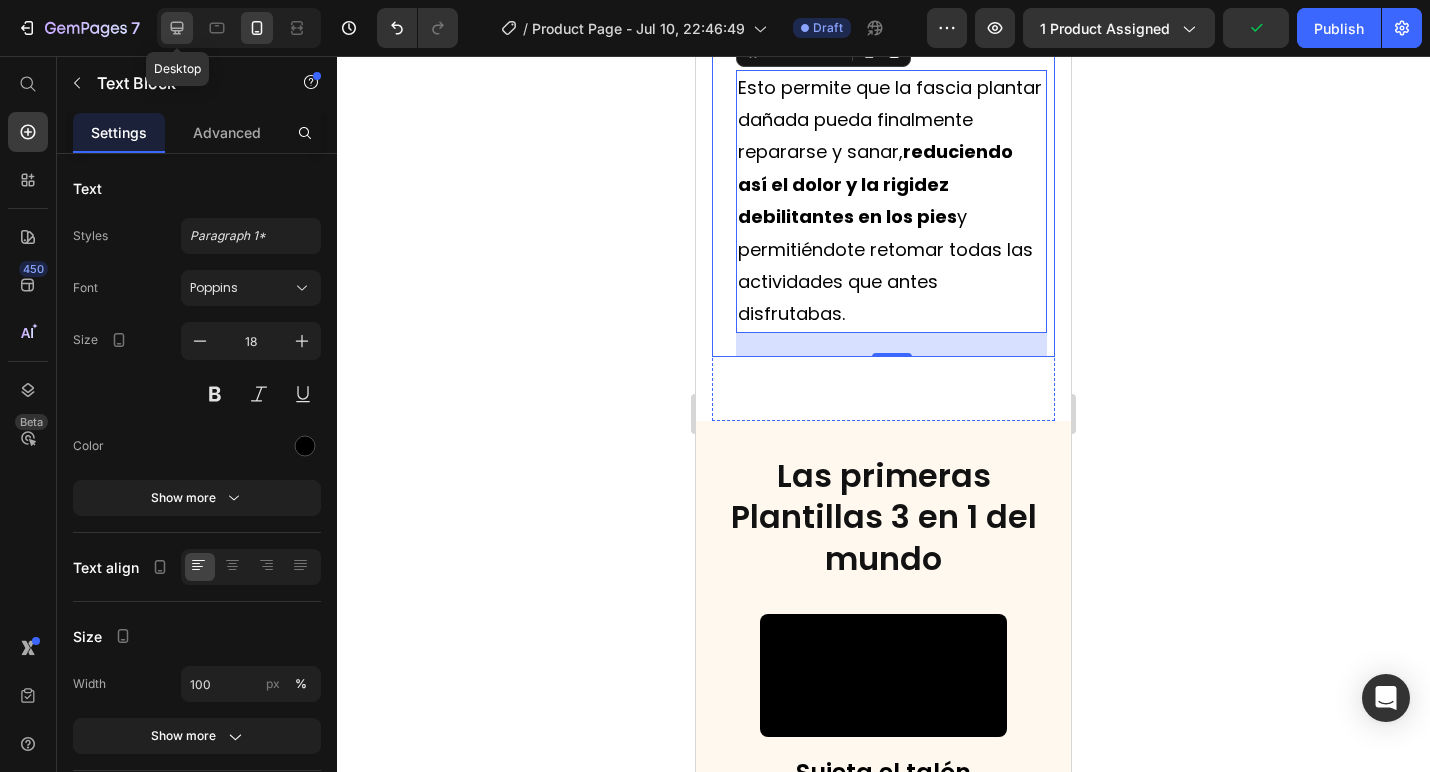 click 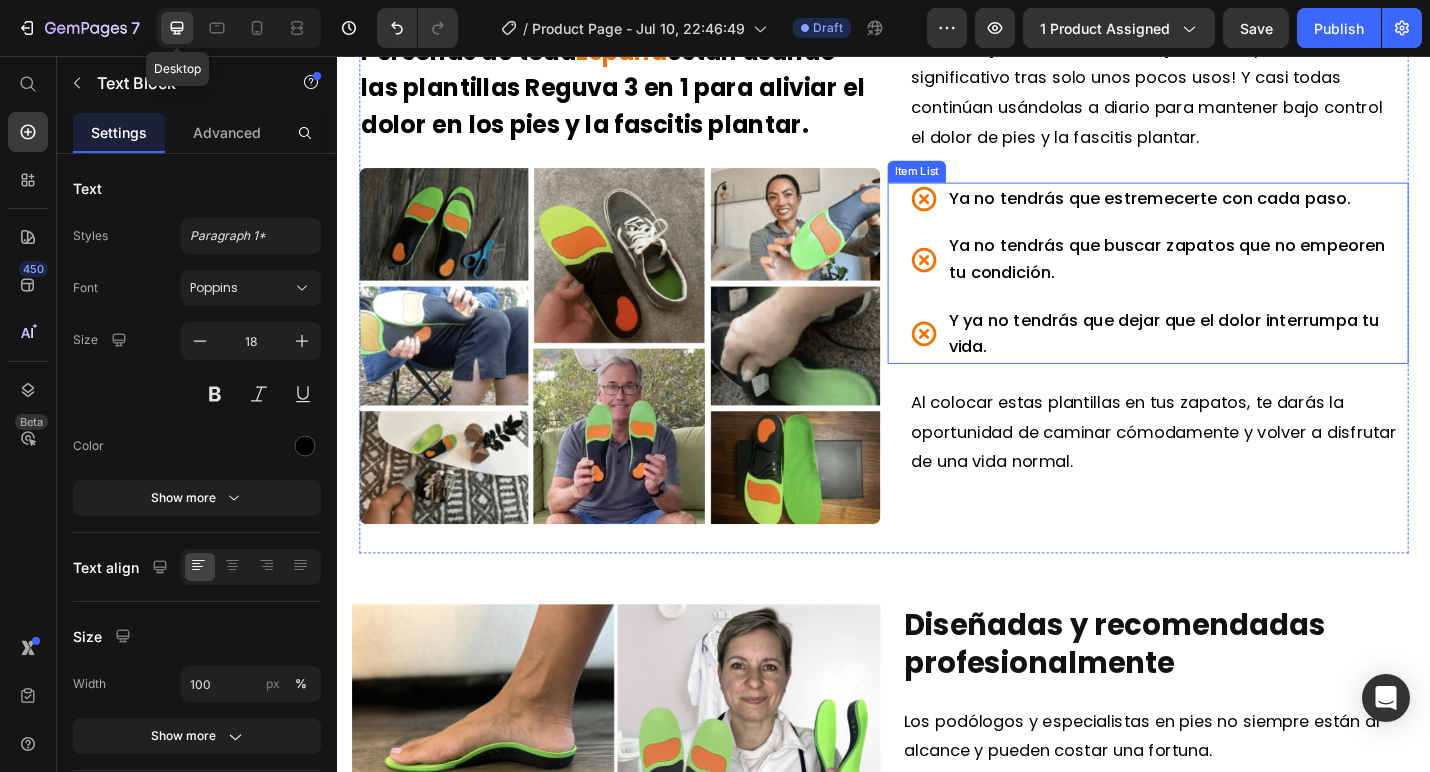 scroll, scrollTop: 5462, scrollLeft: 0, axis: vertical 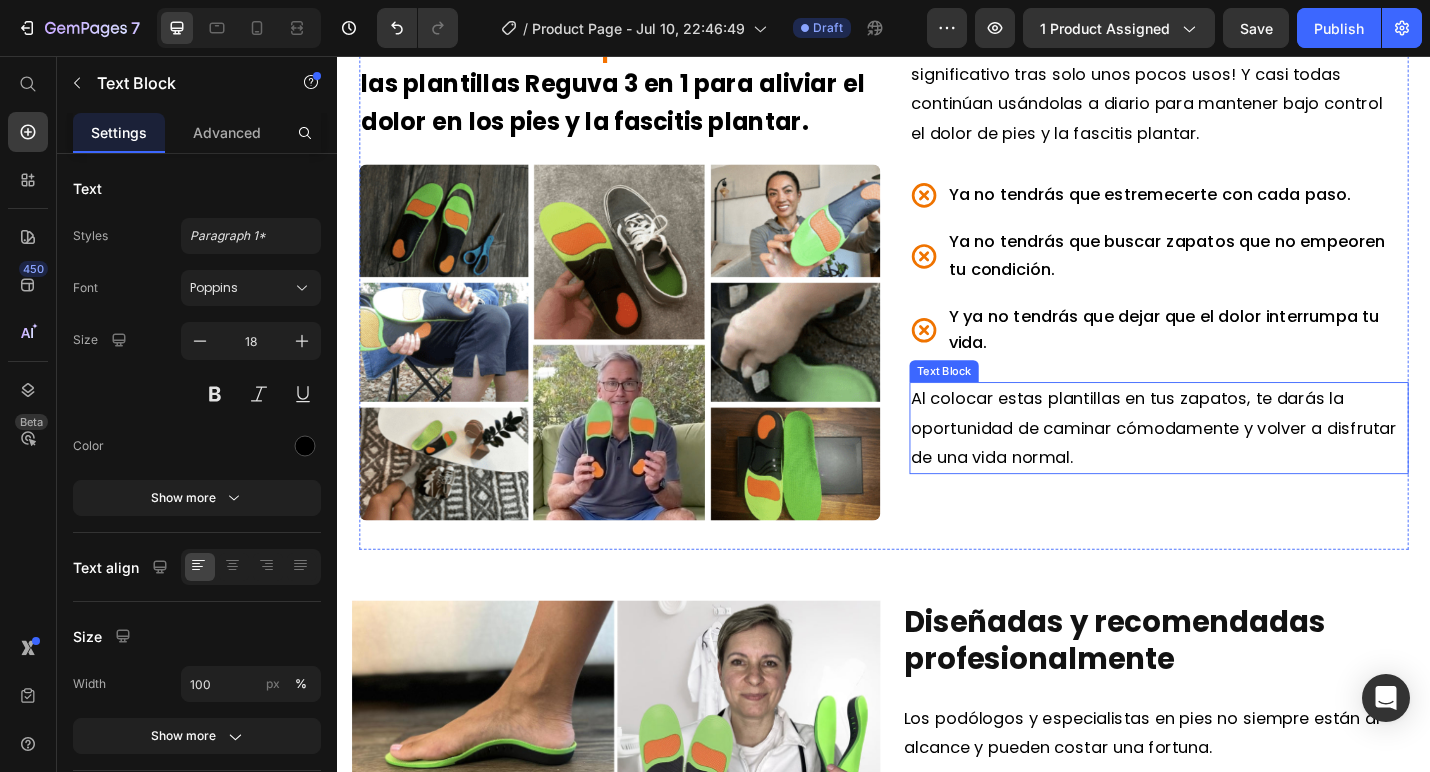 click on "Al colocar estas plantillas en tus zapatos, te darás la oportunidad de caminar cómodamente y volver a disfrutar de una vida normal." at bounding box center (1233, 464) 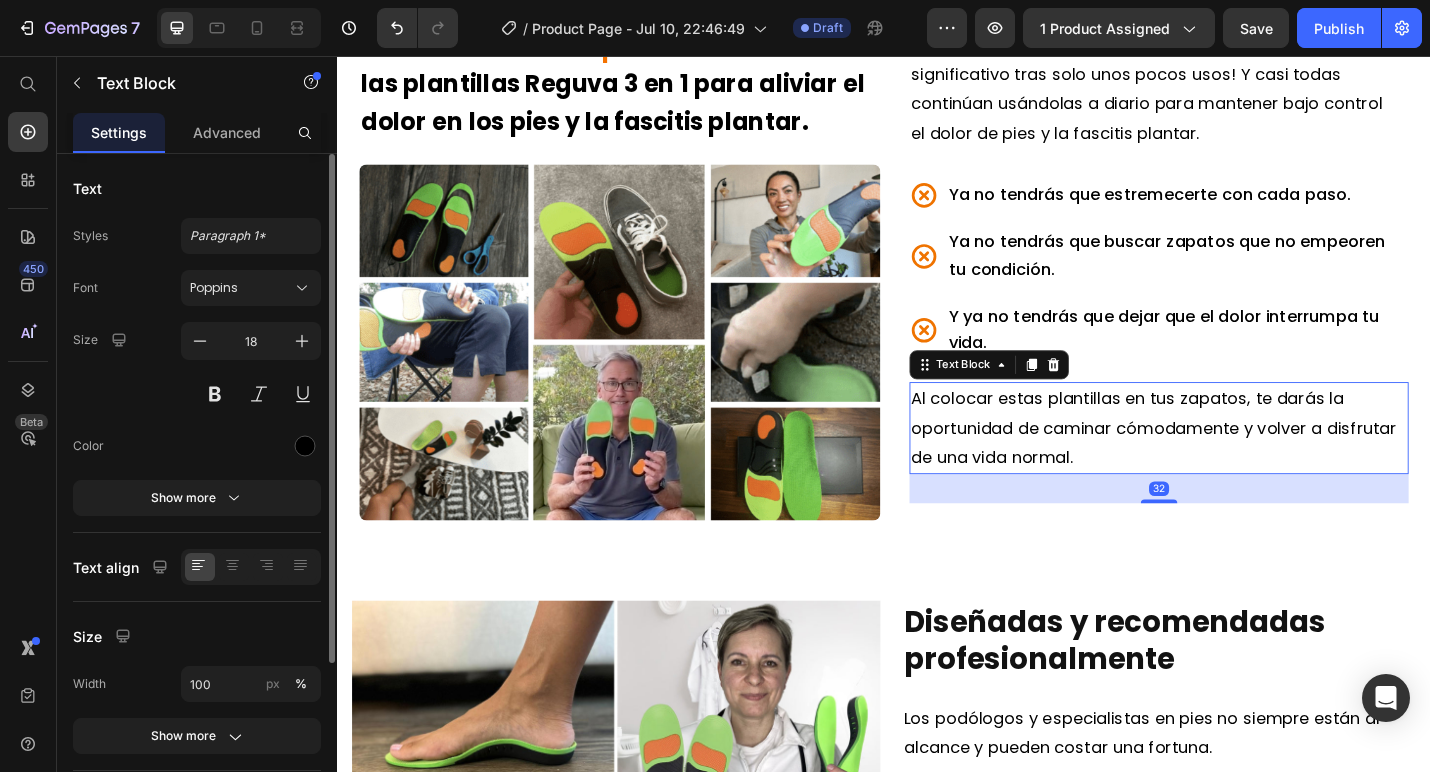 click on "Advanced" at bounding box center [227, 132] 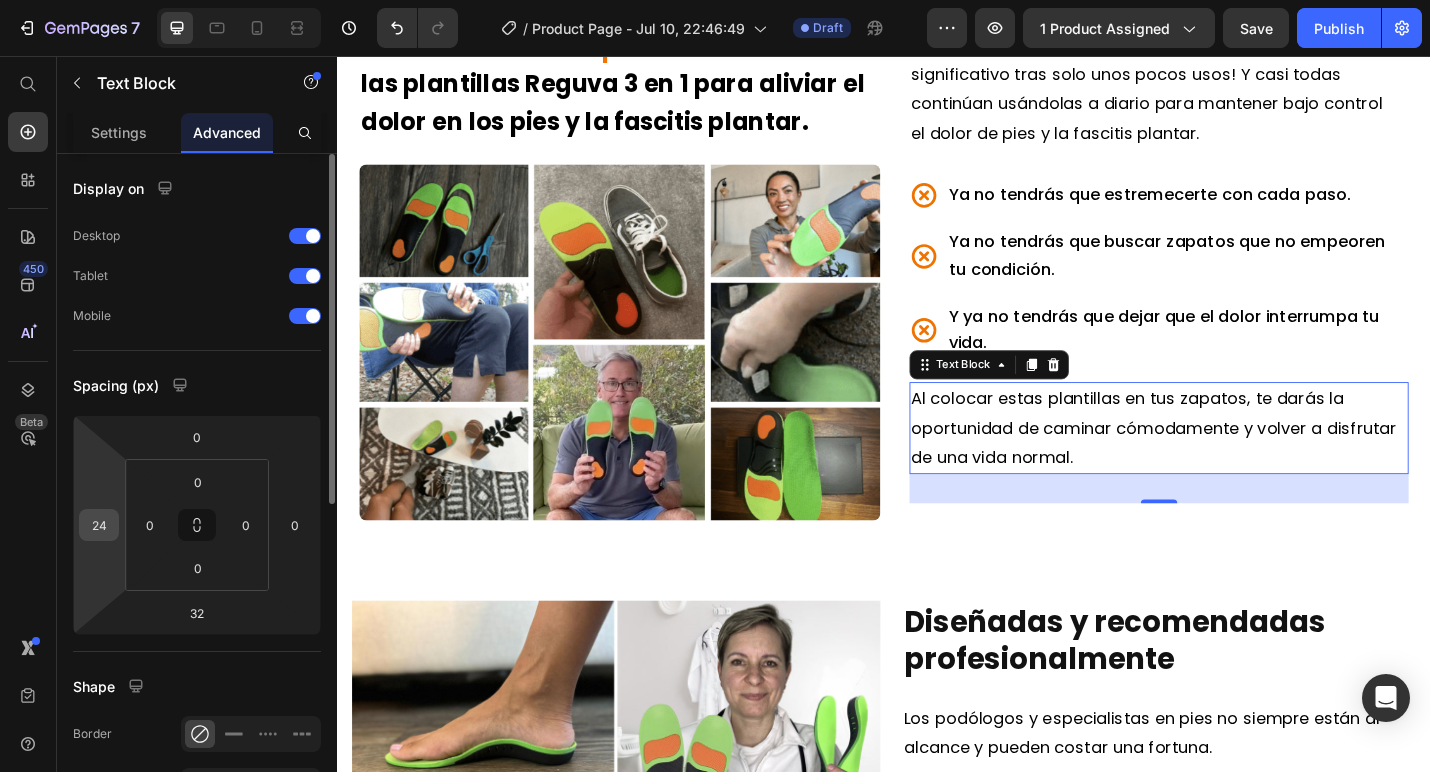click on "24" at bounding box center [99, 525] 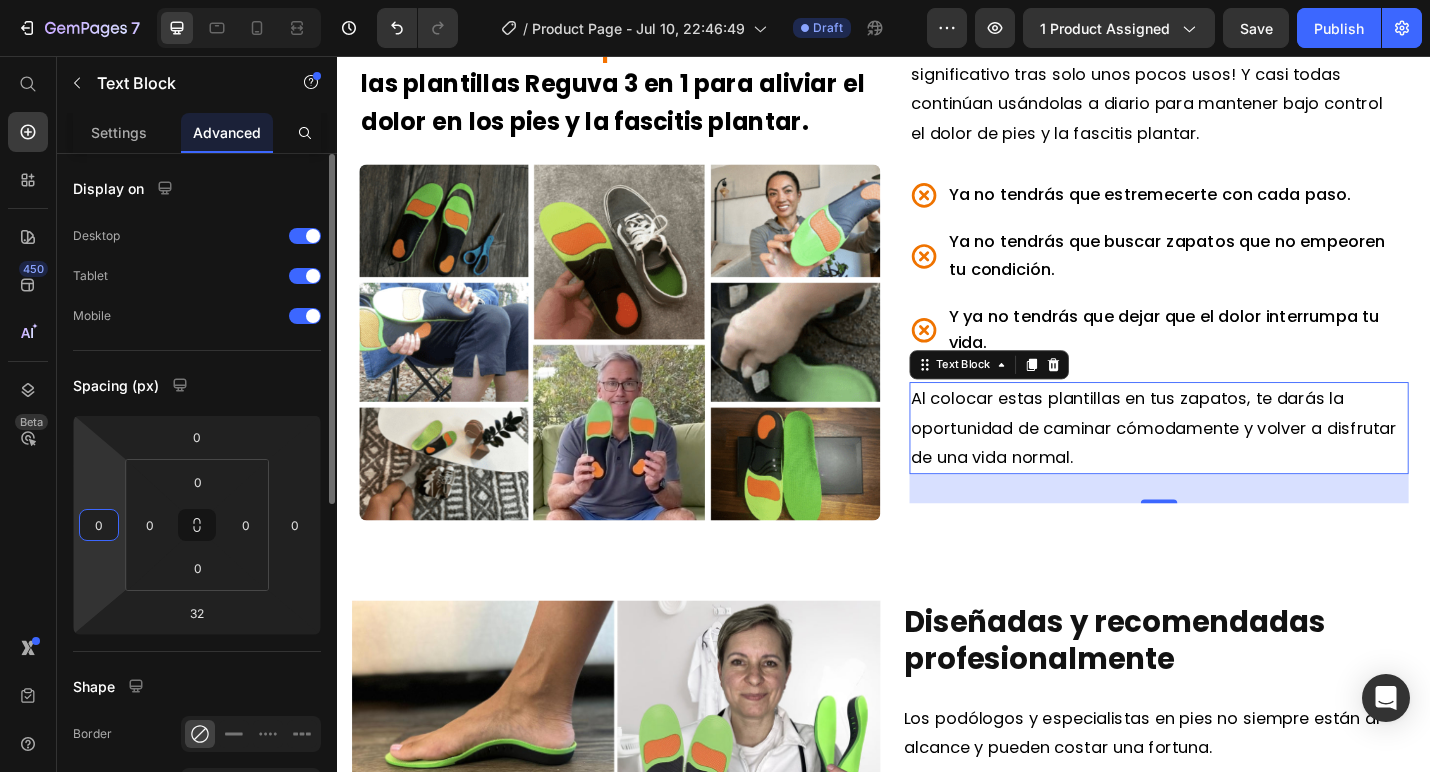 type on "0" 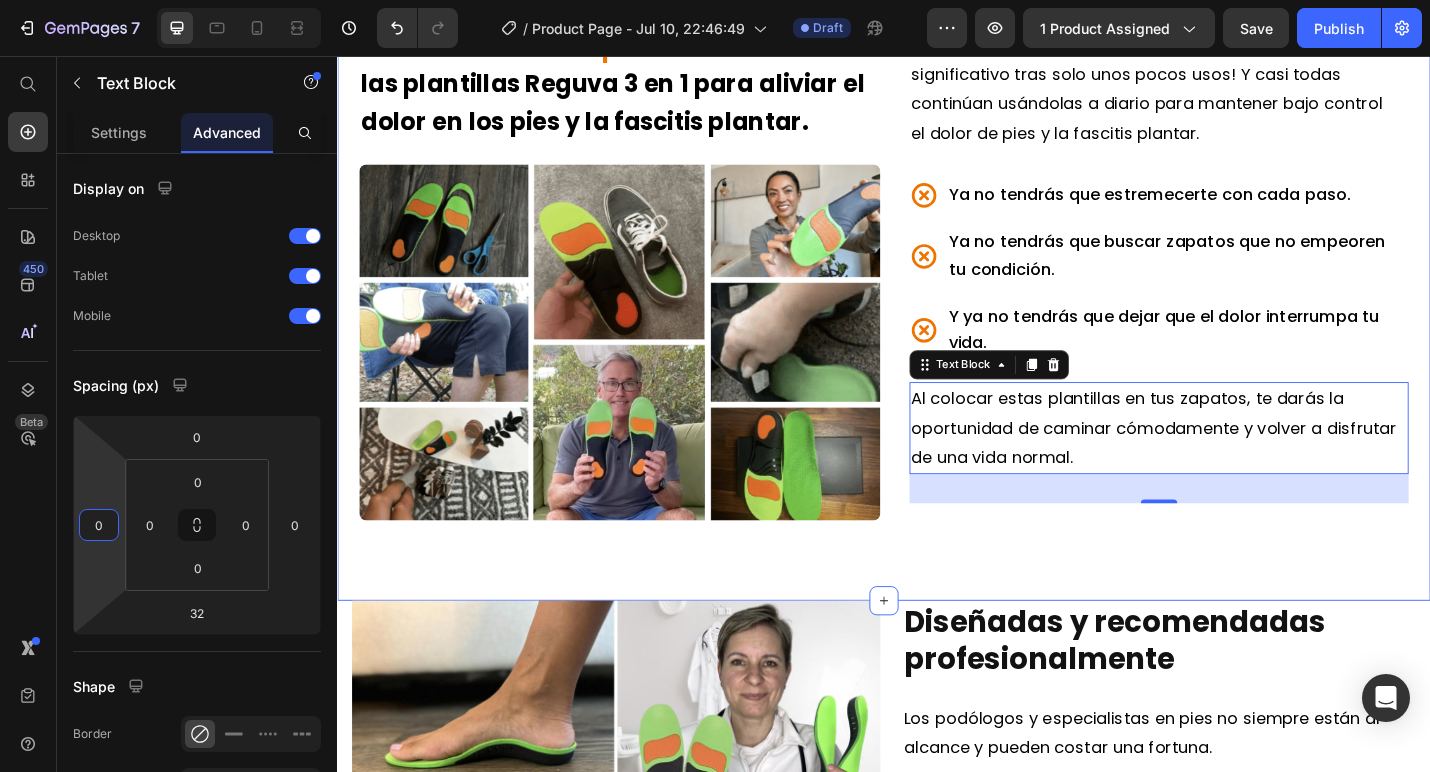 click on "Personas de toda  [LOCATION]  están usando las plantillas Reguva 3 en 1 para aliviar el dolor en los pies y la fascitis plantar. Text Block Image ¡Muchas personas en todo el país  han reportado un alivio significativo tras solo unos pocos usos! Y casi todas continúan usándolas a diario para mantener bajo control el dolor de pies y la fascitis plantar. Text Block
Ya no tendrás que estremecerte con cada paso.
Ya no tendrás que buscar zapatos que no empeoren tu condición.
Y ya no tendrás que dejar que el dolor interrumpa tu vida. Item List Al colocar estas plantillas en tus zapatos, te darás la oportunidad de caminar cómodamente y volver a disfrutar de una vida normal. Text Block   32 Row Section 5" at bounding box center (937, 324) 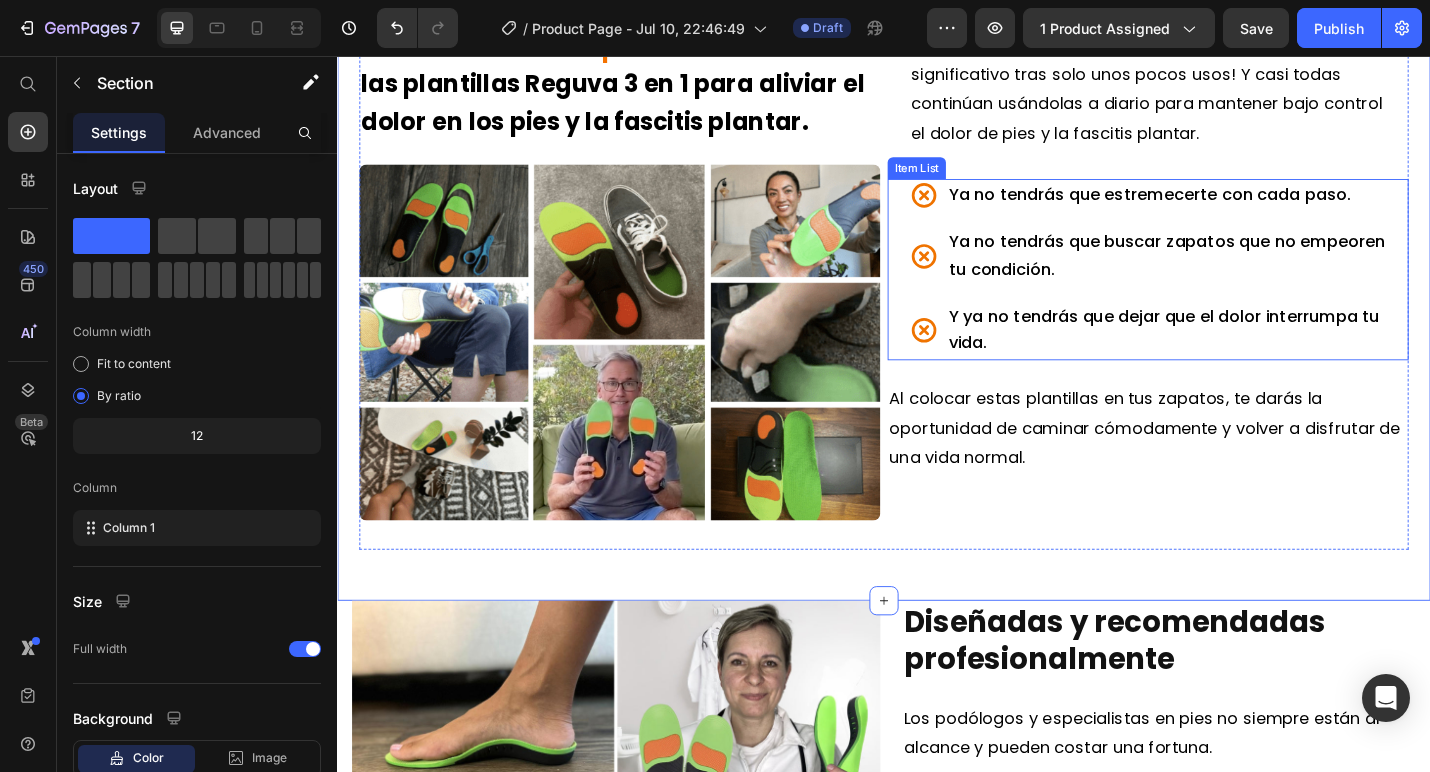 click on "Ya no tendrás que estremecerte con cada paso.
Ya no tendrás que buscar zapatos que no empeoren tu condición.
Y ya no tendrás que dejar que el dolor interrumpa tu vida." at bounding box center [1235, 290] 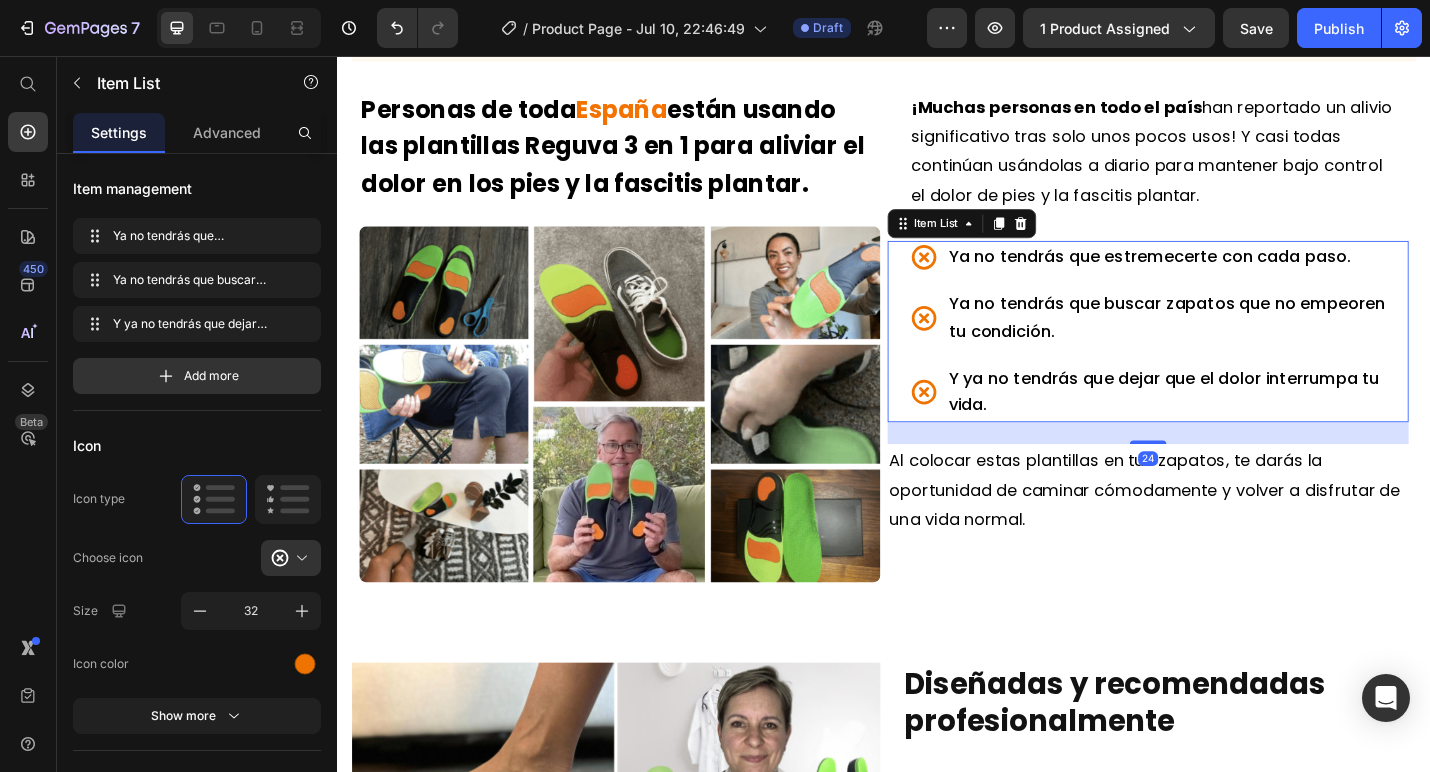 scroll, scrollTop: 5285, scrollLeft: 0, axis: vertical 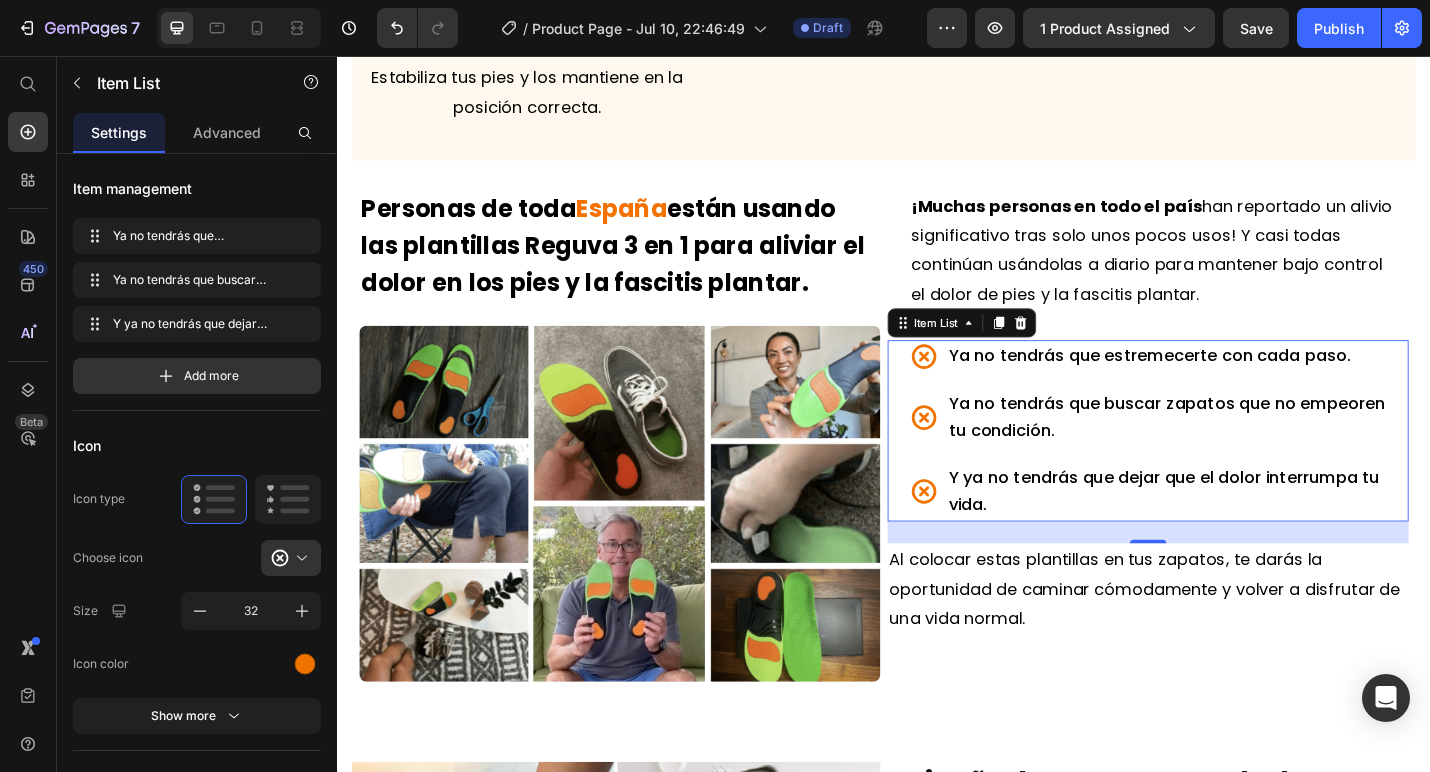 click on "Ya no tendrás que estremecerte con cada paso.
Ya no tendrás que buscar zapatos que no empeoren tu condición.
Y ya no tendrás que dejar que el dolor interrumpa tu vida." at bounding box center (1235, 467) 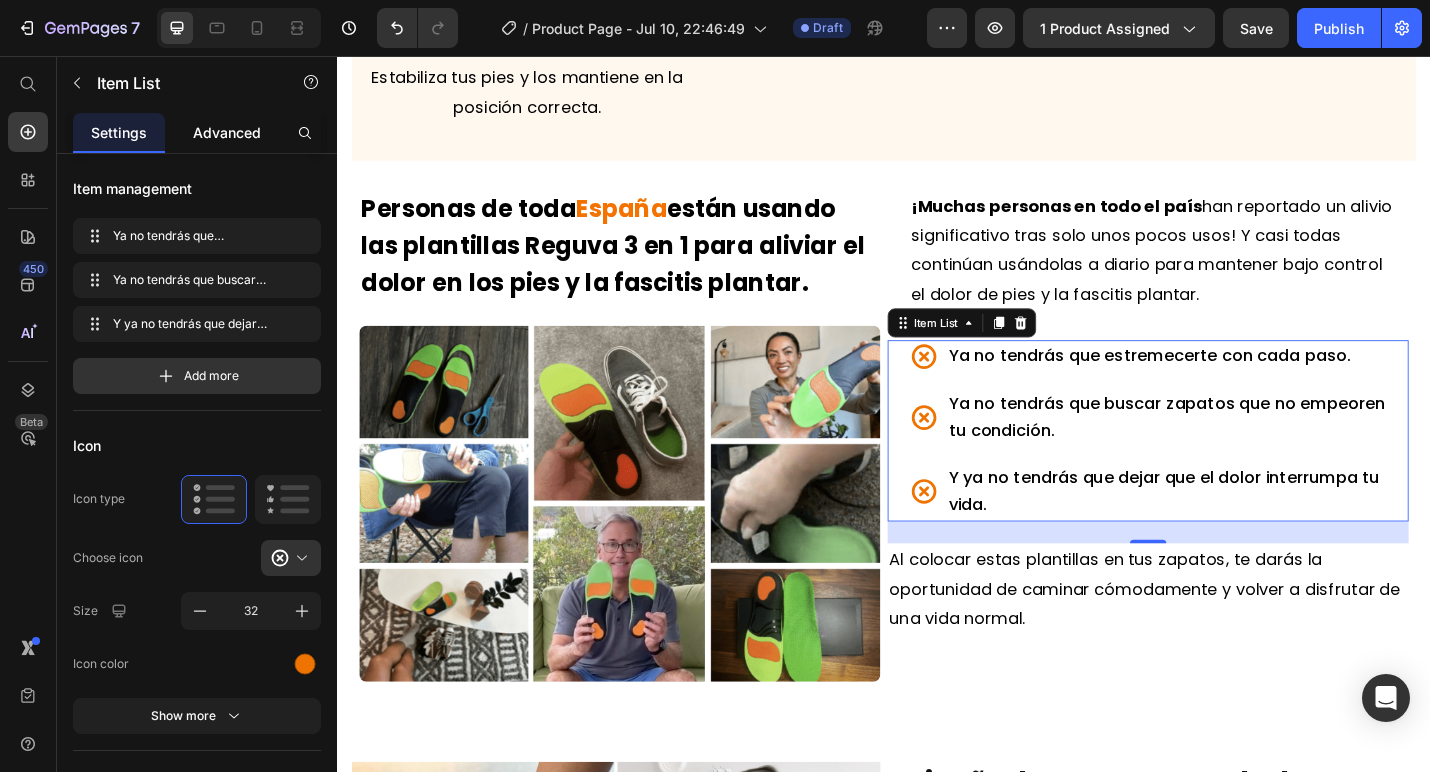 click on "Advanced" at bounding box center [227, 132] 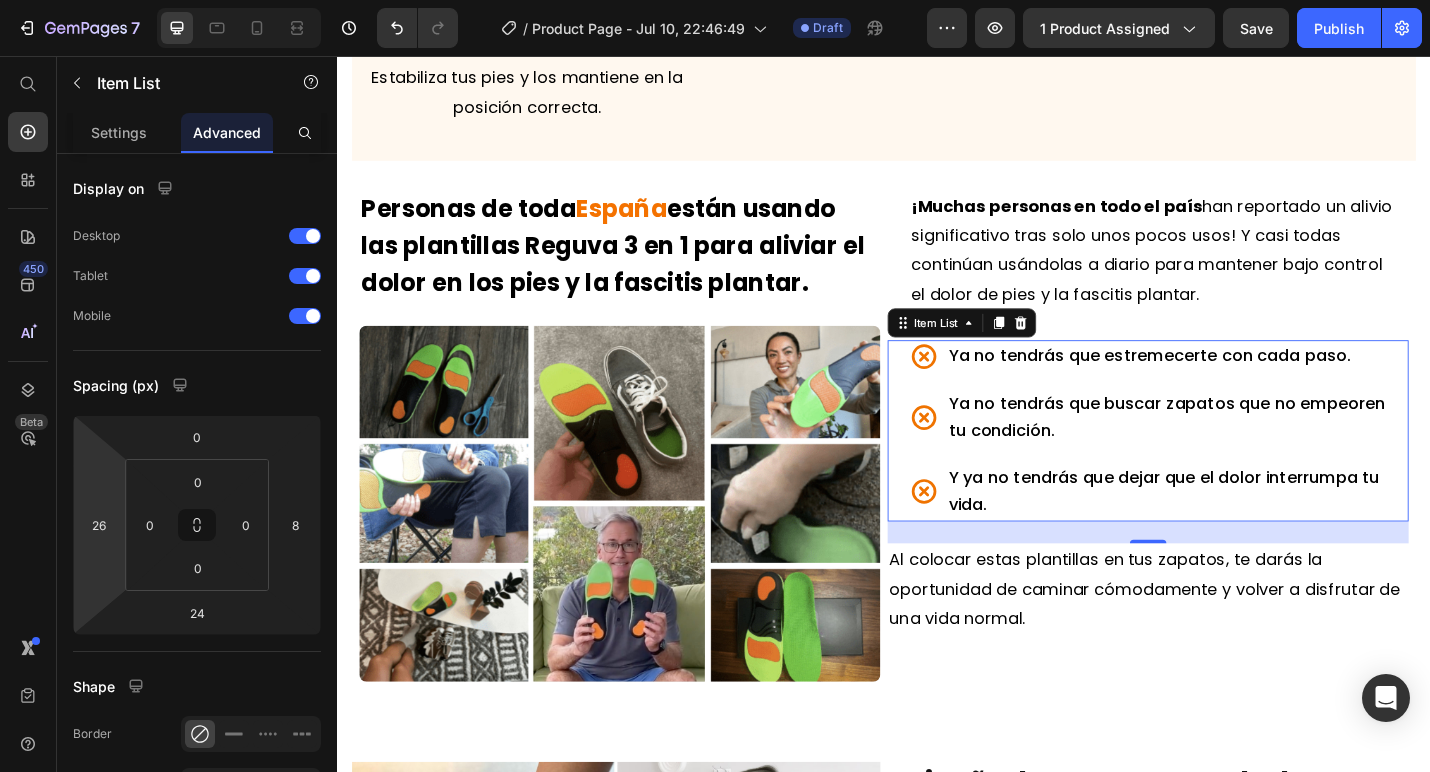 click on "7   /  Product Page - Jul 10, 22:46:49 Draft Preview 1 product assigned  Save   Publish  450 Beta Start with Sections Elements Hero Section Product Detail Brands Trusted Badges Guarantee Product Breakdown How to use Testimonials Compare Bundle FAQs Social Proof Brand Story Product List Collection Blog List Contact Sticky Add to Cart Custom Footer Browse Library 450 Layout
Row
Row
Row
Row Text
Heading
Text Block Button
Button
Button
Sticky Back to top Media
Image" at bounding box center [715, 0] 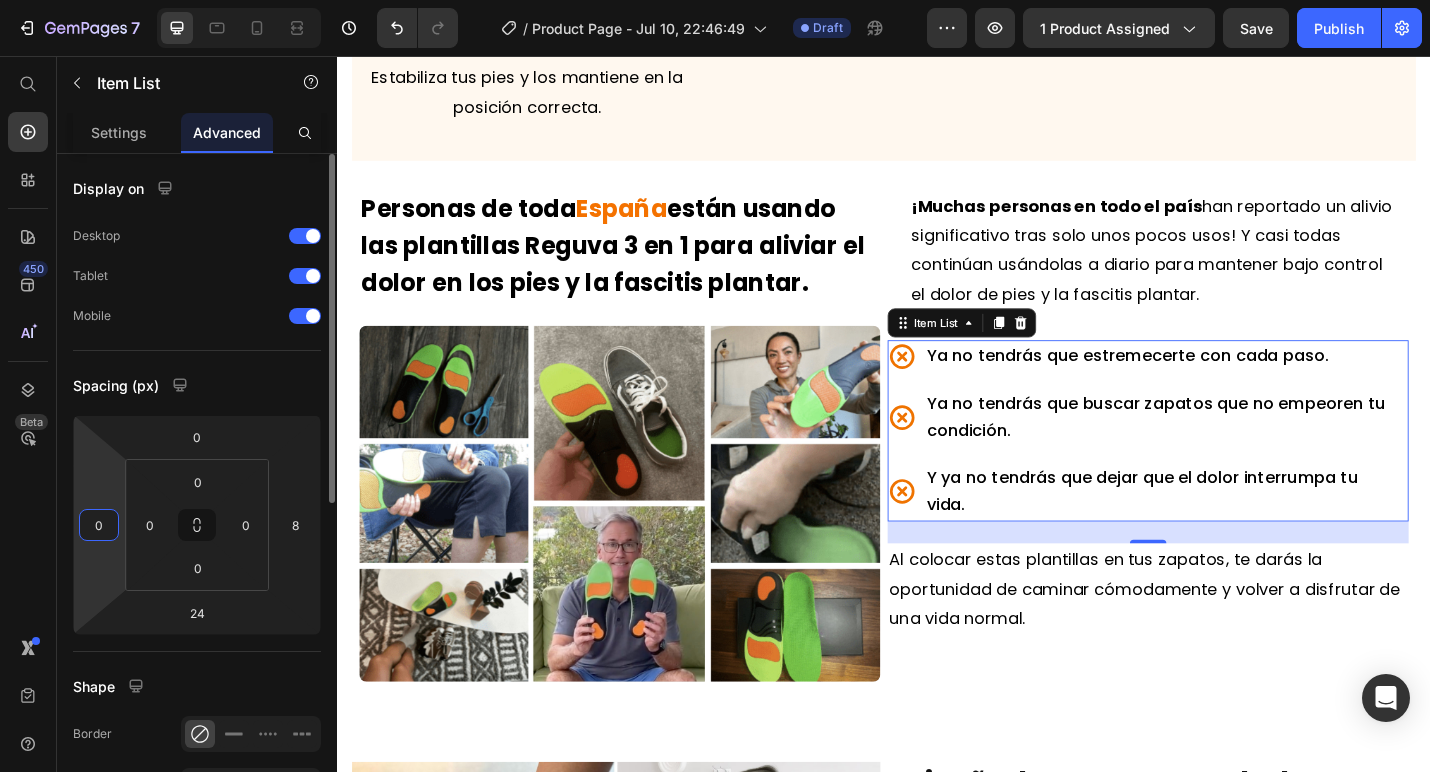 type on "0" 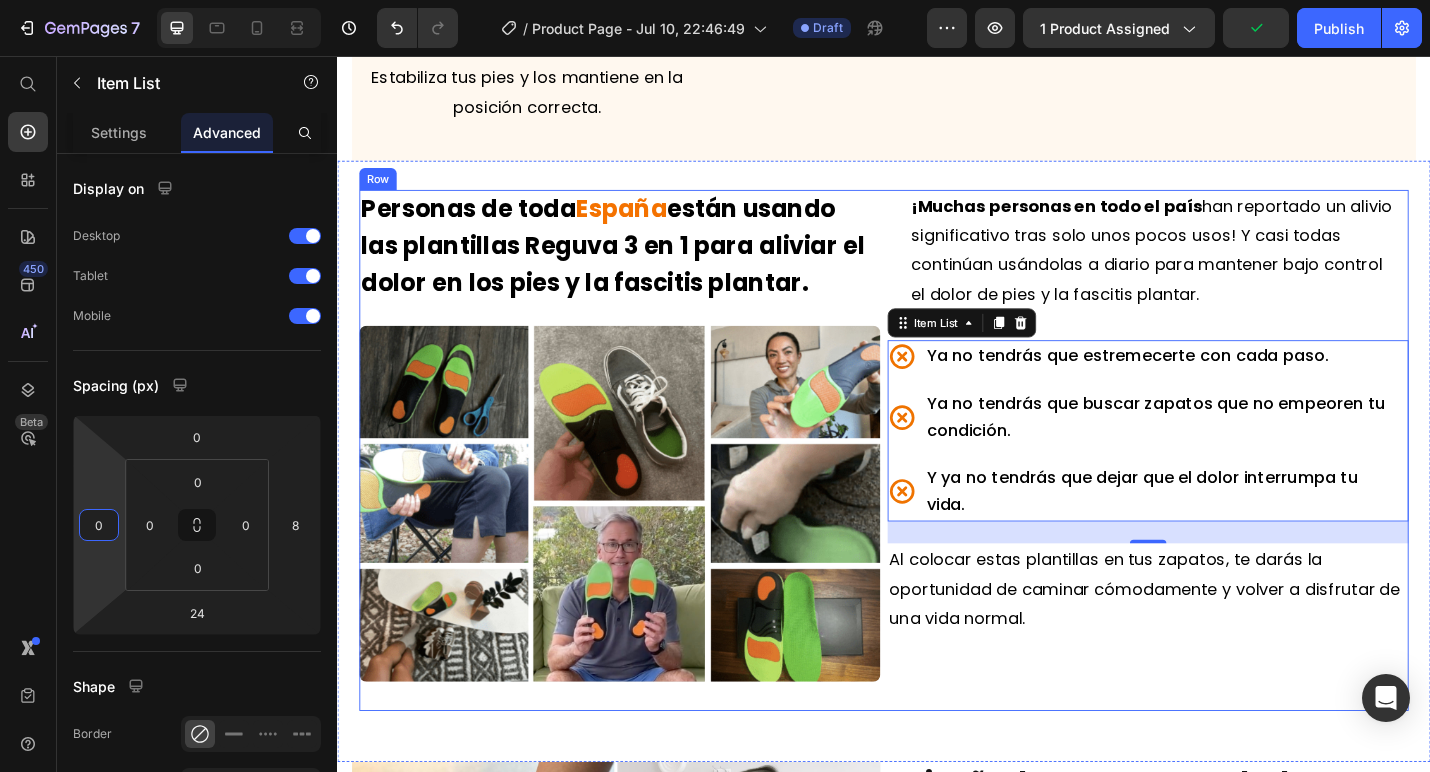 click on "¡Muchas personas en todo el país  han reportado un alivio significativo tras solo unos pocos usos! Y casi todas continúan usándolas a diario para mantener bajo control el dolor de pies y la fascitis plantar." at bounding box center [1231, 269] 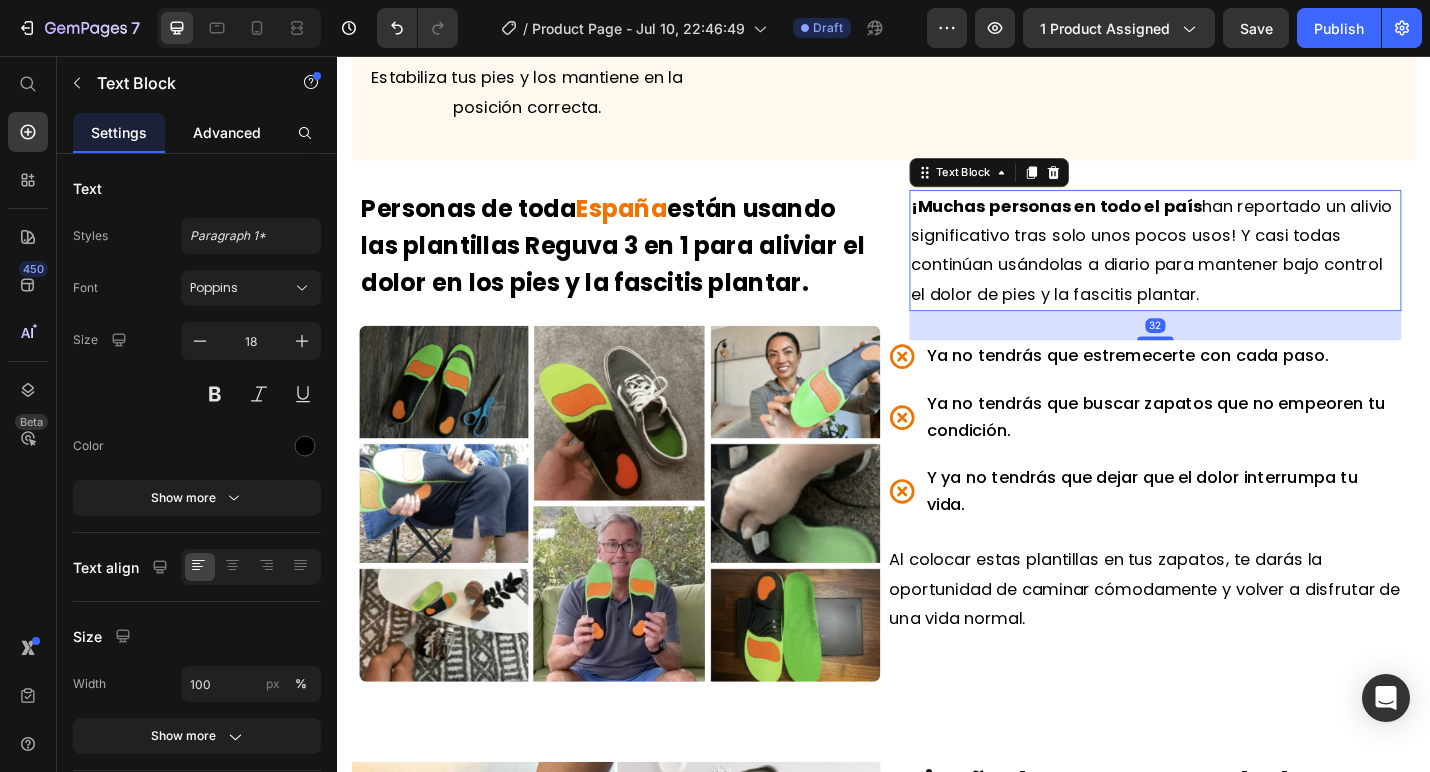 click on "Advanced" at bounding box center (227, 132) 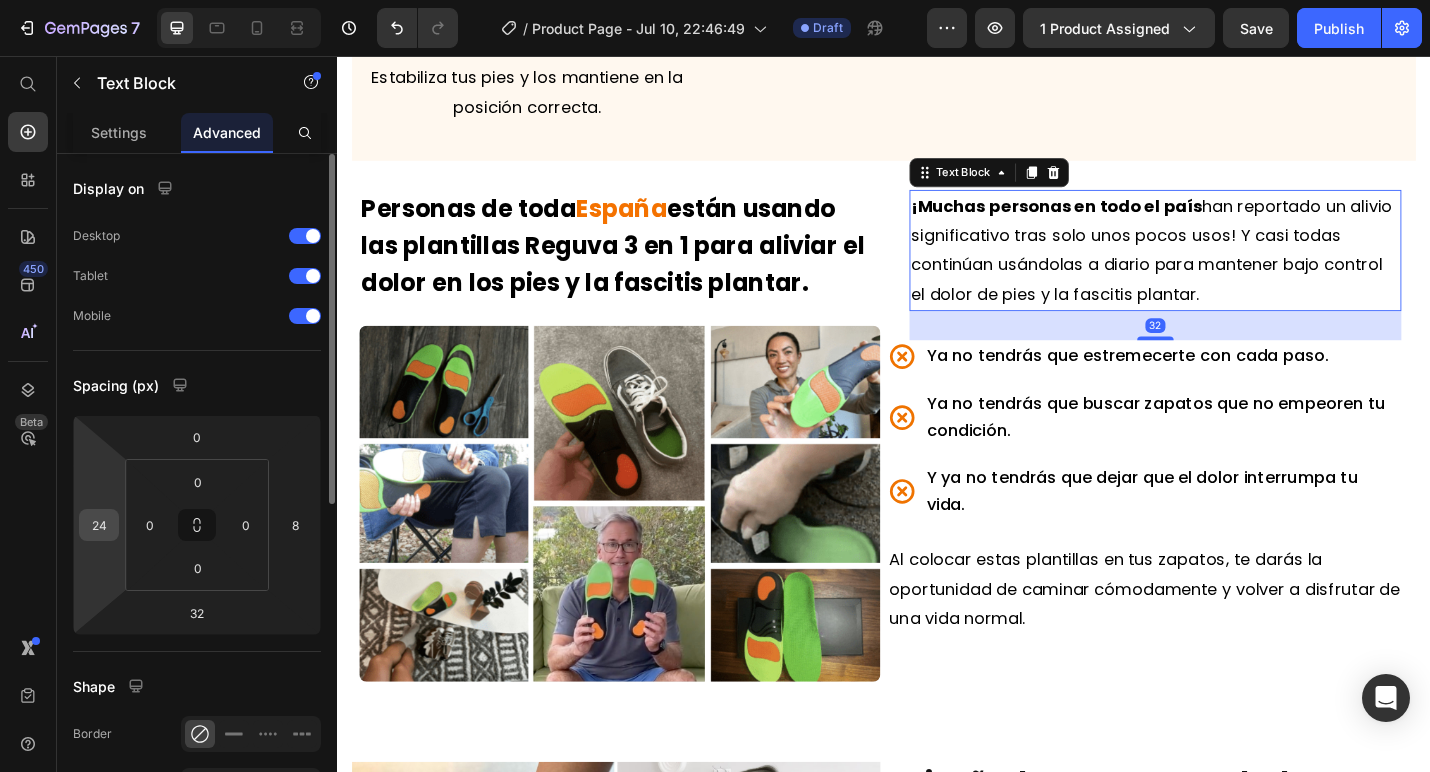 click on "24" at bounding box center (99, 525) 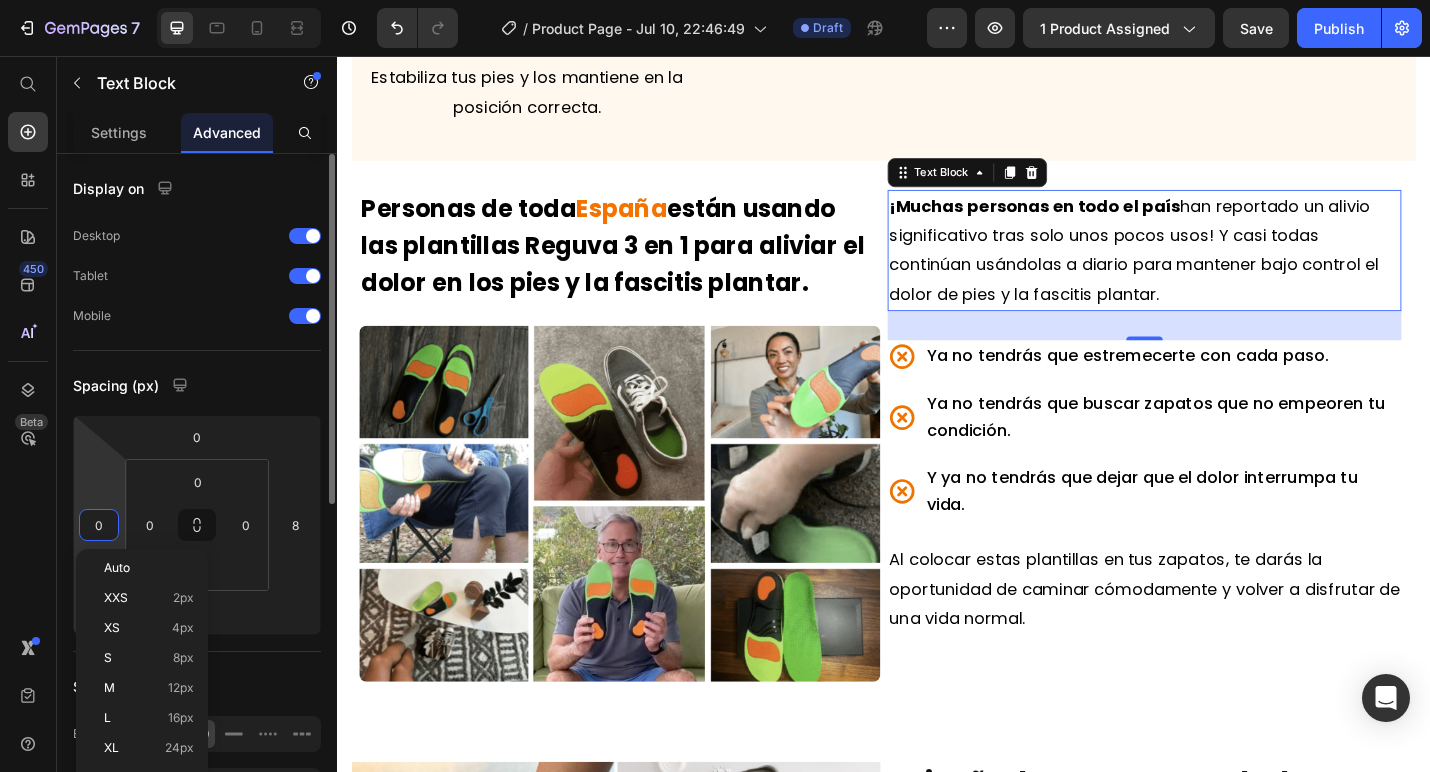 type on "0" 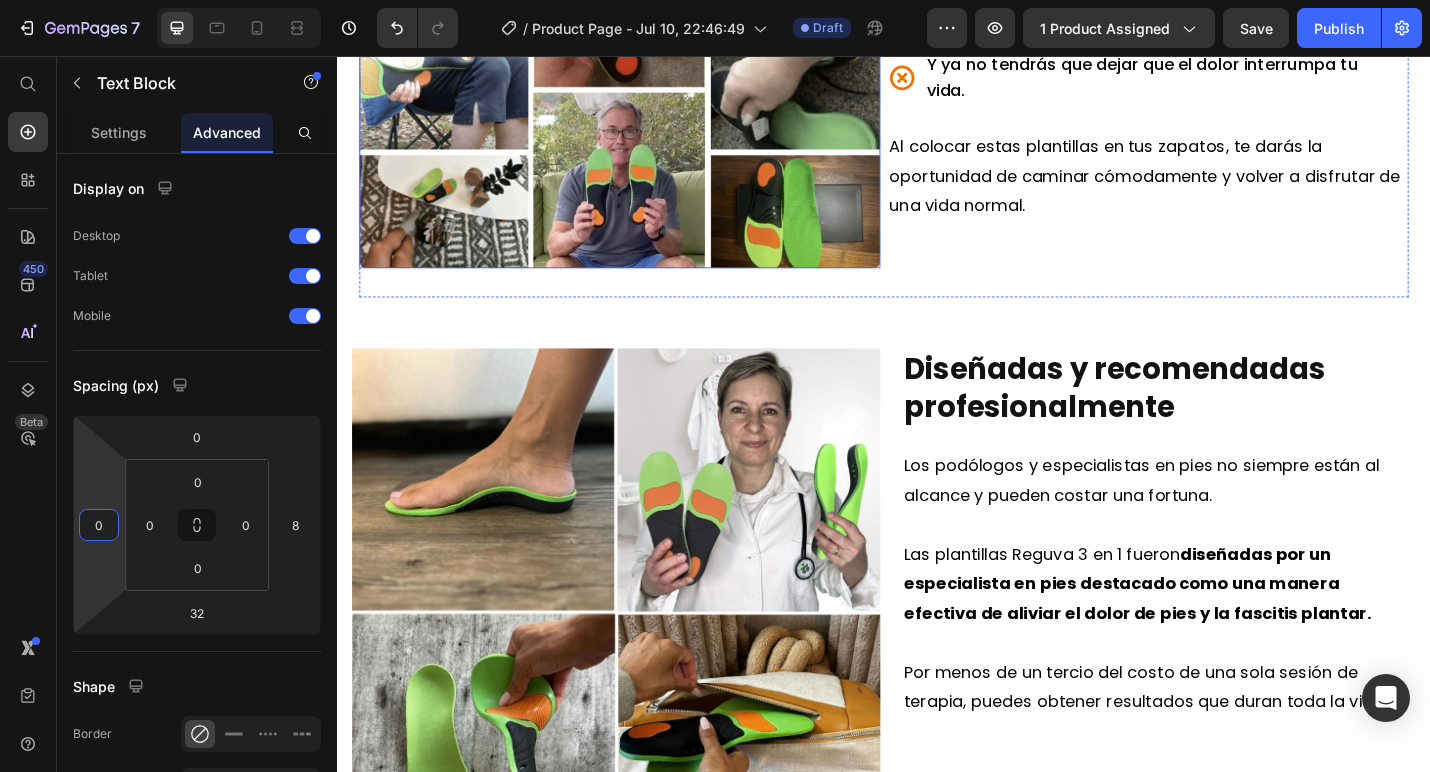 click at bounding box center (643, 667) 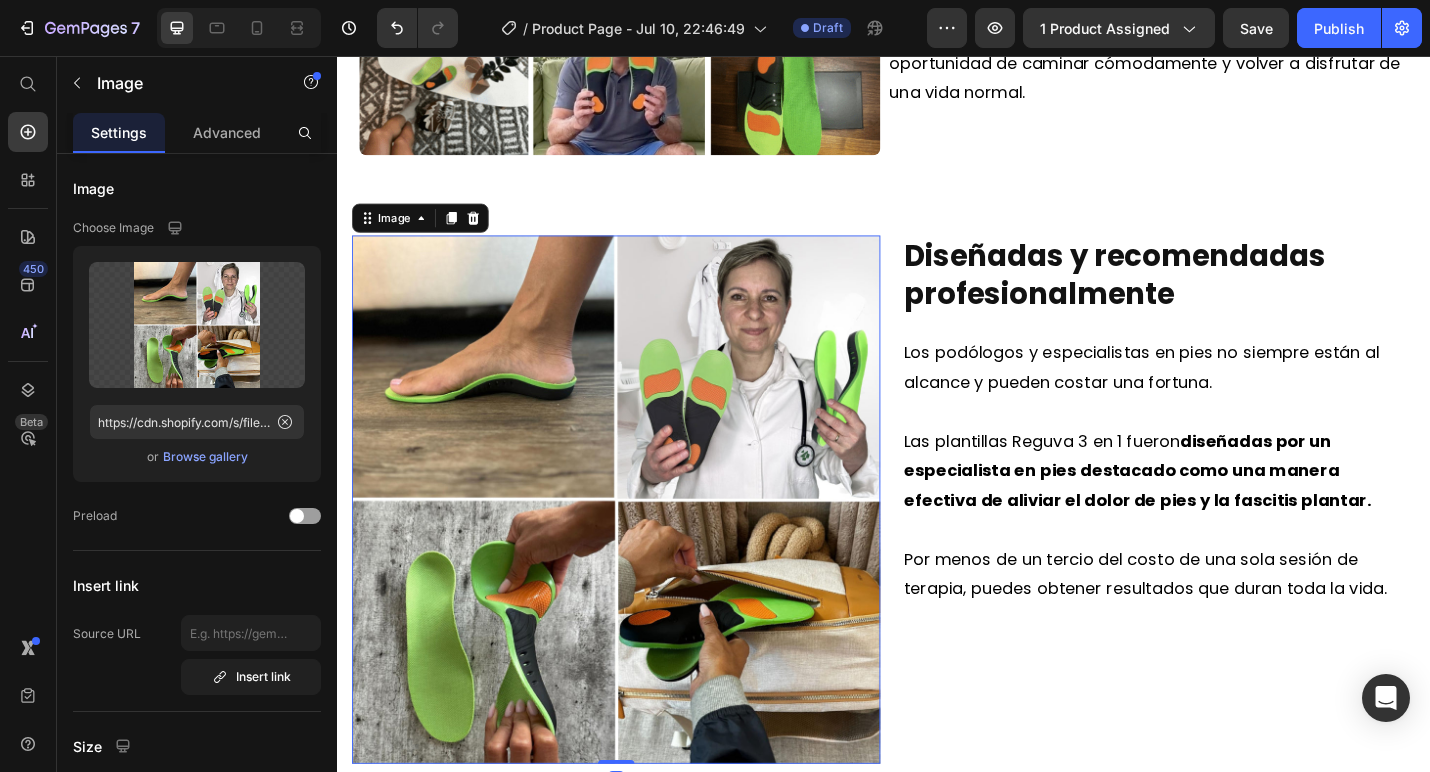 scroll, scrollTop: 5914, scrollLeft: 0, axis: vertical 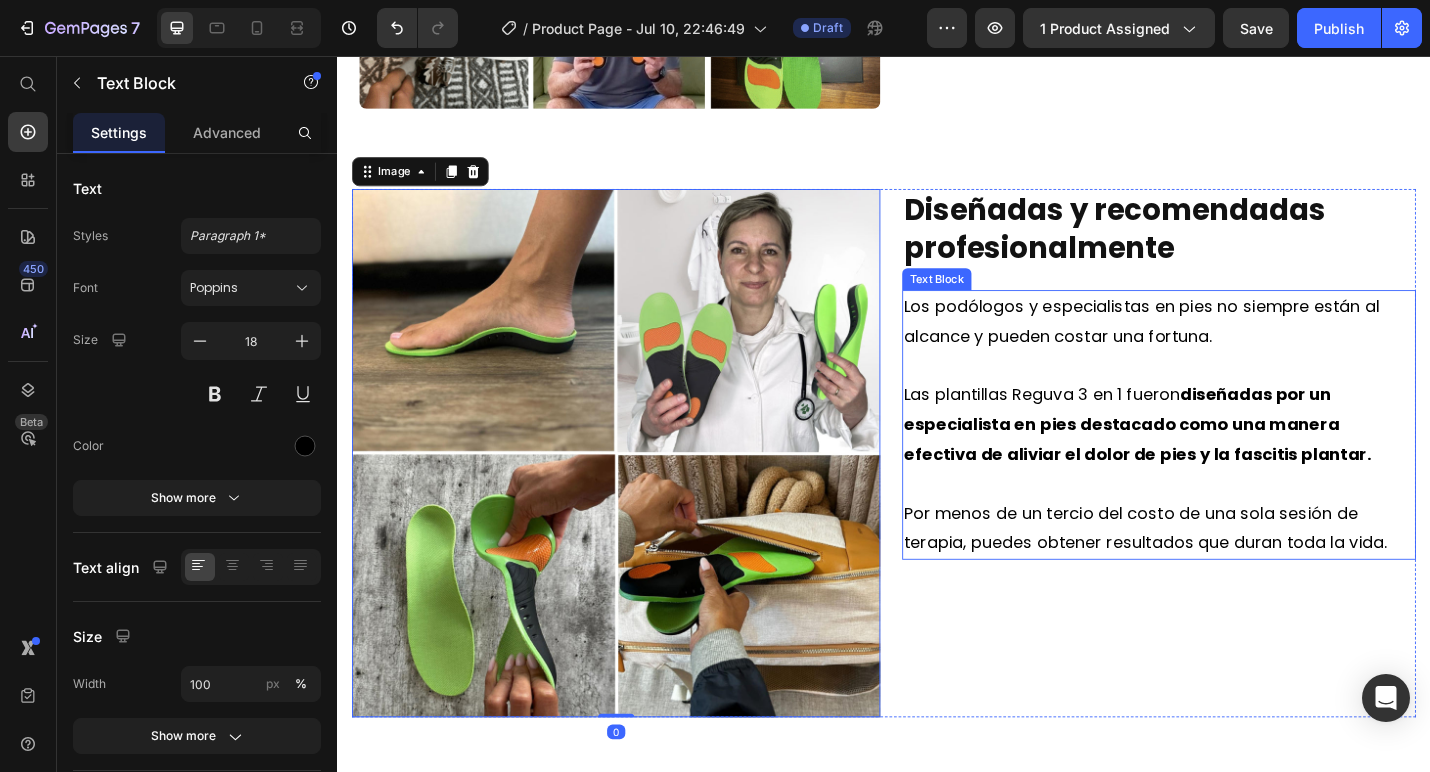 click on "Los podólogos y especialistas en pies no siempre están al alcance y pueden costar una fortuna." at bounding box center (1220, 346) 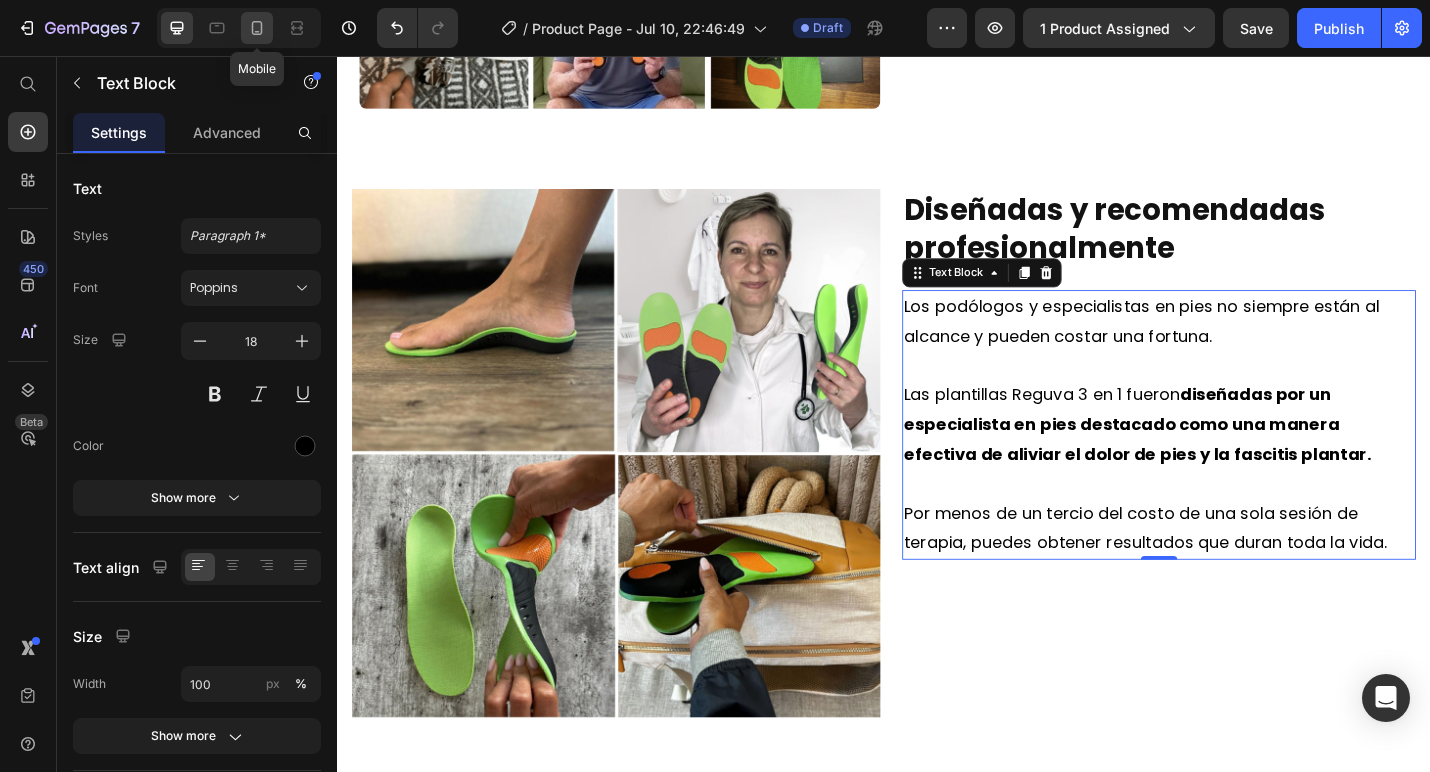 click 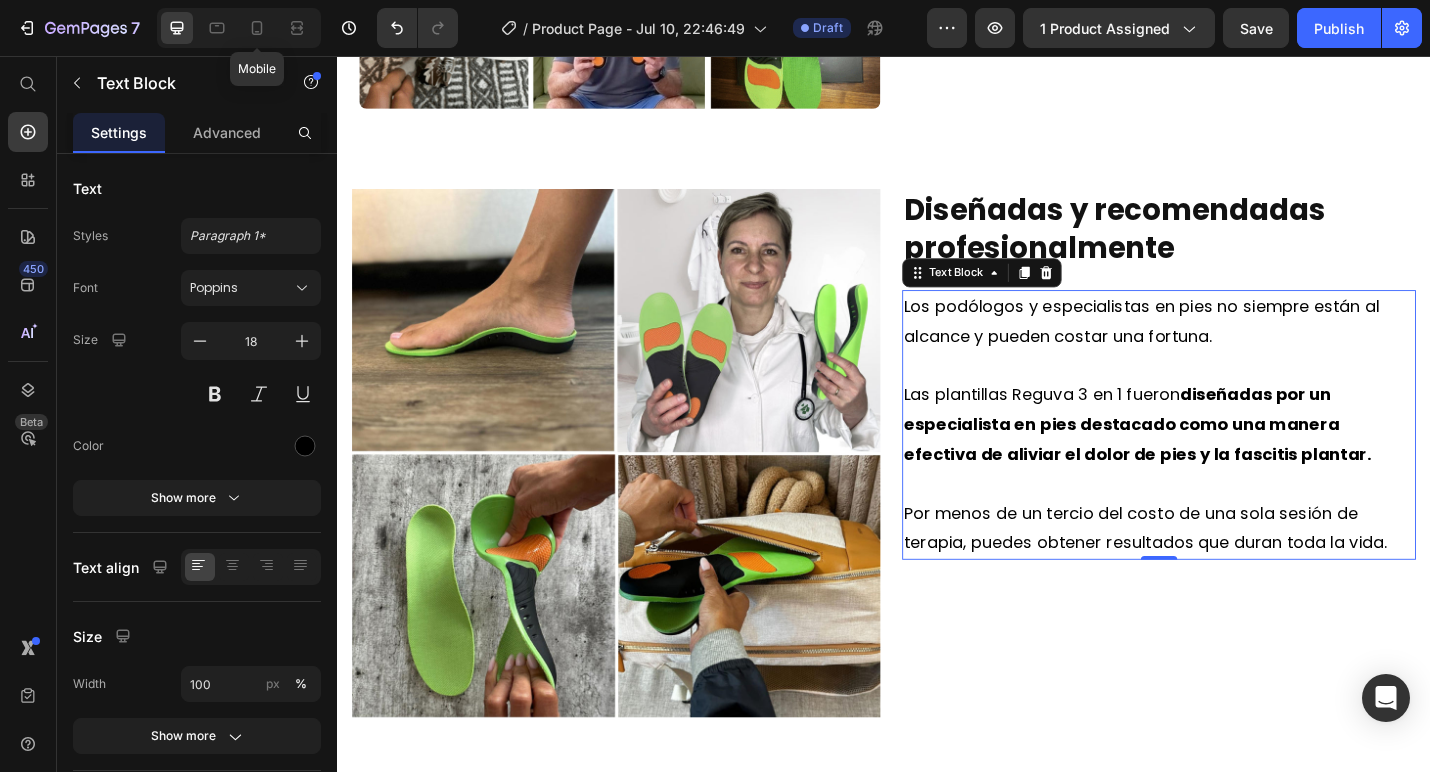 type on "17" 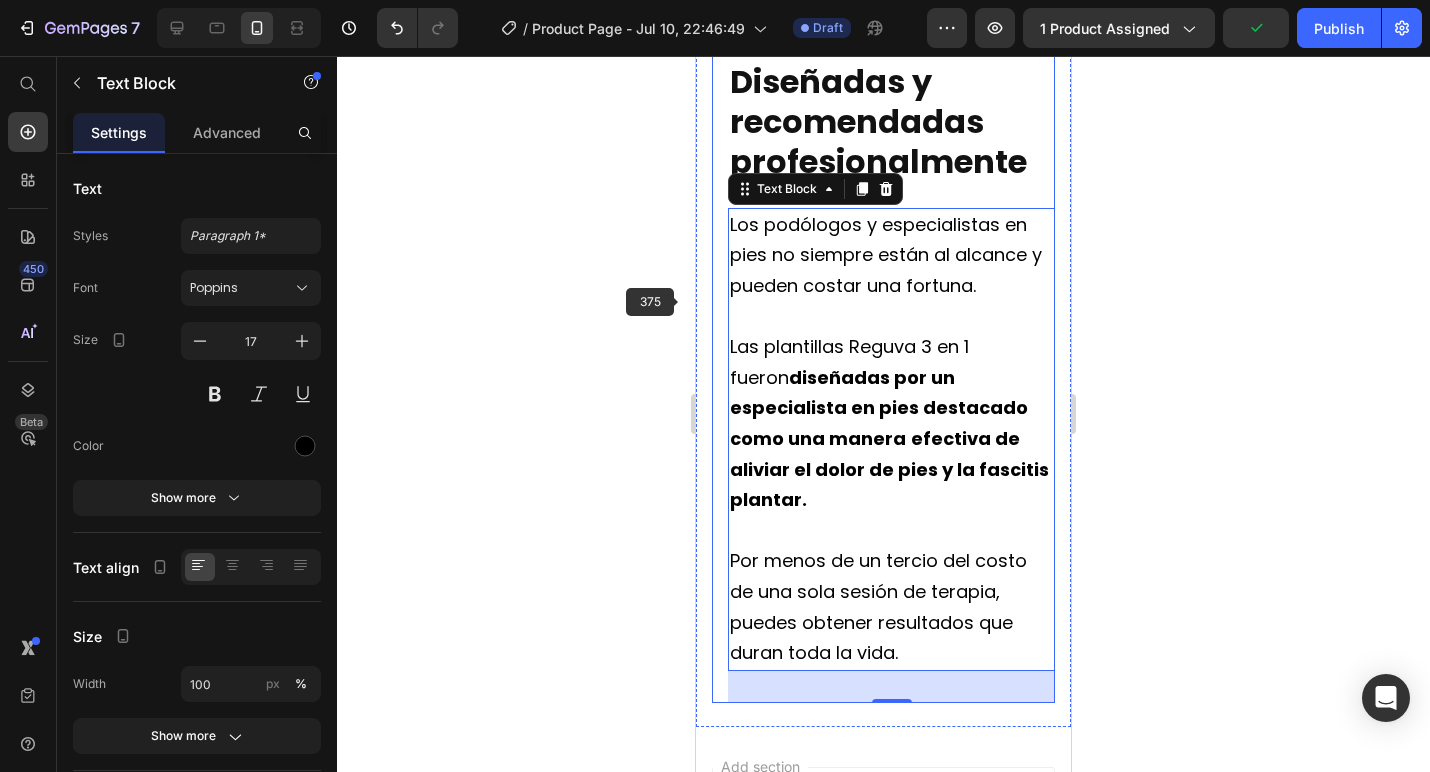 click 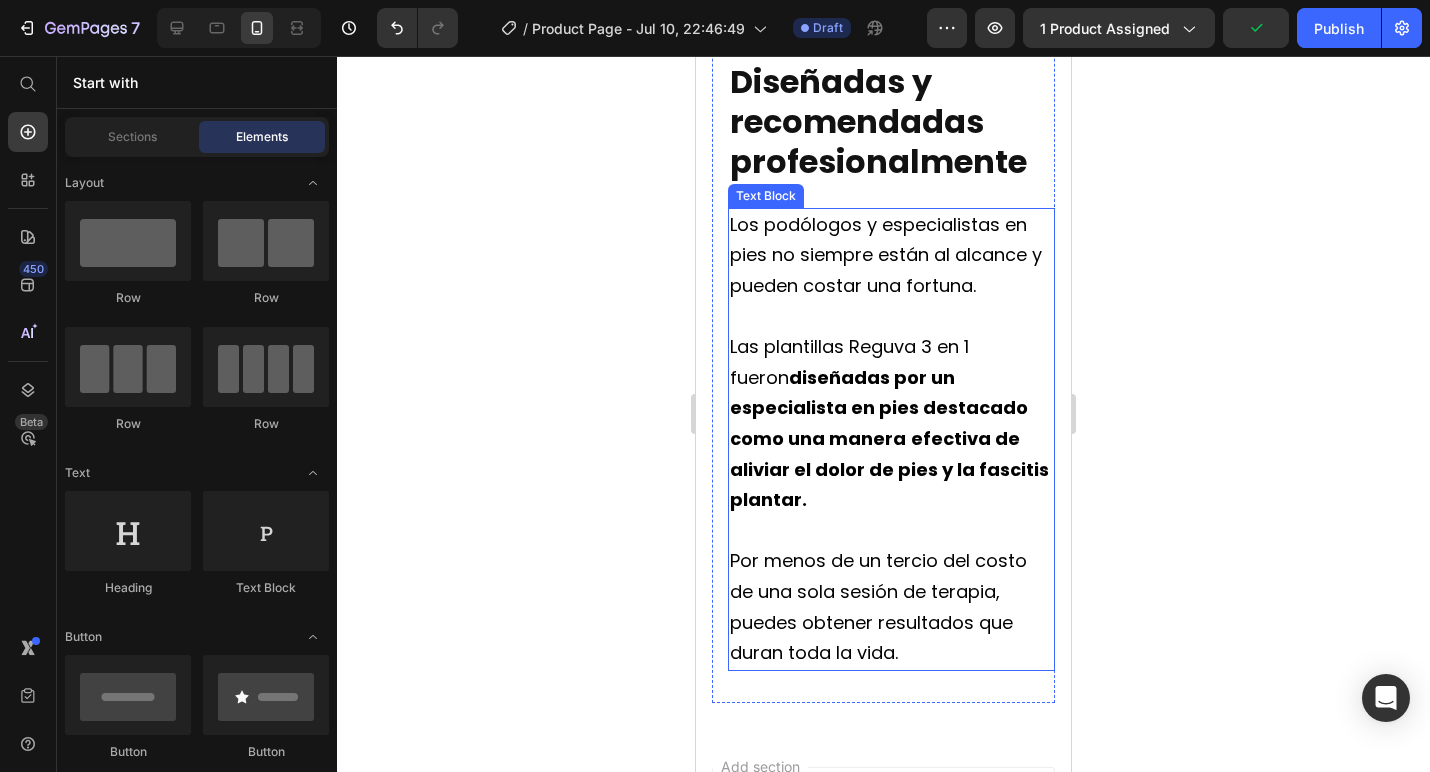 scroll, scrollTop: 6990, scrollLeft: 0, axis: vertical 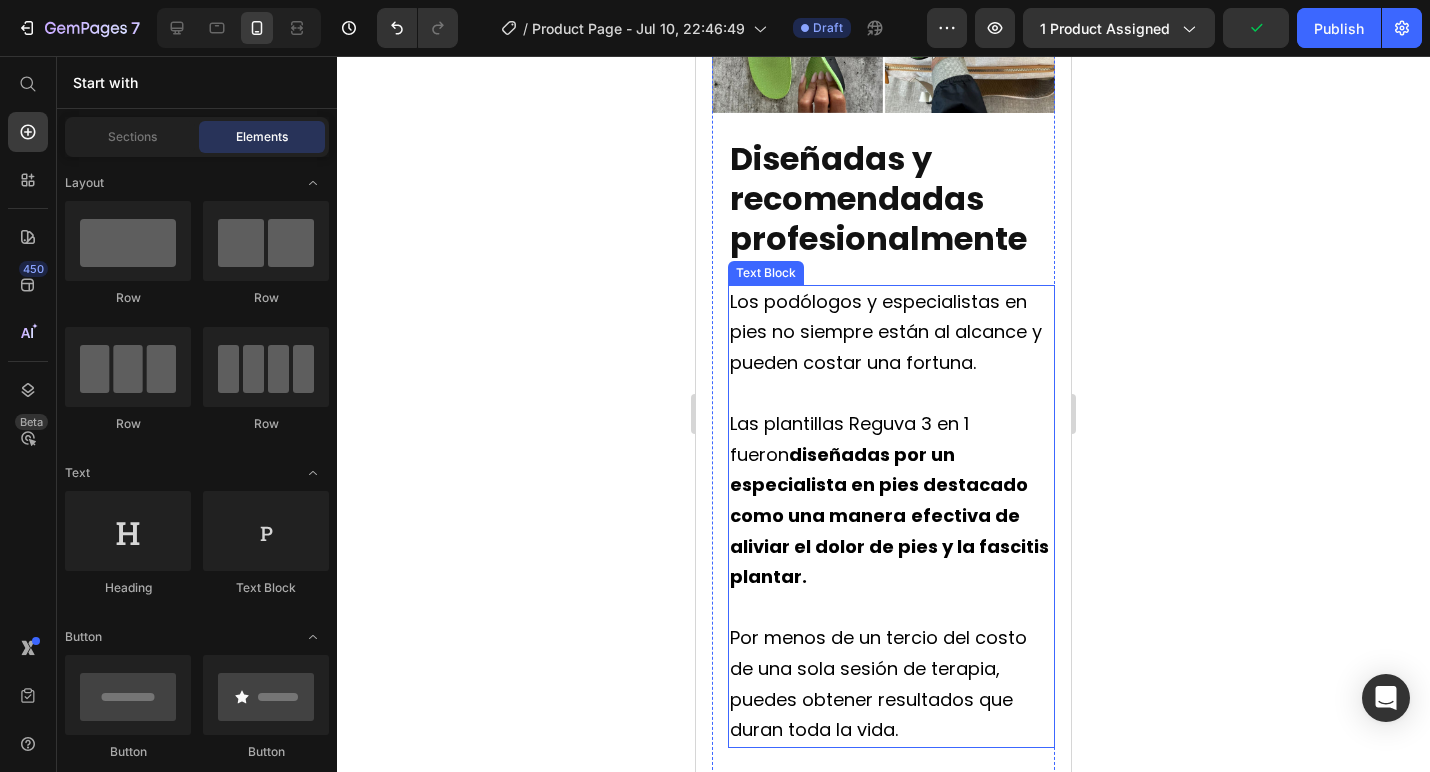 click on "Los podólogos y especialistas en pies no siempre están al alcance y pueden costar una fortuna." at bounding box center [886, 332] 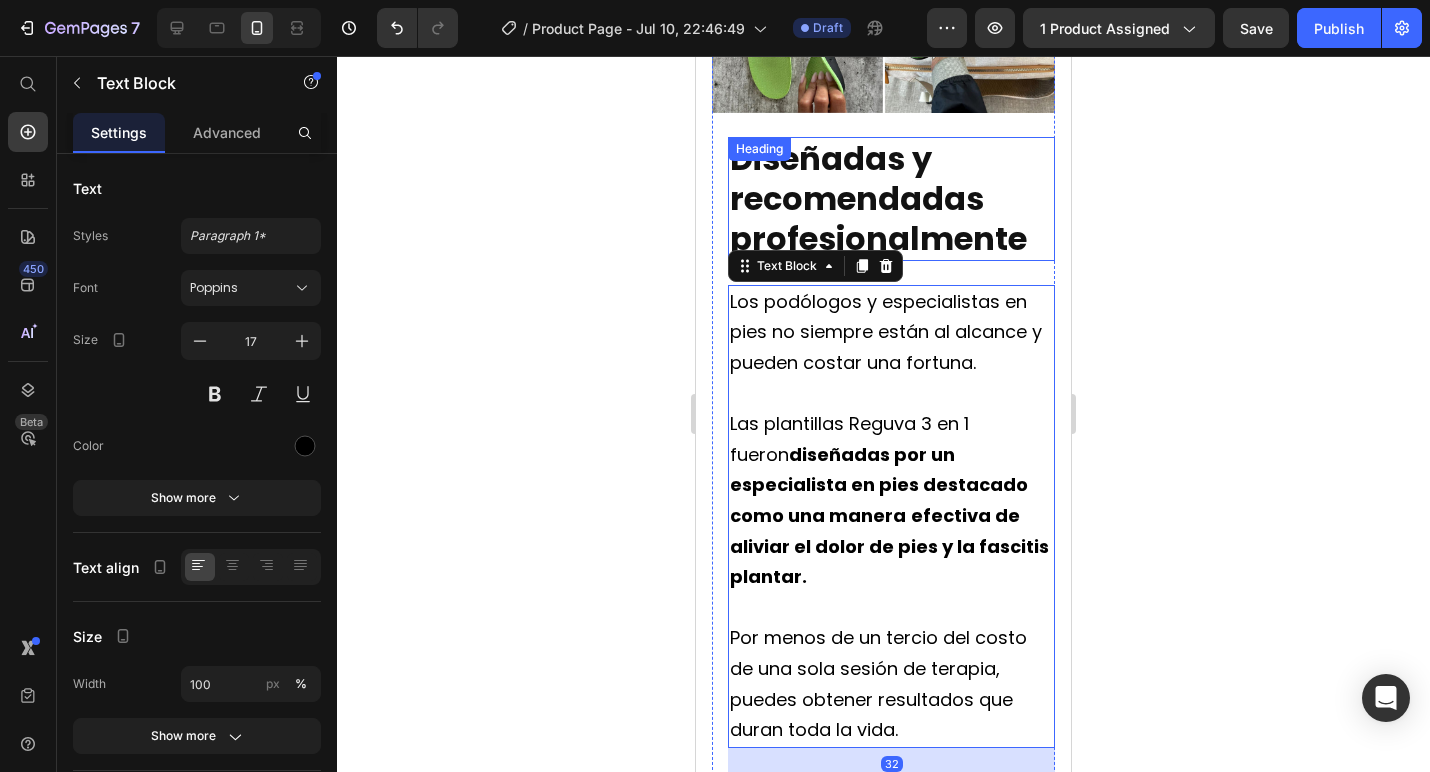 click on "Diseñadas y recomendadas profesionalmente" at bounding box center [878, 198] 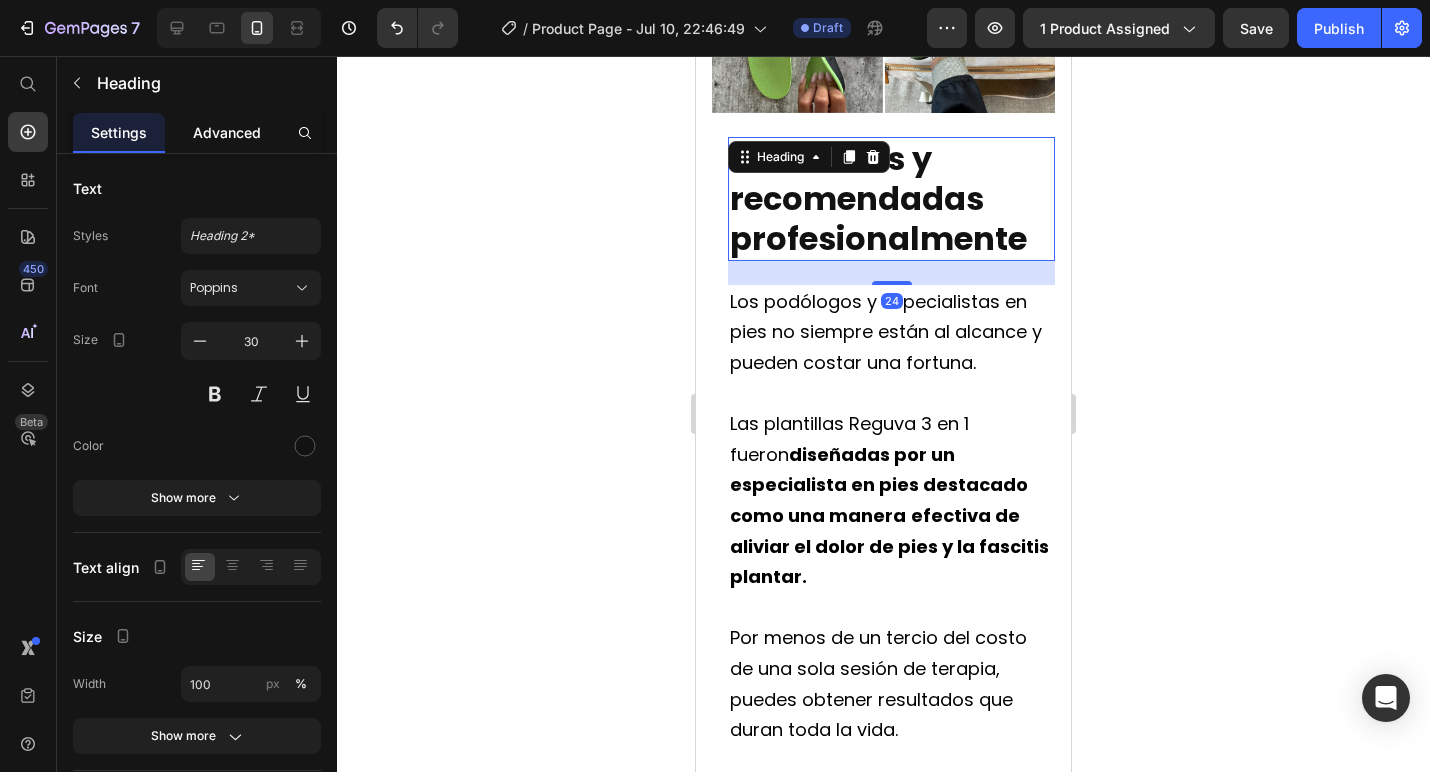 click on "Advanced" at bounding box center [227, 132] 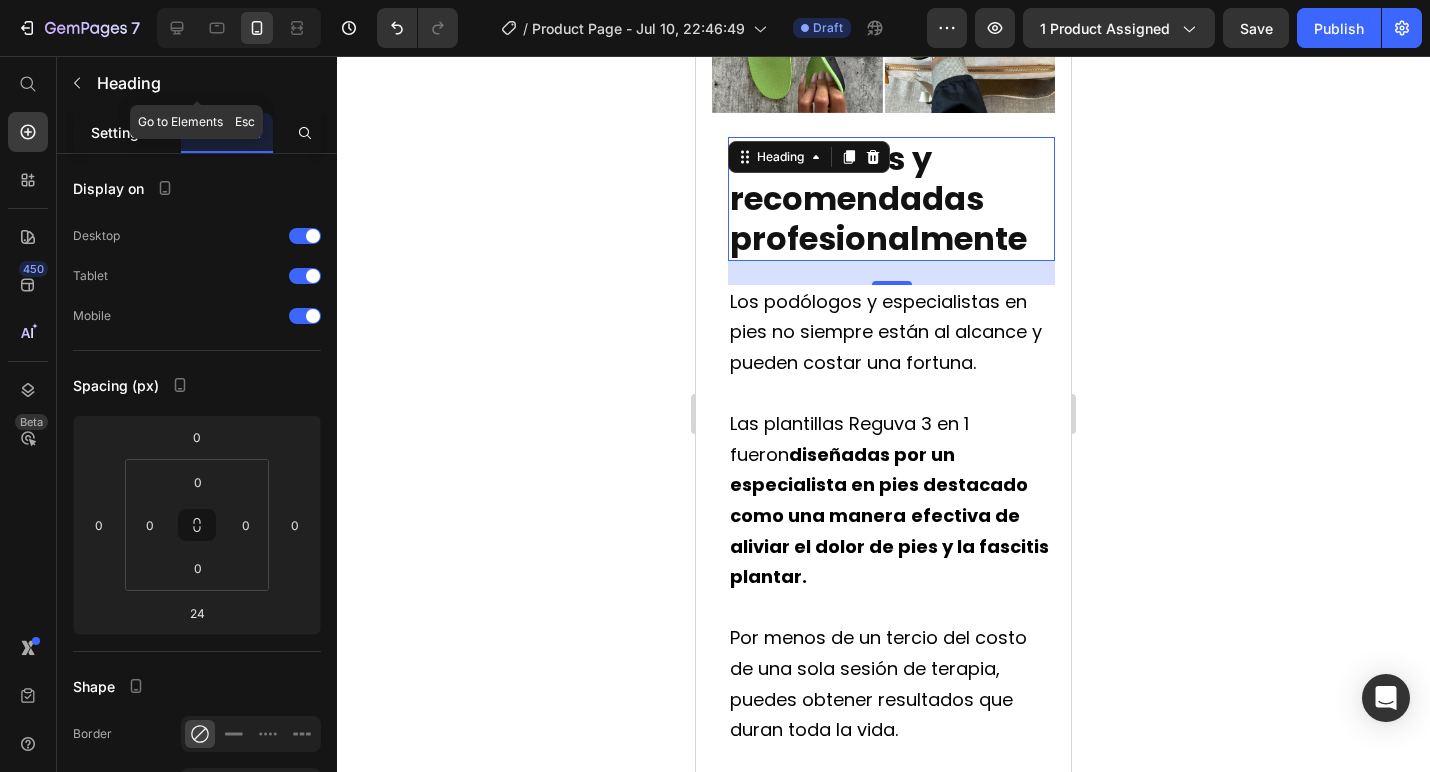 click on "Settings" at bounding box center [119, 132] 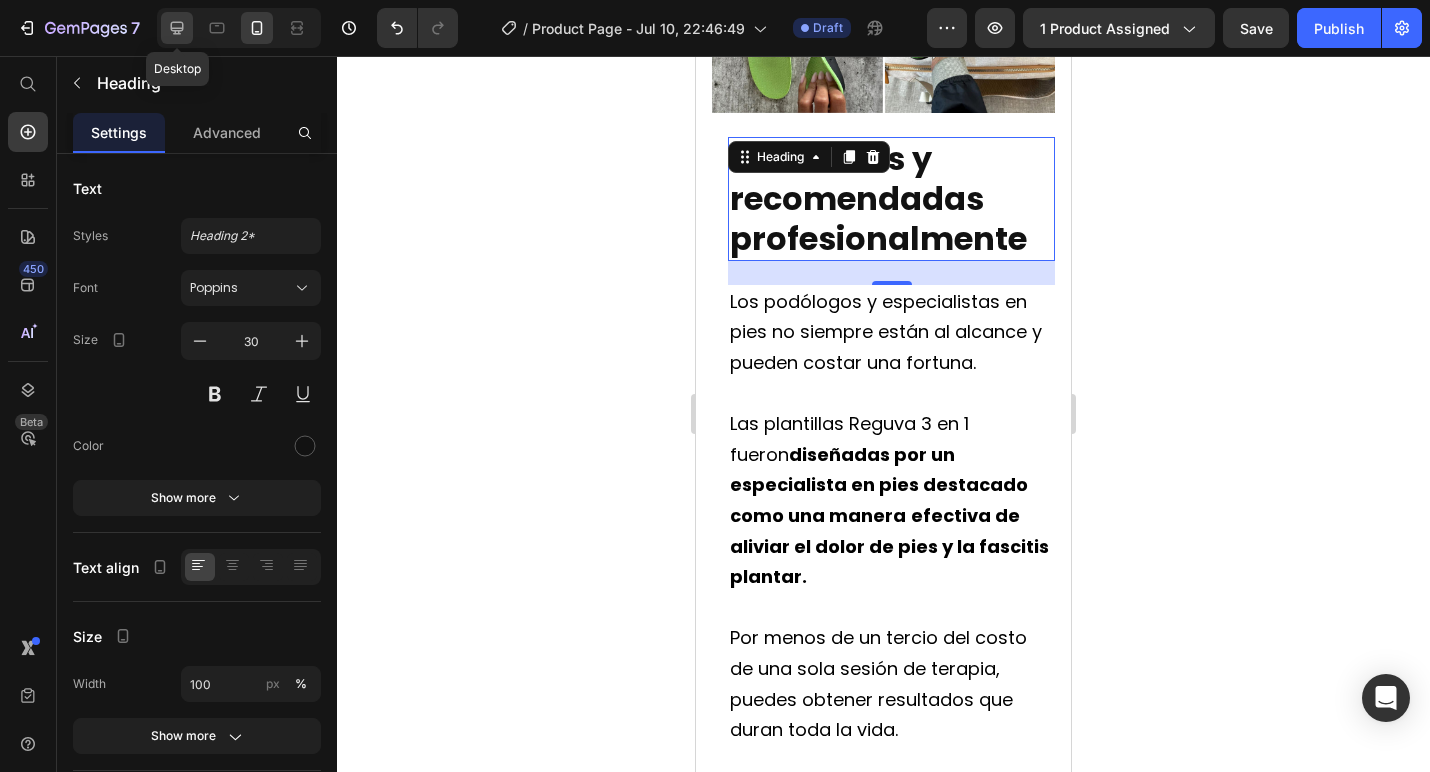 click 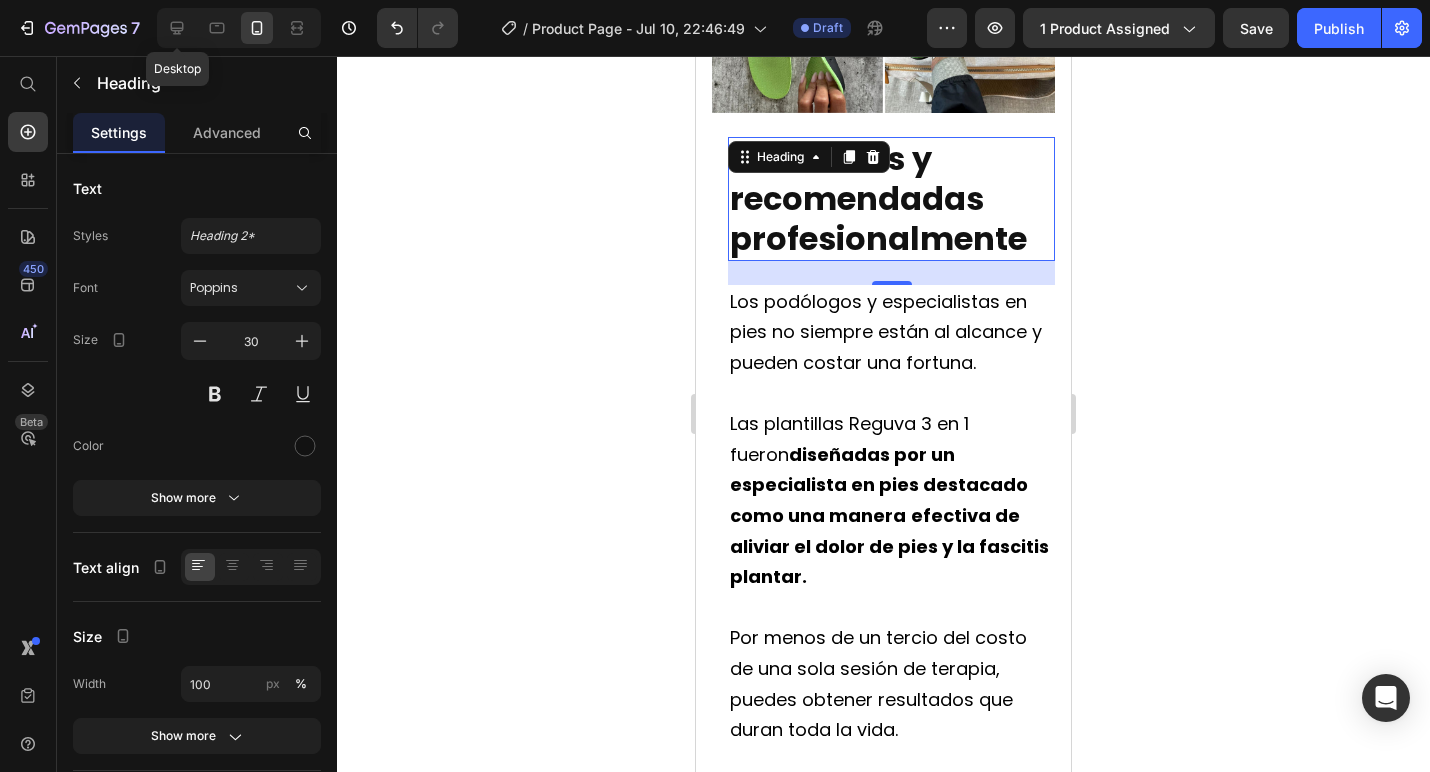 type on "32" 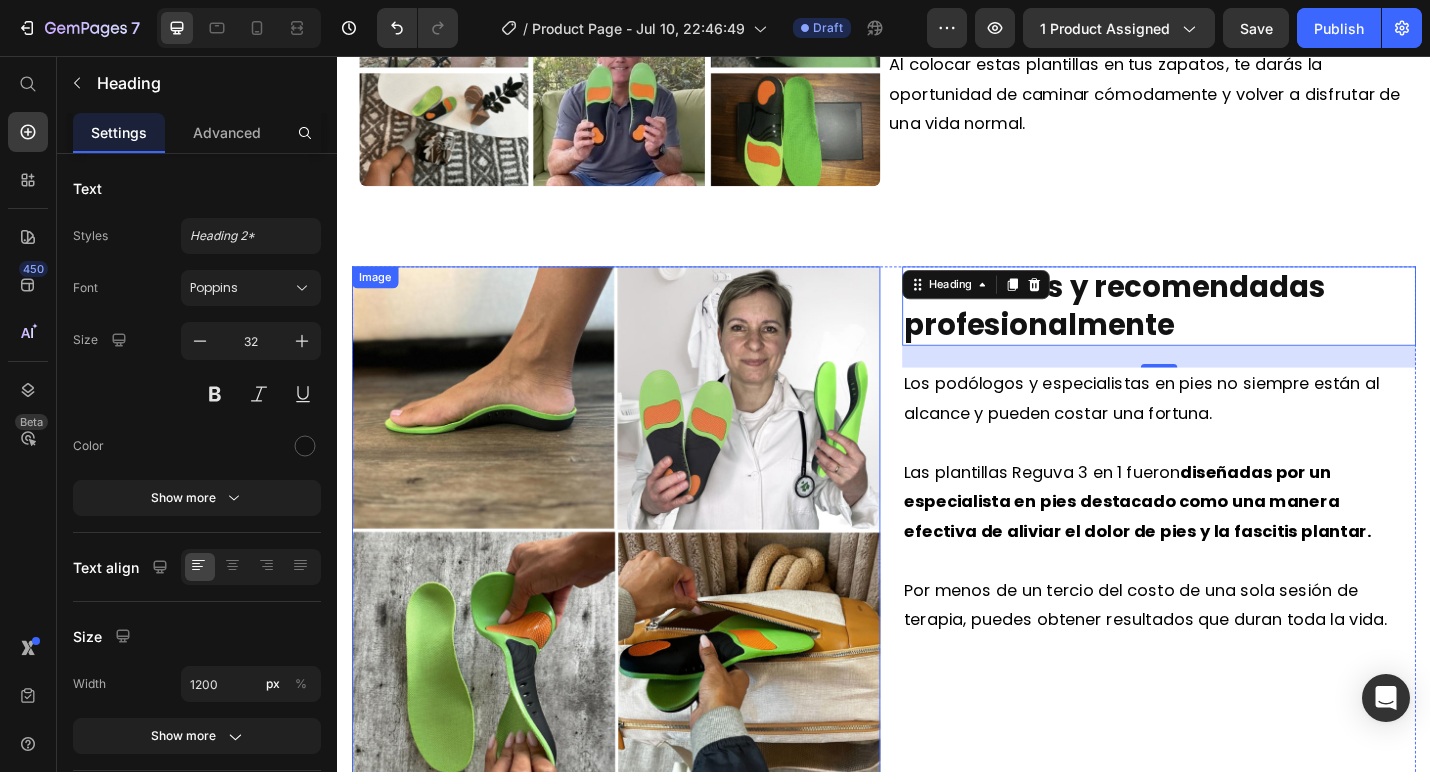 scroll, scrollTop: 5813, scrollLeft: 0, axis: vertical 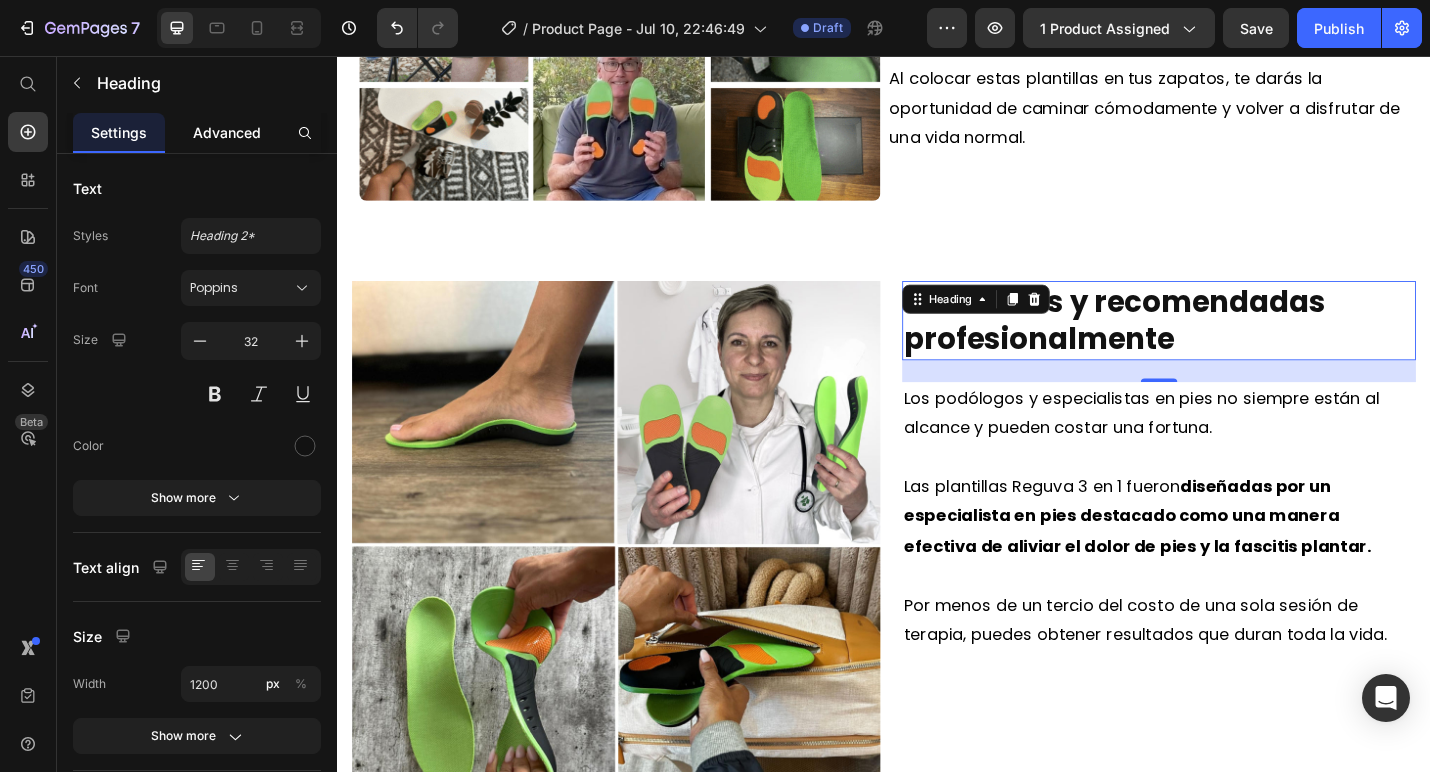 click on "Advanced" at bounding box center (227, 132) 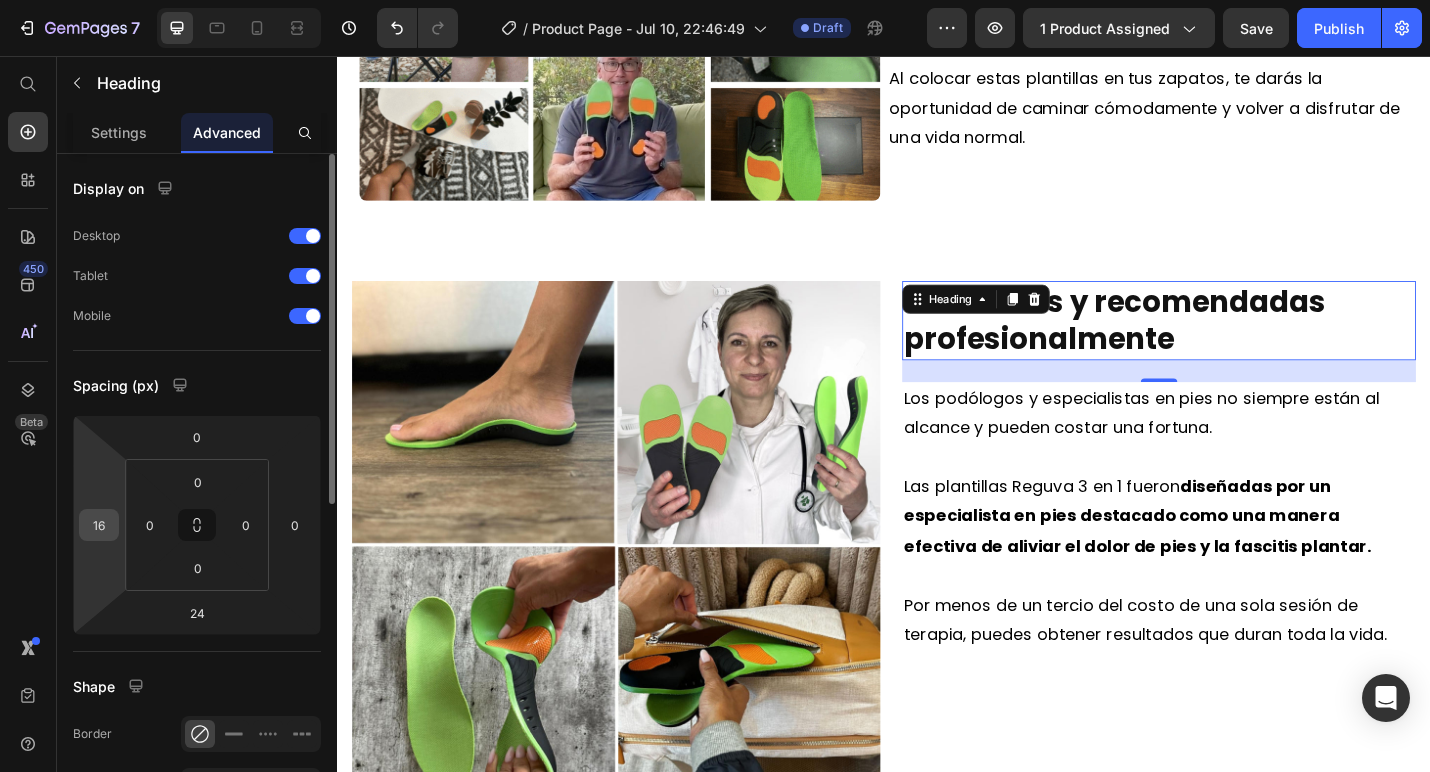 click on "16" at bounding box center (99, 525) 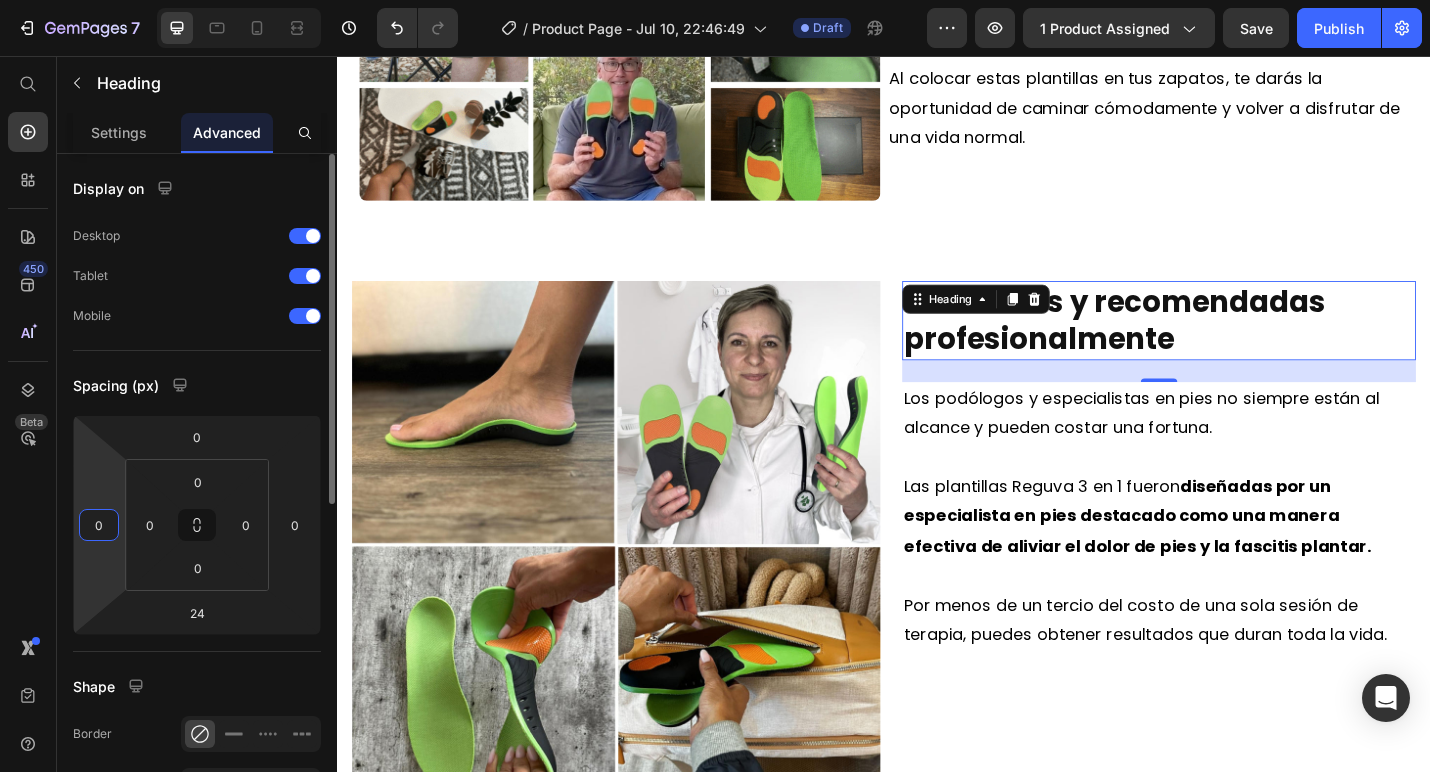 type on "0" 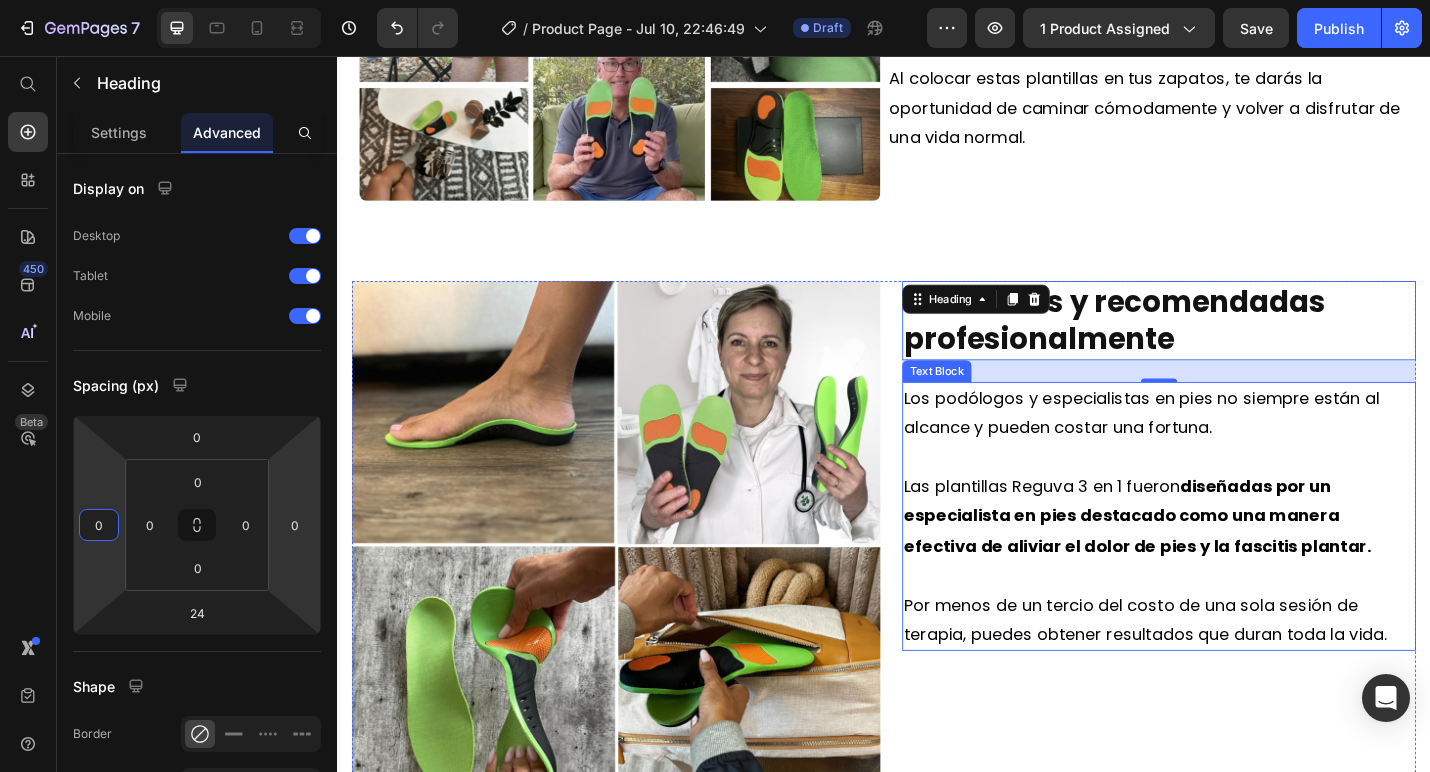 click on "diseñadas por un especialista en pies destacado como una manera" at bounding box center [1198, 544] 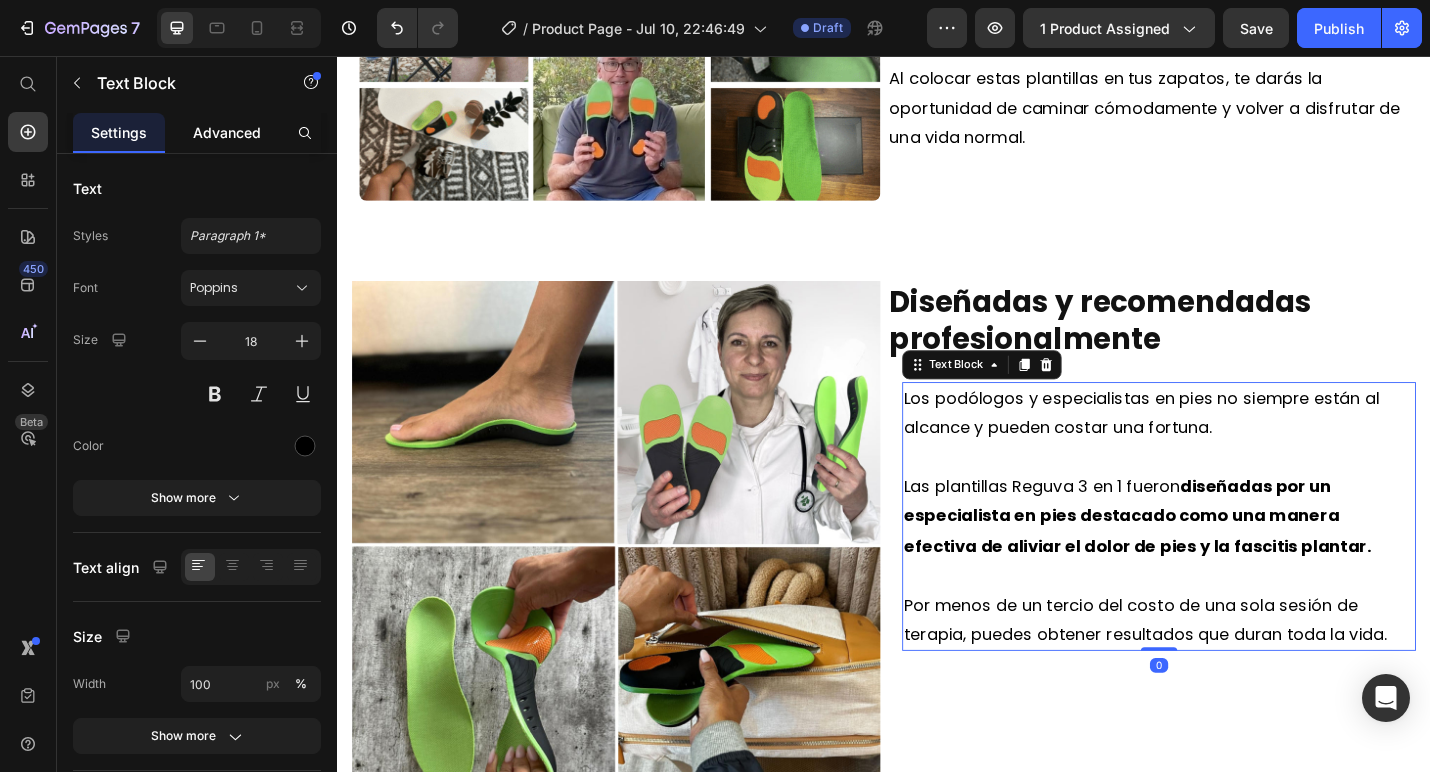 click on "Advanced" at bounding box center [227, 132] 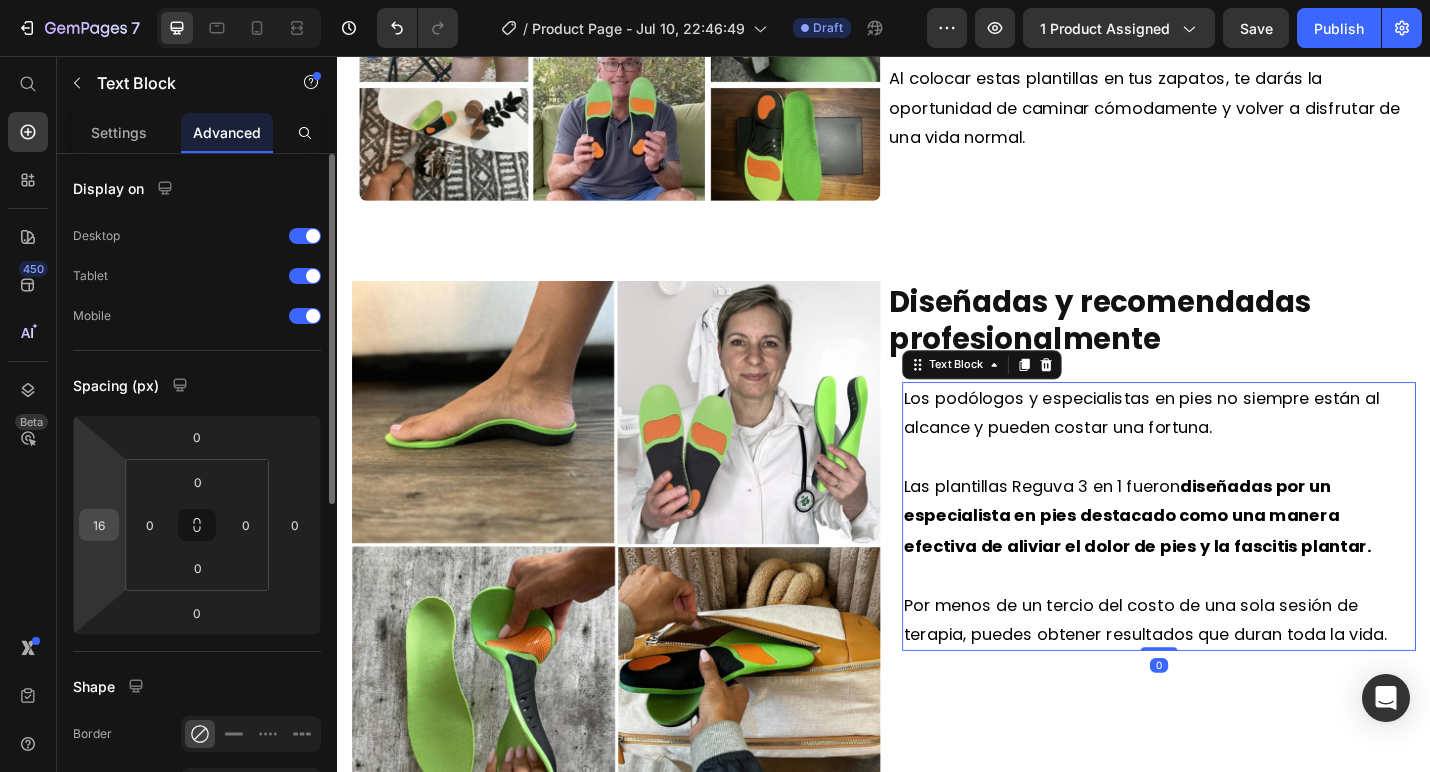 click on "16" at bounding box center [99, 525] 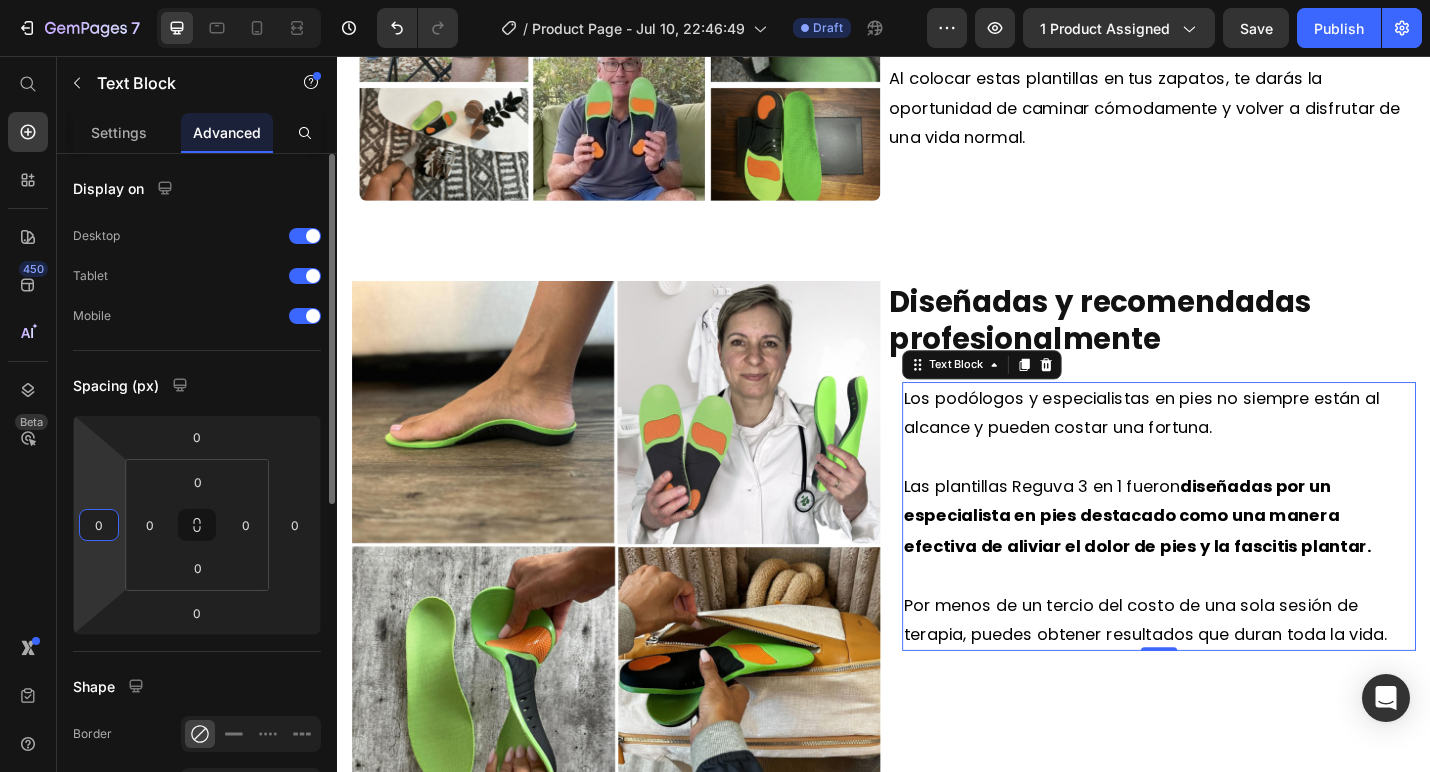 type on "0" 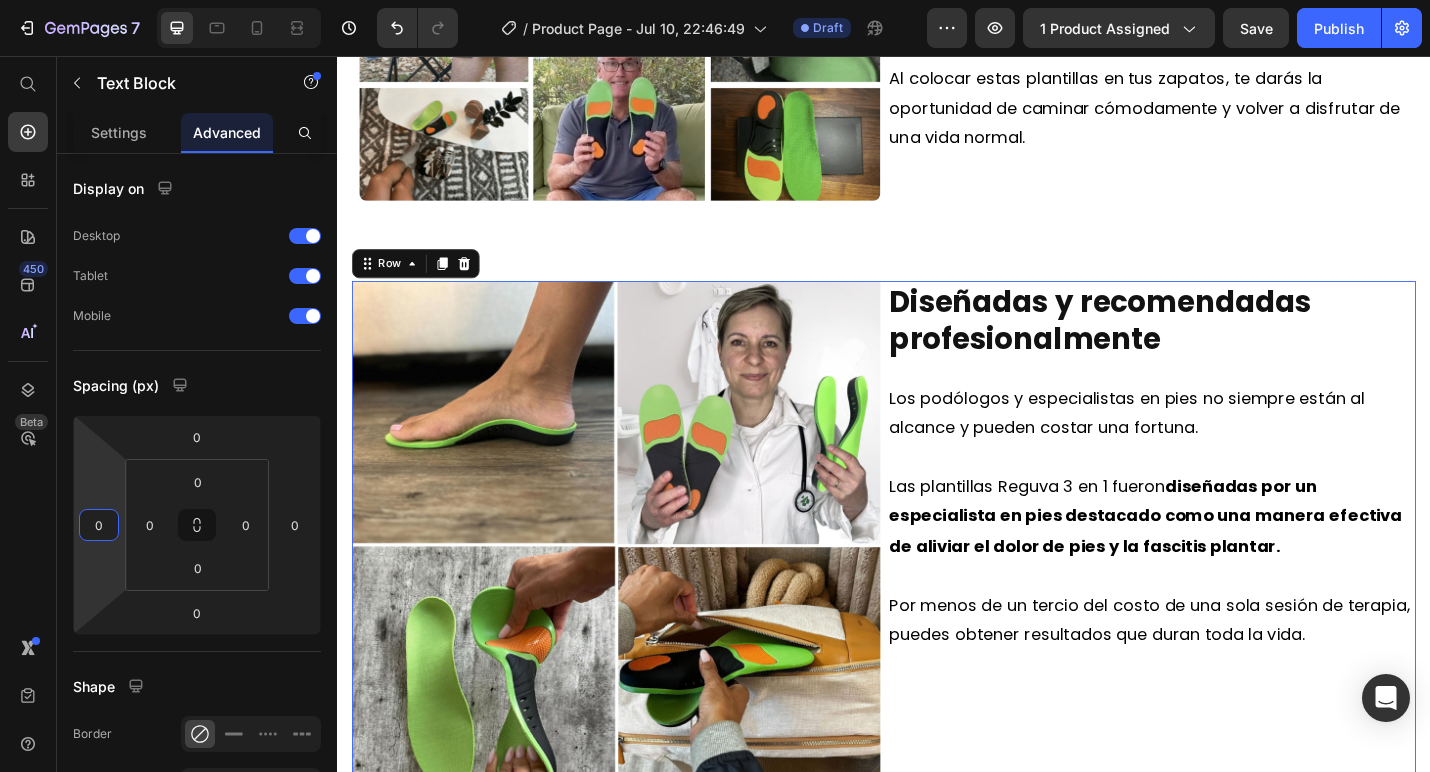 click on "Diseñadas y recomendadas profesionalmente Heading Los podólogos y especialistas en pies no siempre están al alcance y pueden costar una fortuna.   Las plantillas Reguva 3 en 1 fueron  diseñadas por un especialista en pies destacado como una manera   efectiva de aliviar el dolor de pies y la fascitis plantar.   Por menos de un tercio del costo de una sola sesión de terapia, puedes obtener resultados que duran toda la vida. Text Block" at bounding box center (1231, 593) 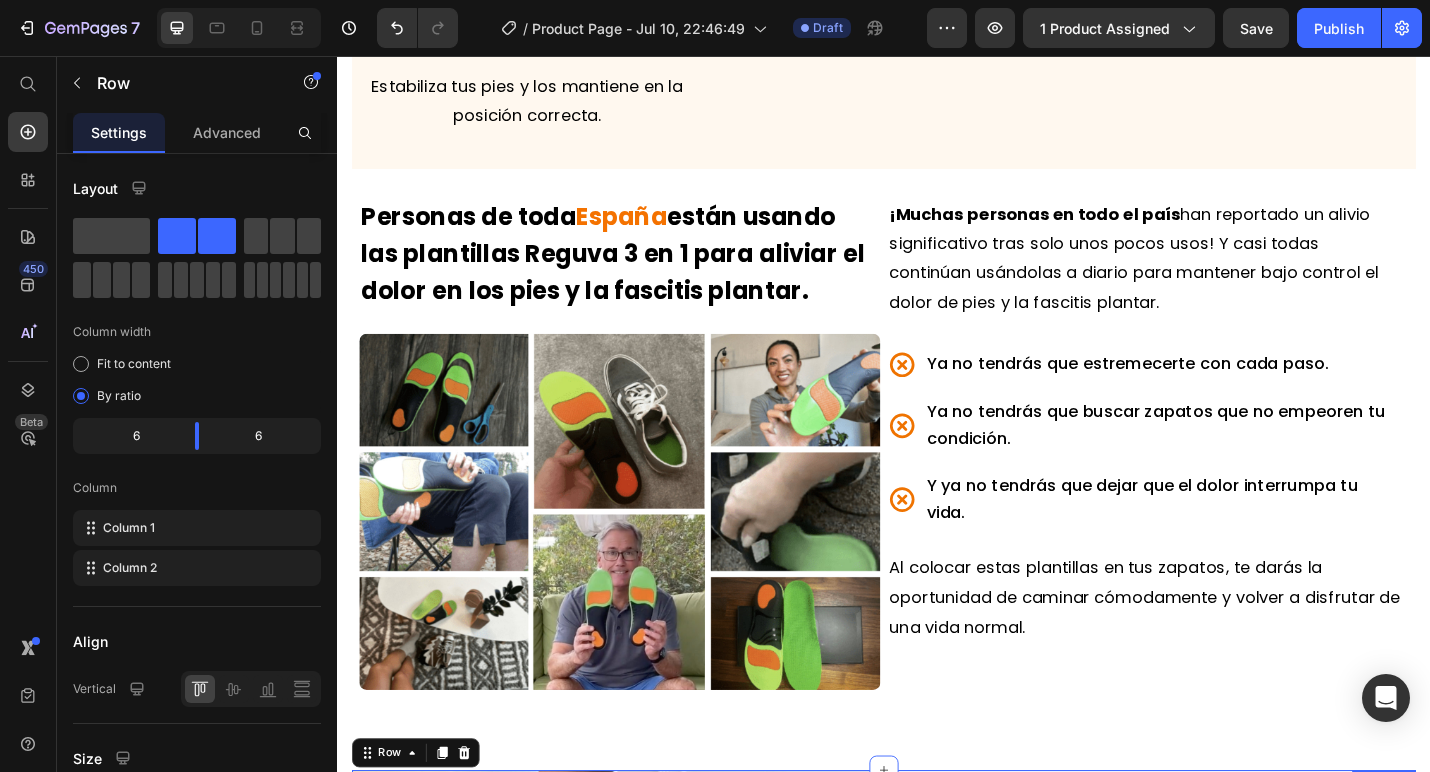 scroll, scrollTop: 5266, scrollLeft: 0, axis: vertical 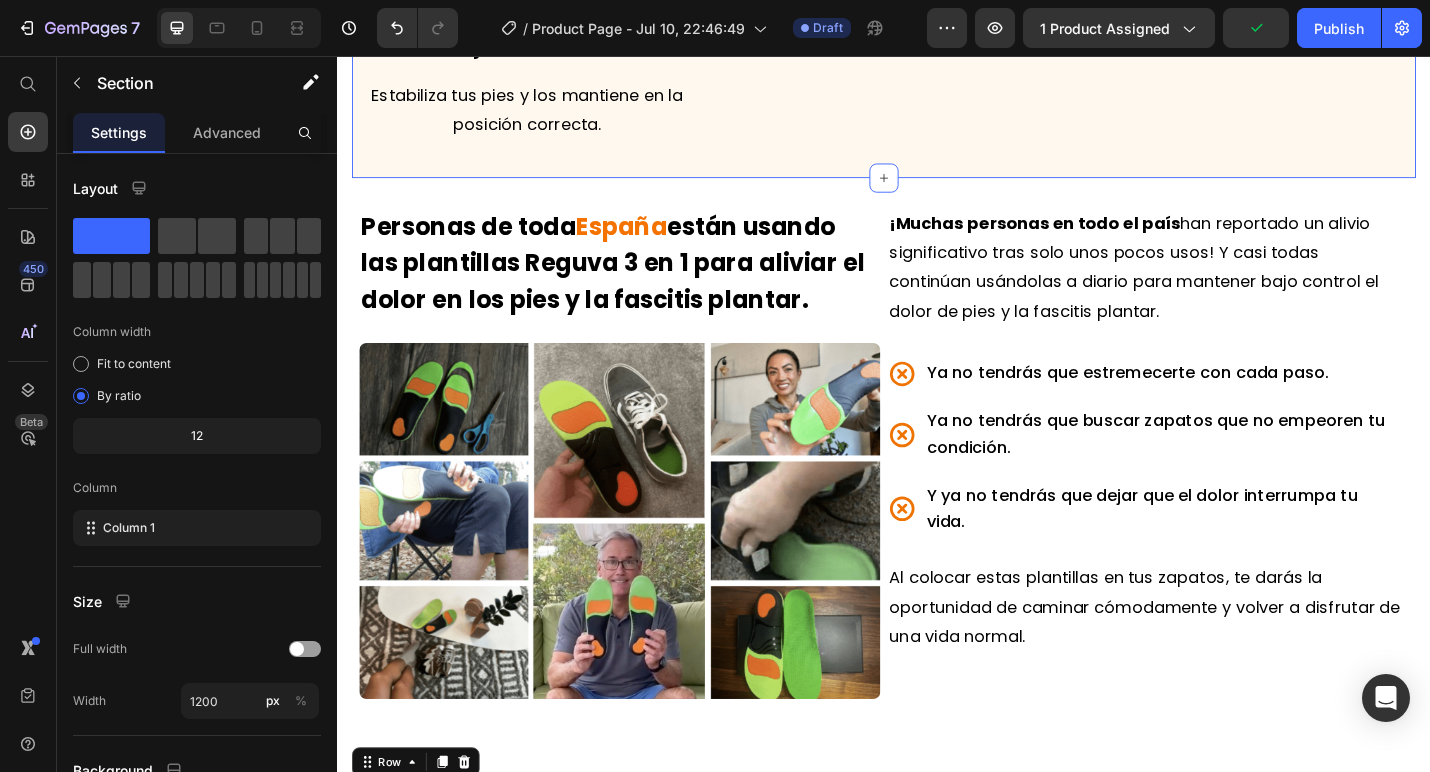 click on "Las primeras Plantillas 3 en 1 del mundo Heading Video Sujeta el talón Text Block Estabiliza tus pies y los mantiene en la posición correcta. Text Block Video Sostiene el arco Text Block Quita presión de la fascia dañada y permite que sane. Text Block Video Suaviza el impacto Text Block Absorbe el impacto de los suelos duros. Text Block Row Section 4" at bounding box center (937, -141) 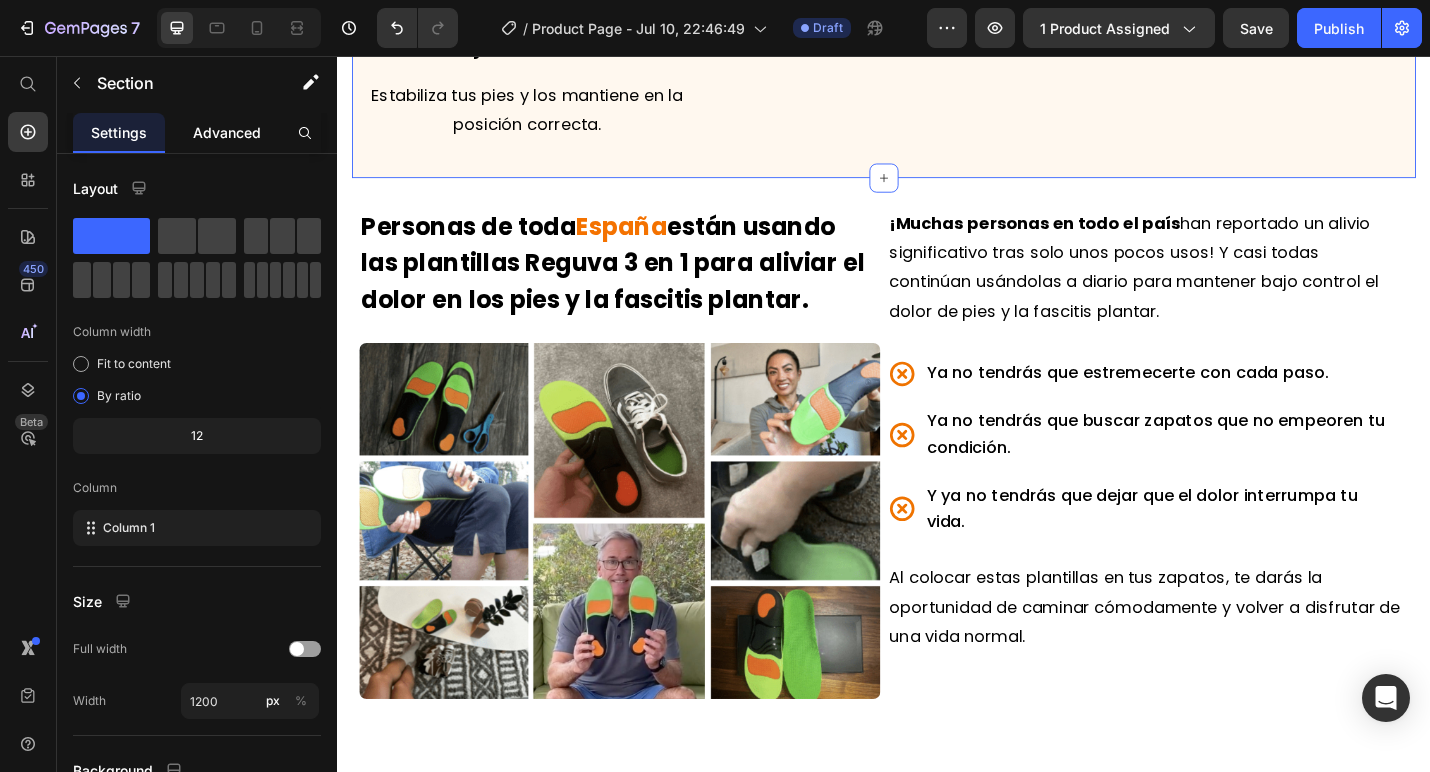 click on "Advanced" 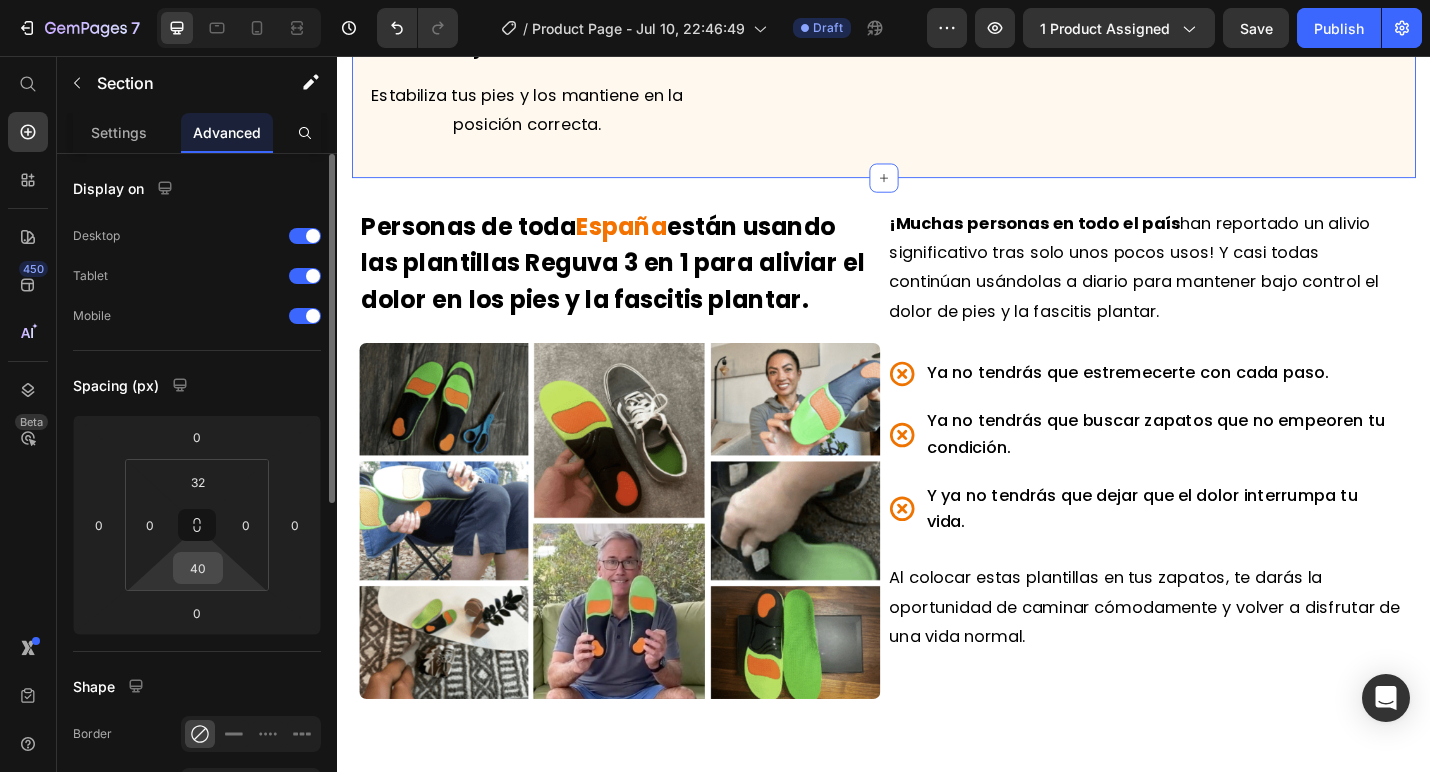 click on "40" at bounding box center (198, 568) 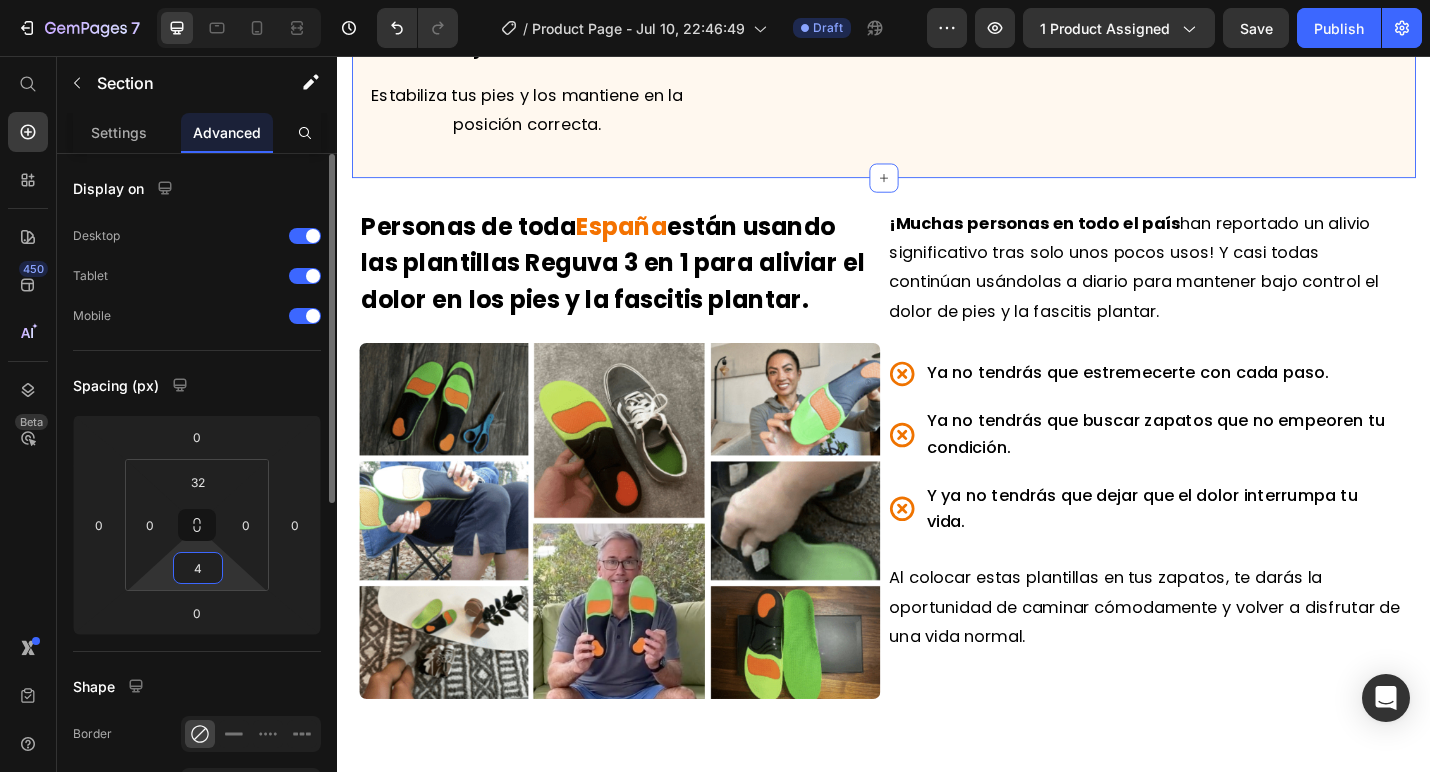 type on "48" 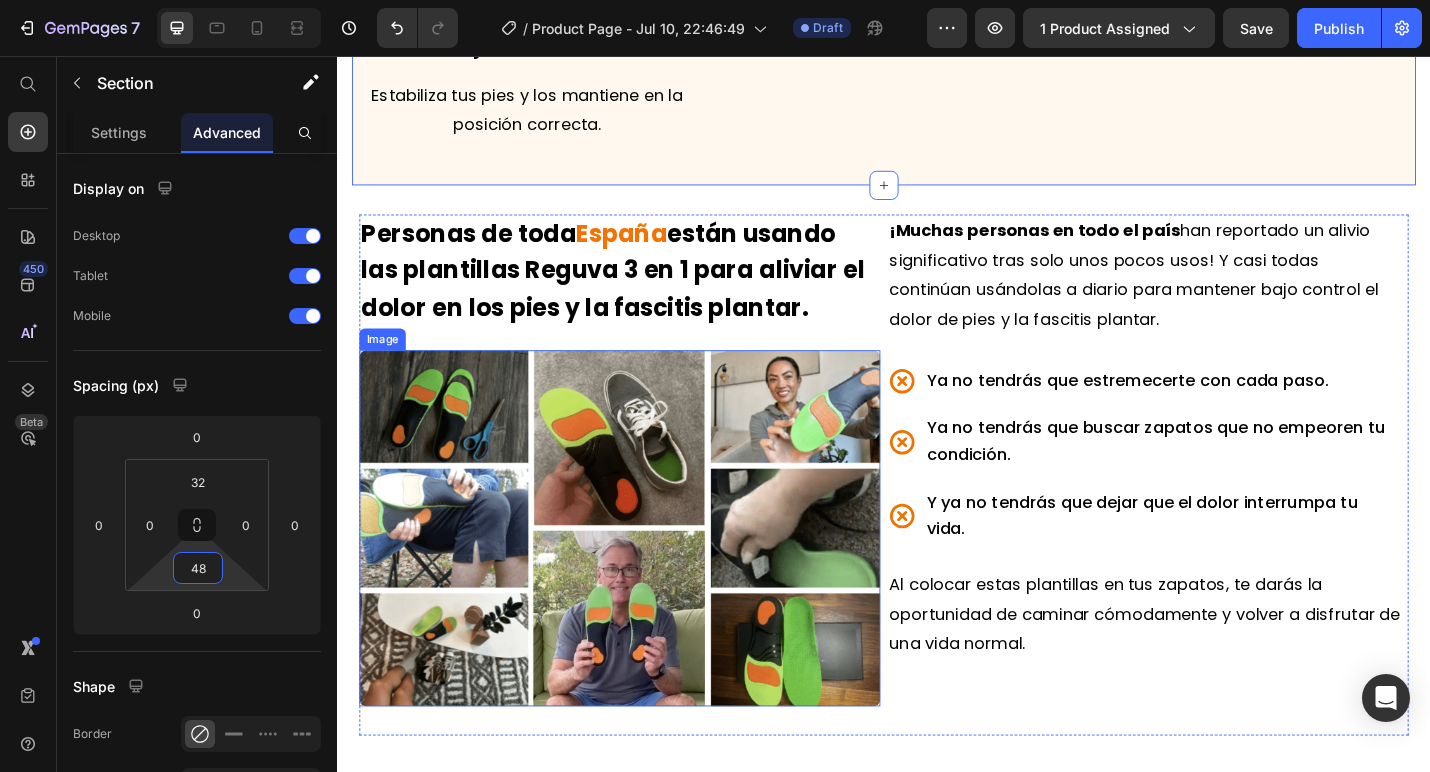 click at bounding box center [647, 574] 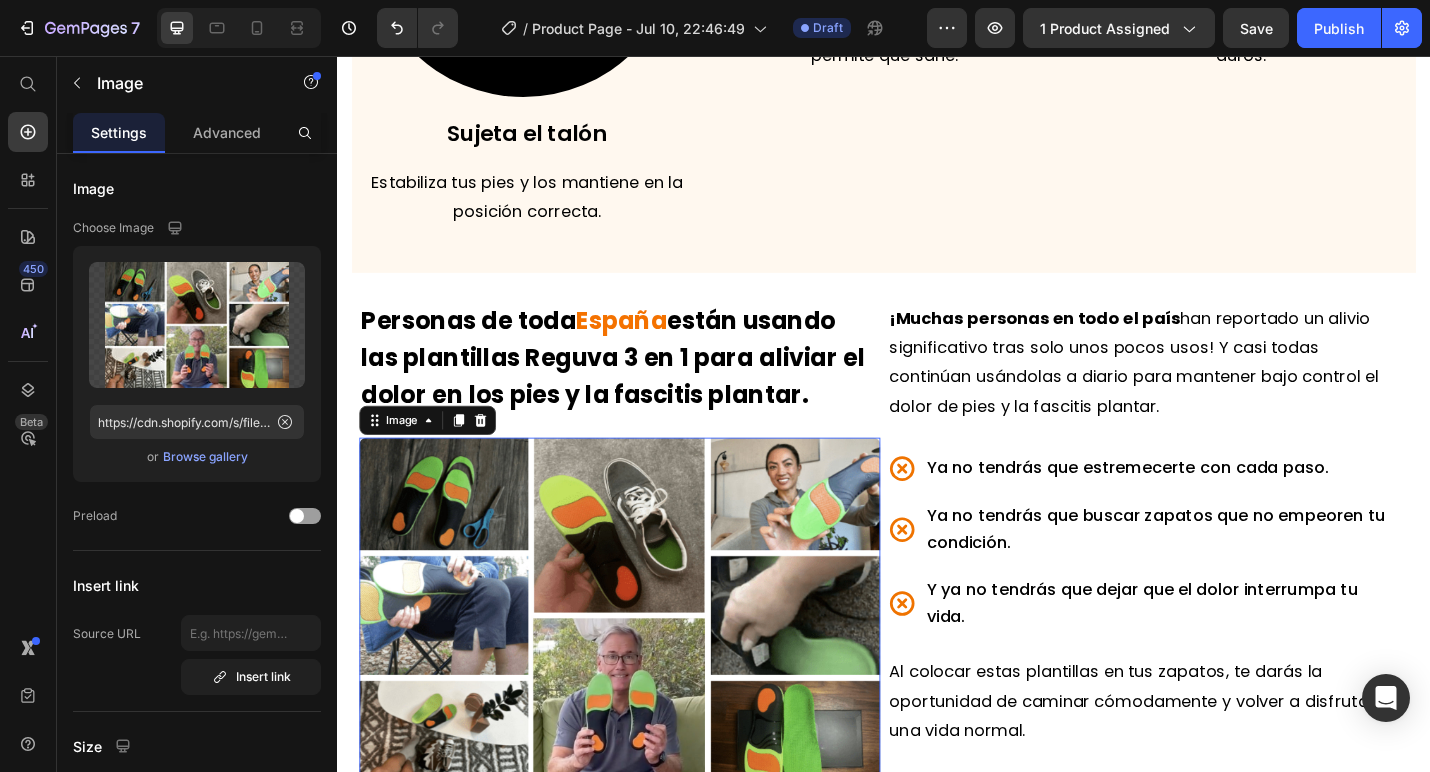 scroll, scrollTop: 5039, scrollLeft: 0, axis: vertical 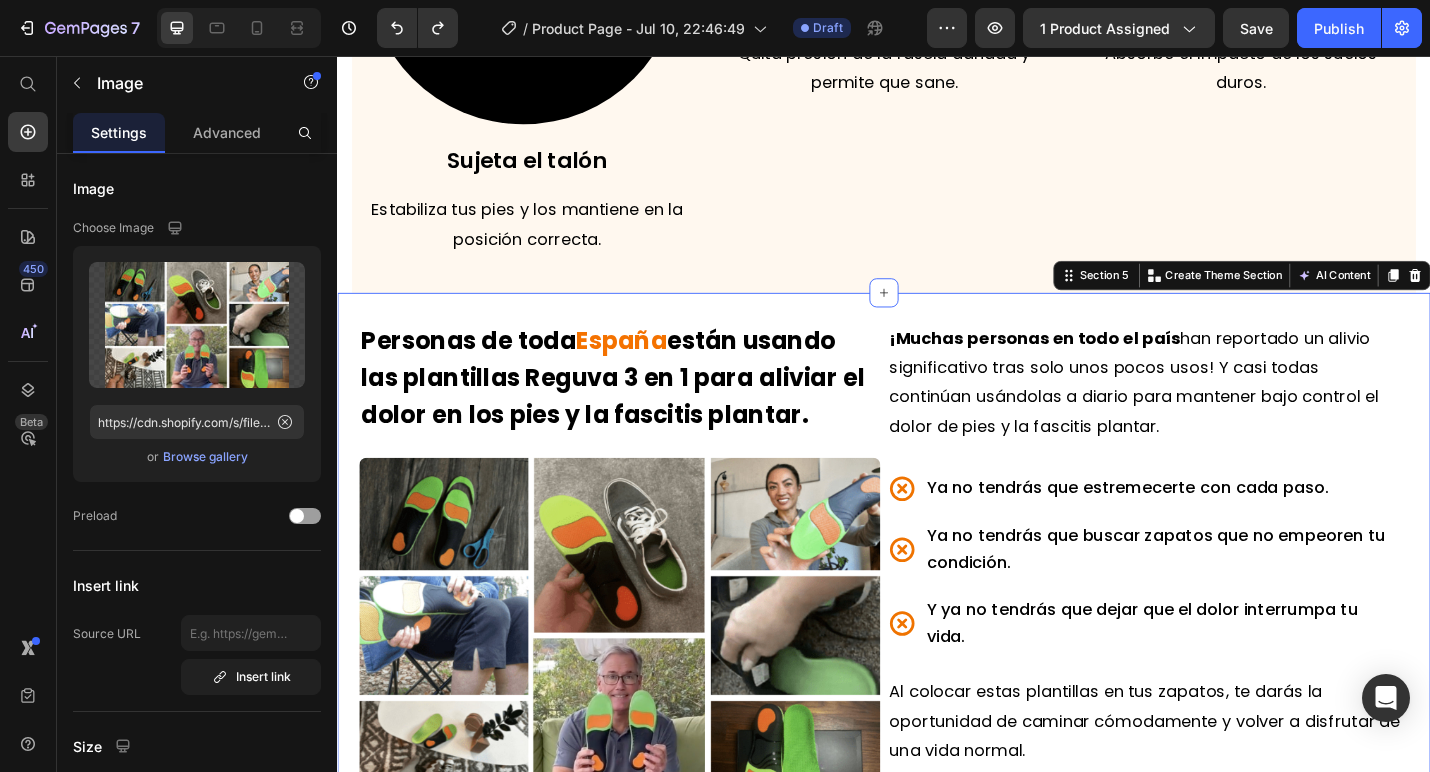 click on "Personas de toda [LOCATION] están usando las plantillas Reguva 3 en 1 para aliviar el dolor en los pies y la fascitis plantar. Text Block Image ¡Muchas personas de todo el país han reportado un alivio significativo tras solo unos pocos usos! Y casi todas continúan usándolas a diario para mantener bajo control el dolor de pies y la fascitis plantar. Text Block
Ya no tendrás que estremecerte con cada paso.
Ya no tendrás que buscar zapatos que no empeoren tu condición.
Y ya no tendrás que dejar que el dolor interrumpa tu vida. Item List Al colocar estas plantillas en tus zapatos, te darás la oportunidad de caminar cómodamente y volver a disfrutar de una vida normal. Text Block Row Section 5   You can create reusable sections Create Theme Section AI Content Write with GemAI What would you like to describe here? Tone and Voice Persuasive Product Plantillas Reguva 3 en 1 Show more Generate" at bounding box center (937, 646) 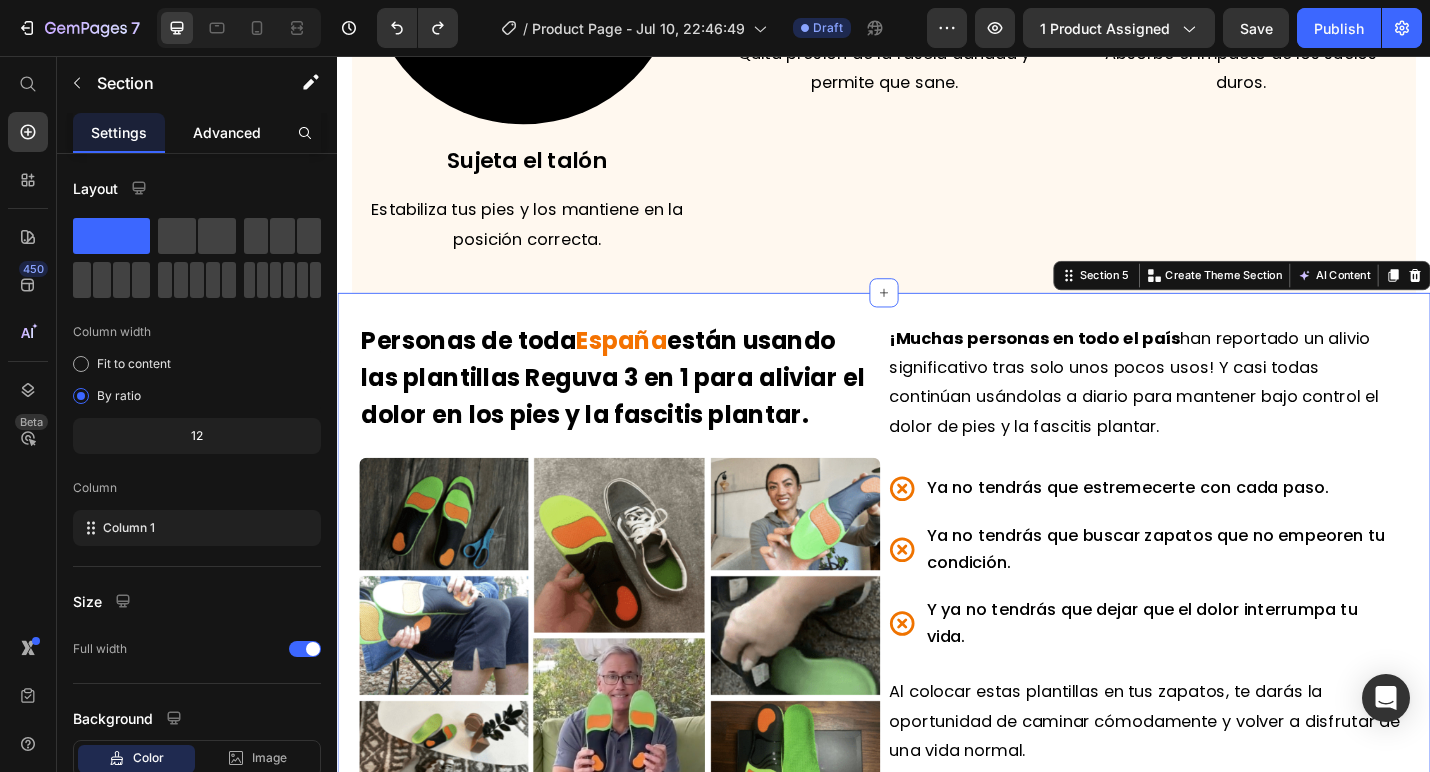 click on "Advanced" at bounding box center (227, 132) 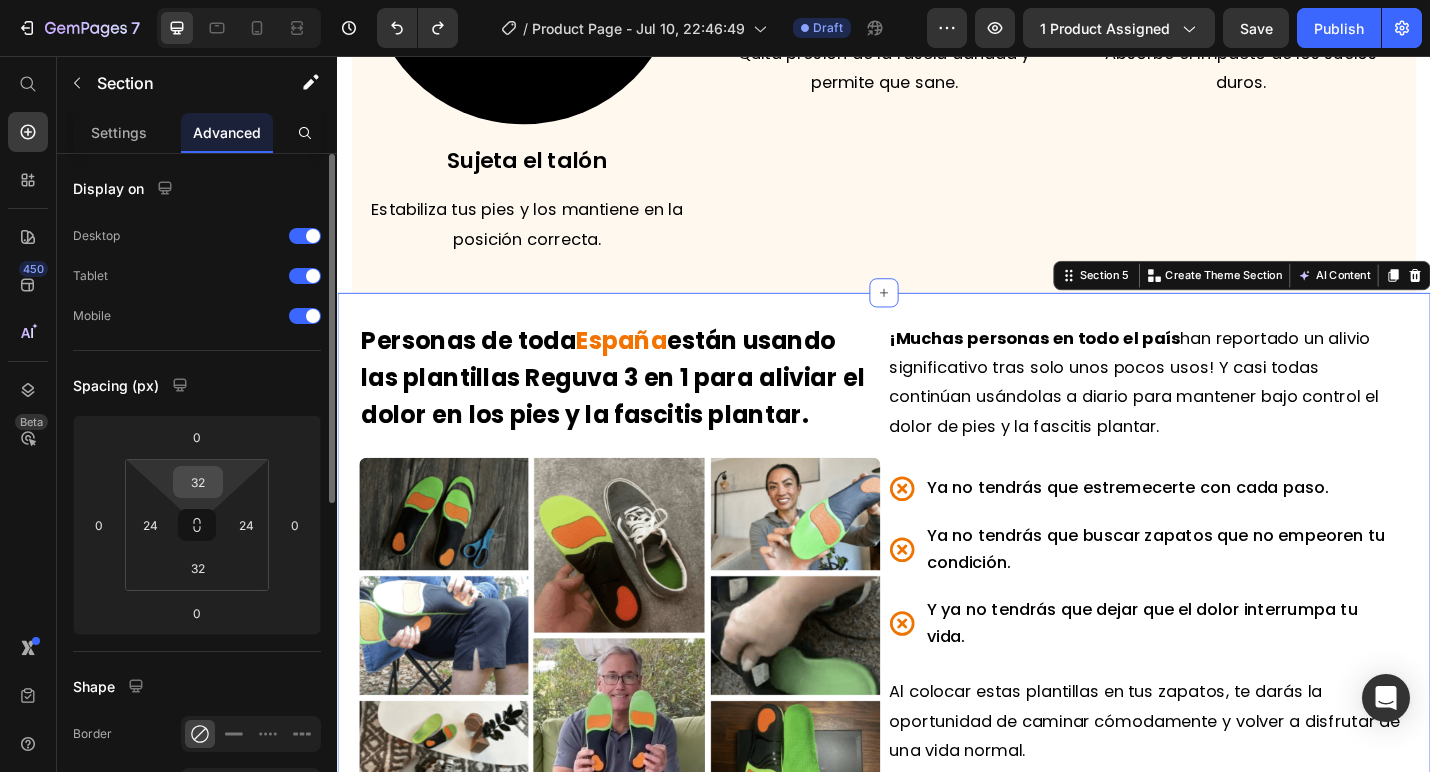 click on "32" at bounding box center (198, 482) 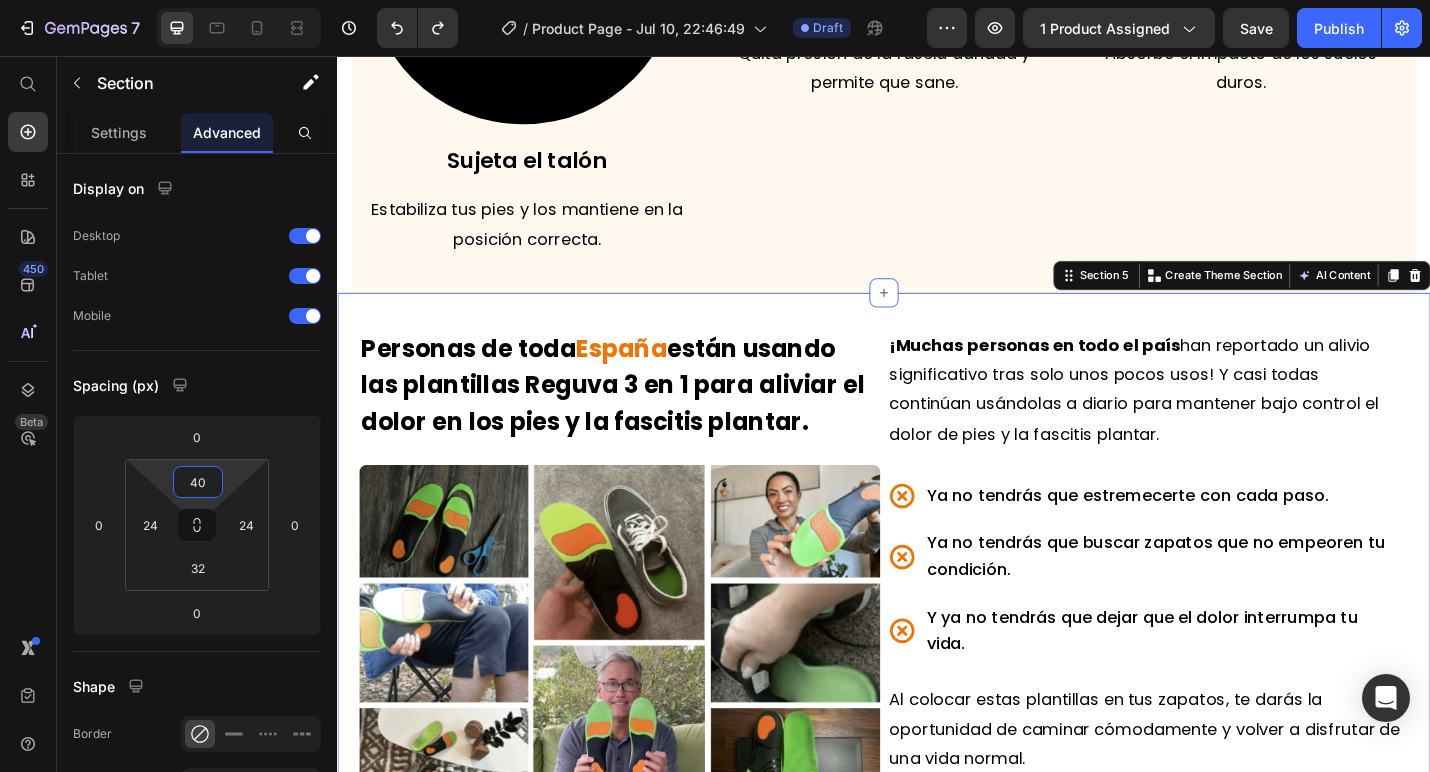 type on "40" 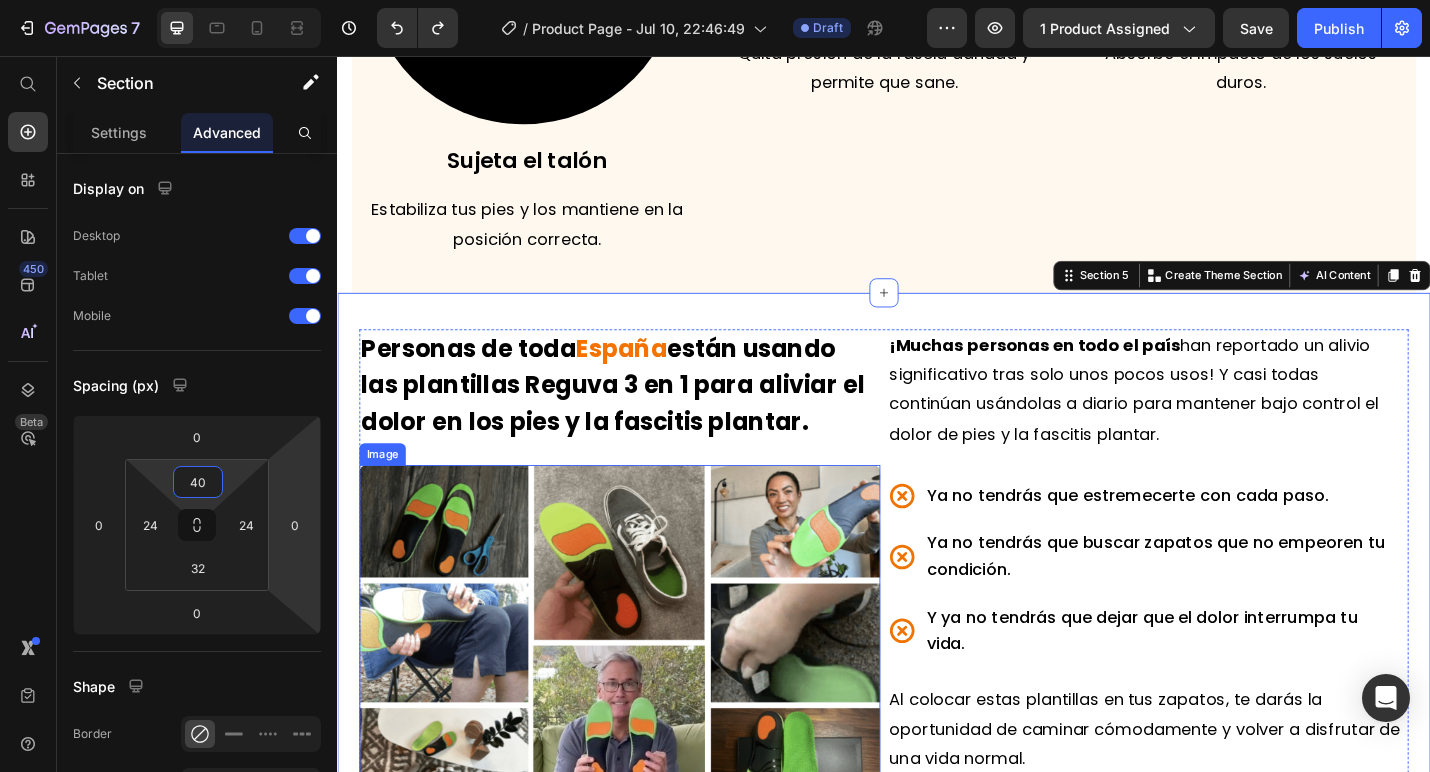 click at bounding box center (647, 700) 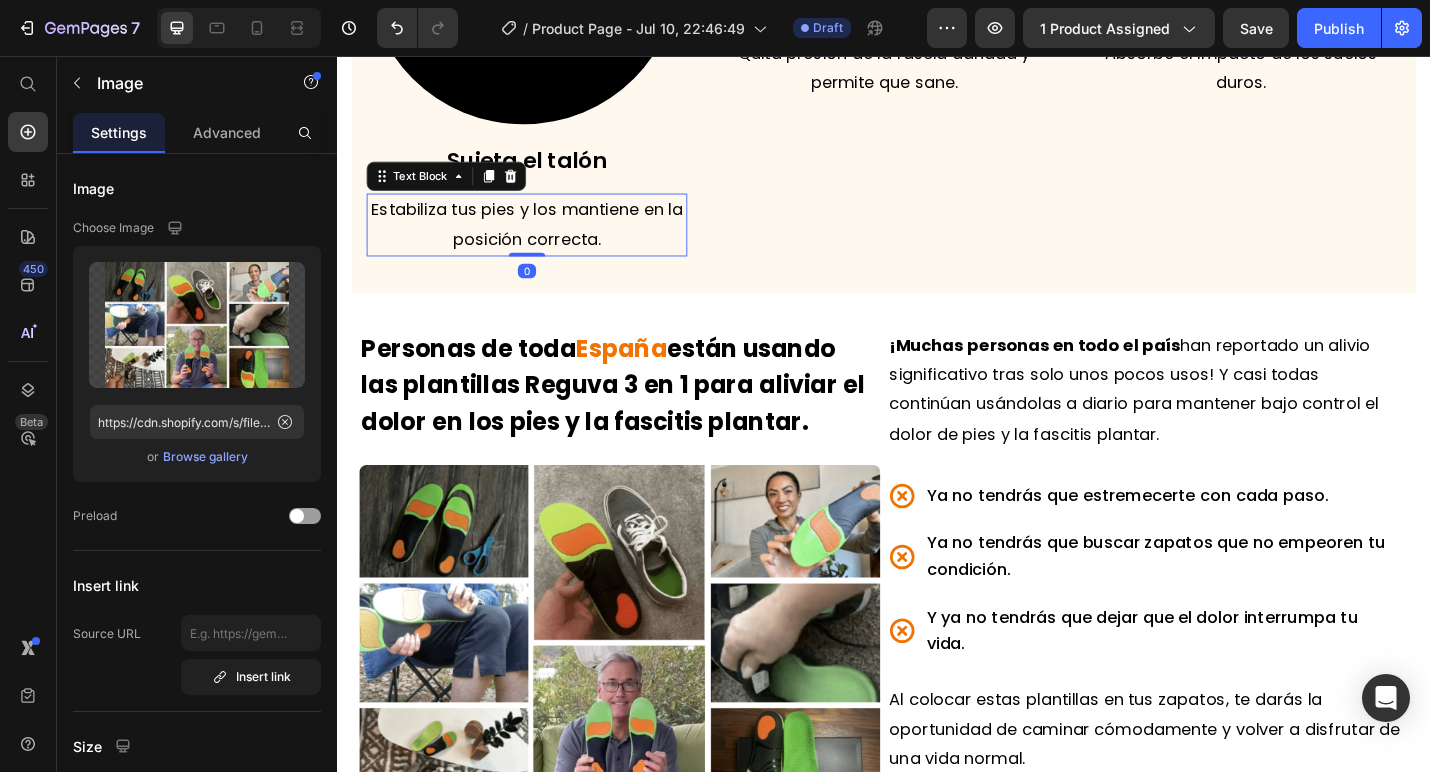 click on "Estabiliza tus pies y los mantiene en la posición correcta." at bounding box center (545, 241) 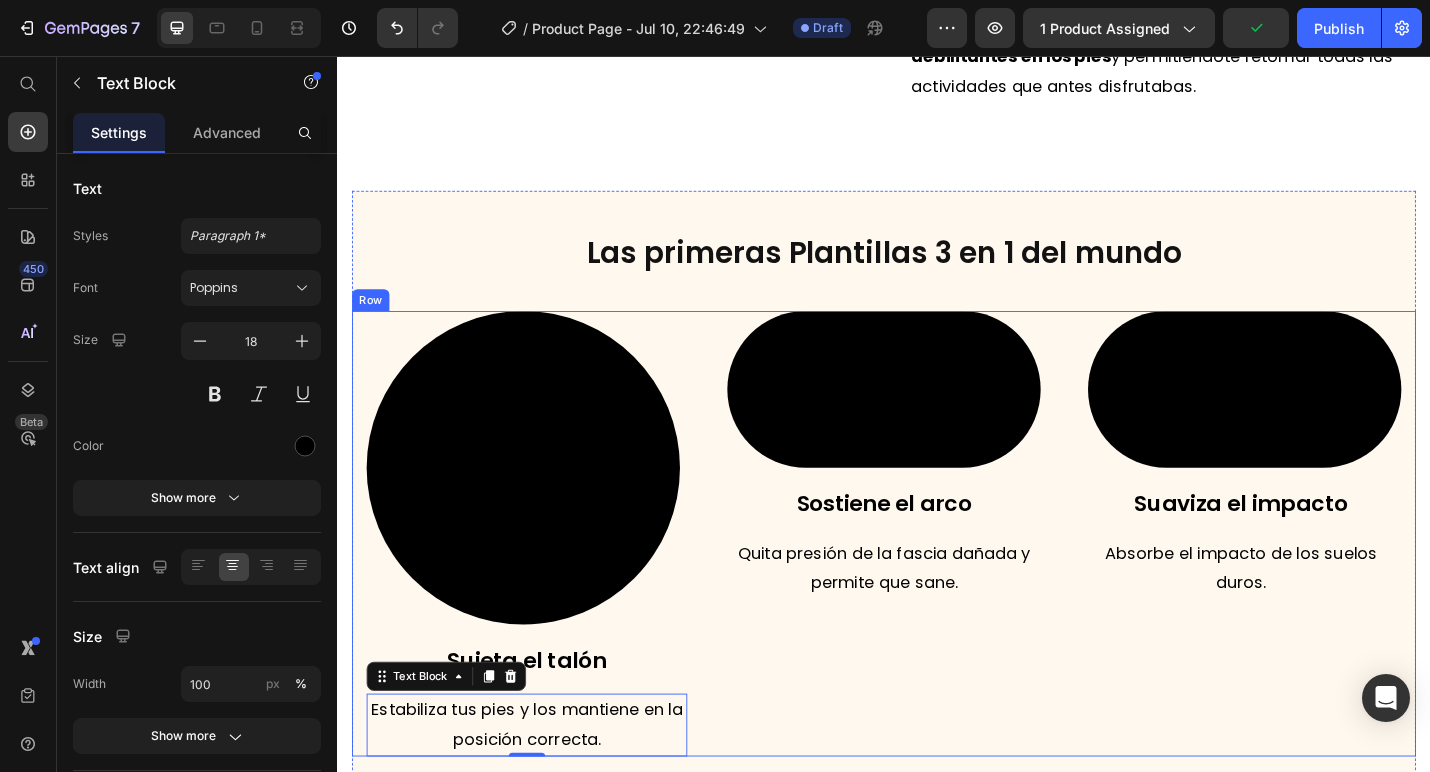 scroll, scrollTop: 4405, scrollLeft: 0, axis: vertical 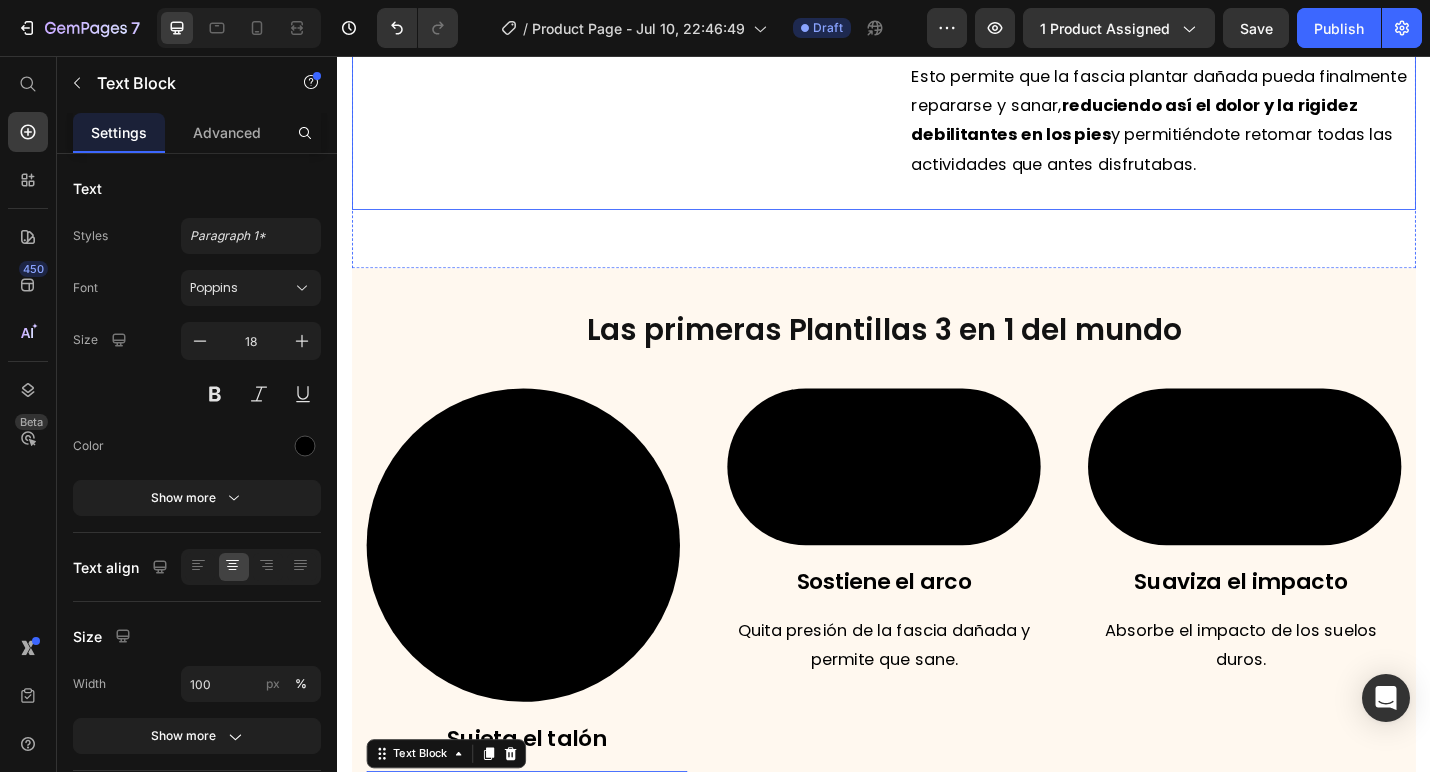 click on "Te presentamos: Las primeras plantillas del mundo con " Triple Método " Text Block Video" at bounding box center [643, -203] 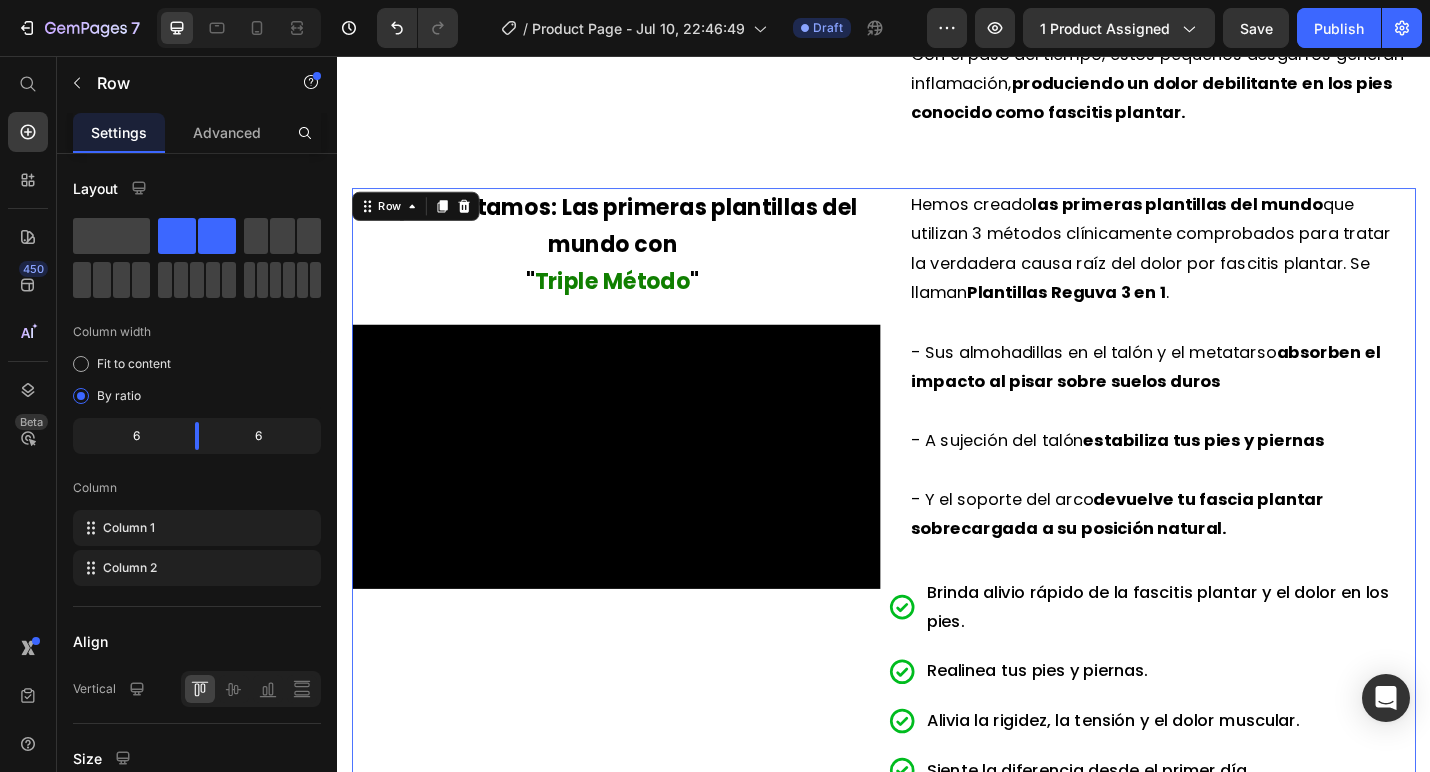 scroll, scrollTop: 3566, scrollLeft: 0, axis: vertical 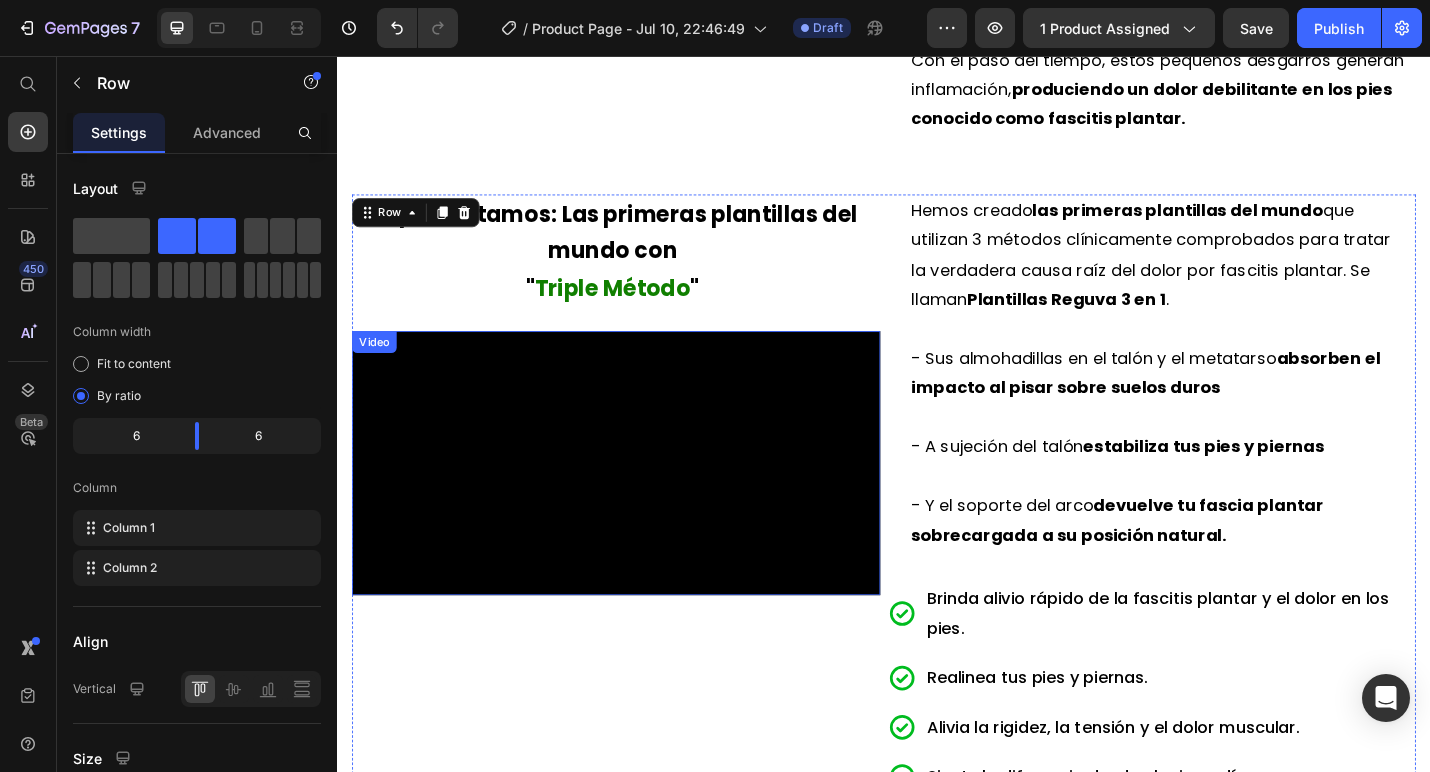 click at bounding box center (643, 503) 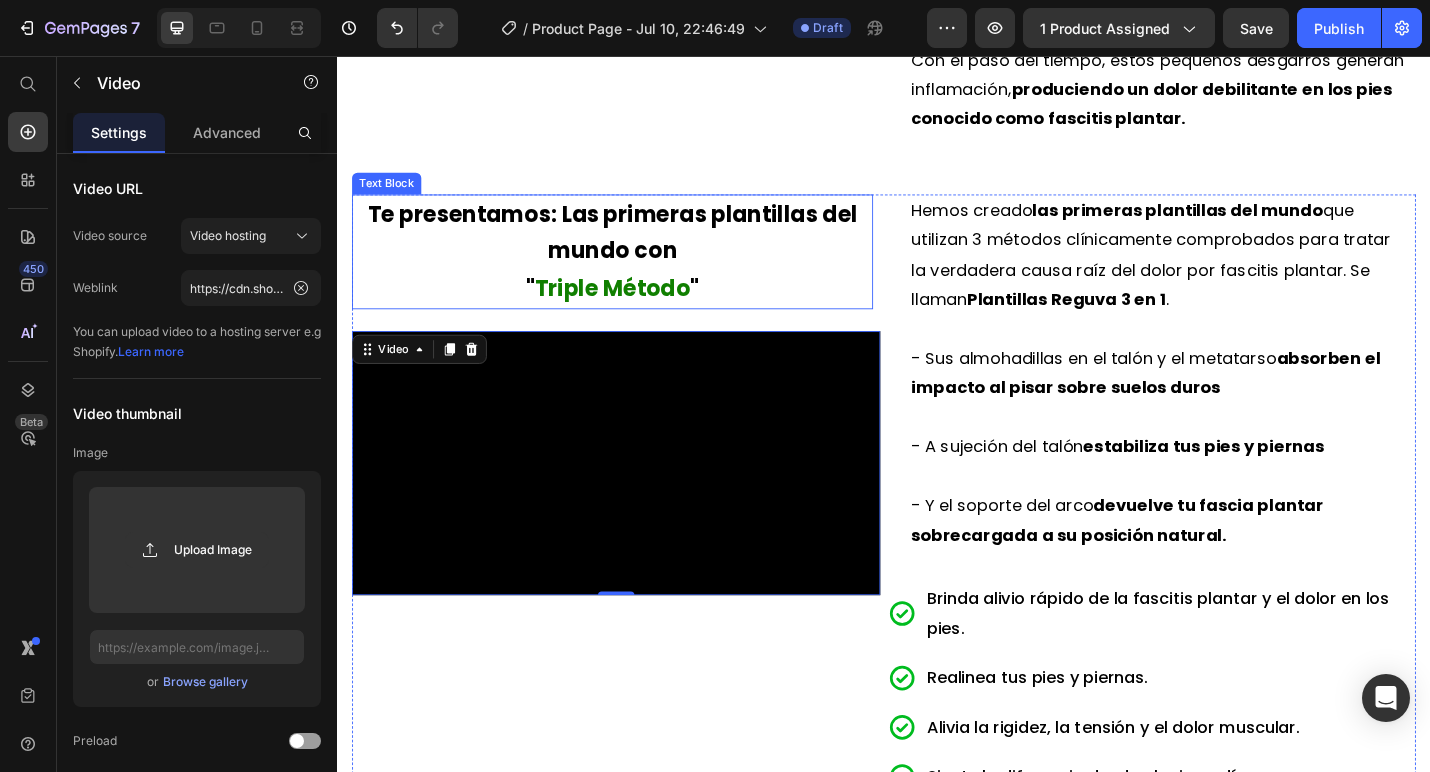 click on "Triple Método" at bounding box center (639, 310) 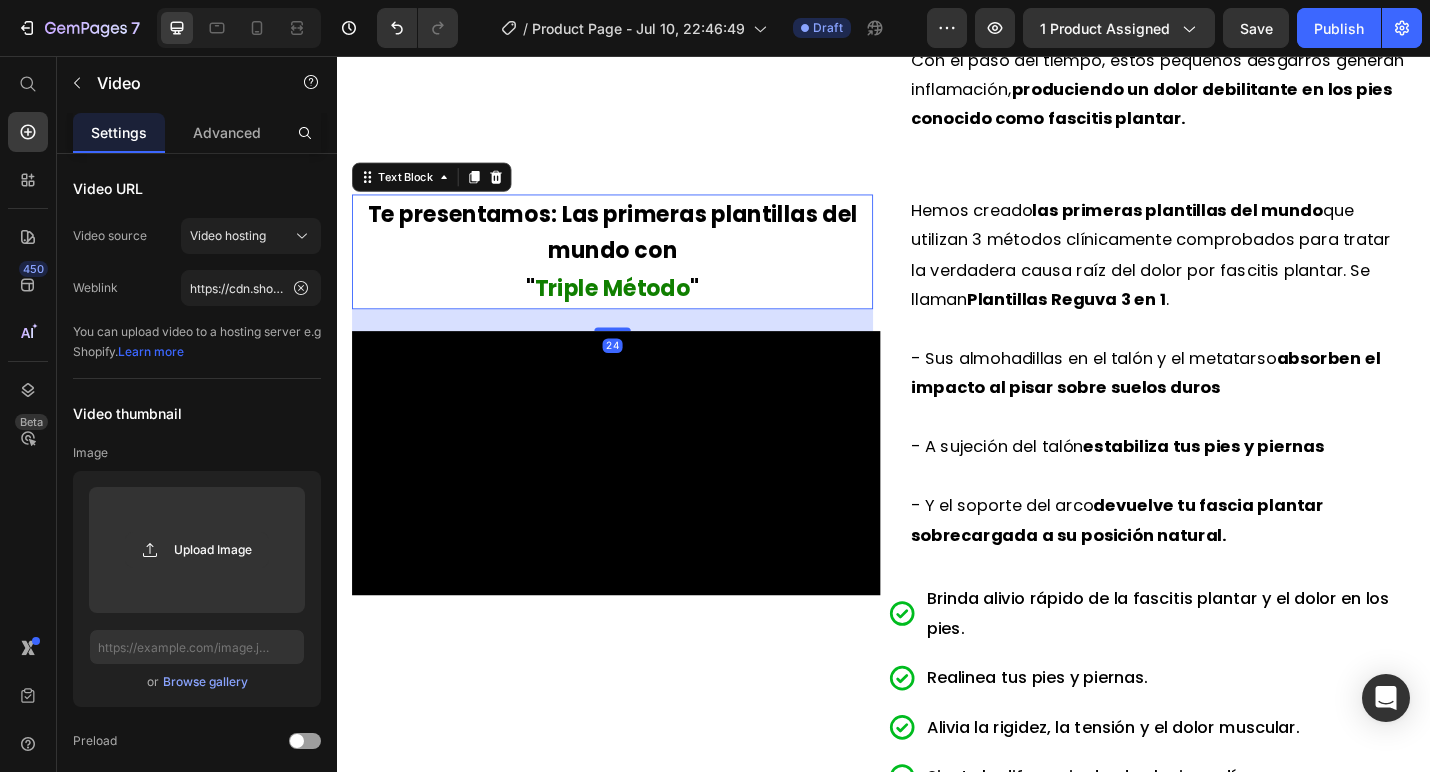 click on "Triple Método" at bounding box center (639, 310) 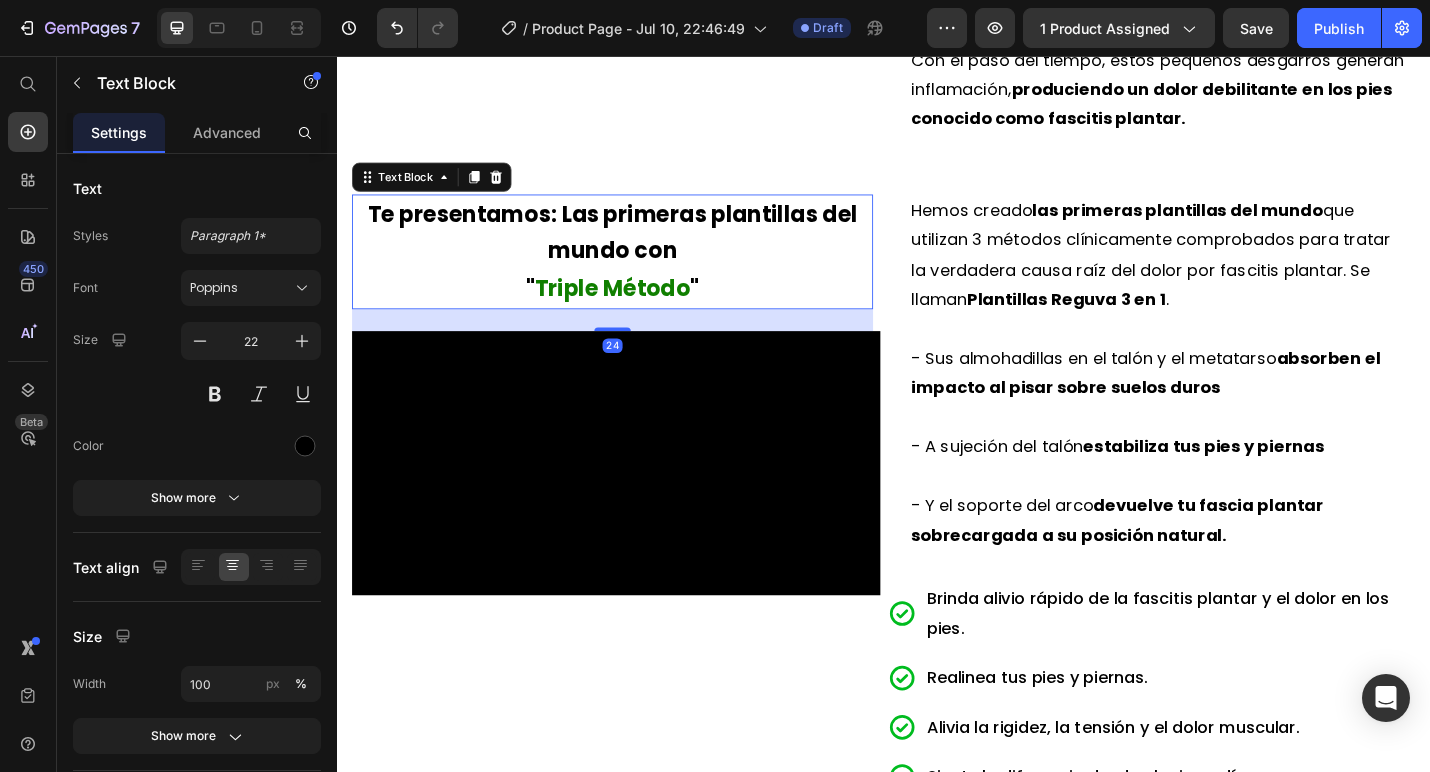 click on "Triple Método" at bounding box center (639, 310) 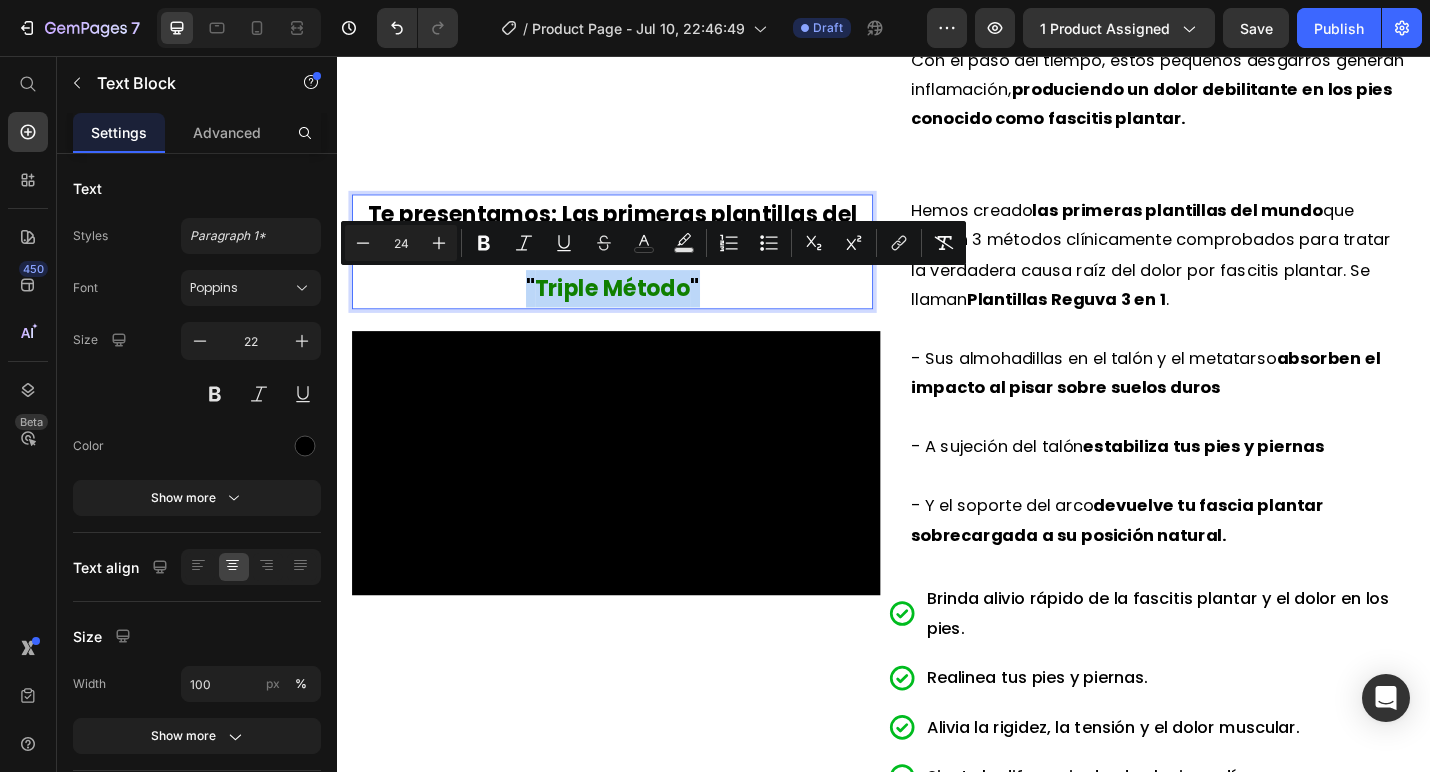click on "Triple Método" at bounding box center [639, 310] 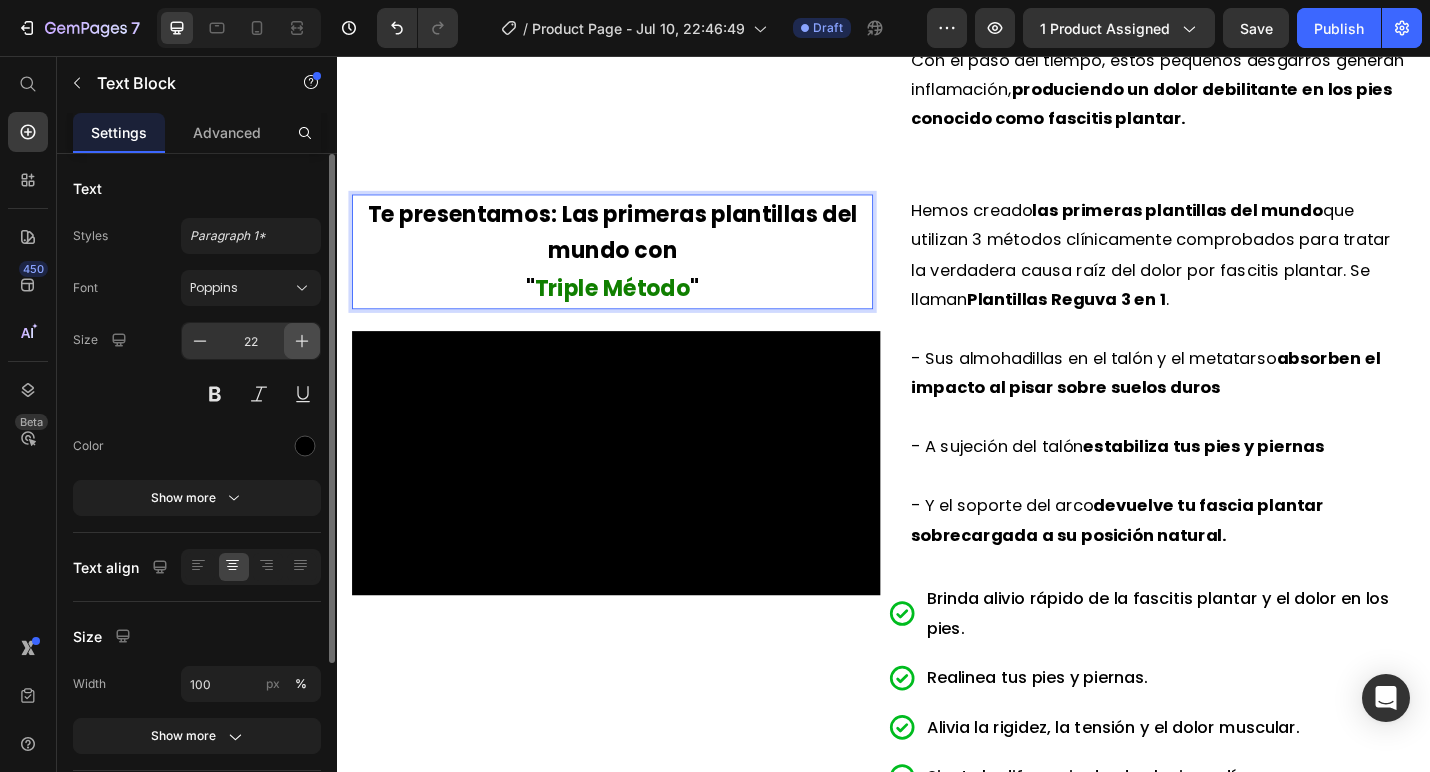 click 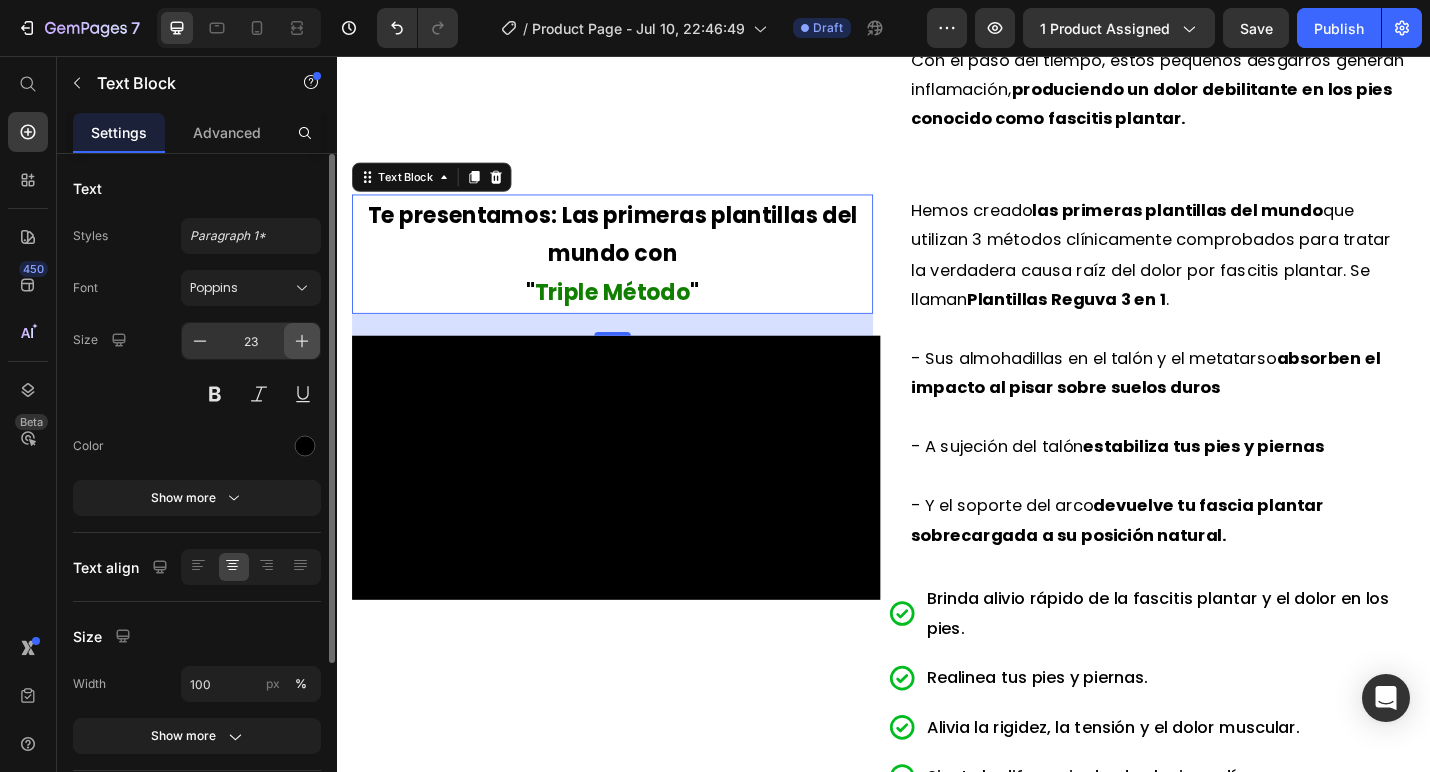 click 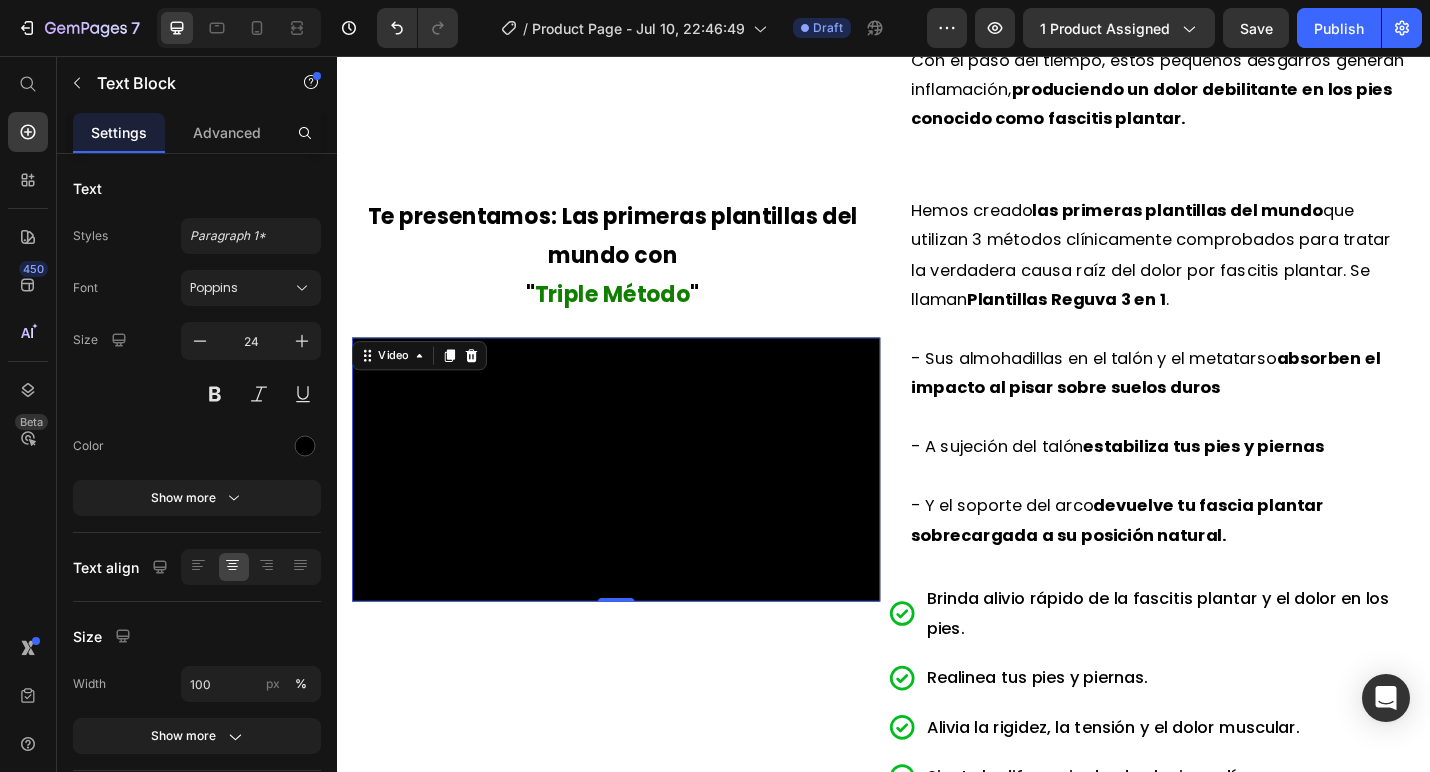 click at bounding box center [643, 510] 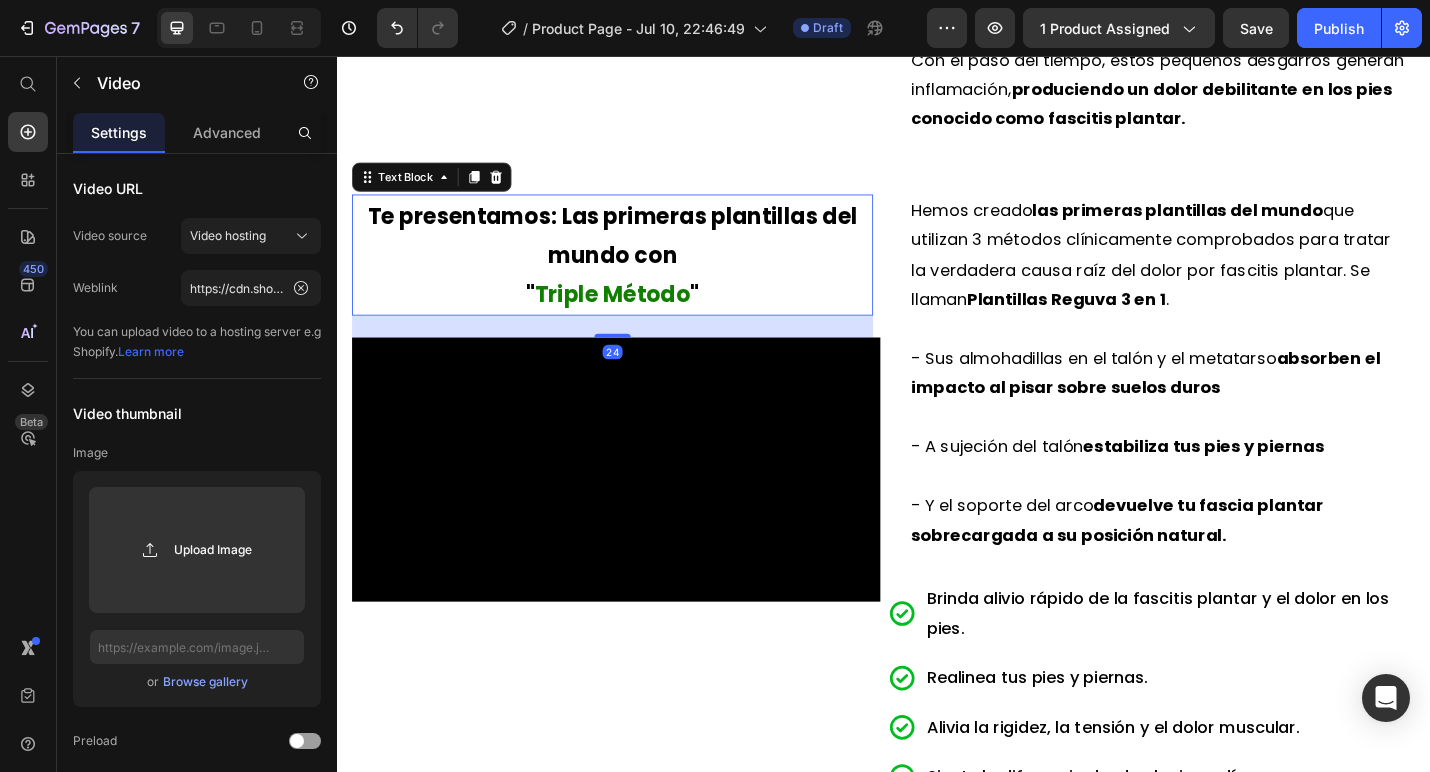 click on "Te presentamos: Las primeras plantillas del mundo con" at bounding box center [639, 253] 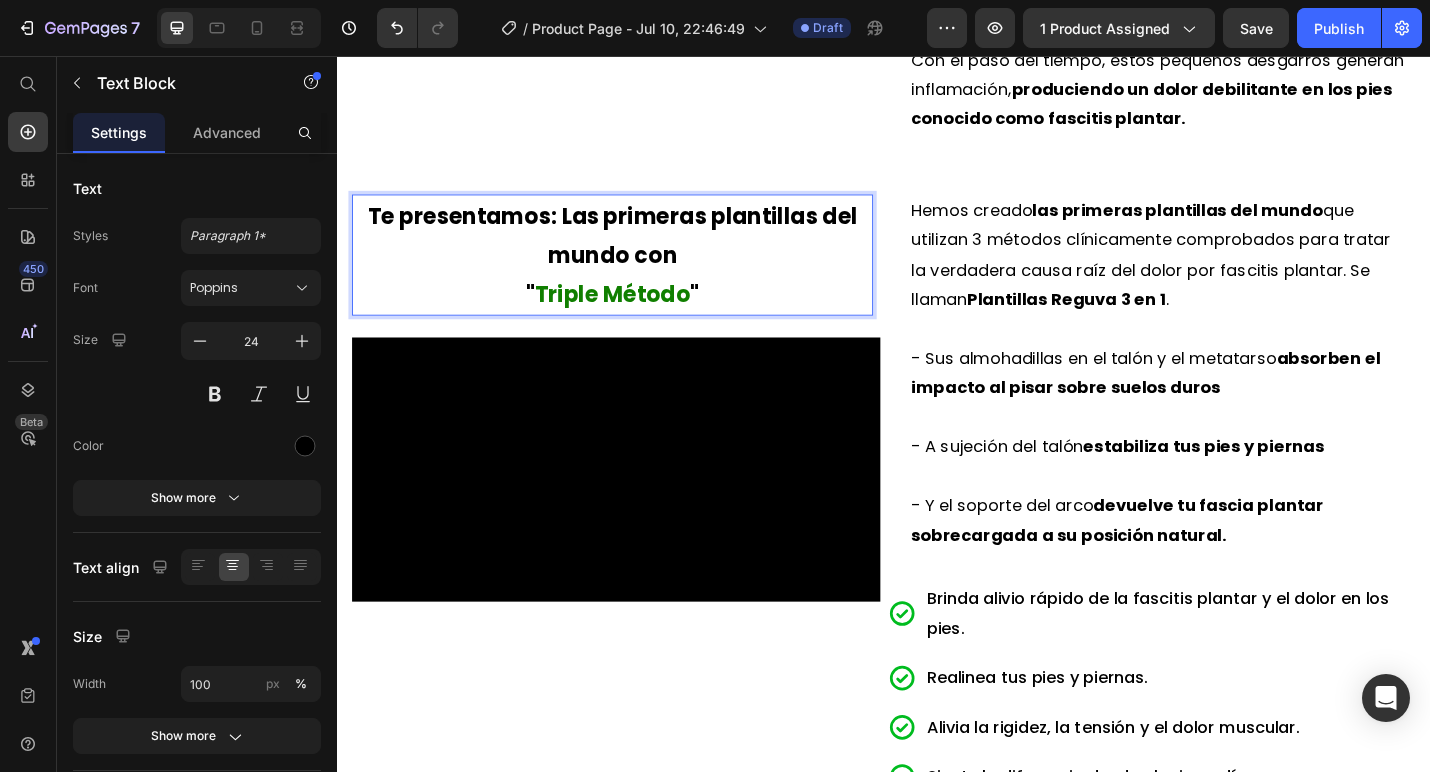 click on "Te presentamos: Las primeras plantillas del mundo con" at bounding box center (639, 253) 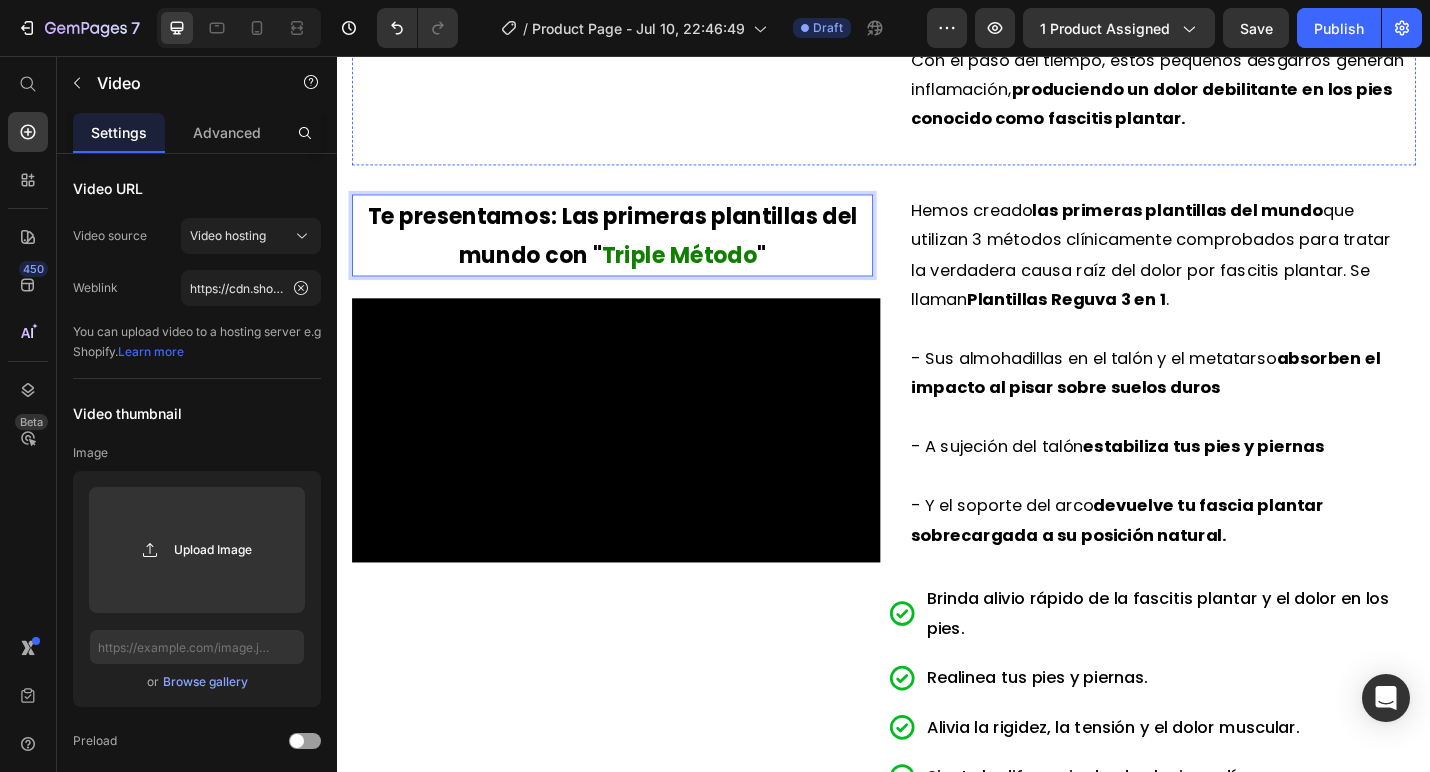 click at bounding box center [643, -331] 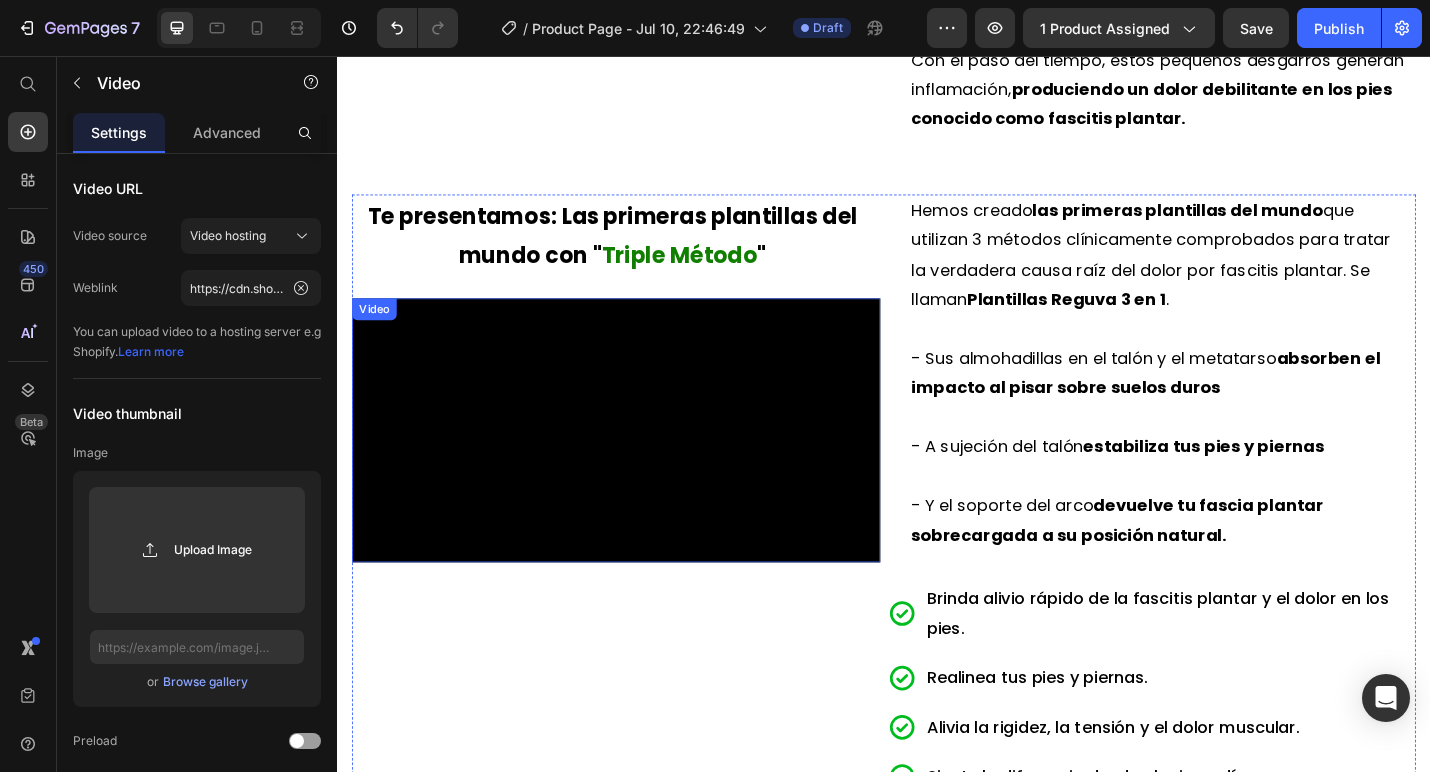 click at bounding box center [643, 467] 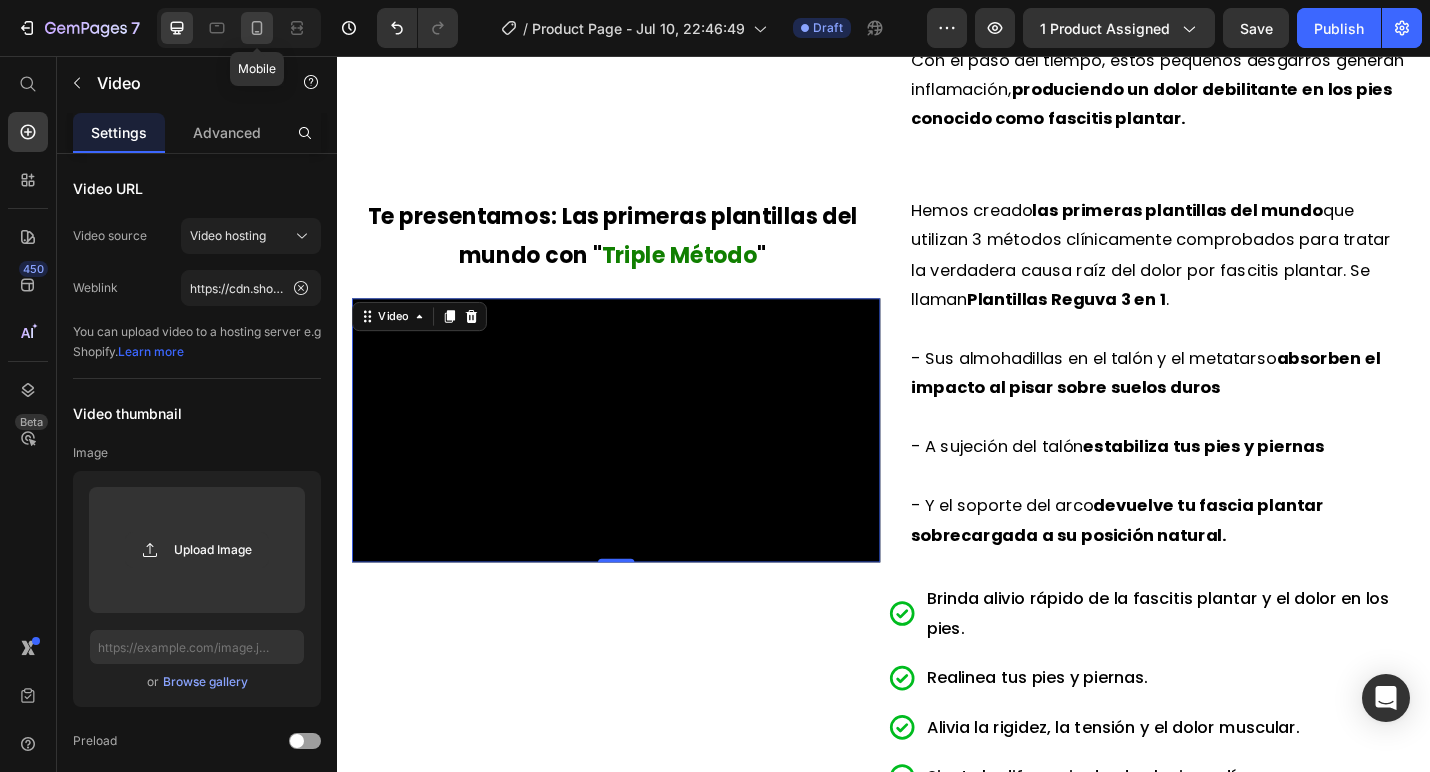 click 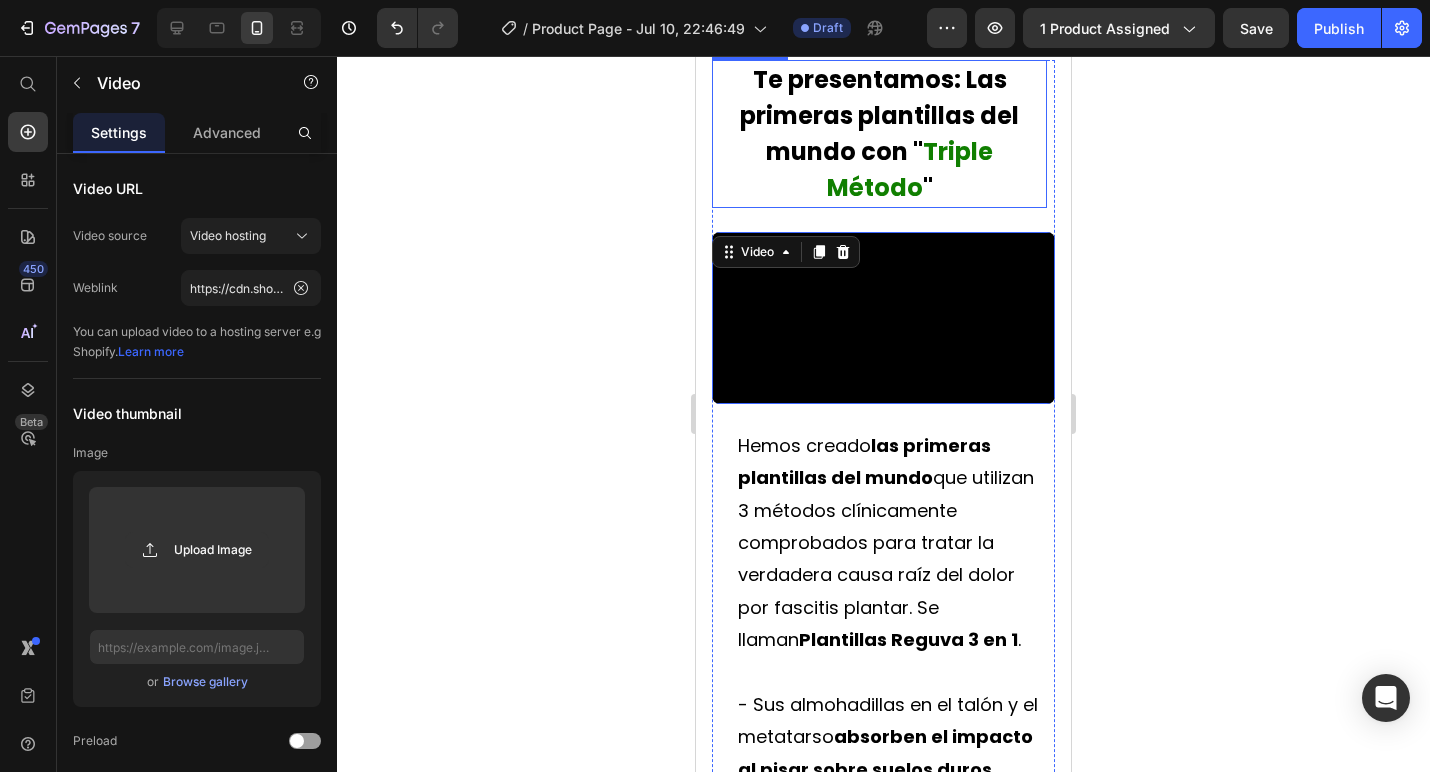 scroll, scrollTop: 4304, scrollLeft: 0, axis: vertical 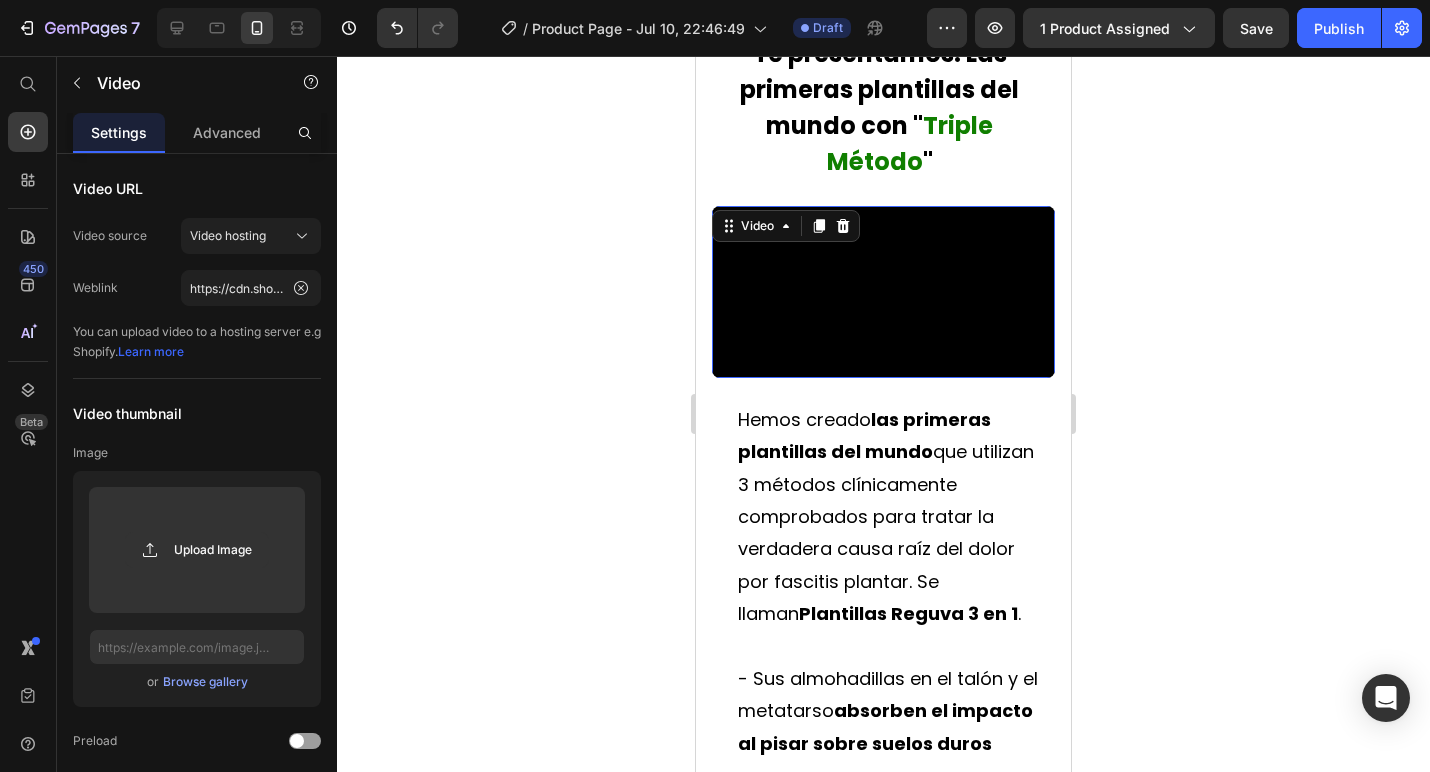 click 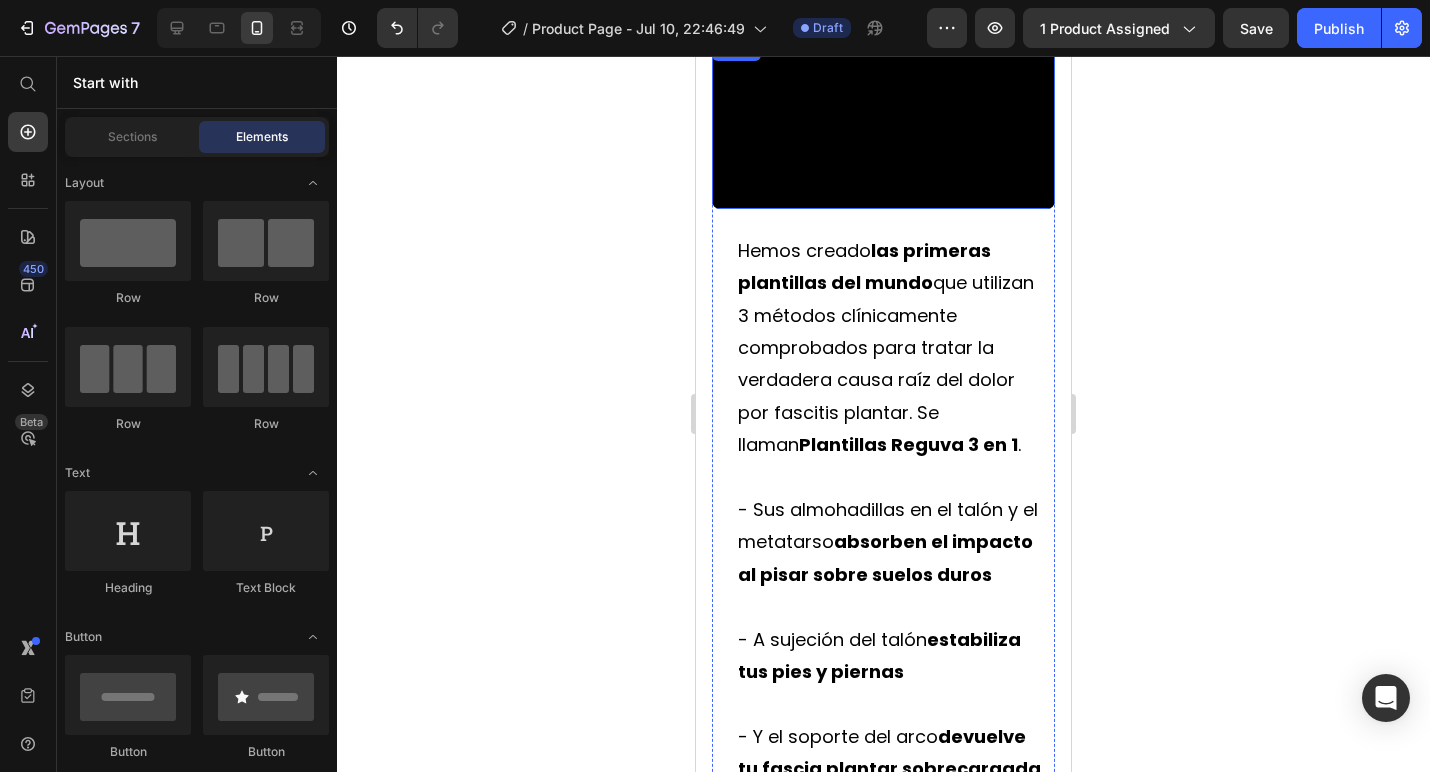 scroll, scrollTop: 4324, scrollLeft: 0, axis: vertical 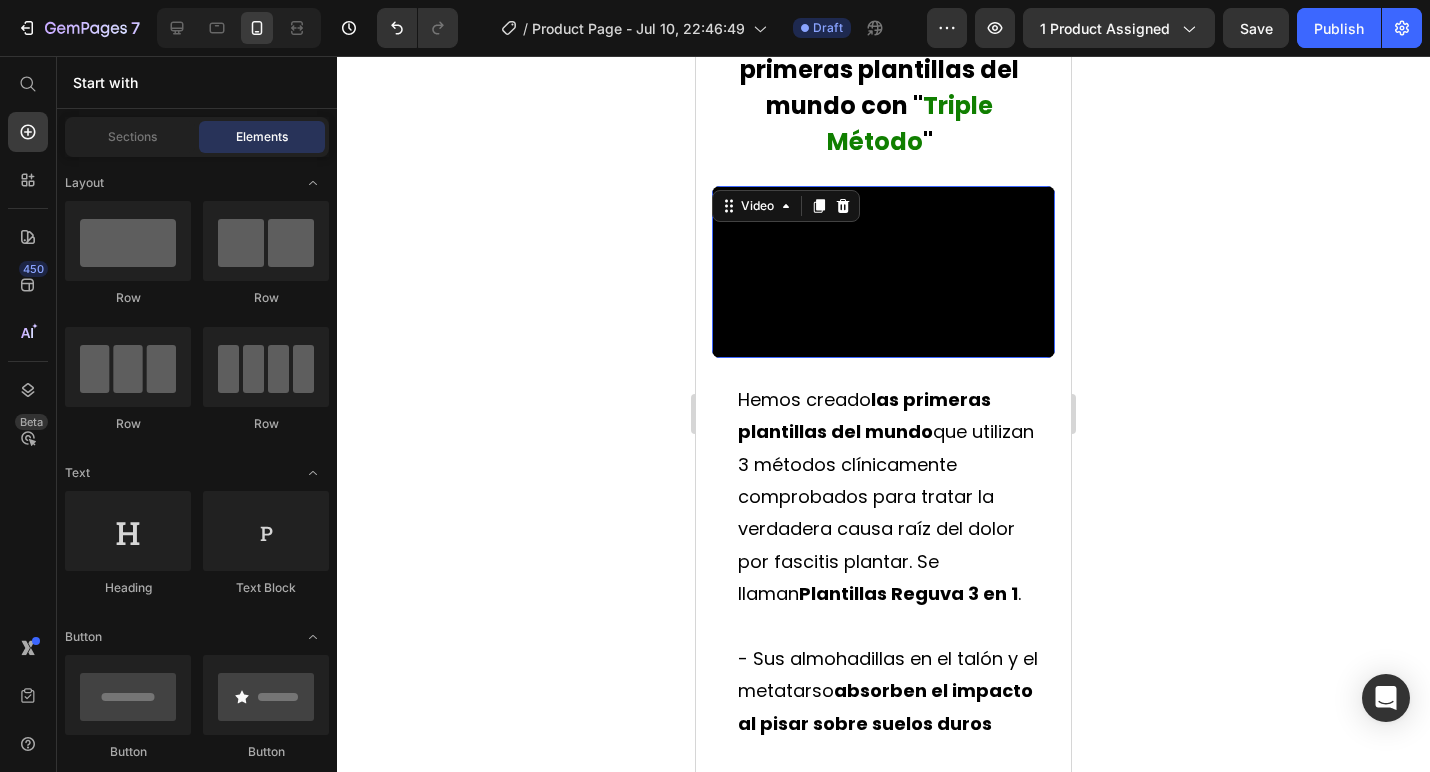 click at bounding box center [883, 272] 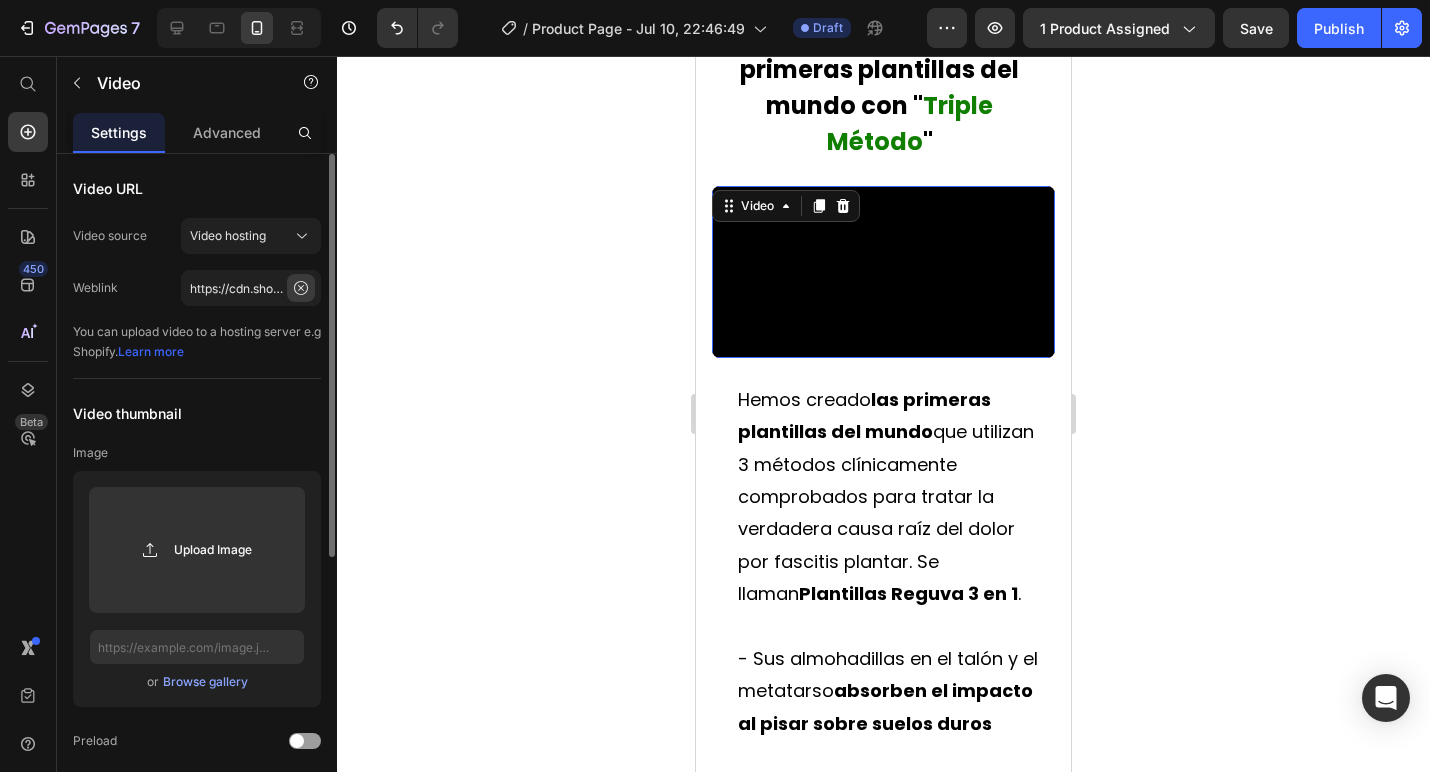 click 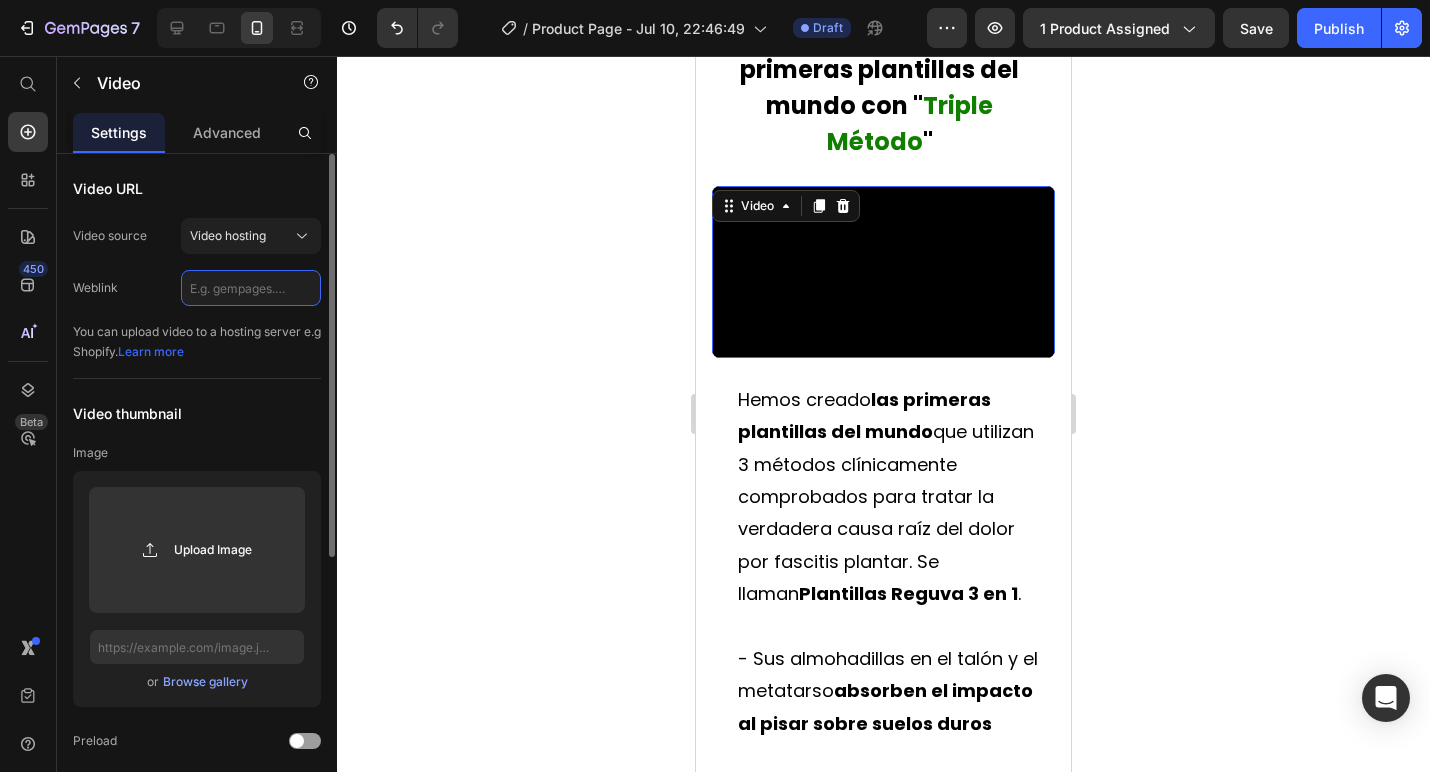 scroll, scrollTop: 0, scrollLeft: 0, axis: both 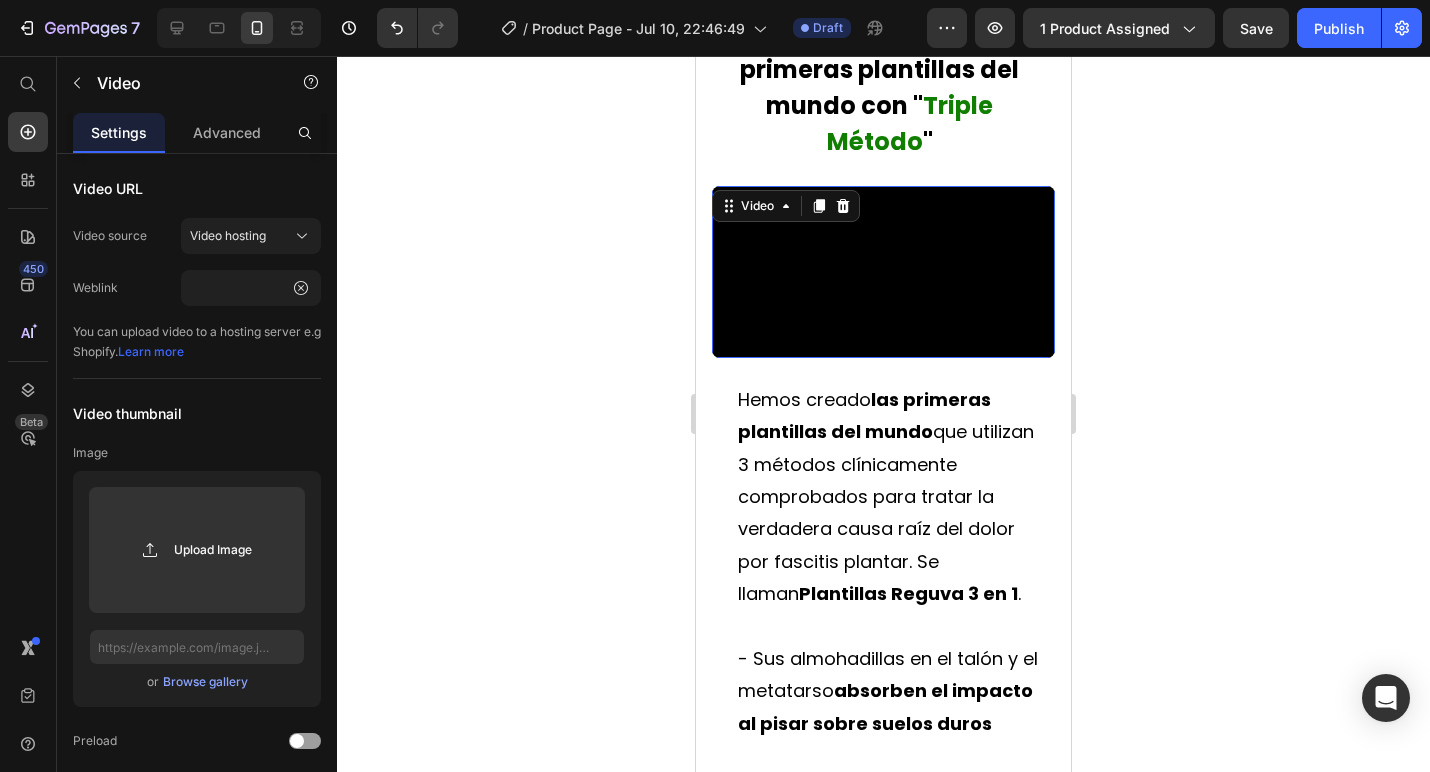 click 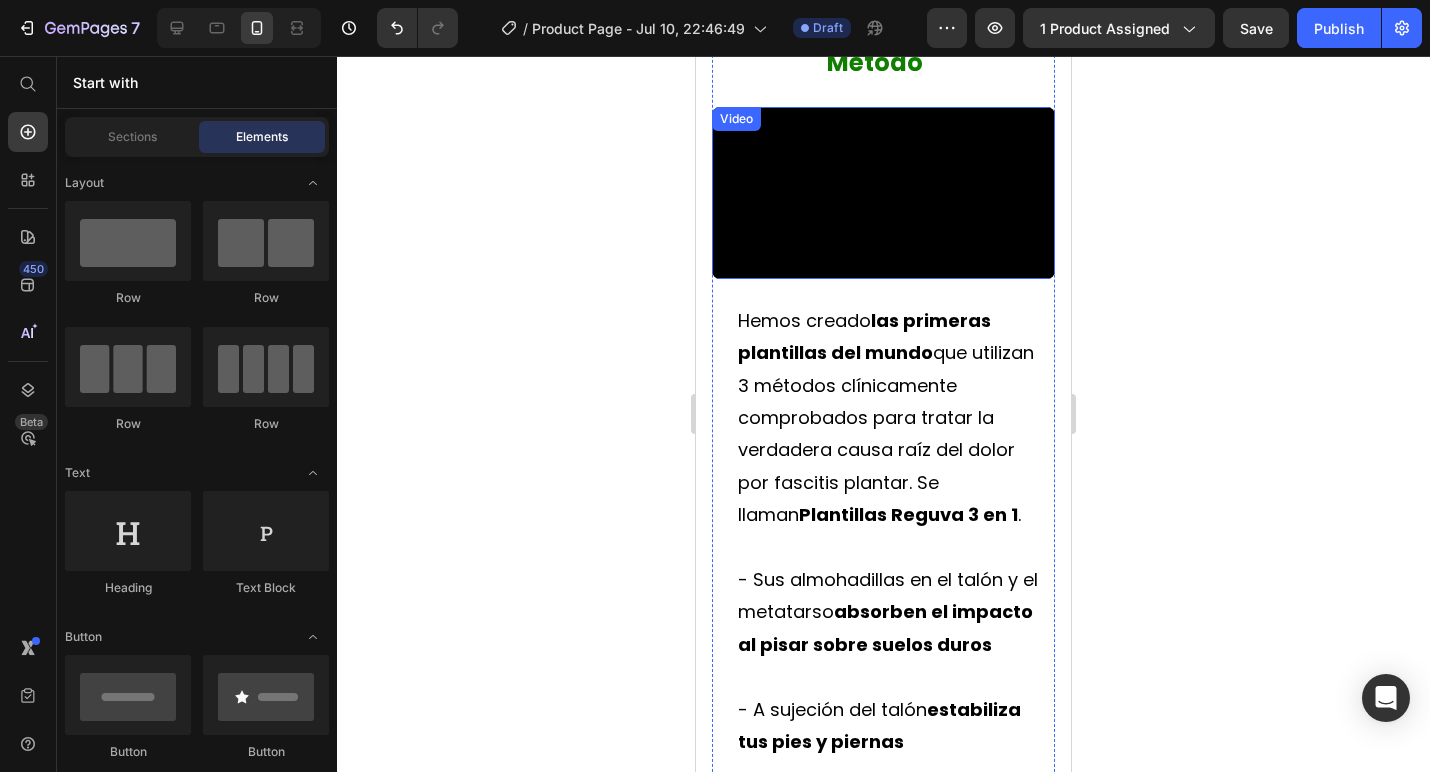 scroll, scrollTop: 4412, scrollLeft: 0, axis: vertical 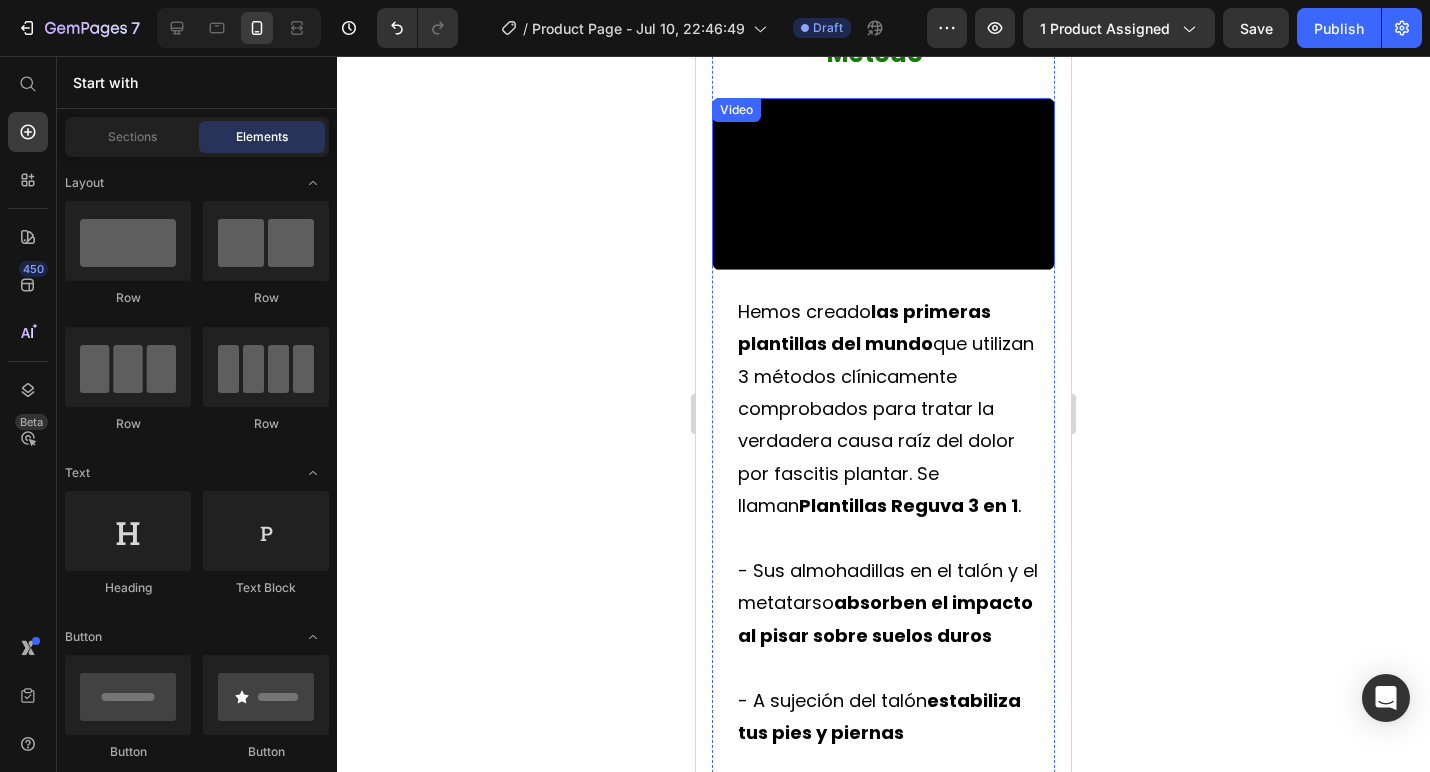 click 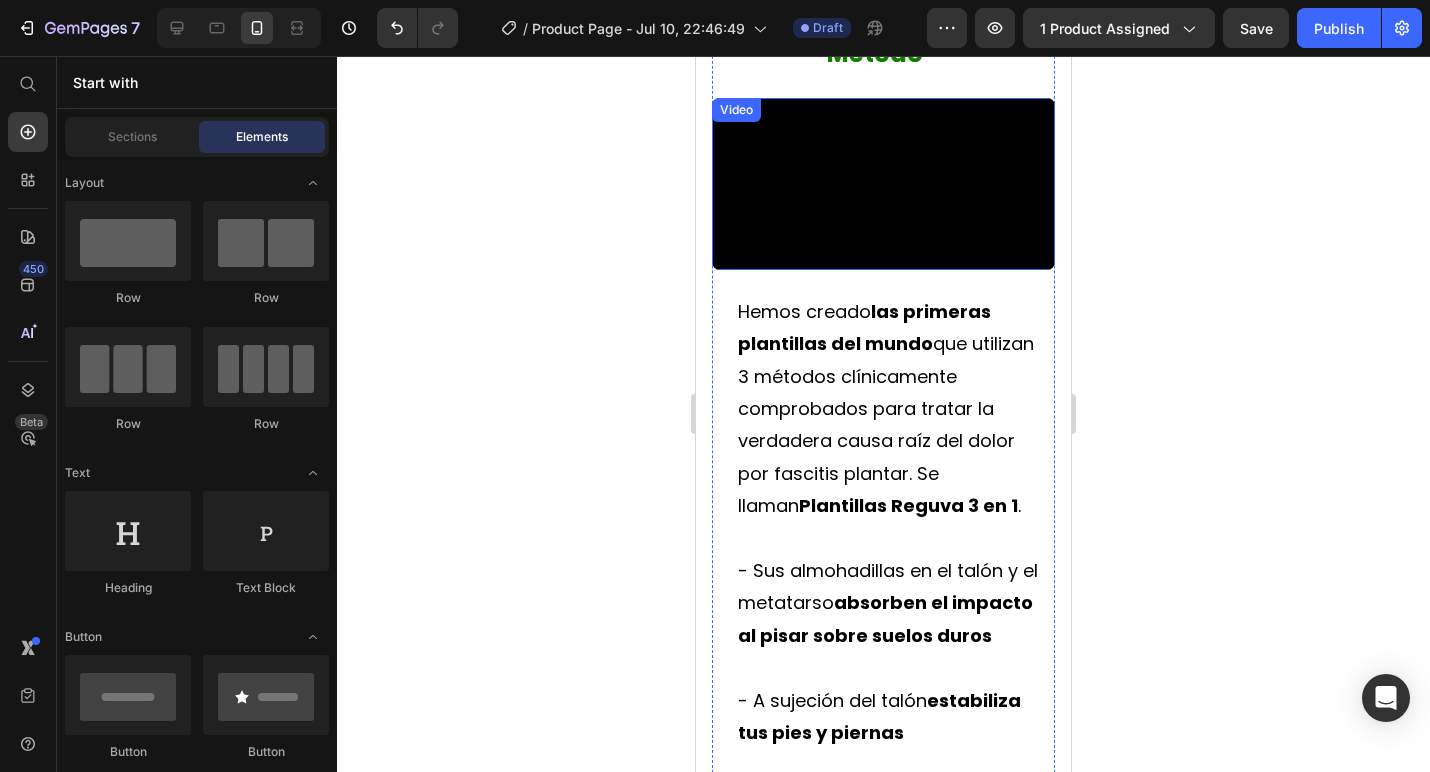 click 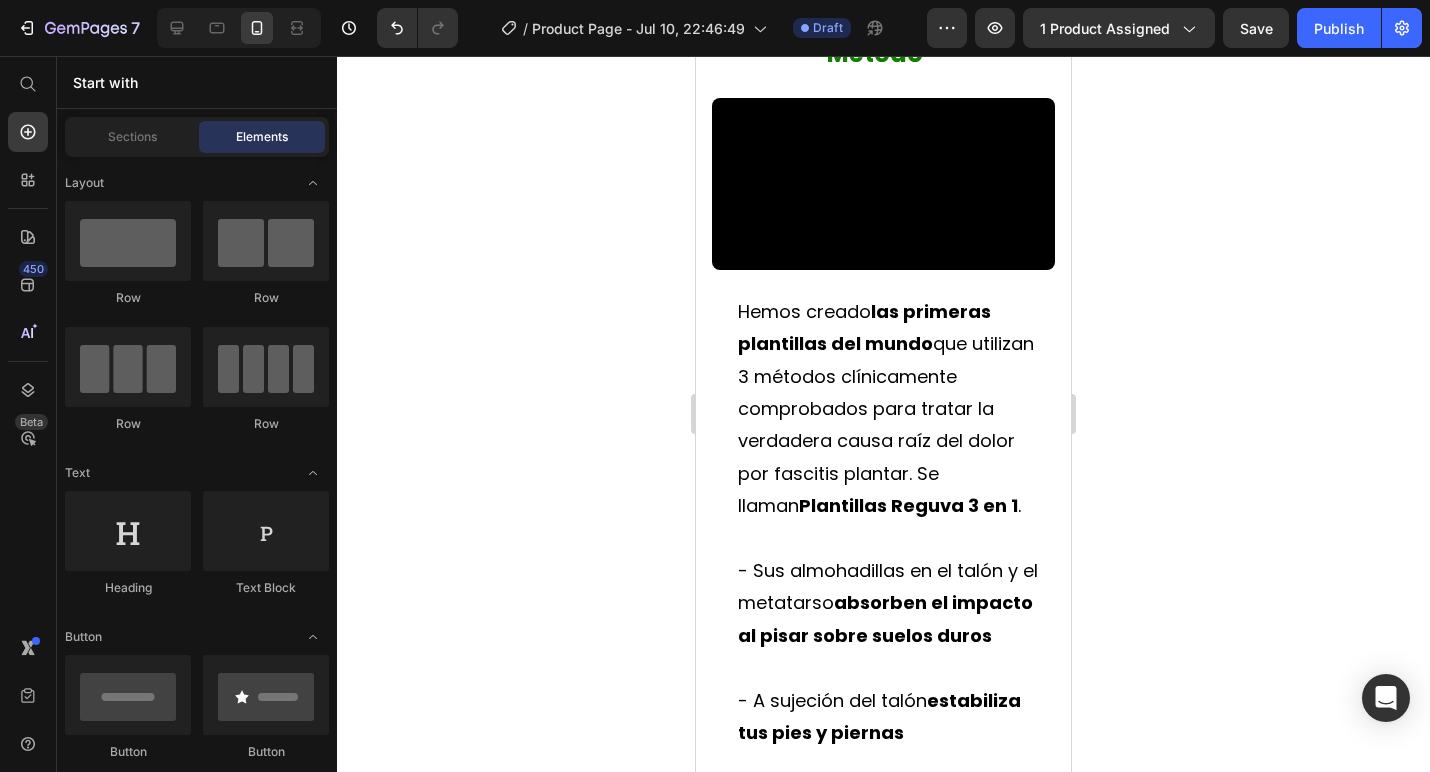 click 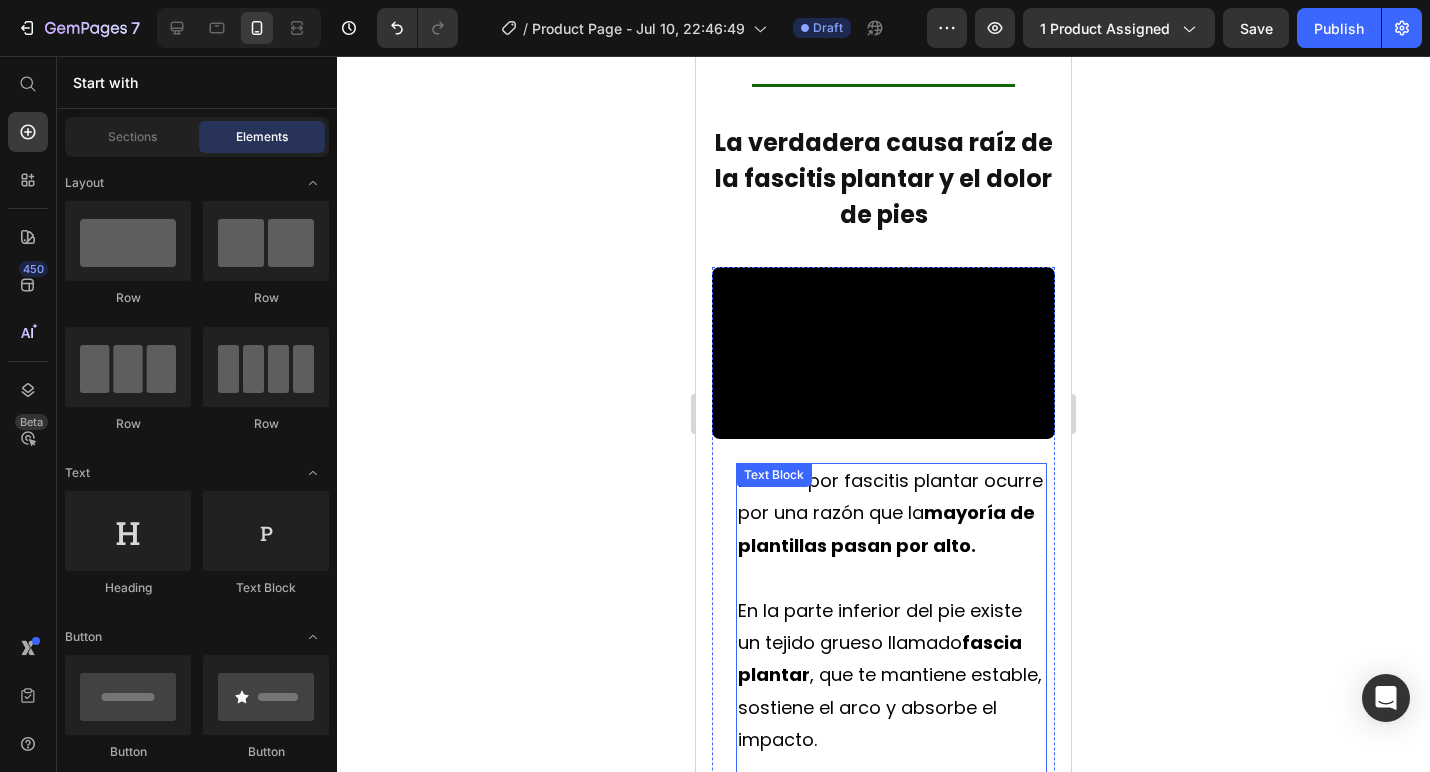 scroll, scrollTop: 2895, scrollLeft: 0, axis: vertical 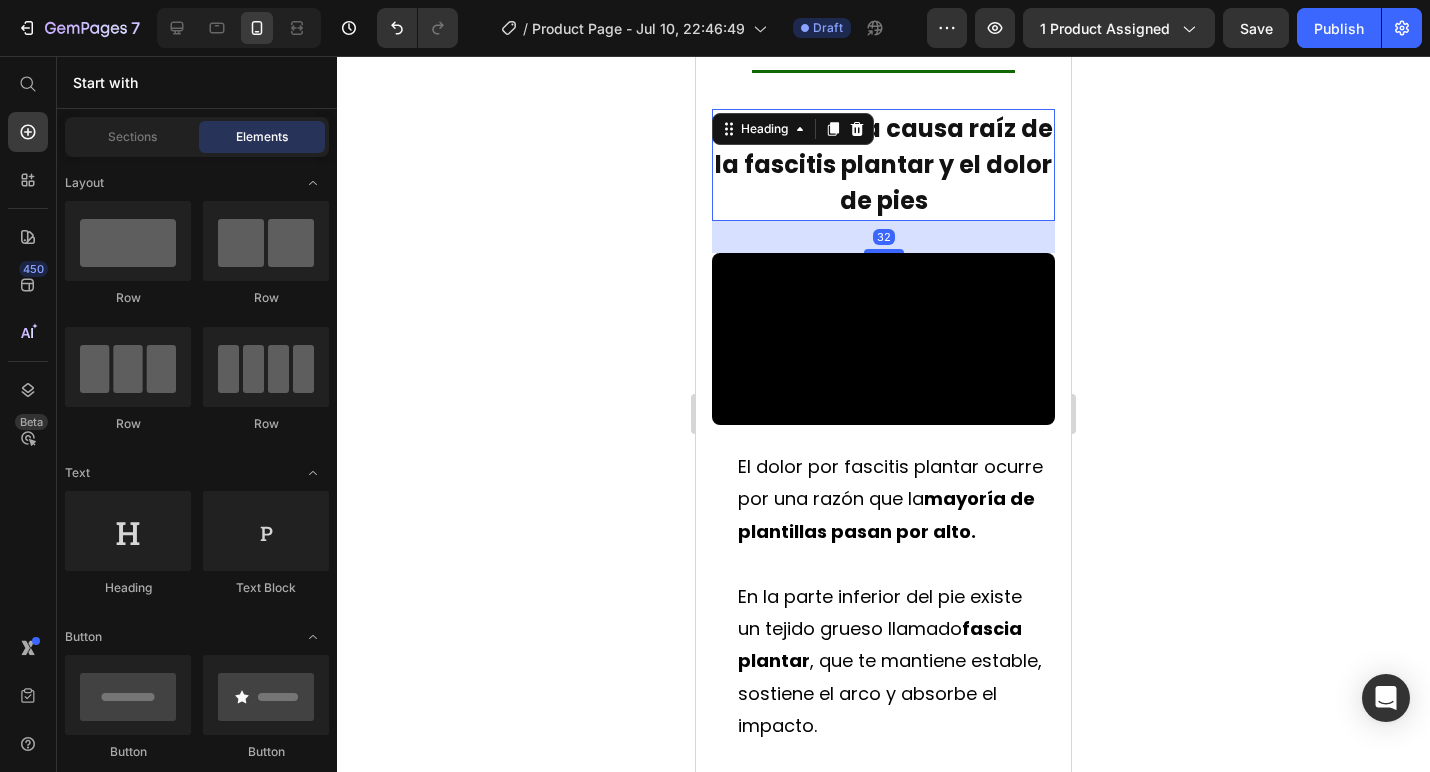 click on "La verdadera causa raíz de la fascitis plantar y el dolor de pies" at bounding box center (884, 164) 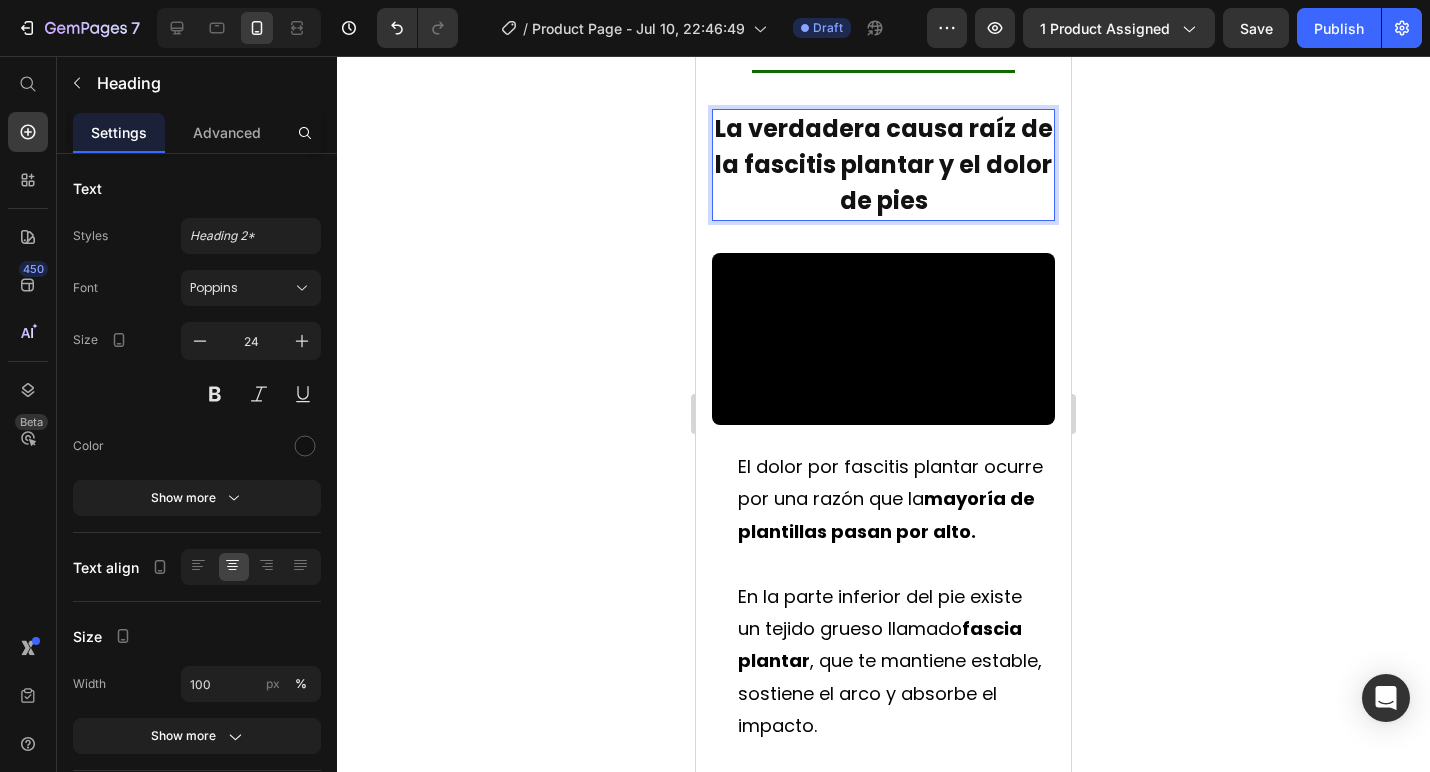 click on "La verdadera causa raíz de la fascitis plantar y el dolor de pies" at bounding box center [884, 164] 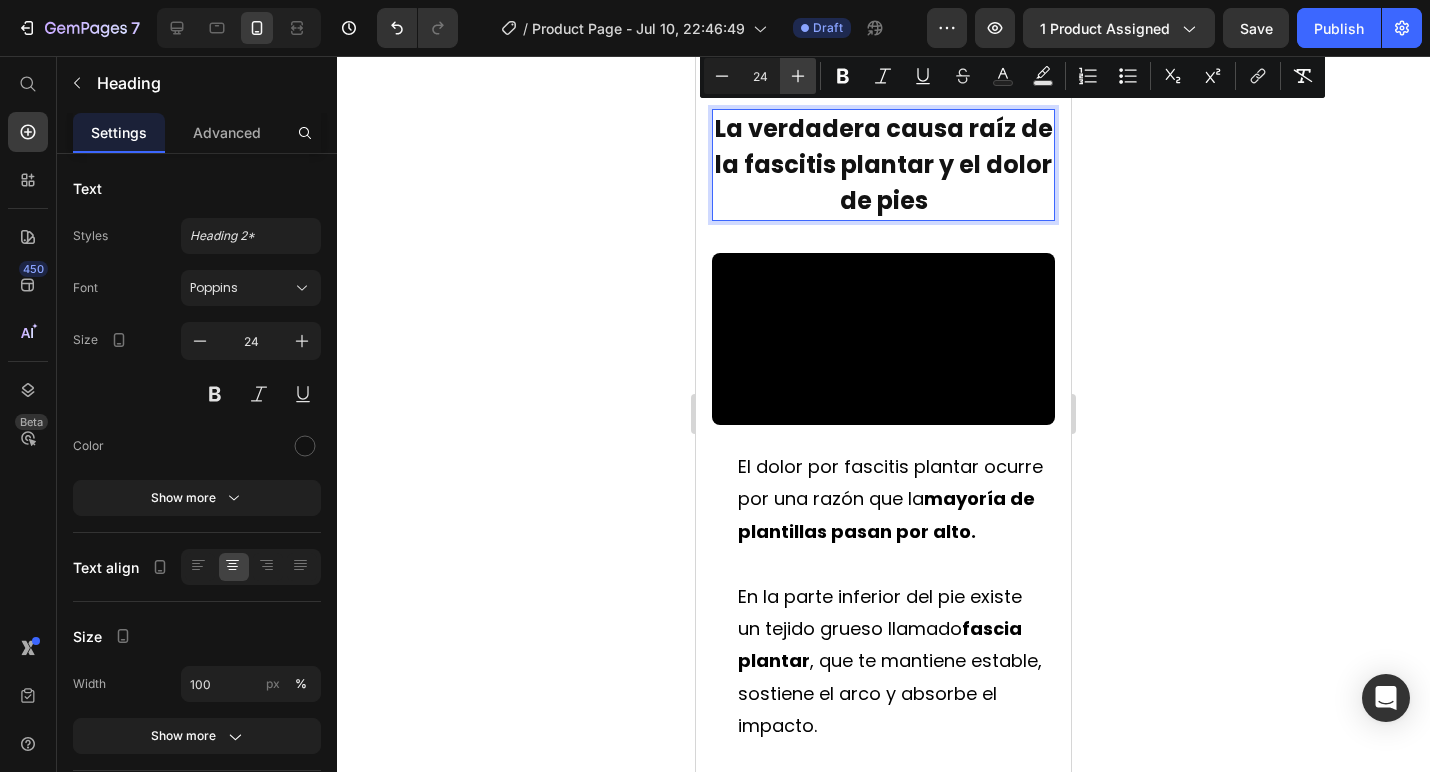 click 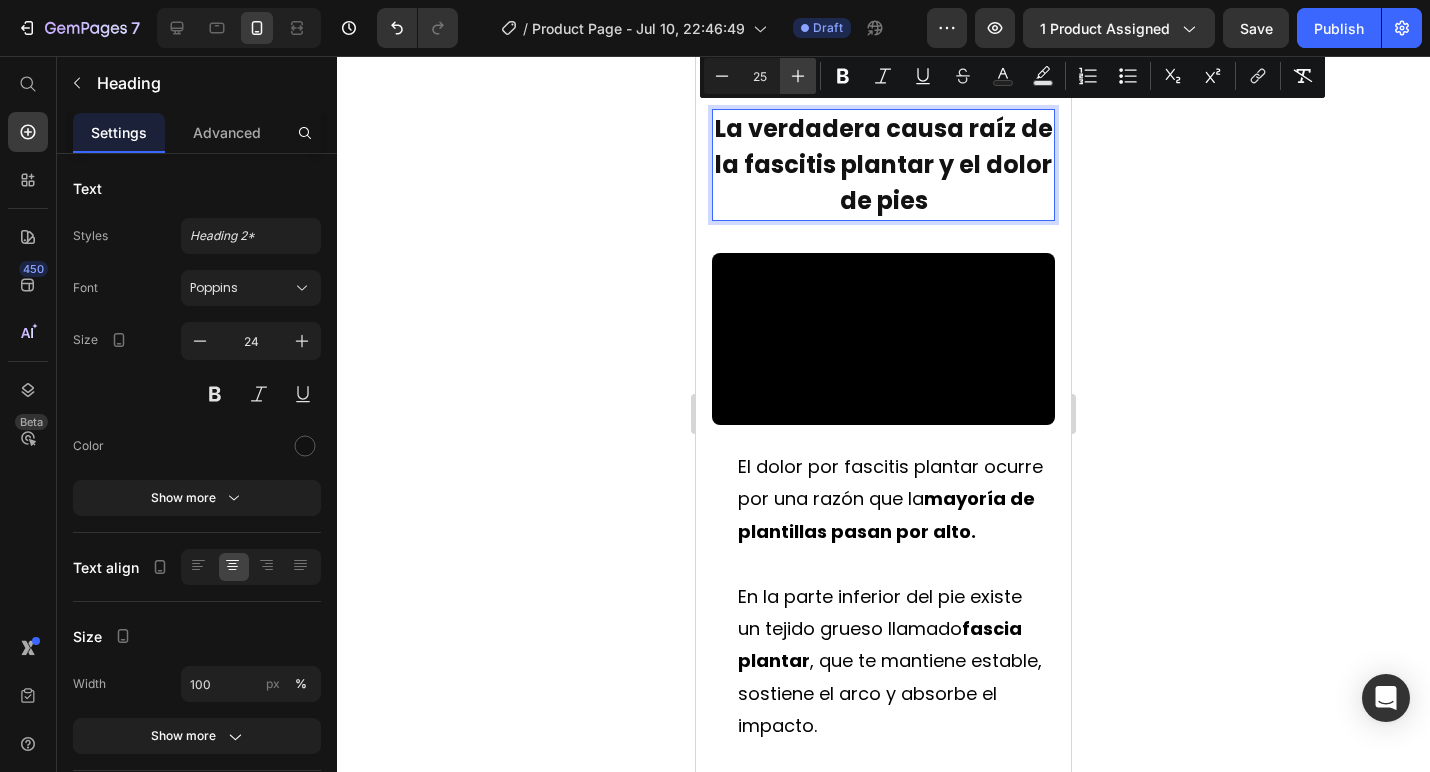 click 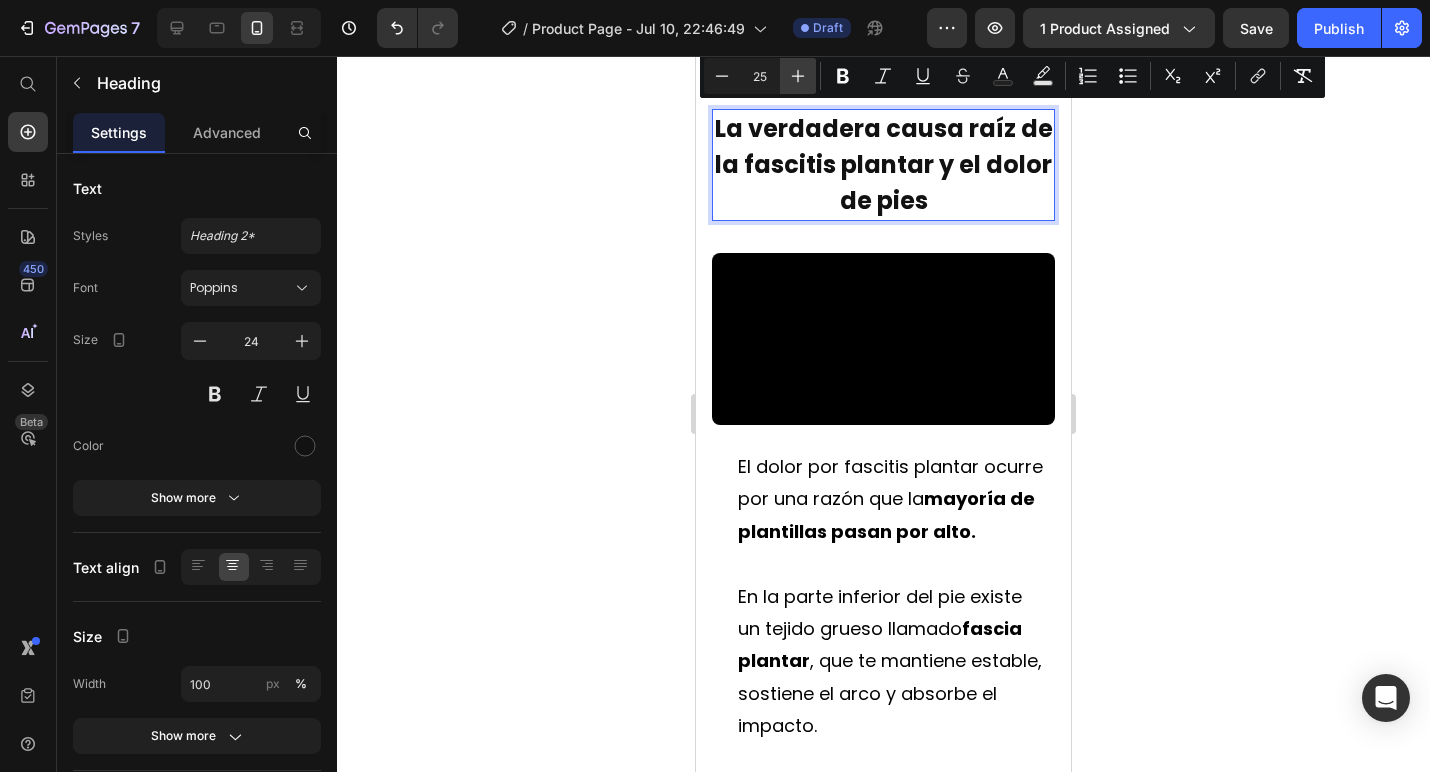 type on "26" 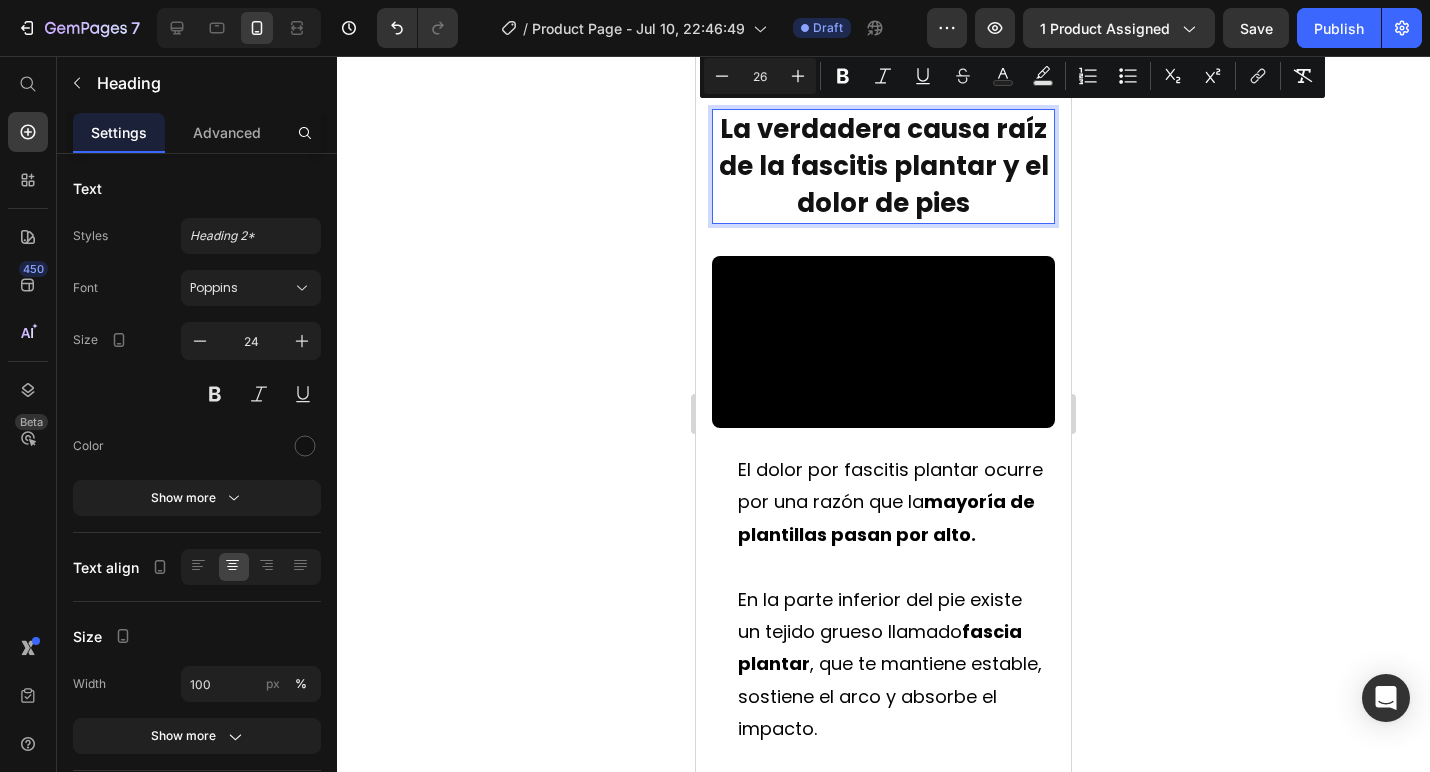 click 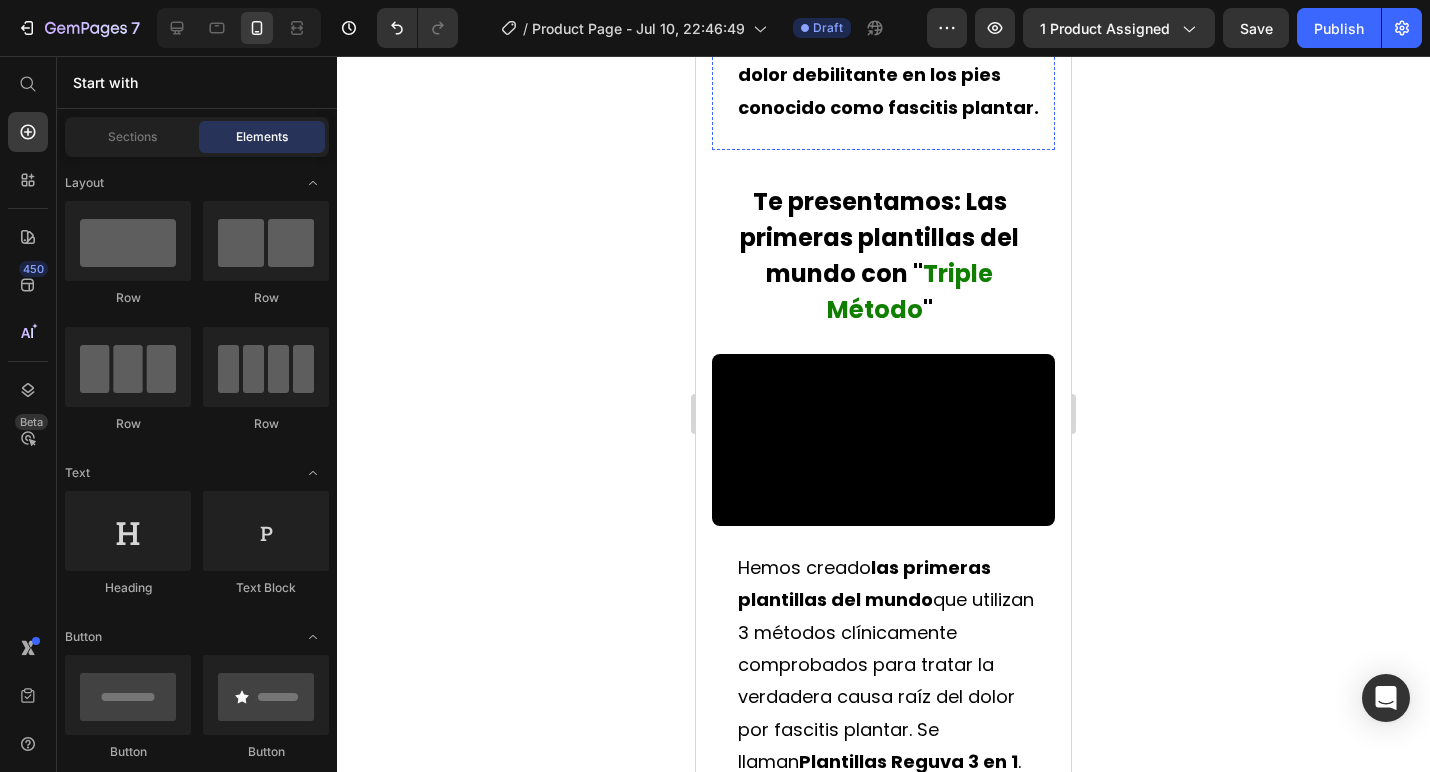 scroll, scrollTop: 4247, scrollLeft: 0, axis: vertical 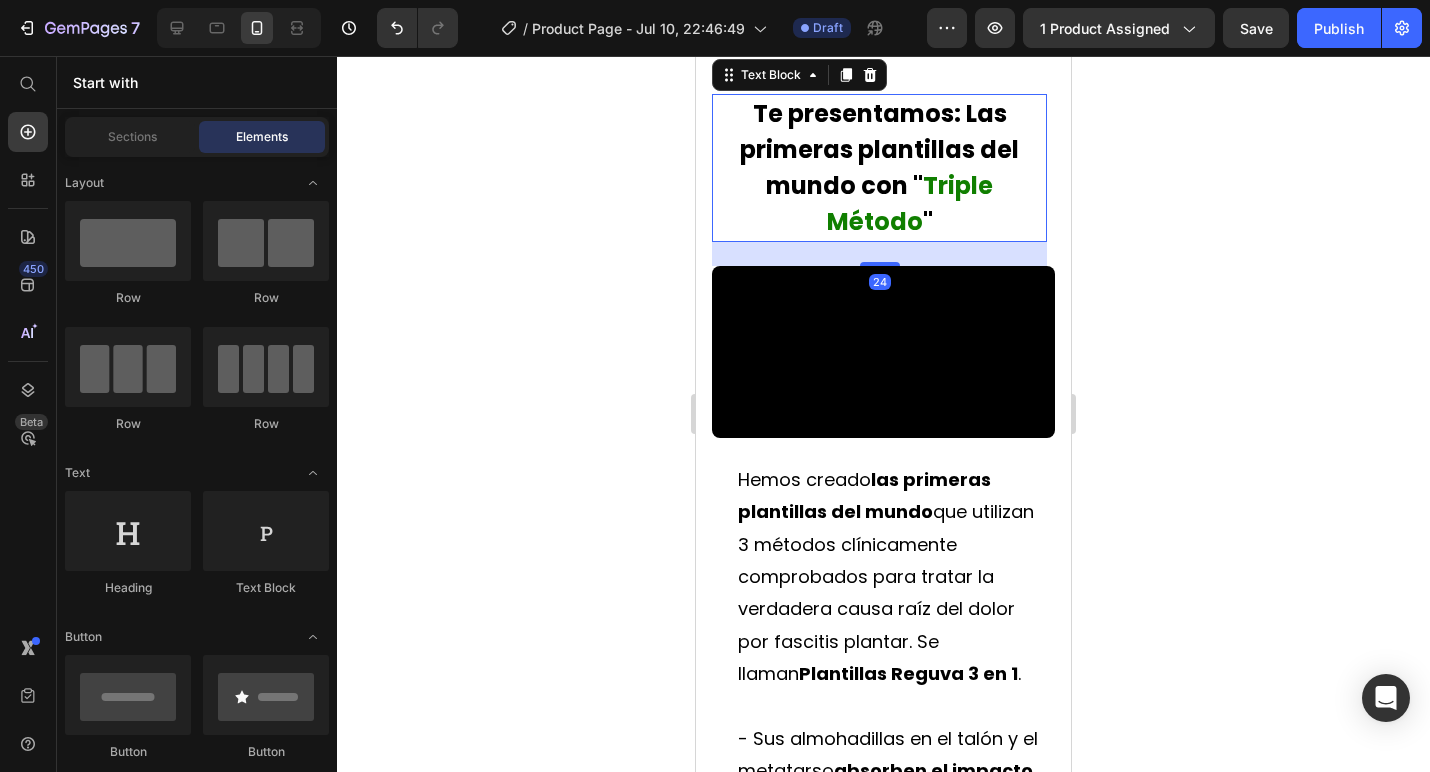 click on "Te presentamos: Las primeras plantillas del mundo con "" at bounding box center (879, 149) 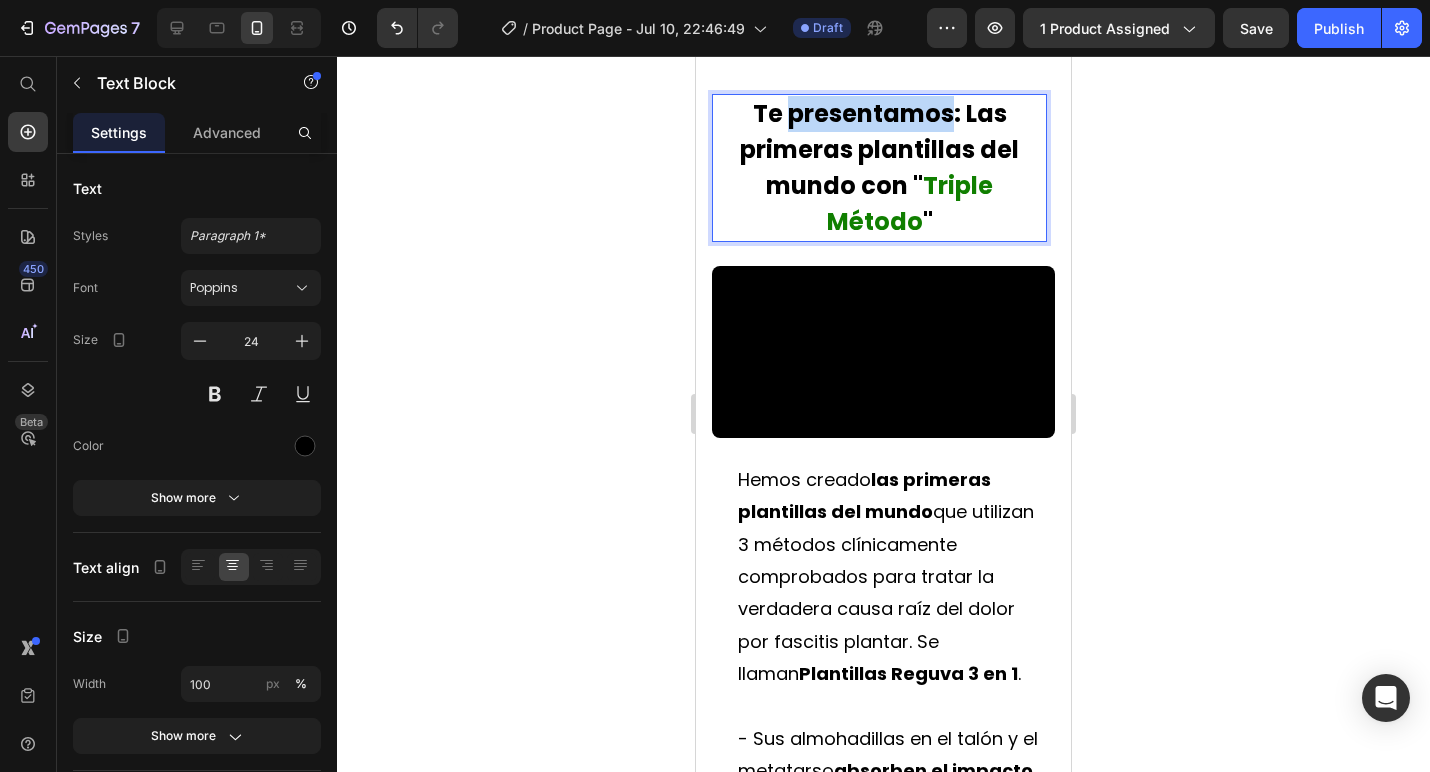 click on "Te presentamos: Las primeras plantillas del mundo con "" at bounding box center (879, 149) 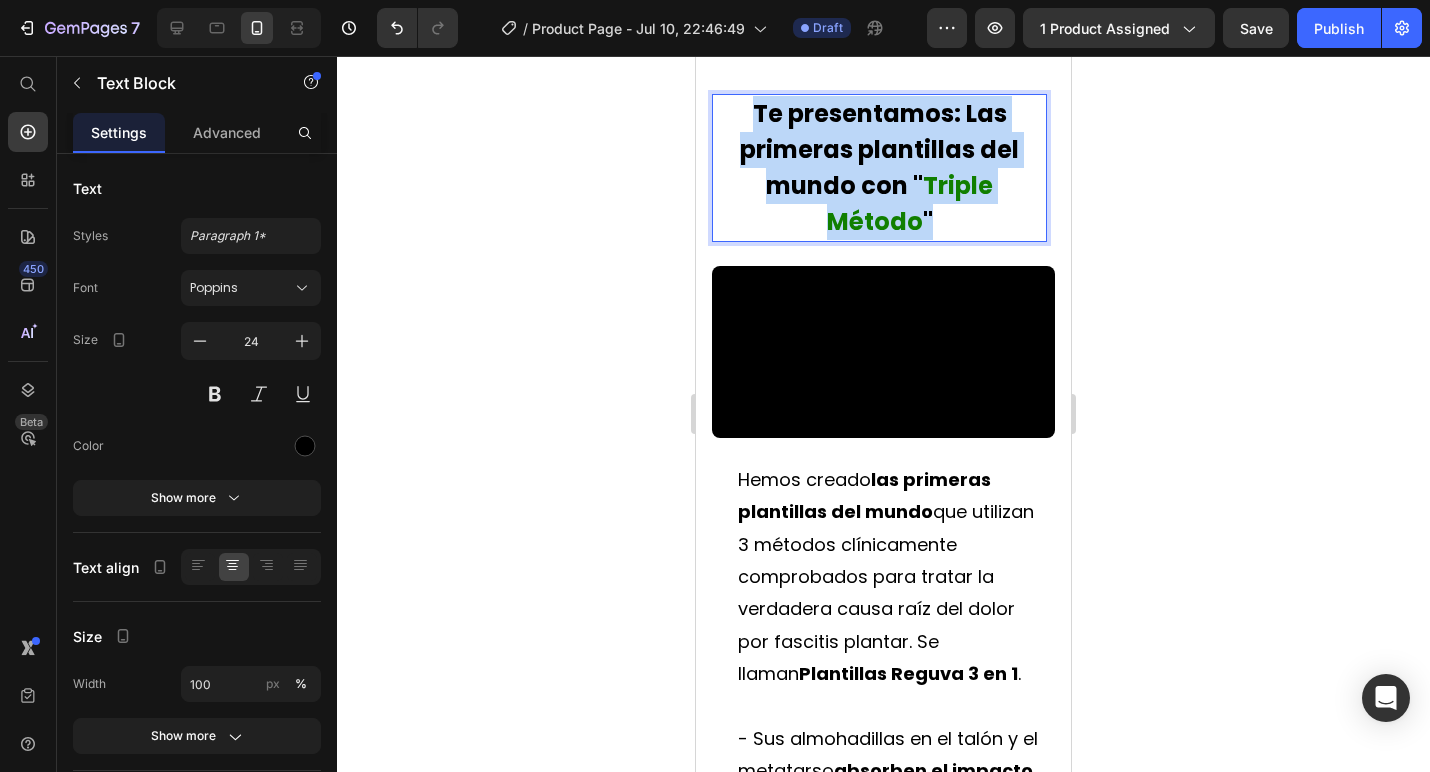 click on "Te presentamos: Las primeras plantillas del mundo con "" at bounding box center [879, 149] 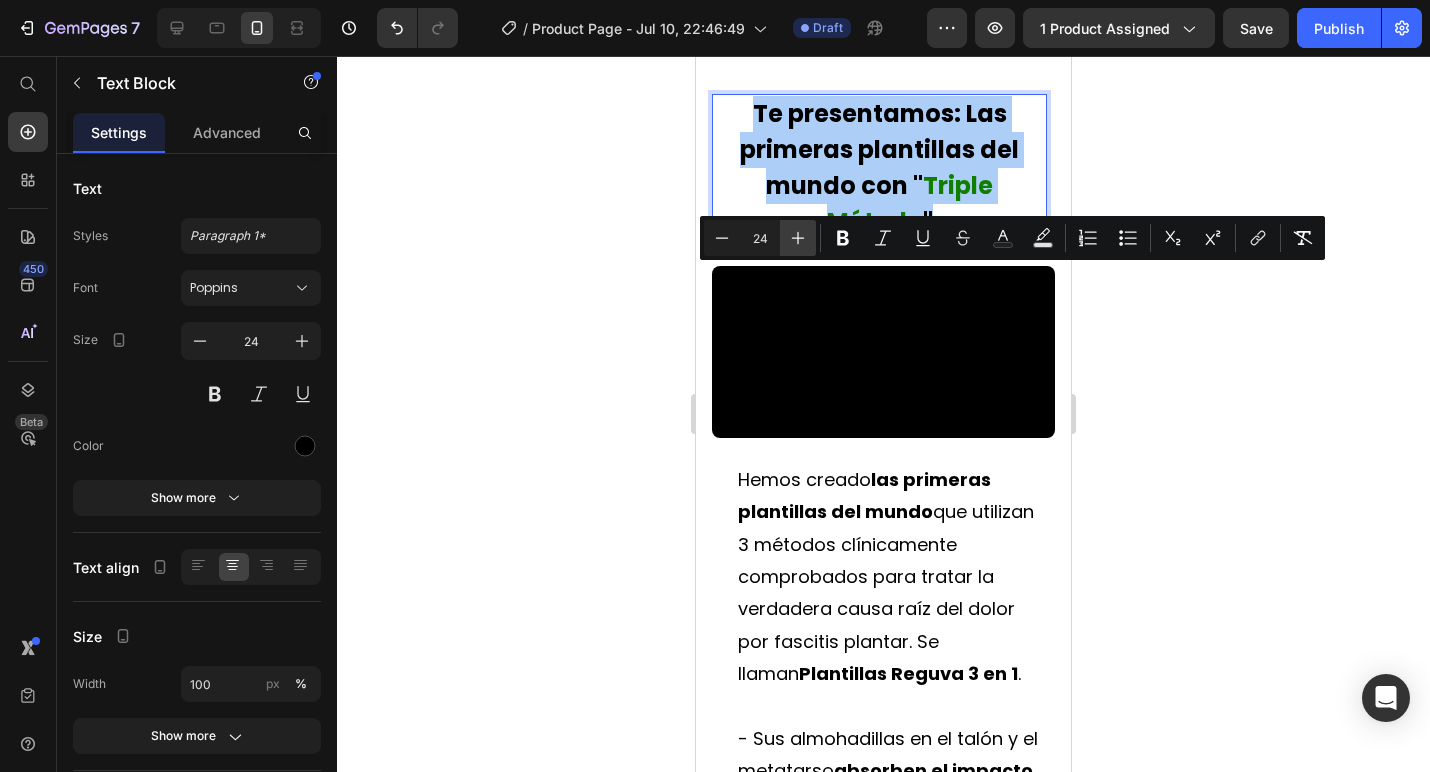 click 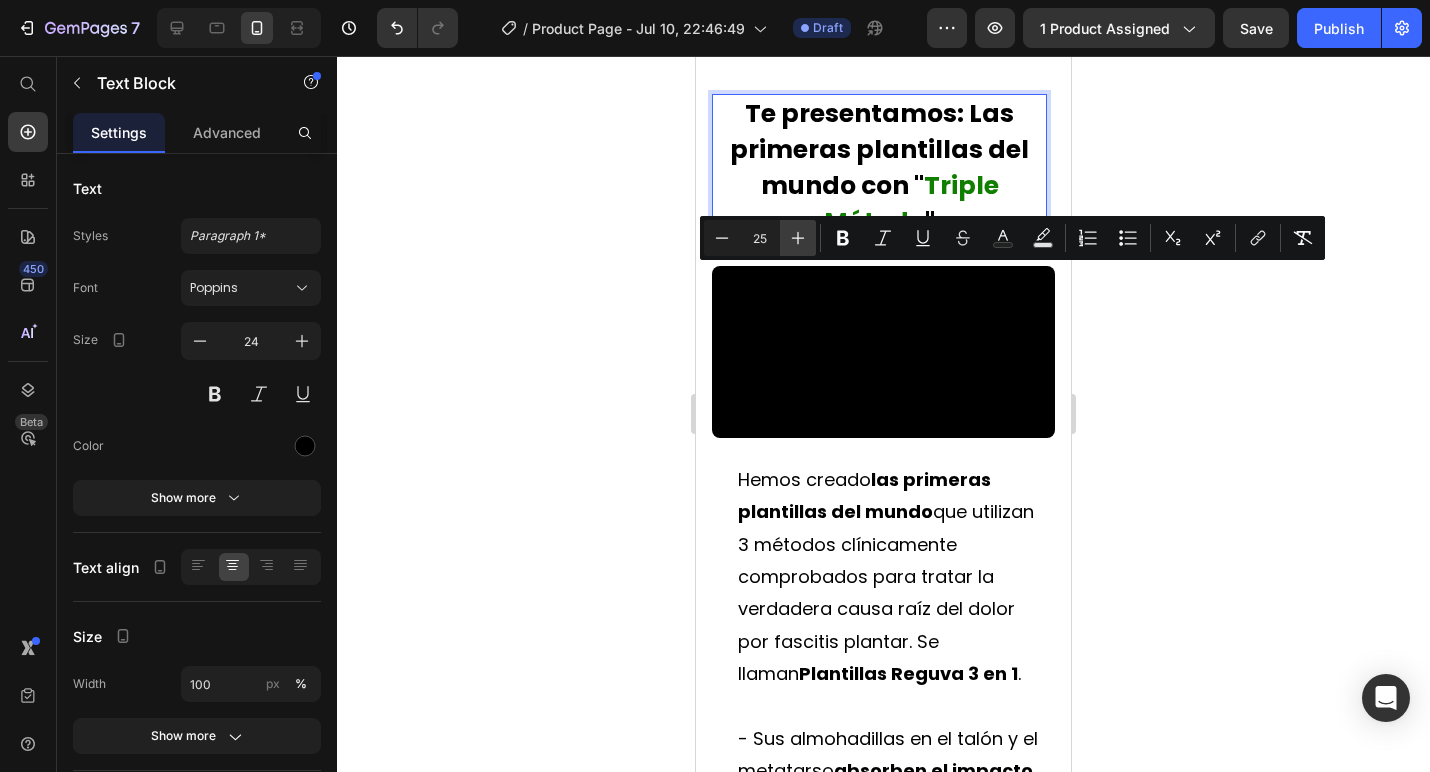 click 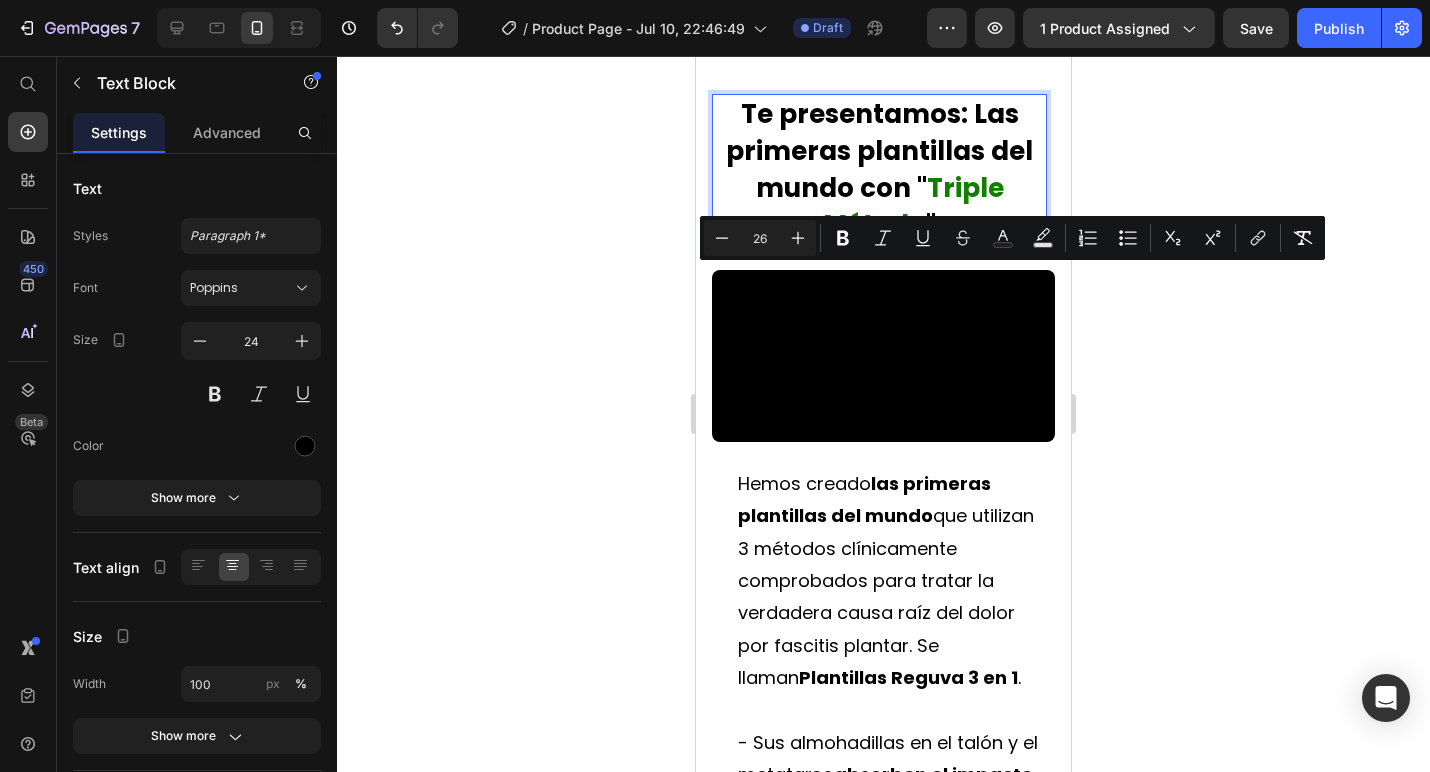 drag, startPoint x: 558, startPoint y: 359, endPoint x: 562, endPoint y: 377, distance: 18.439089 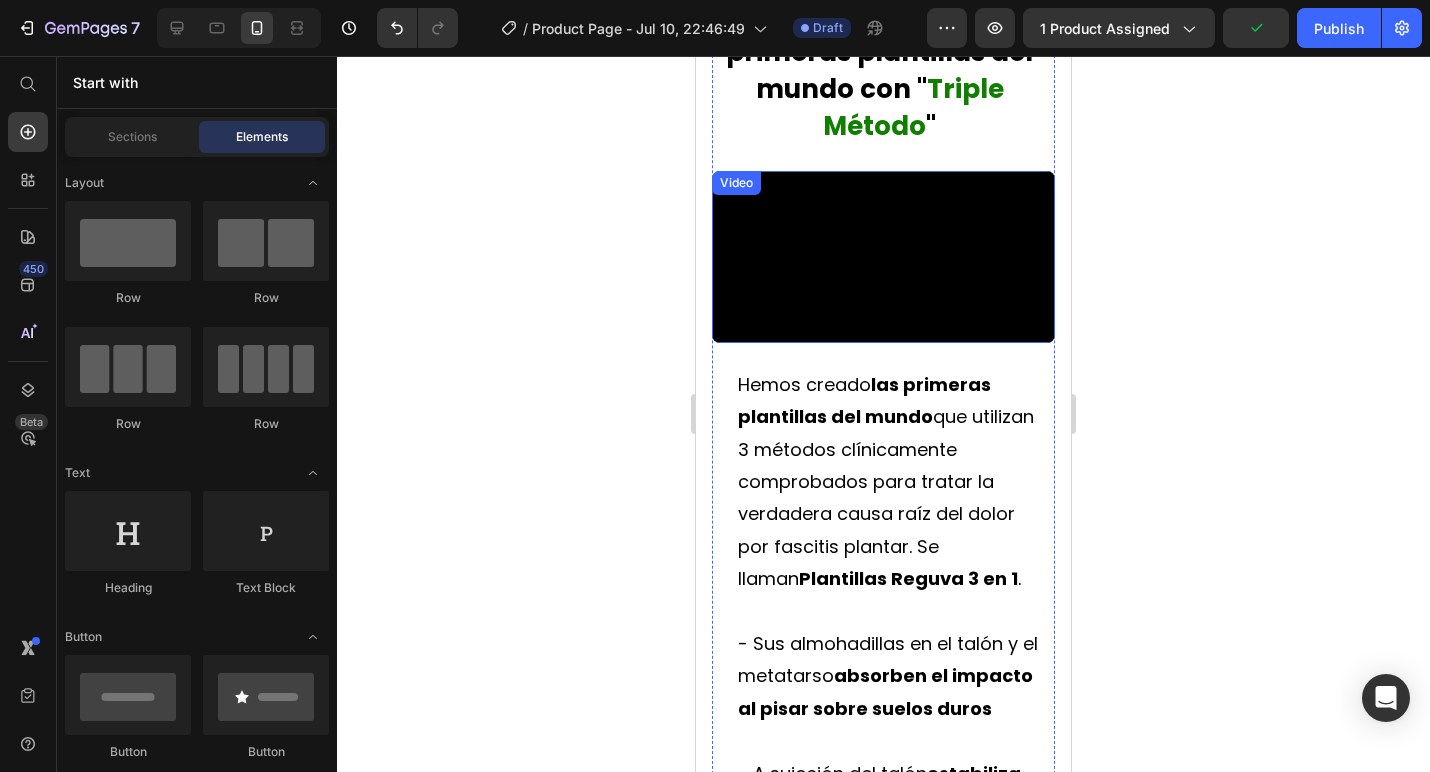 scroll, scrollTop: 4348, scrollLeft: 0, axis: vertical 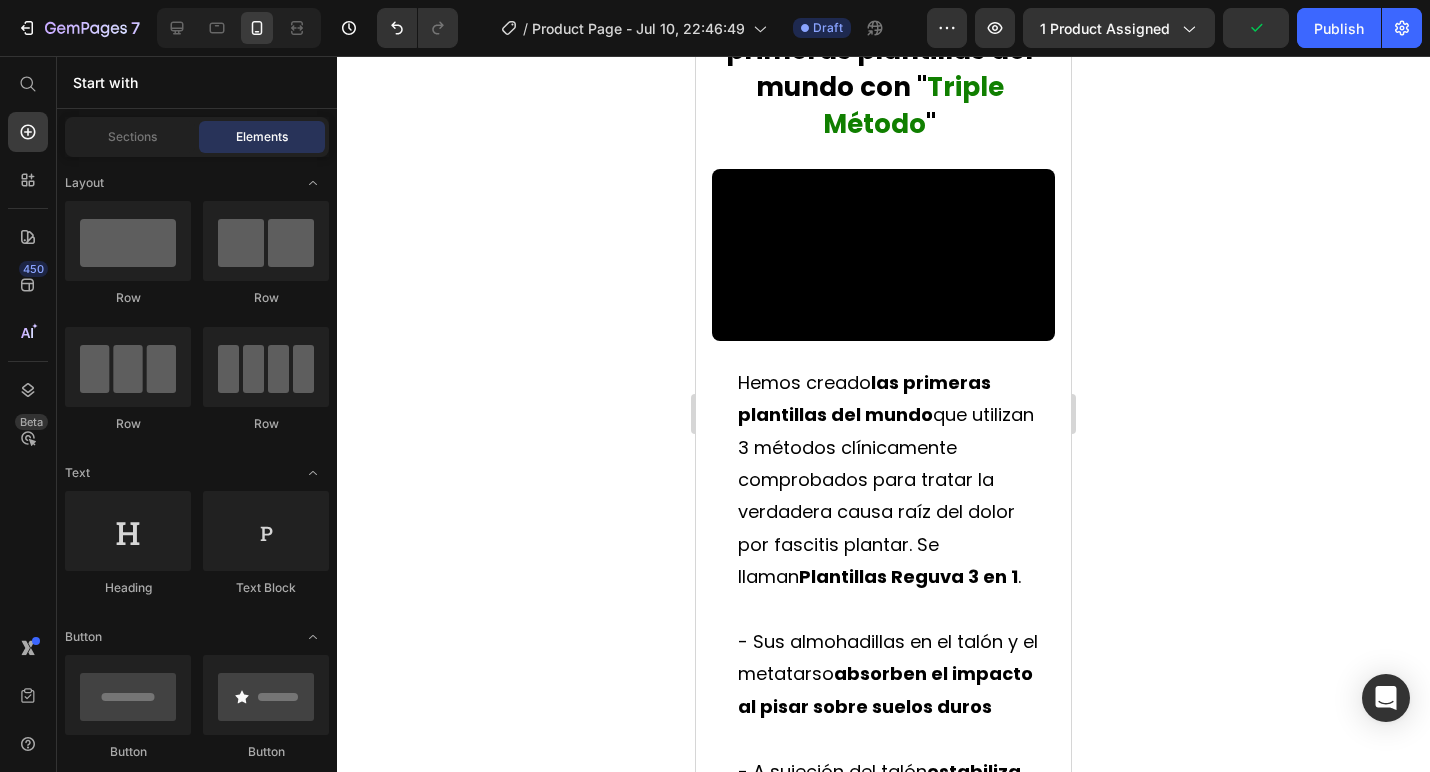click 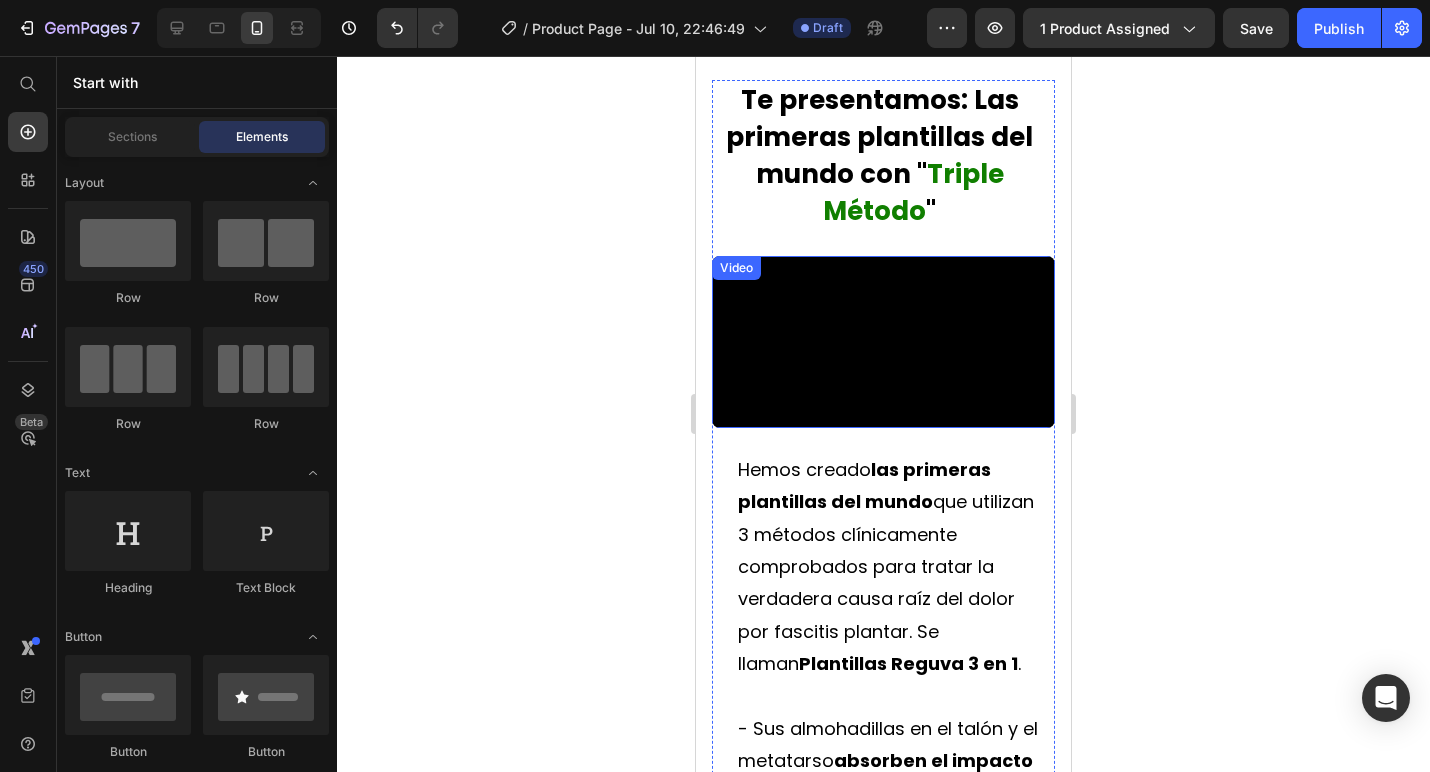 scroll, scrollTop: 4260, scrollLeft: 0, axis: vertical 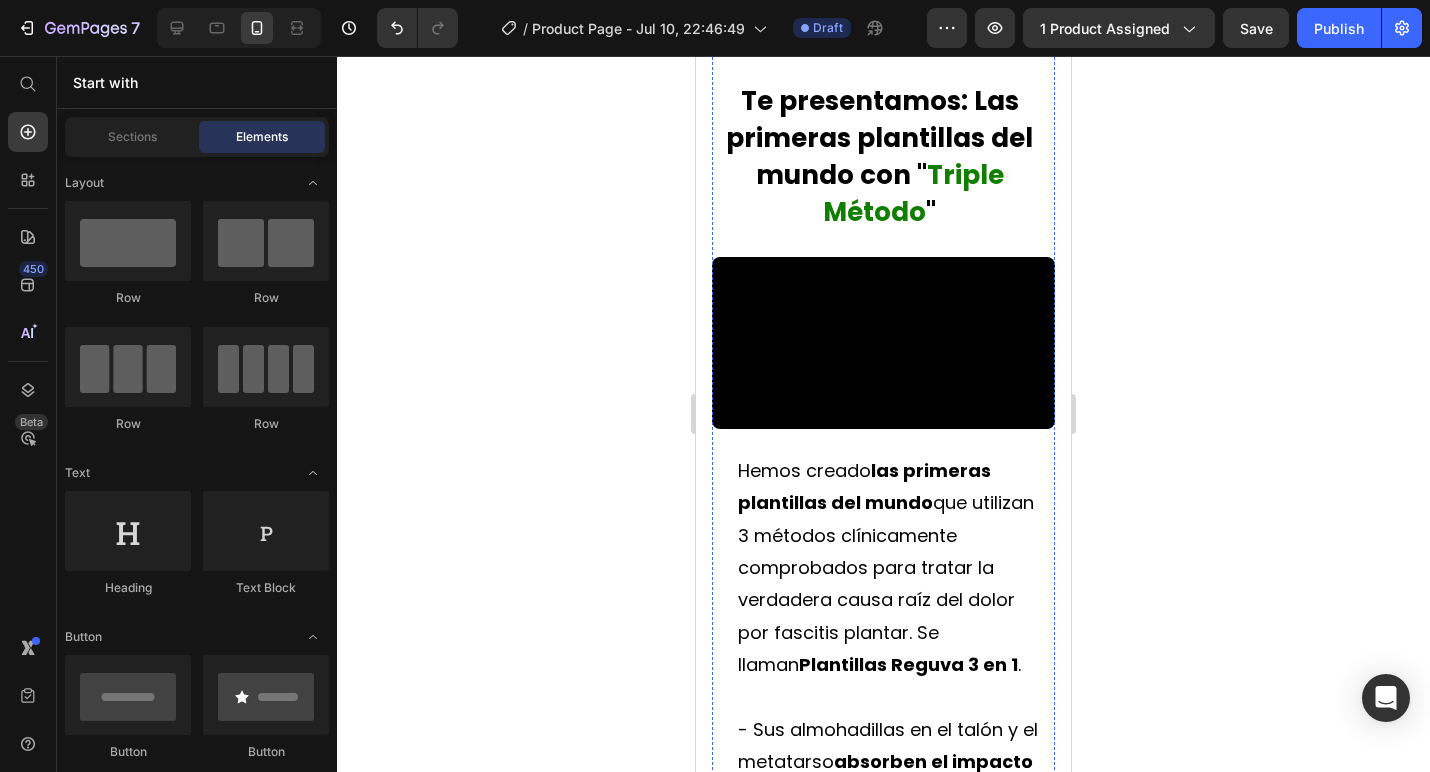 click on "produciendo un dolor debilitante en los pies conocido como fascitis plantar." at bounding box center (888, -26) 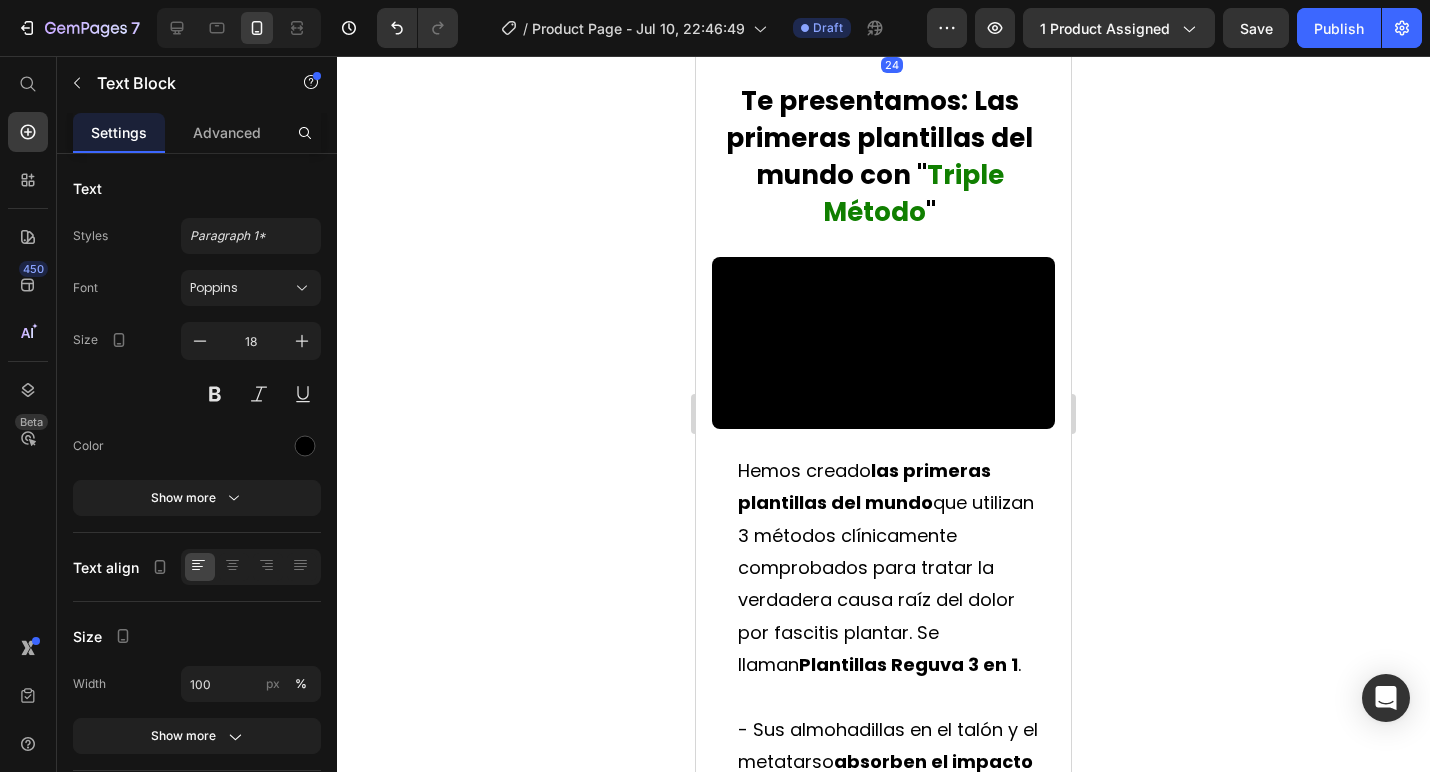 drag, startPoint x: 887, startPoint y: 219, endPoint x: 887, endPoint y: 163, distance: 56 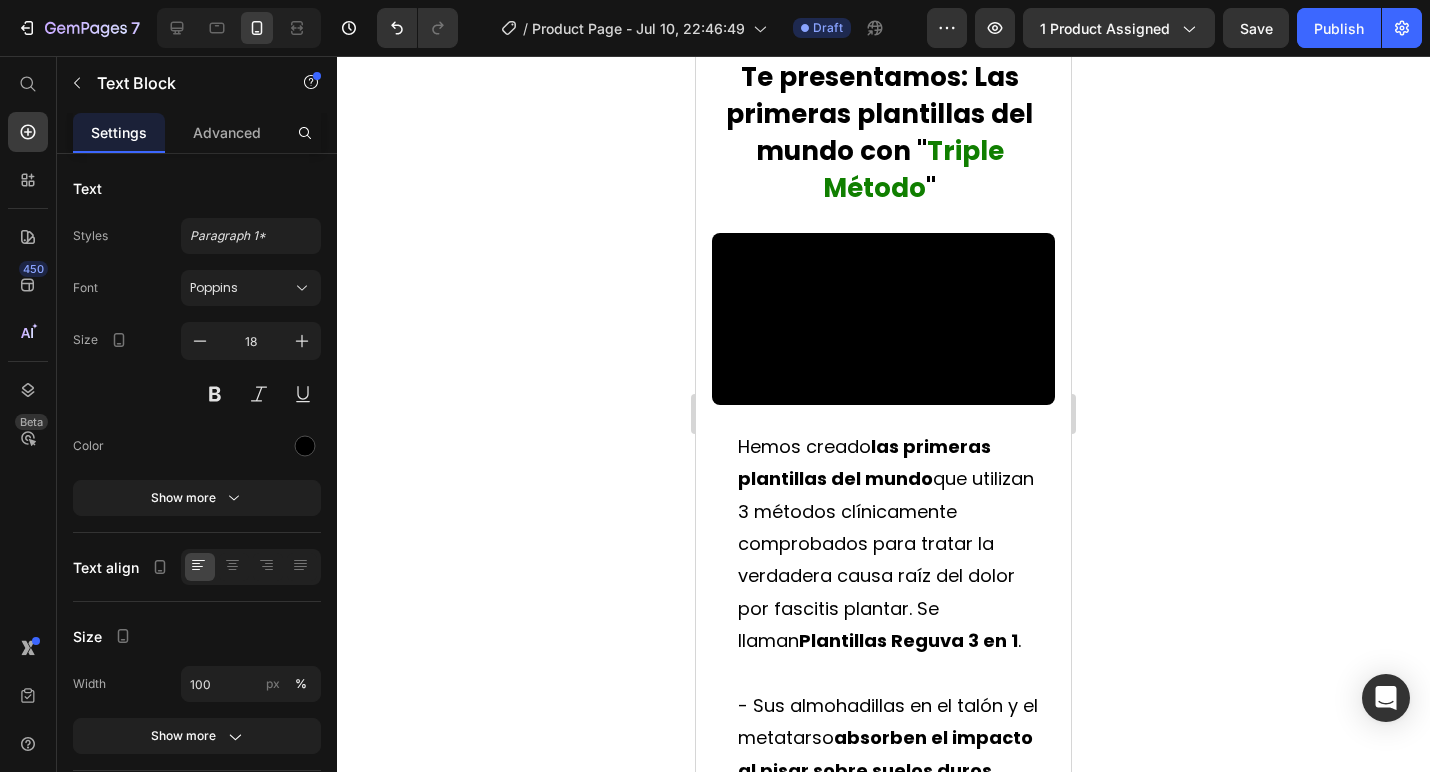 click 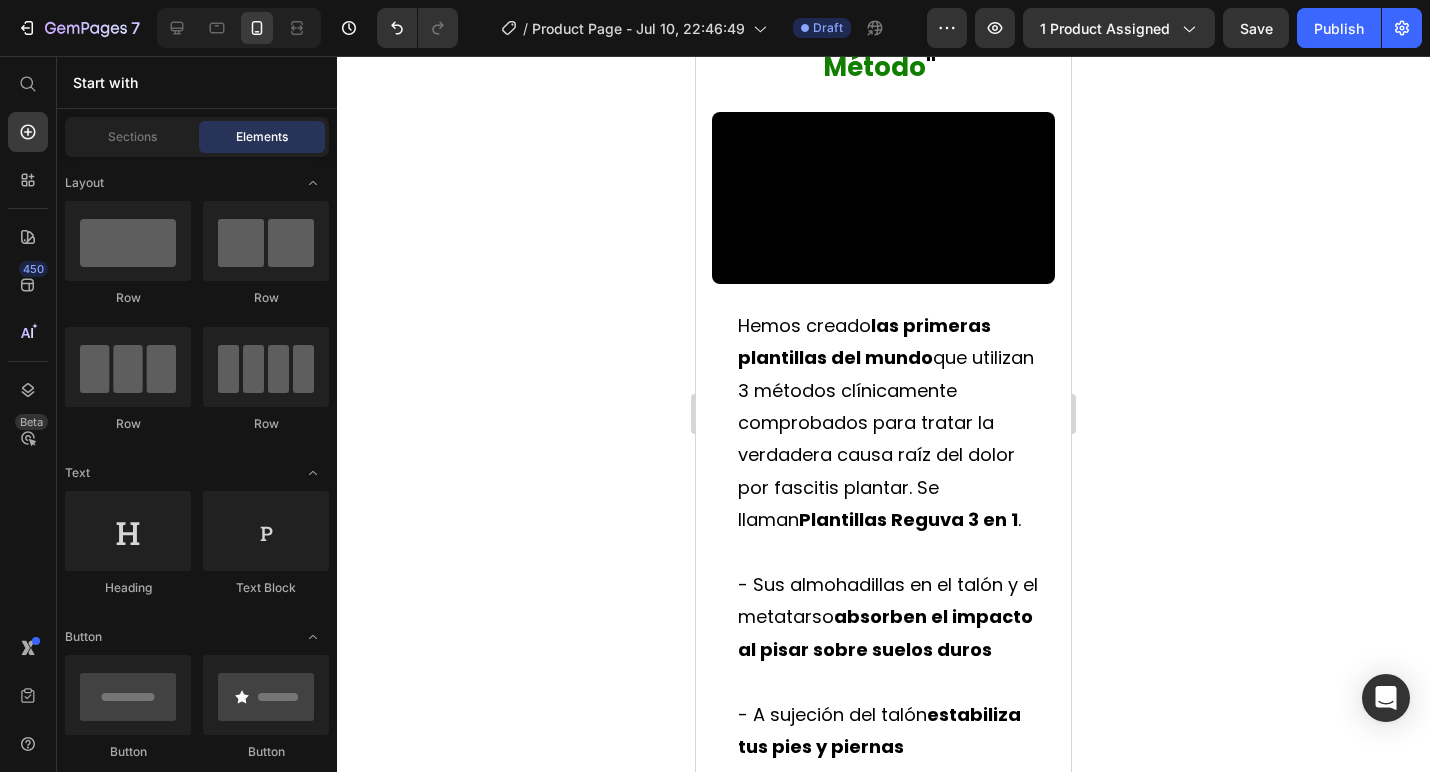 scroll, scrollTop: 4382, scrollLeft: 0, axis: vertical 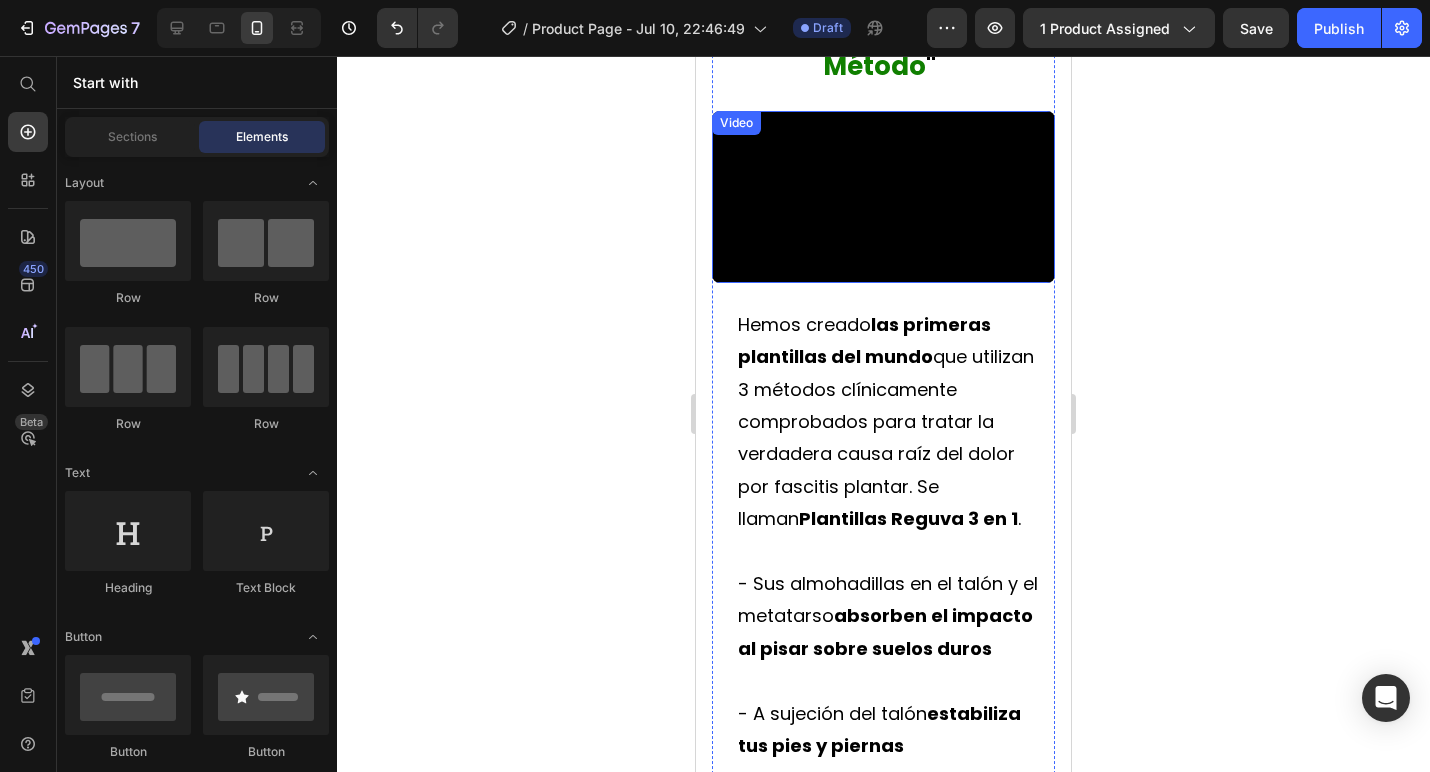 click 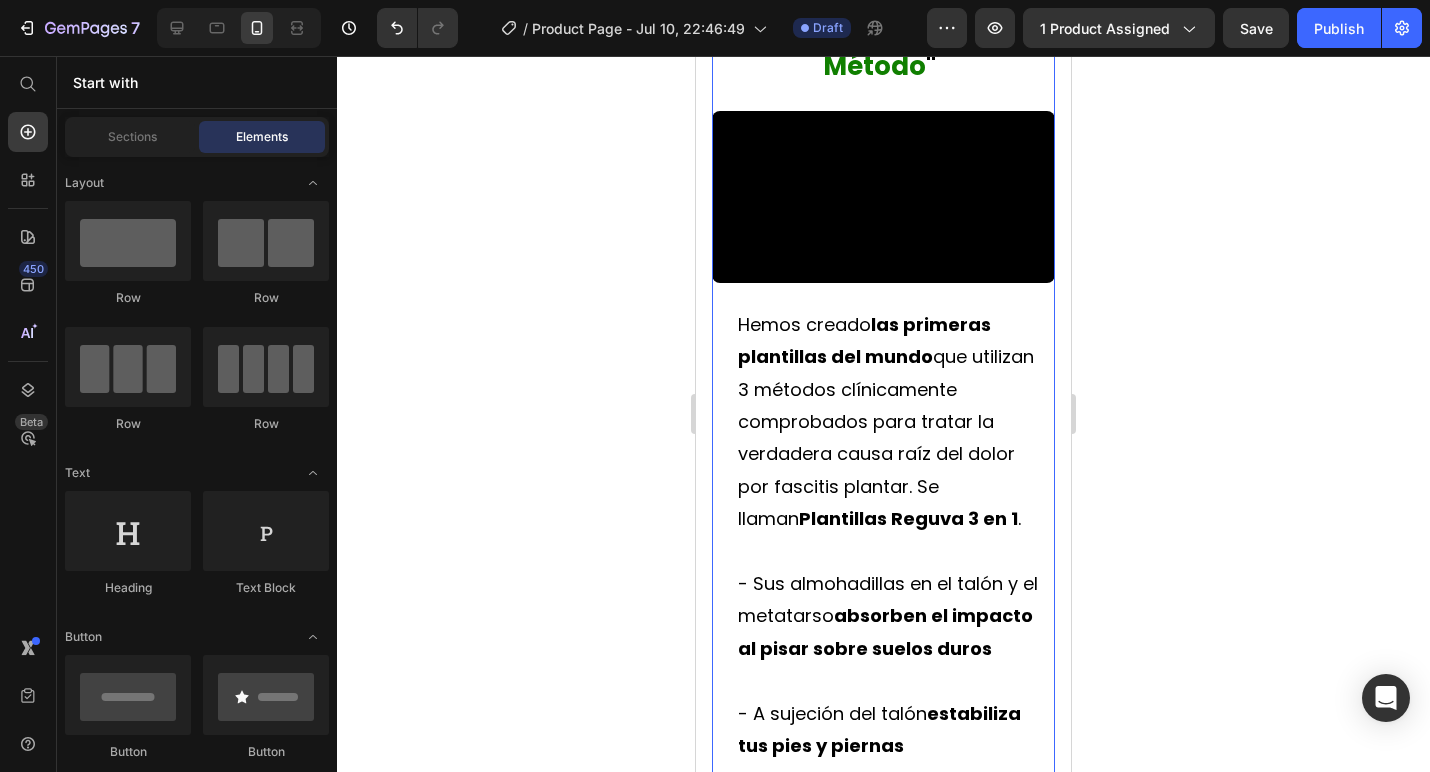 click on "Estás a solo un paso de liberarte del dolor de la fascitis plantar Heading                Title Line ⁠⁠⁠⁠⁠⁠⁠ La verdadera causa raíz de la fascitis plantar y el dolor de pies Heading Video El dolor por fascitis plantar ocurre por una razón que la  mayoría de plantillas pasan por alto.   En la parte inferior del pie existe un tejido grueso llamado  fascia plantar , que te mantiene estable, sostiene el arco y absorbe el impacto.   Pero al estar de pie y caminar diariamente sobre superficies duras , nuestra fascia plantar está constantemente sometida a tensión, lo que hace que se desgarre con el tiempo.   Piensa en ello como una banda elástica. Cuando estiras demasiado tiempo y con mucha fuerza una banda elástica, comienza a desgarrarse por la presión.   Con el paso del tiempo, estos pequeños desgarros generan inflamación,  produciendo un dolor debilitante en los pies conocido como fascitis plantar. Text Block Row Te presentamos: Las primeras plantillas del mundo con " Triple Método" at bounding box center (883, -43) 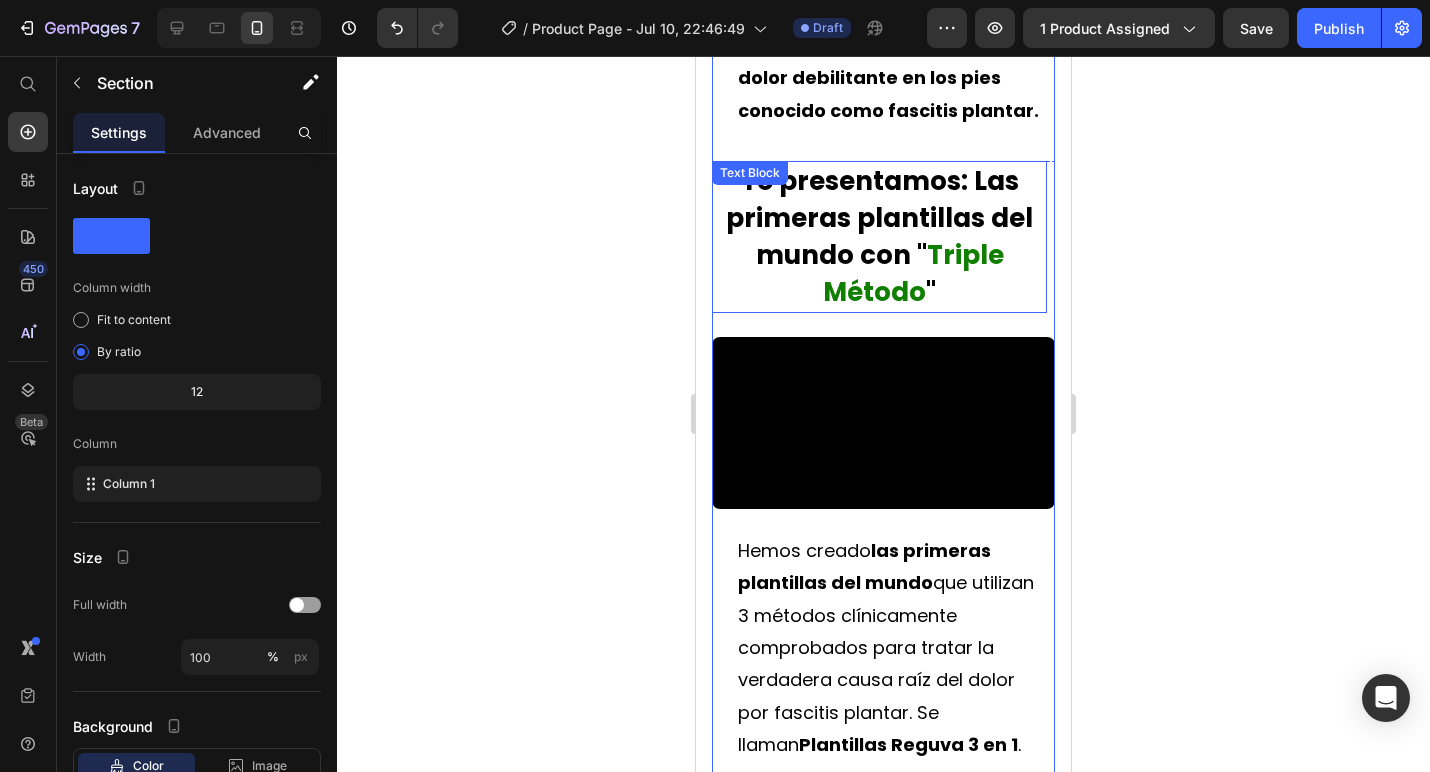 scroll, scrollTop: 4133, scrollLeft: 0, axis: vertical 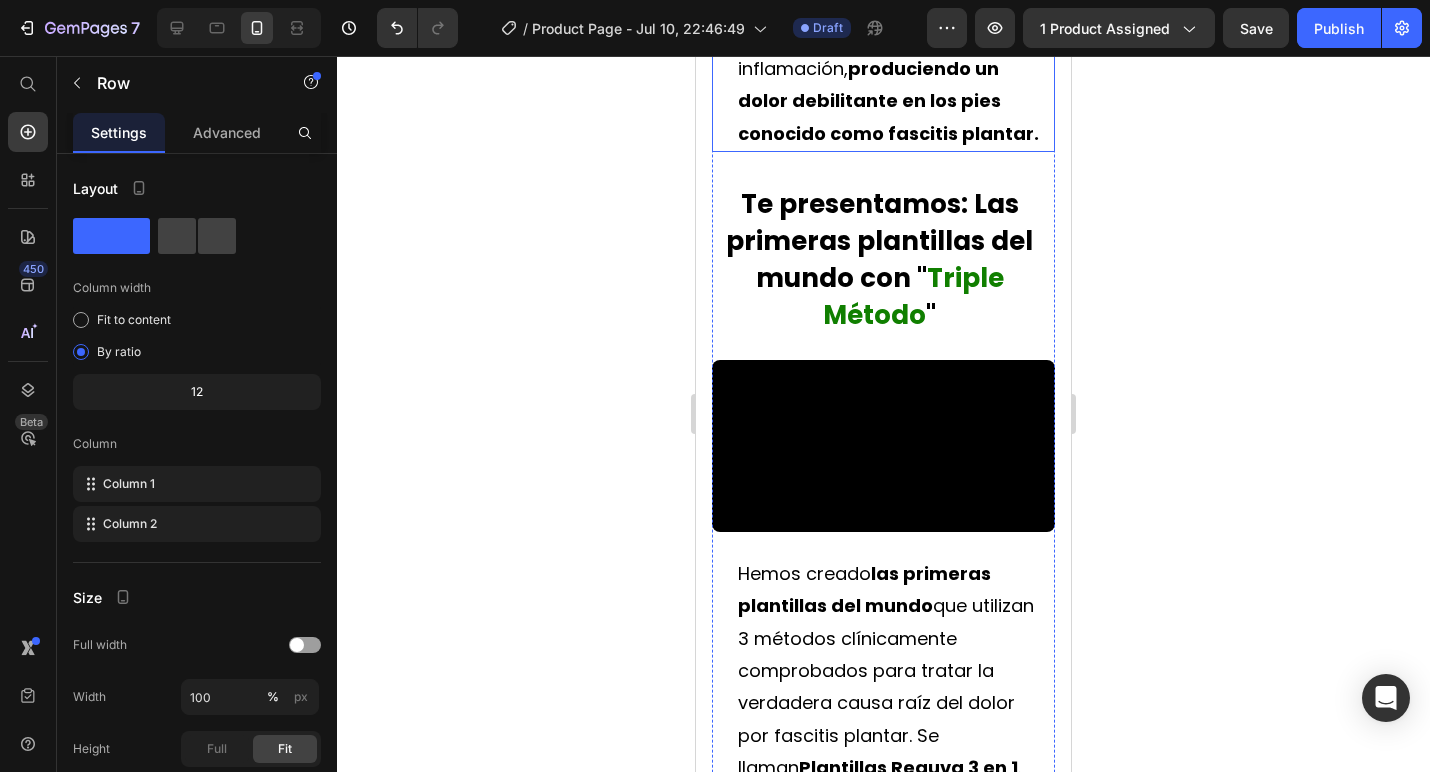 click on "El dolor por fascitis plantar ocurre por una razón que la mayoría de plantillas pasan por alto. En la parte inferior del pie existe un tejido grueso llamado fascia plantar, que te mantiene estable, sostiene el arco y absorbe el impacto. Pero al estar de pie y caminar diariamente sobre superficies duras , nuestra fascia plantar está constantemente sometida a tensión, lo que hace que se desgarre con el tiempo. Piensa en ello como una banda elástica. Cuando estiras demasiado tiempo y con mucha fuerza una banda elástica, comienza a desgarrarse por la presión. Con el paso del tiempo, estos pequeños desgarros generan inflamación, produciendo un dolor debilitante en los pies conocido como fascitis plantar. Text Block" at bounding box center (883, -320) 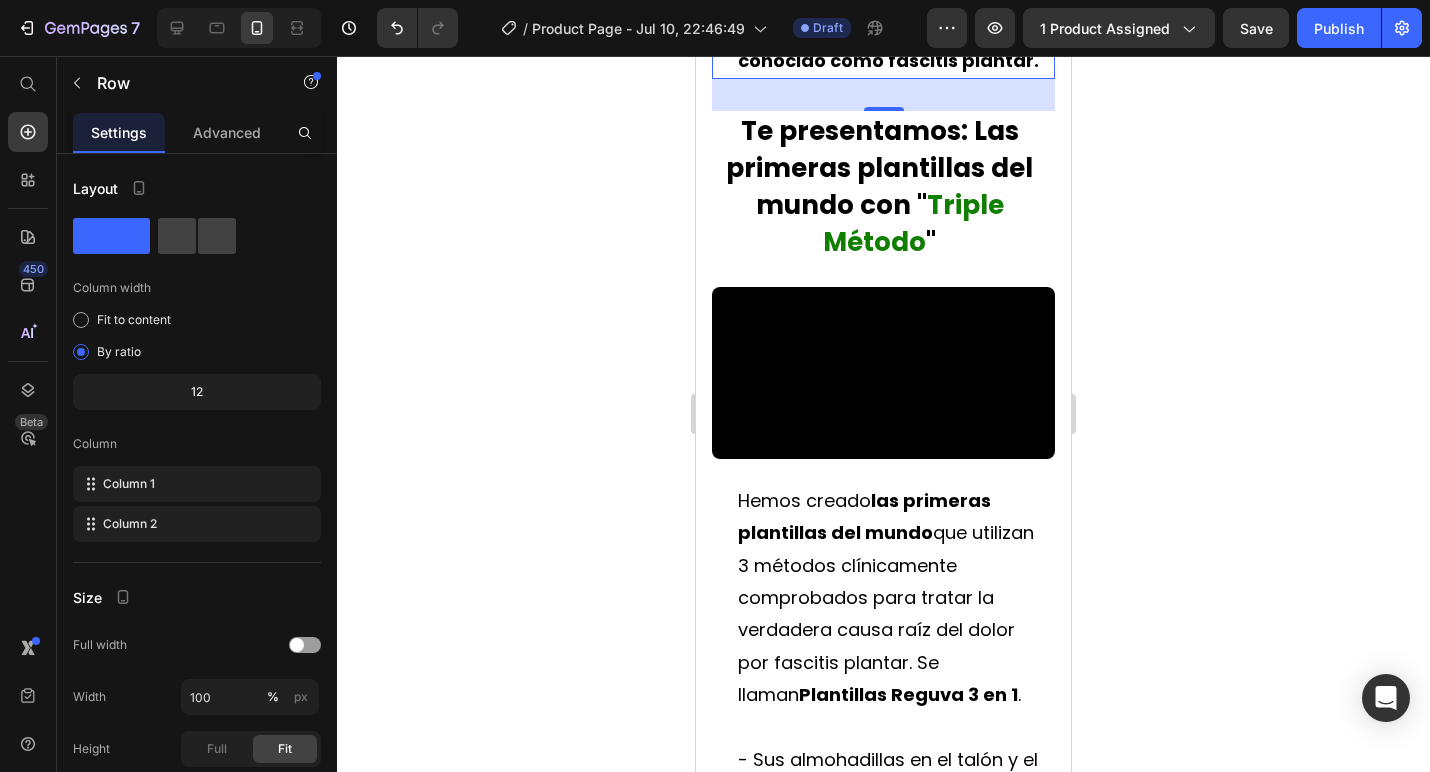 scroll, scrollTop: 4239, scrollLeft: 0, axis: vertical 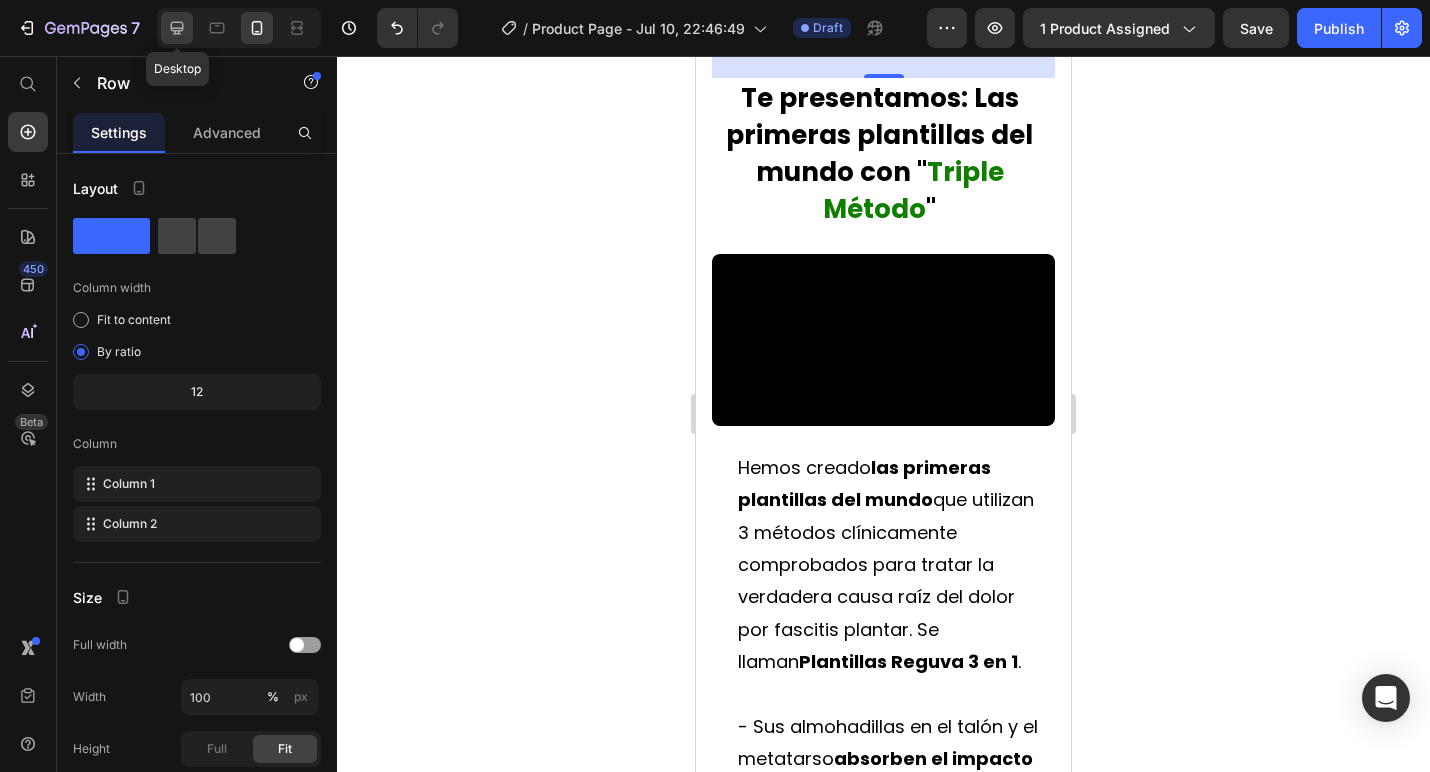 click 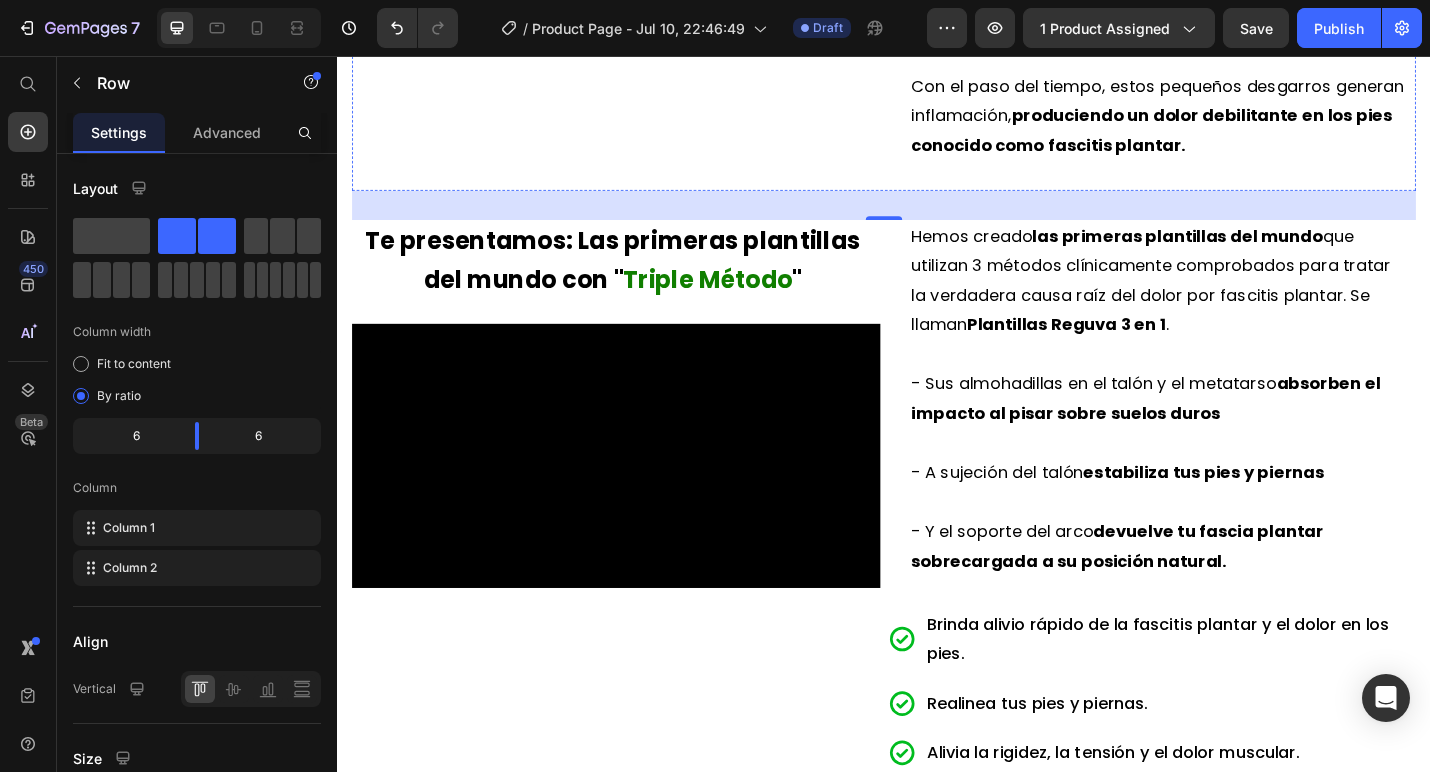 scroll, scrollTop: 2994, scrollLeft: 0, axis: vertical 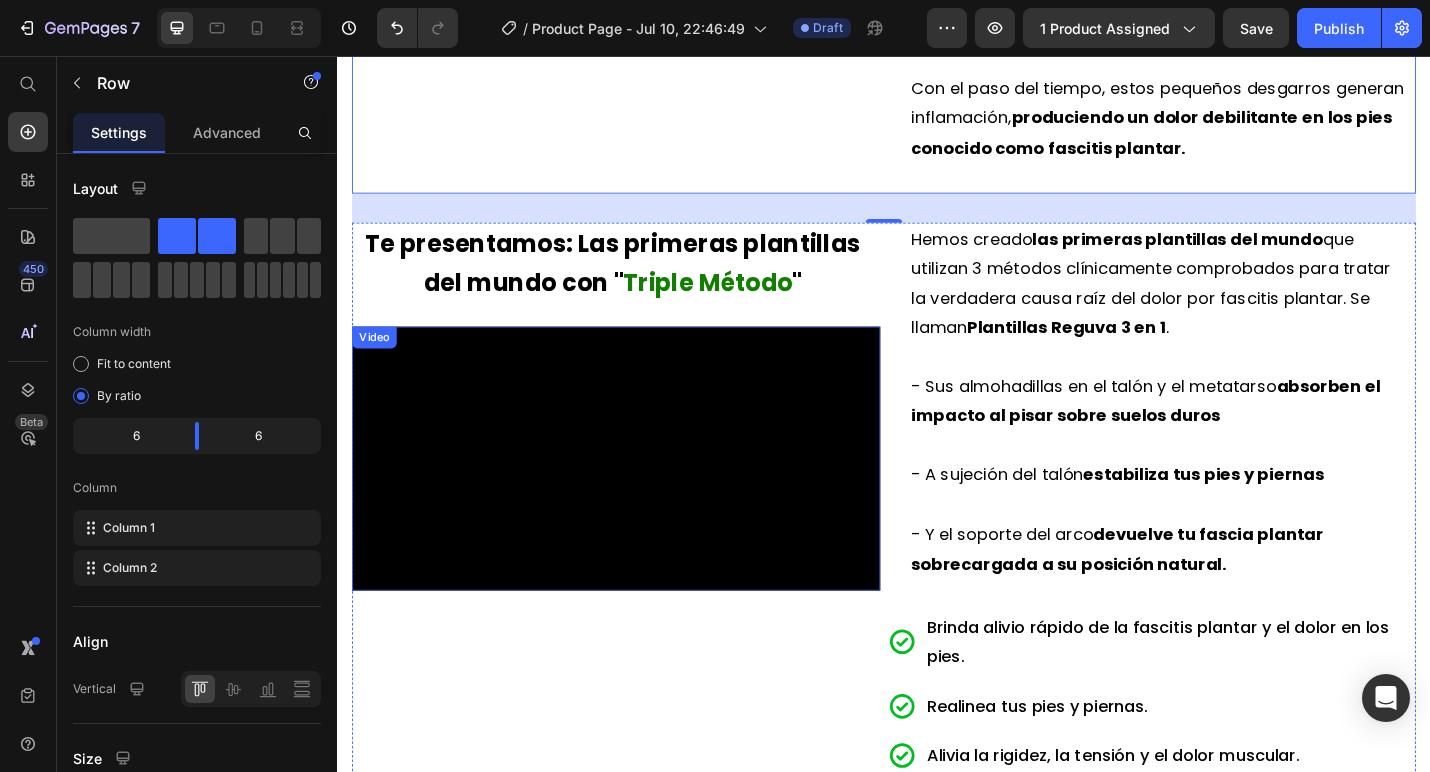 click at bounding box center (643, 498) 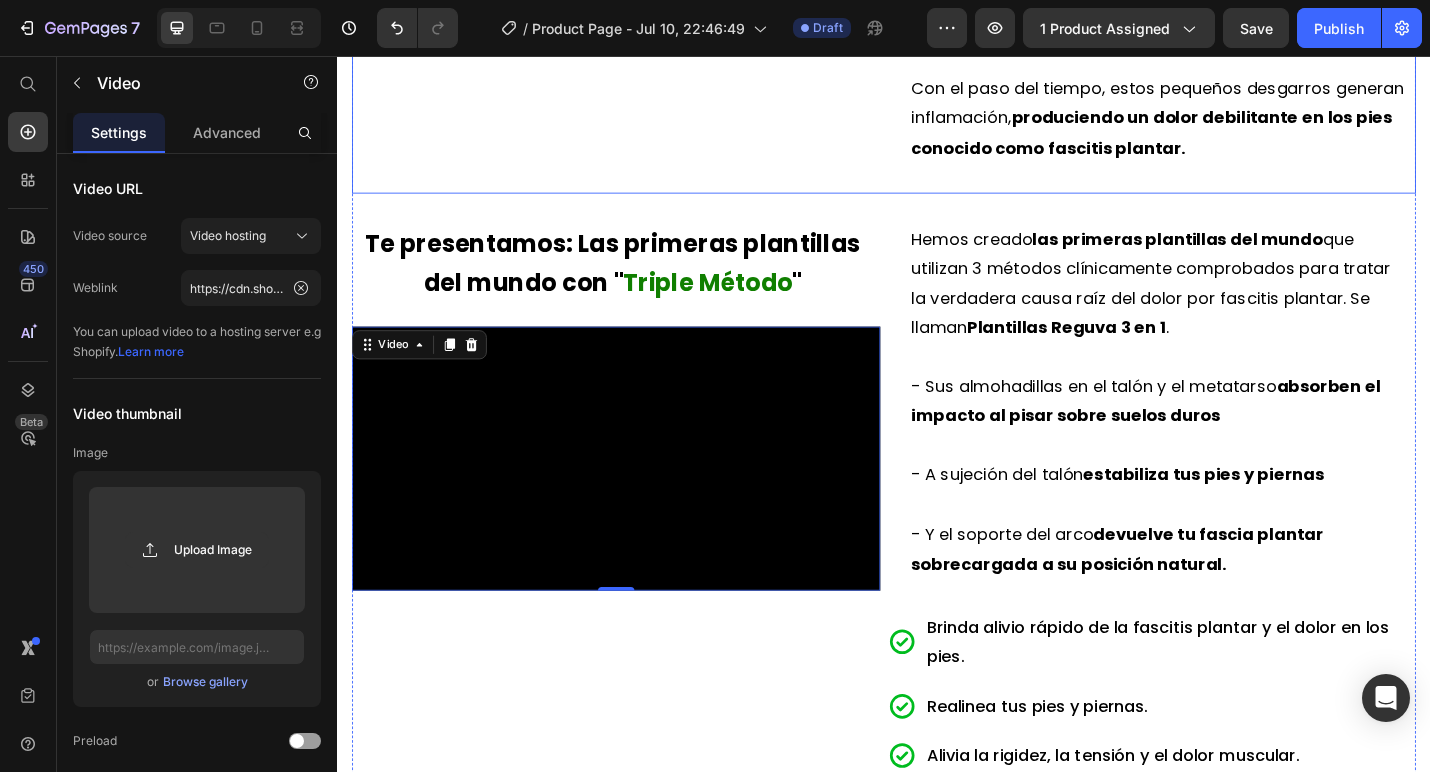 click on "El dolor por fascitis plantar ocurre por una razón que la mayoría de plantillas pasan por alto. En la parte inferior del pie existe un tejido grueso llamado fascia plantar, que te mantiene estable, sostiene el arco y absorbe el impacto. Pero al estar de pie y caminar diariamente sobre superficies duras , nuestra fascia plantar está constantemente sometida a tensión, lo que hace que se desgarre con el tiempo. Piensa en ello como una banda elástica. Cuando estiras demasiado tiempo y con mucha fuerza una banda elástica, comienza a desgarrarse por la presión. Con el paso del tiempo, estos pequeños desgarros generan inflamación, produciendo un dolor debilitante en los pies conocido como fascitis plantar. Text Block" at bounding box center [1231, -119] 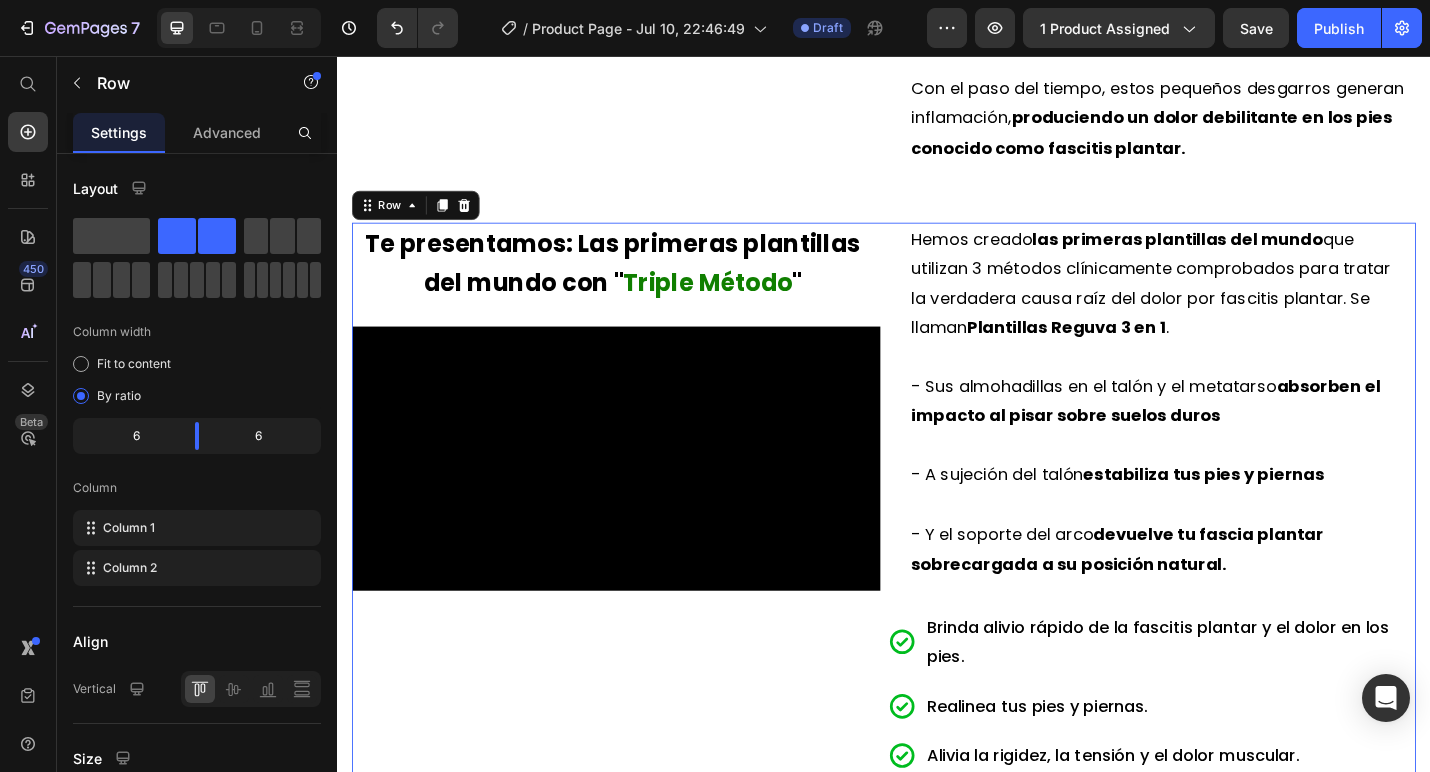click on "Te presentamos: Las primeras plantillas del mundo con " Triple Método " Text Block Video" at bounding box center [643, 667] 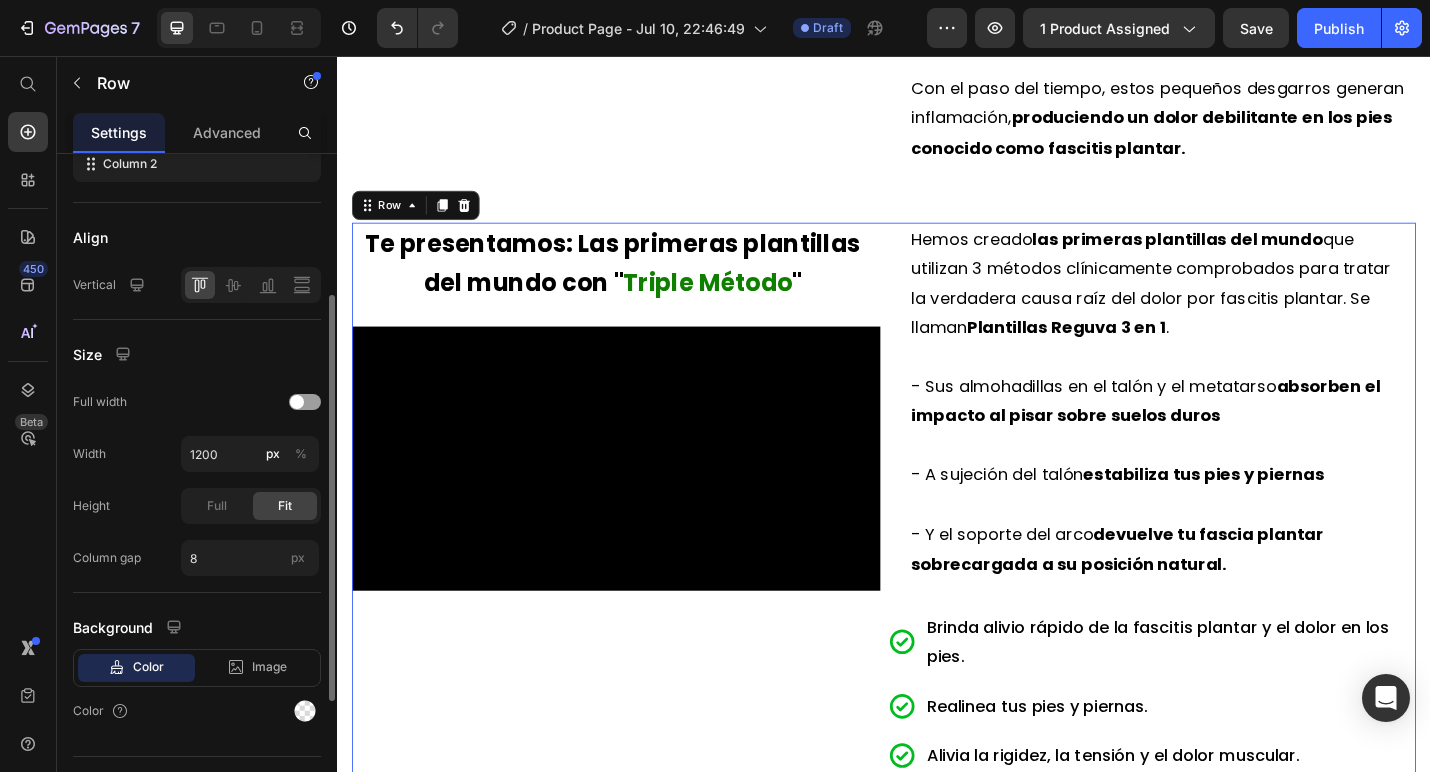 scroll, scrollTop: 446, scrollLeft: 0, axis: vertical 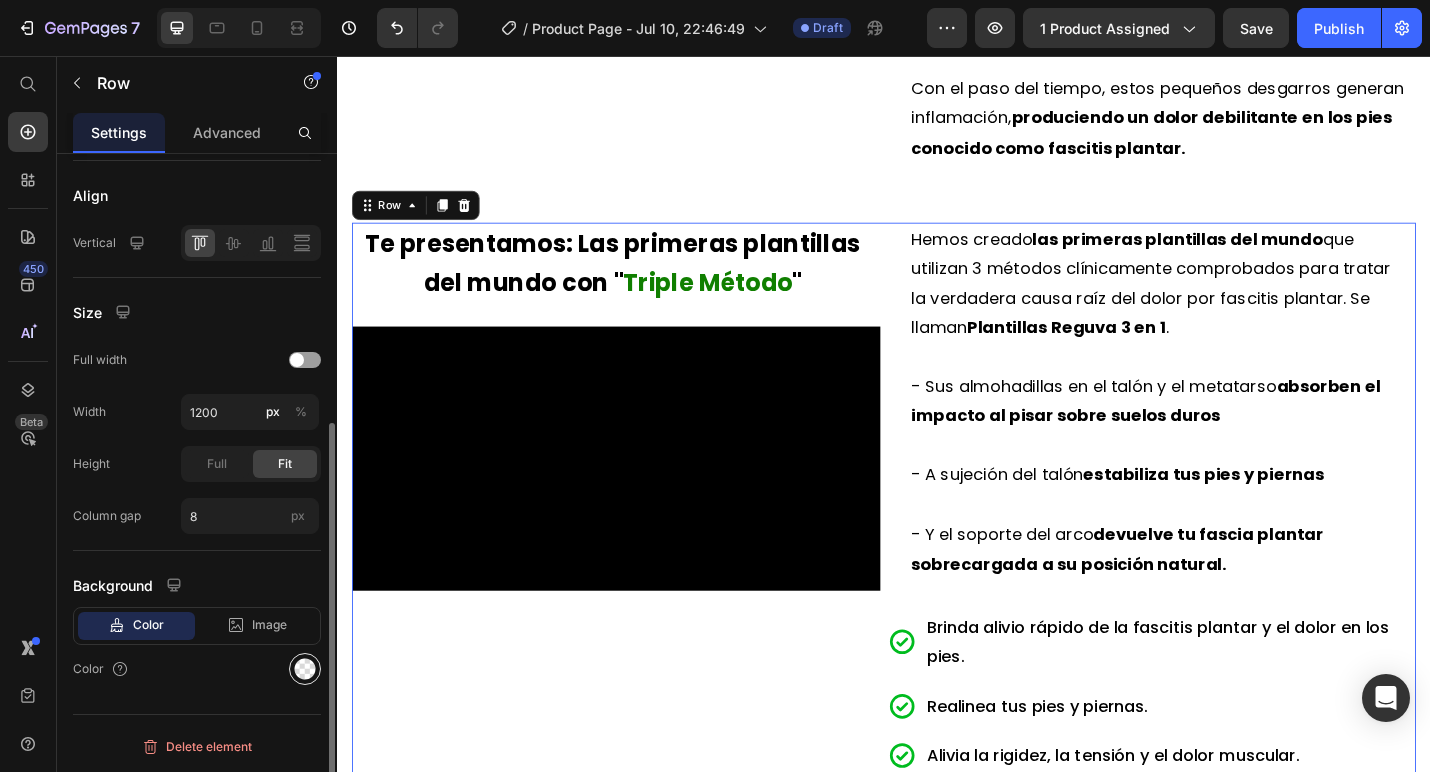 click at bounding box center (305, 669) 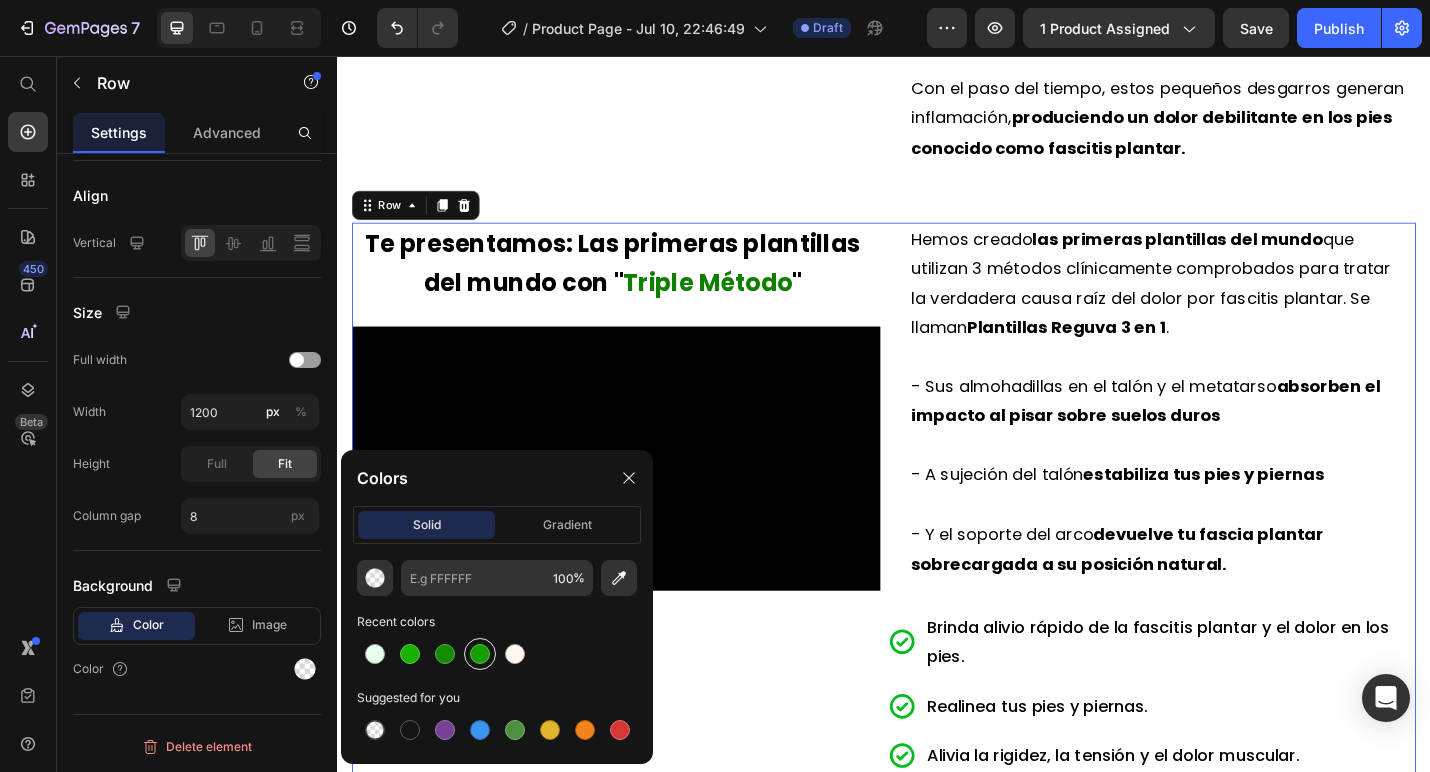 click at bounding box center (480, 654) 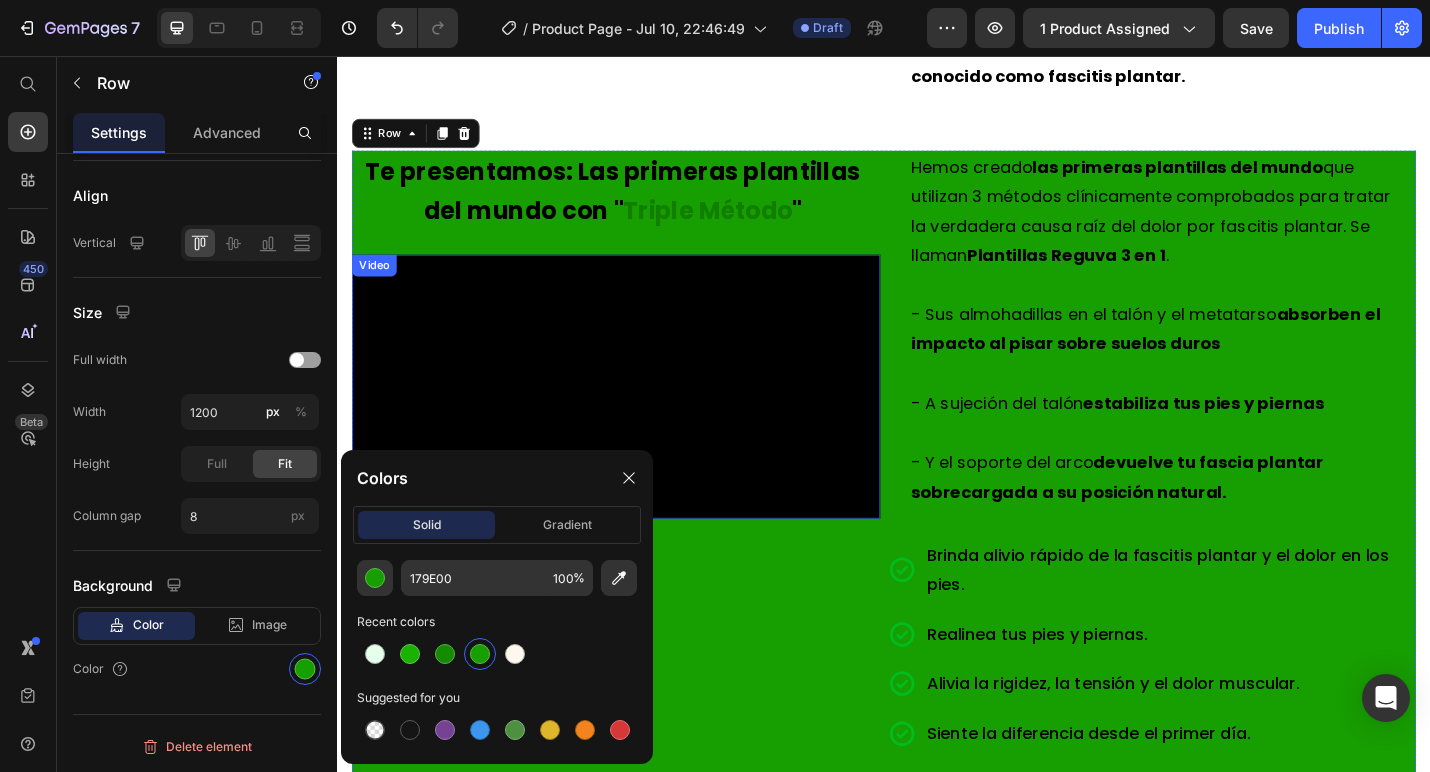 scroll, scrollTop: 3041, scrollLeft: 0, axis: vertical 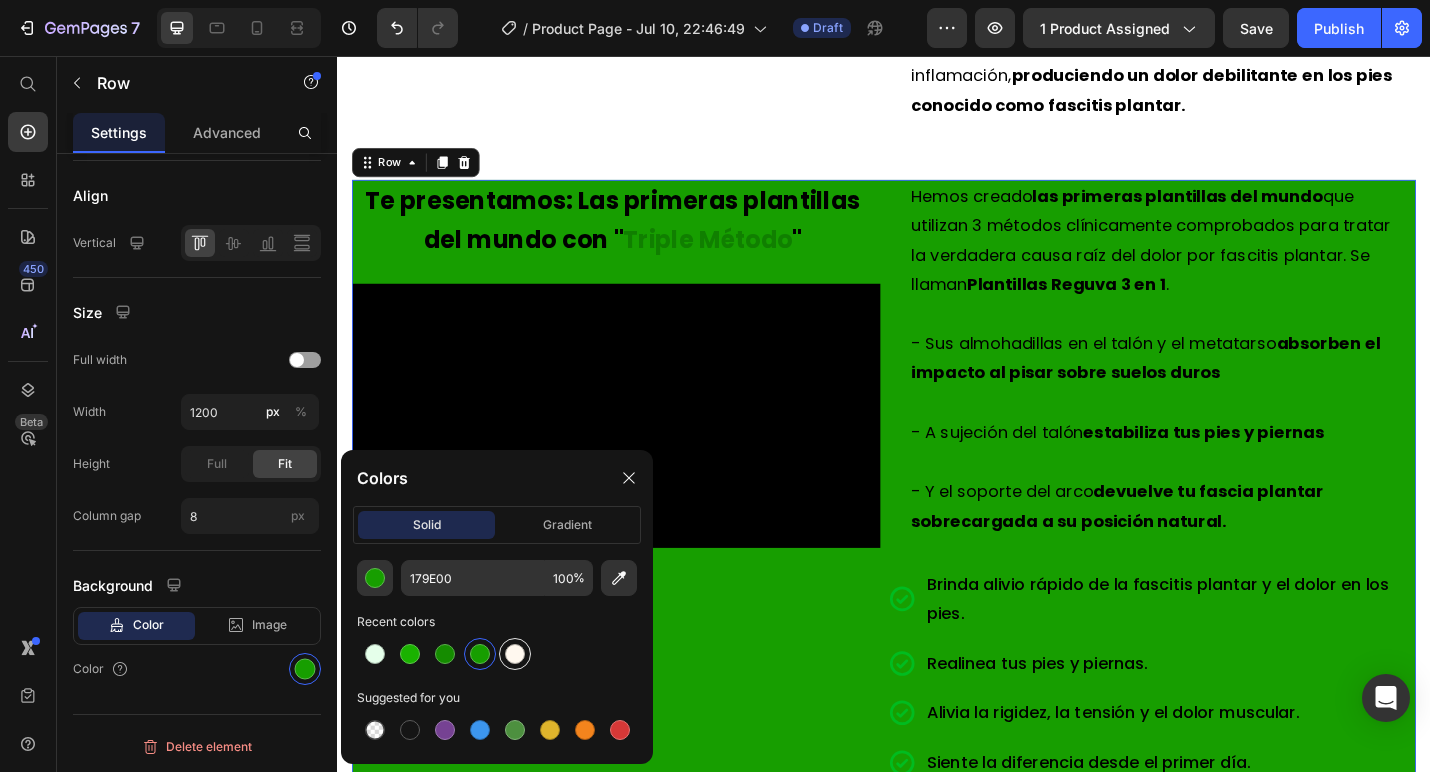 click at bounding box center [515, 654] 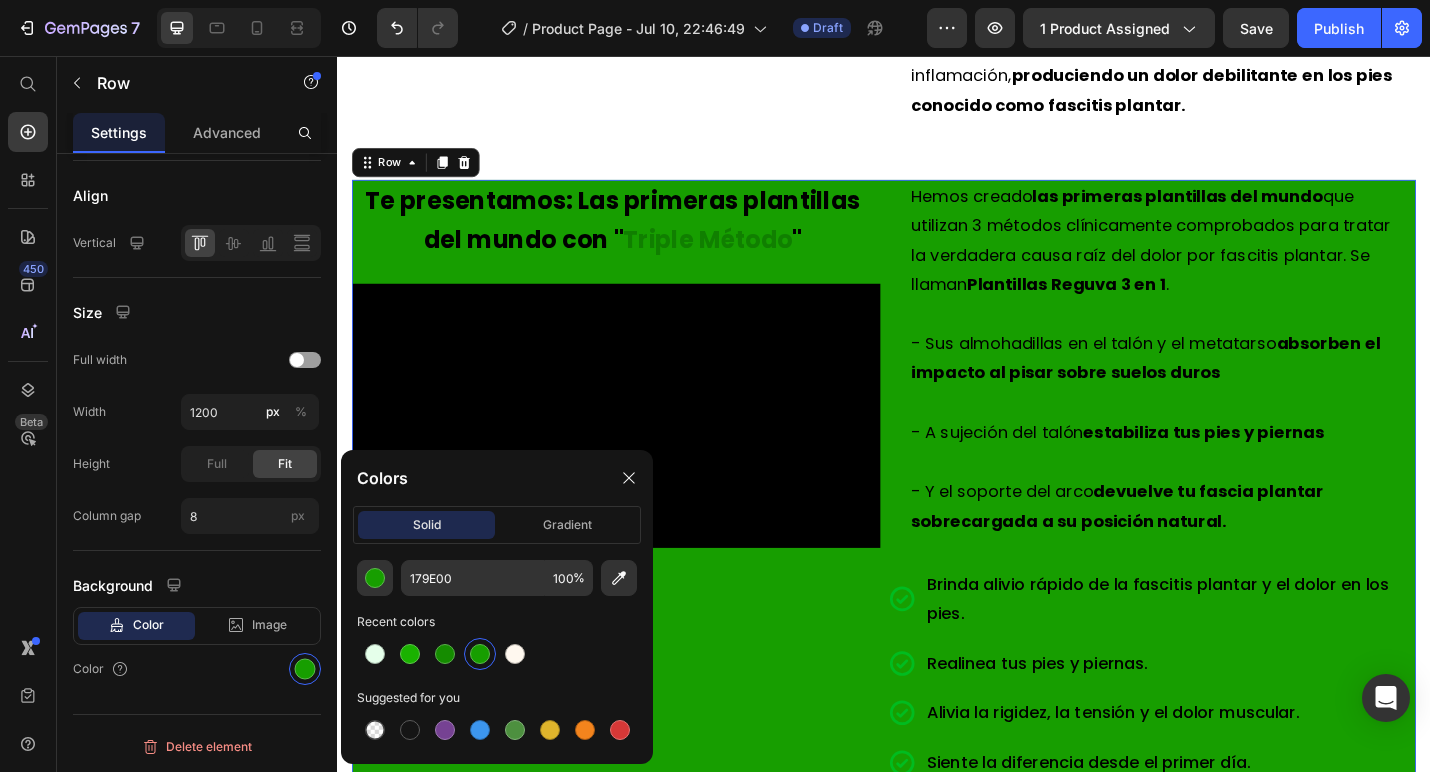 type on "FFF8EF" 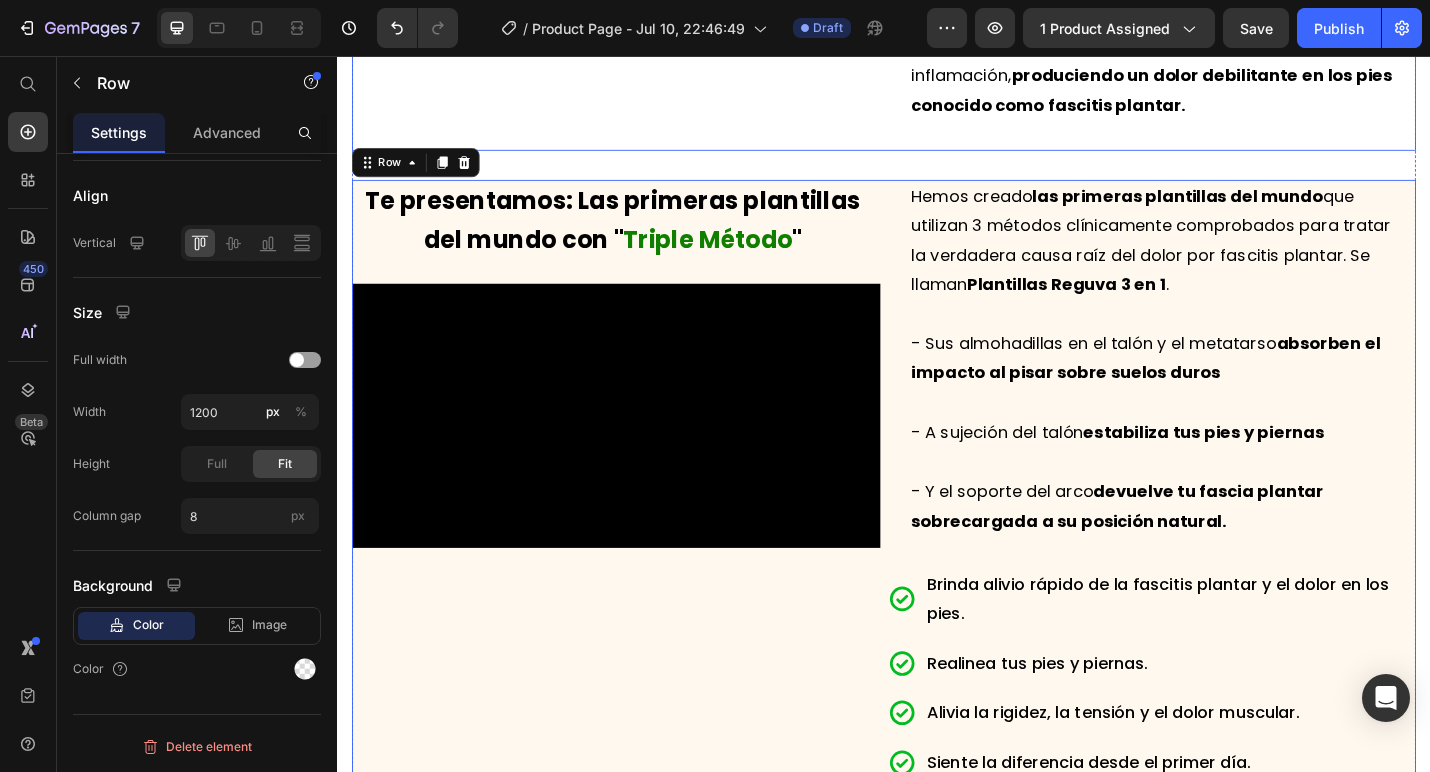 click on "Video" at bounding box center [643, -166] 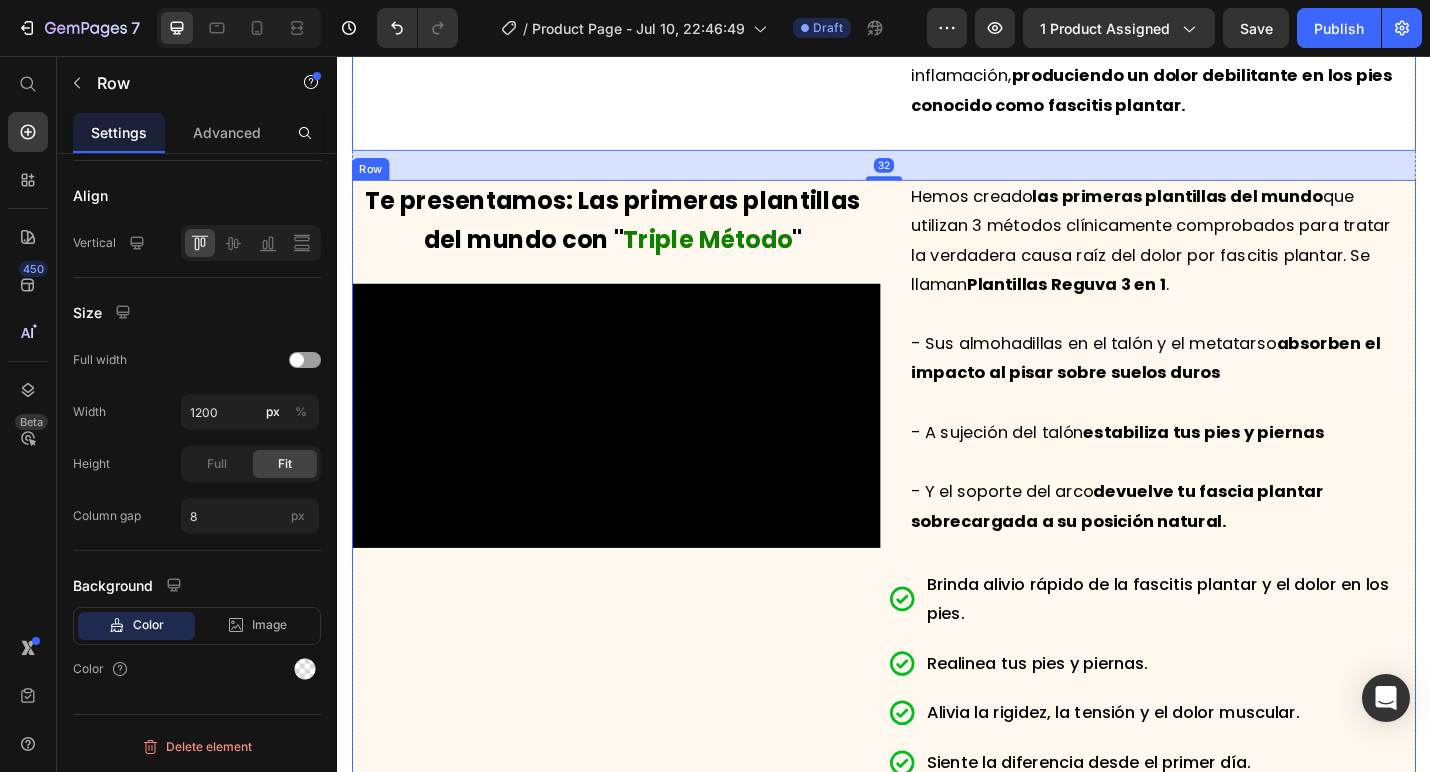 click on "Hemos creado  las primeras plantillas del mundo  que utilizan 3 métodos clínicamente comprobados para tratar la verdadera causa raíz del dolor por fascitis plantar. Se llaman  Plantillas Reguva 3 en 1 .   - Sus almohadillas en el talón y el metatarso  absorben el impacto al pisar sobre suelos duros   - A sujeción del talón  estabiliza tus pies y piernas   - Y el soporte del arco  devuelve tu fascia plantar sobrecargada a su posición natural. Text Block
Brinda alivio rápido de la fascitis plantar y el dolor en los pies.
Realinea tus pies y piernas.
Alivia la rigidez, la tensión y el dolor muscular.
Siente la diferencia desde el primer día. Item List Esto permite que la fascia plantar dañada pueda finalmente repararse y sanar,  reduciendo así el dolor y la rigidez debilitantes en los pies  y permitiéndote retomar todas las actividades que antes disfrutabas. Text Block" at bounding box center [1231, 620] 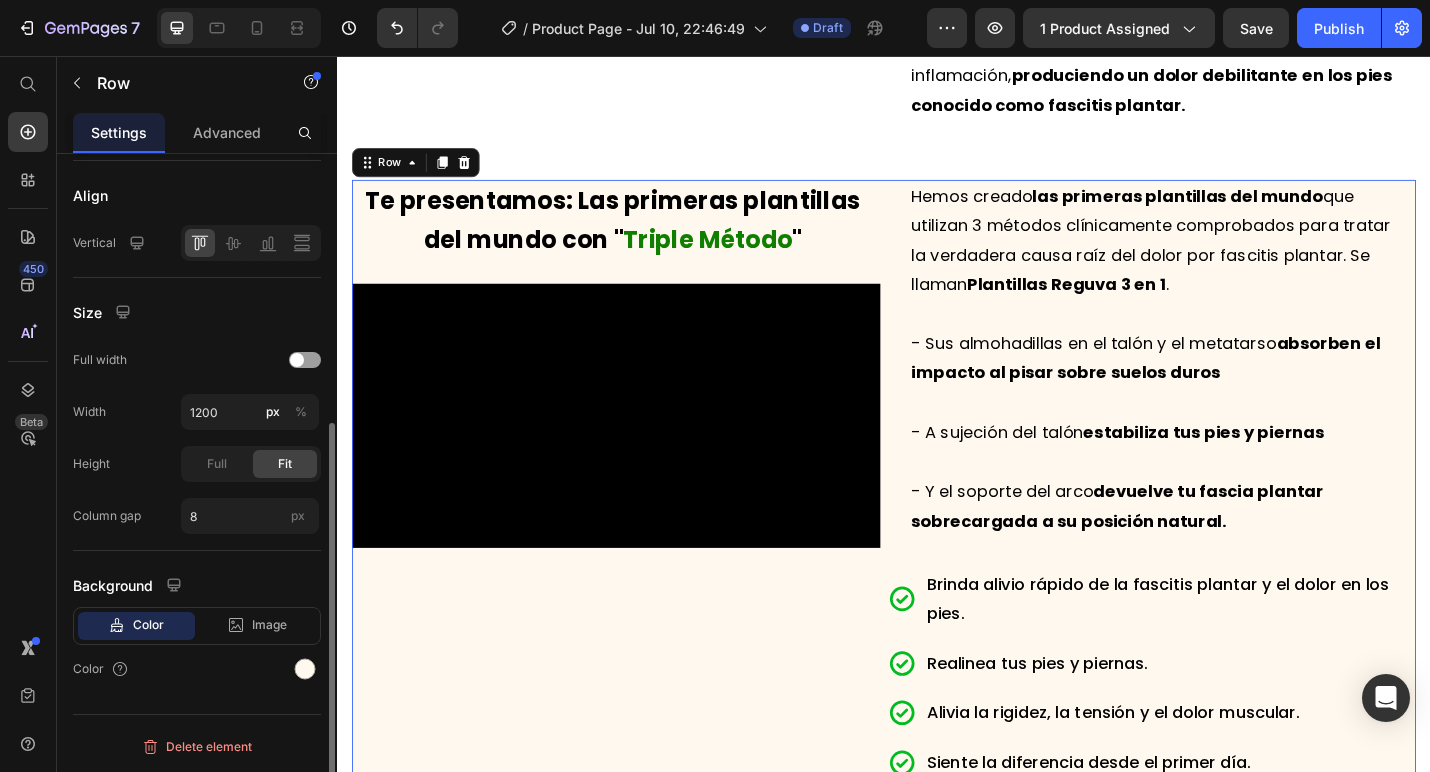 scroll, scrollTop: 149, scrollLeft: 0, axis: vertical 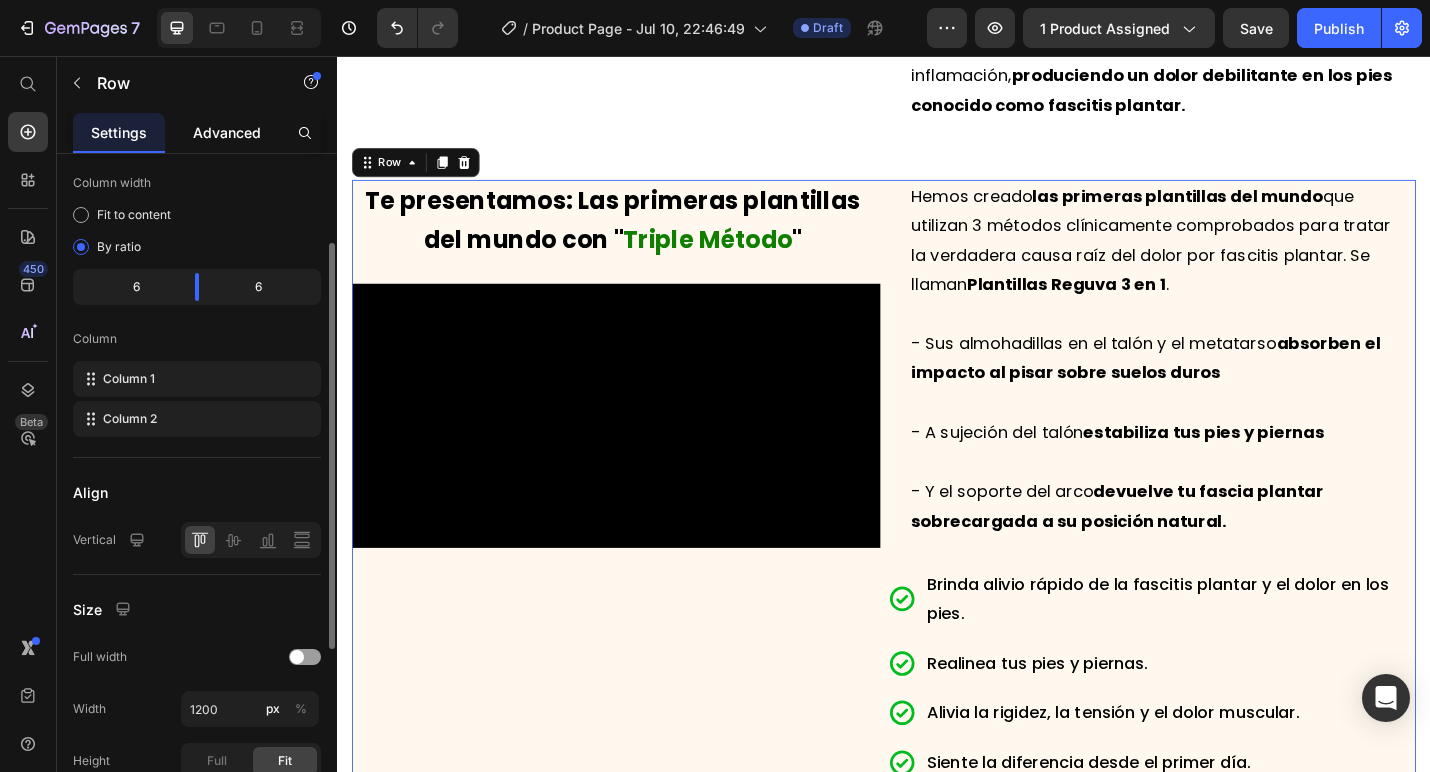 click on "Advanced" at bounding box center (227, 132) 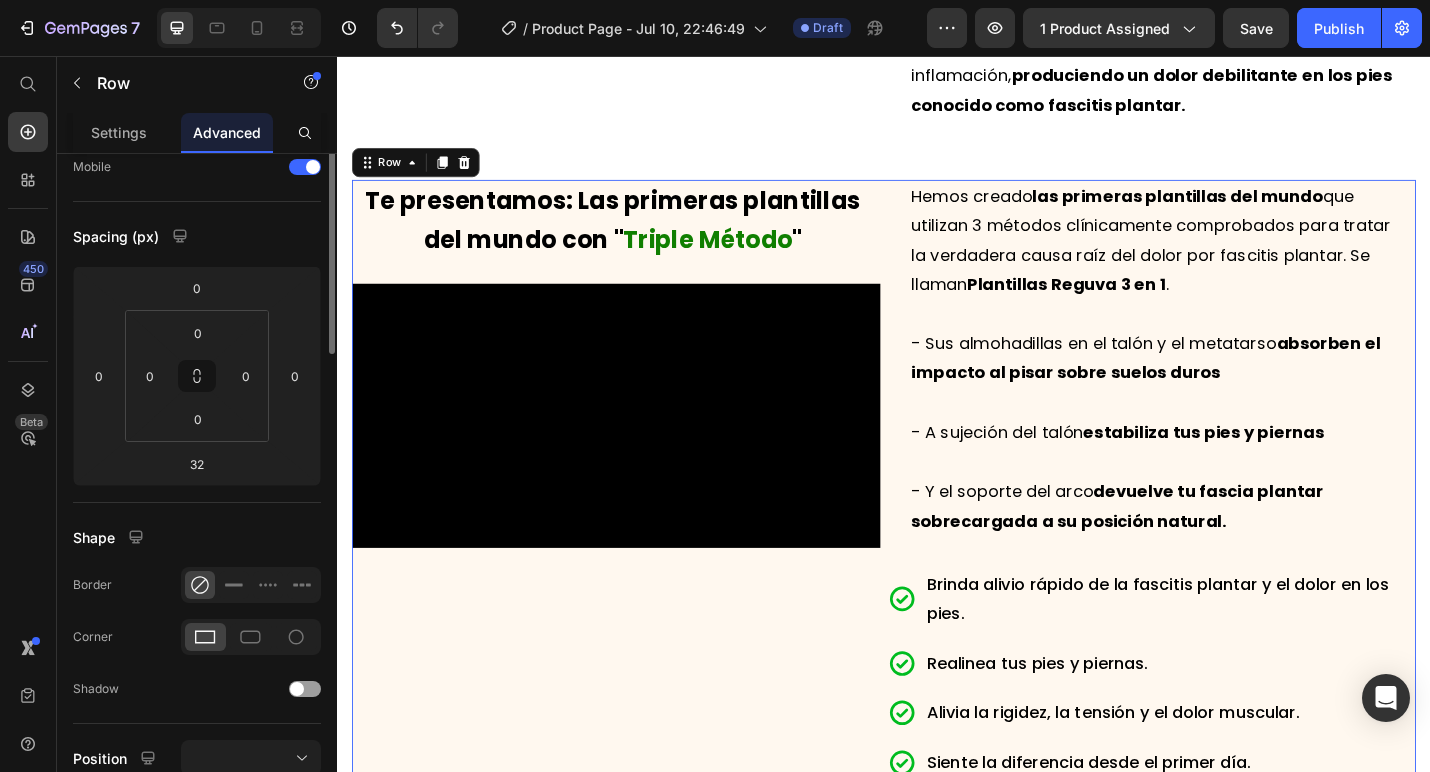 scroll, scrollTop: 0, scrollLeft: 0, axis: both 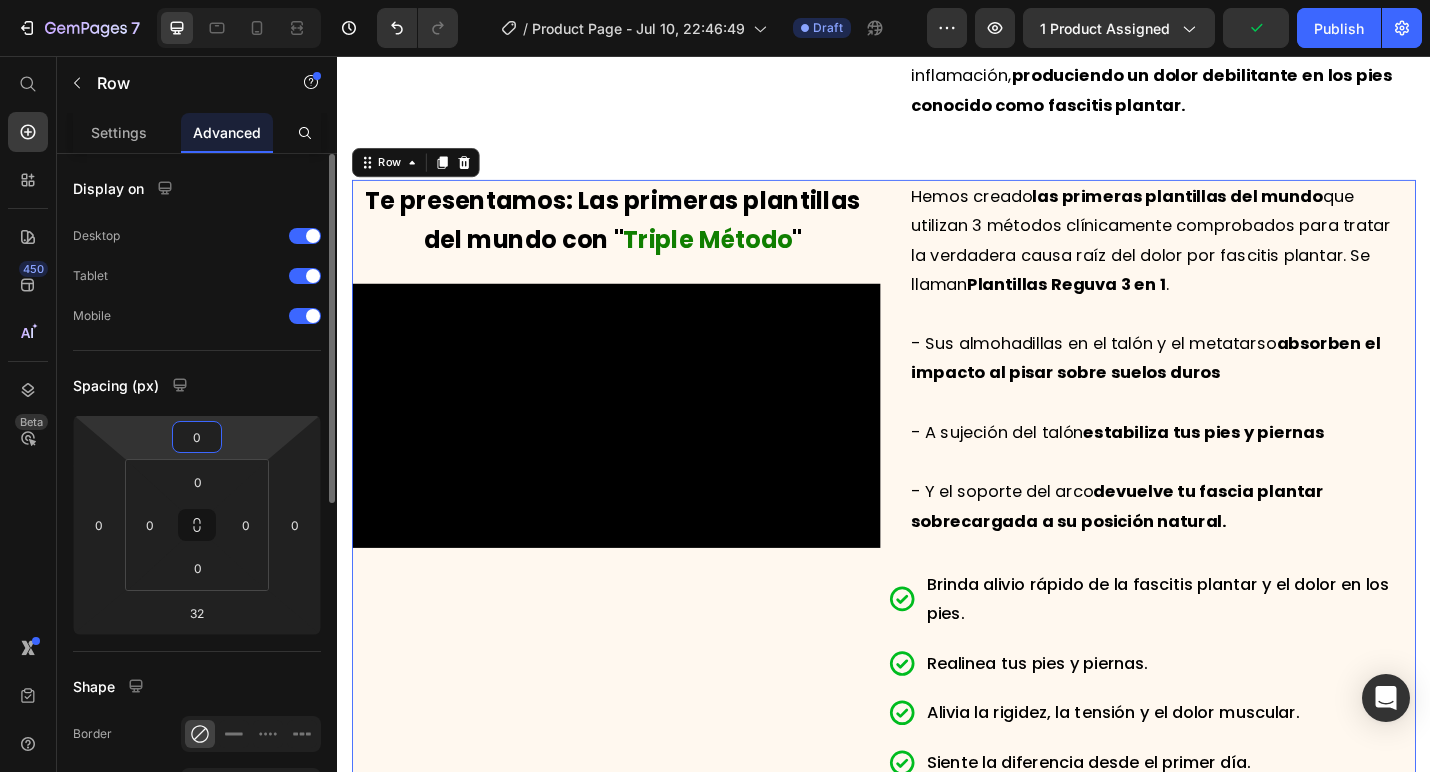 click on "0" at bounding box center [197, 437] 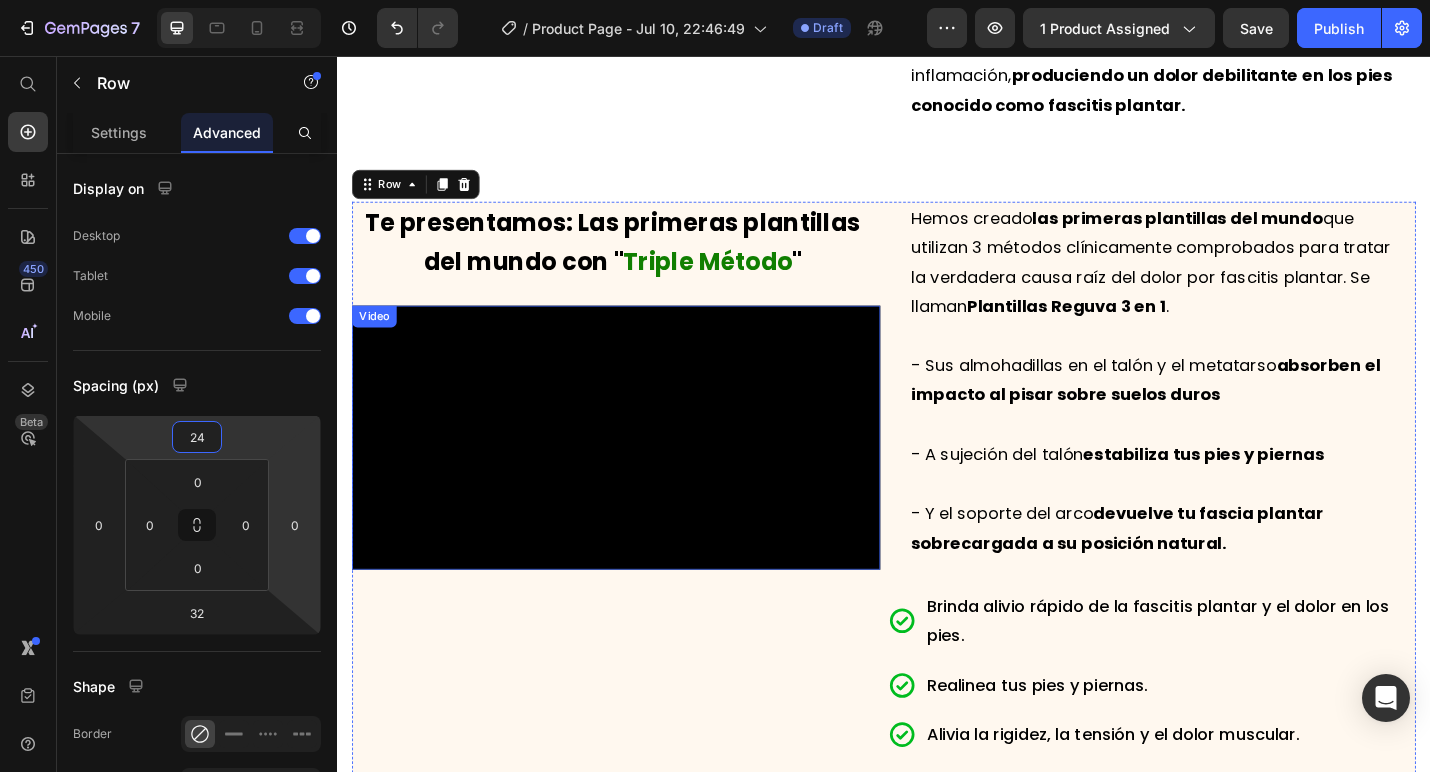 type on "2" 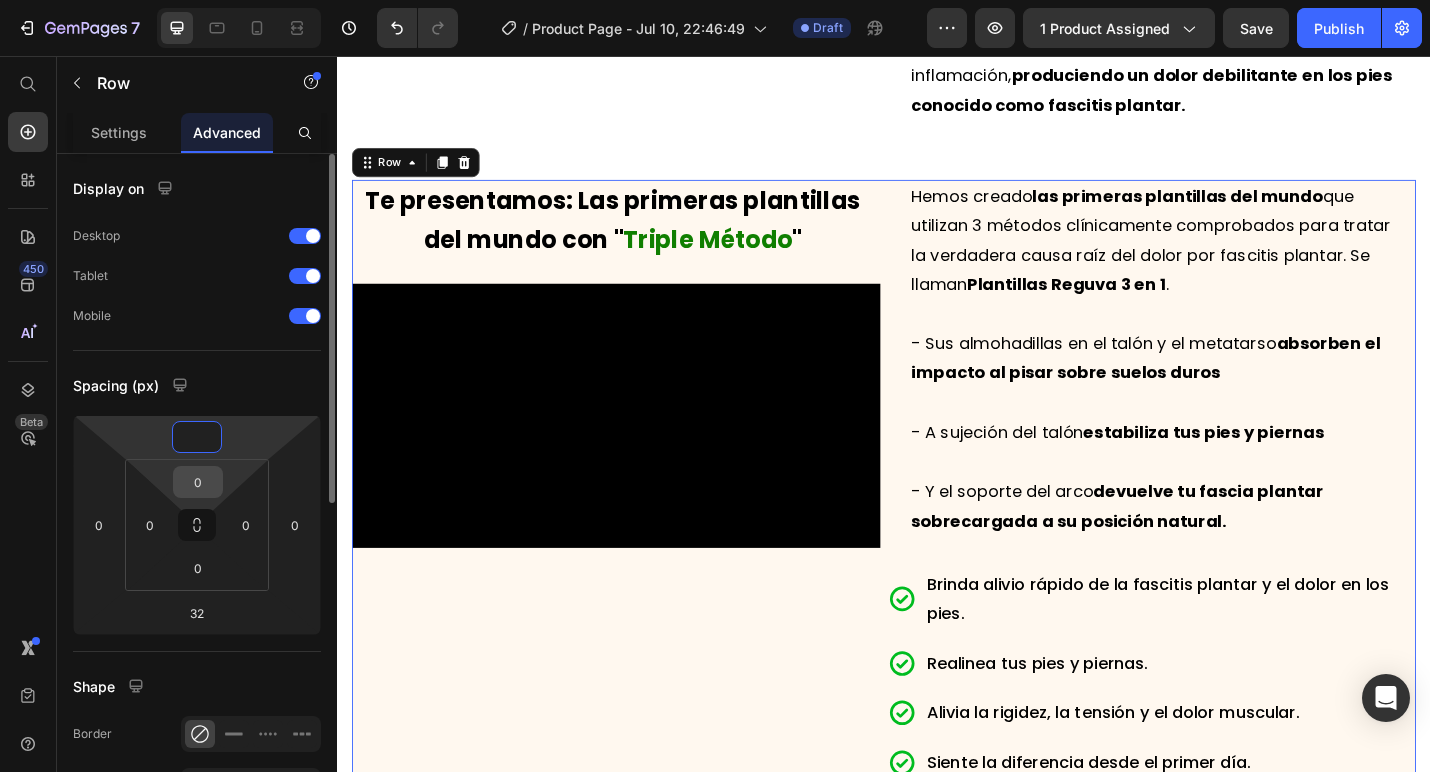 type on "0" 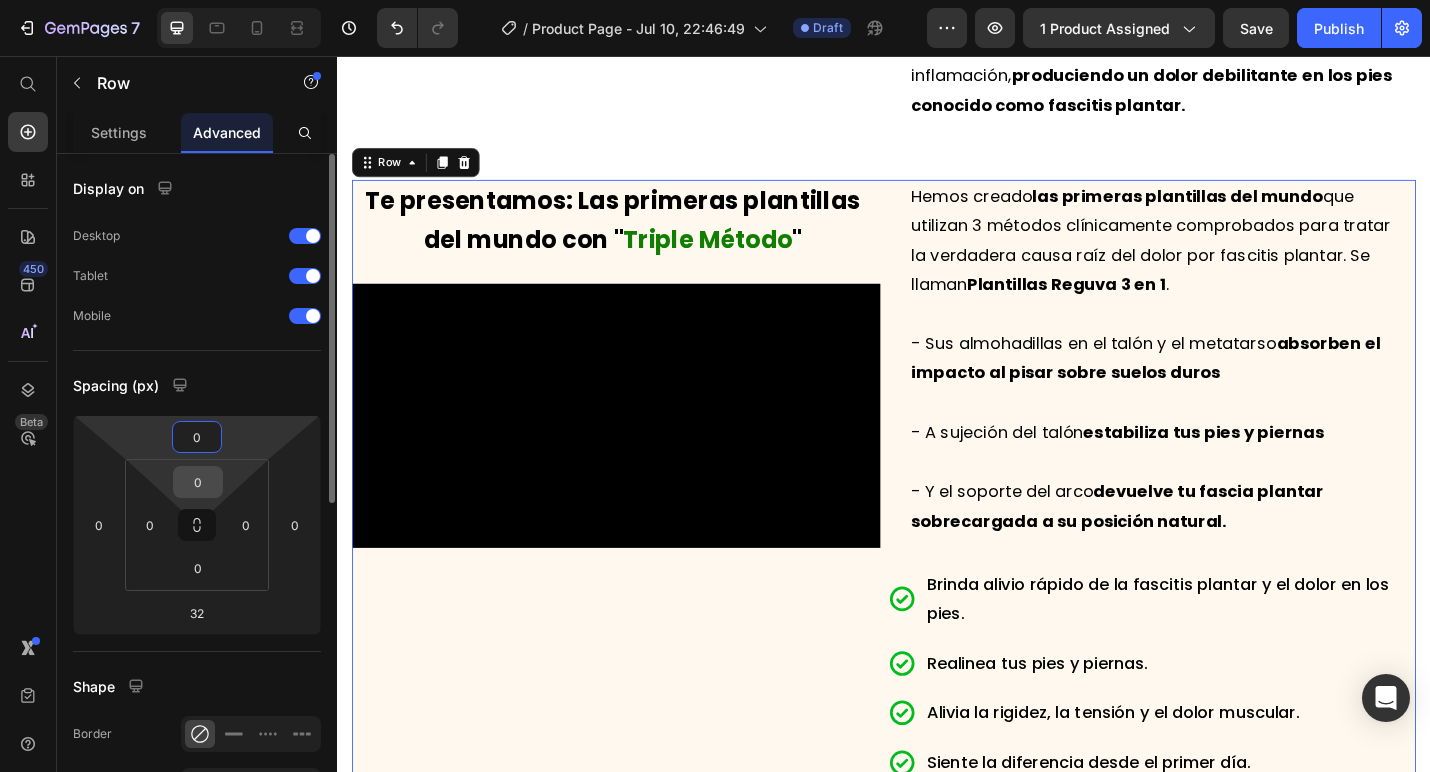 click on "0" at bounding box center [198, 482] 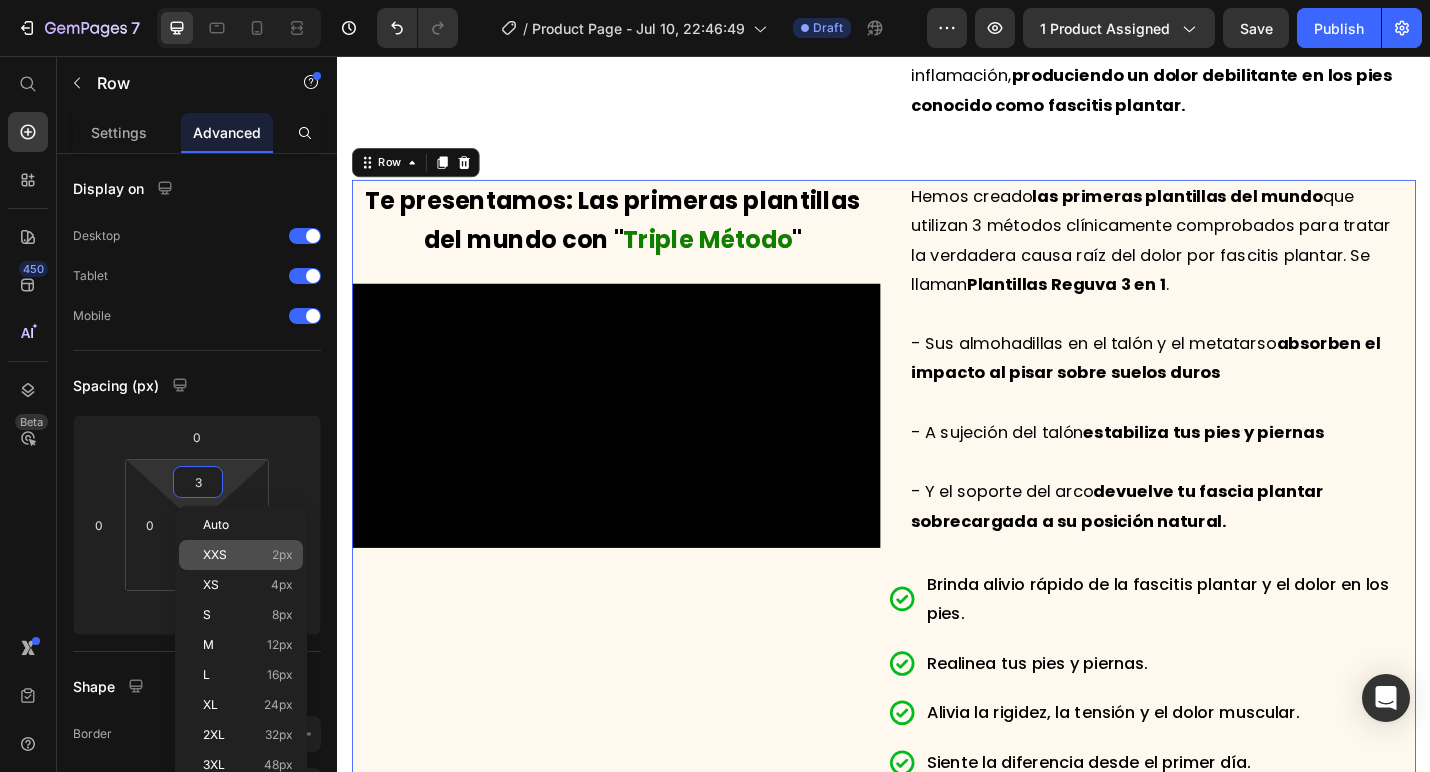 type on "32" 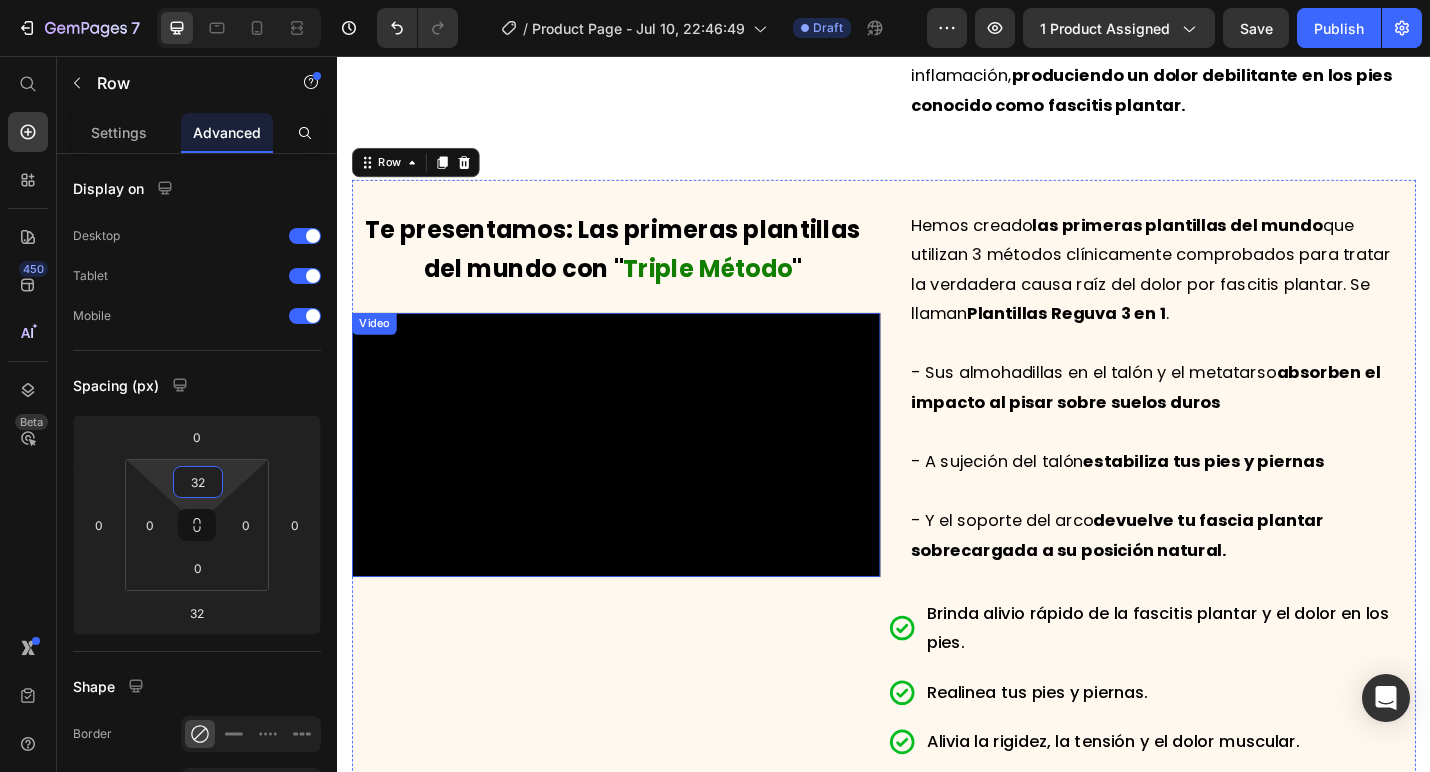 click at bounding box center (643, 483) 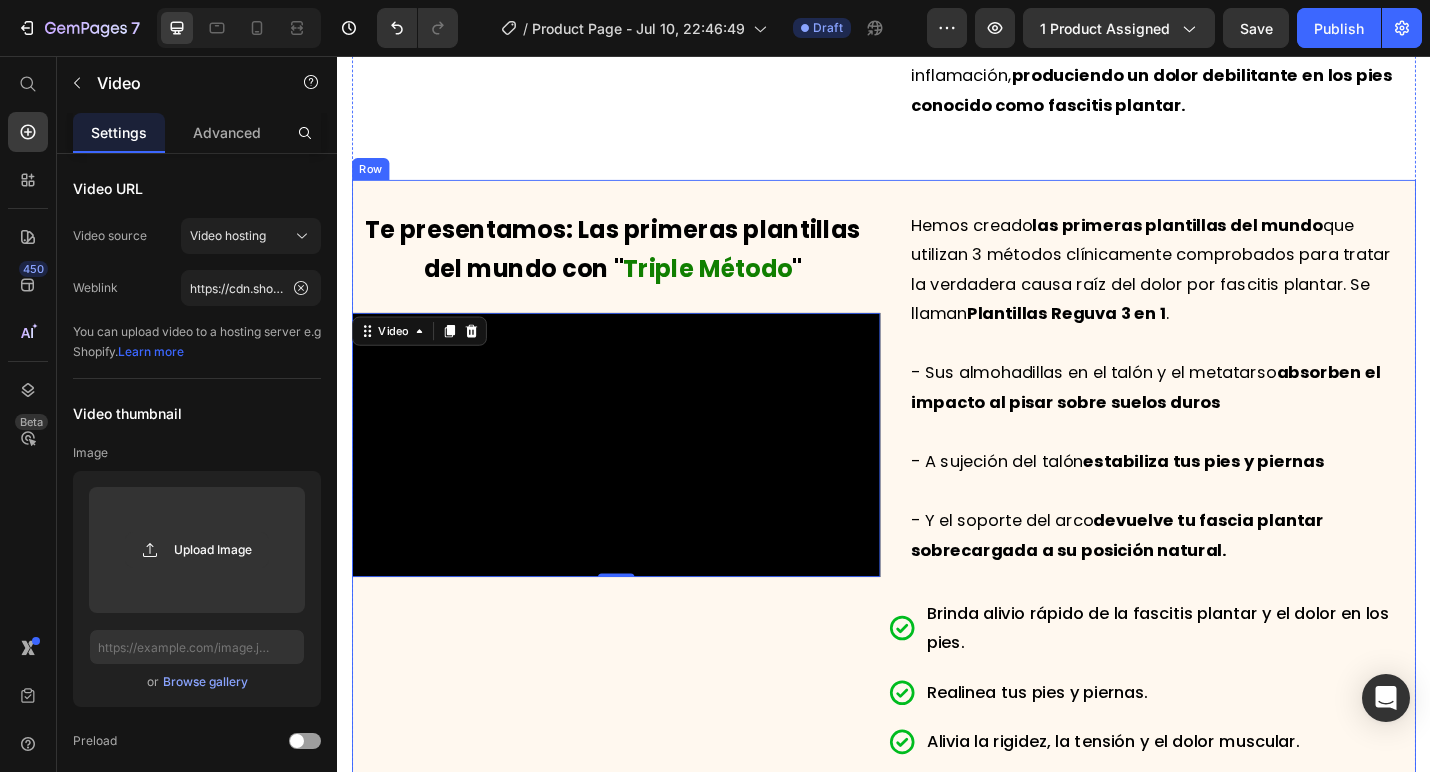 click on "Estás a solo un paso de liberarte del dolor de la fascitis plantar Heading                Title Line ⁠⁠⁠⁠⁠⁠⁠ La verdadera causa raíz de la fascitis plantar y el dolor de pies Heading Video El dolor por fascitis plantar ocurre por una razón que la  mayoría de plantillas pasan por alto.   En la parte inferior del pie existe un tejido grueso llamado  fascia plantar , que te mantiene estable, sostiene el arco y absorbe el impacto.   Pero al estar de pie y caminar diariamente sobre superficies duras , nuestra fascia plantar está constantemente sometida a tensión, lo que hace que se desgarre con el tiempo.   Piensa en ello como una banda elástica. Cuando estiras demasiado tiempo y con mucha fuerza una banda elástica, comienza a desgarrarse por la presión.   Con el paso del tiempo, estos pequeños desgarros generan inflamación,  produciendo un dolor debilitante en los pies conocido como fascitis plantar. Text Block Row Te presentamos: Las primeras plantillas del mundo con " Triple Método" at bounding box center (937, 162) 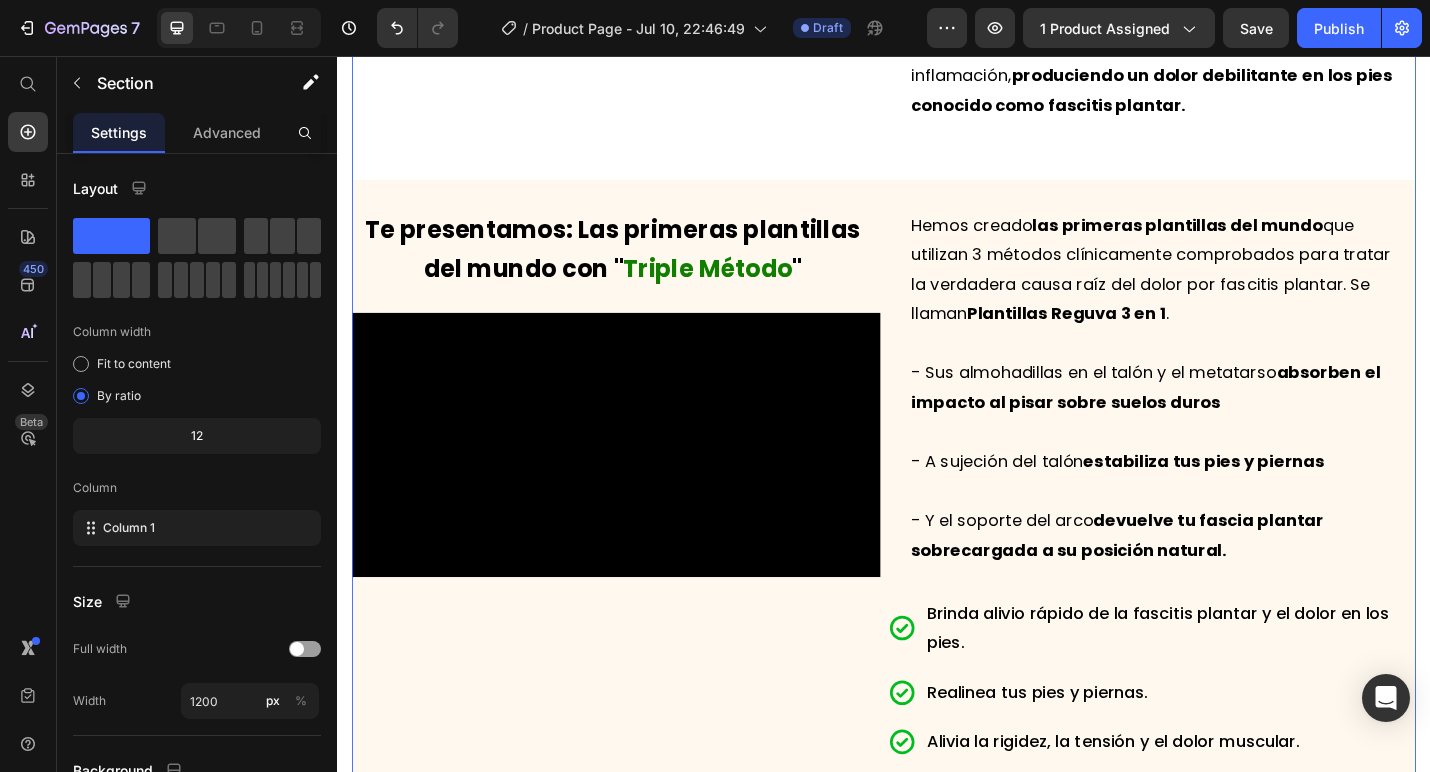 click on "Estás a solo un paso de liberarte del dolor de la fascitis plantar Heading                Title Line ⁠⁠⁠⁠⁠⁠⁠ La verdadera causa raíz de la fascitis plantar y el dolor de pies Heading Video El dolor por fascitis plantar ocurre por una razón que la  mayoría de plantillas pasan por alto.   En la parte inferior del pie existe un tejido grueso llamado  fascia plantar , que te mantiene estable, sostiene el arco y absorbe el impacto.   Pero al estar de pie y caminar diariamente sobre superficies duras , nuestra fascia plantar está constantemente sometida a tensión, lo que hace que se desgarre con el tiempo.   Piensa en ello como una banda elástica. Cuando estiras demasiado tiempo y con mucha fuerza una banda elástica, comienza a desgarrarse por la presión.   Con el paso del tiempo, estos pequeños desgarros generan inflamación,  produciendo un dolor debilitante en los pies conocido como fascitis plantar. Text Block Row Te presentamos: Las primeras plantillas del mundo con " Triple Método" at bounding box center [937, 162] 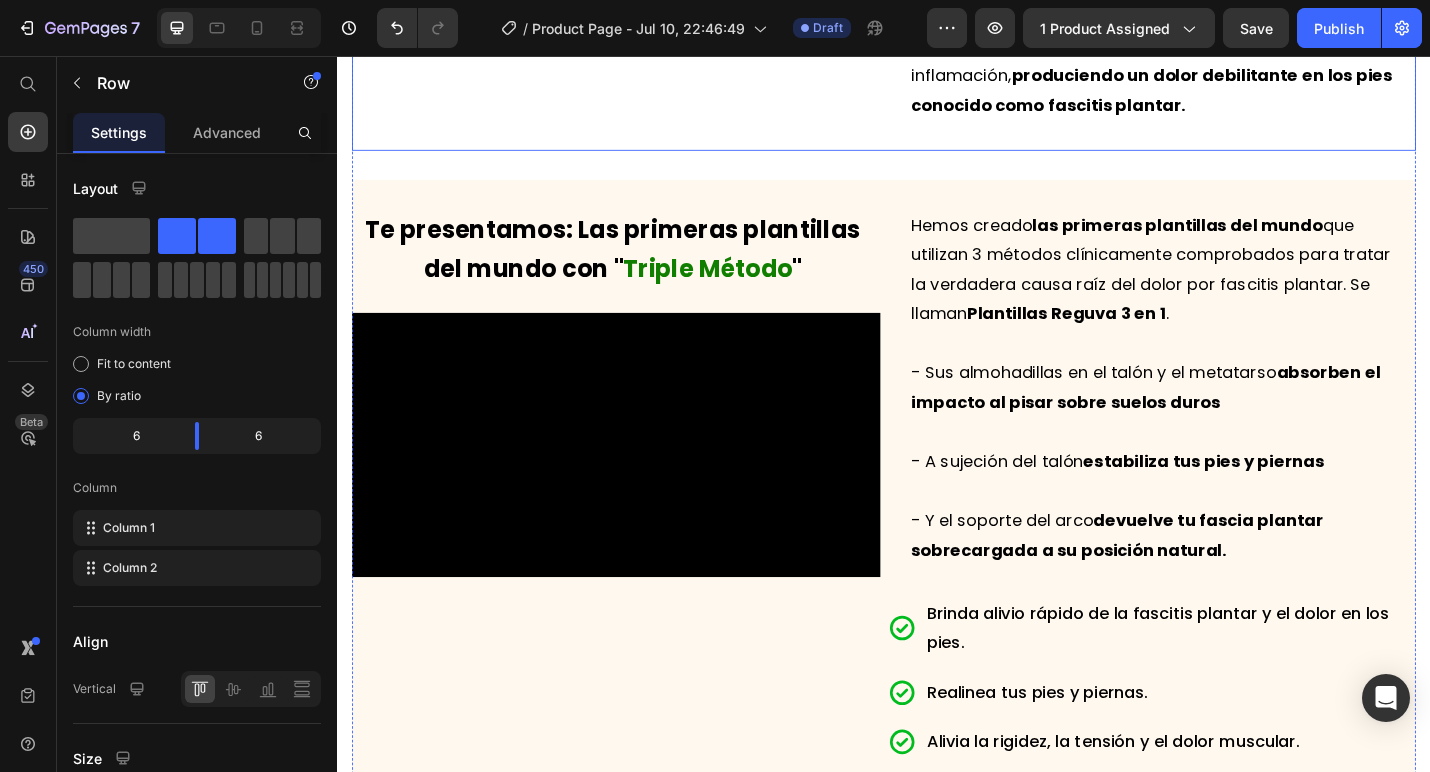 click on "El dolor por fascitis plantar ocurre por una razón que la mayoría de plantillas pasan por alto. En la parte inferior del pie existe un tejido grueso llamado fascia plantar, que te mantiene estable, sostiene el arco y absorbe el impacto. Pero al estar de pie y caminar diariamente sobre superficies duras , nuestra fascia plantar está constantemente sometida a tensión, lo que hace que se desgarre con el tiempo. Piensa en ello como una banda elástica. Cuando estiras demasiado tiempo y con mucha fuerza una banda elástica, comienza a desgarrarse por la presión. Con el paso del tiempo, estos pequeños desgarros generan inflamación, produciendo un dolor debilitante en los pies conocido como fascitis plantar. Text Block" at bounding box center [1231, -166] 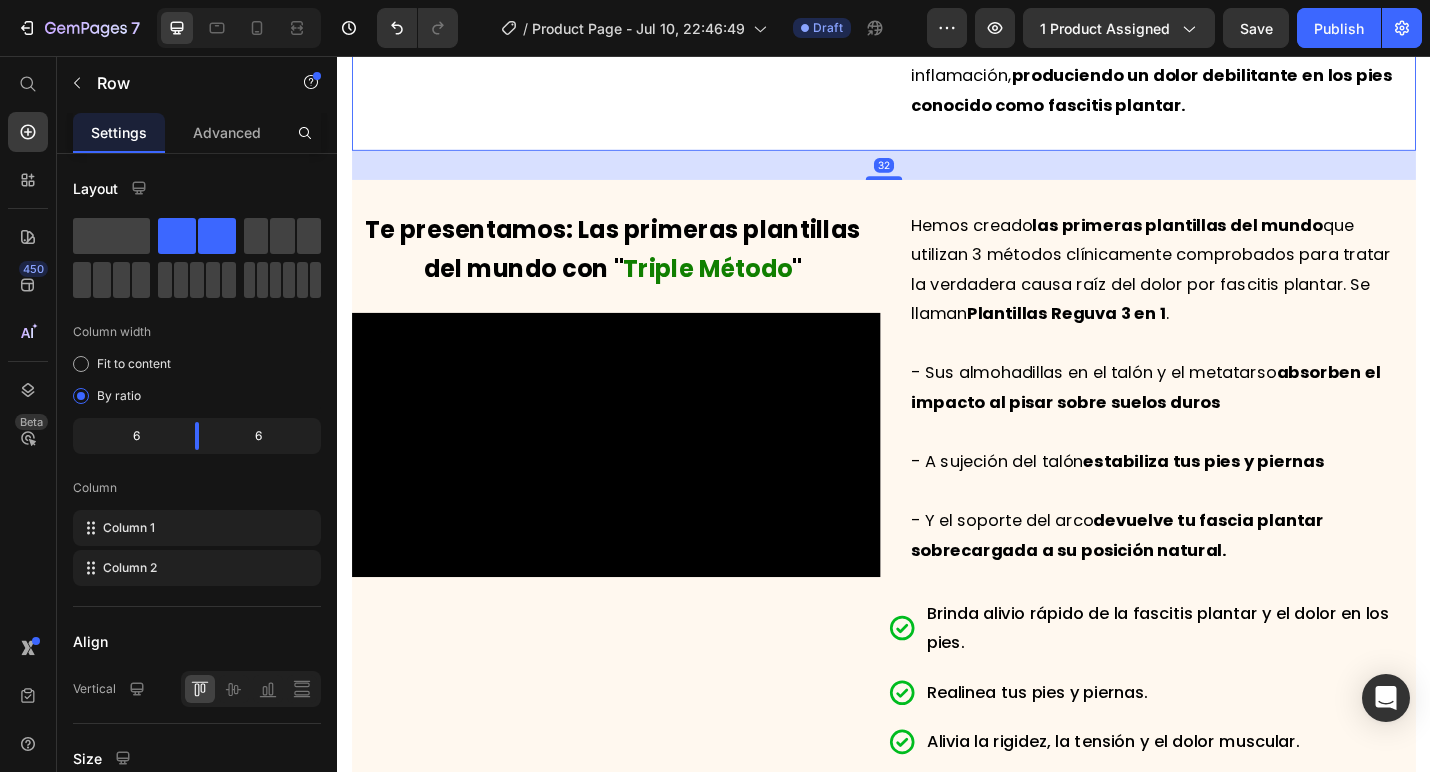 drag, startPoint x: 941, startPoint y: 187, endPoint x: 941, endPoint y: 138, distance: 49 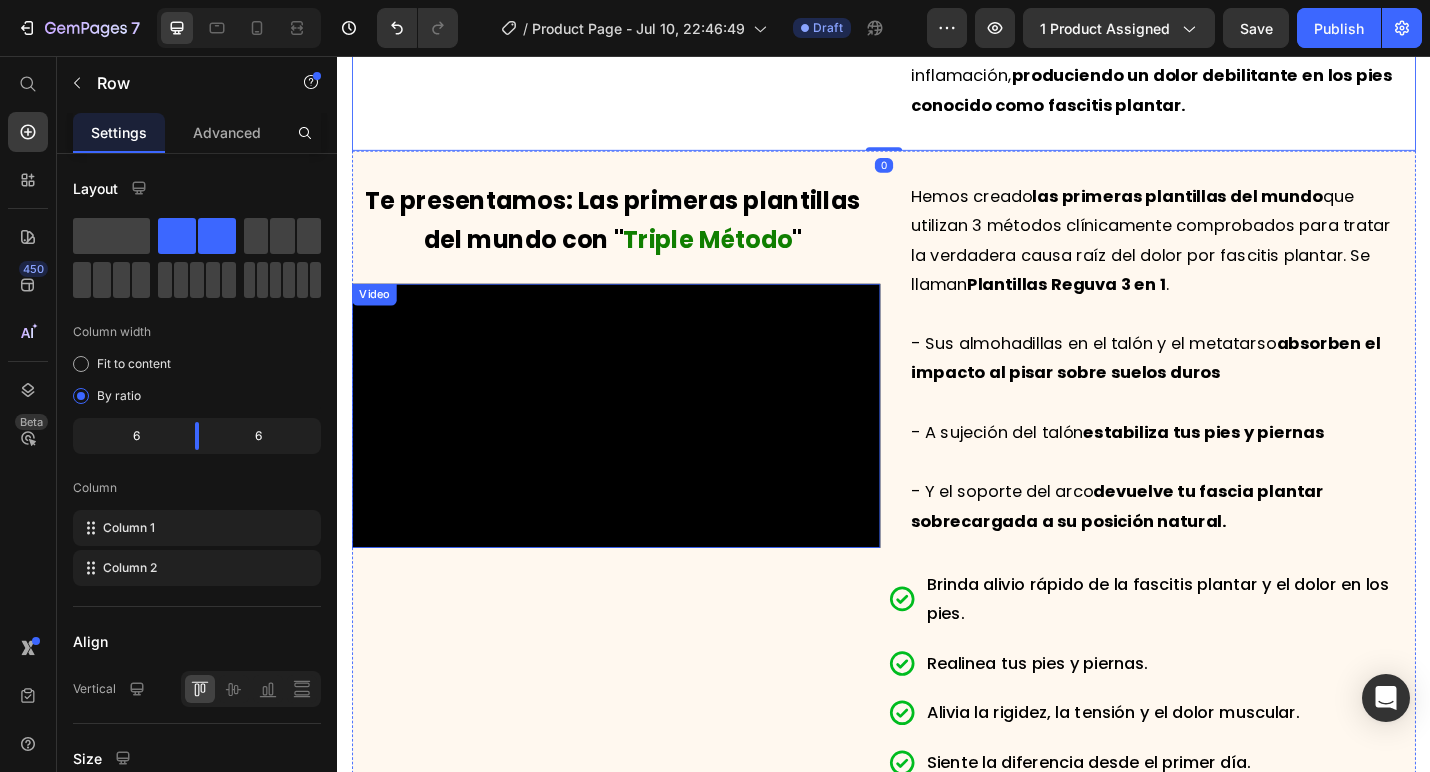 click at bounding box center [643, 451] 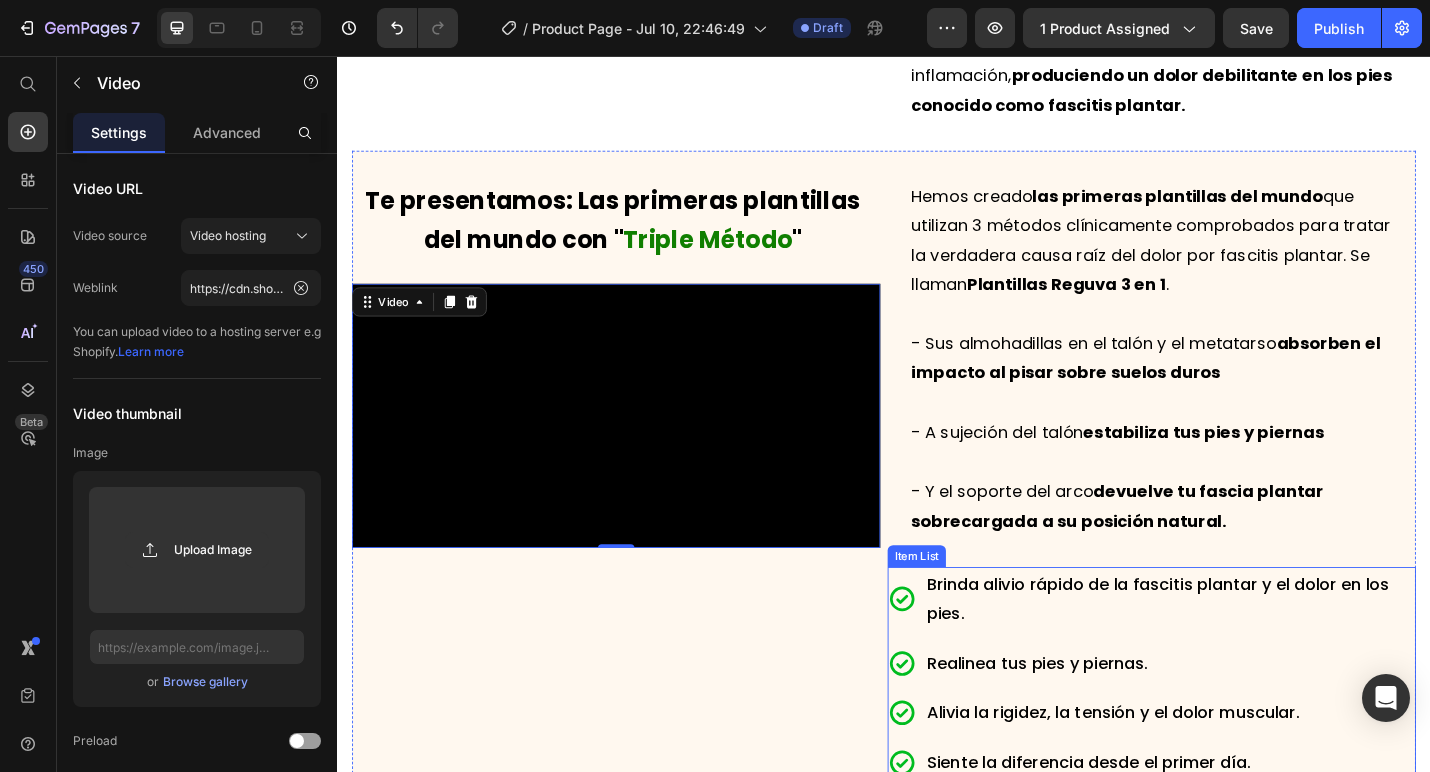 click on "Brinda alivio rápido de la fascitis plantar y el dolor en los pies.
Realinea tus pies y piernas.
Alivia la rigidez, la tensión y el dolor muscular.
Siente la diferencia desde el primer día." at bounding box center (1231, 734) 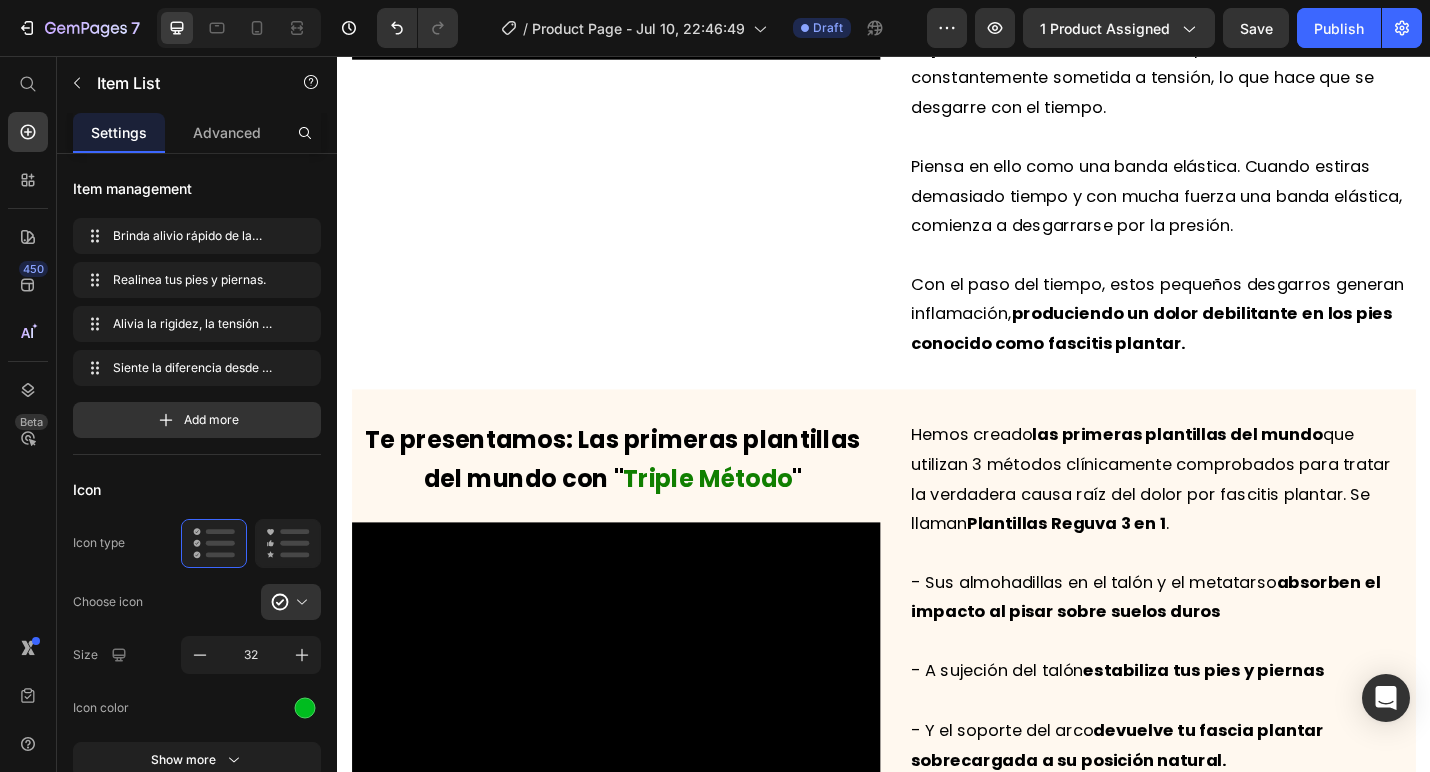 scroll, scrollTop: 2777, scrollLeft: 0, axis: vertical 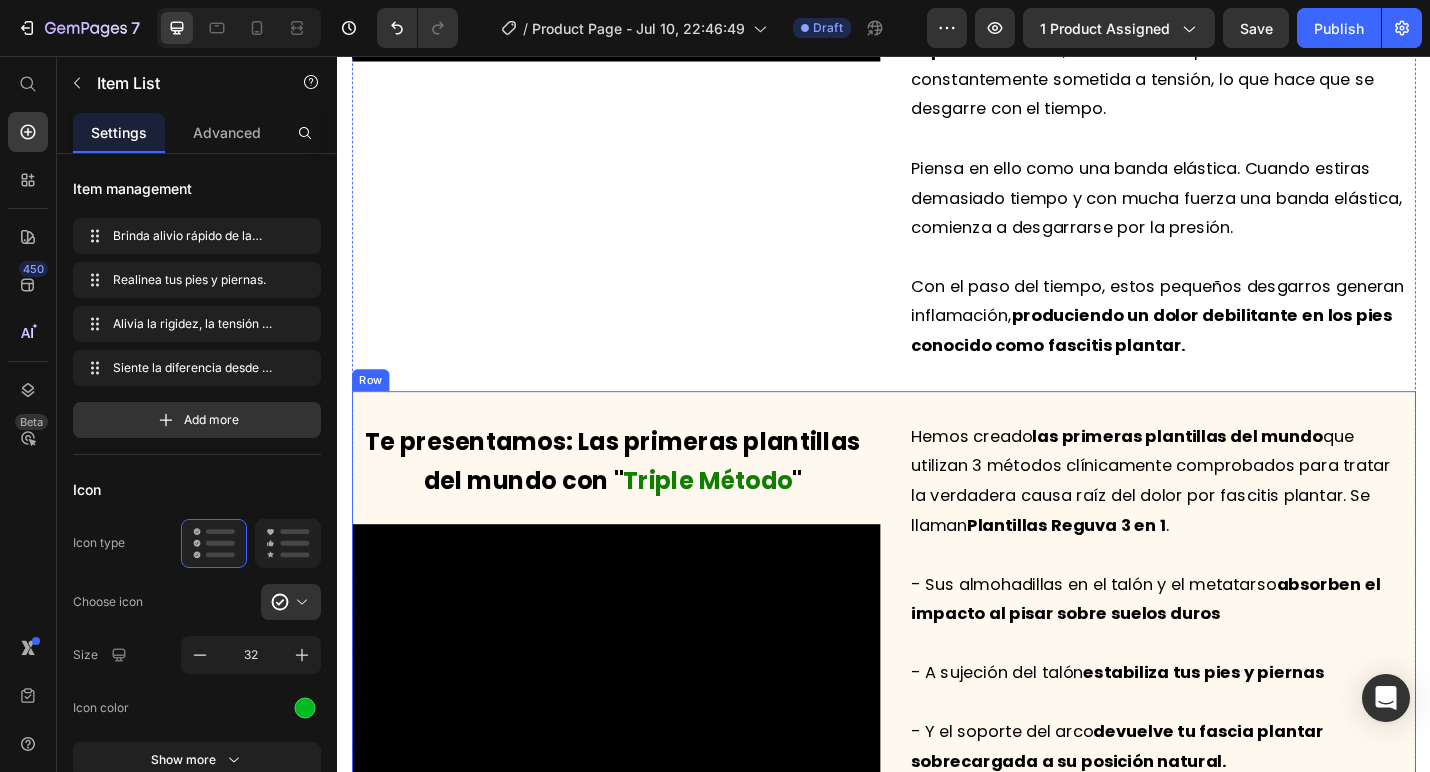 click on "Te presentamos: Las primeras plantillas del mundo con " Triple Método " Text Block Video Hemos creado  las primeras plantillas del mundo  que utilizan 3 métodos clínicamente comprobados para tratar la verdadera causa raíz del dolor por fascitis plantar. Se llaman  Plantillas Reguva 3 en 1 .   - Sus almohadillas en el talón y el metatarso  absorben el impacto al pisar sobre suelos duros   - A sujeción del talón  estabiliza tus pies y piernas   - Y el soporte del arco  devuelve tu fascia plantar sobrecargada a su posición natural. Text Block
Brinda alivio rápido de la fascitis plantar y el dolor en los pies.
Realinea tus pies y piernas.
Alivia la rigidez, la tensión y el dolor muscular.
Siente la diferencia desde el primer día. Item List   32 Esto permite que la fascia plantar dañada pueda finalmente repararse y sanar,  reduciendo así el dolor y la rigidez debilitantes en los pies Text Block Row" at bounding box center [937, 868] 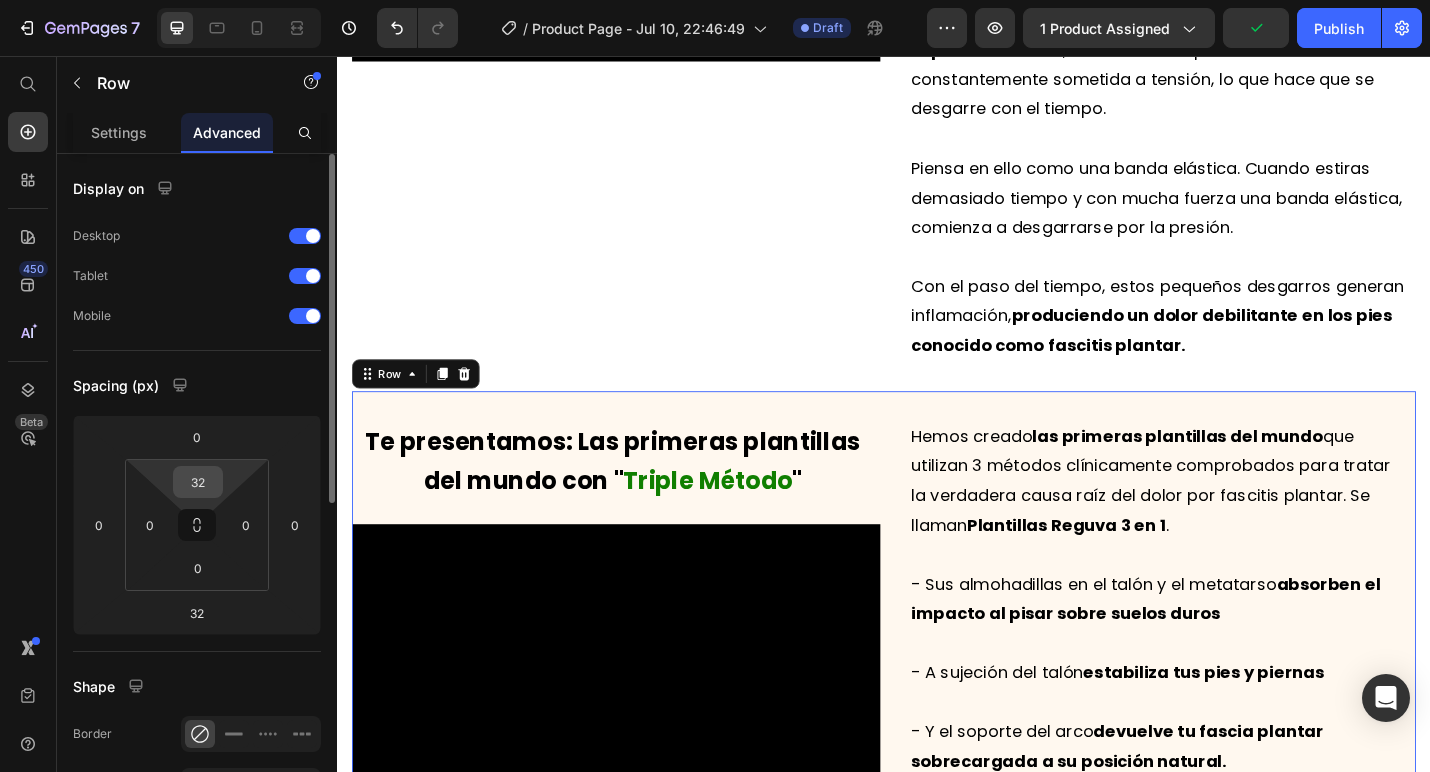 click on "32" at bounding box center [198, 482] 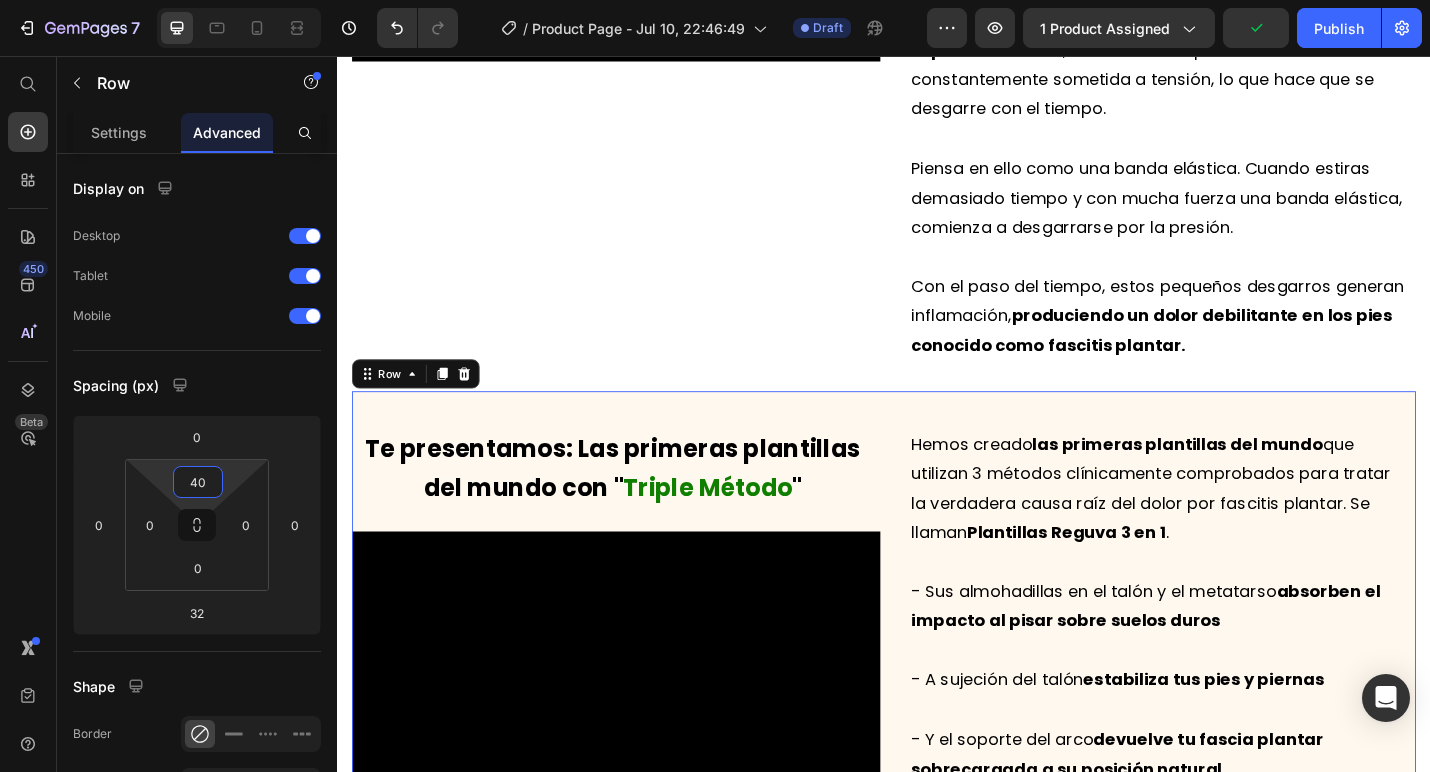 type on "40" 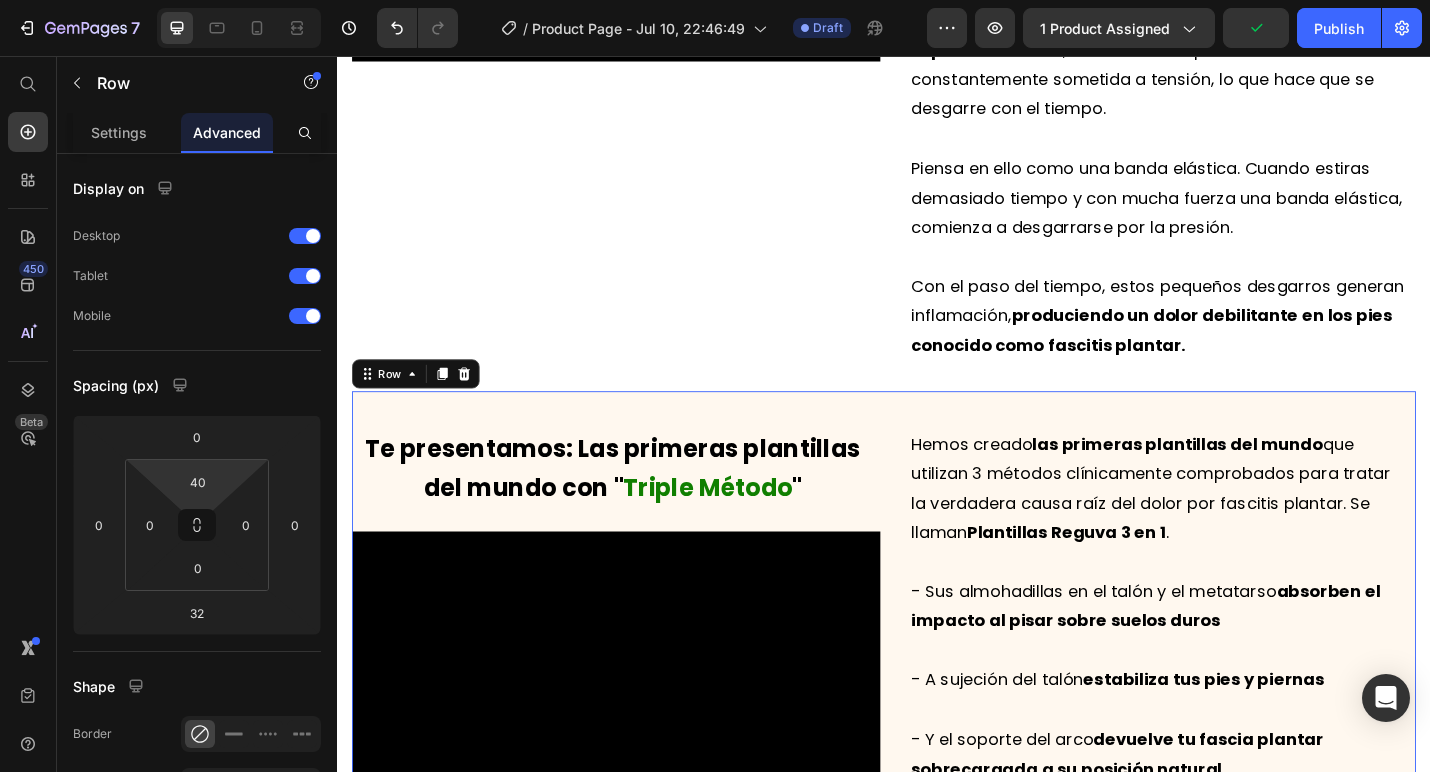 click on "Te presentamos: Las primeras plantillas del mundo con " Triple Método " Text Block Video Hemos creado  las primeras plantillas del mundo  que utilizan 3 métodos clínicamente comprobados para tratar la verdadera causa raíz del dolor por fascitis plantar. Se llaman  Plantillas Reguva 3 en 1 .   - Sus almohadillas en el talón y el metatarso  absorben el impacto al pisar sobre suelos duros   - A sujeción del talón  estabiliza tus pies y piernas   - Y el soporte del arco  devuelve tu fascia plantar sobrecargada a su posición natural. Text Block
Brinda alivio rápido de la fascitis plantar y el dolor en los pies.
Realinea tus pies y piernas.
Alivia la rigidez, la tensión y el dolor muscular.
Siente la diferencia desde el primer día. Item List Esto permite que la fascia plantar dañada pueda finalmente repararse y sanar,  reduciendo así el dolor y la rigidez debilitantes en los pies Text Block Row   32" at bounding box center [937, 872] 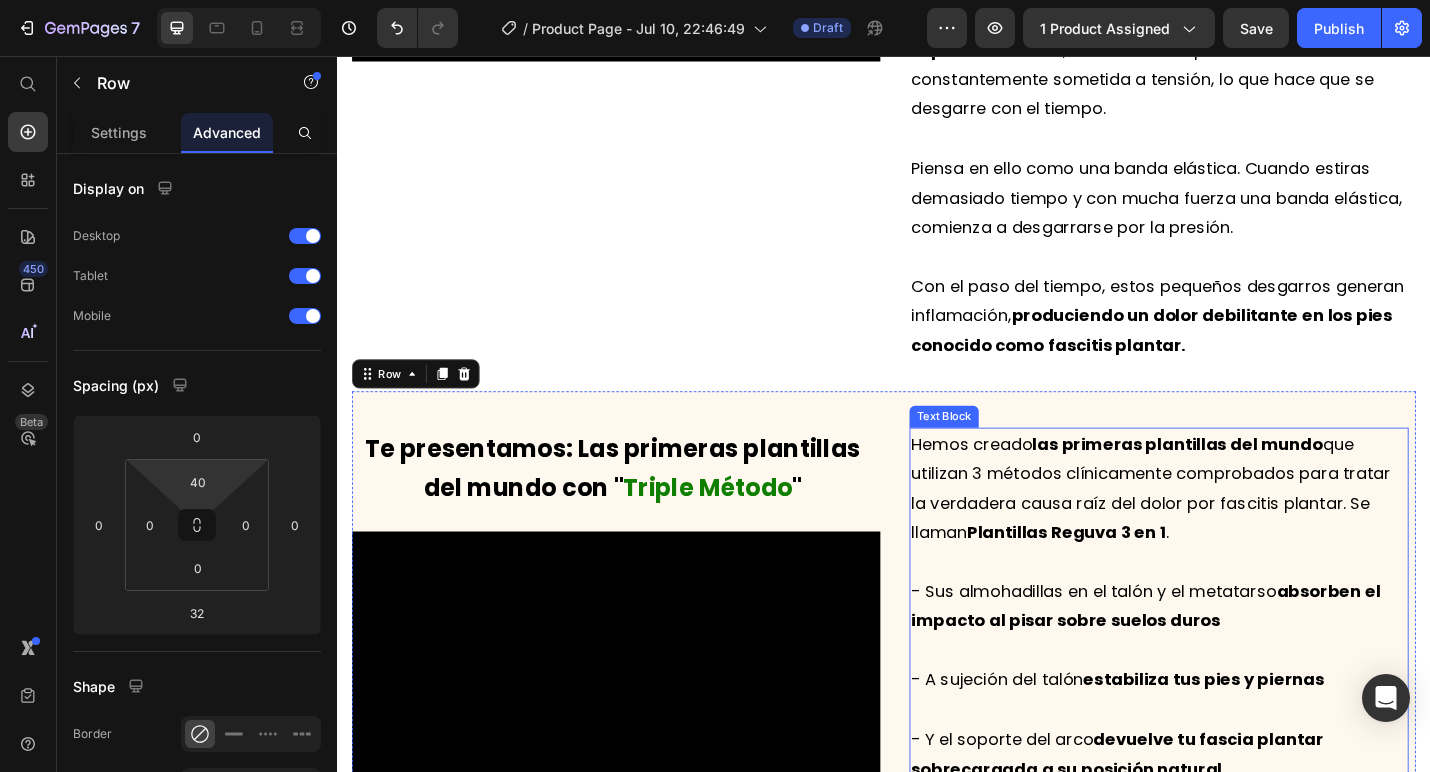 click on "- Sus almohadillas en el talón y el metatarso  absorben el impacto al pisar sobre suelos duros" at bounding box center [1239, 660] 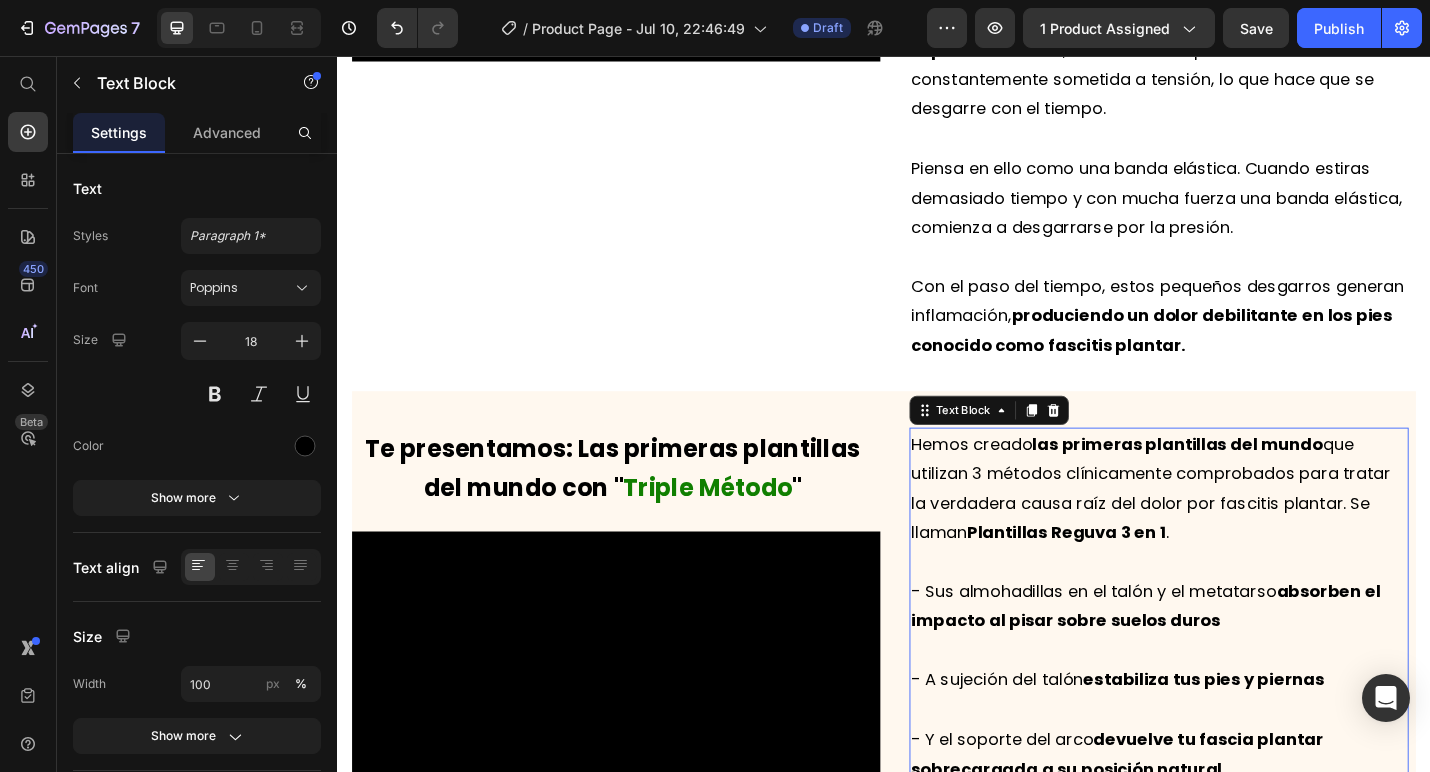 click at bounding box center (643, 723) 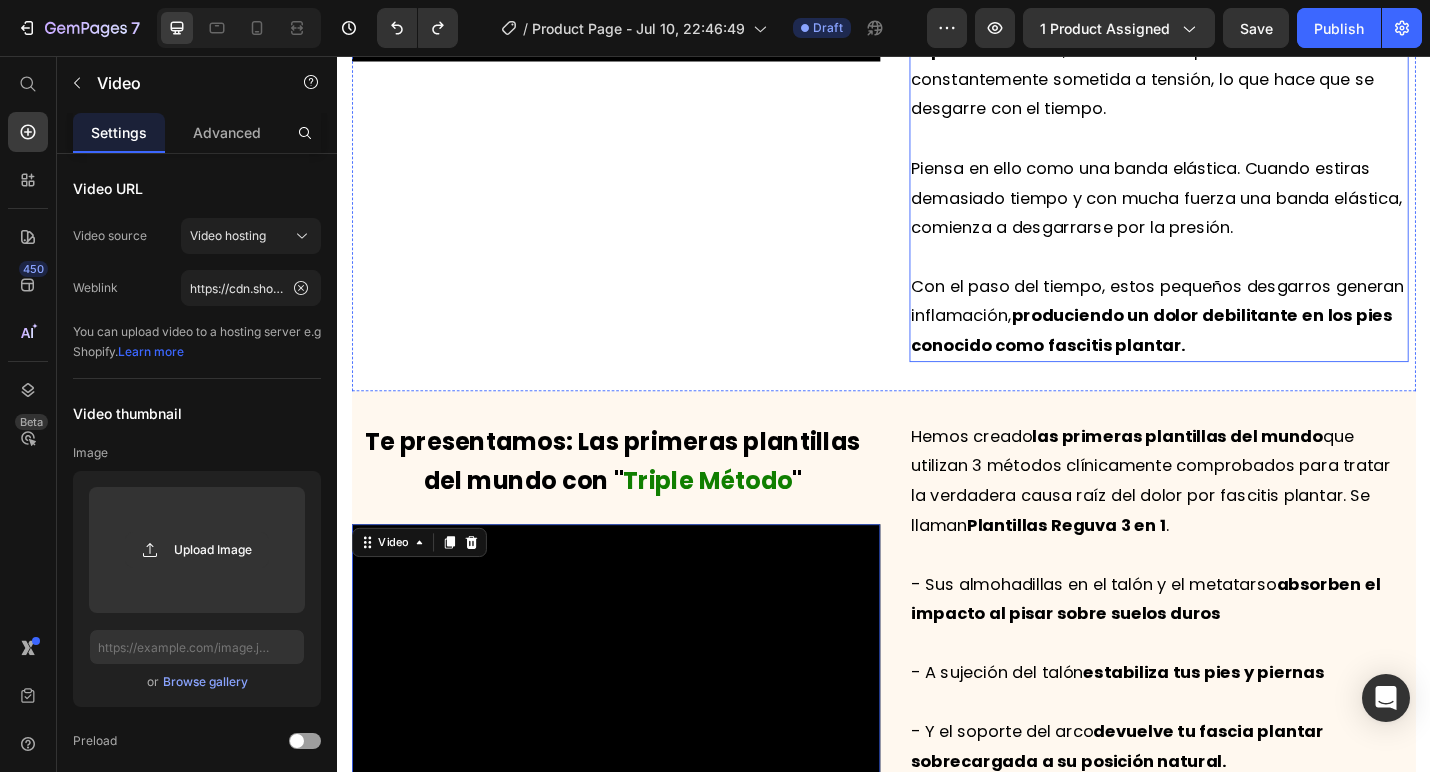 click on "produciendo un dolor debilitante en los pies conocido como fascitis plantar." at bounding box center [1231, 356] 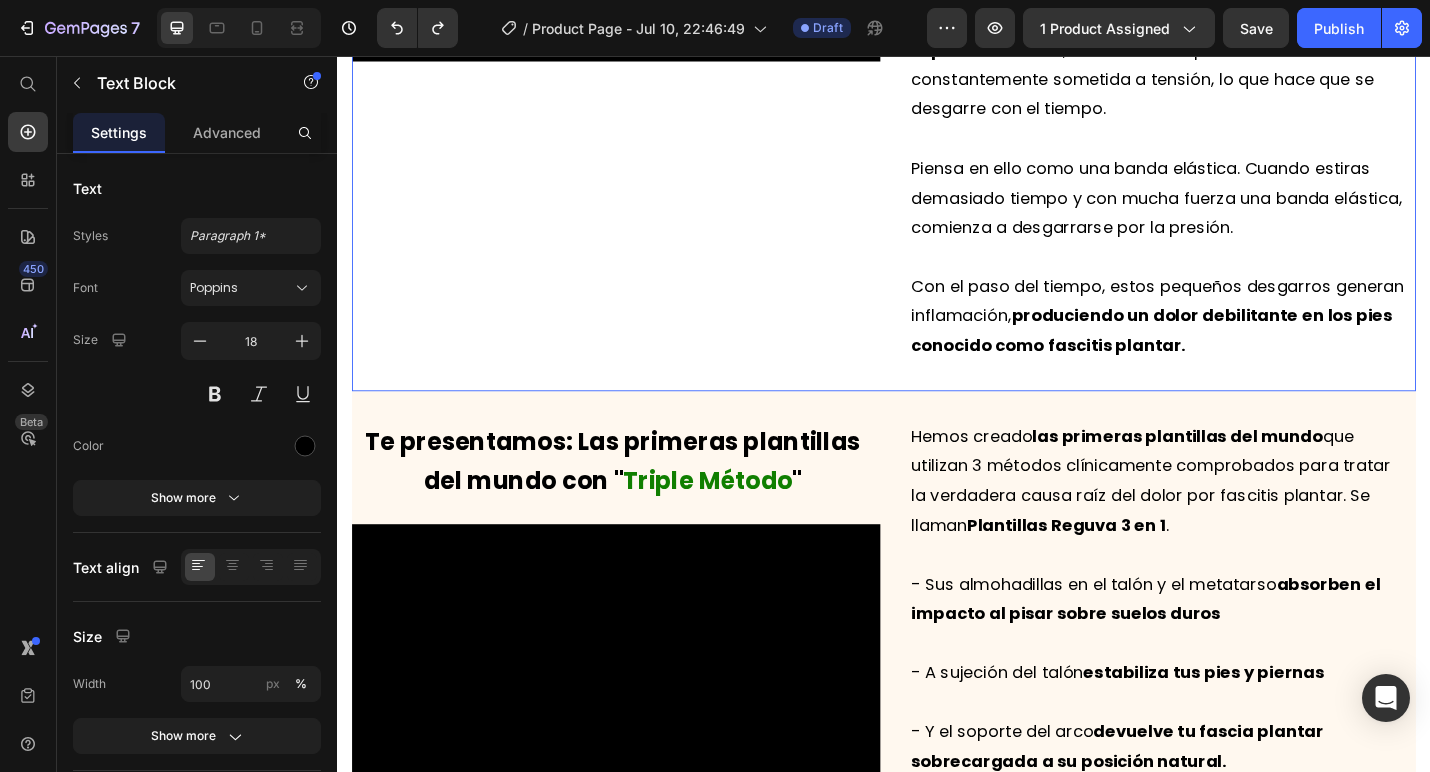 click on "Video" at bounding box center (643, 98) 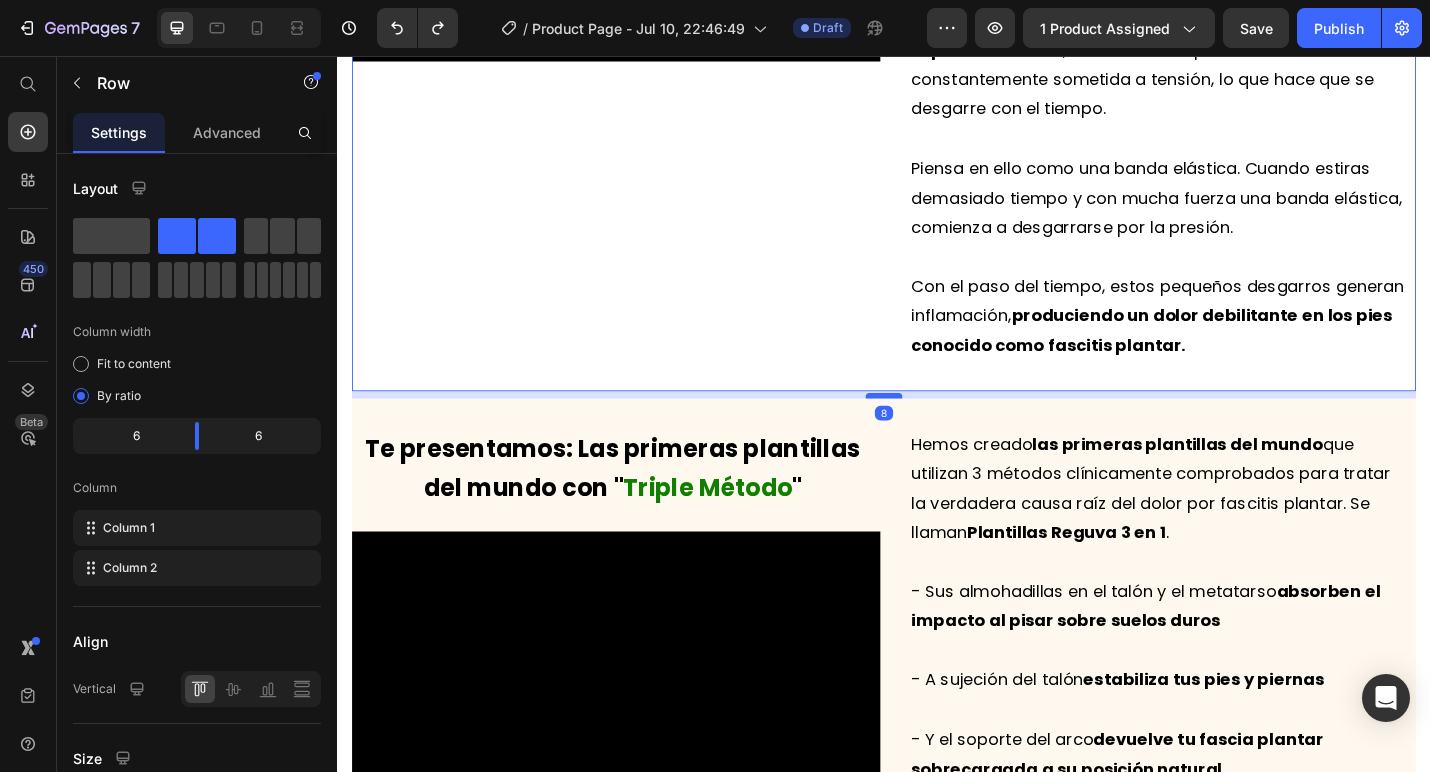 click at bounding box center [937, 429] 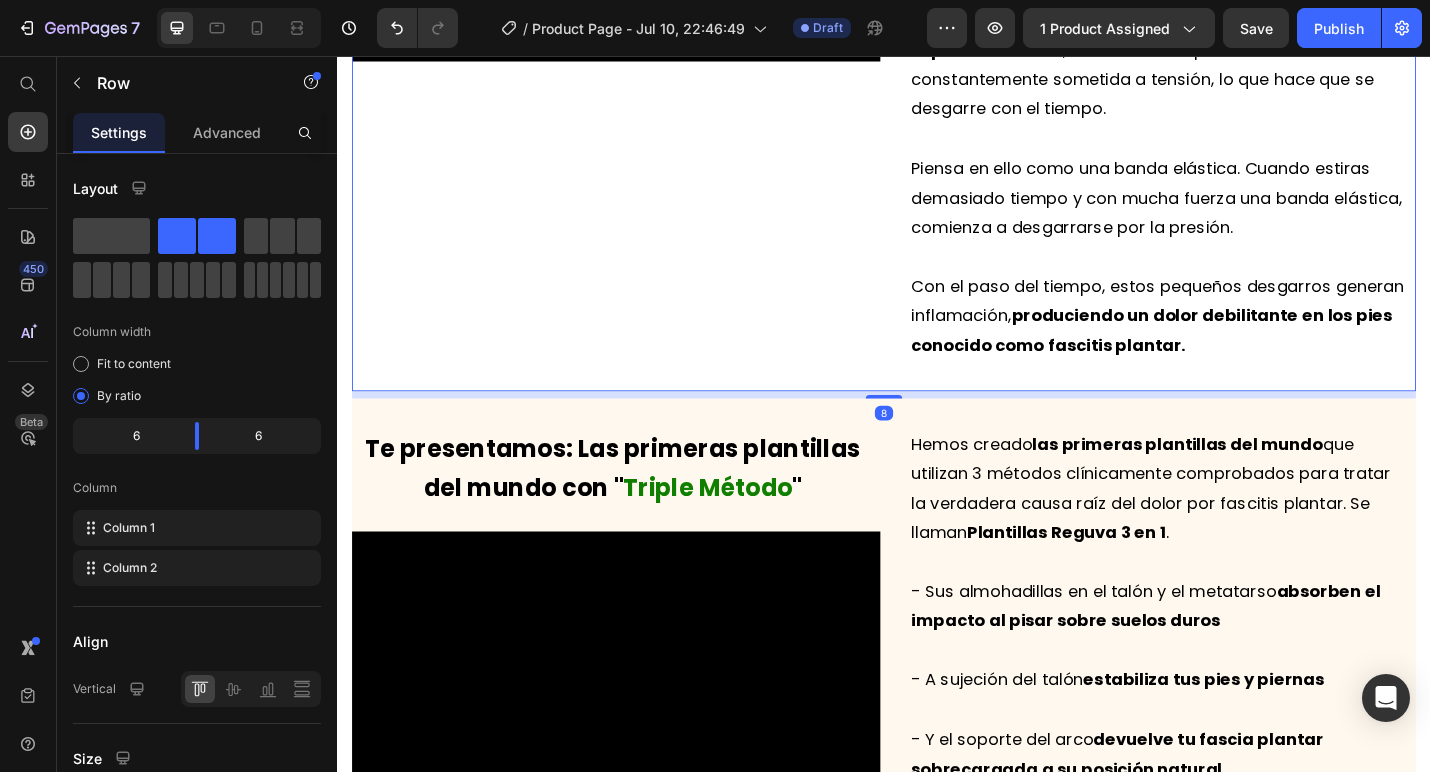 click on "Video" at bounding box center [643, 98] 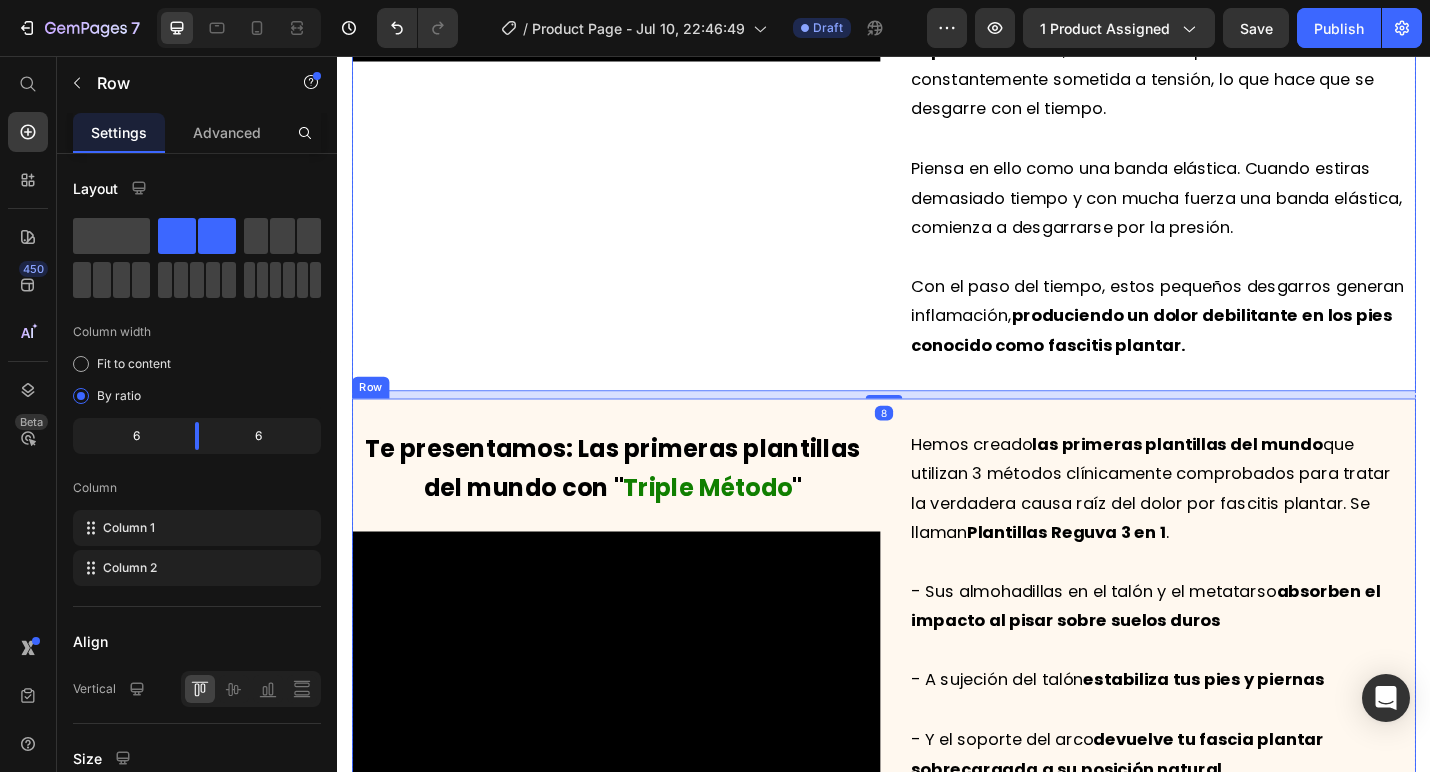 click on "Te presentamos: Las primeras plantillas del mundo con " Triple Método " Text Block Video" at bounding box center [643, 892] 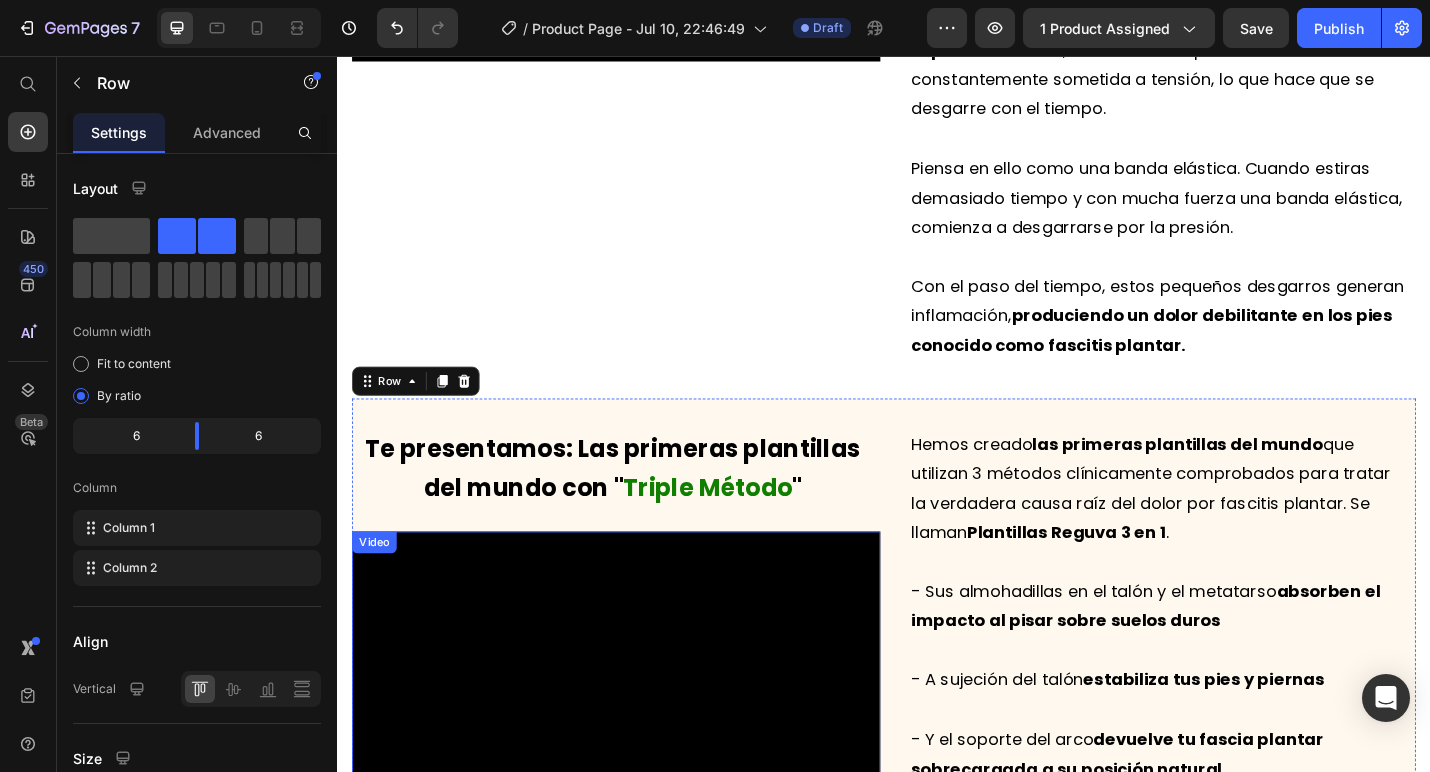 click at bounding box center (643, 723) 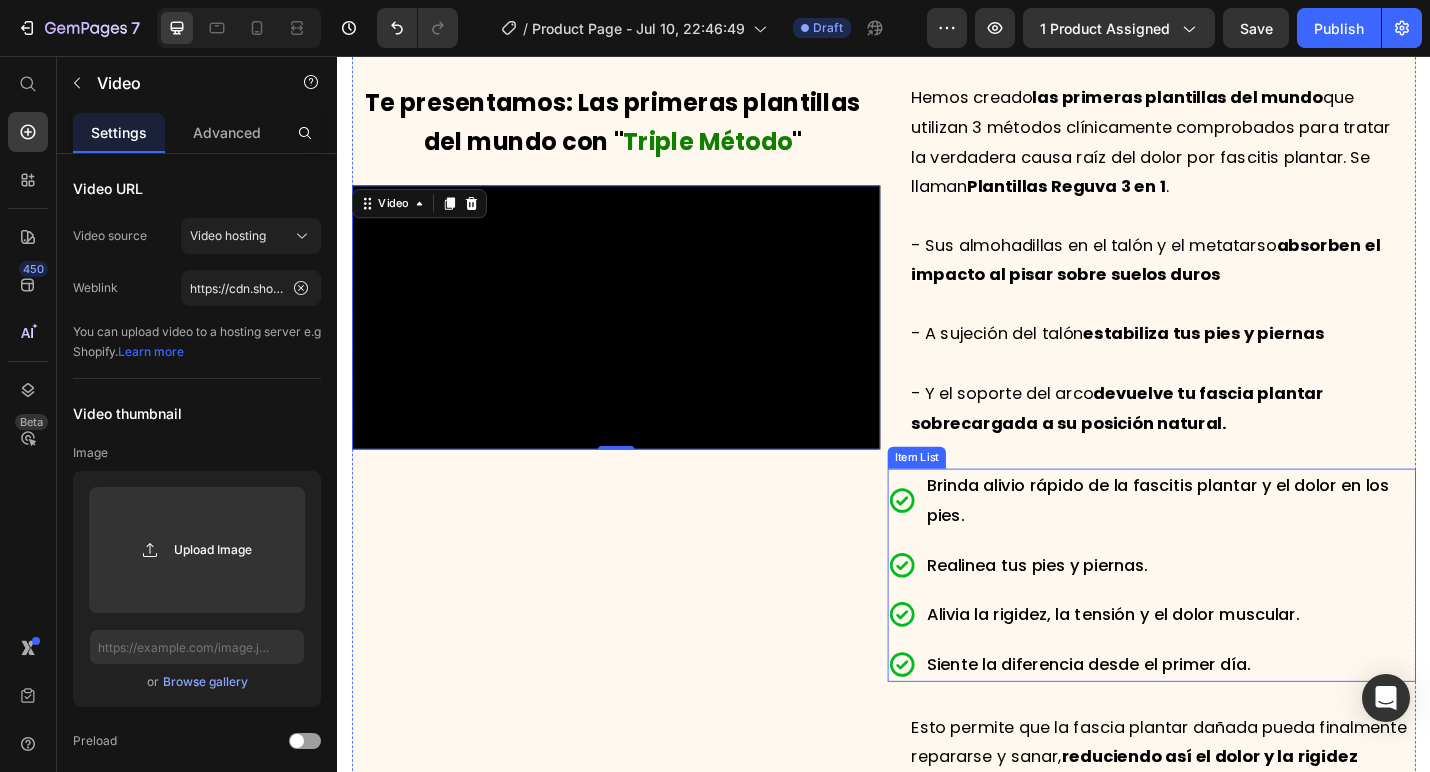 scroll, scrollTop: 3141, scrollLeft: 0, axis: vertical 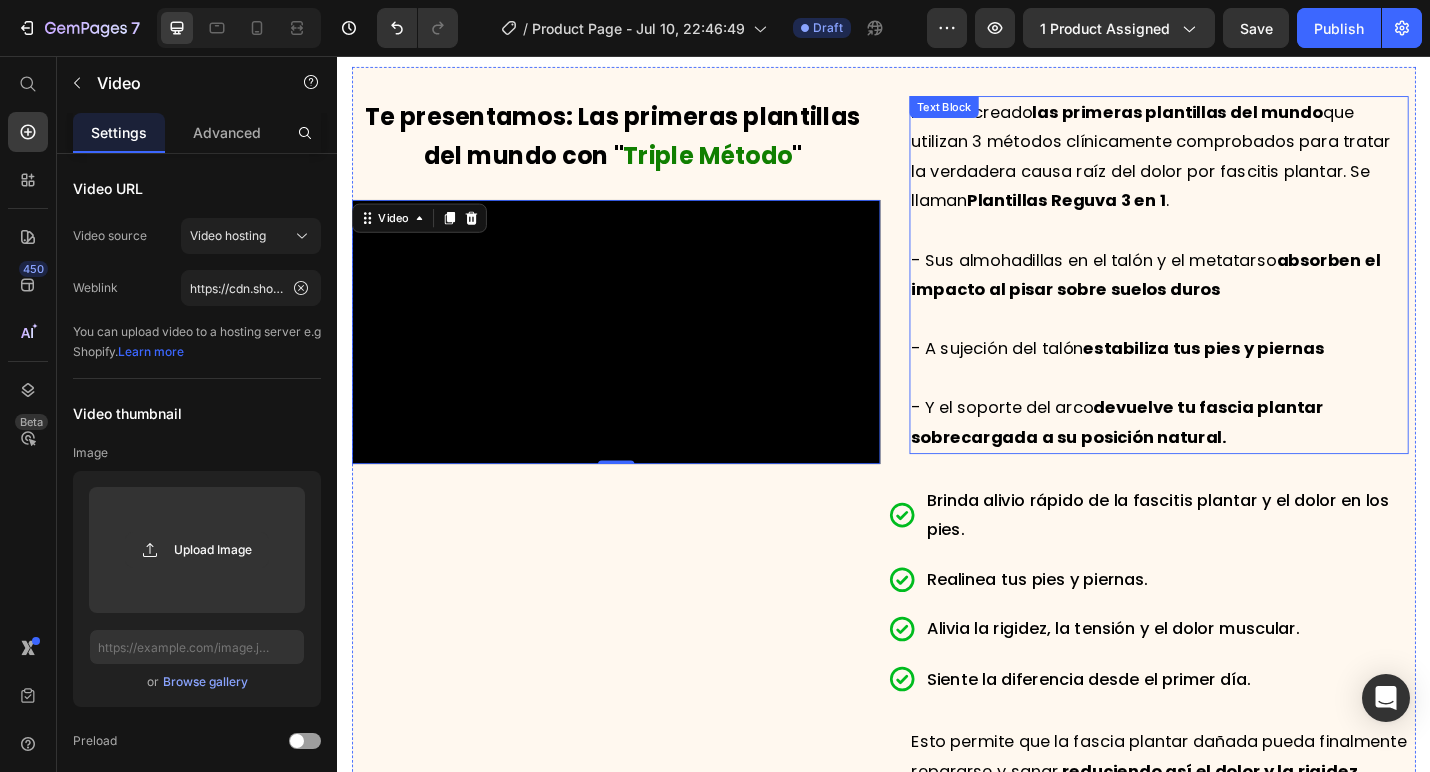 click on "- Sus almohadillas en el talón y el metatarso  absorben el impacto al pisar sobre suelos duros" at bounding box center (1239, 296) 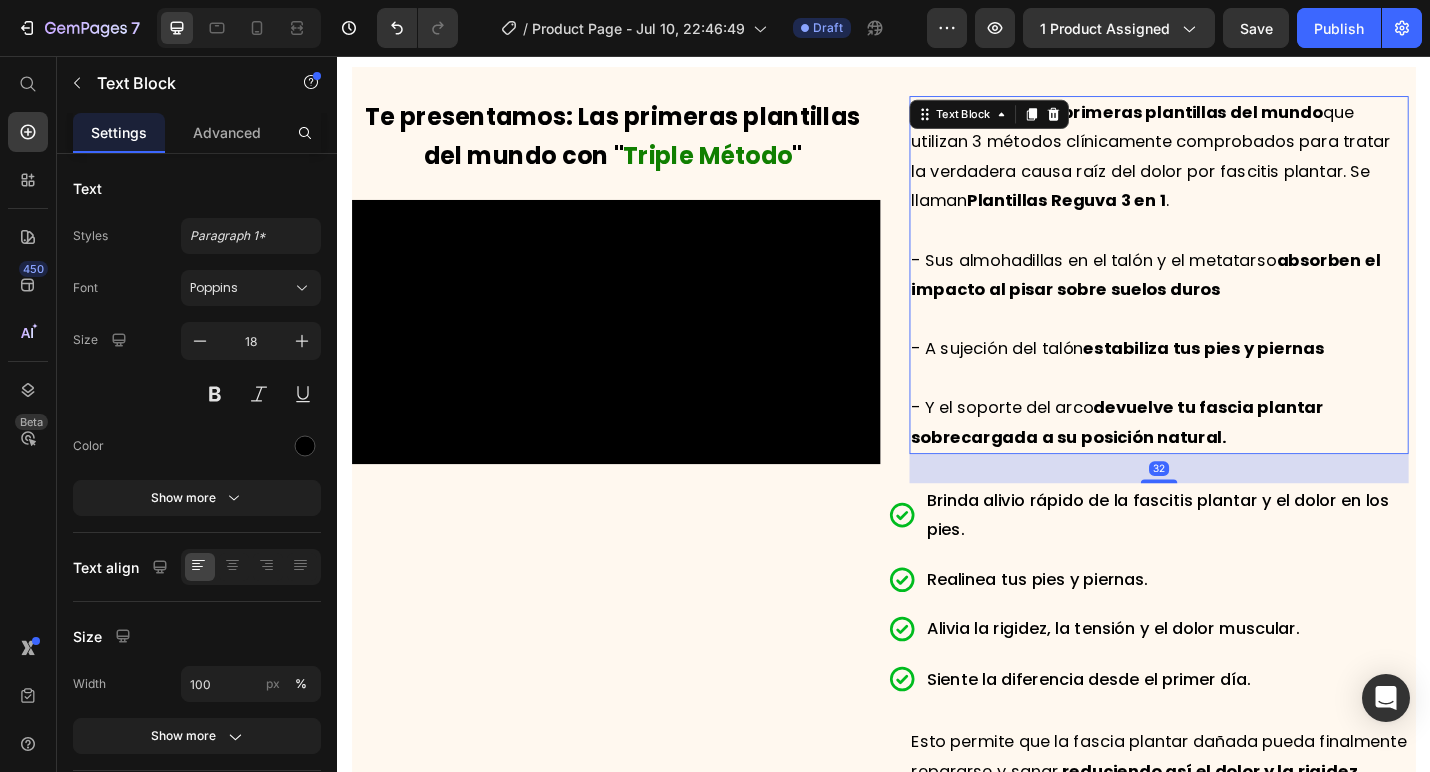 click on "- Sus almohadillas en el talón y el metatarso  absorben el impacto al pisar sobre suelos duros" at bounding box center [1239, 296] 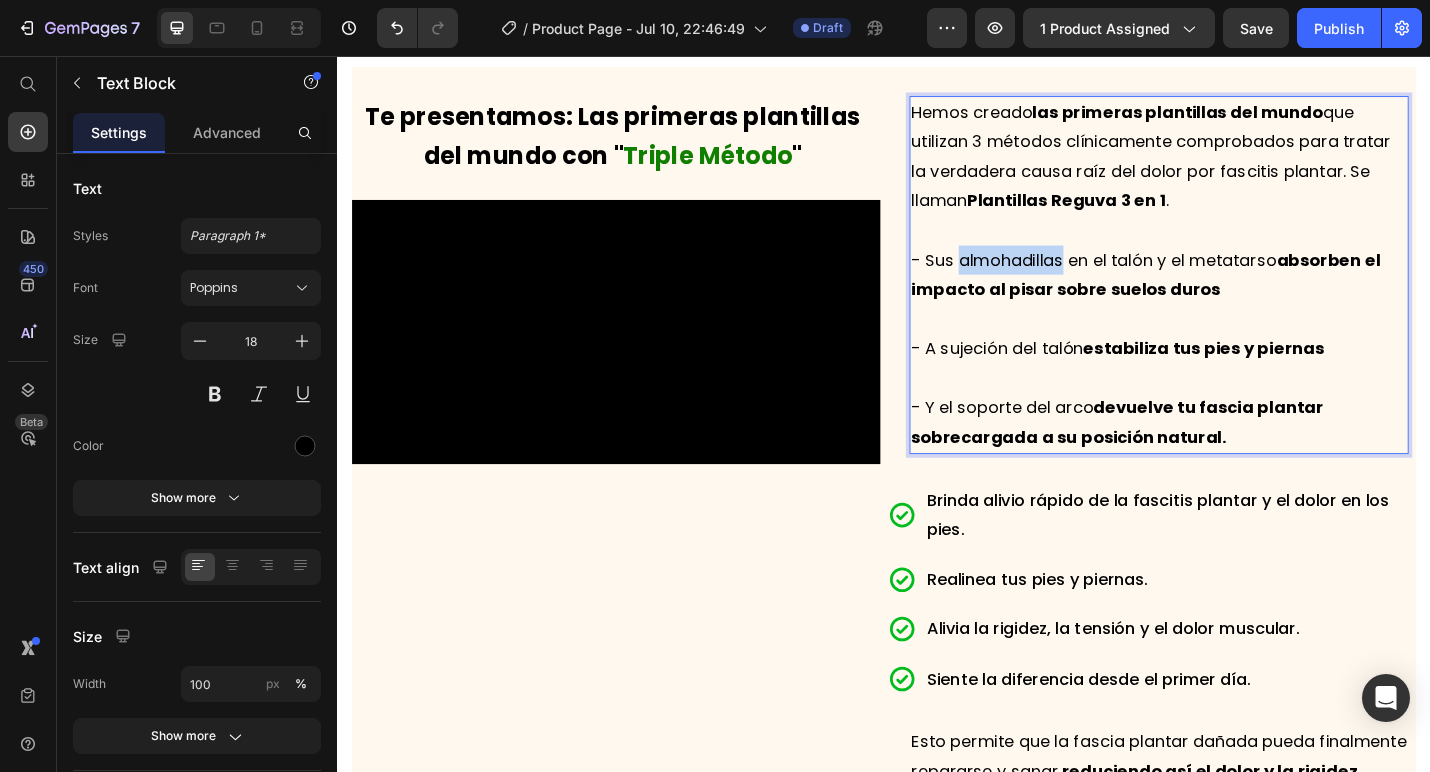 click on "- Sus almohadillas en el talón y el metatarso  absorben el impacto al pisar sobre suelos duros" at bounding box center (1239, 296) 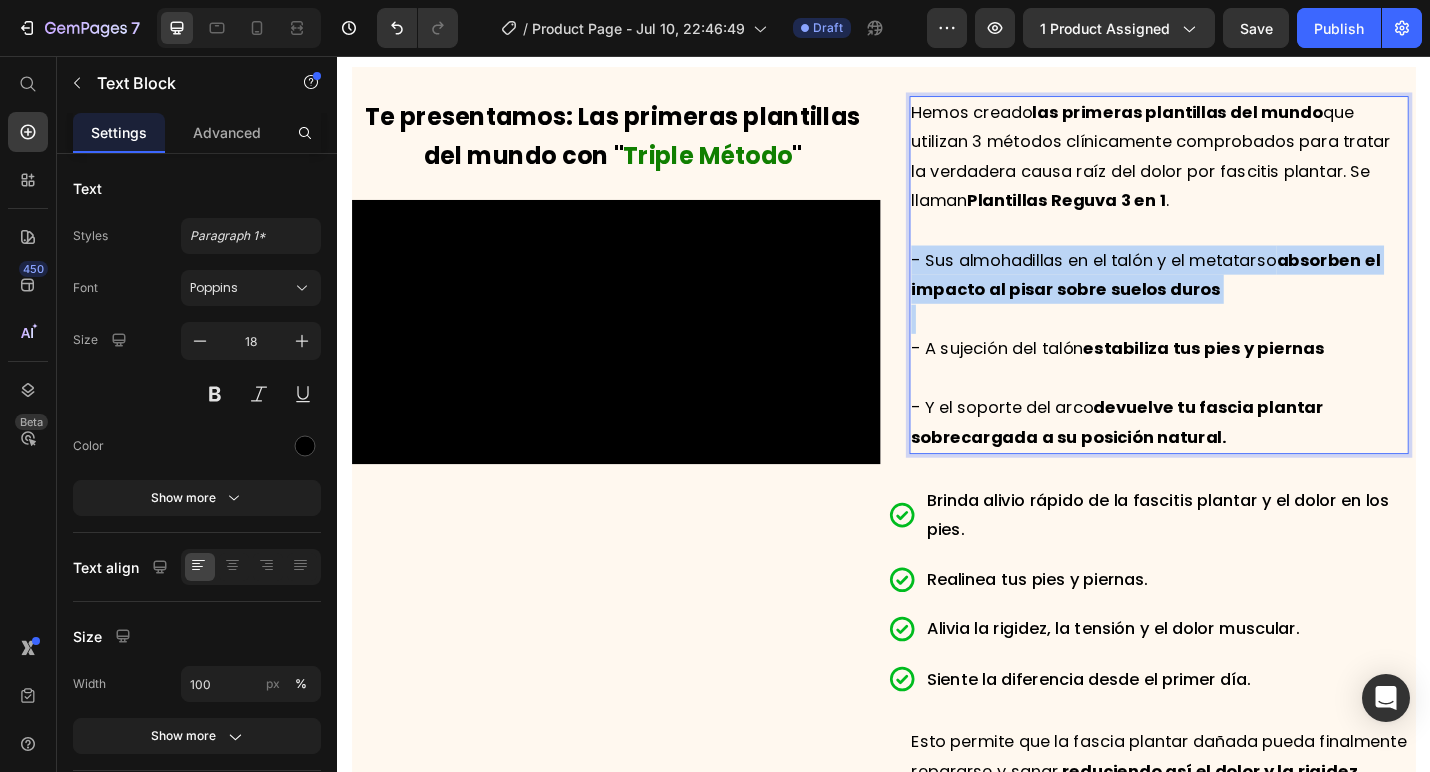 click on "- Sus almohadillas en el talón y el metatarso  absorben el impacto al pisar sobre suelos duros" at bounding box center [1239, 296] 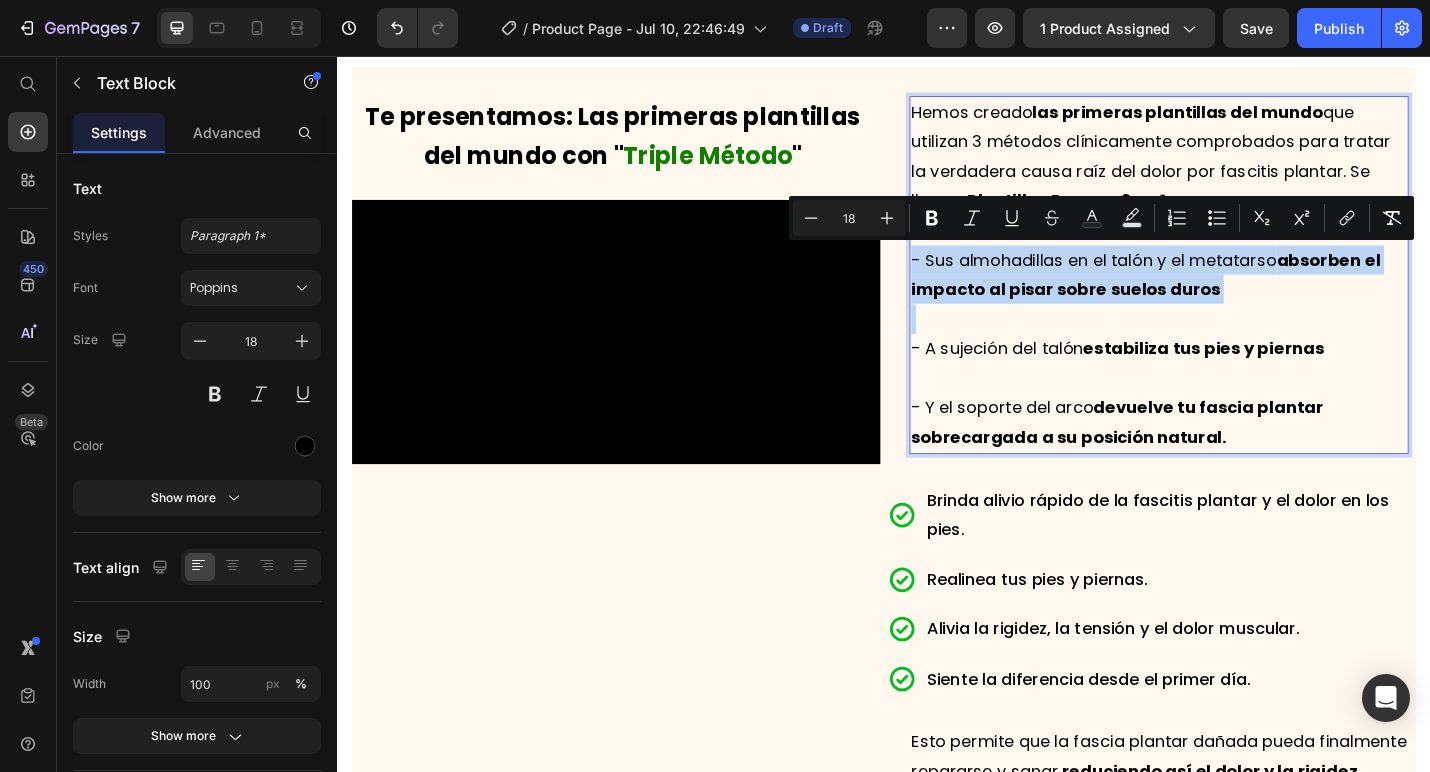 copy on "- Sus almohadillas en el talón y el metatarso  absorben el impacto al pisar sobre suelos duros" 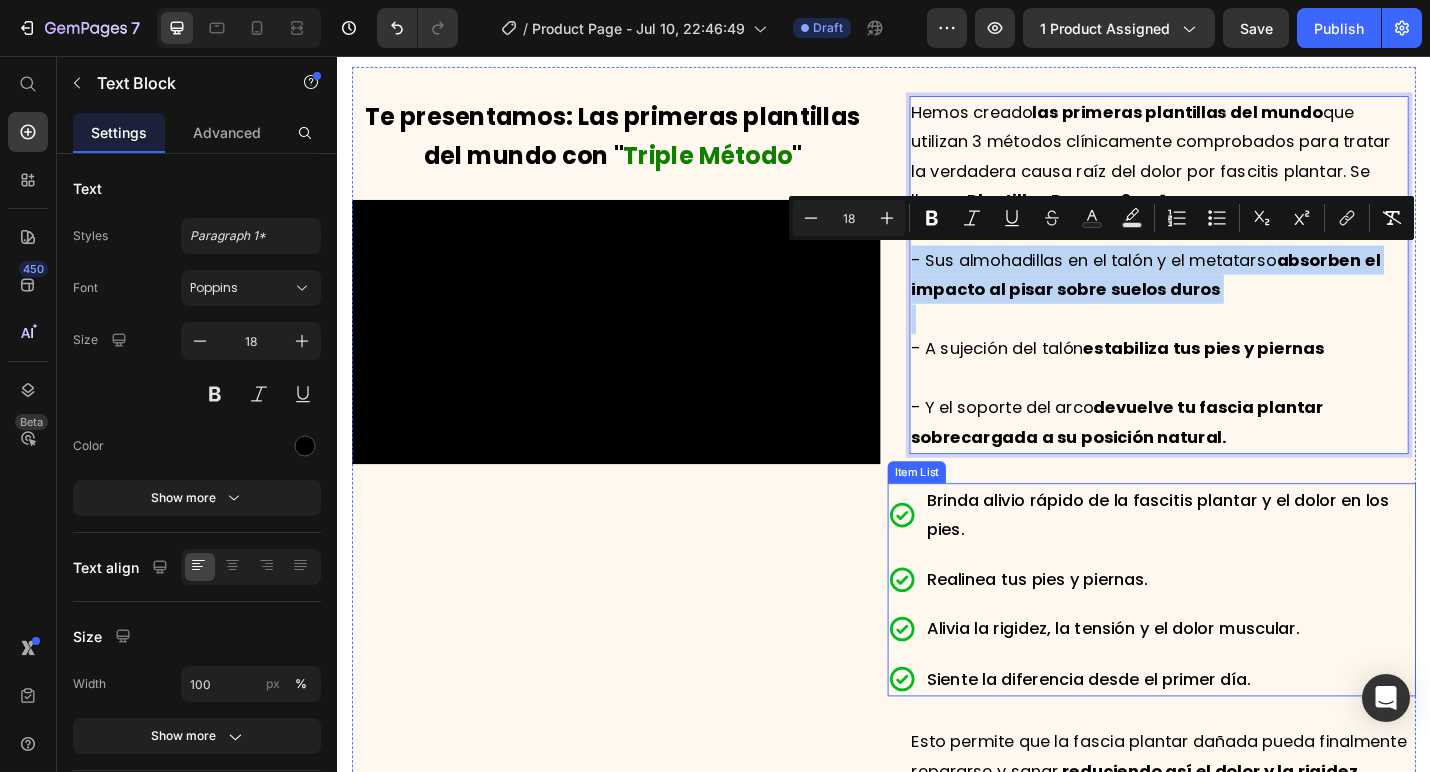 click on "Brinda alivio rápido de la fascitis plantar y el dolor en los pies." at bounding box center (1238, 559) 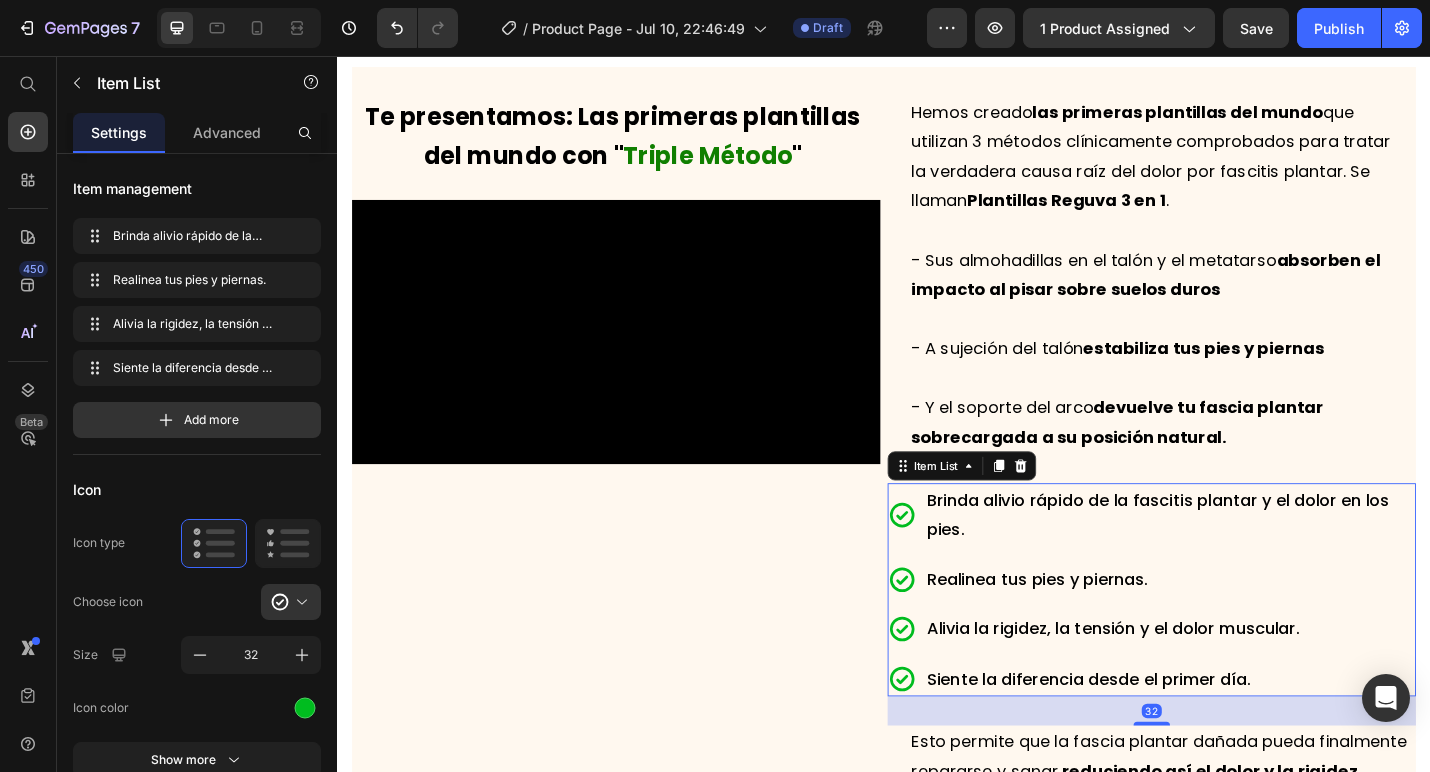 click on "Brinda alivio rápido de la fascitis plantar y el dolor en los pies." at bounding box center [1238, 559] 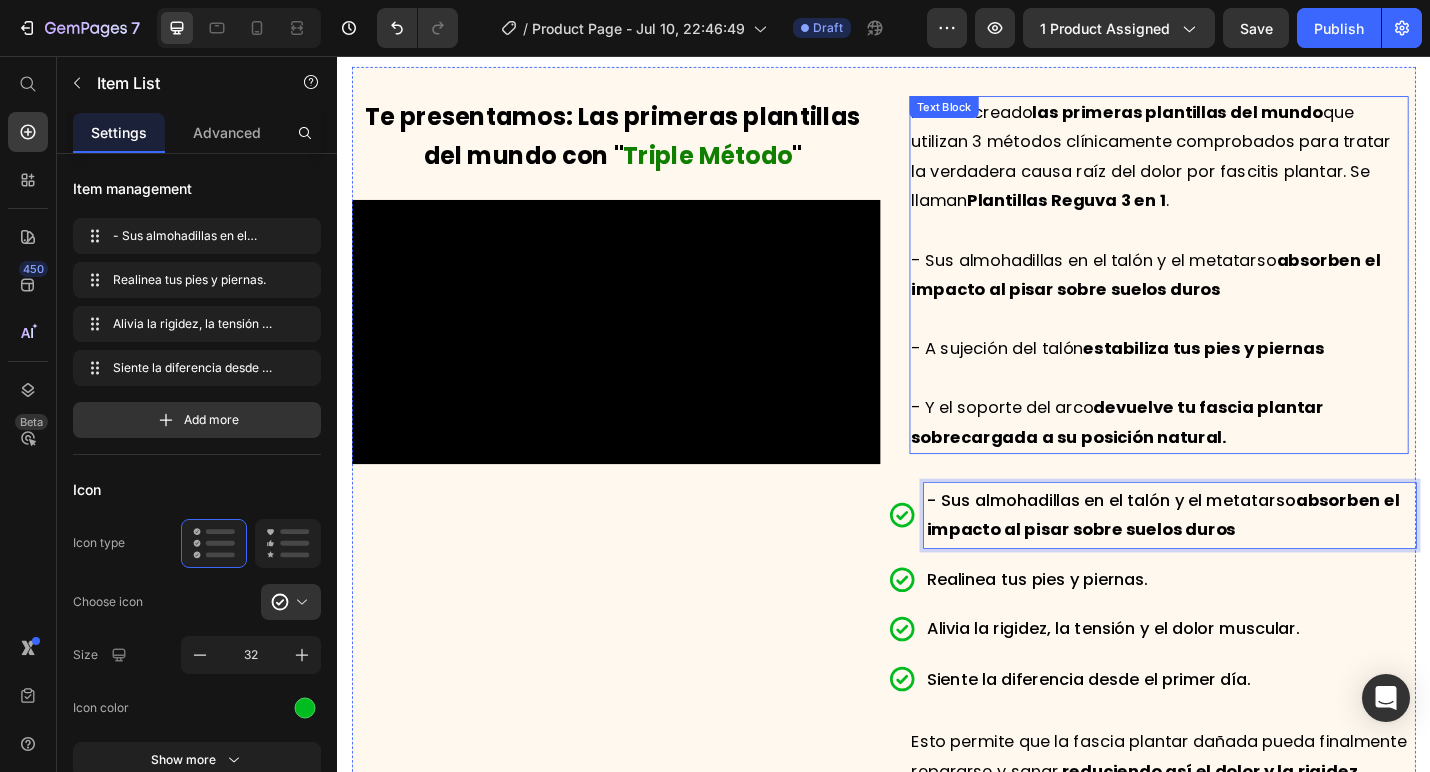 click on "- Sus almohadillas en el talón y el metatarso  absorben el impacto al pisar sobre suelos duros" at bounding box center (1239, 296) 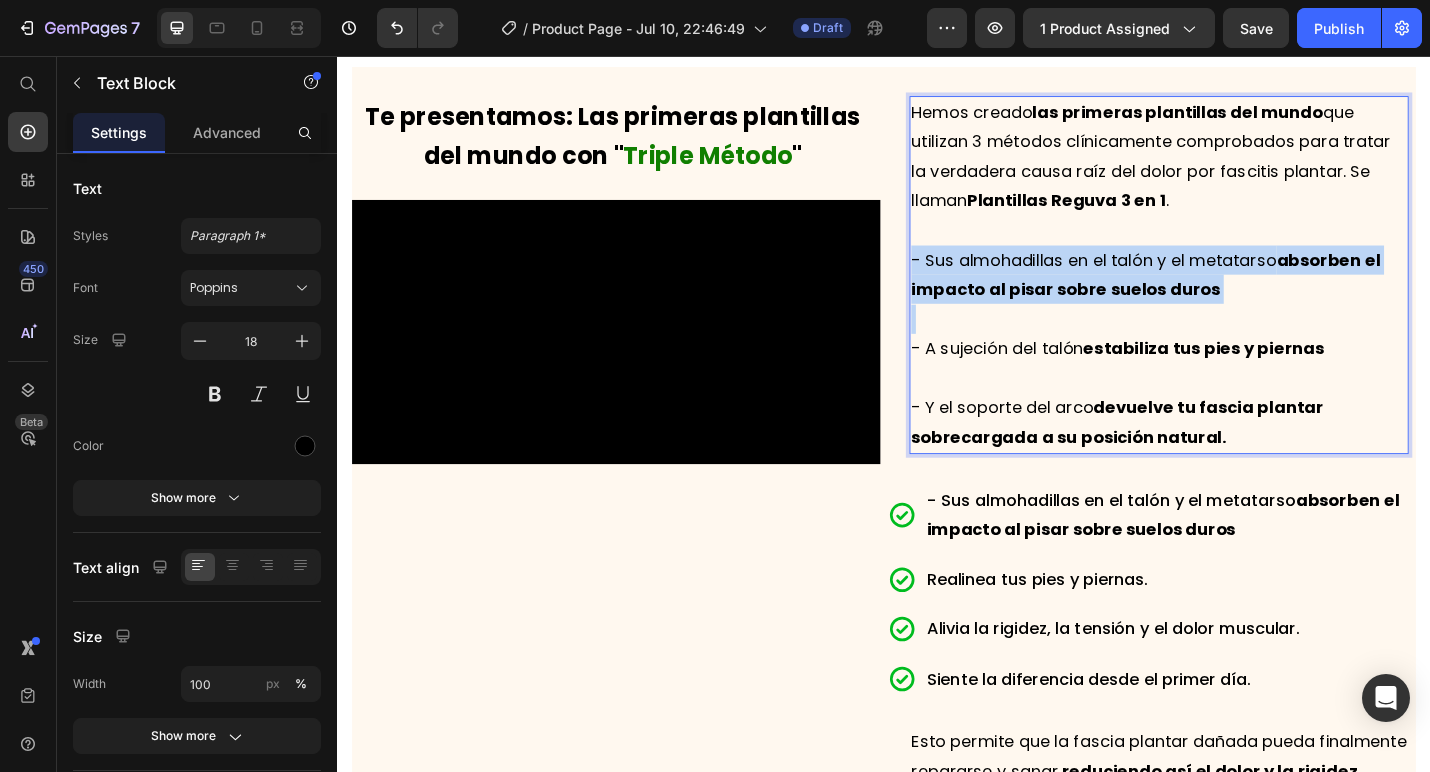 click on "- Sus almohadillas en el talón y el metatarso  absorben el impacto al pisar sobre suelos duros" at bounding box center [1239, 296] 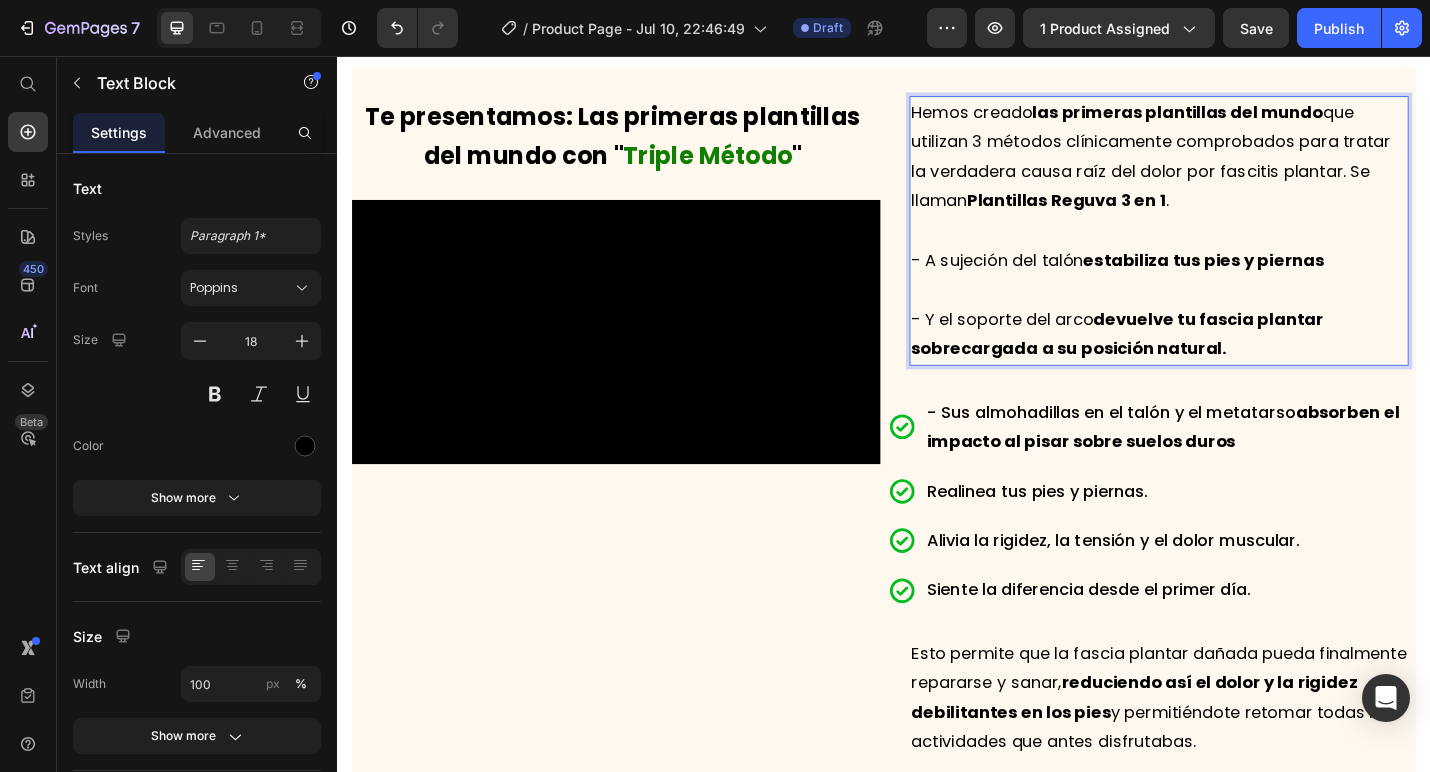 click at bounding box center (1239, 248) 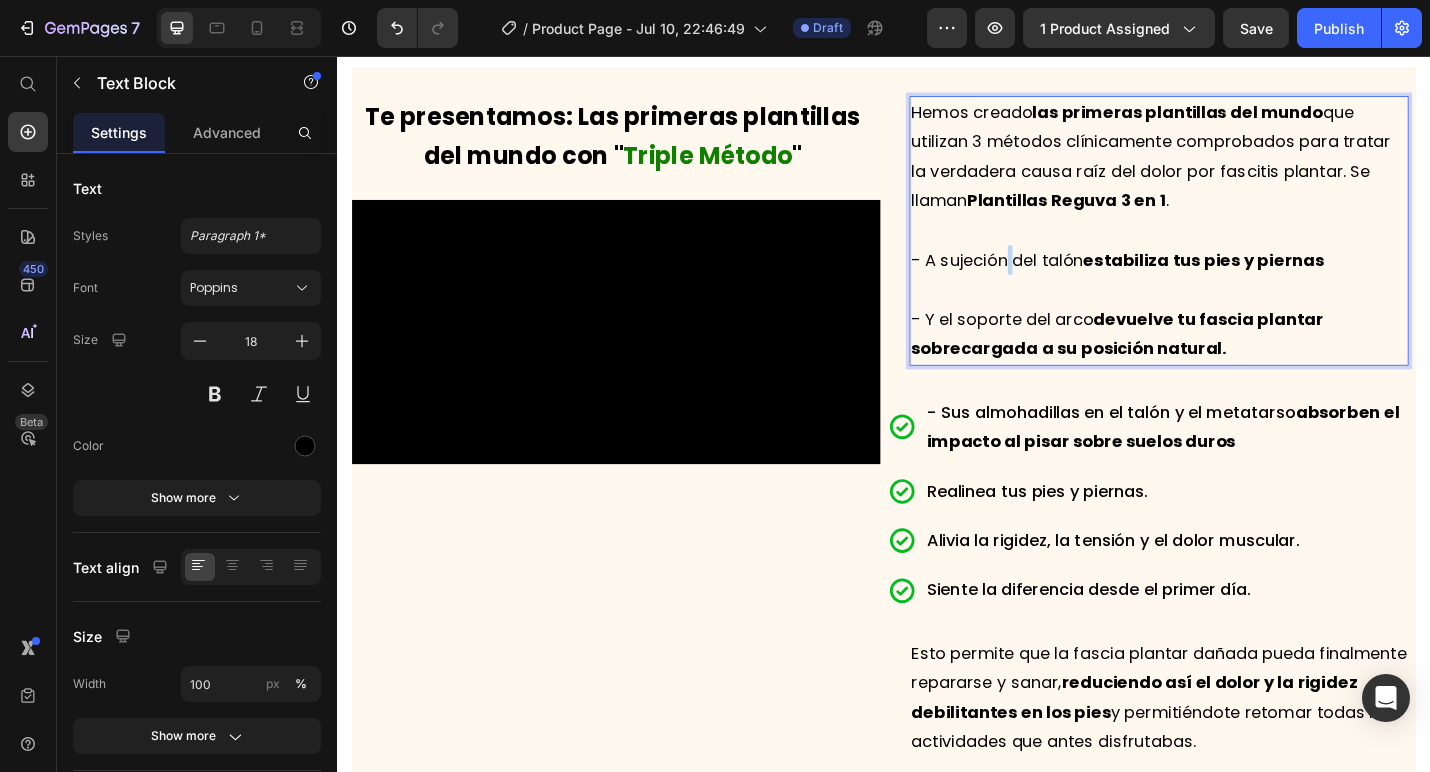 click on "- A sujeción del talón  estabiliza tus pies y piernas" at bounding box center [1239, 280] 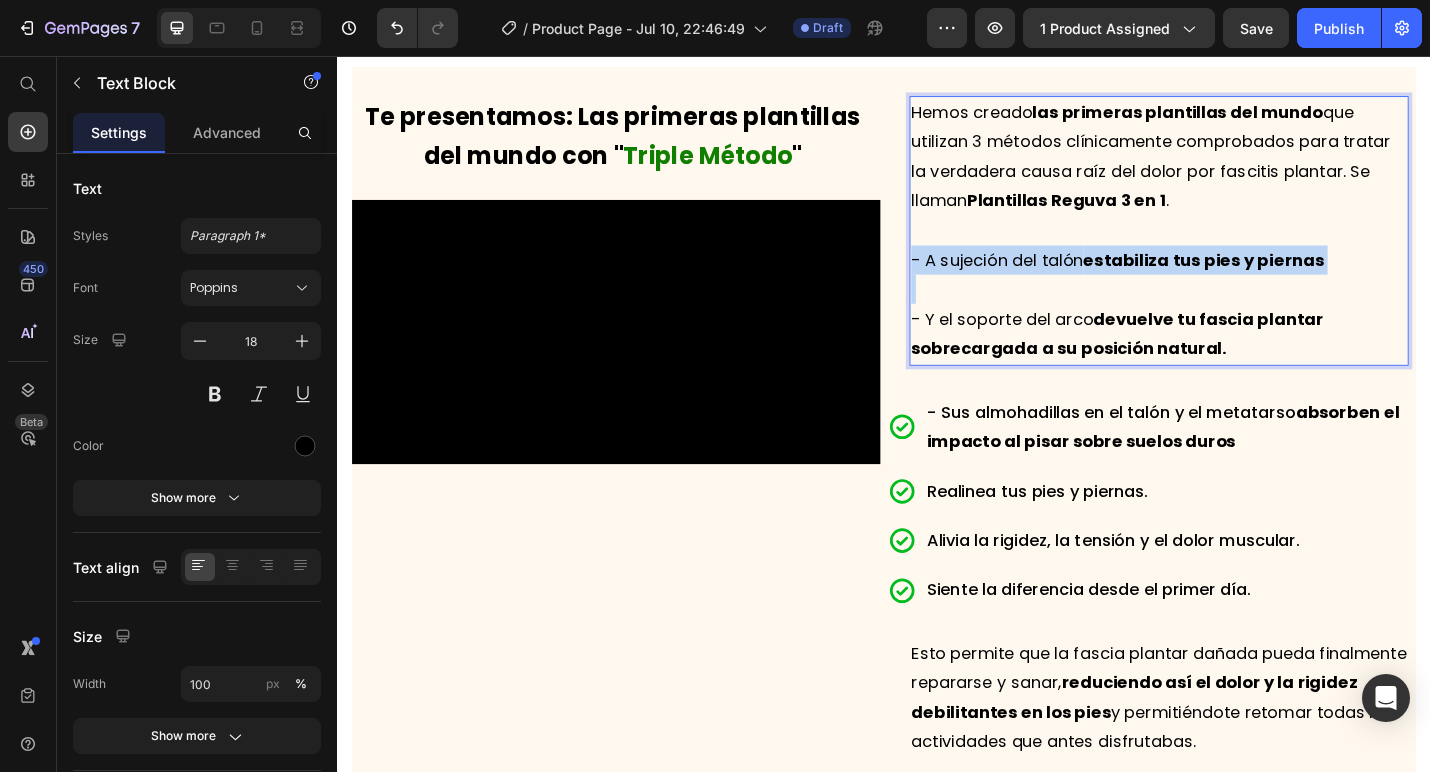 click on "- A sujeción del talón  estabiliza tus pies y piernas" at bounding box center (1239, 280) 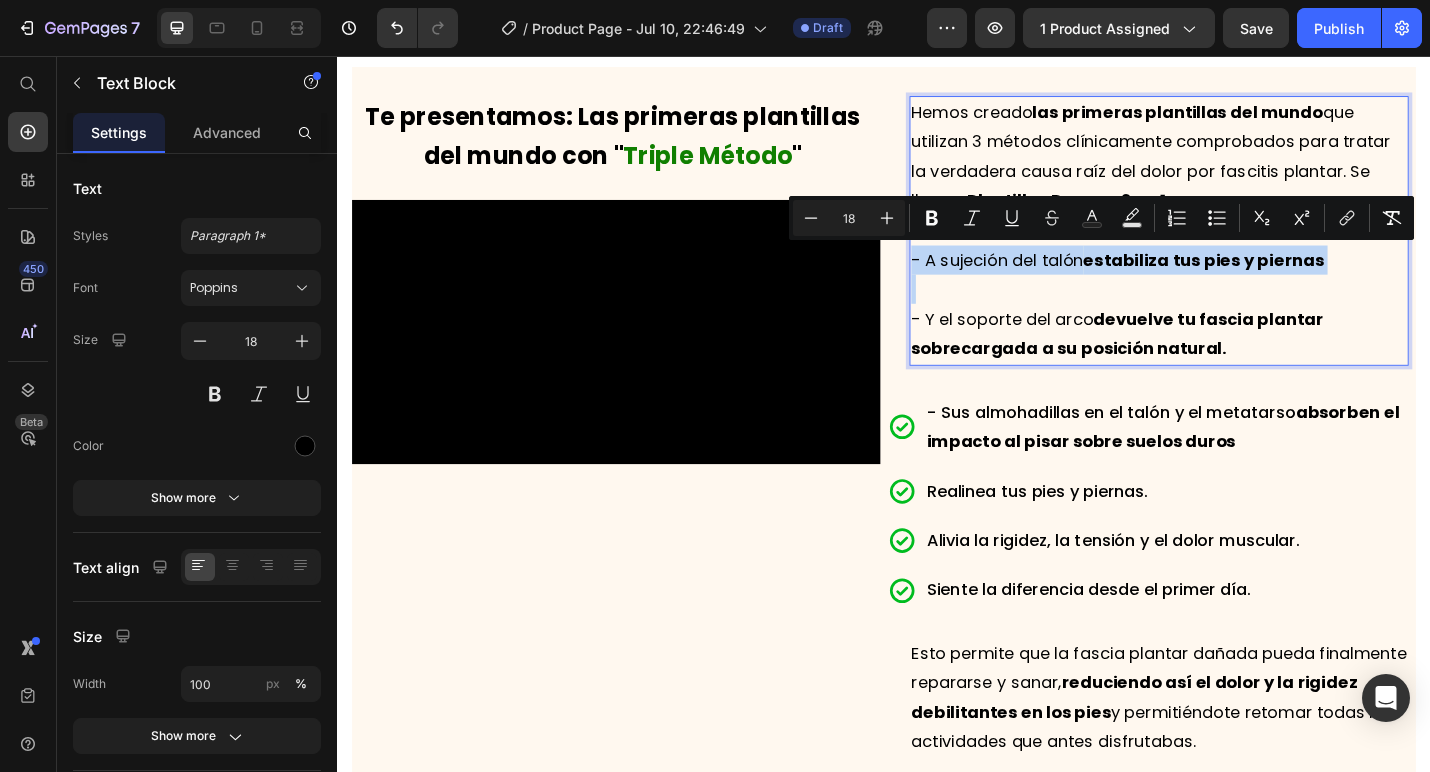 copy on "- A sujeción del talón  estabiliza tus pies y piernas" 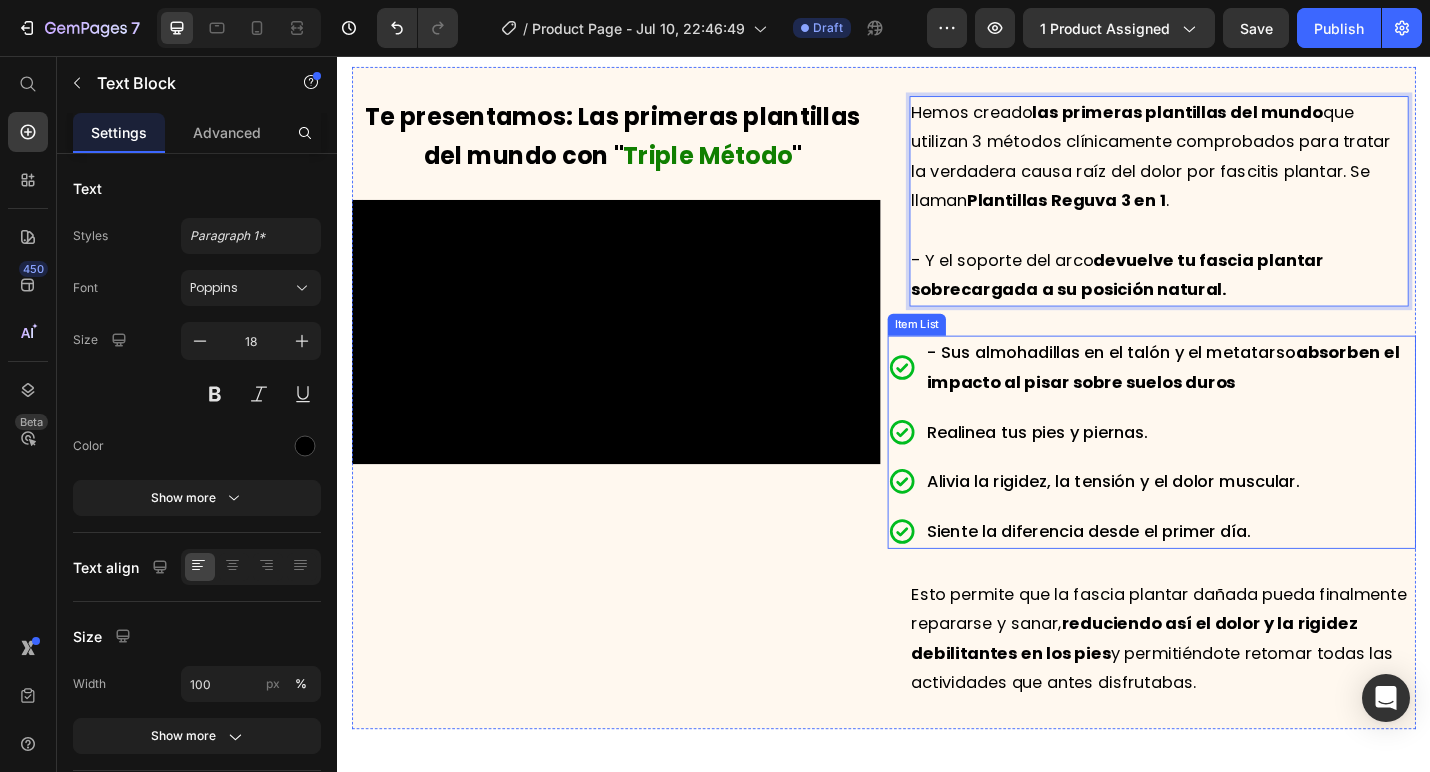 click on "Realinea tus pies y piernas." at bounding box center (1105, 468) 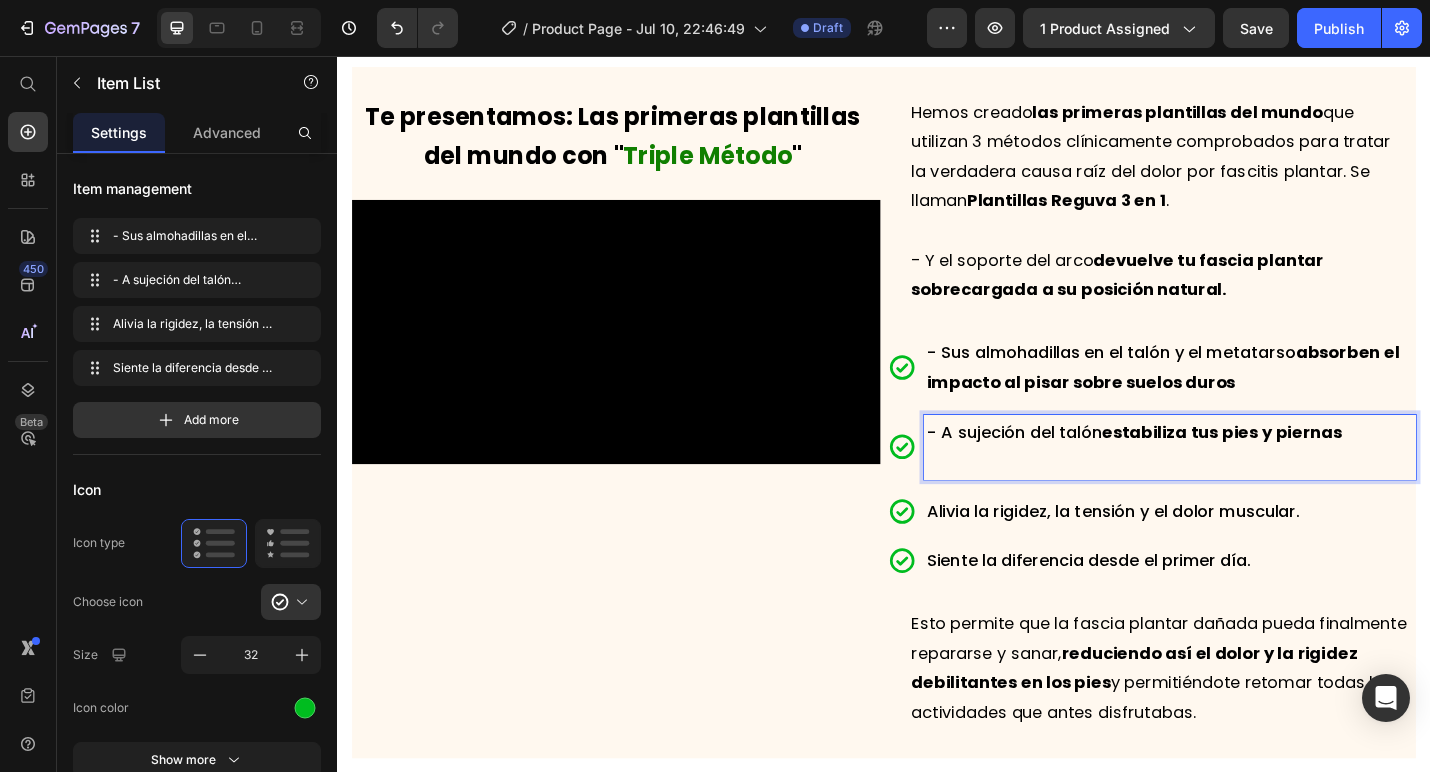 click on "- A sujeción del talón  estabiliza tus pies y piernas" at bounding box center [1251, 469] 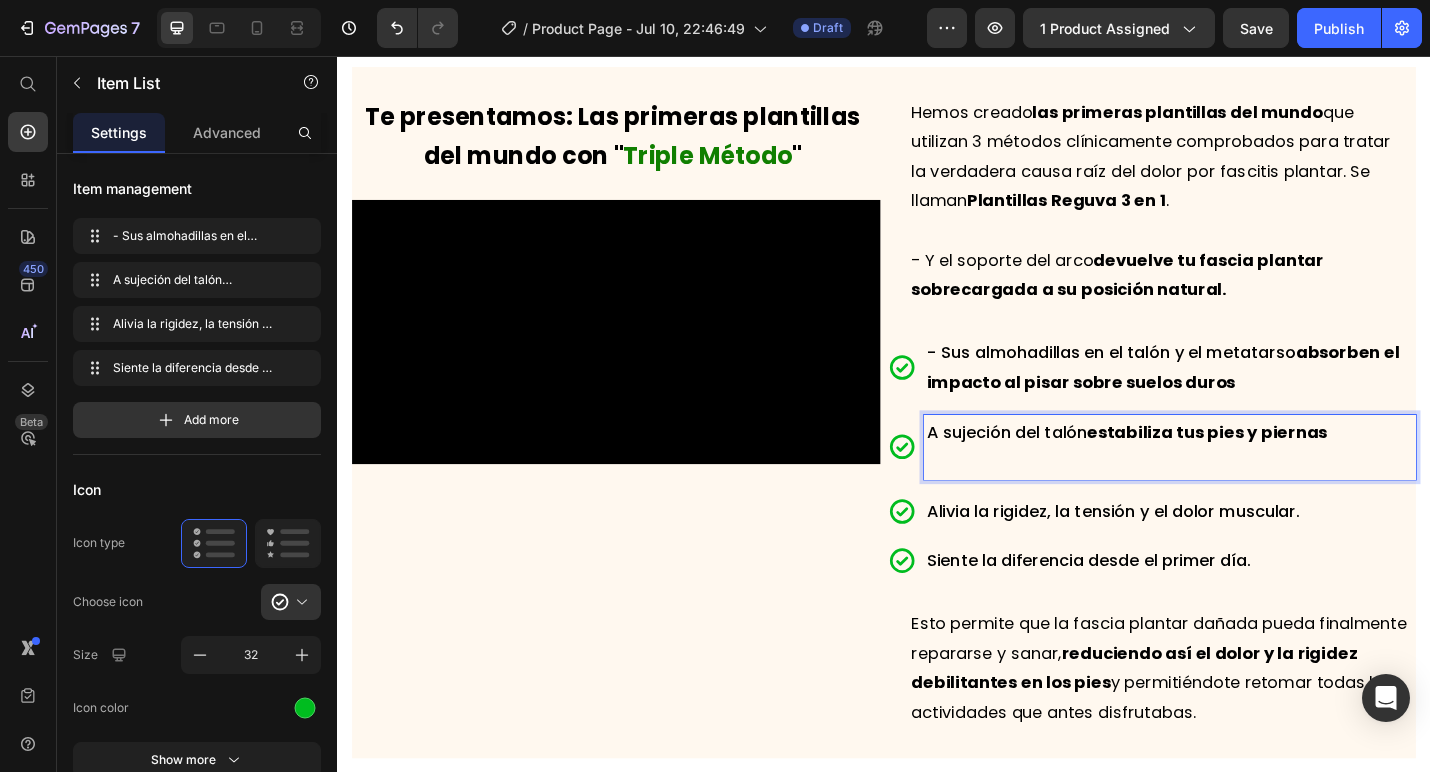 click at bounding box center [1251, 501] 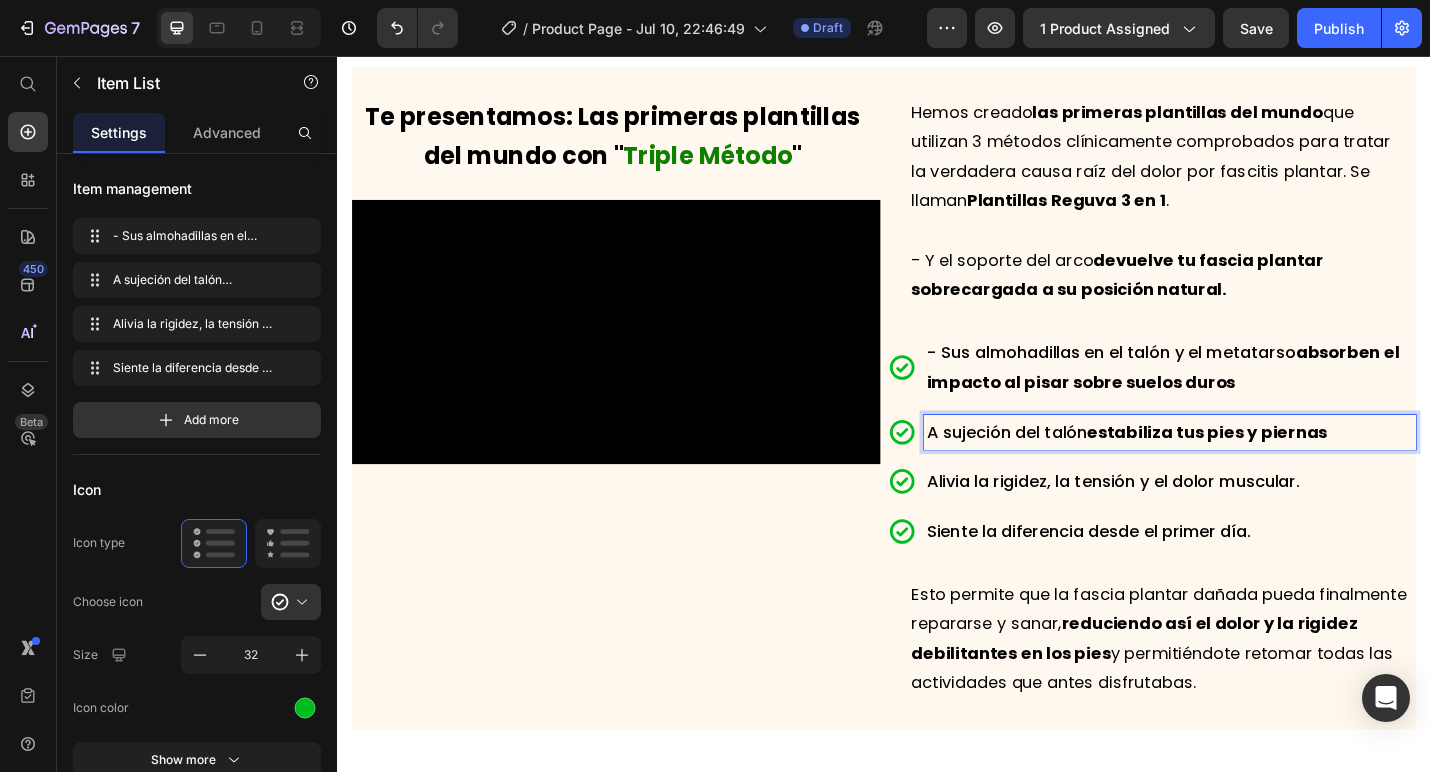 click on "- Sus almohadillas en el talón y el metatarso  absorben el impacto al pisar sobre suelos duros" at bounding box center [1251, 398] 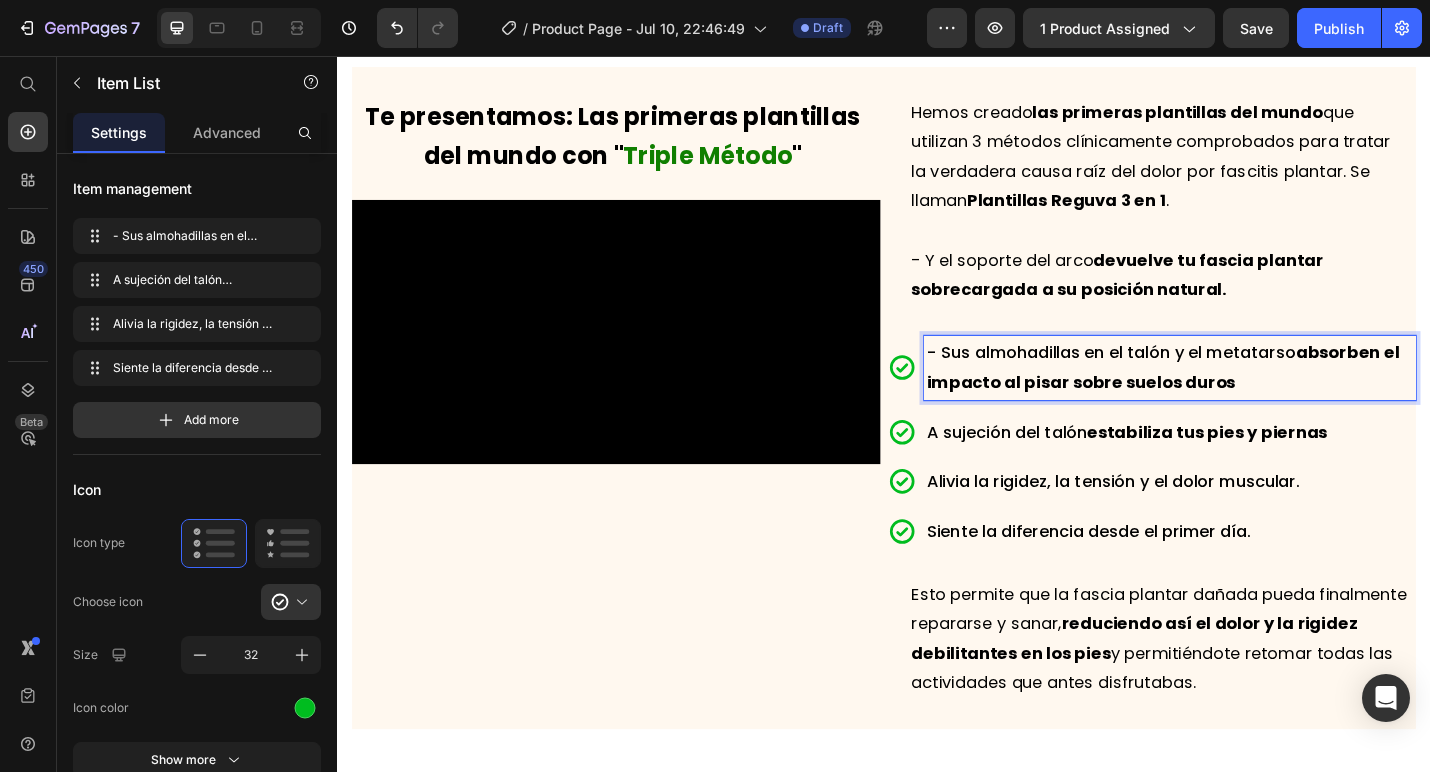 click on "- Sus almohadillas en el talón y el metatarso  absorben el impacto al pisar sobre suelos duros" at bounding box center [1251, 398] 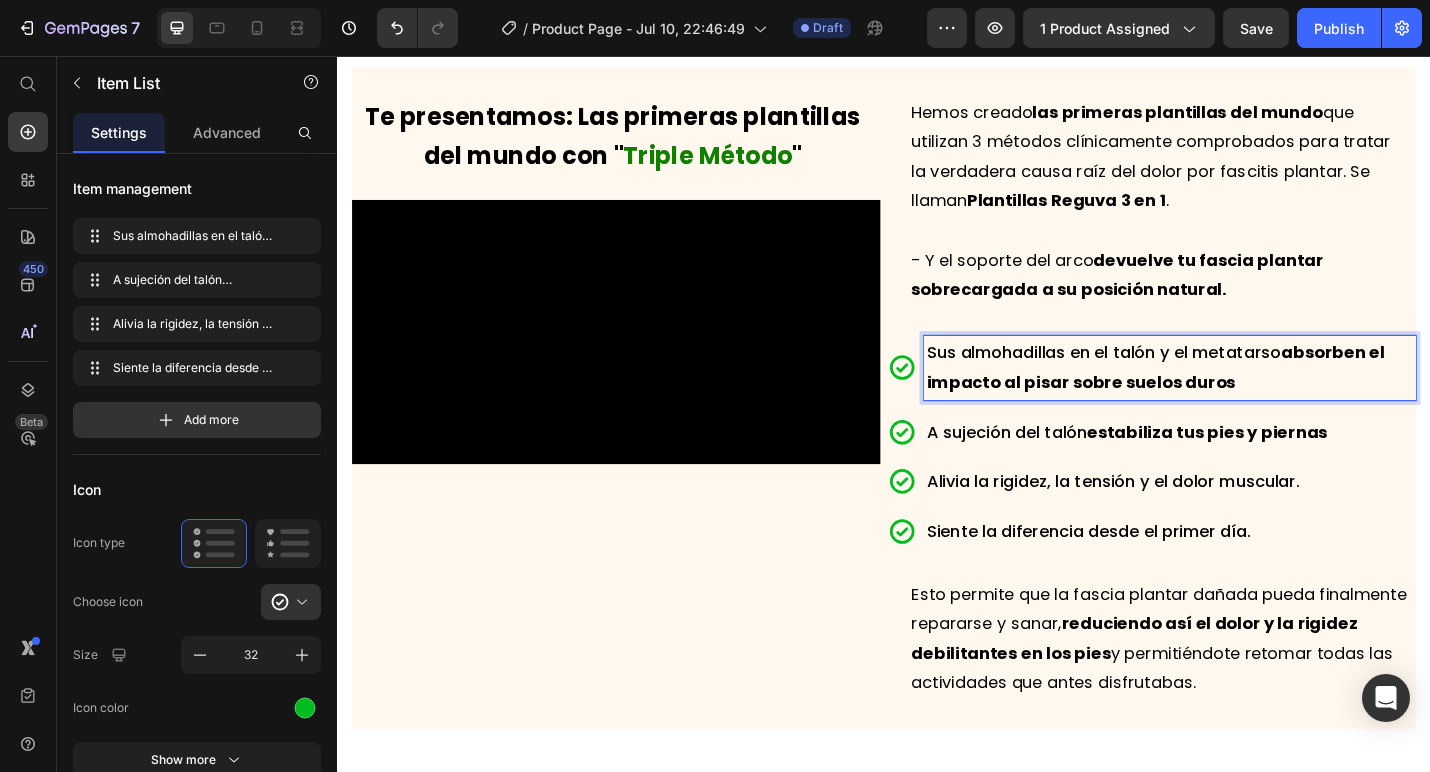 click on "A sujeción del talón estabiliza tus pies y piernas" at bounding box center [1251, 469] 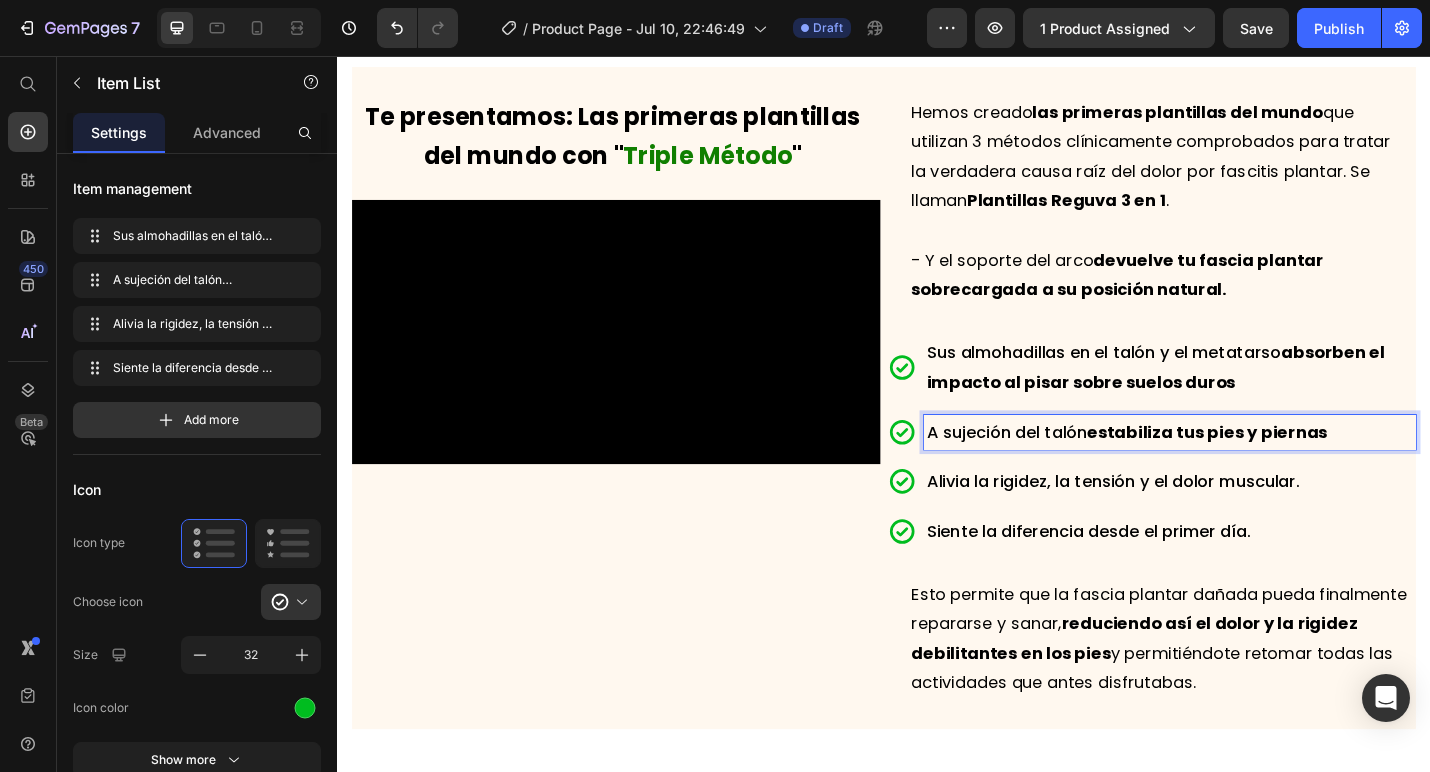click on "Siente la diferencia desde el primer día." at bounding box center (1251, 578) 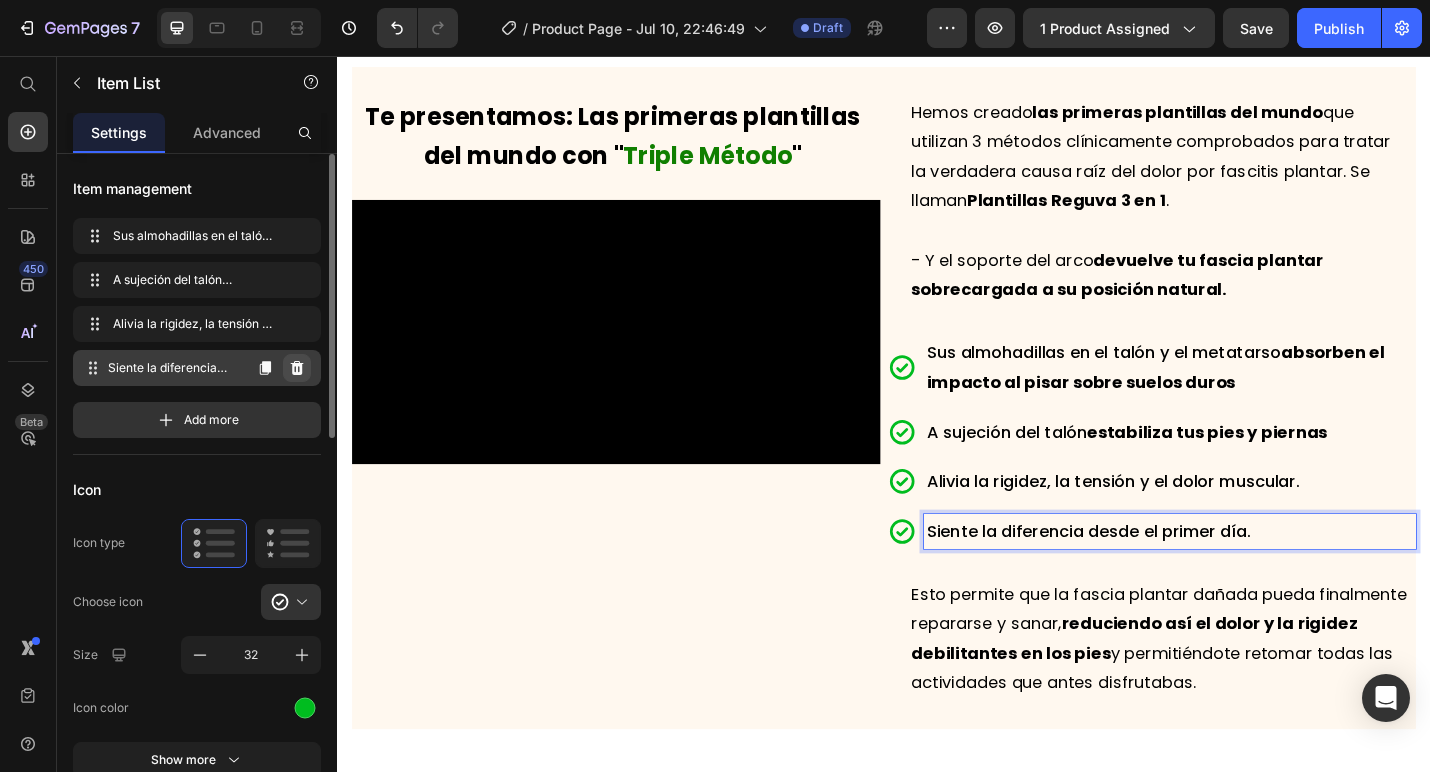 click 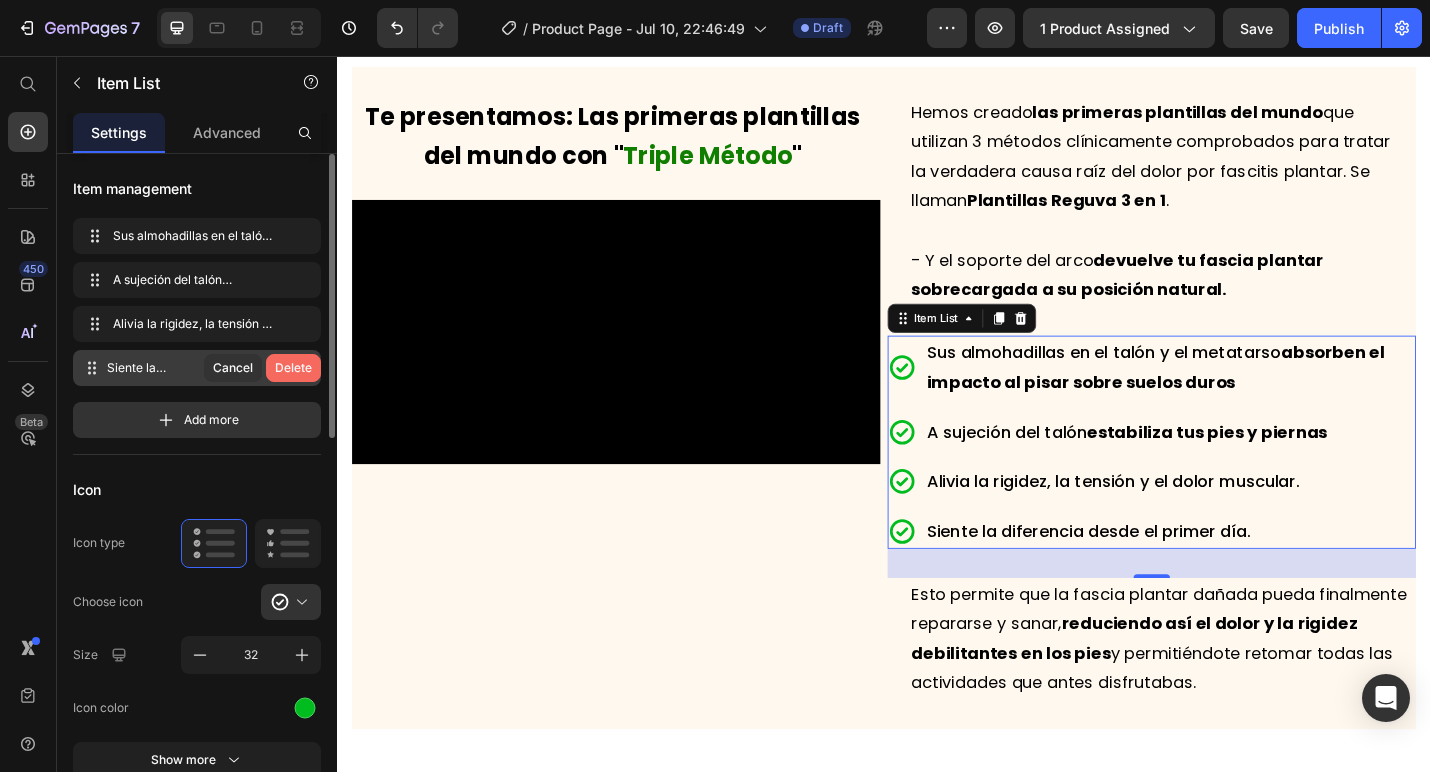 click on "Delete" at bounding box center [293, 368] 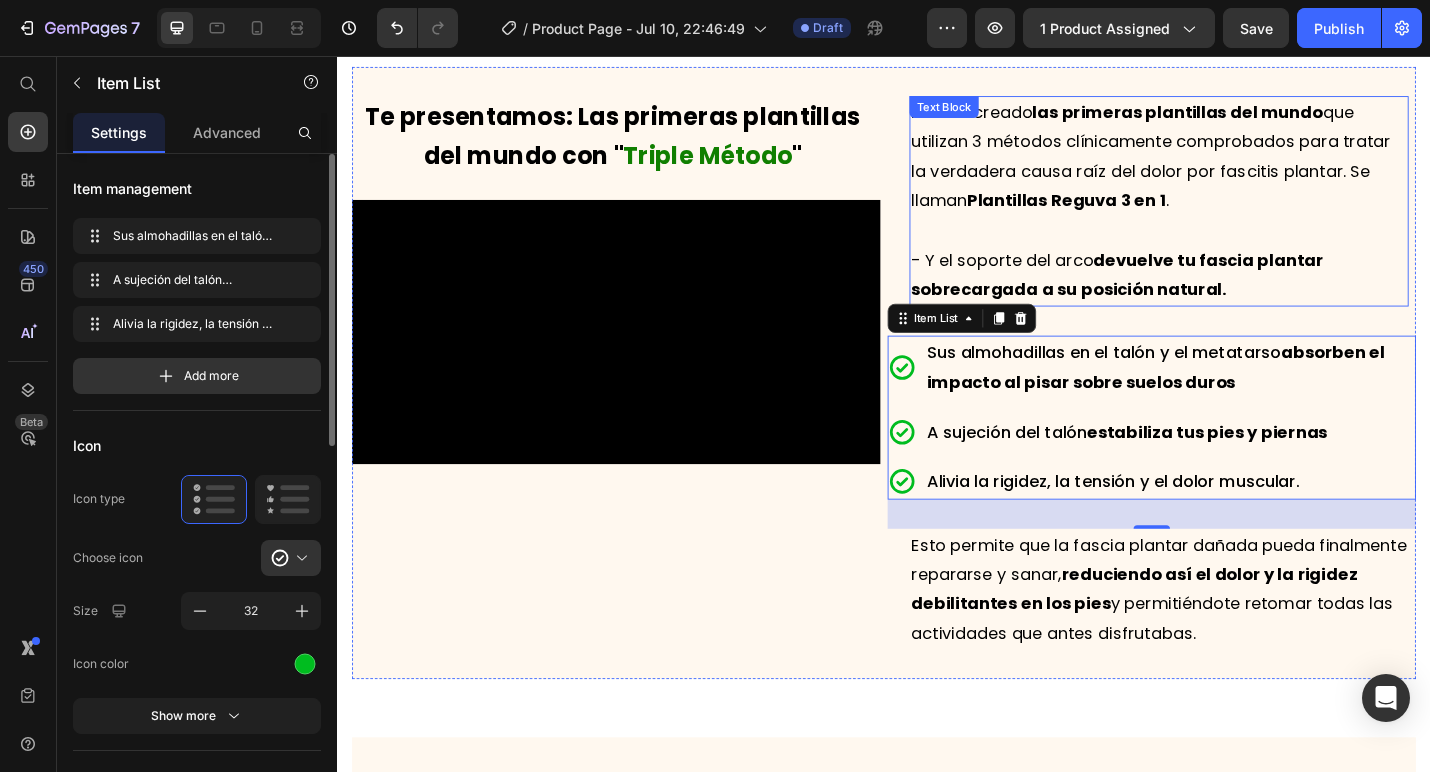 click on "devuelve tu fascia plantar sobrecargada a su posición natural." at bounding box center (1193, 295) 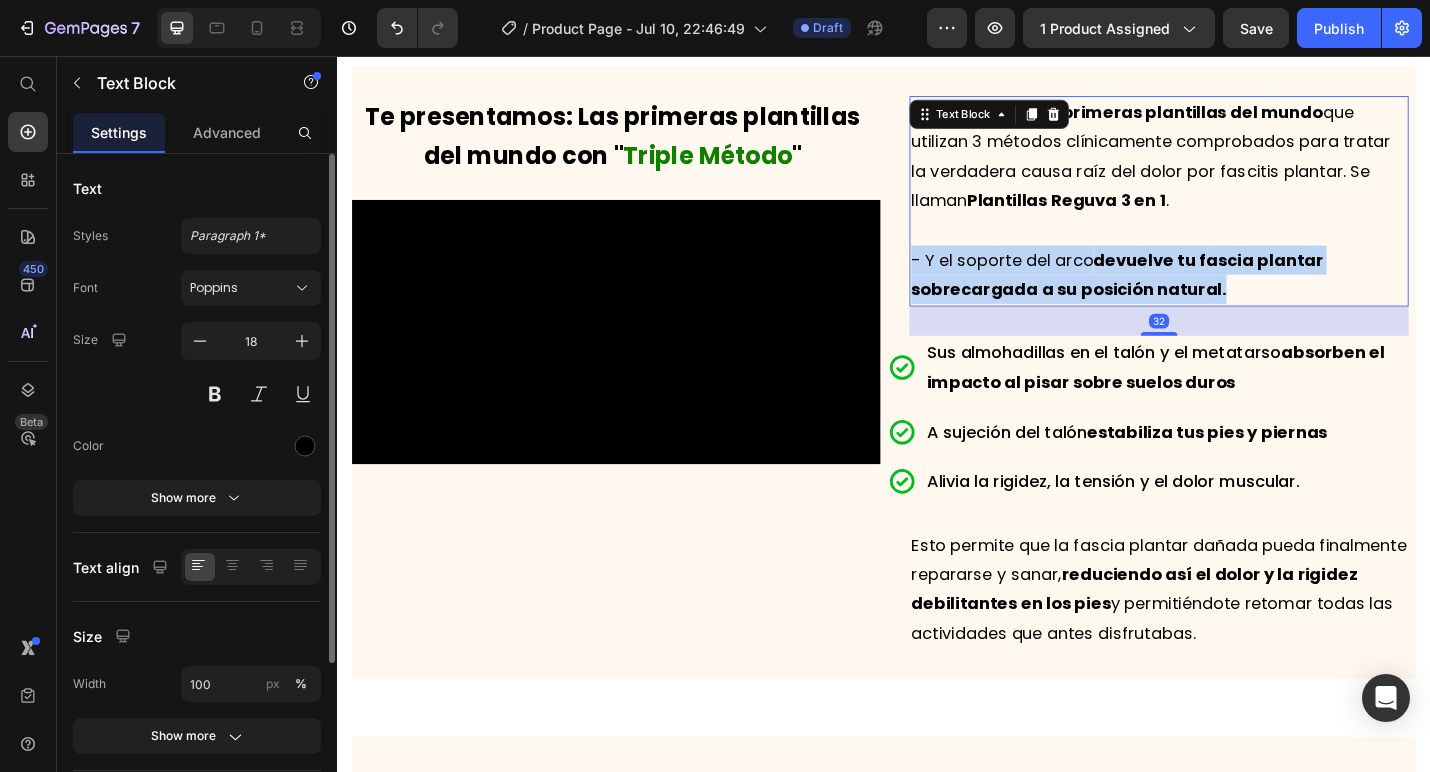 click on "devuelve tu fascia plantar sobrecargada a su posición natural." at bounding box center [1193, 295] 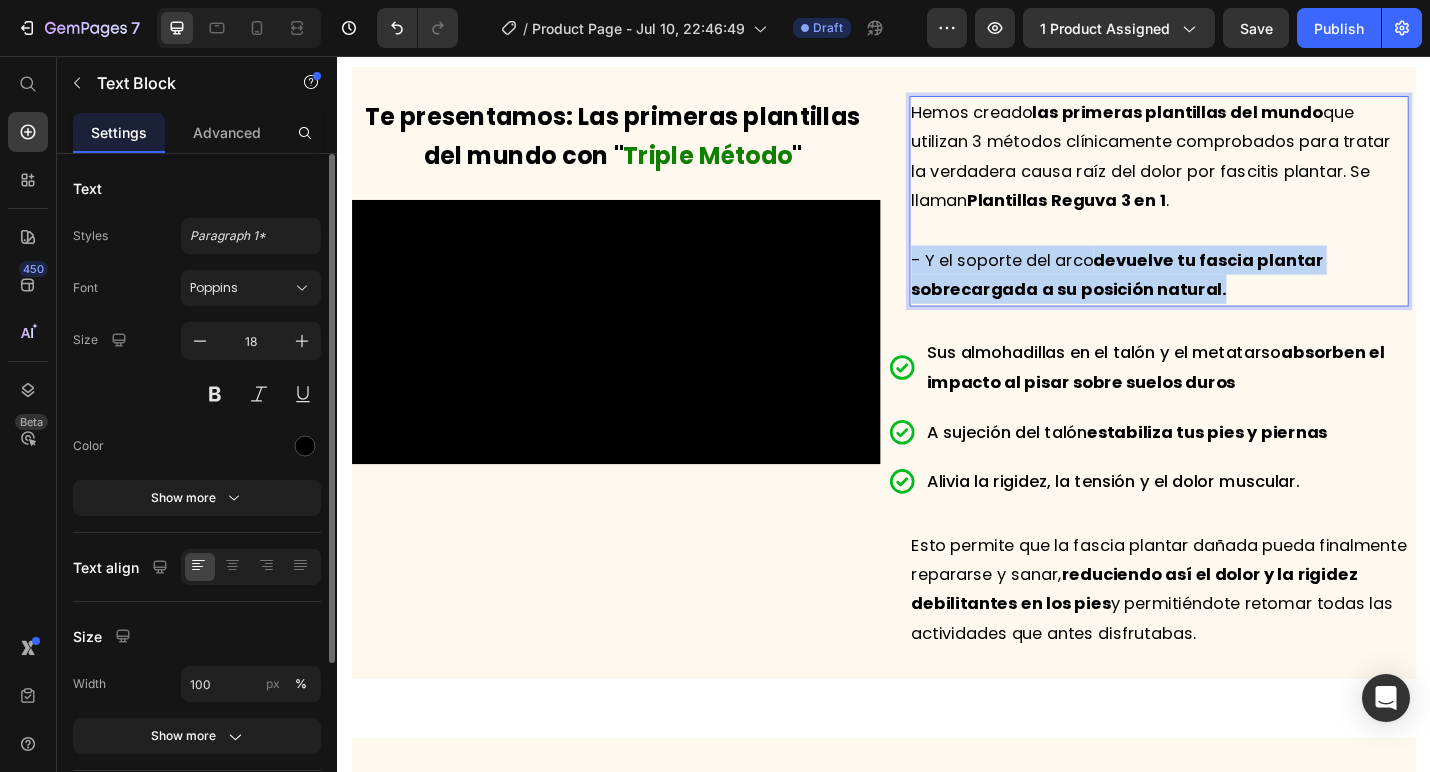 click on "devuelve tu fascia plantar sobrecargada a su posición natural." at bounding box center [1193, 295] 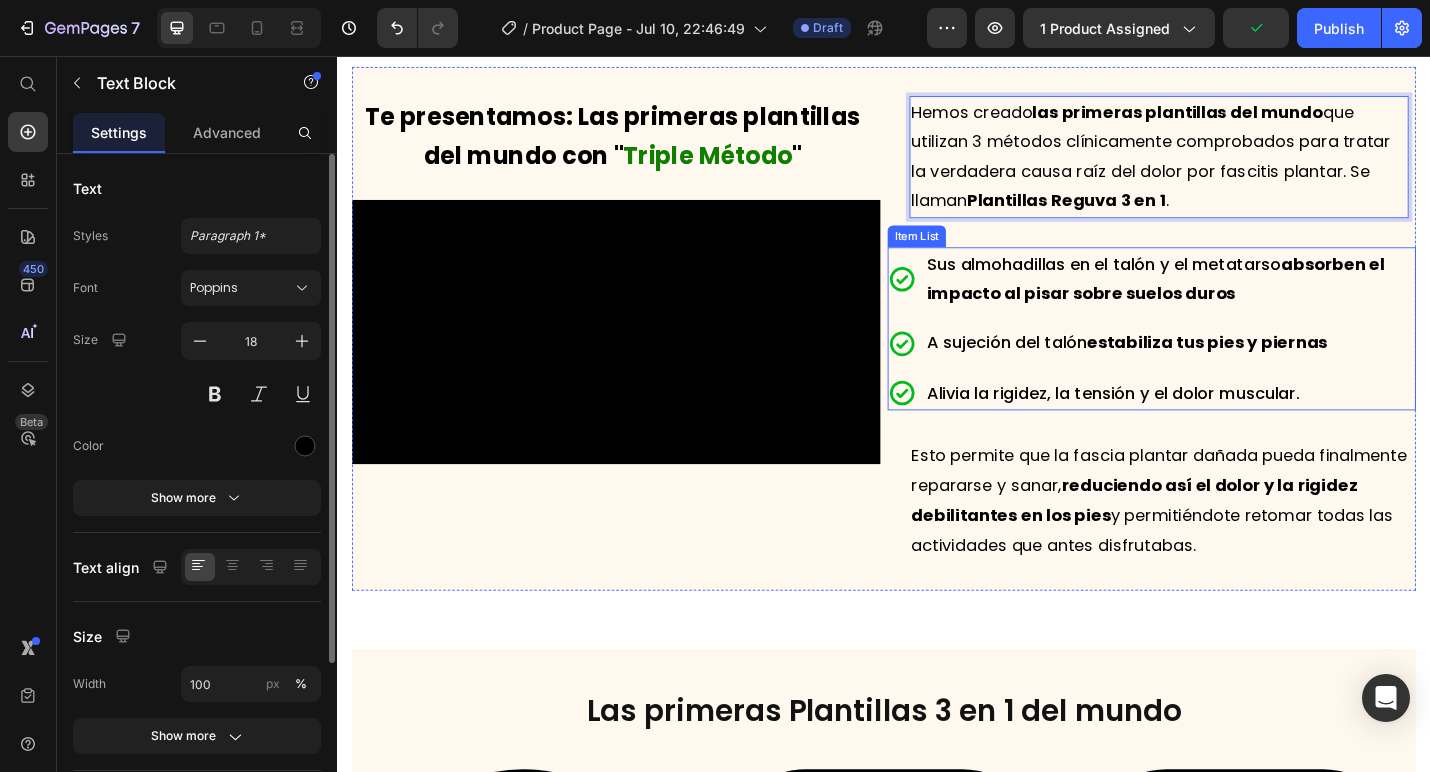 click on "Alivia la rigidez, la tensión y el dolor muscular." at bounding box center [1188, 425] 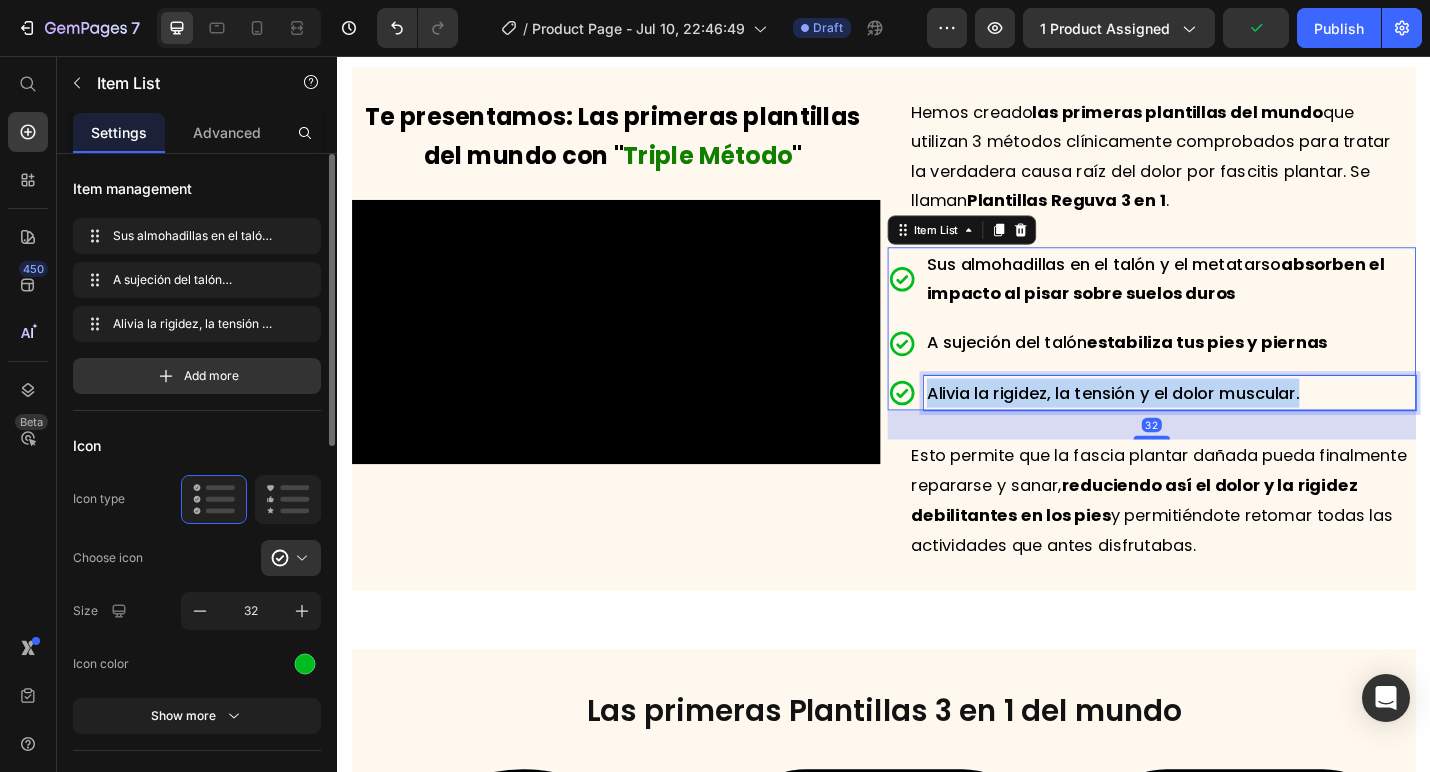 click on "Alivia la rigidez, la tensión y el dolor muscular." at bounding box center (1188, 425) 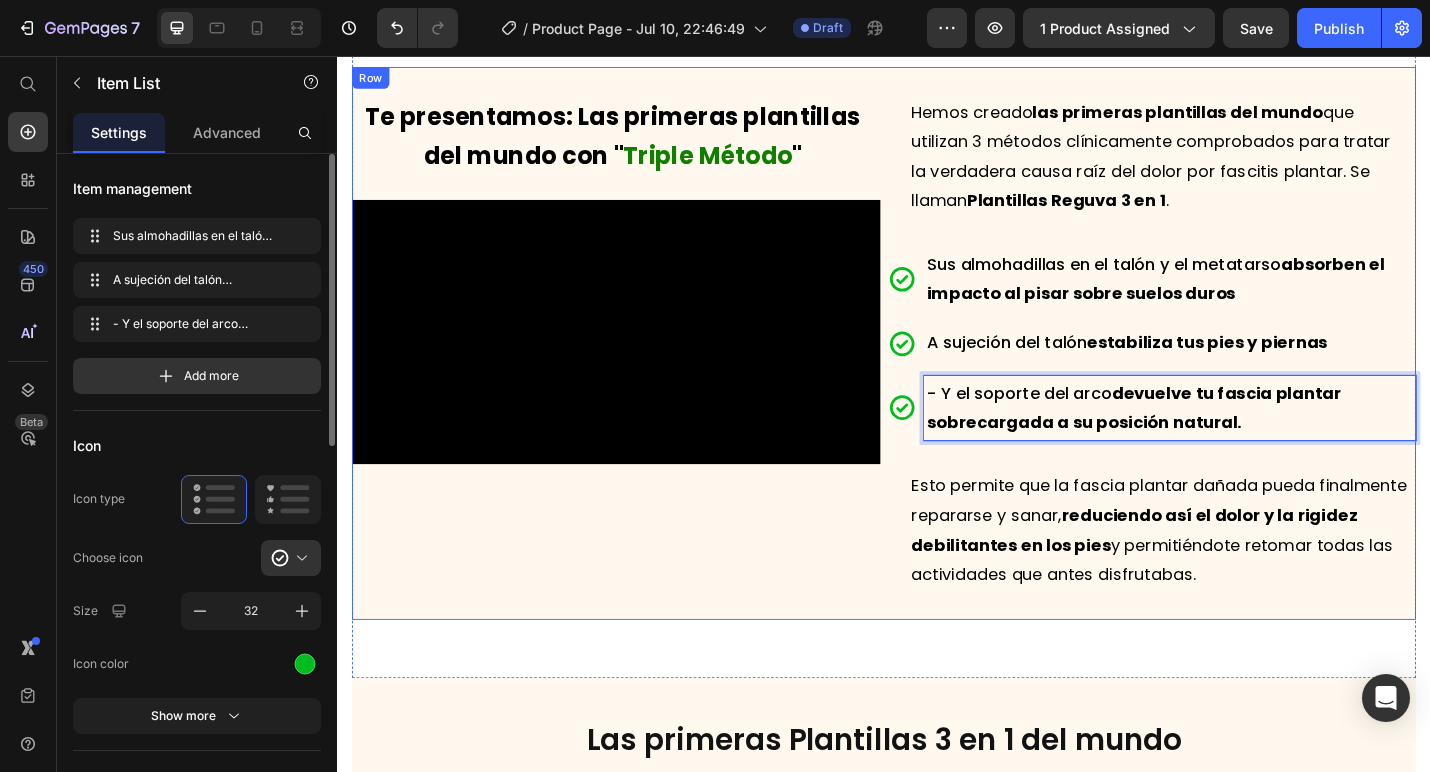 click on "Hemos creado  las primeras plantillas del mundo  que utilizan 3 métodos clínicamente comprobados para tratar la verdadera causa raíz del dolor por fascitis plantar. Se llaman  Plantillas Reguva 3 en 1 ." at bounding box center [1239, 167] 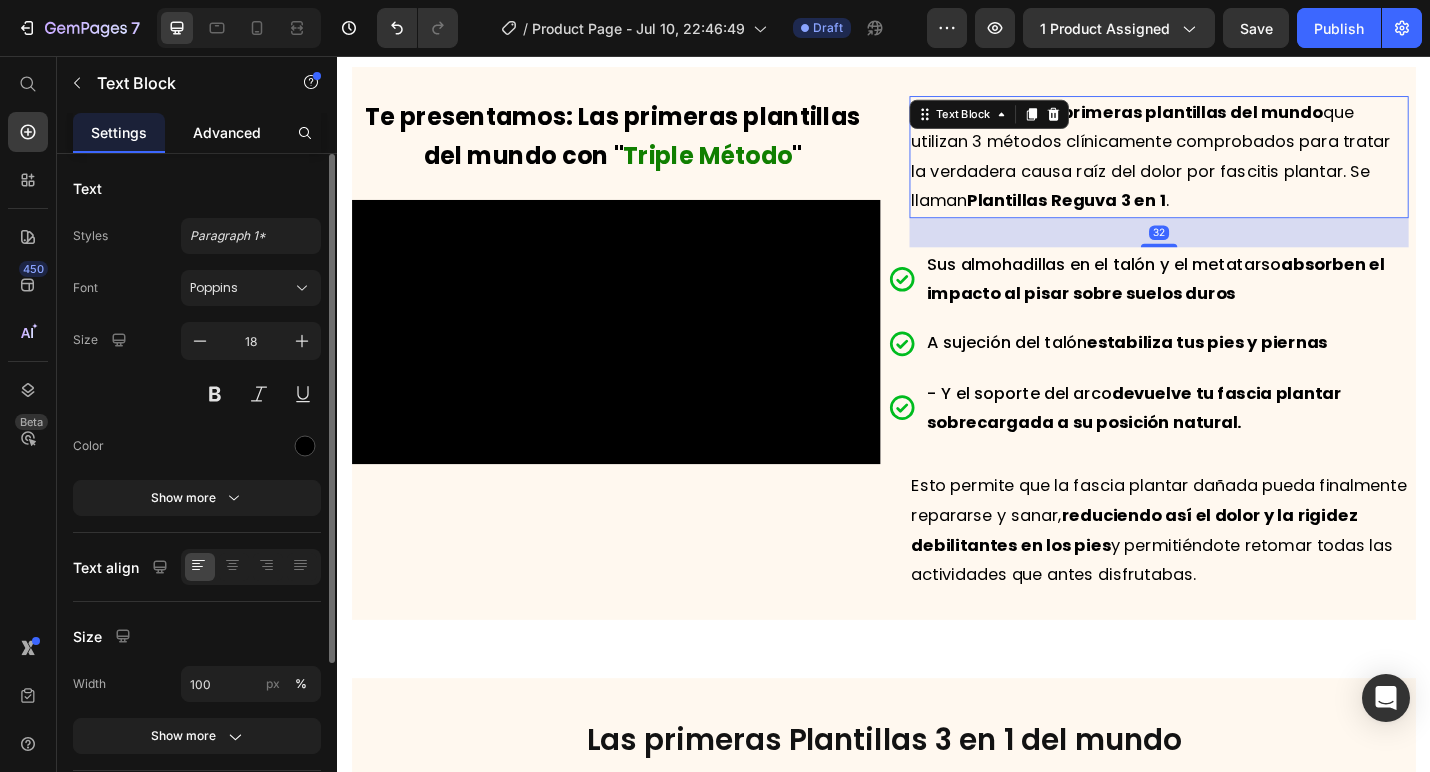 click on "Advanced" at bounding box center (227, 132) 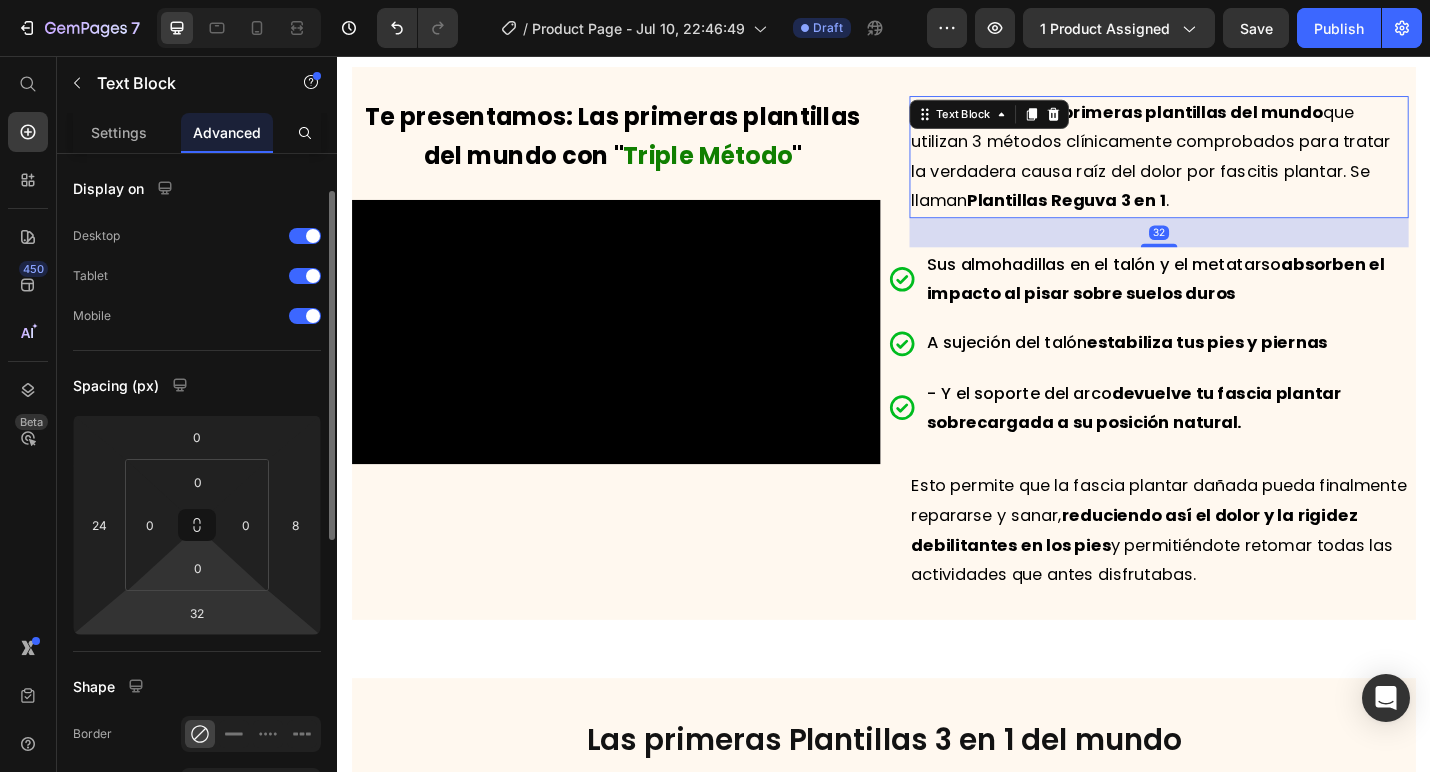 scroll, scrollTop: 38, scrollLeft: 0, axis: vertical 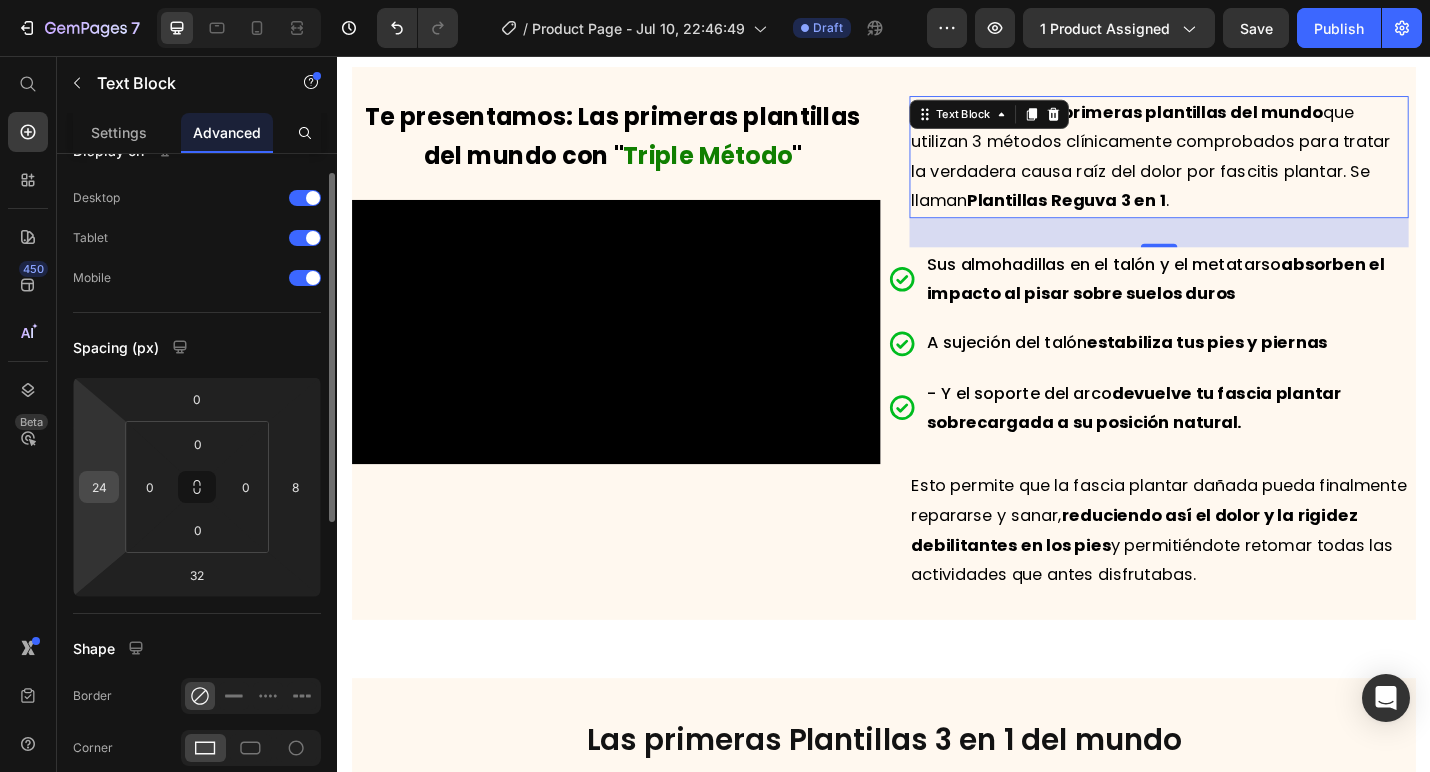 click on "24" at bounding box center [99, 487] 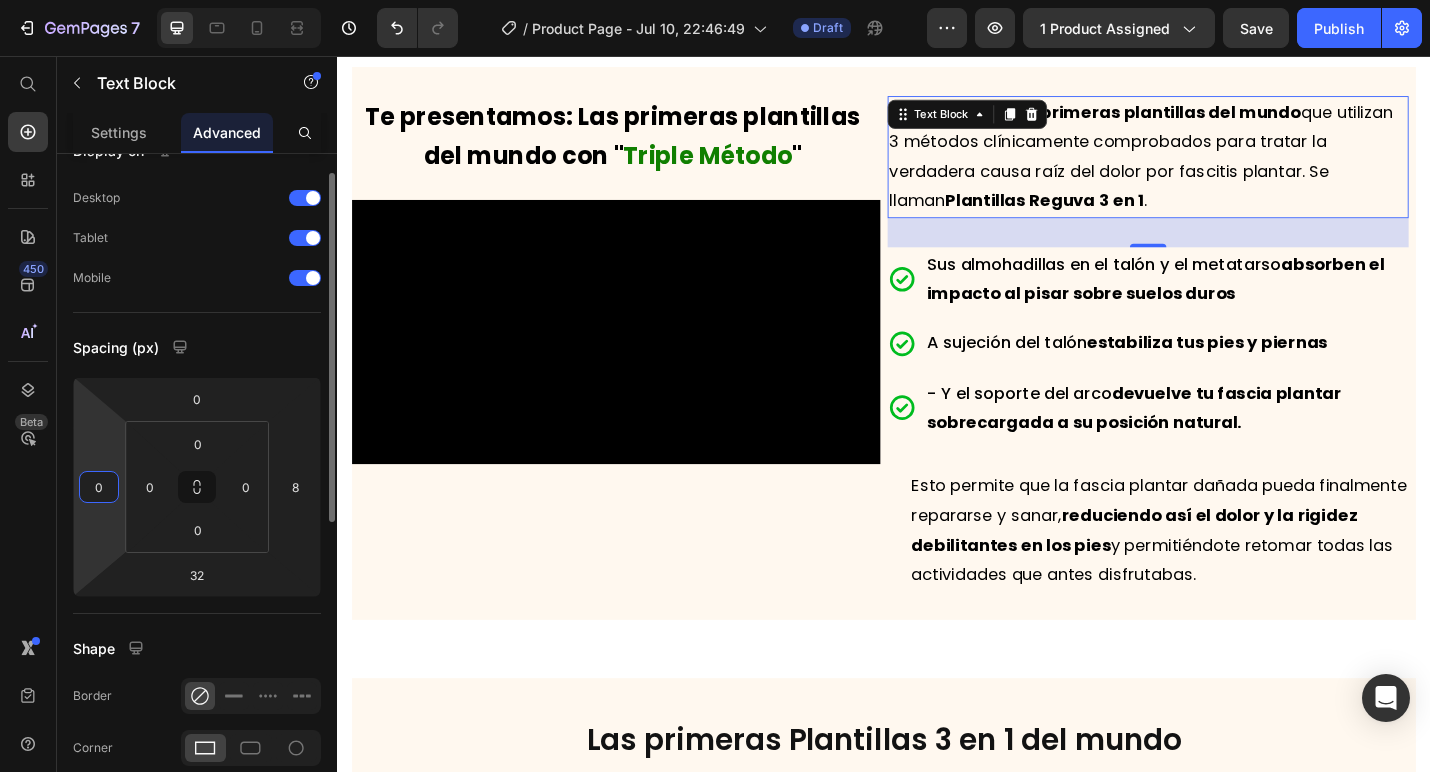 type on "0" 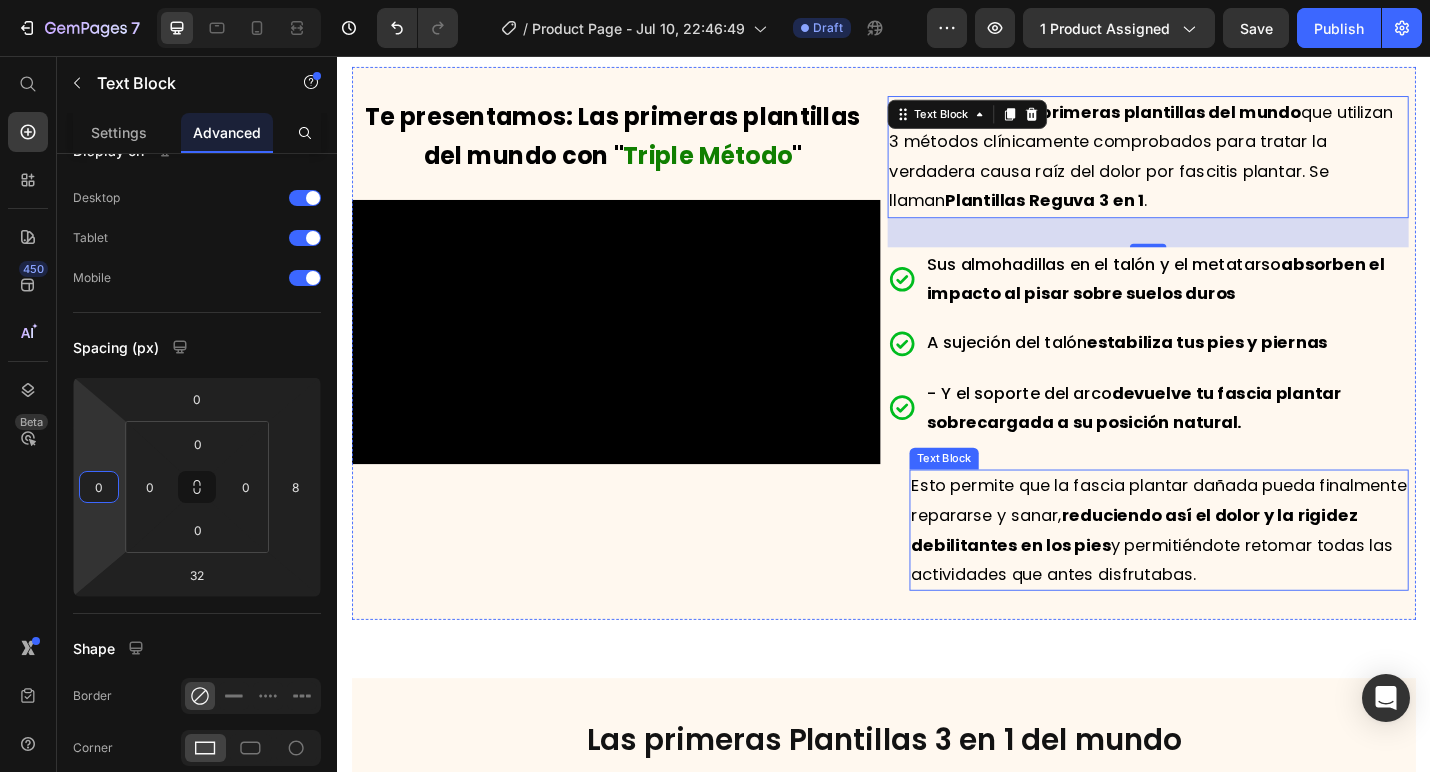 click on "reduciendo así el dolor y la rigidez debilitantes en los pies" at bounding box center [1212, 575] 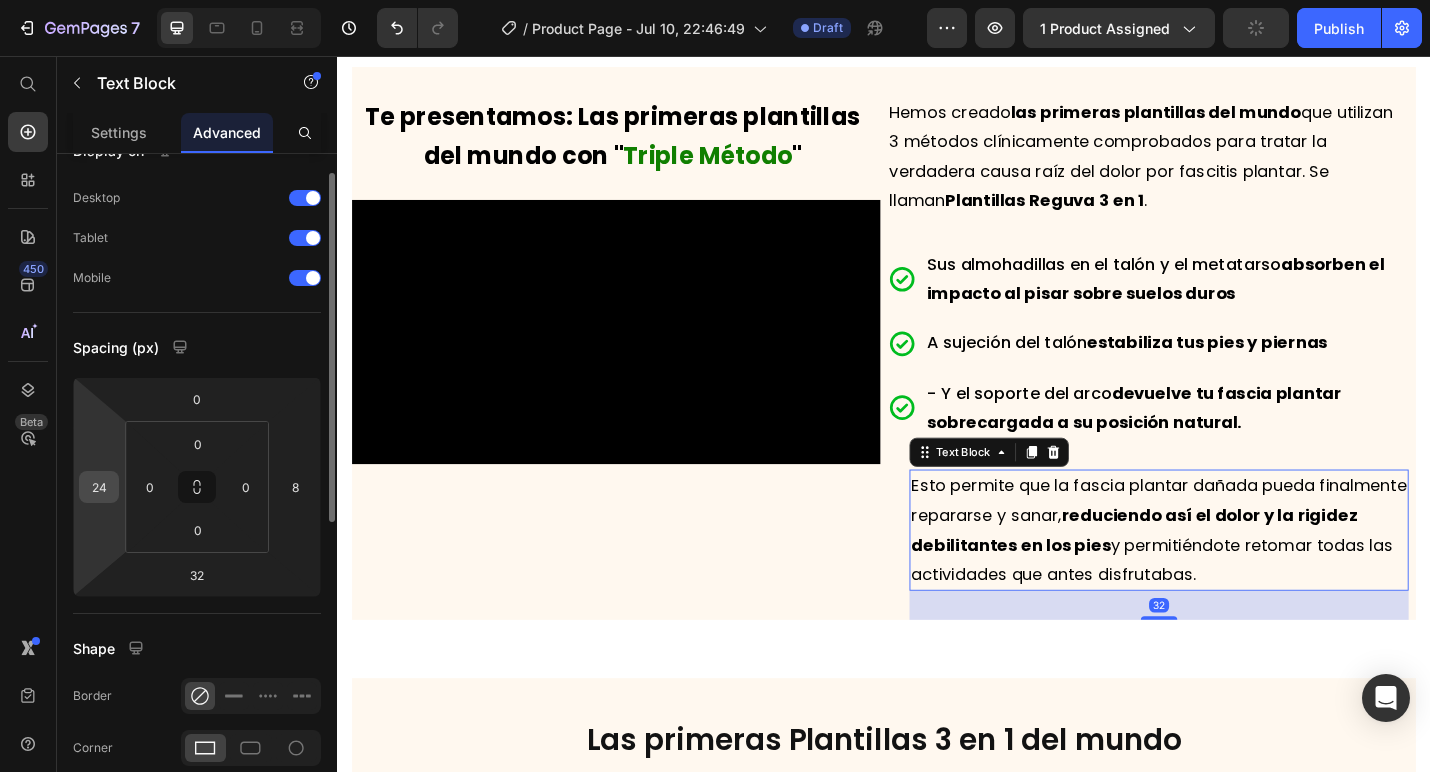 click on "24" at bounding box center [99, 487] 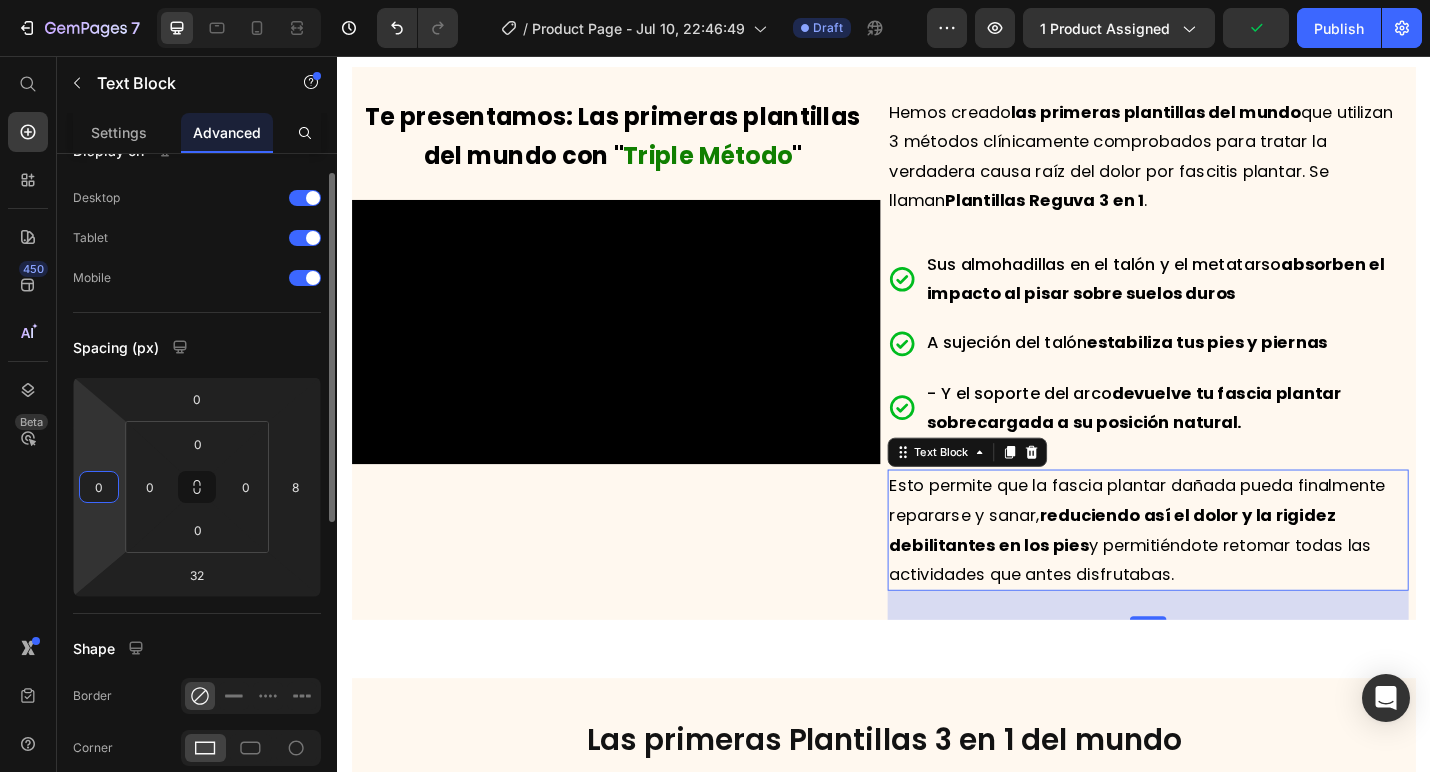 type on "0" 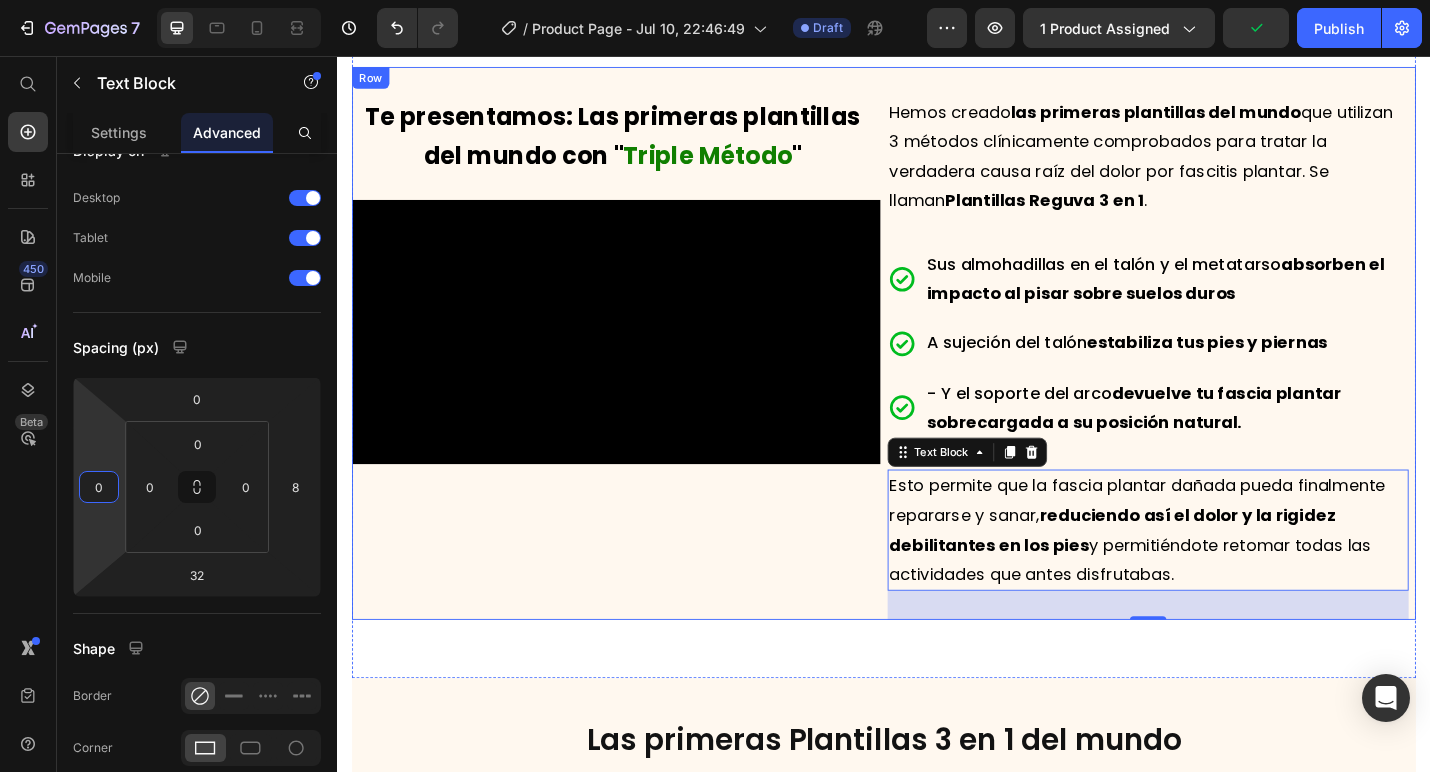 click on "Hemos creado las primeras plantillas del mundo que utilizan 3 métodos clínicamente comprobados para tratar la verdadera causa raíz del dolor por fascitis plantar. Se llaman Plantillas Reguva 3 en 1. Text Block
Sus almohadillas en el talón y el metatarso absorben el impacto al pisar sobre suelos duros
A sujeción del talón estabiliza tus pies y piernas
- Y el soporte del arco devuelve tu fascia plantar sobrecargada a su posición natural. Item List Esto permite que la fascia plantar dañada pueda finalmente repararse y sanar, reduciendo así el dolor y la rigidez debilitantes en los pies y permitiéndote retomar todas las actividades que antes disfrutabas. Text Block   32" at bounding box center [1231, 387] 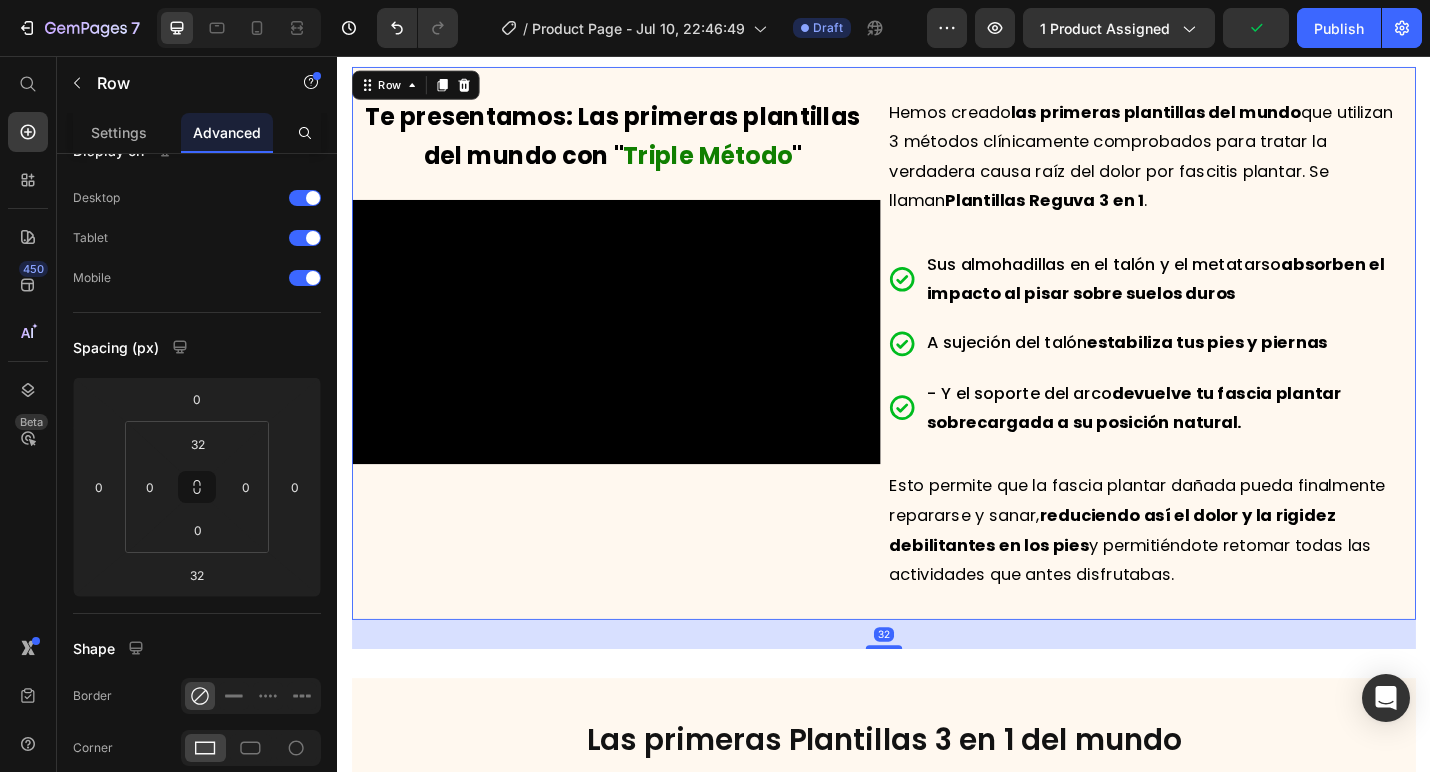 scroll, scrollTop: 0, scrollLeft: 0, axis: both 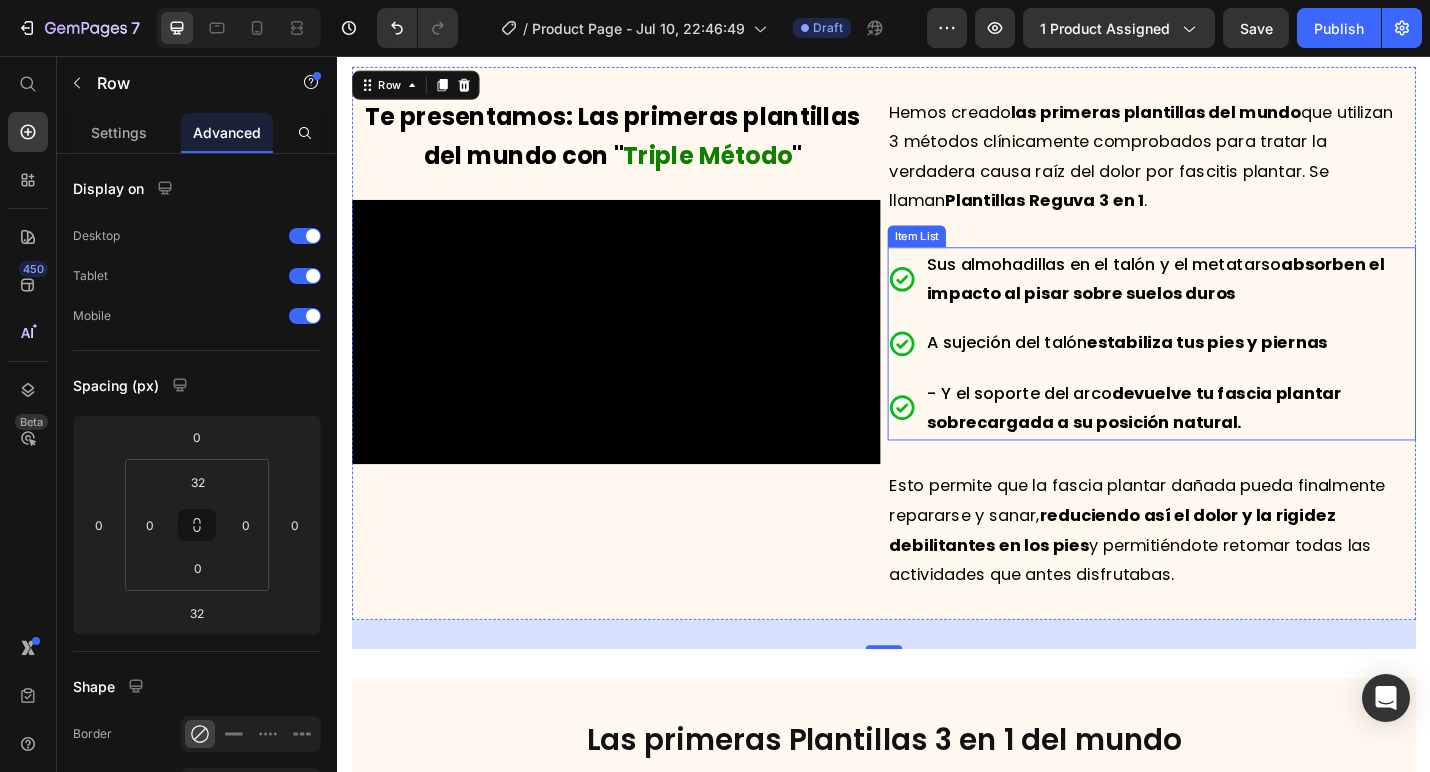 click on "absorben el impacto al pisar sobre suelos duros" at bounding box center [1235, 300] 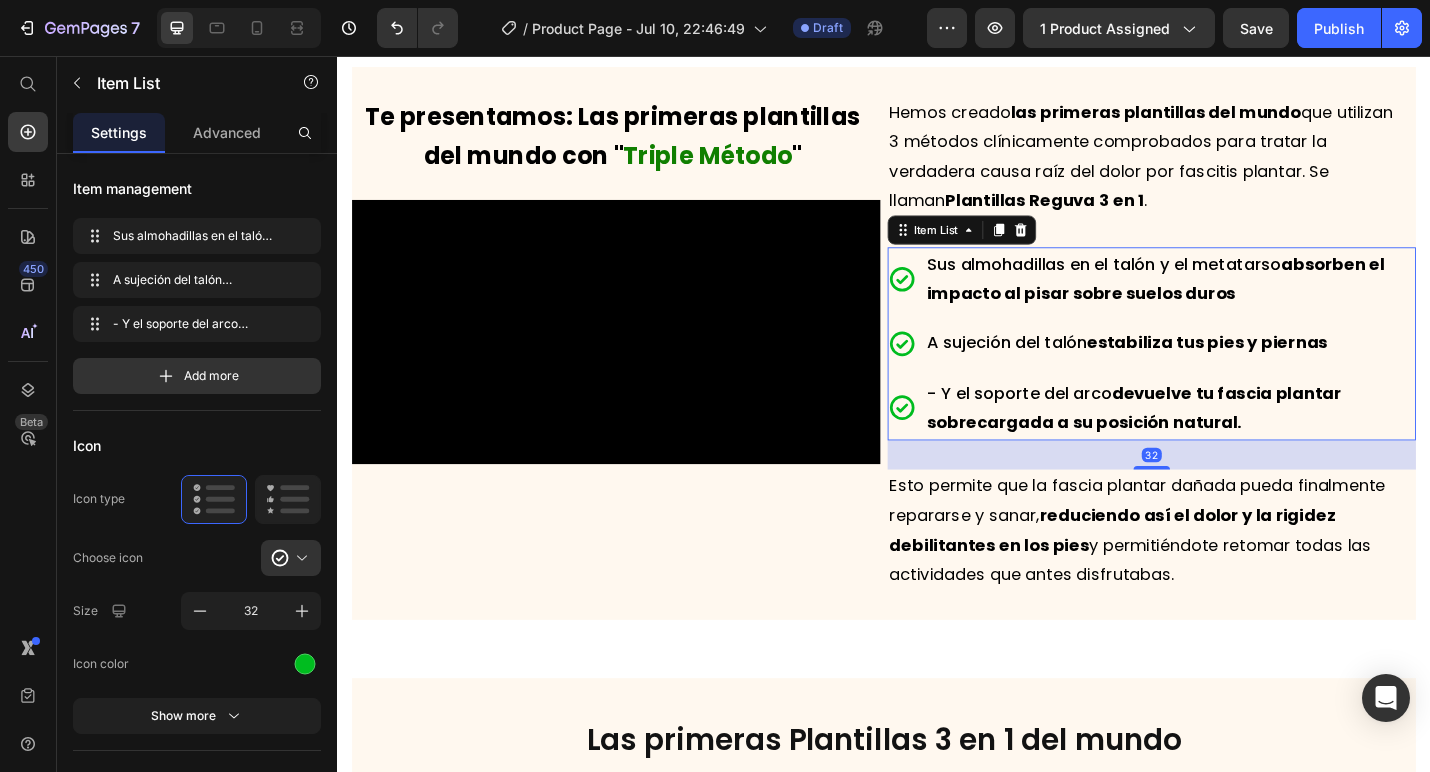 click on "Sus almohadillas en el talón y el metatarso  absorben el impacto al pisar sobre suelos duros" at bounding box center [1231, 301] 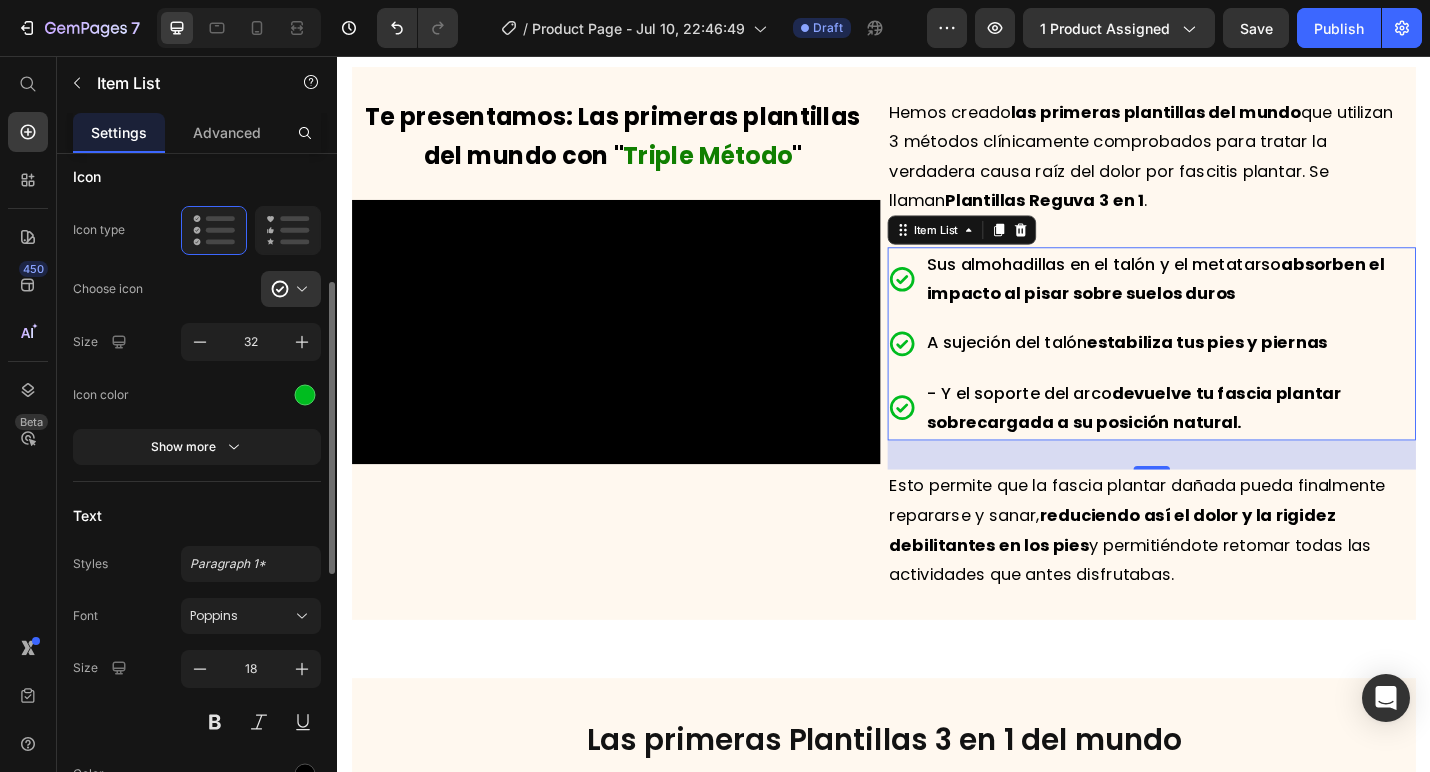 scroll, scrollTop: 341, scrollLeft: 0, axis: vertical 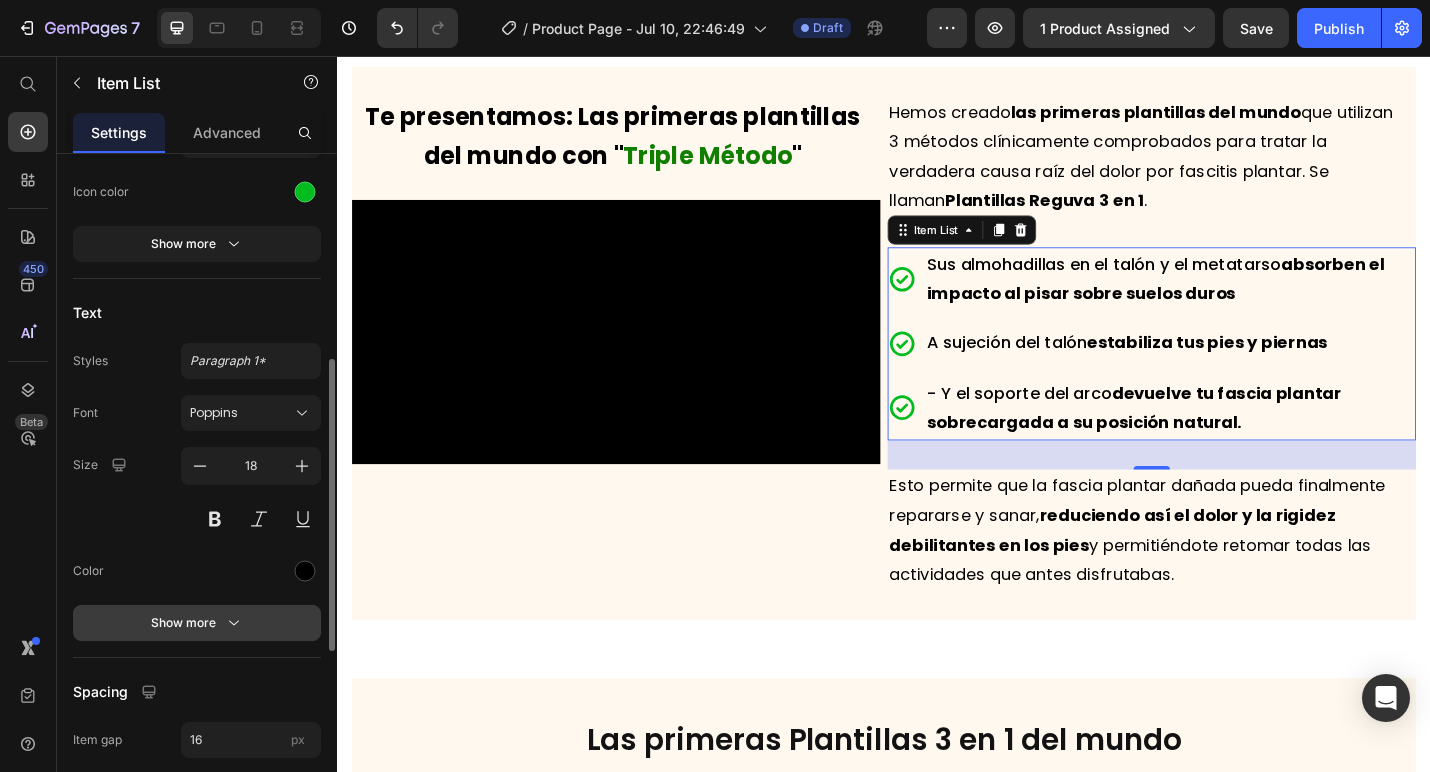 click on "Show more" at bounding box center [197, 623] 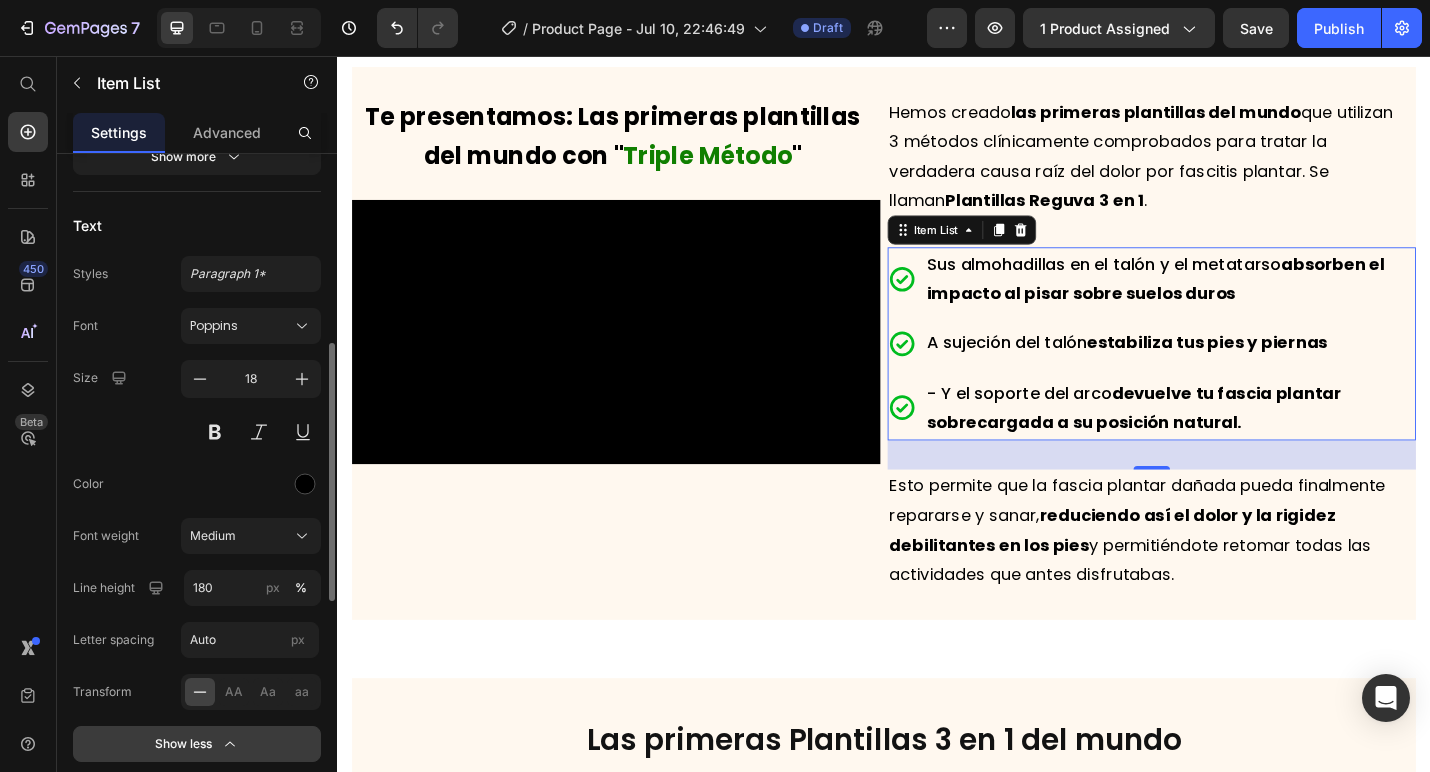 scroll, scrollTop: 657, scrollLeft: 0, axis: vertical 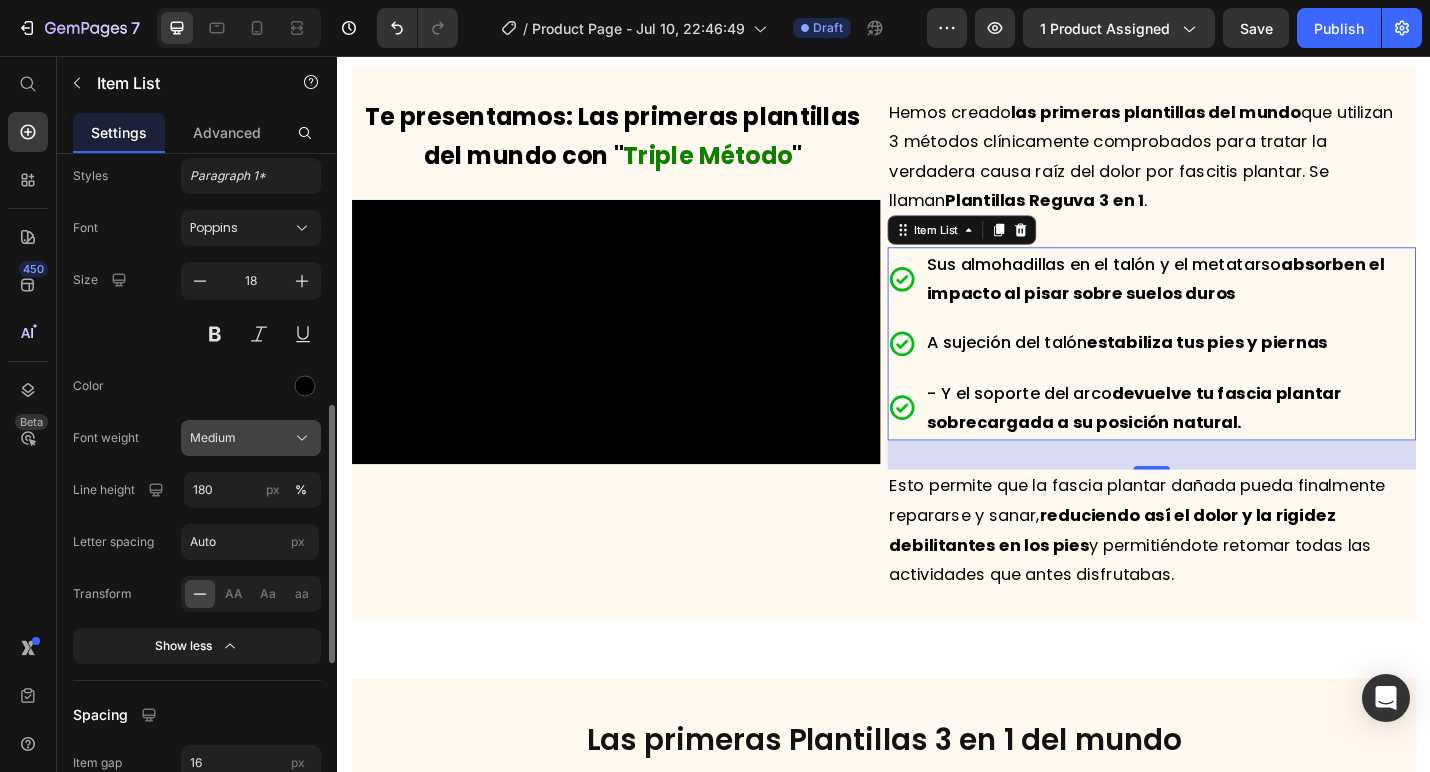 click on "Medium" at bounding box center (251, 438) 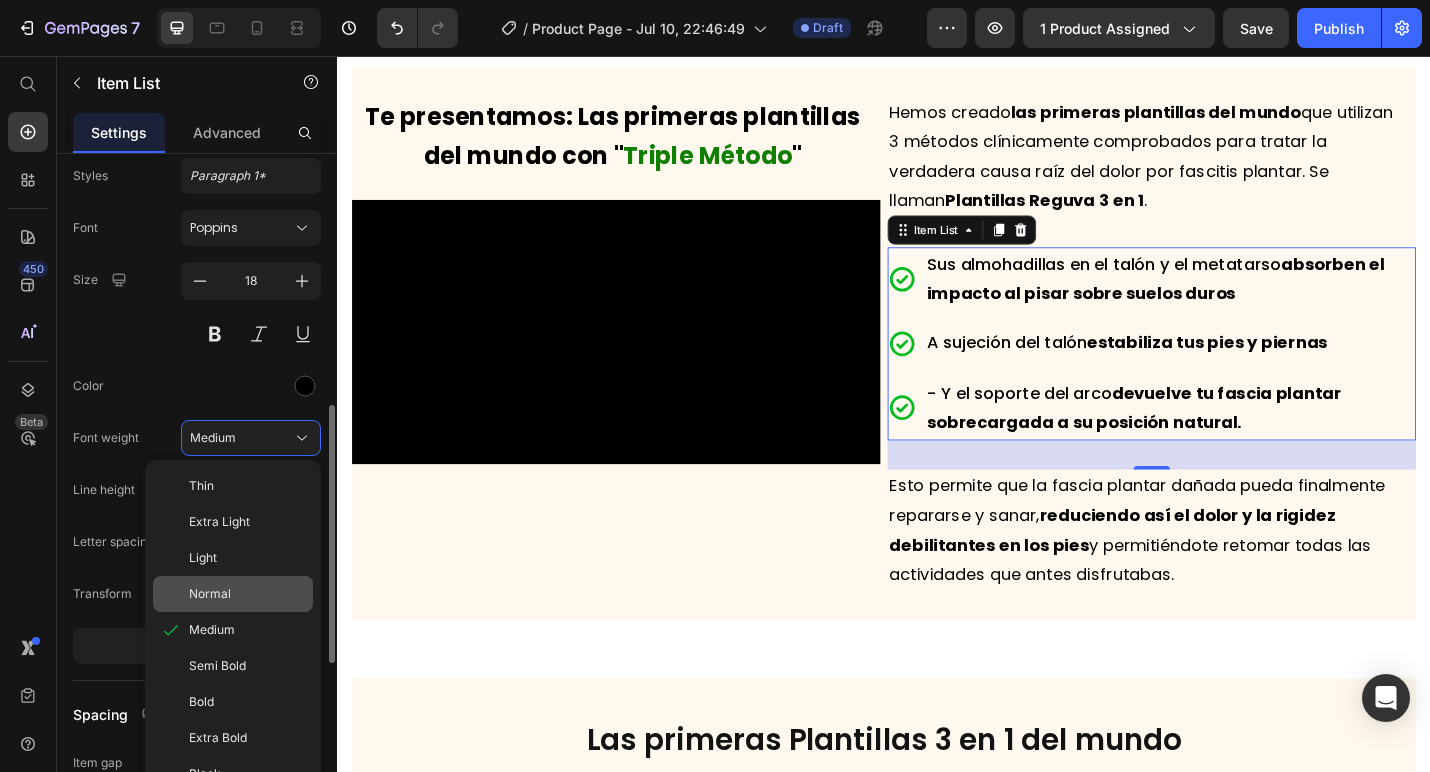 click on "Normal" at bounding box center [247, 594] 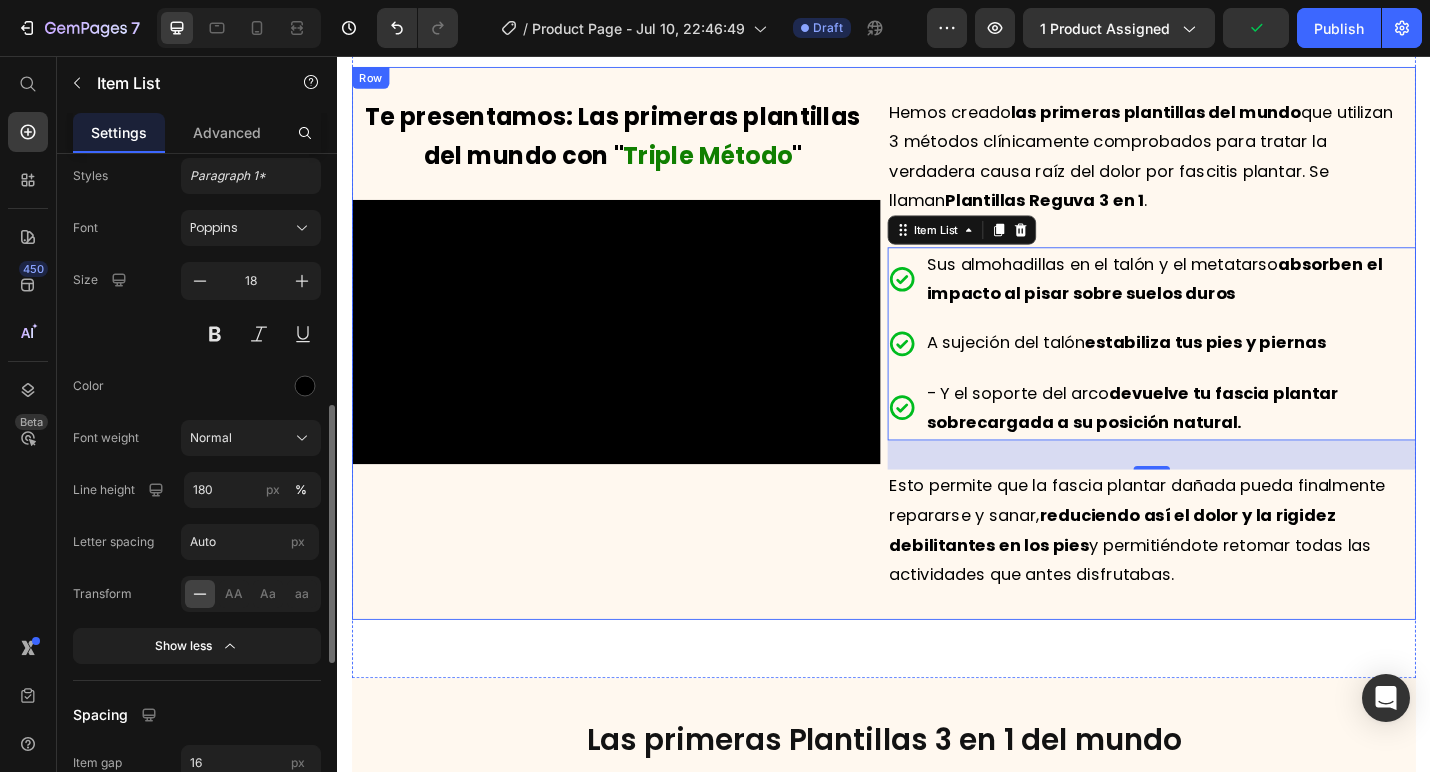 click on "Hemos creado  las primeras plantillas del mundo  que utilizan 3 métodos clínicamente comprobados para tratar la verdadera causa raíz del dolor por fascitis plantar. Se llaman  Plantillas Reguva 3 en 1 . Text Block
Sus almohadillas en el talón y el metatarso  absorben el impacto al pisar sobre suelos duros
A sujeción del talón  estabiliza tus pies y piernas
- Y el soporte del arco  devuelve tu fascia plantar sobrecargada a su posición natural. Item List   32 Esto permite que la fascia plantar dañada pueda finalmente repararse y sanar,  reduciendo así el dolor y la rigidez debilitantes en los pies  y permitiéndote retomar todas las actividades que antes disfrutabas. Text Block" at bounding box center [1231, 387] 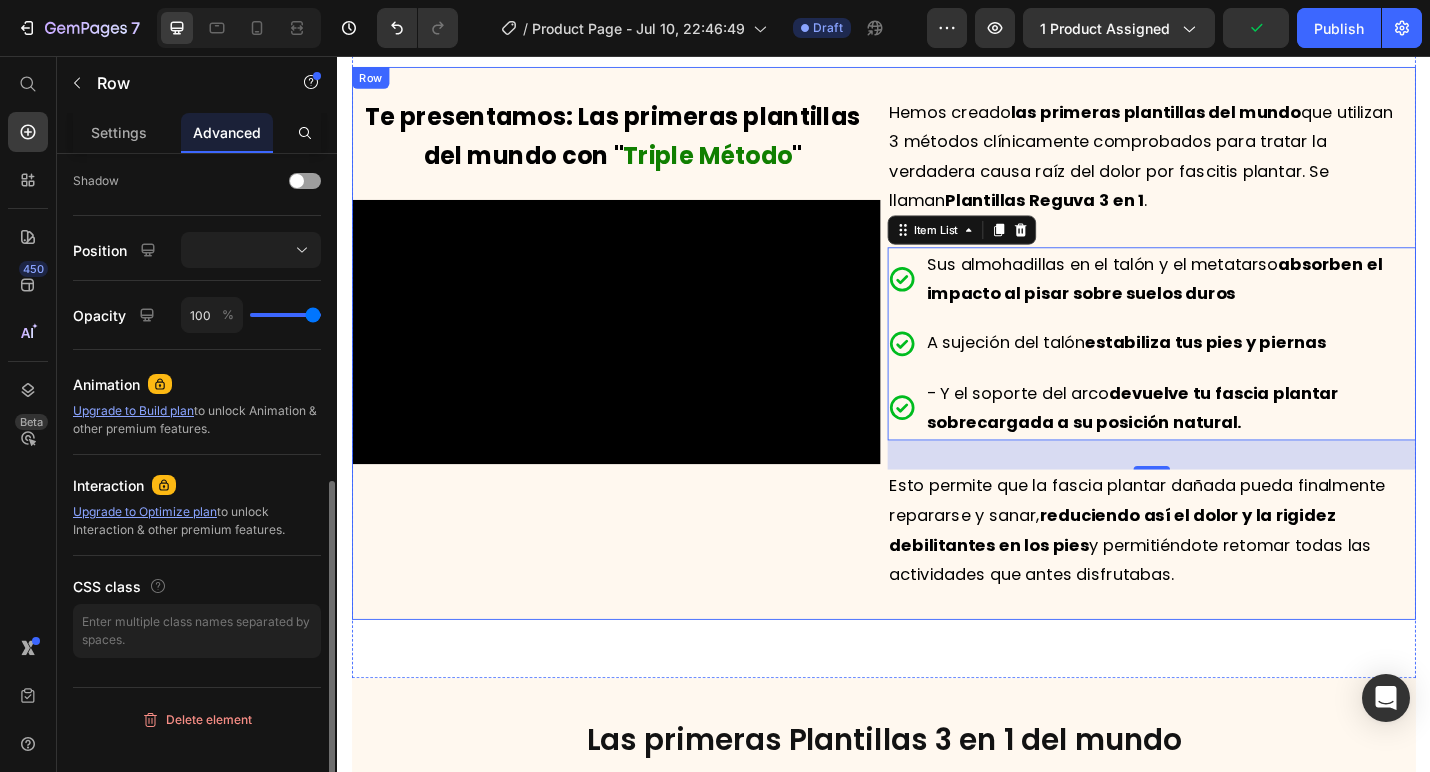 scroll, scrollTop: 0, scrollLeft: 0, axis: both 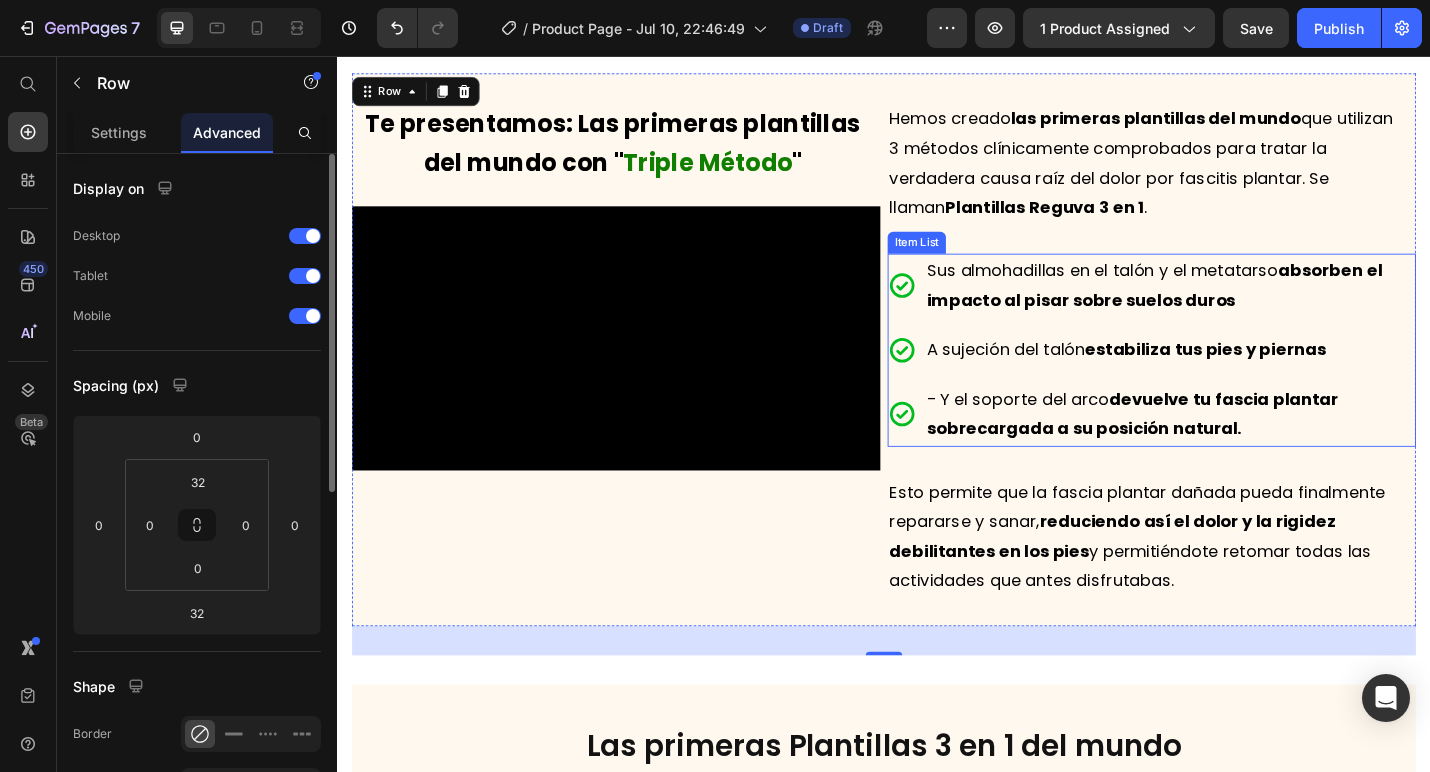 click 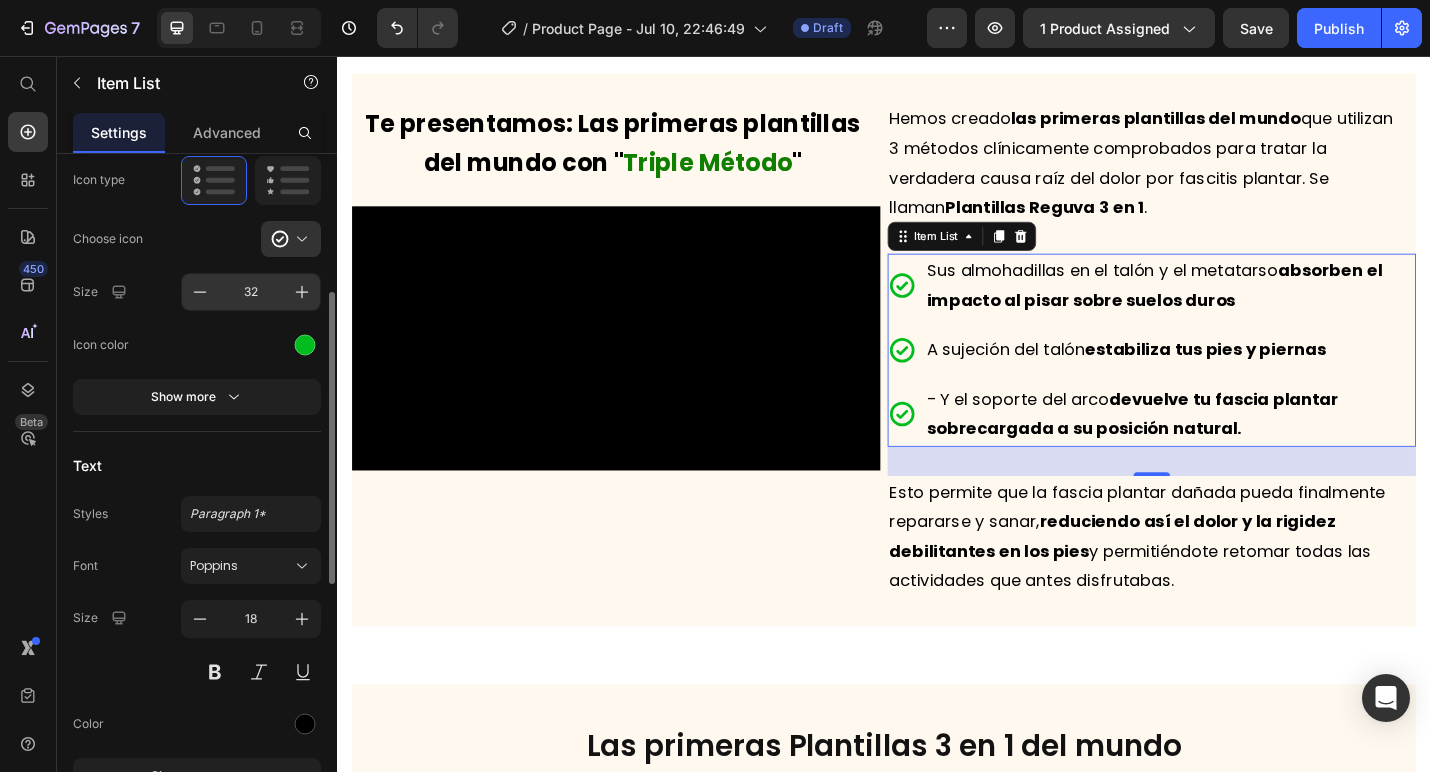 scroll, scrollTop: 292, scrollLeft: 0, axis: vertical 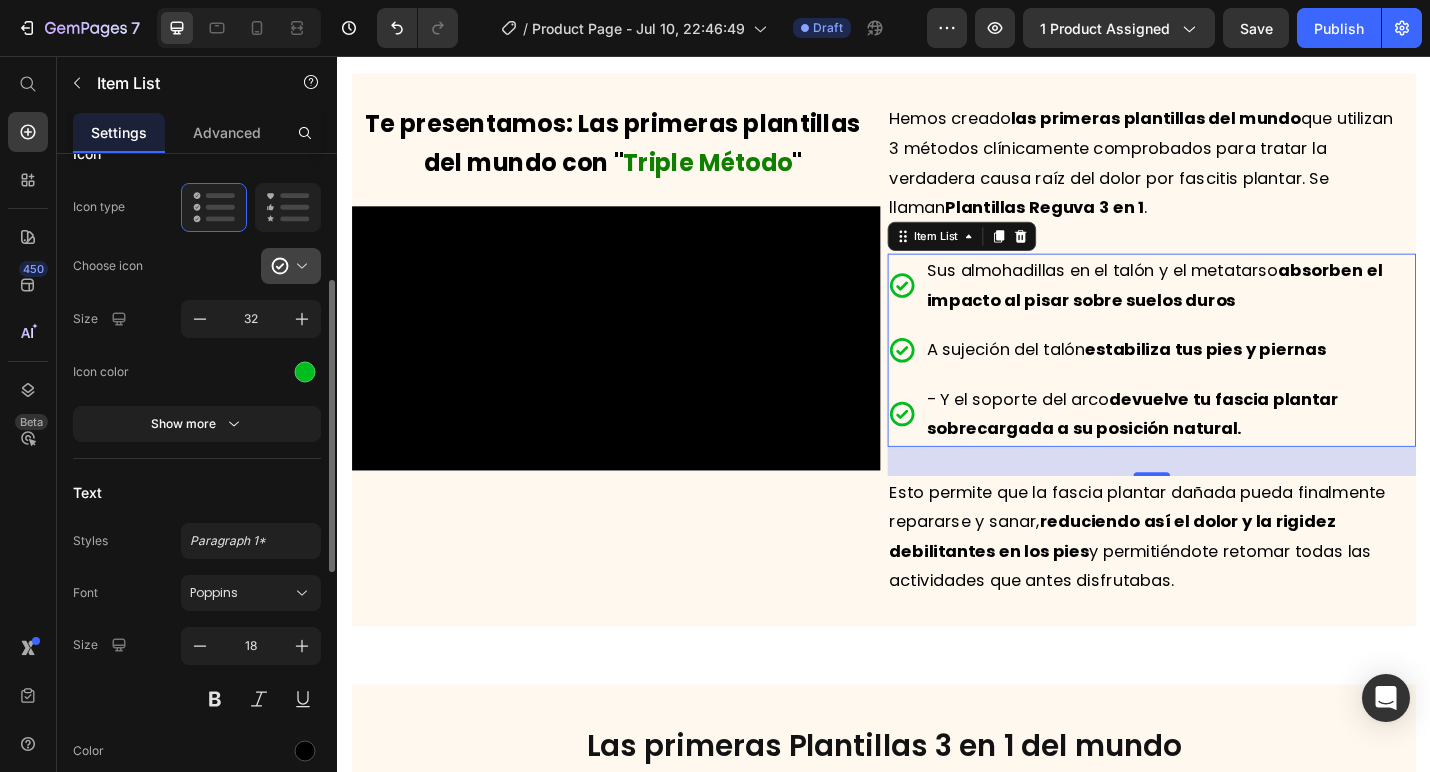 click at bounding box center (299, 266) 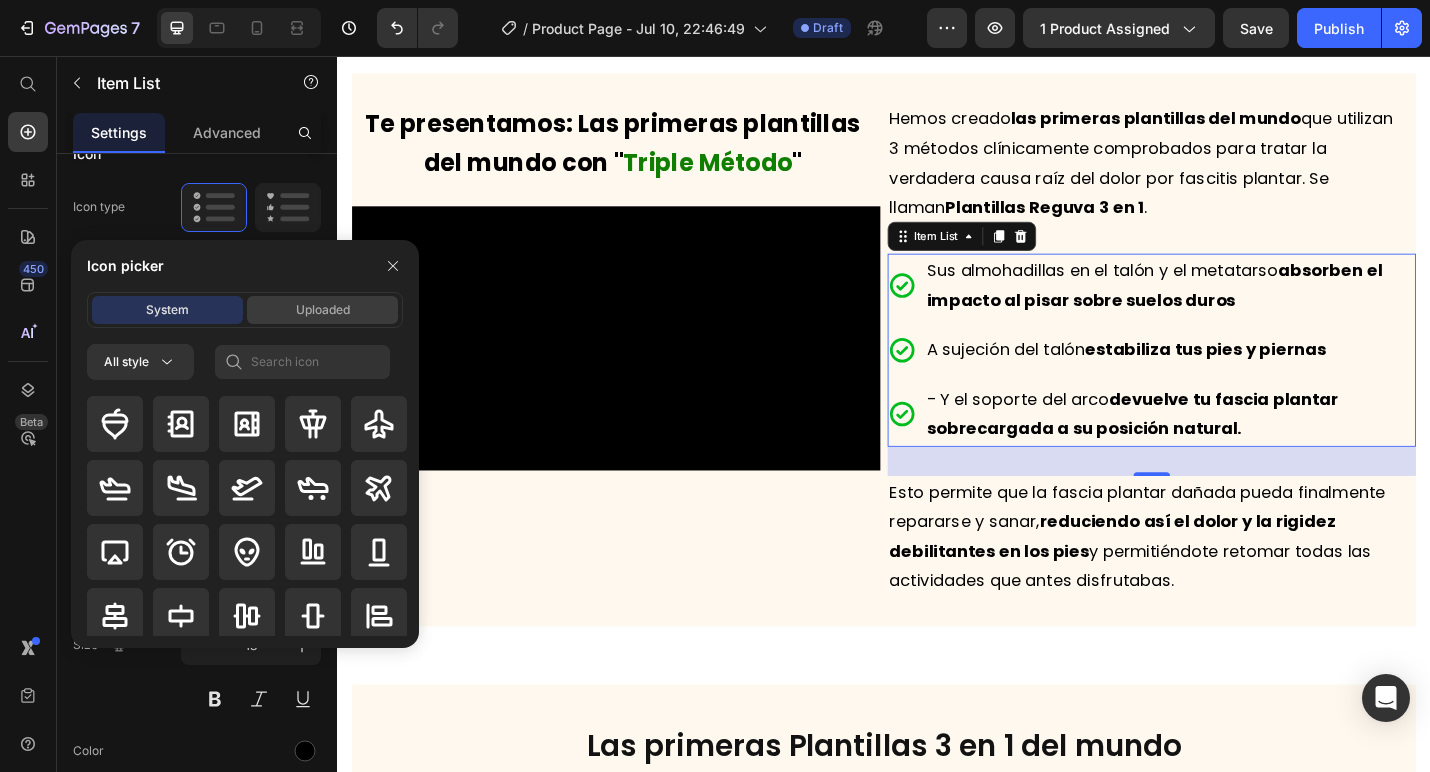 click on "Uploaded" at bounding box center (323, 310) 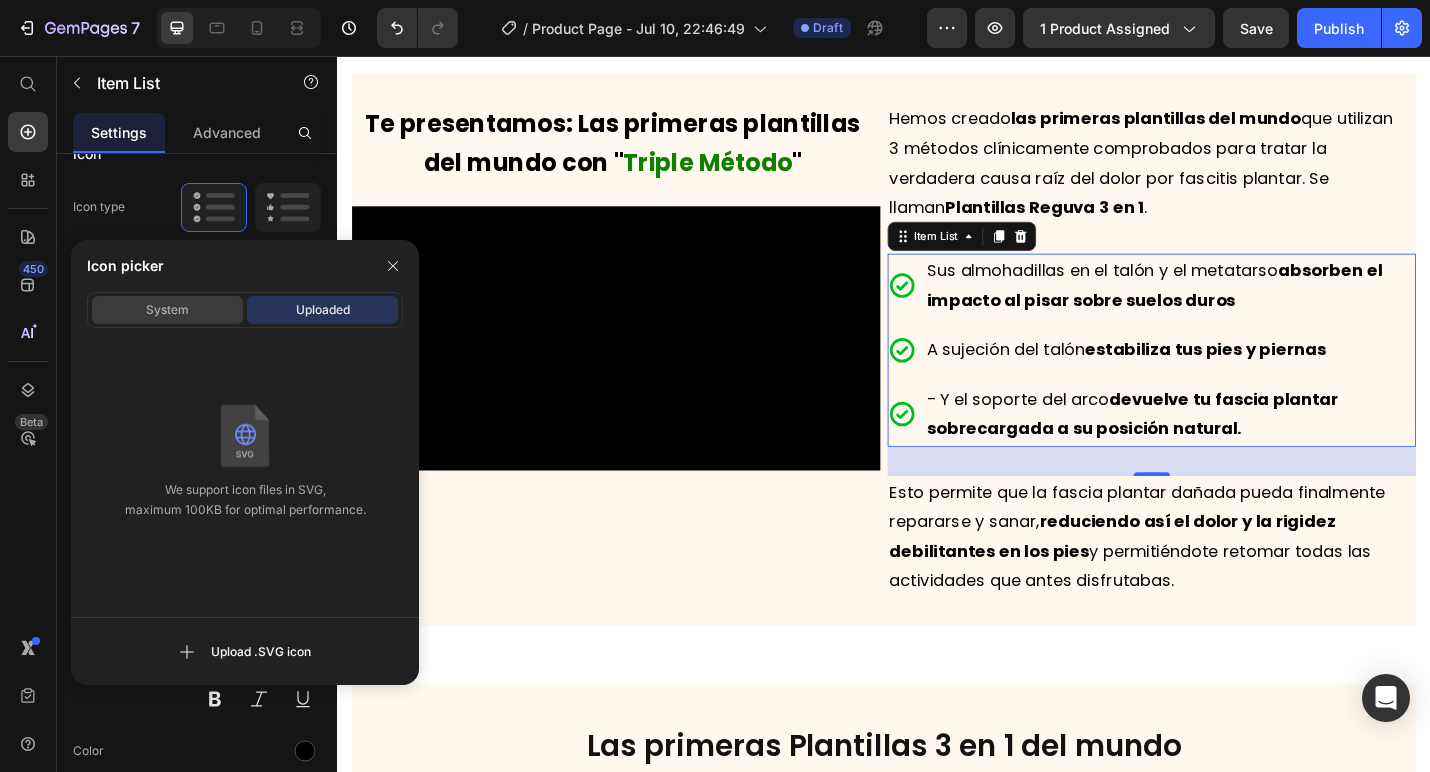 click on "System" at bounding box center (167, 310) 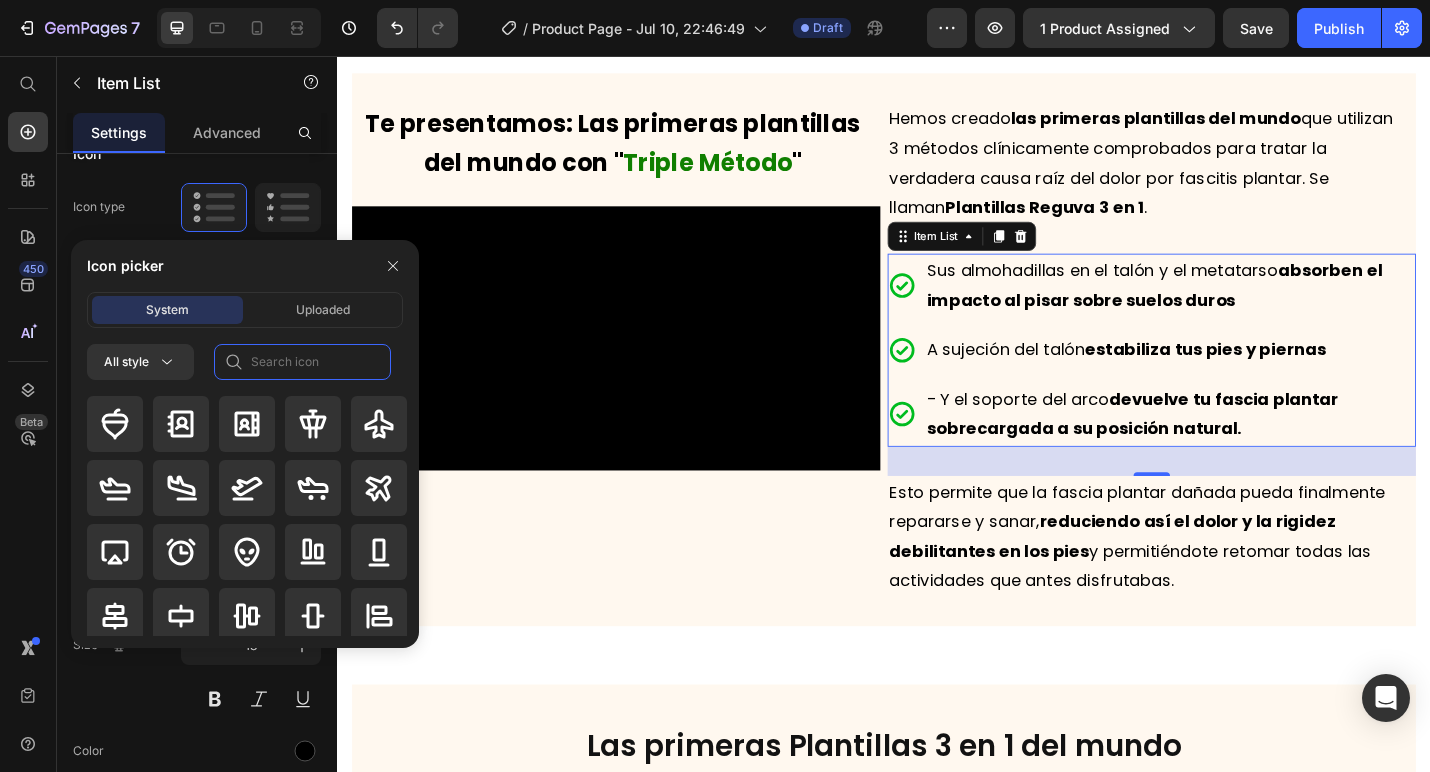 click 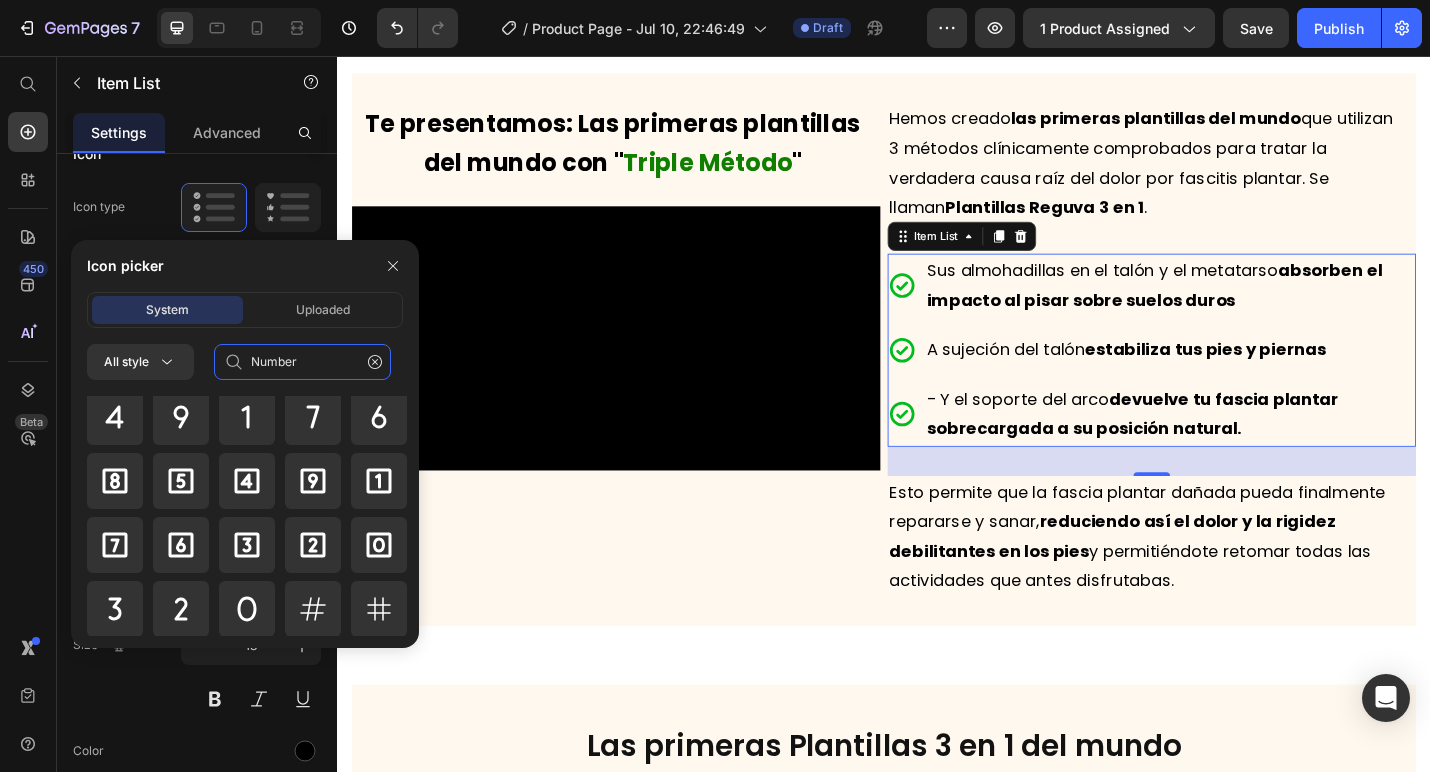 scroll, scrollTop: 187, scrollLeft: 0, axis: vertical 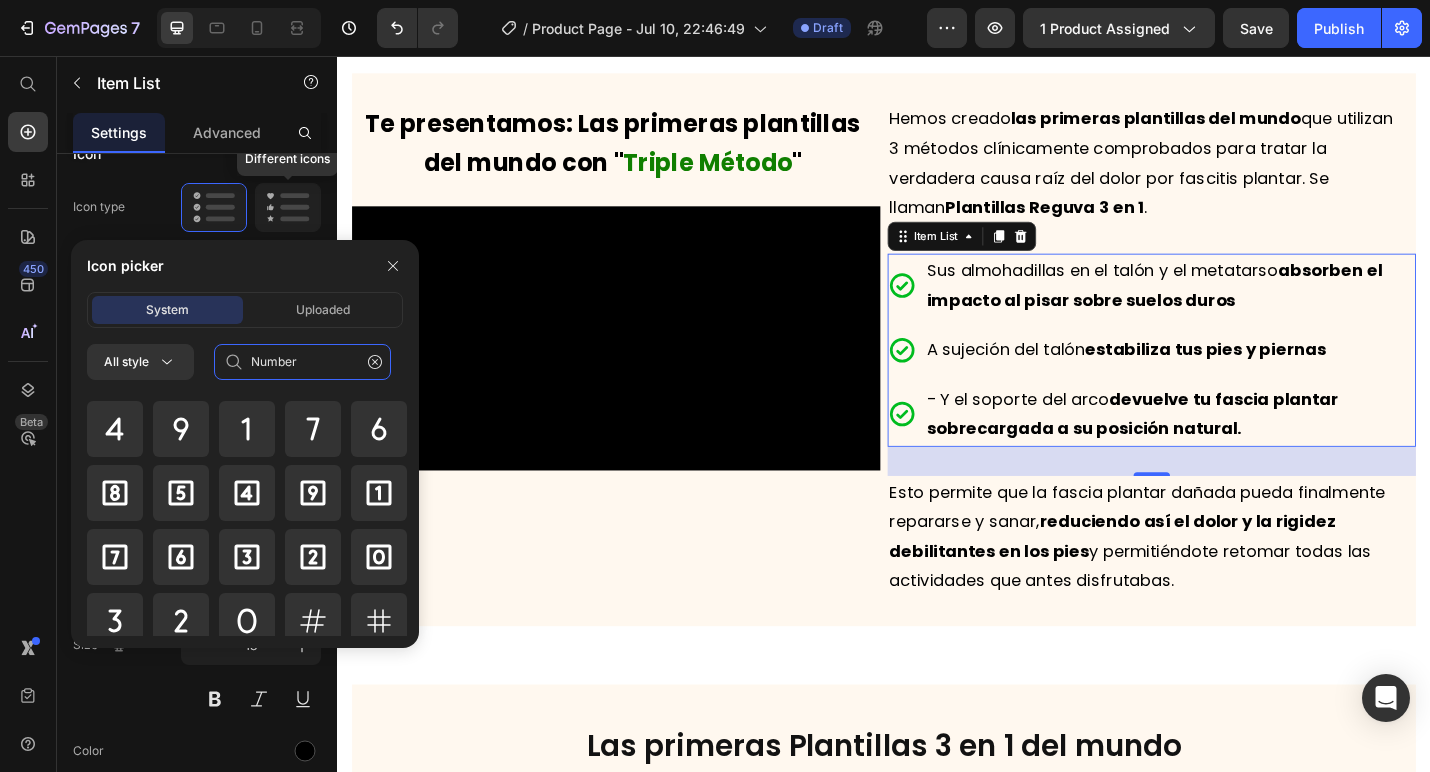 type on "Number" 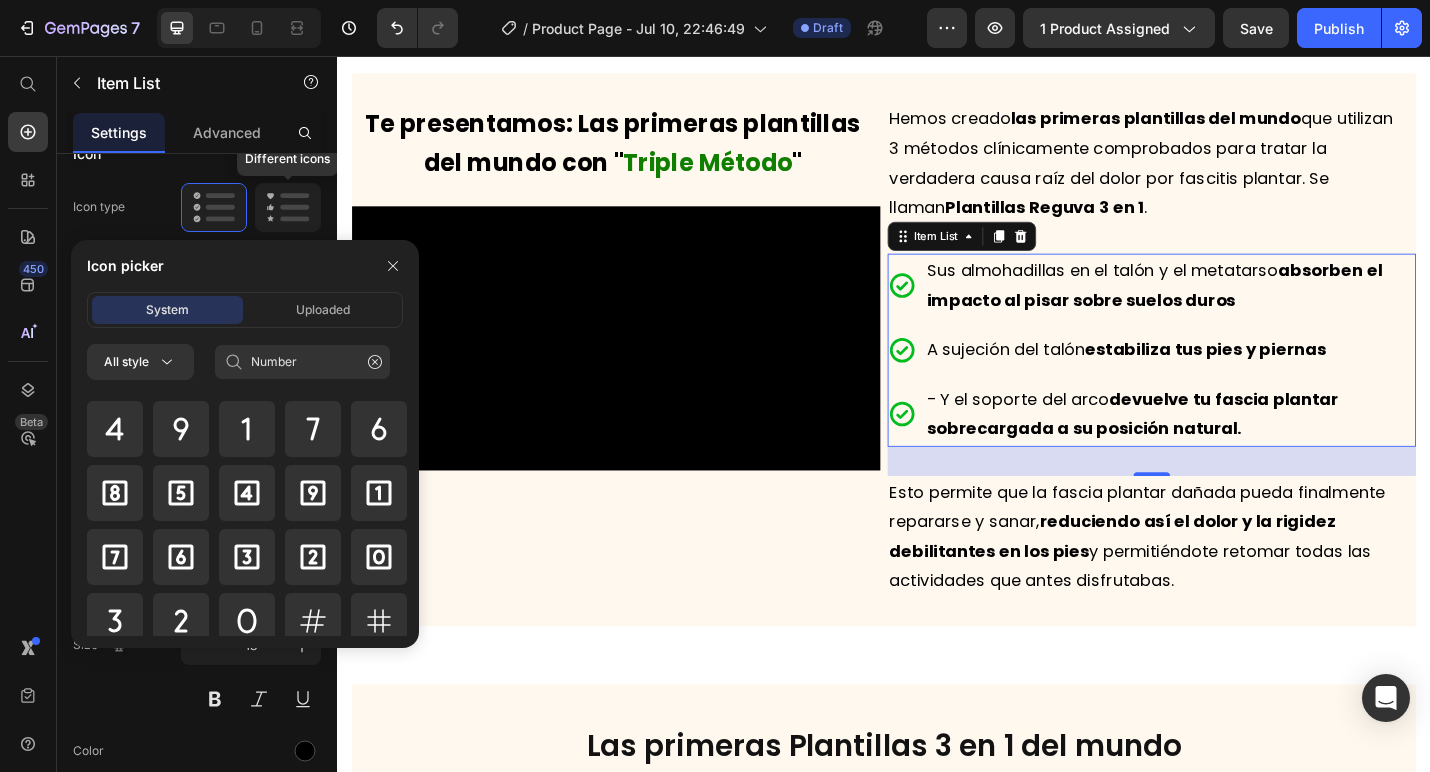 click 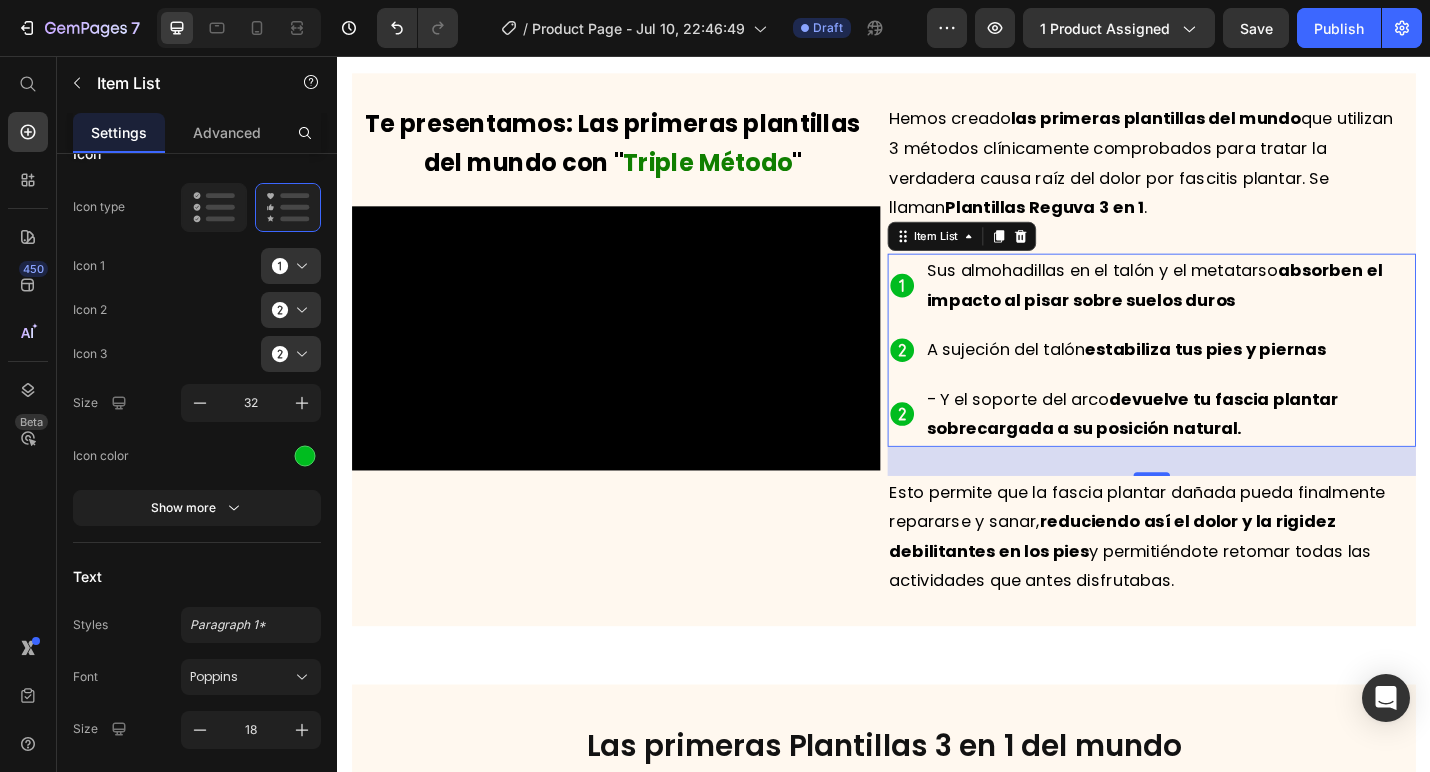 click at bounding box center [299, 266] 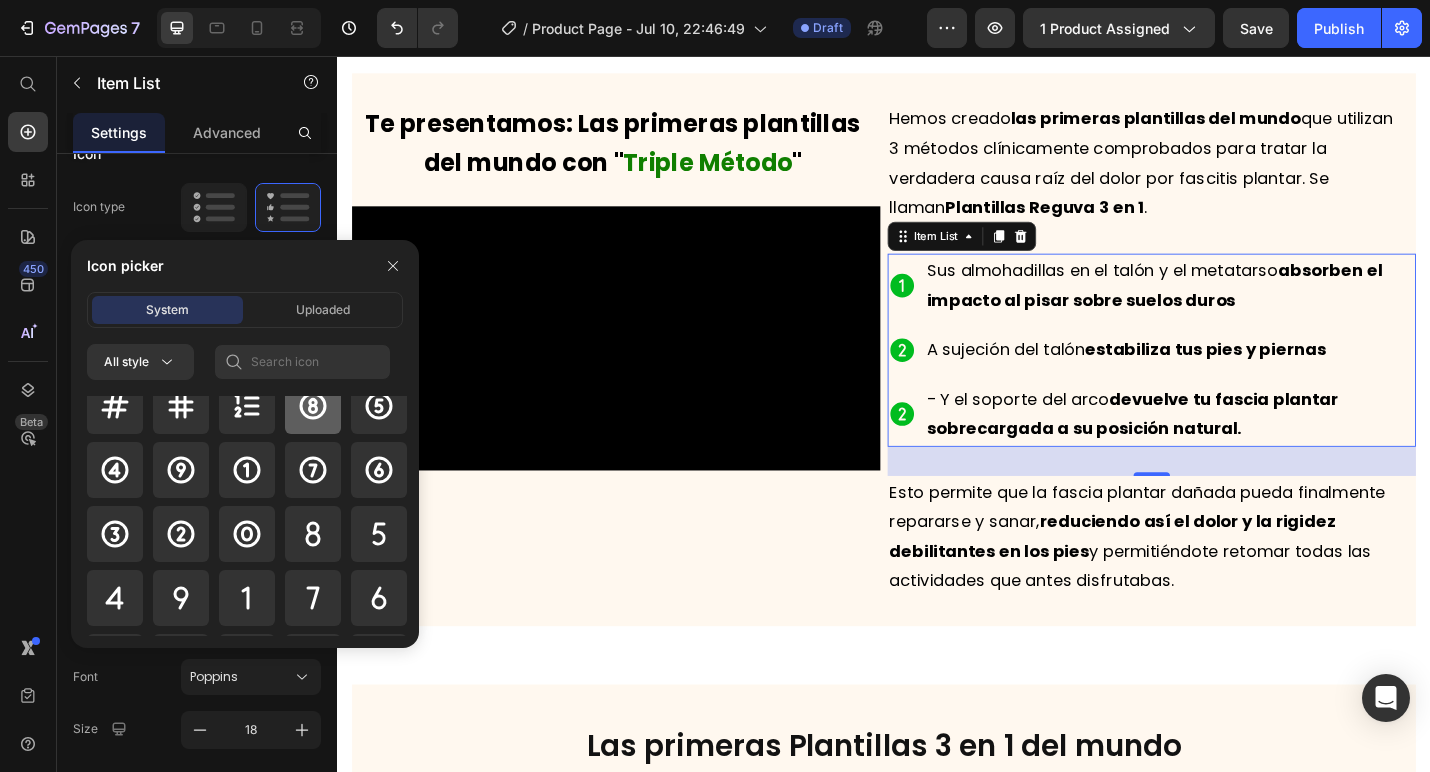 scroll, scrollTop: 7, scrollLeft: 0, axis: vertical 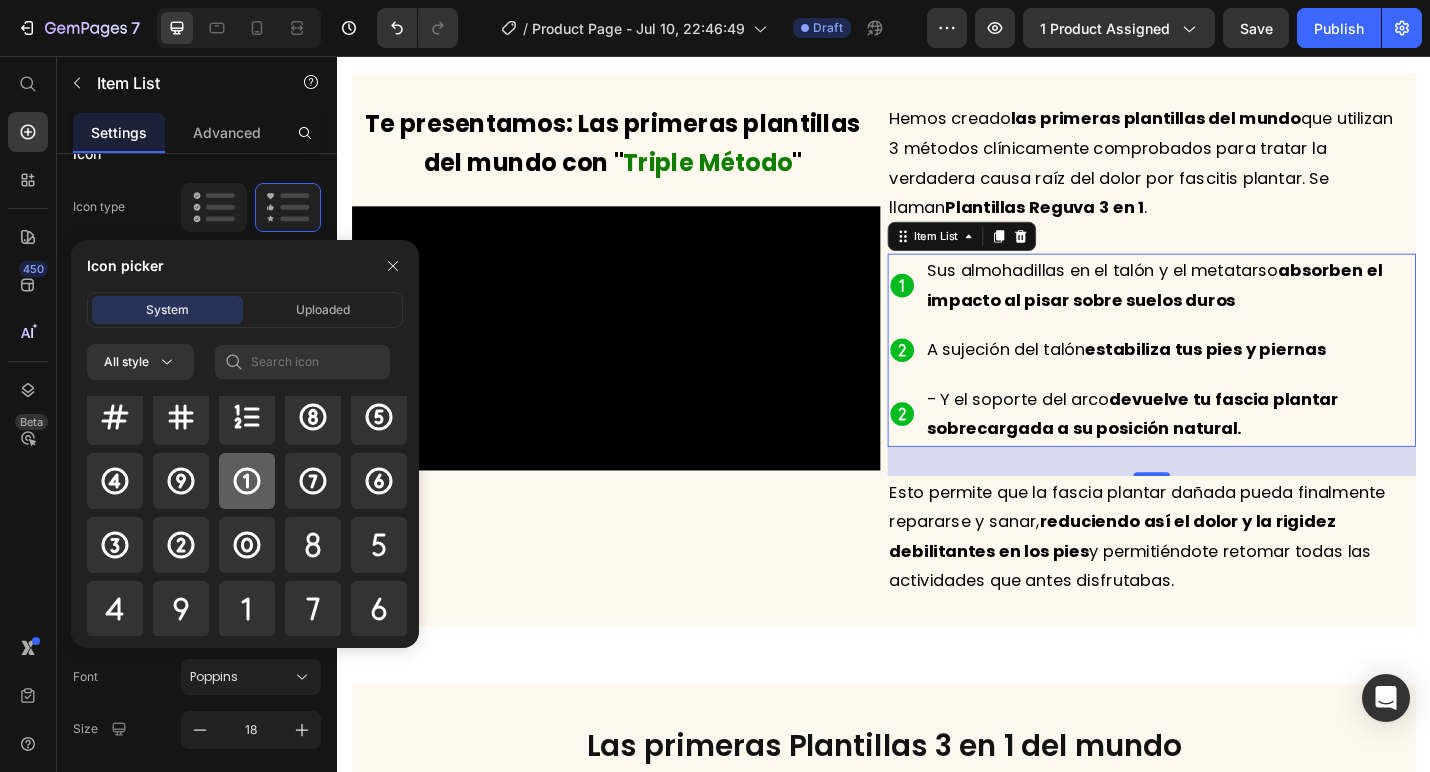 click 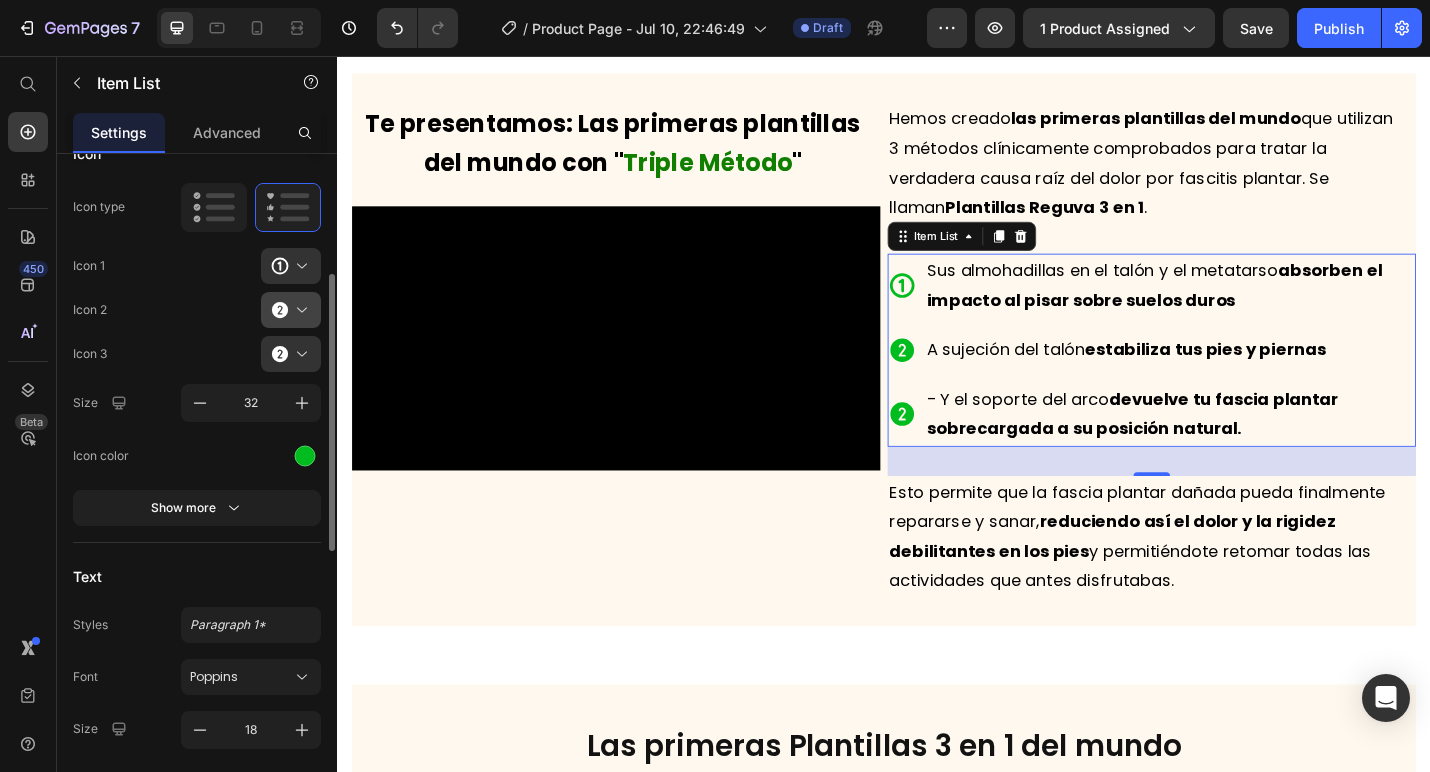 click at bounding box center (299, 310) 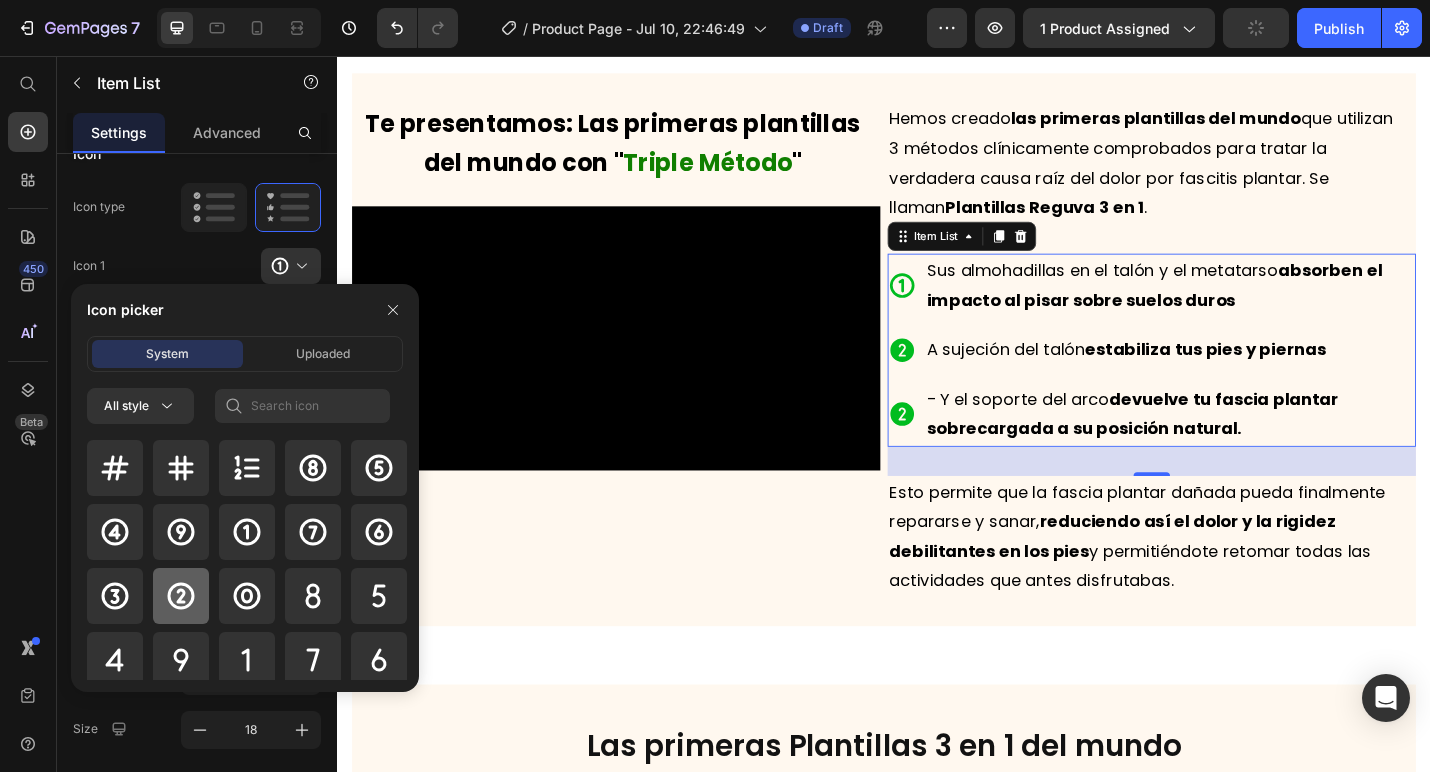 click 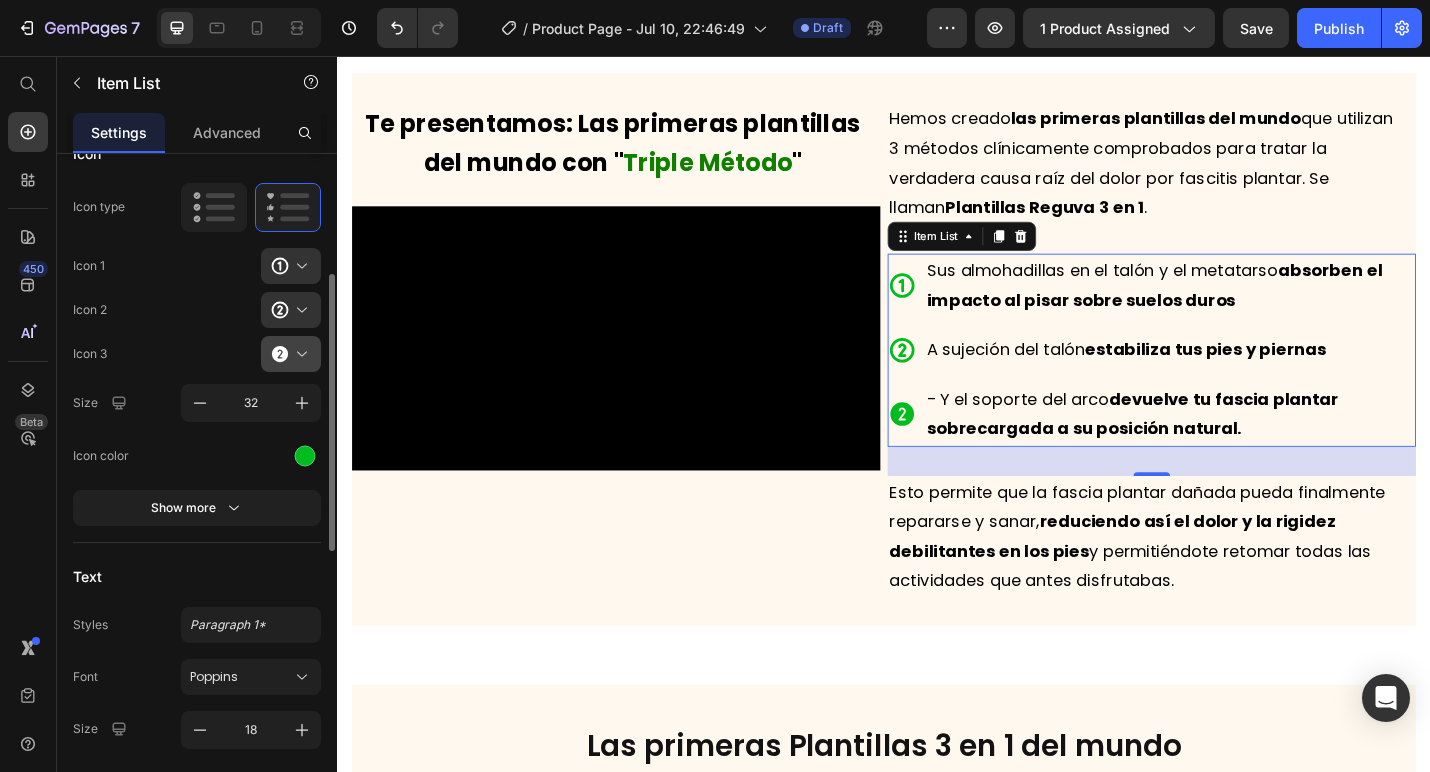 click at bounding box center (299, 354) 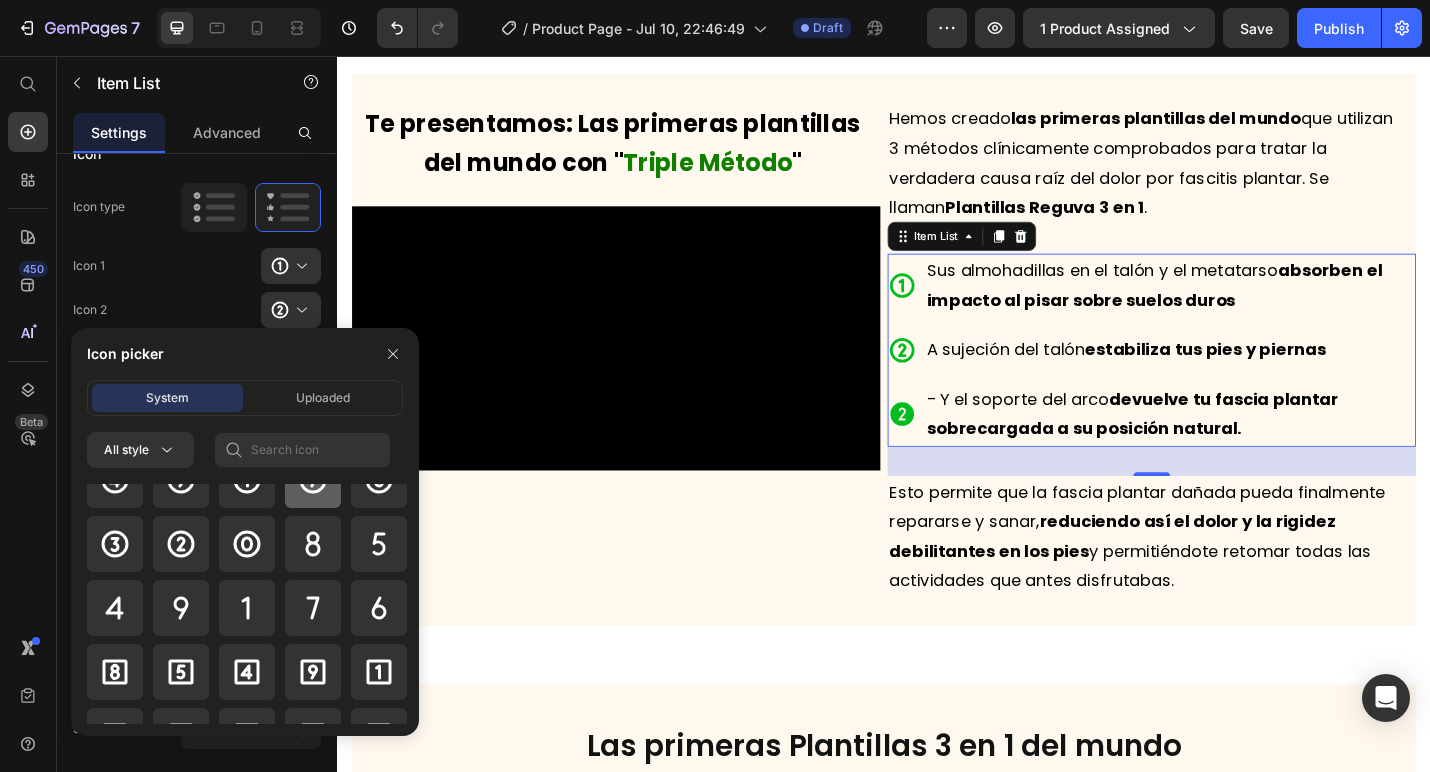 scroll, scrollTop: 94, scrollLeft: 0, axis: vertical 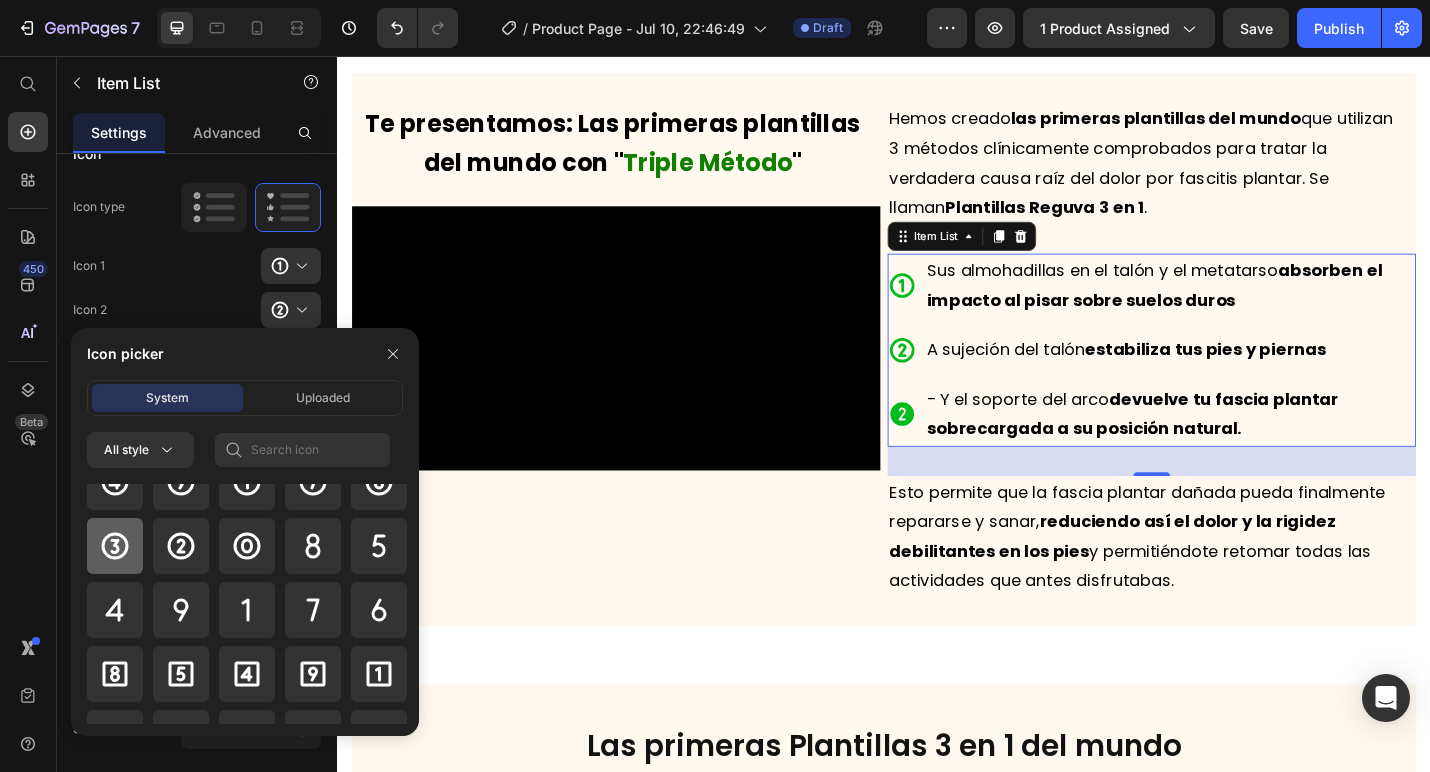 click 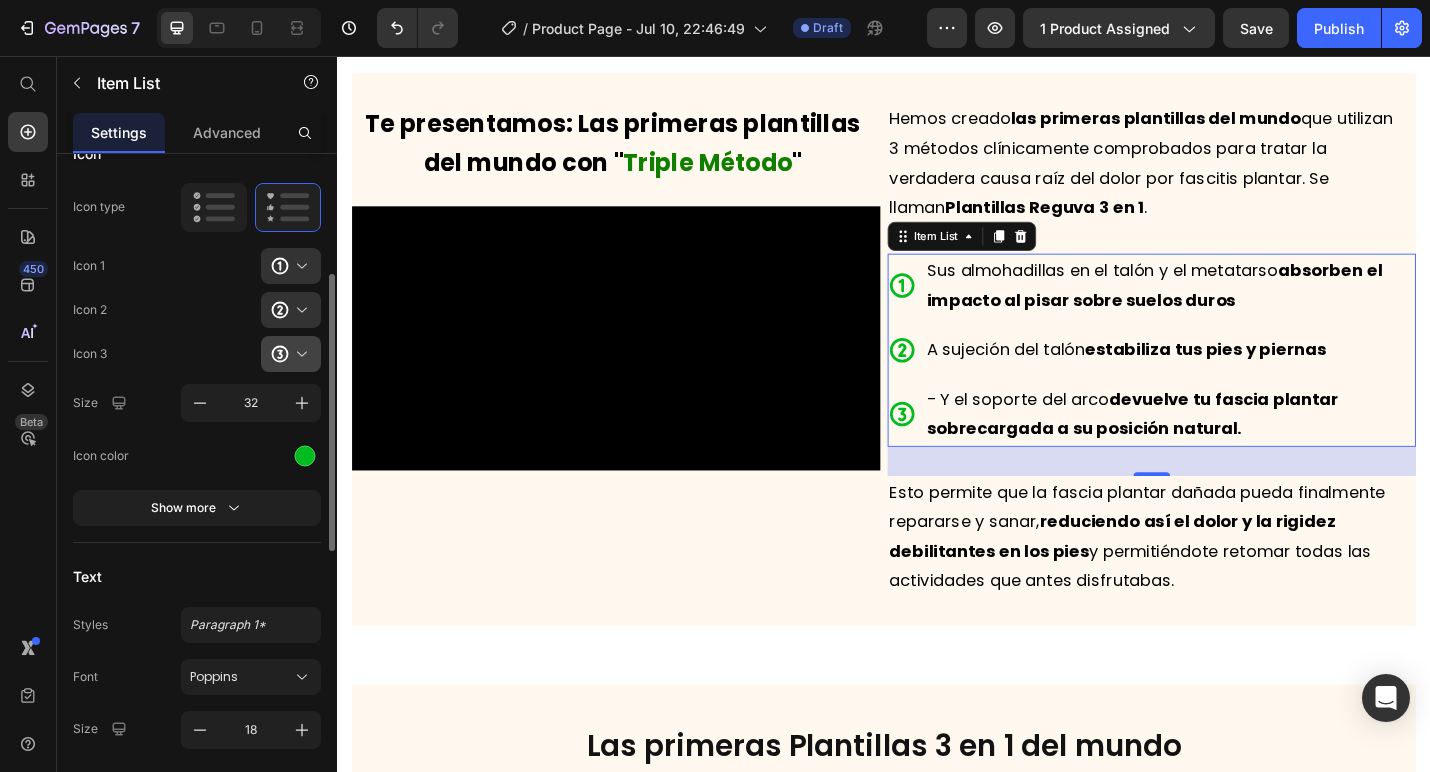 click at bounding box center (299, 354) 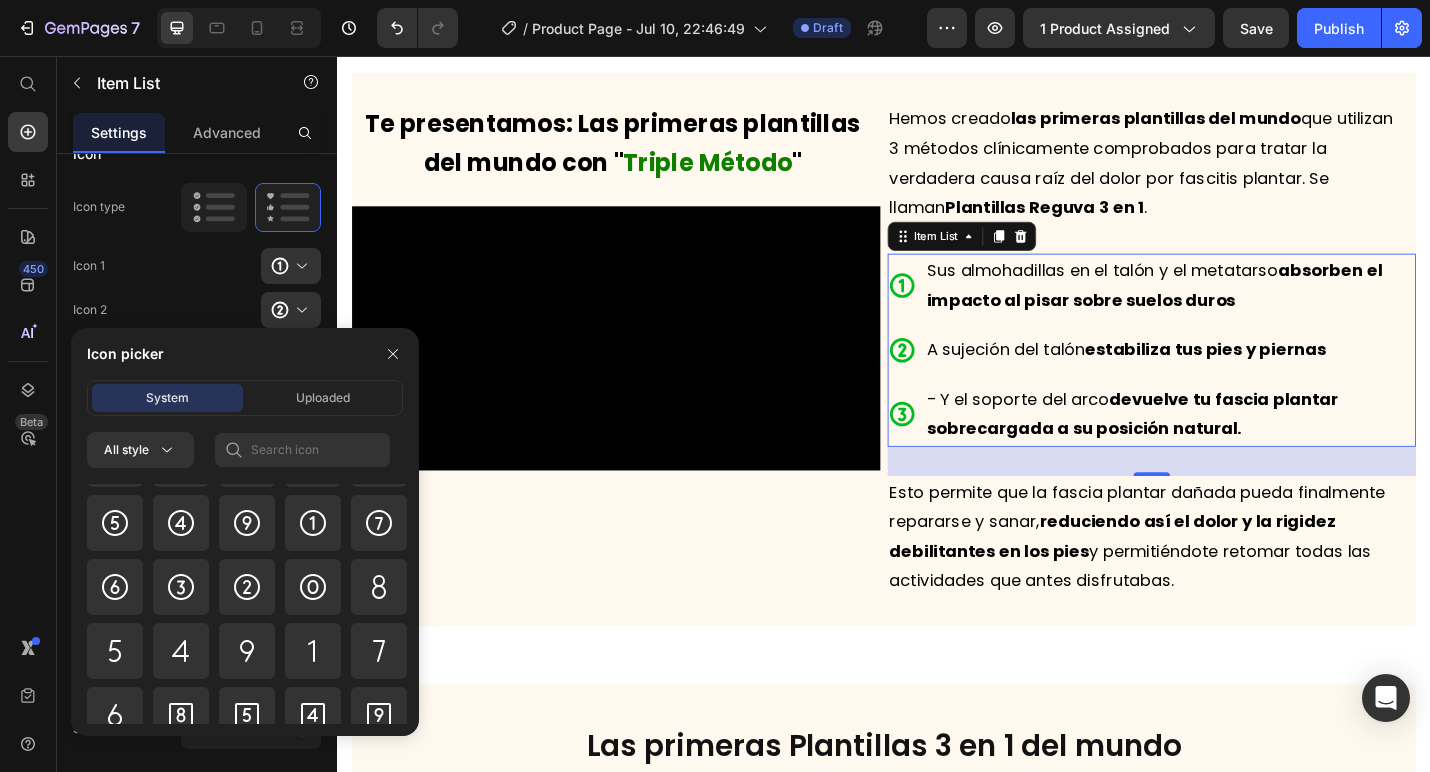 scroll, scrollTop: 802, scrollLeft: 0, axis: vertical 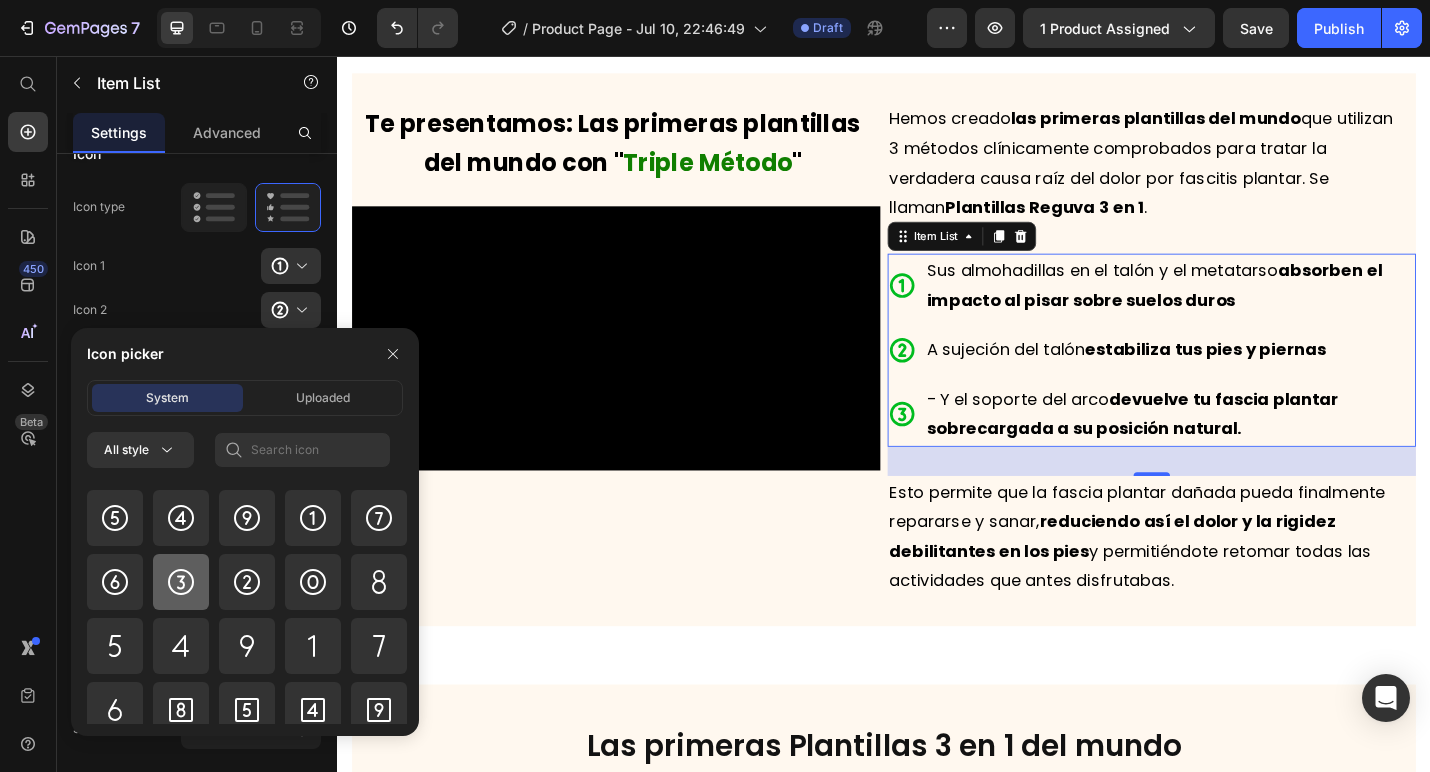click 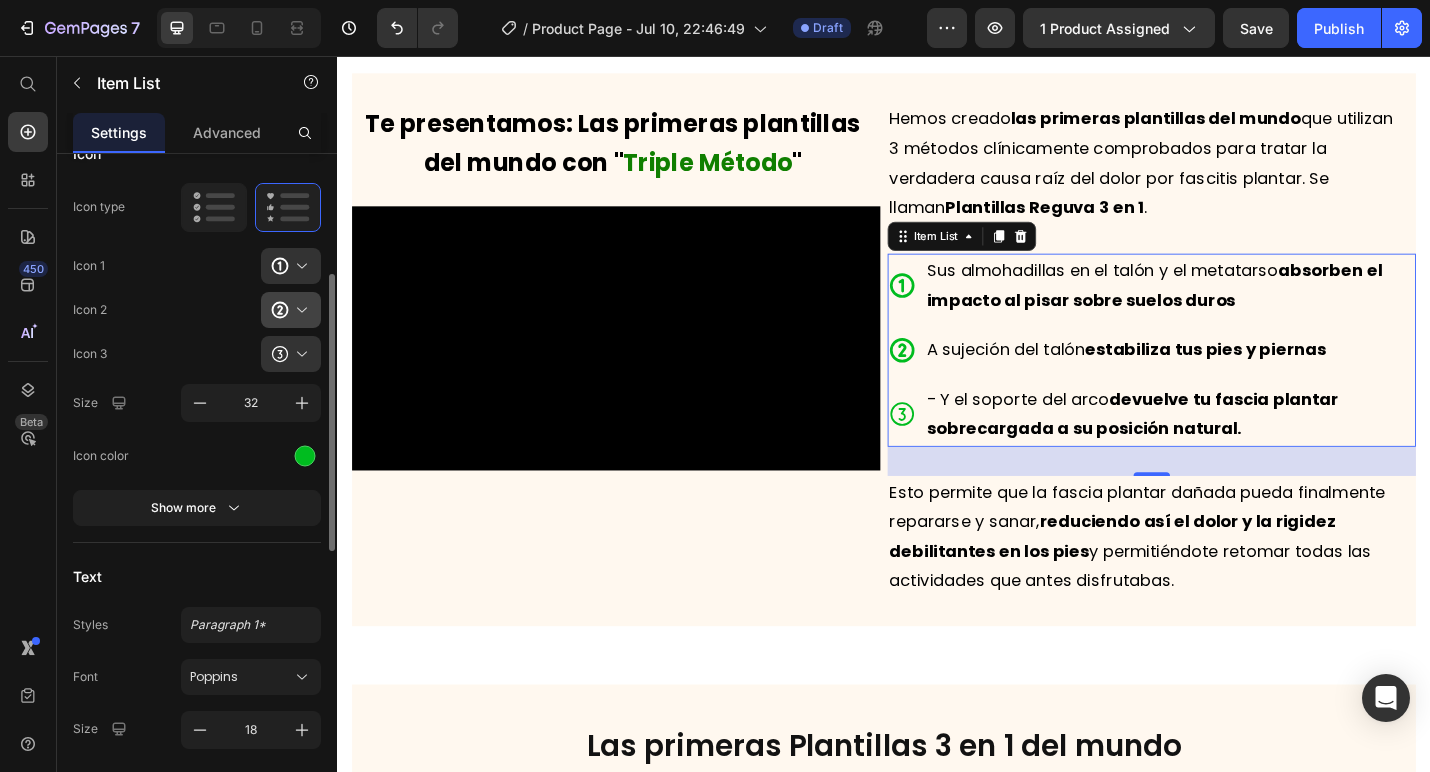 click at bounding box center (299, 310) 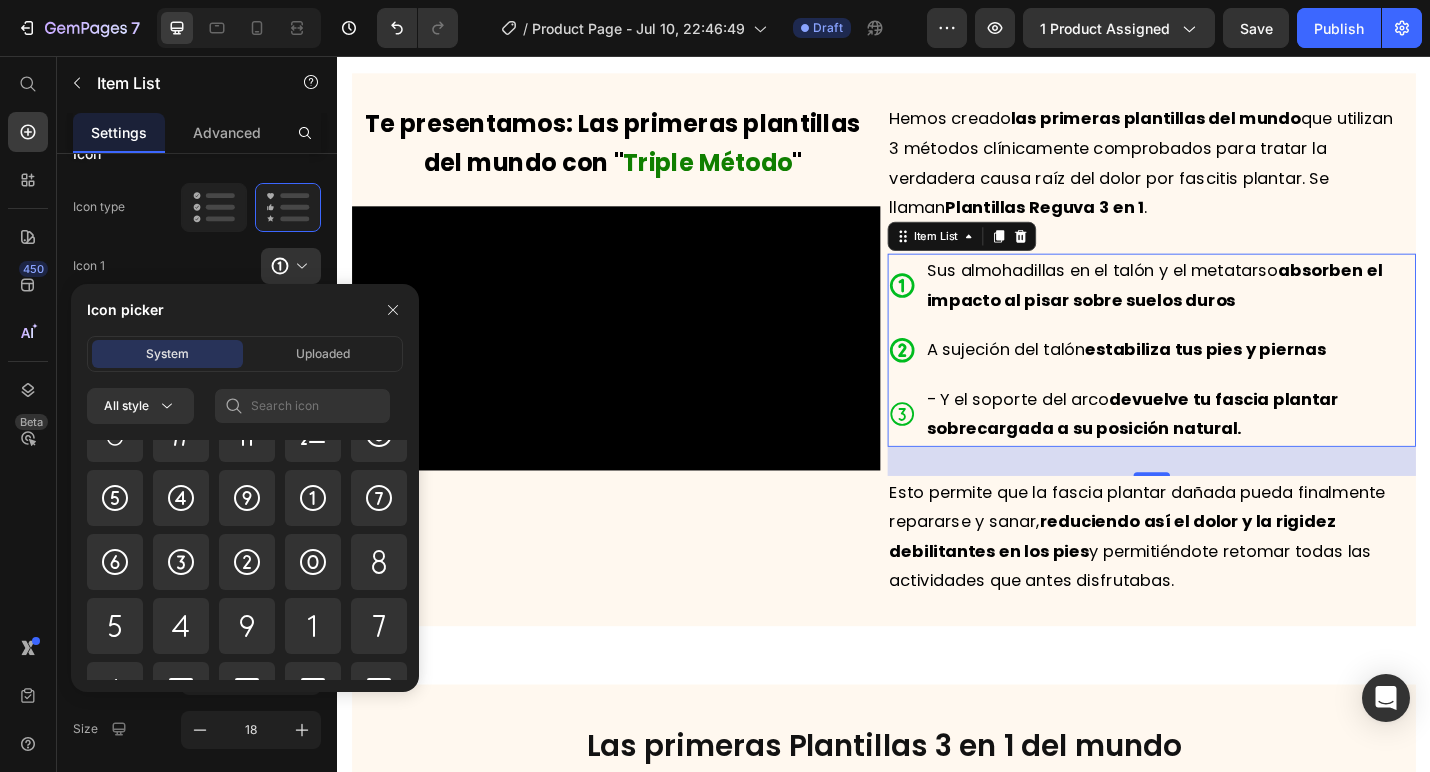 scroll, scrollTop: 769, scrollLeft: 0, axis: vertical 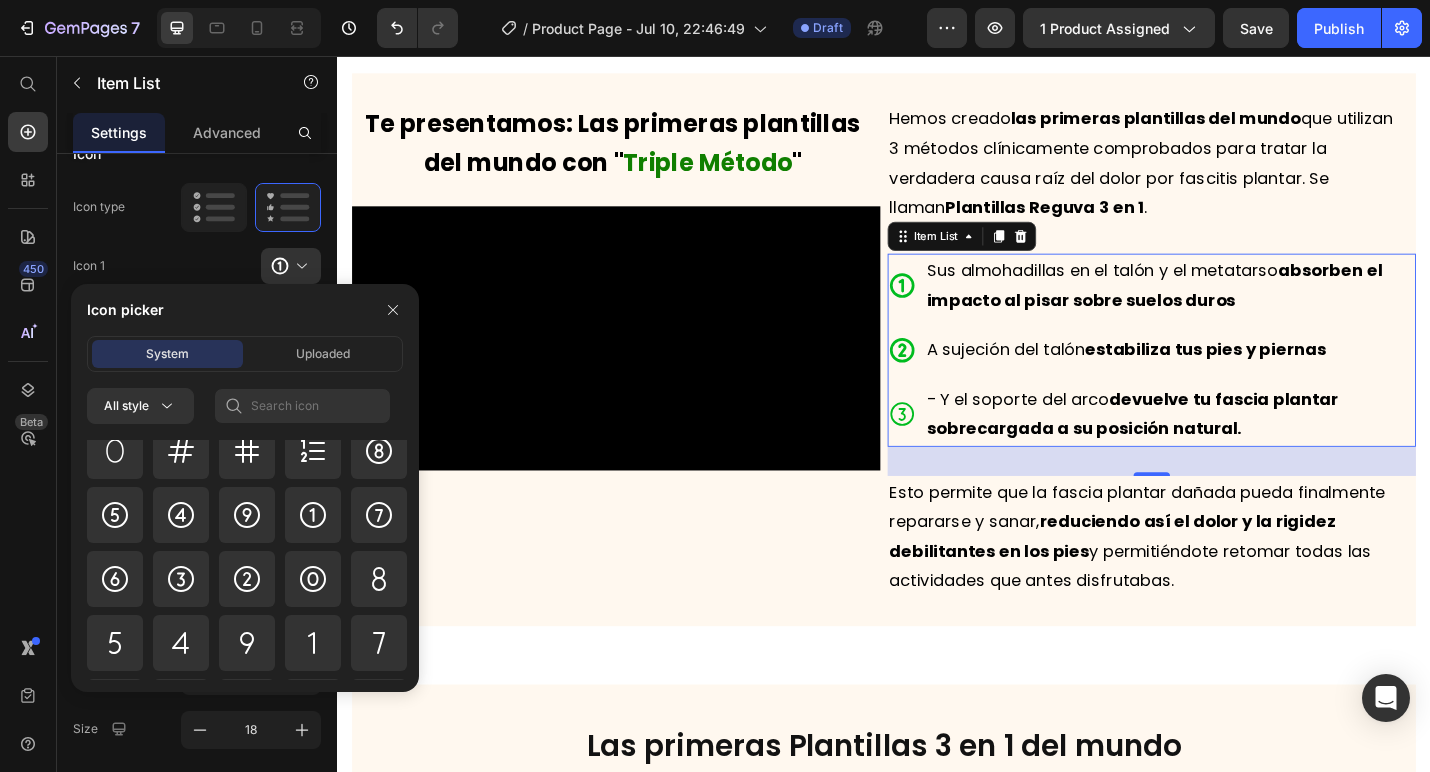 click 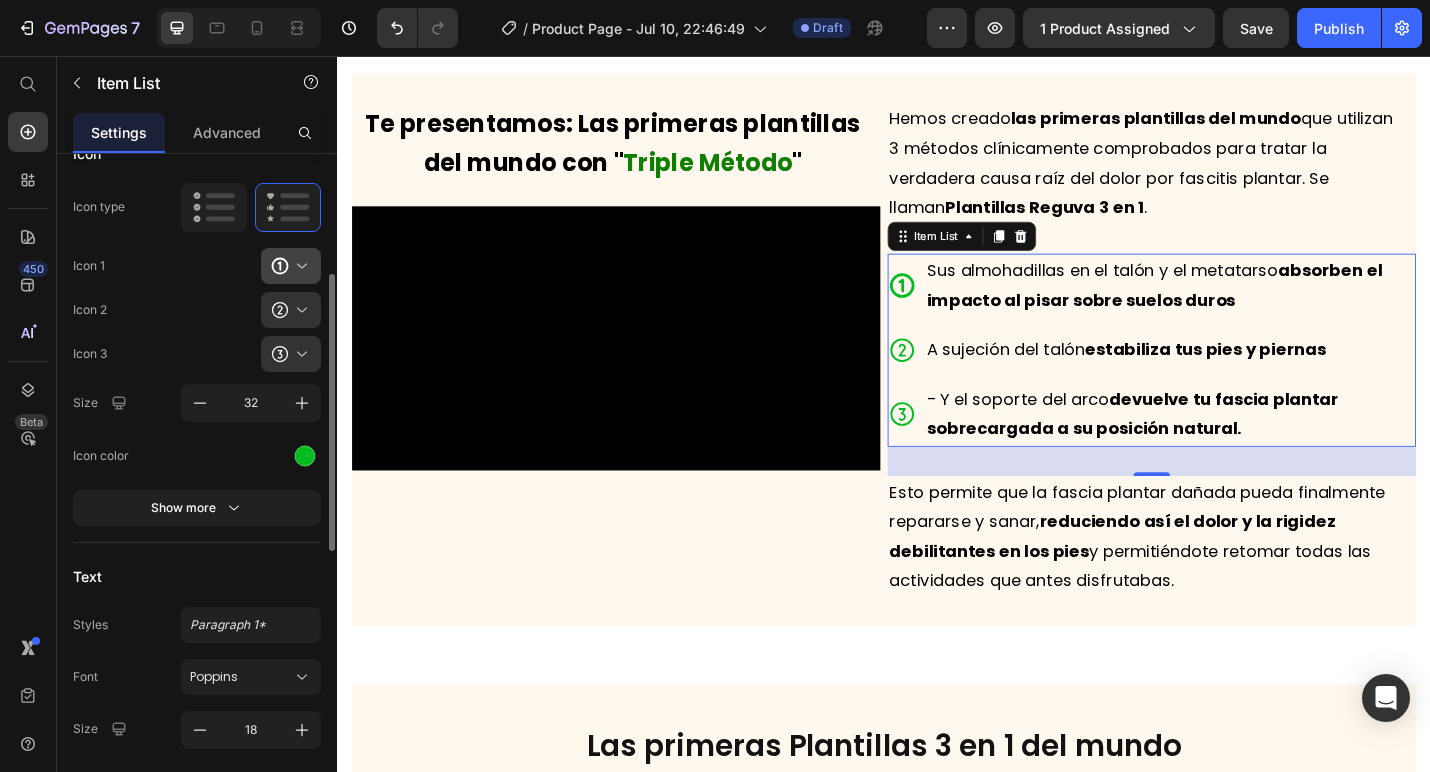 click at bounding box center (299, 266) 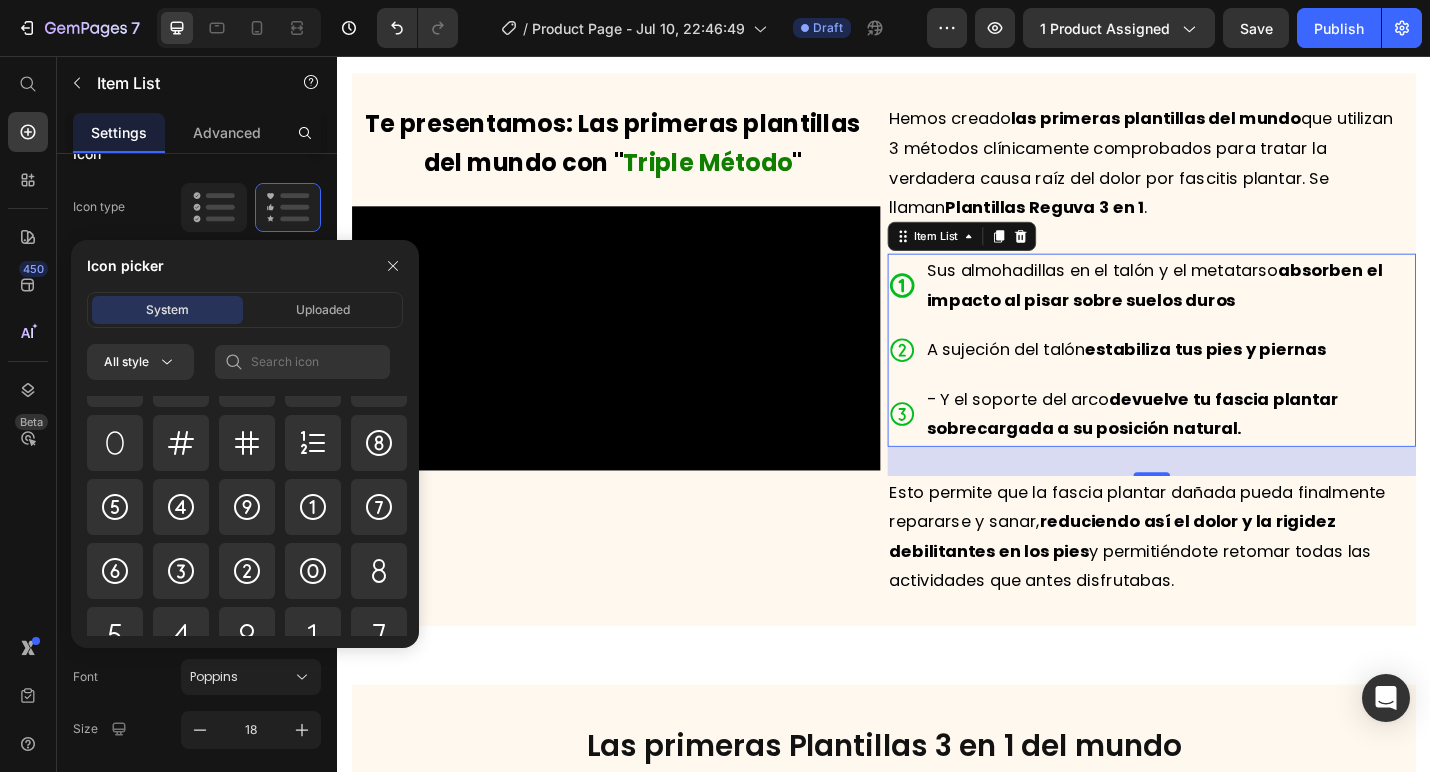 scroll, scrollTop: 772, scrollLeft: 0, axis: vertical 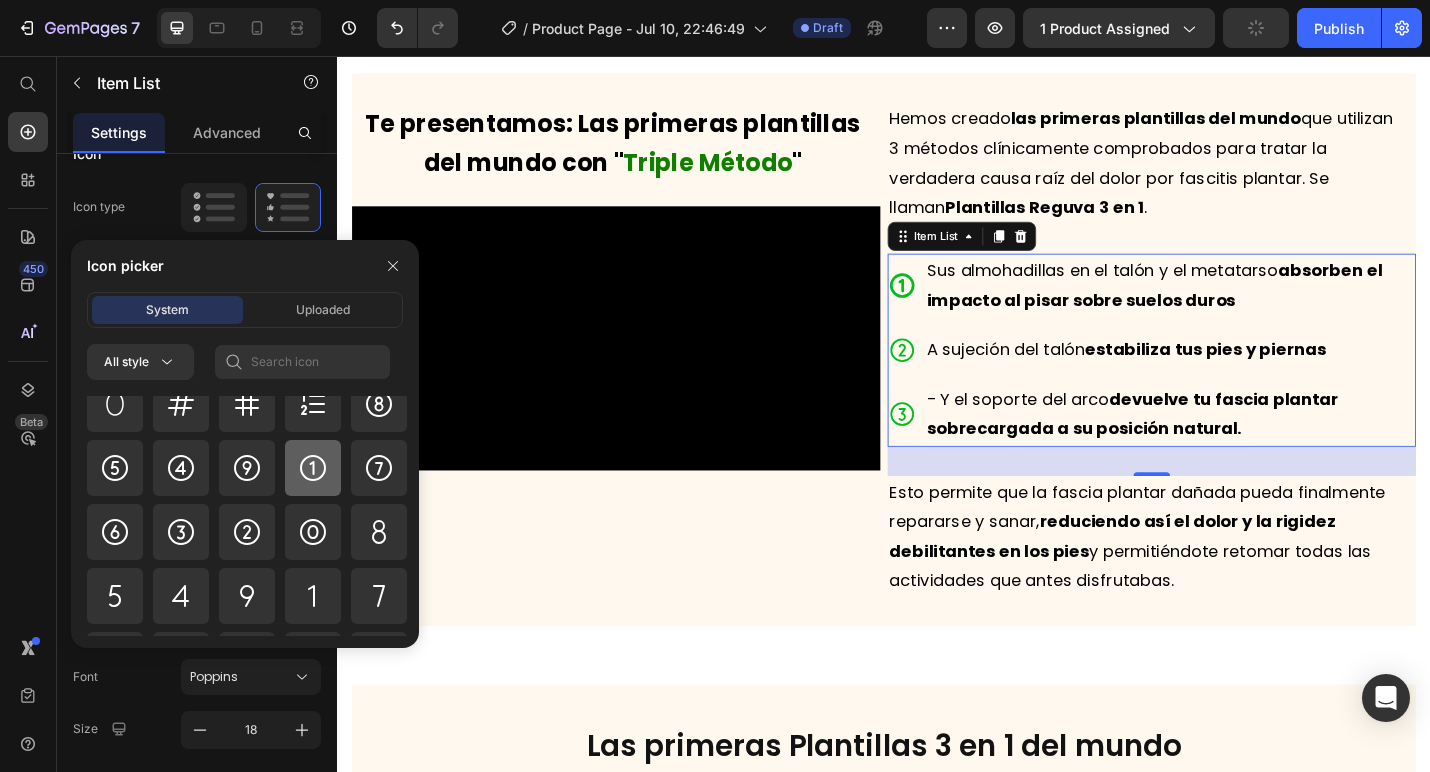click 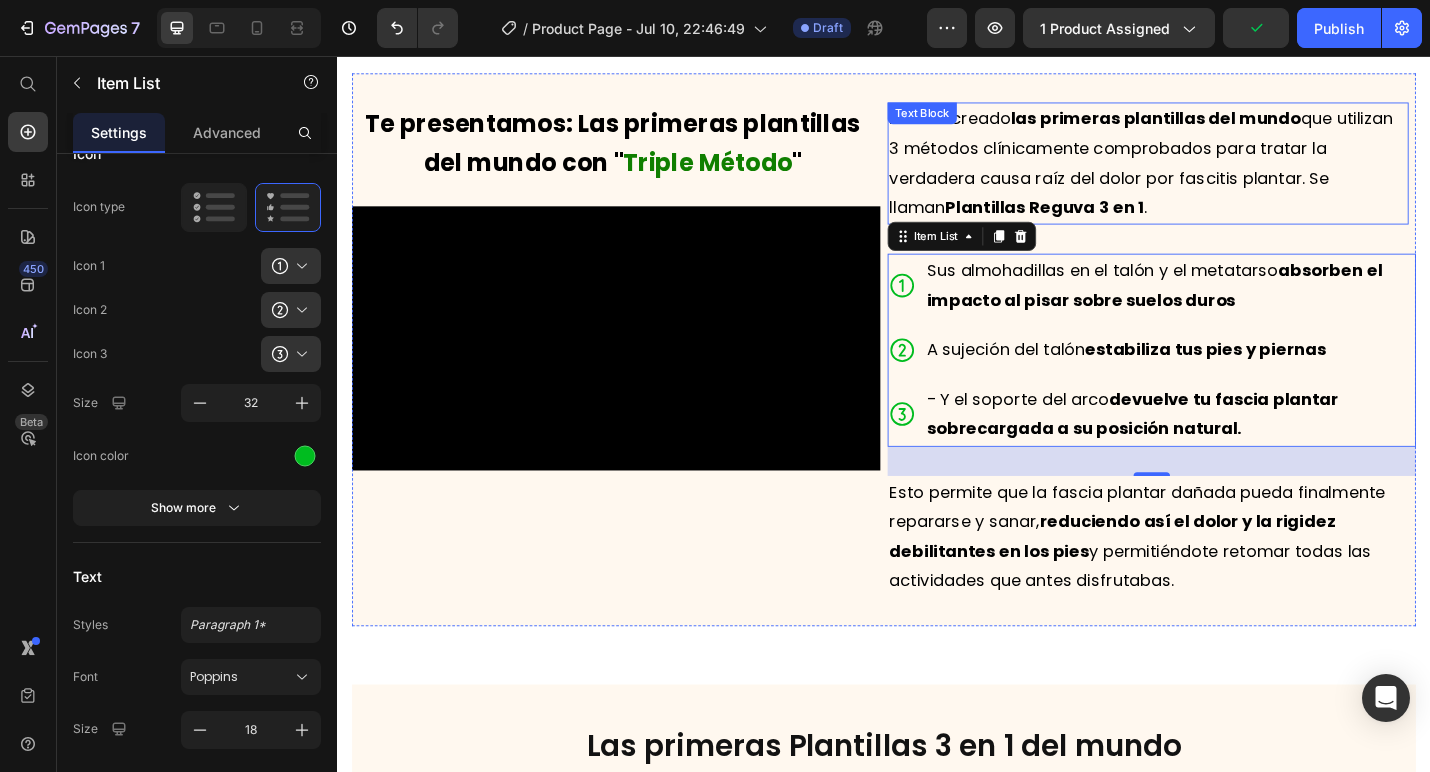 click on "Hemos creado  las primeras plantillas del mundo  que utilizan 3 métodos clínicamente comprobados para tratar la verdadera causa raíz del dolor por fascitis plantar. Se llaman  Plantillas Reguva 3 en 1 ." at bounding box center [1227, 174] 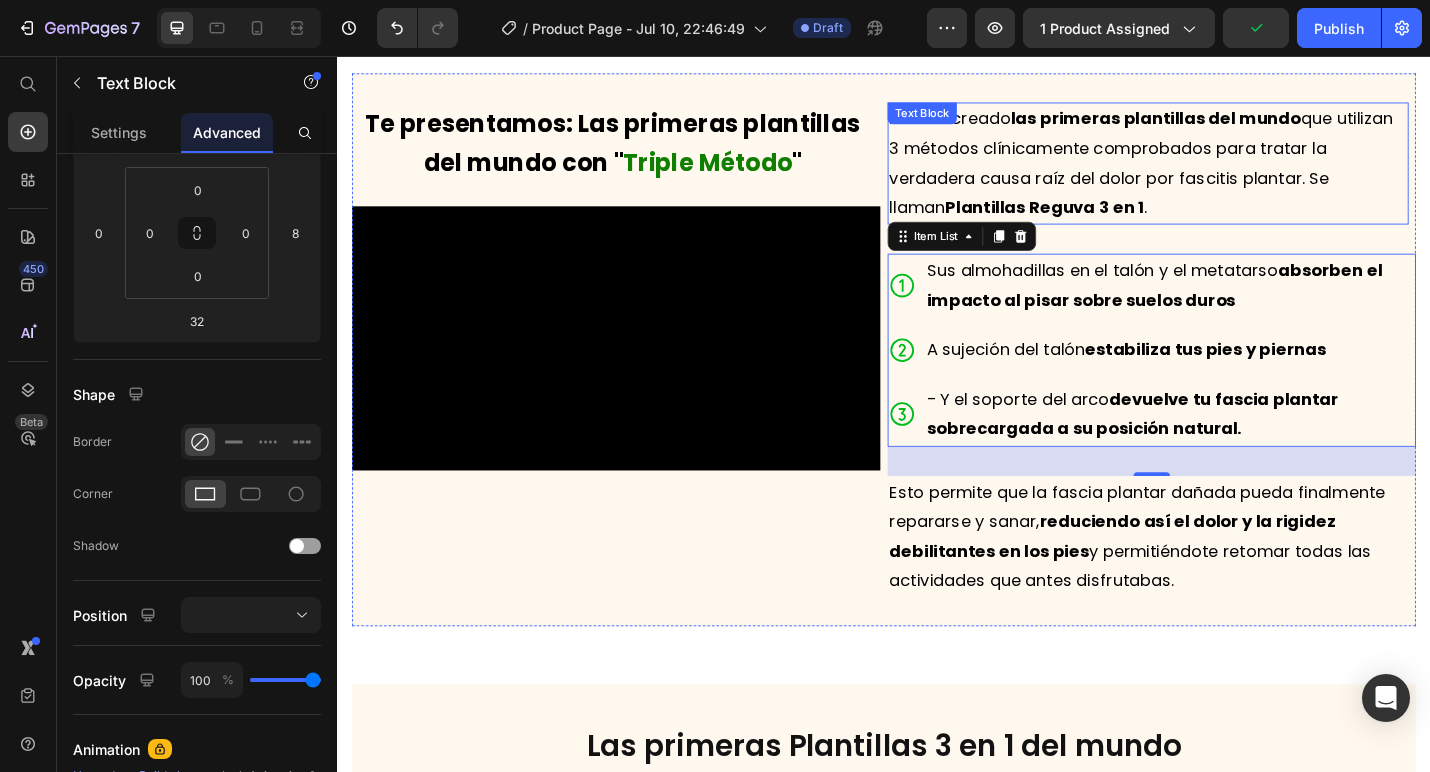 scroll, scrollTop: 0, scrollLeft: 0, axis: both 